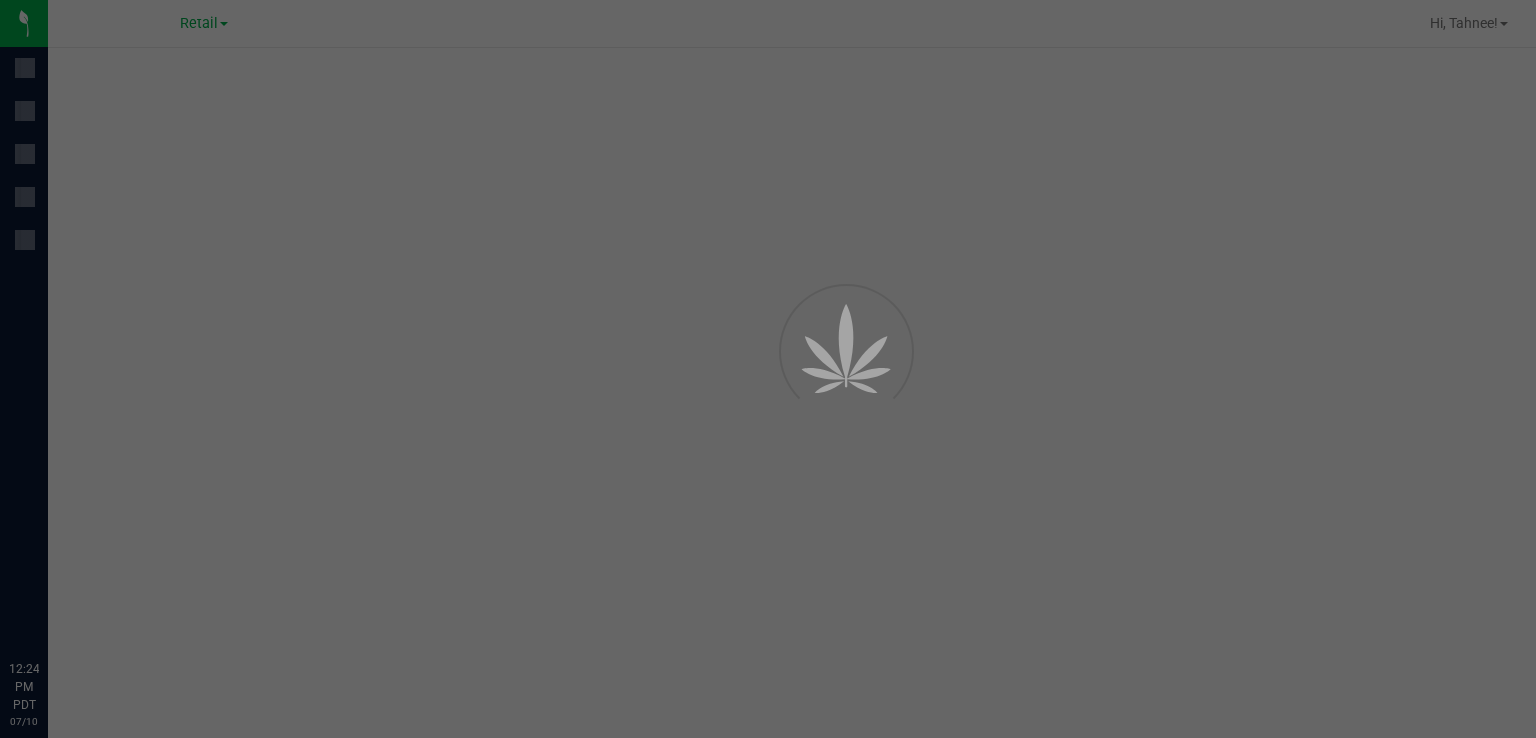 scroll, scrollTop: 0, scrollLeft: 0, axis: both 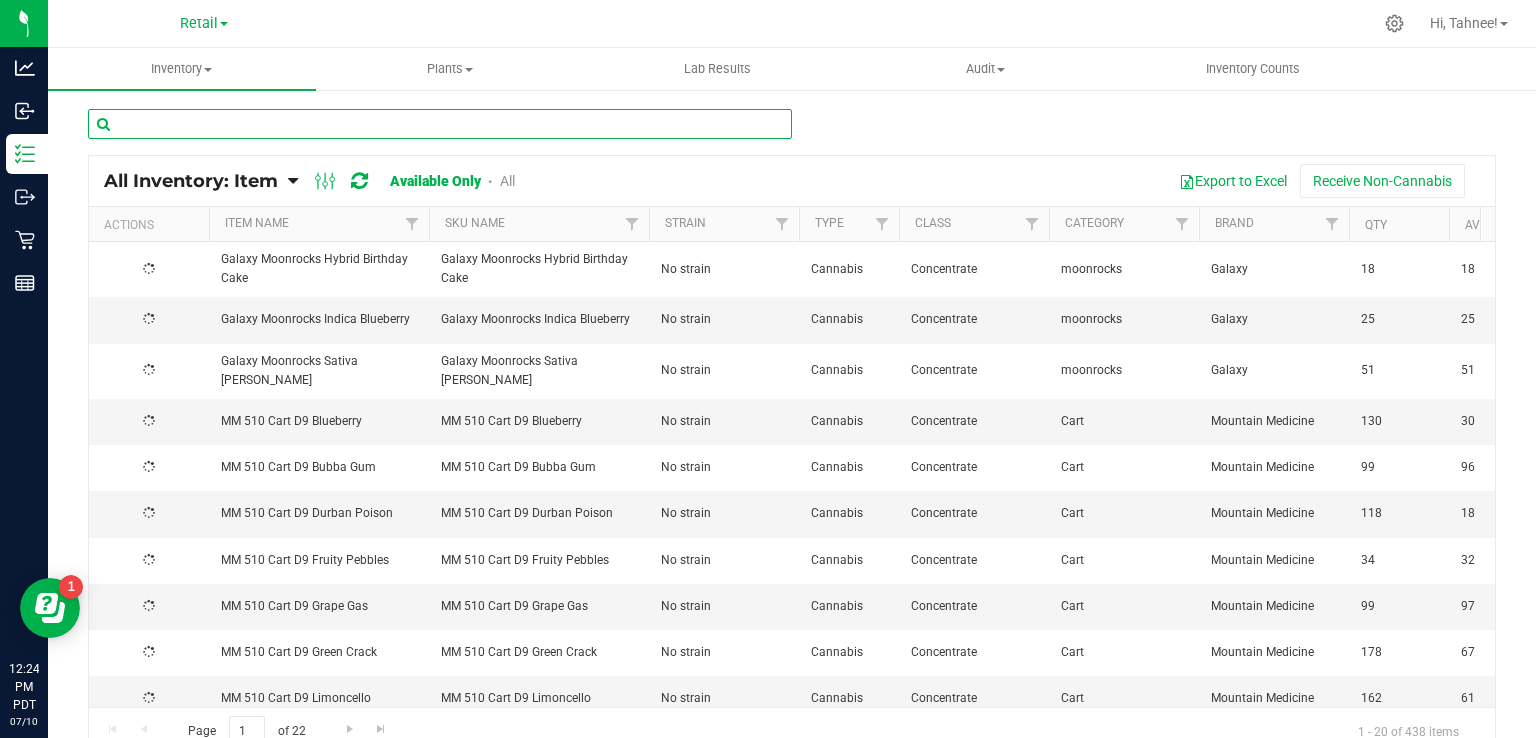 click at bounding box center (440, 124) 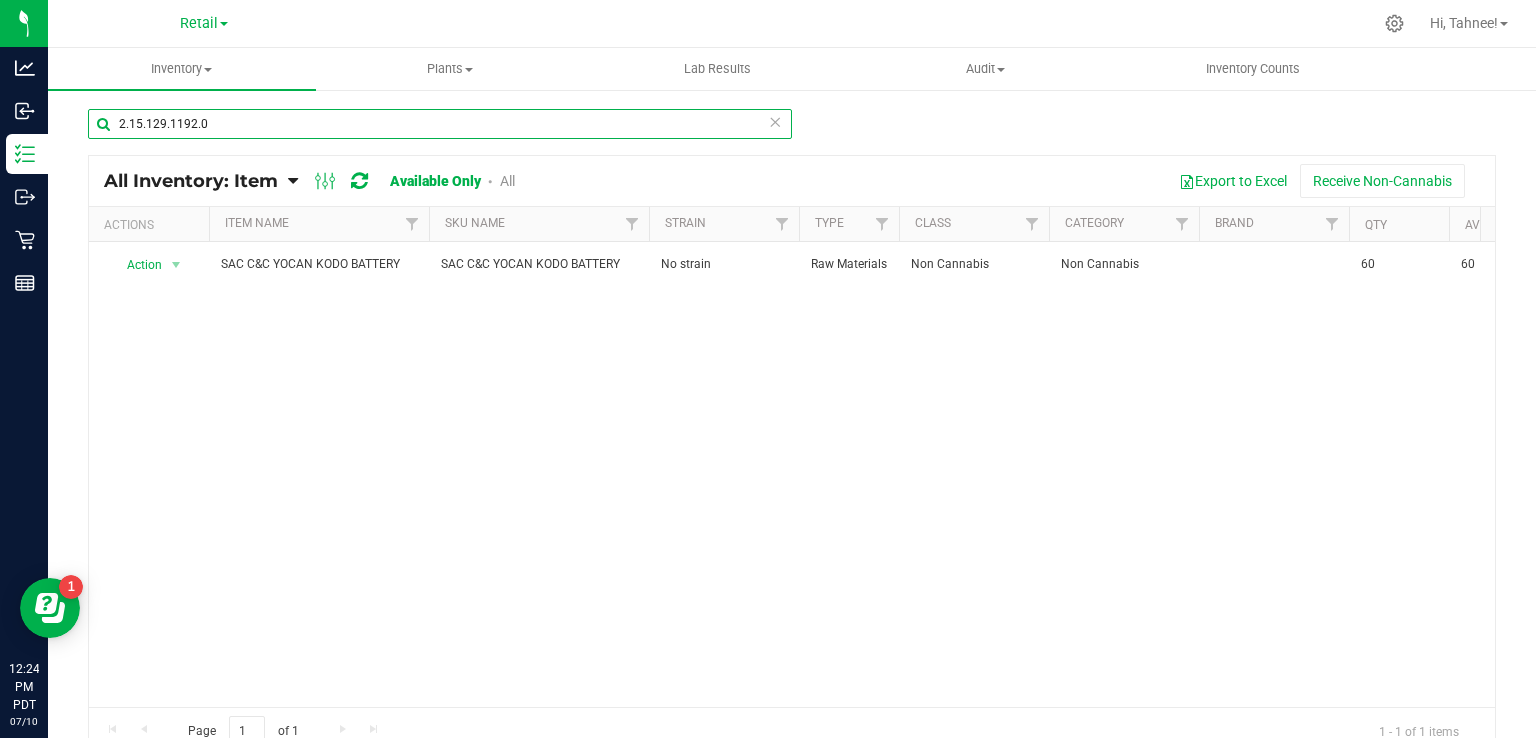 type on "2.15.129.1192.0" 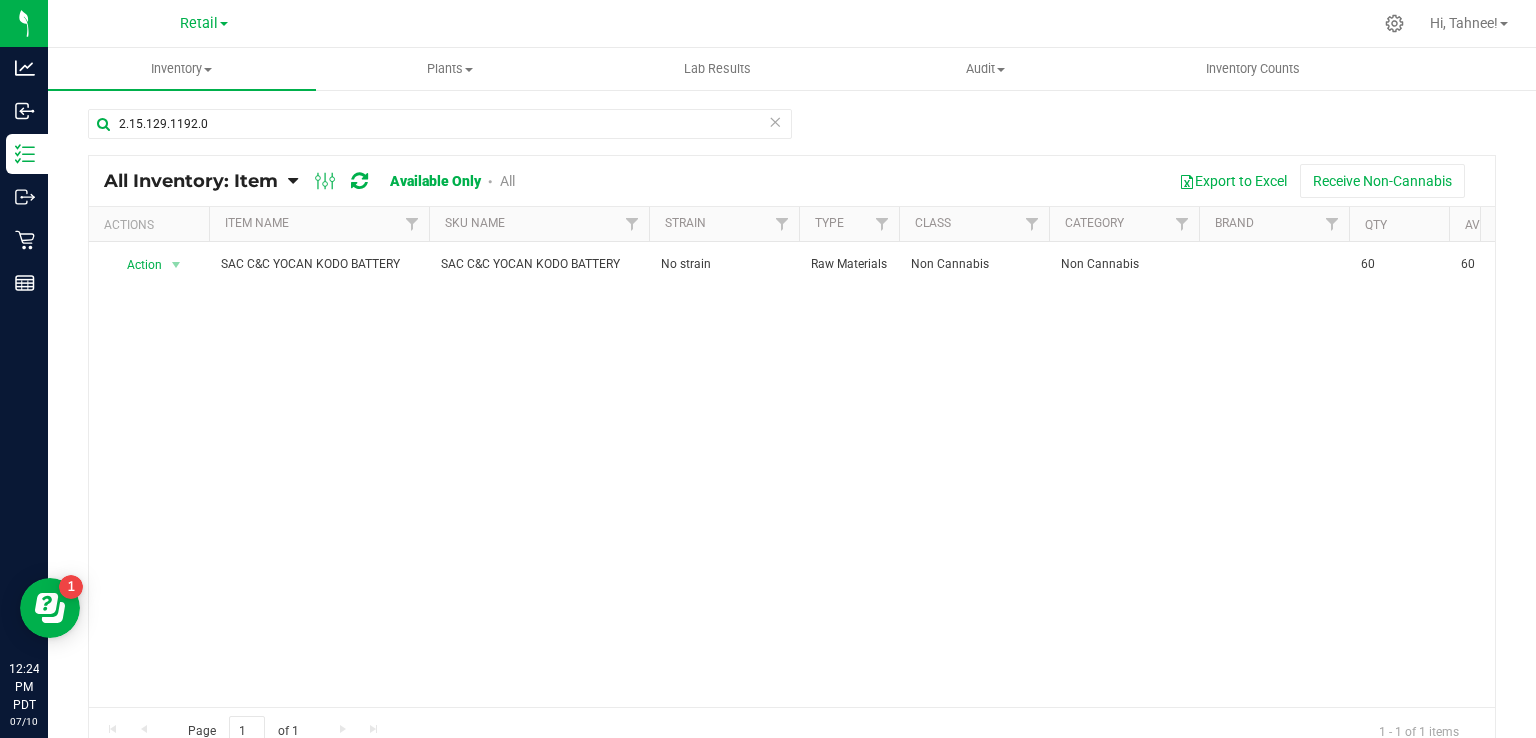 click at bounding box center [775, 121] 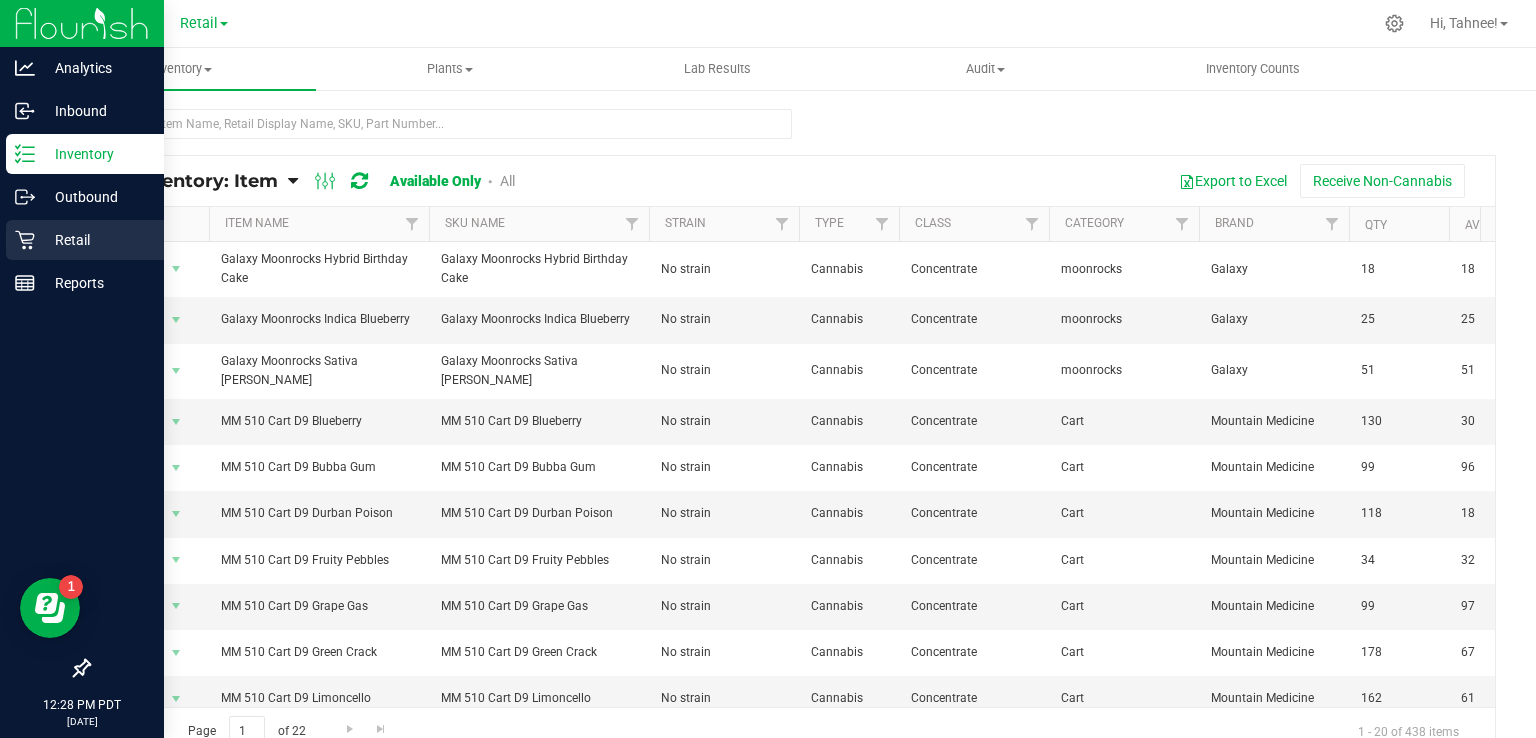 click 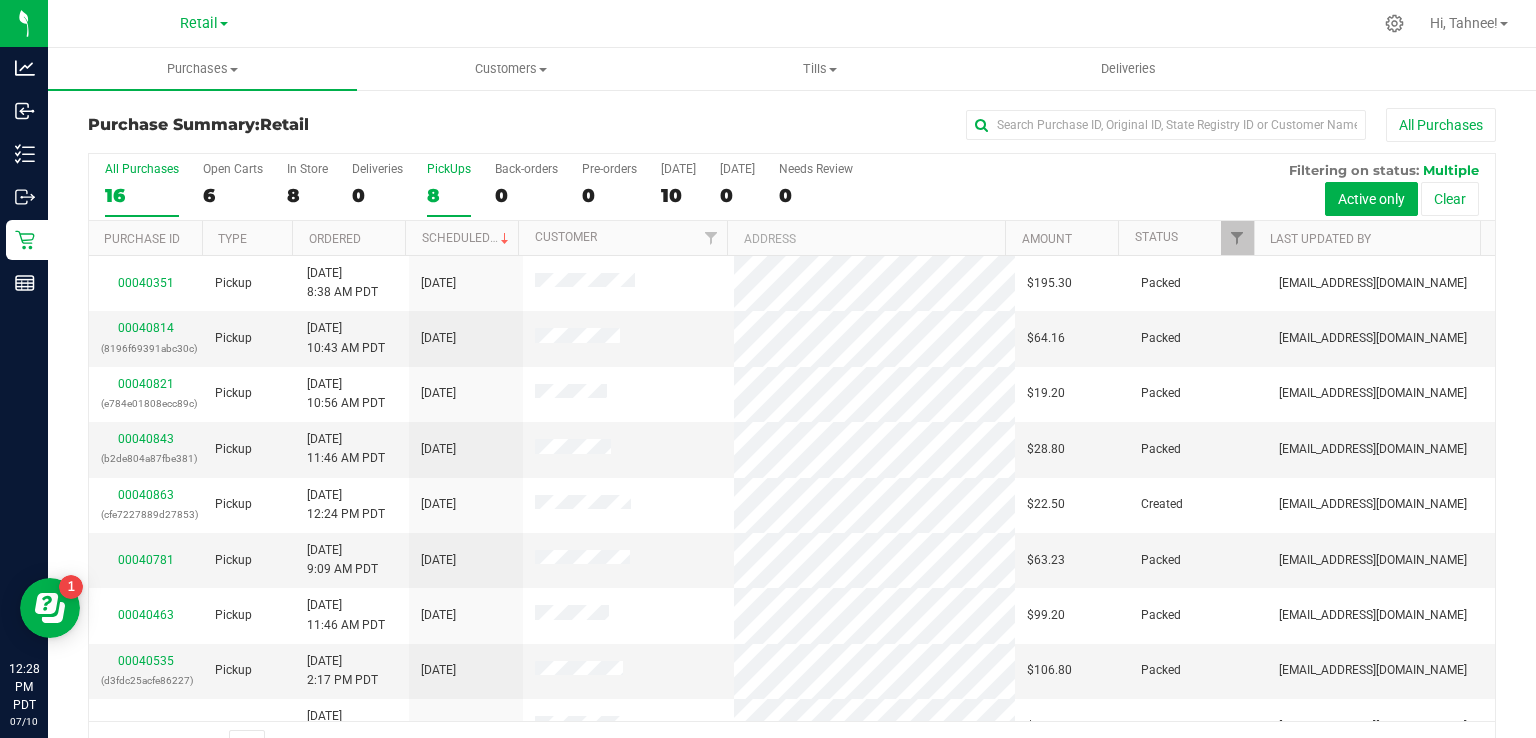 click on "8" at bounding box center (449, 195) 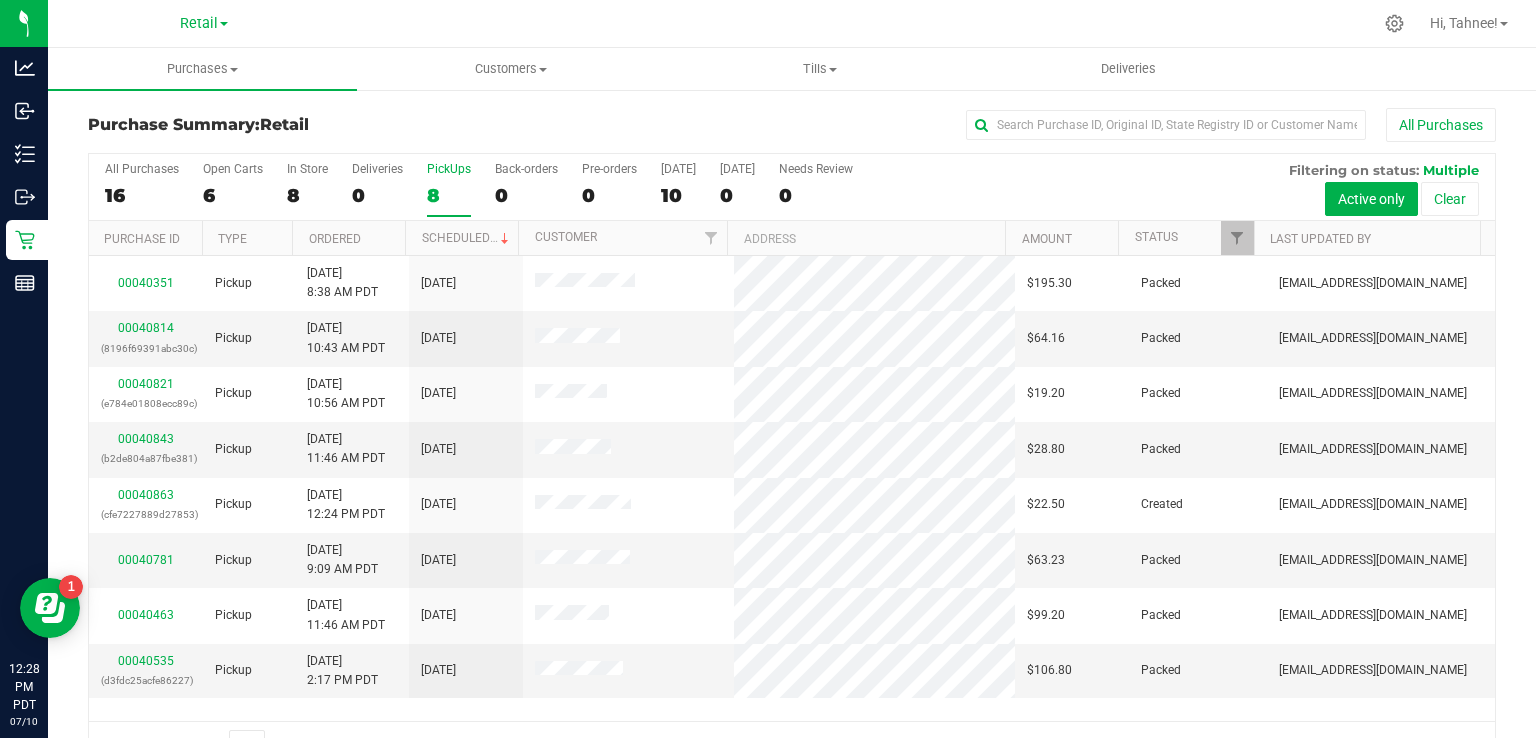 scroll, scrollTop: 49, scrollLeft: 0, axis: vertical 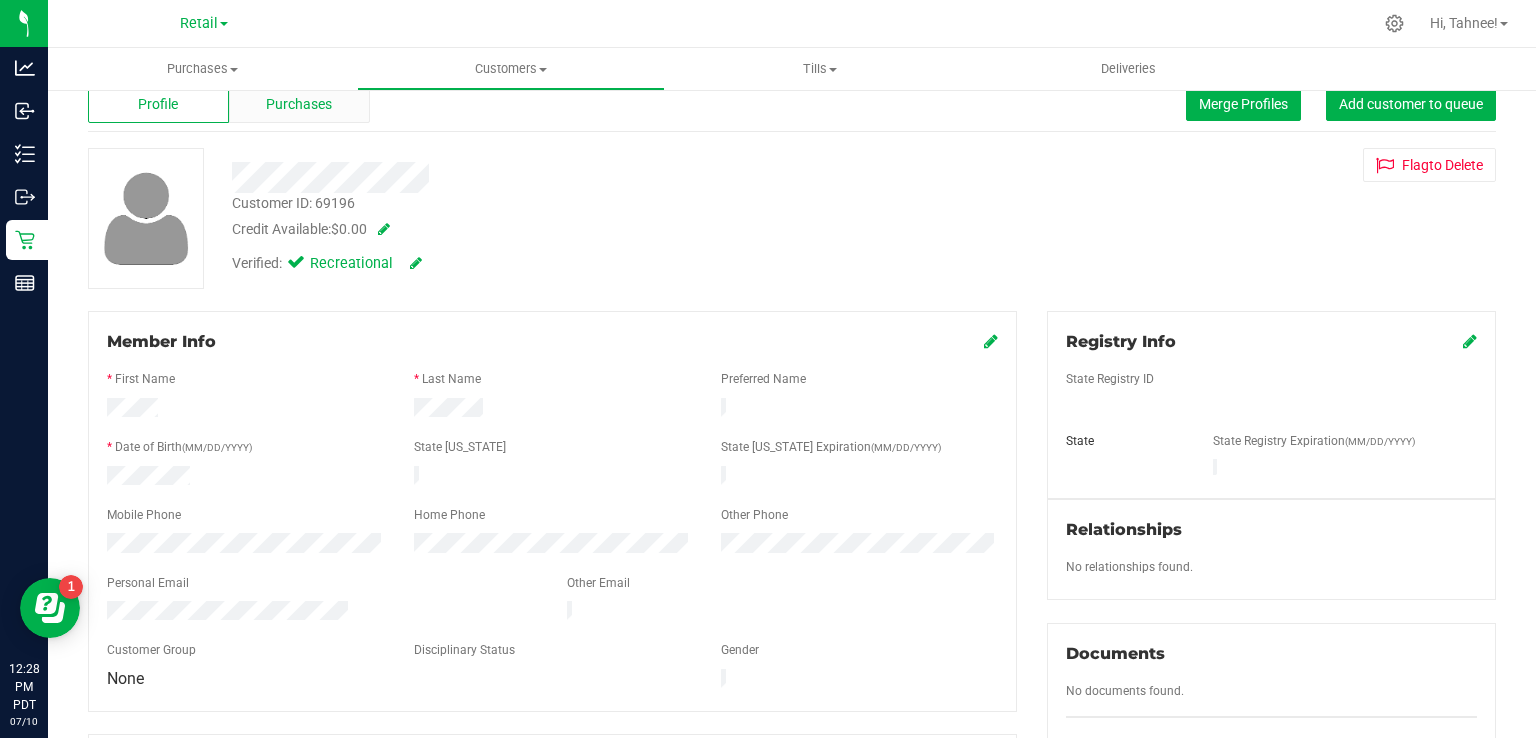 click on "Purchases" at bounding box center [299, 104] 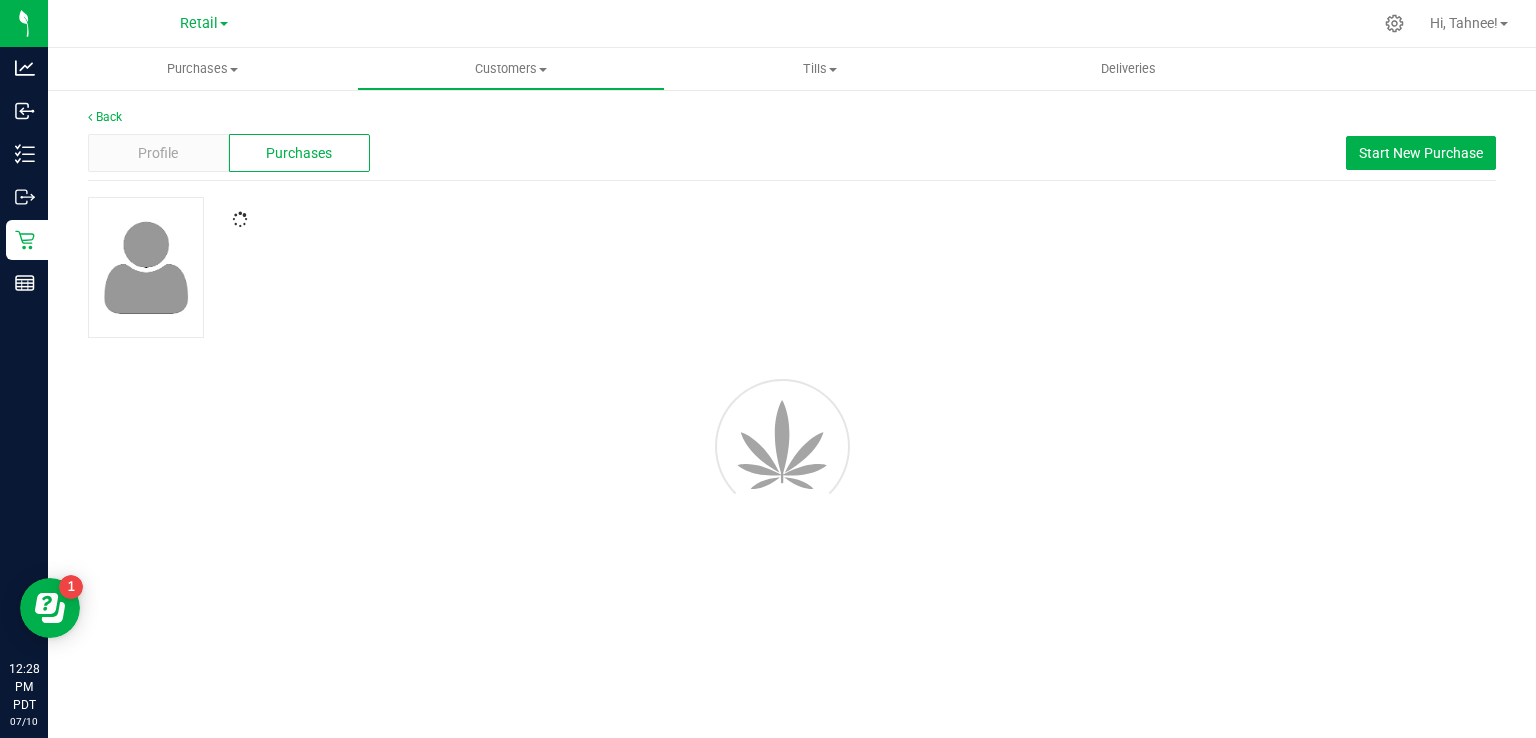 scroll, scrollTop: 0, scrollLeft: 0, axis: both 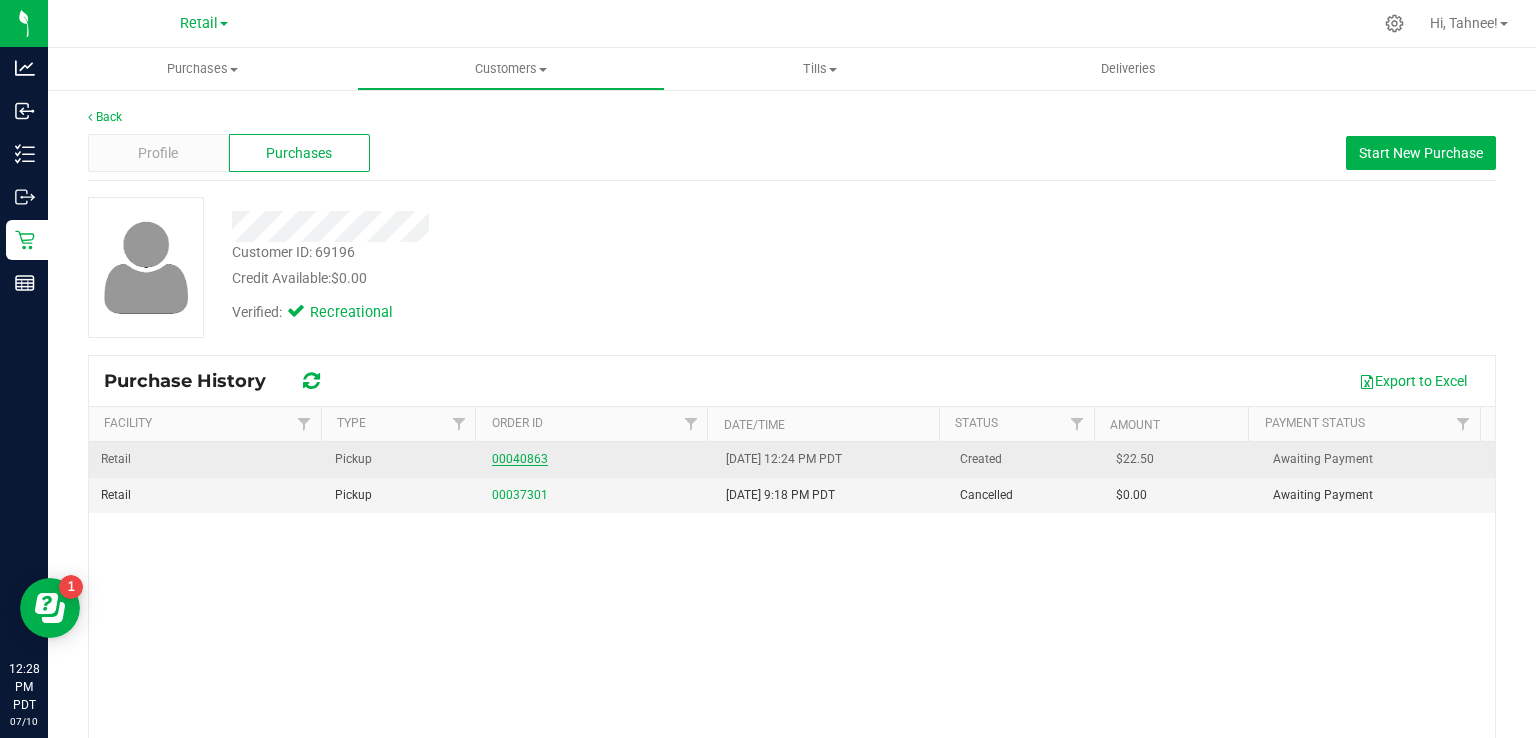 click on "00040863" at bounding box center (520, 459) 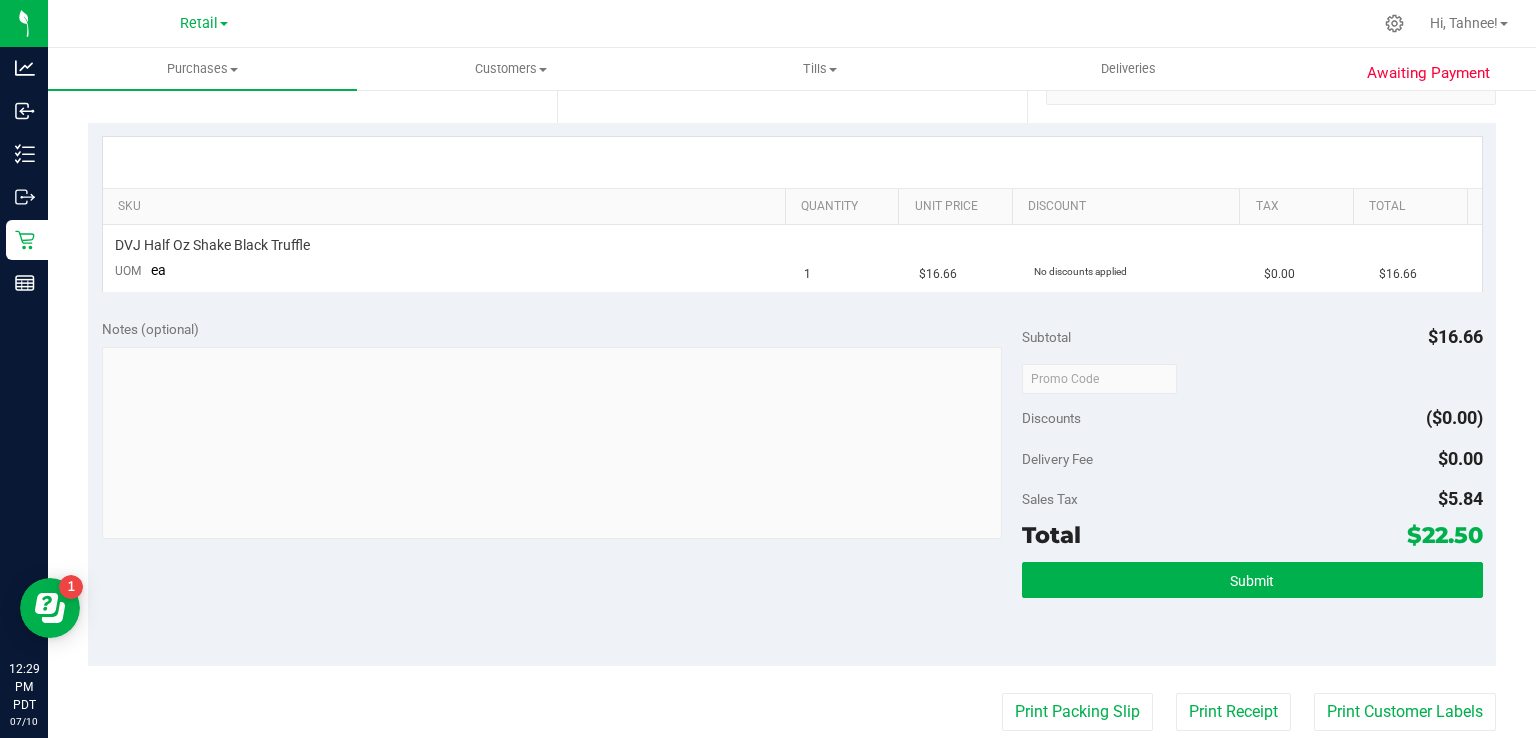 scroll, scrollTop: 412, scrollLeft: 0, axis: vertical 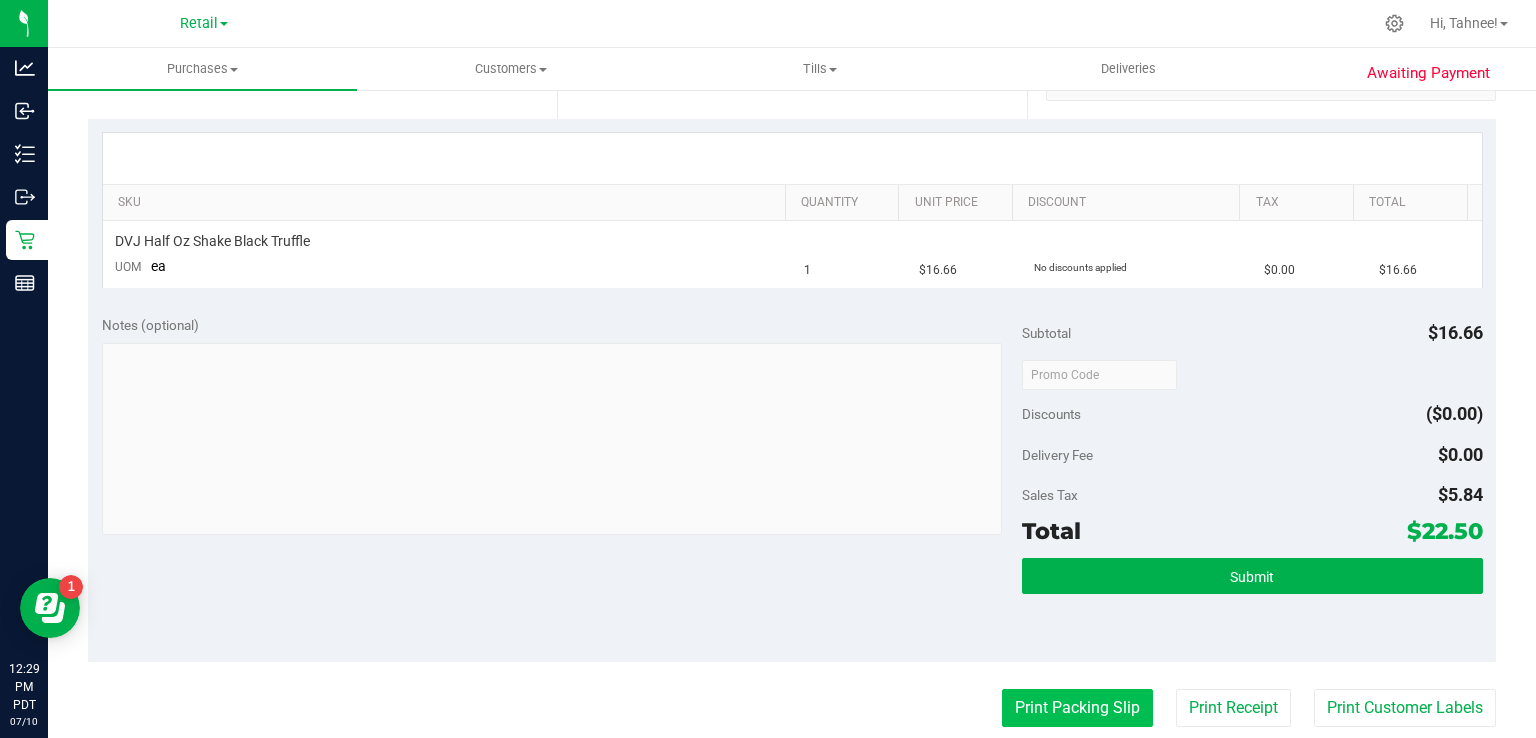 click on "Print Packing Slip" at bounding box center [1077, 708] 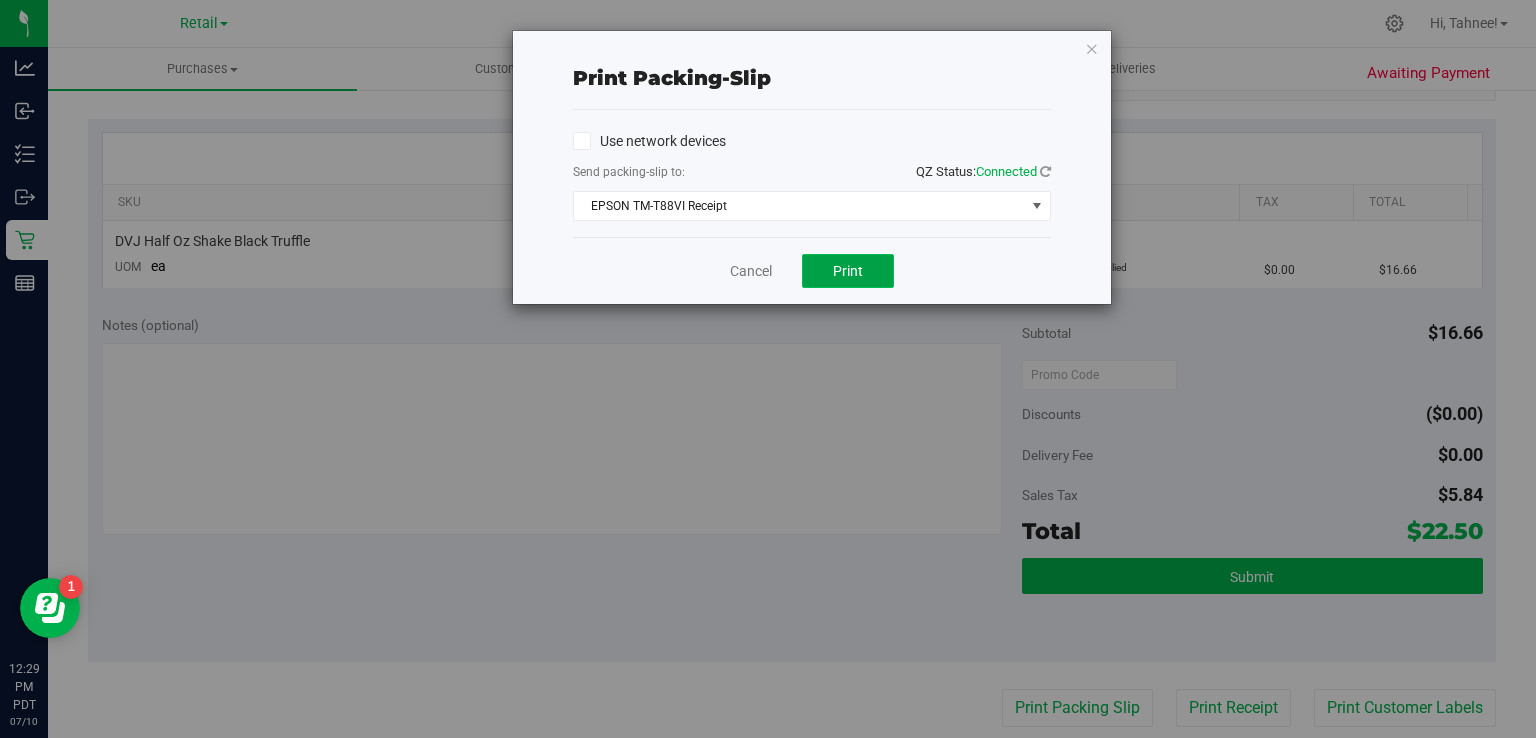click on "Print" at bounding box center [848, 271] 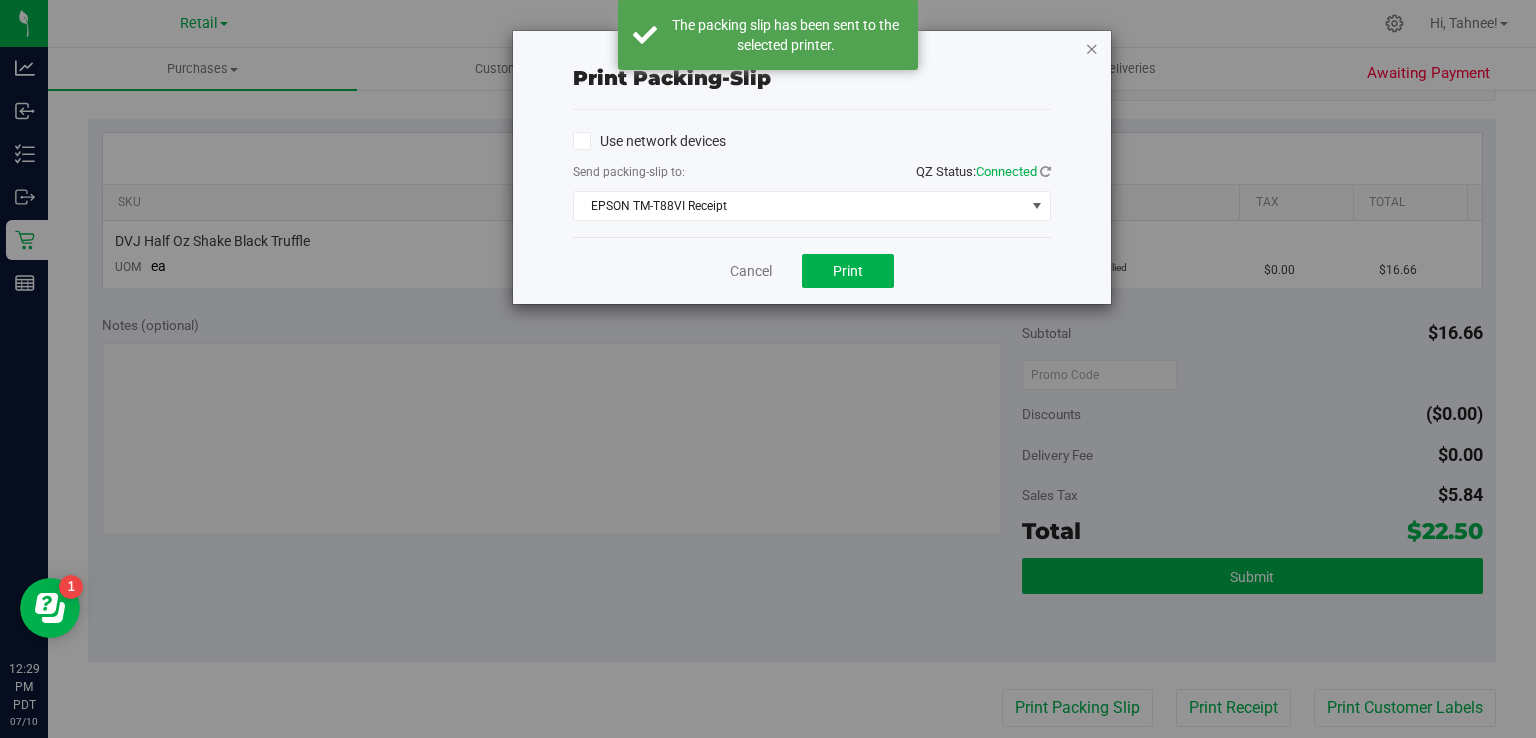 click at bounding box center [1092, 48] 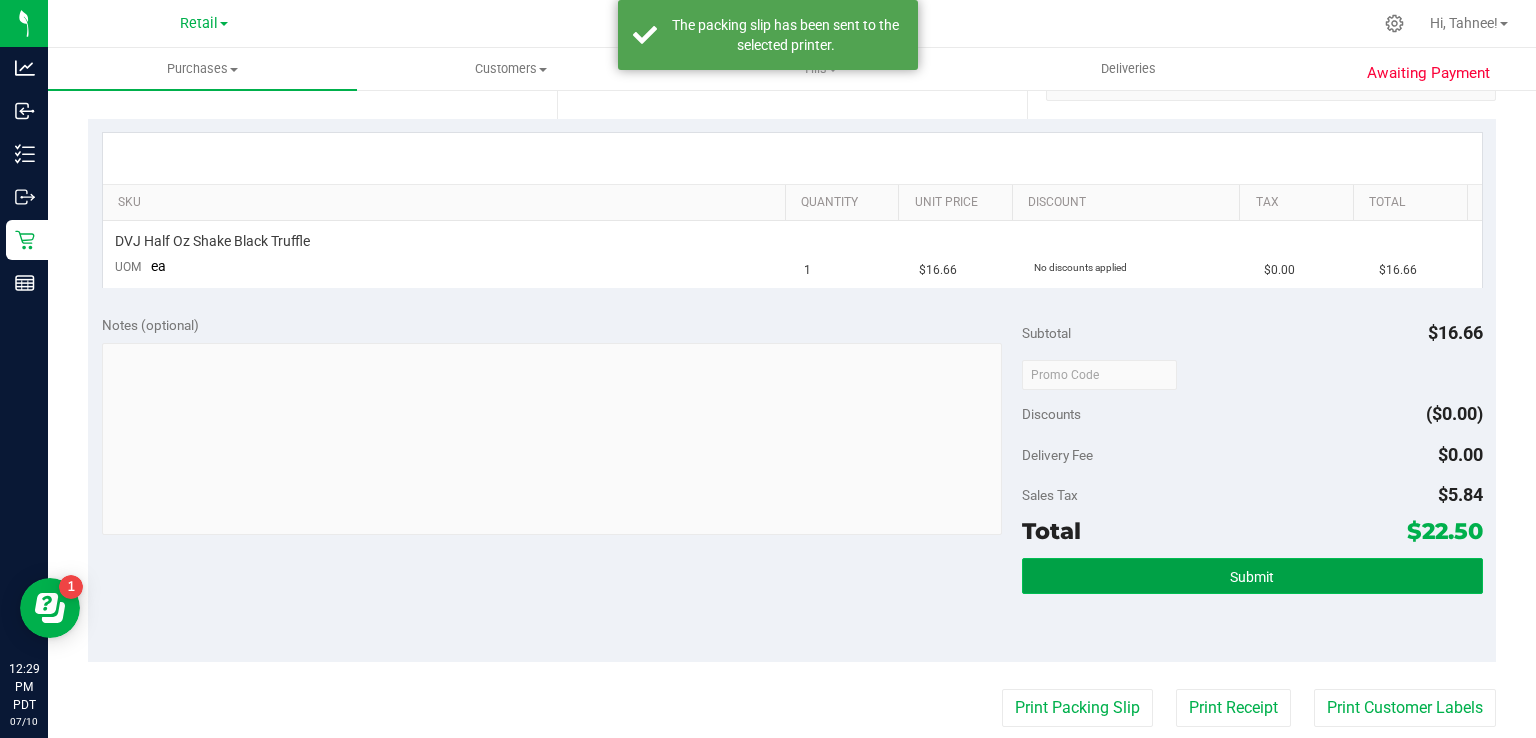 click on "Submit" at bounding box center [1252, 576] 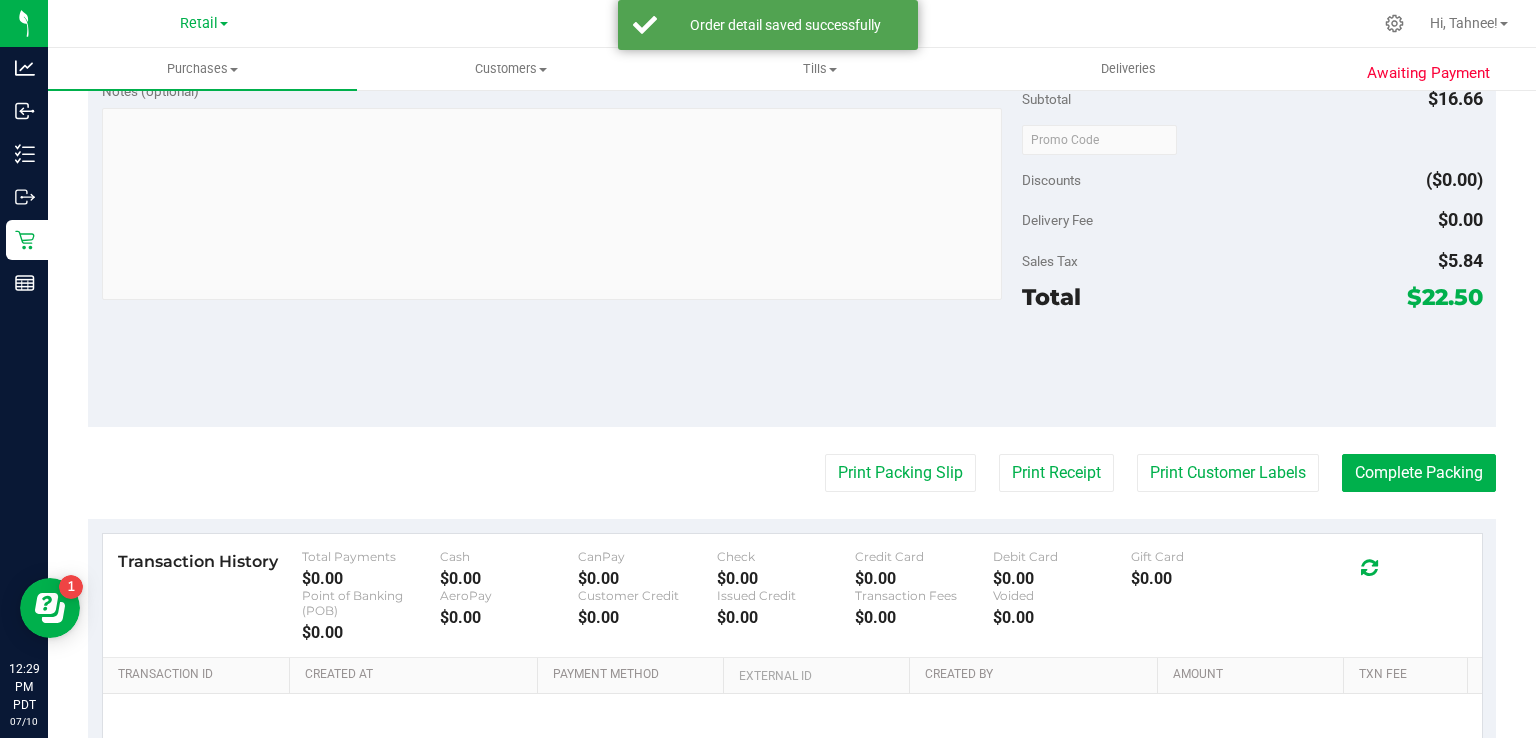 scroll, scrollTop: 699, scrollLeft: 0, axis: vertical 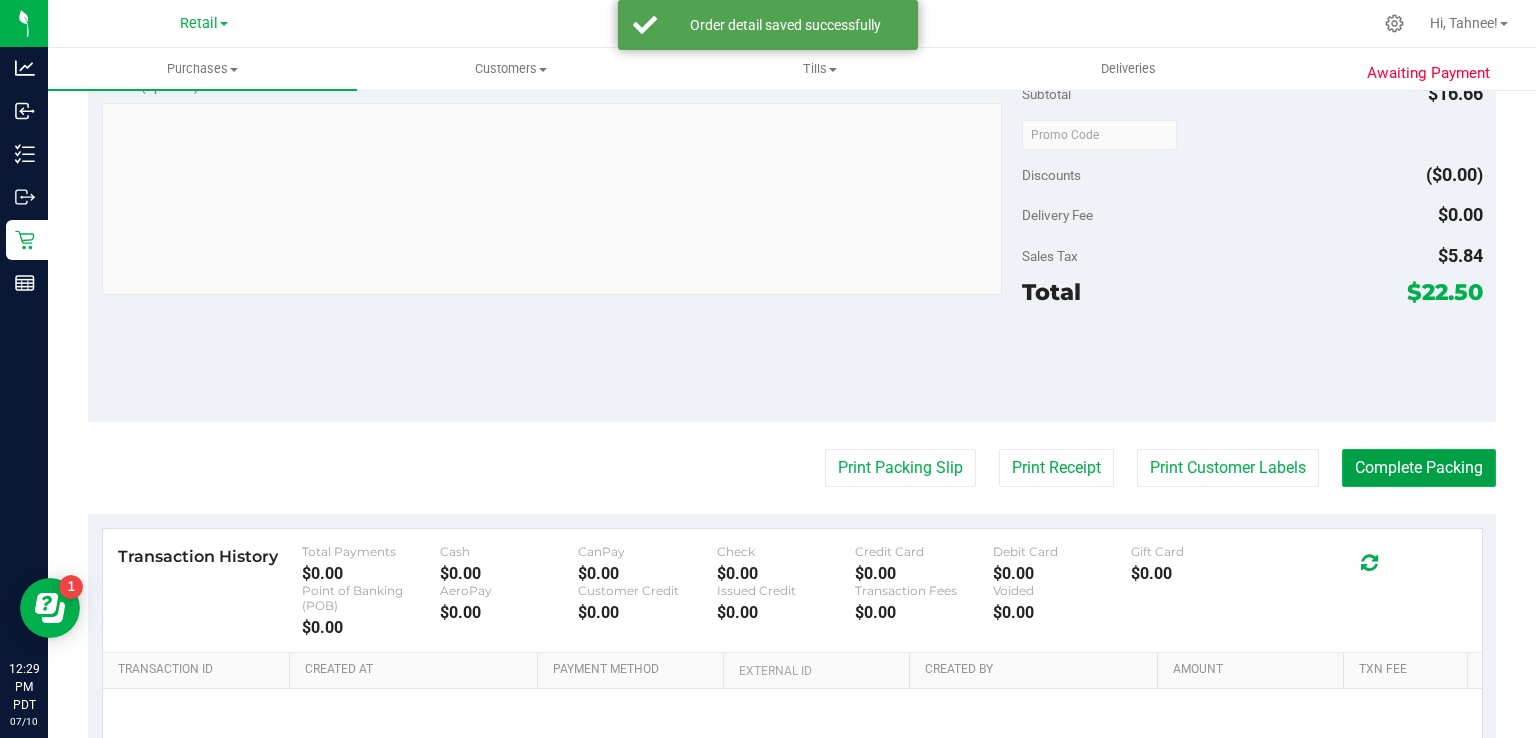 click on "Complete Packing" at bounding box center (1419, 468) 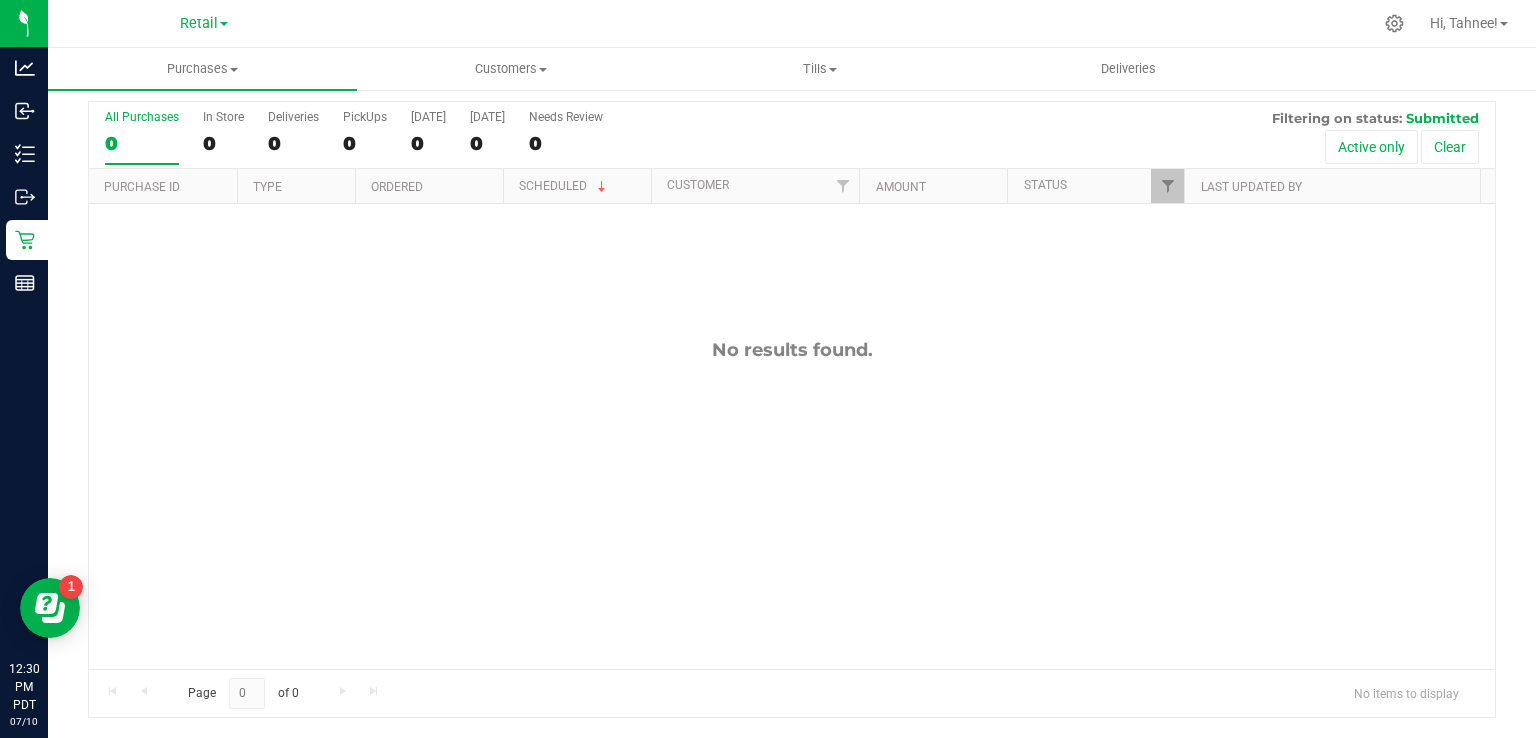 scroll, scrollTop: 0, scrollLeft: 0, axis: both 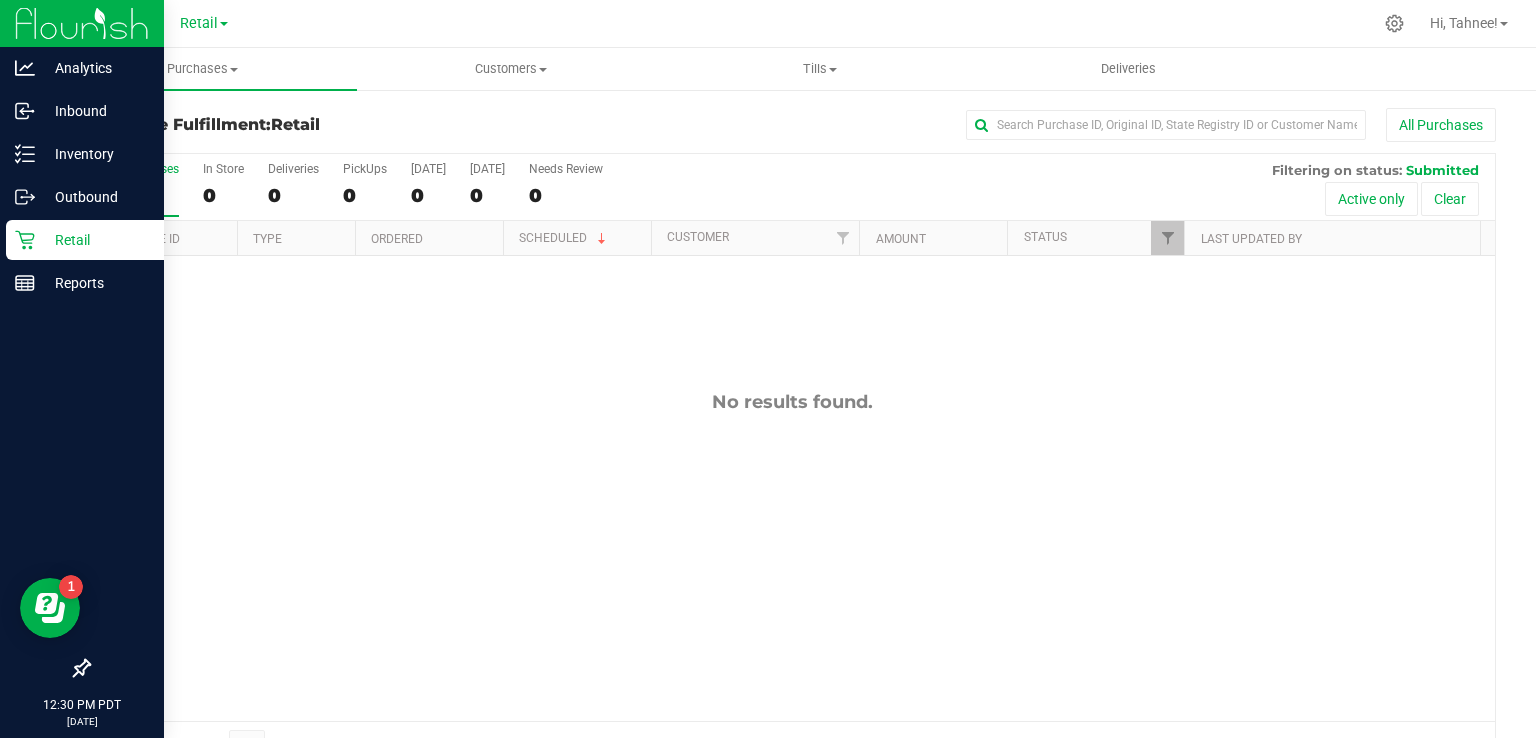 click on "Retail" at bounding box center (85, 240) 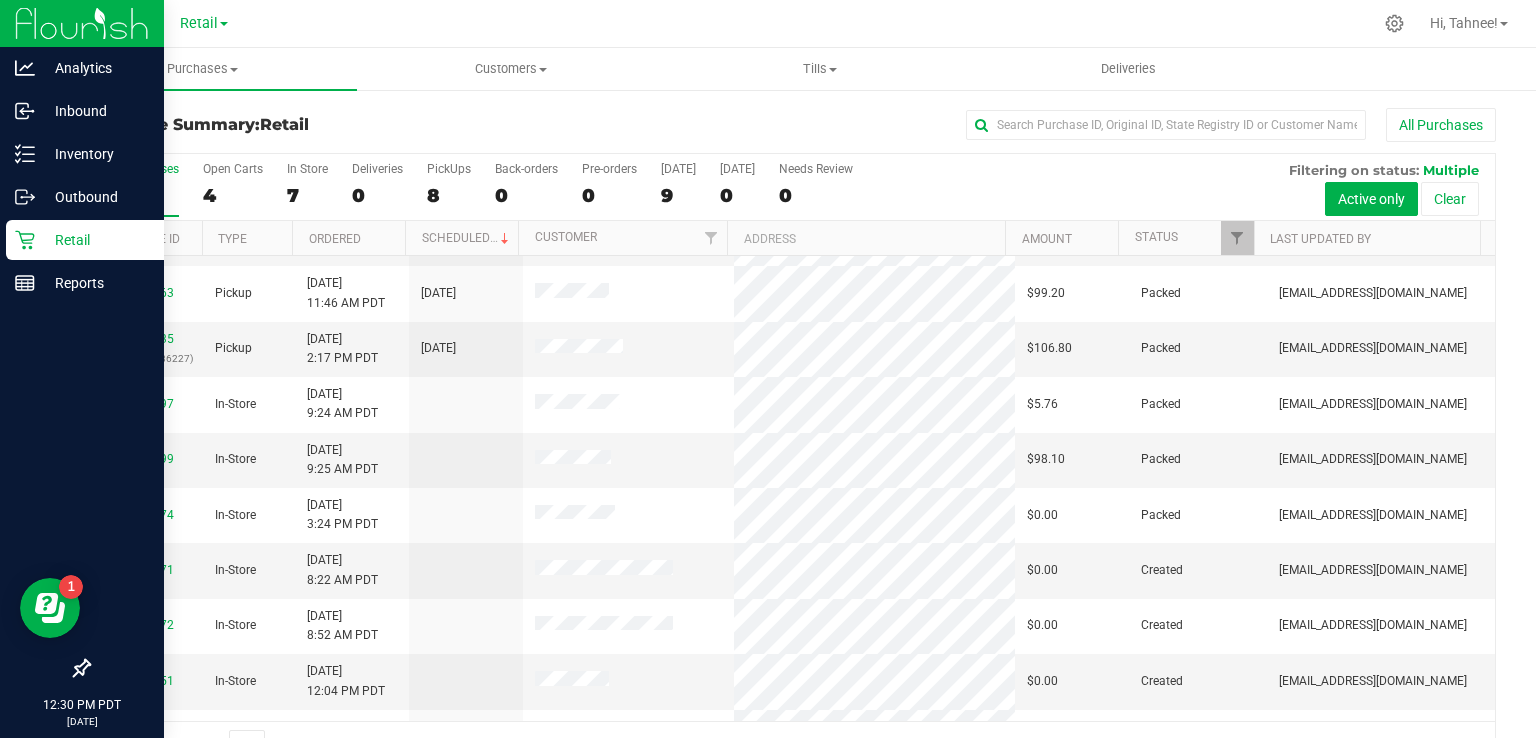 scroll, scrollTop: 362, scrollLeft: 0, axis: vertical 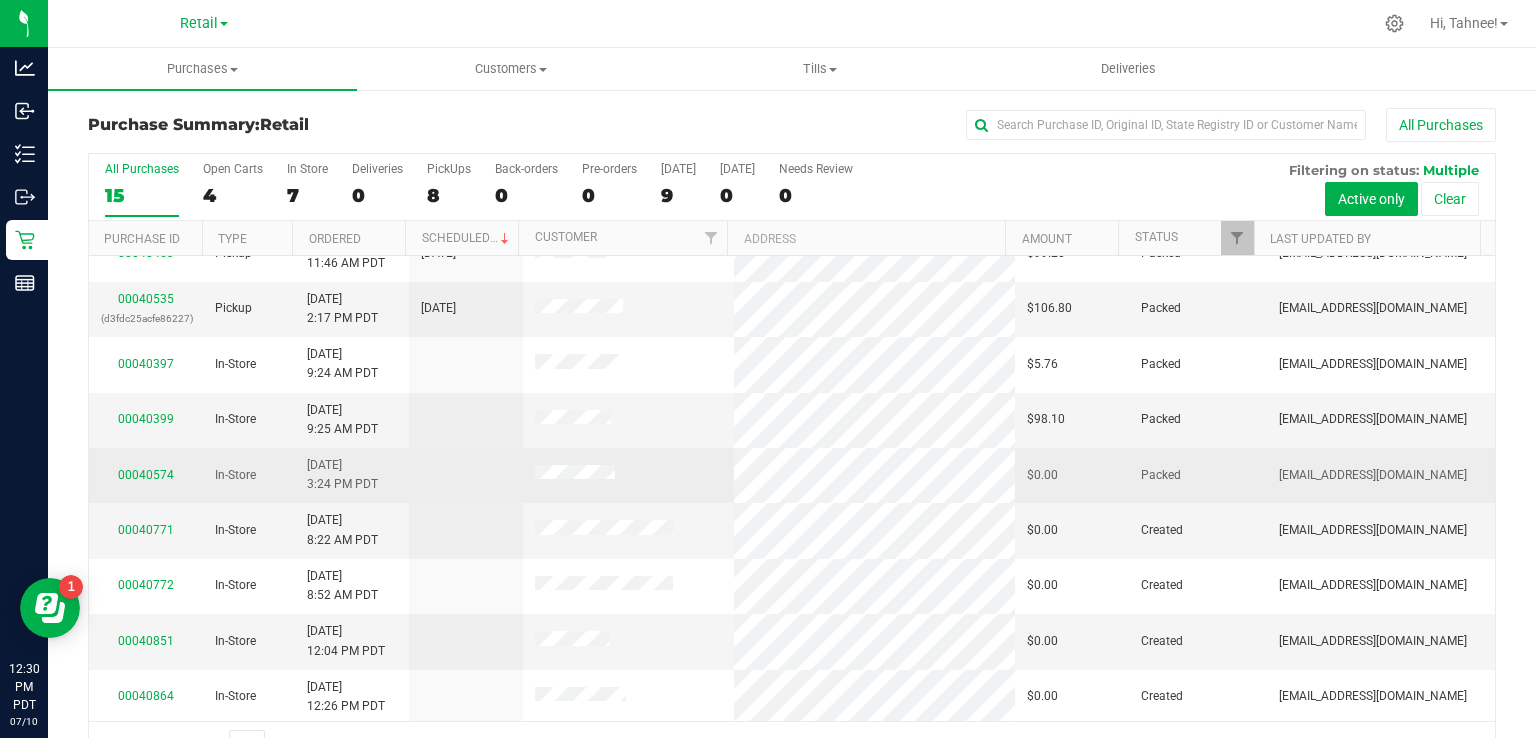 click on "[EMAIL_ADDRESS][DOMAIN_NAME]" at bounding box center [1373, 475] 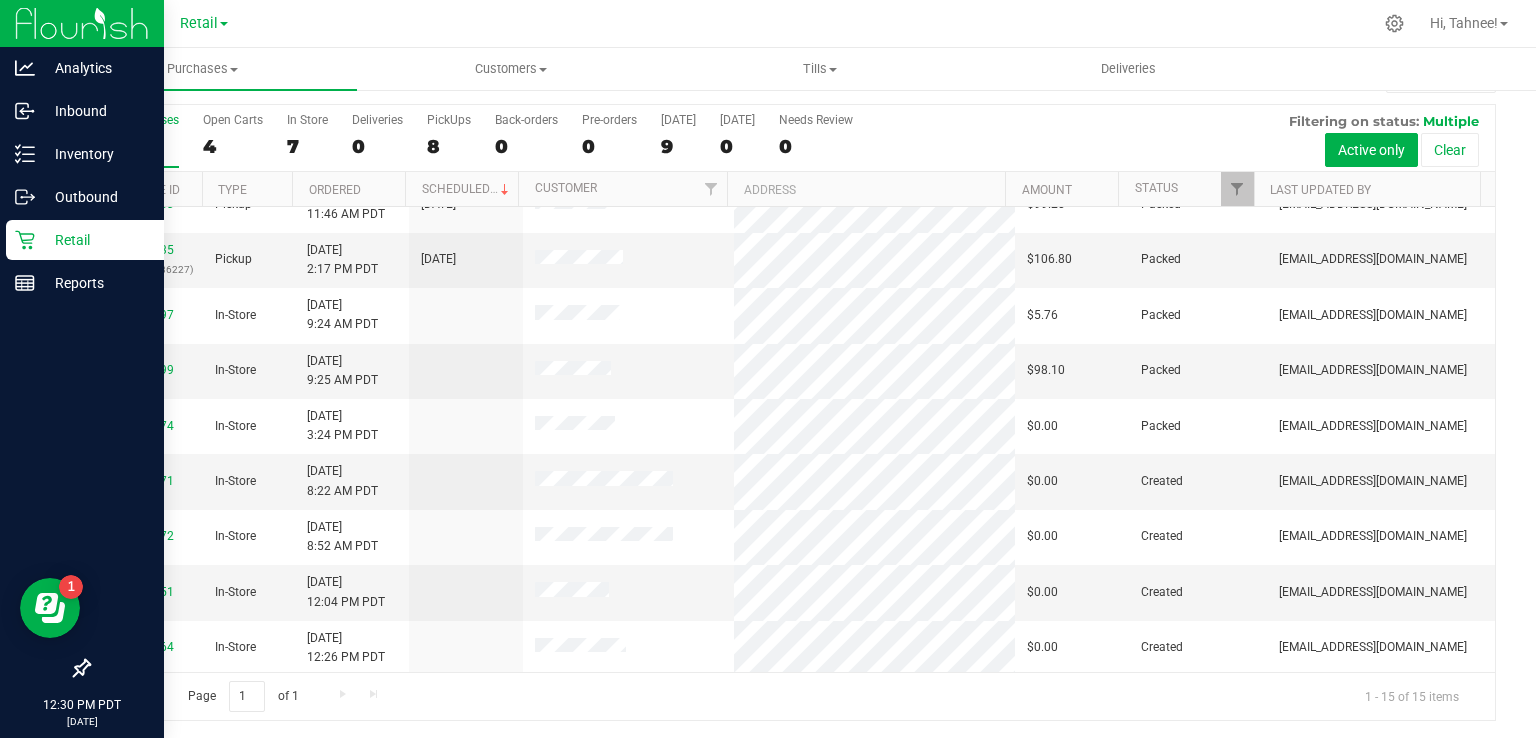 click 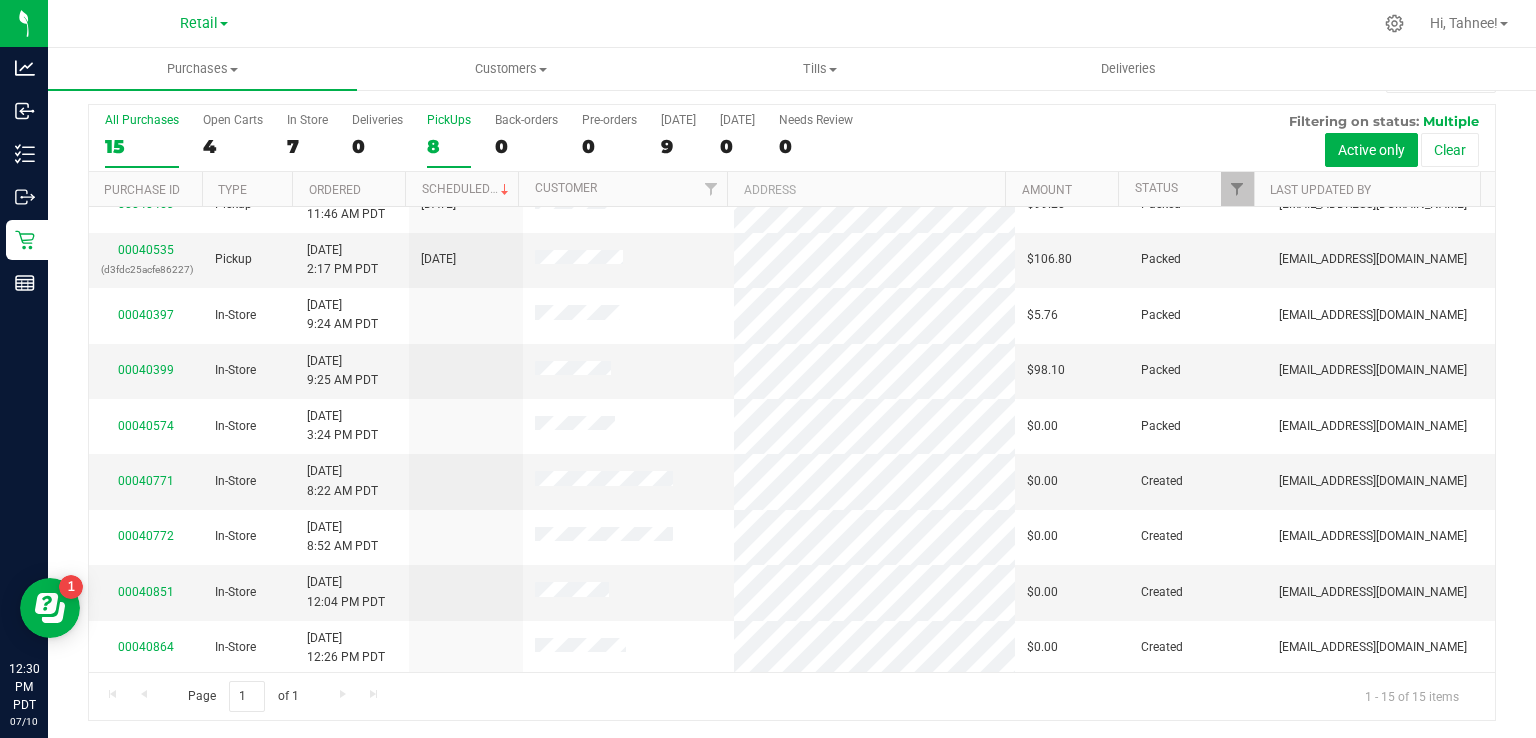 click on "8" at bounding box center [449, 146] 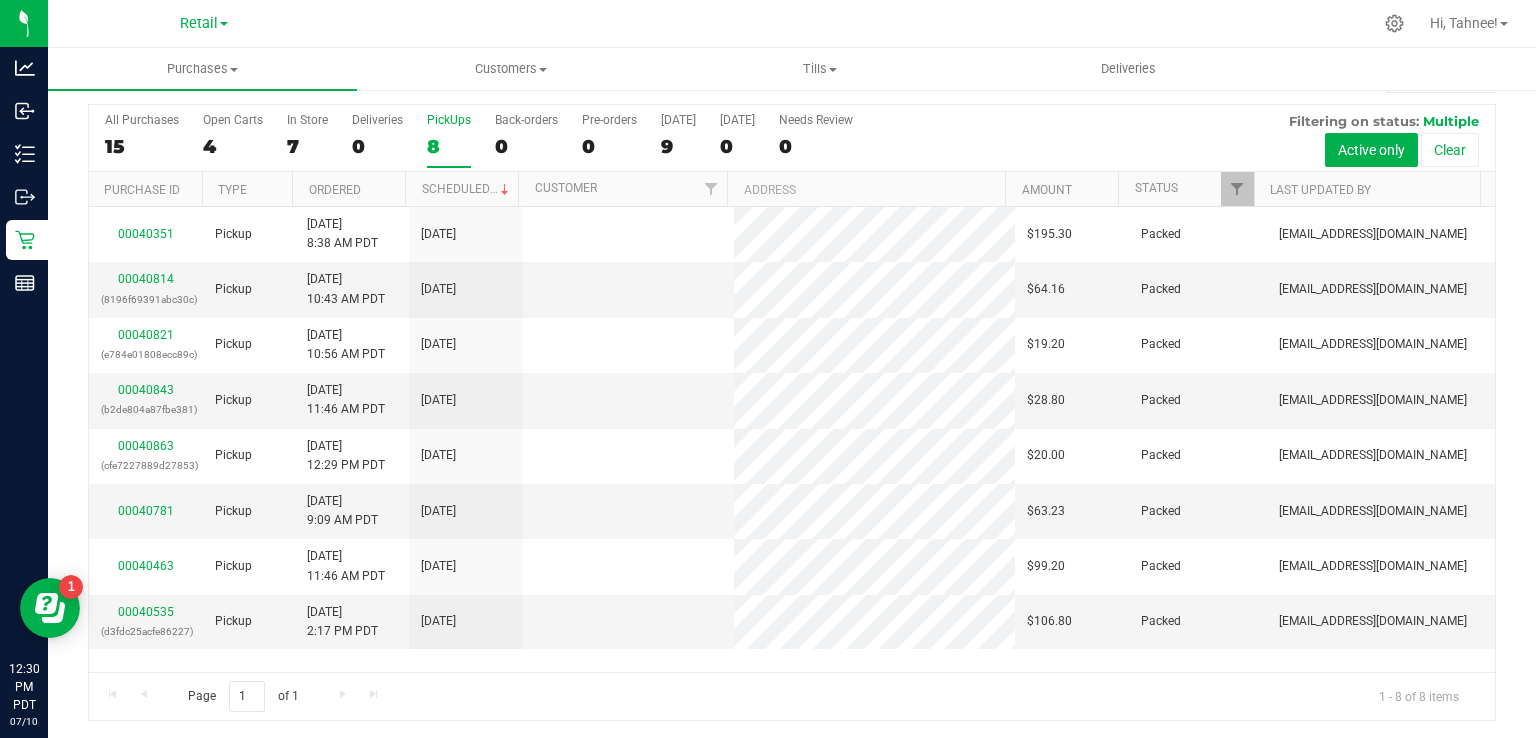 scroll, scrollTop: 0, scrollLeft: 0, axis: both 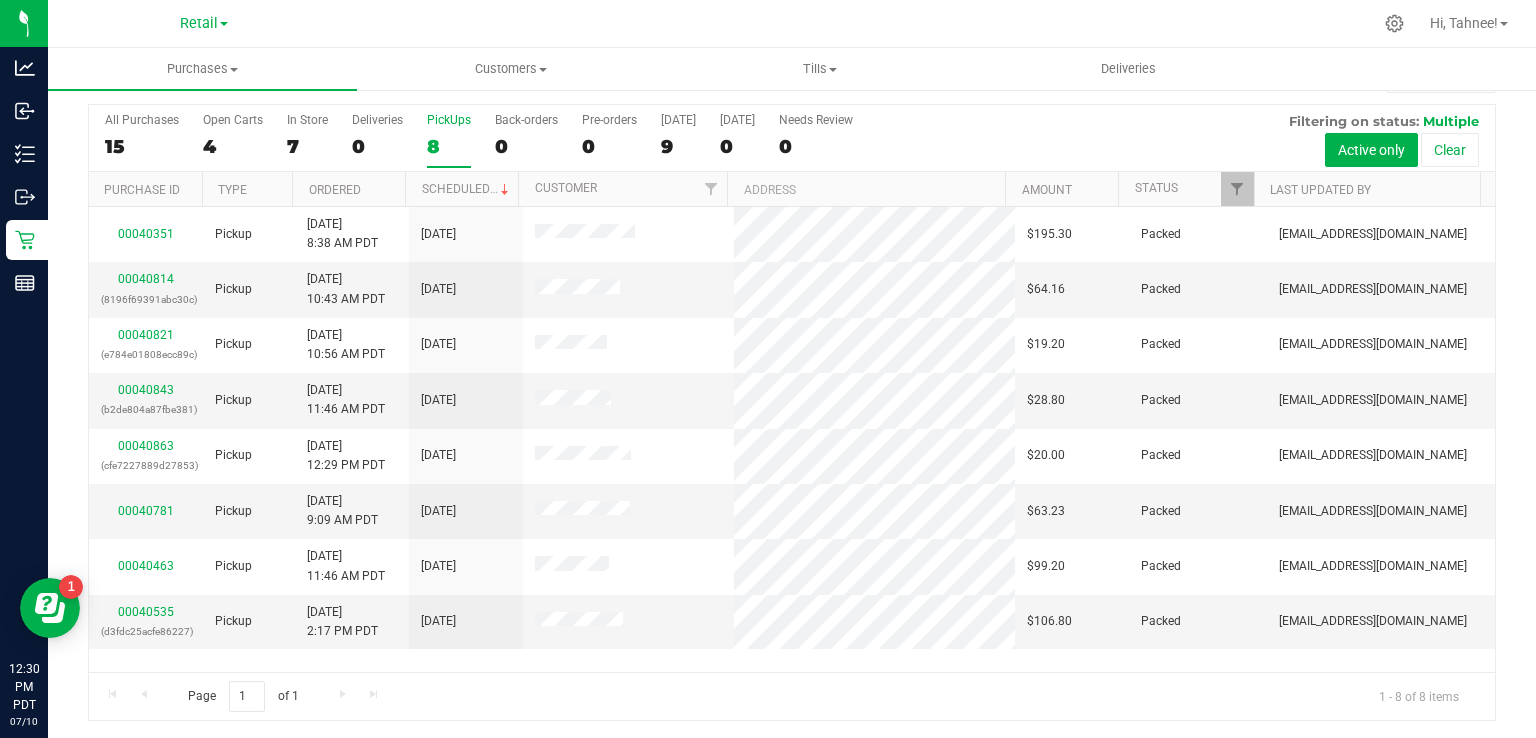 click on "PickUps" at bounding box center [449, 120] 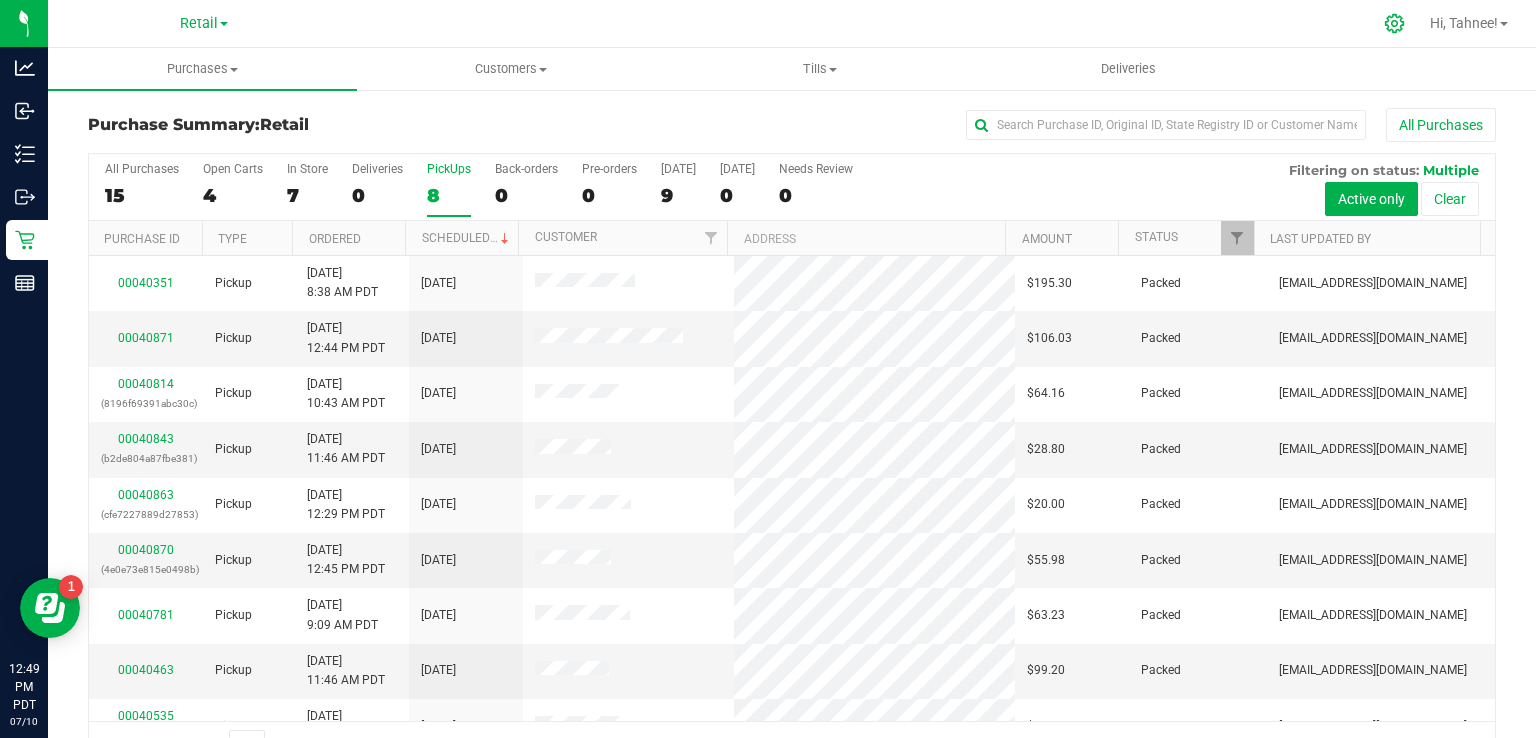 click 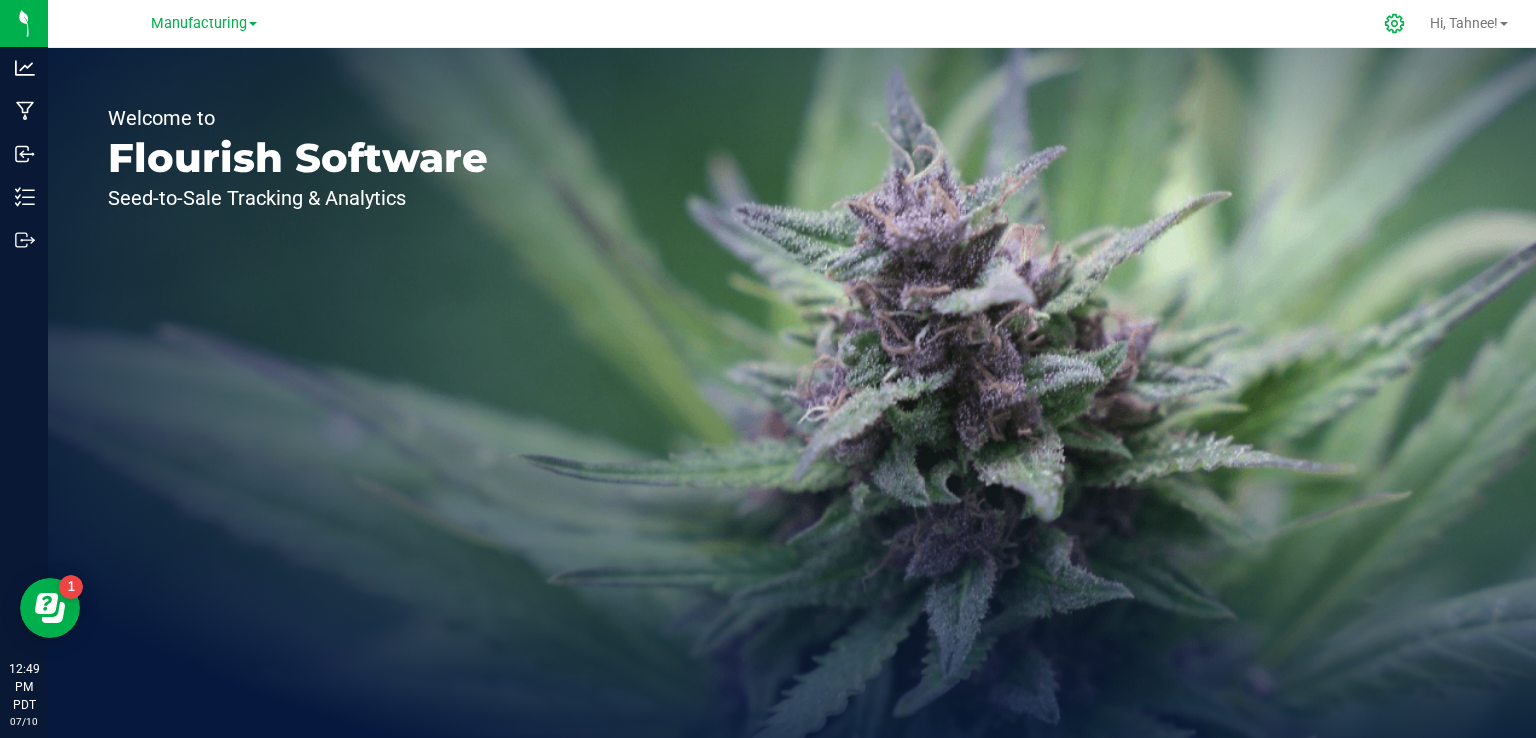 click on "Manufacturing" at bounding box center (199, 23) 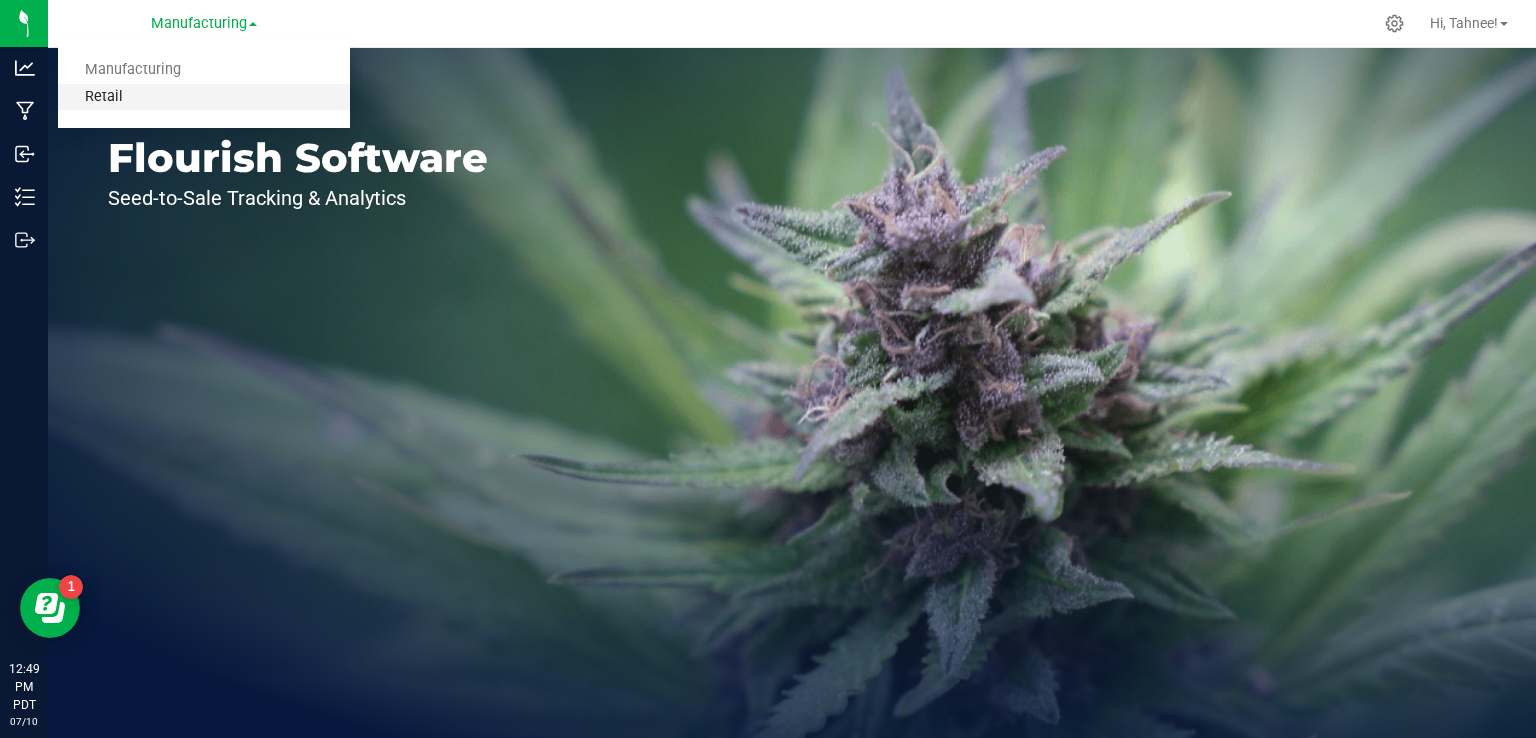 click on "Retail" at bounding box center (204, 97) 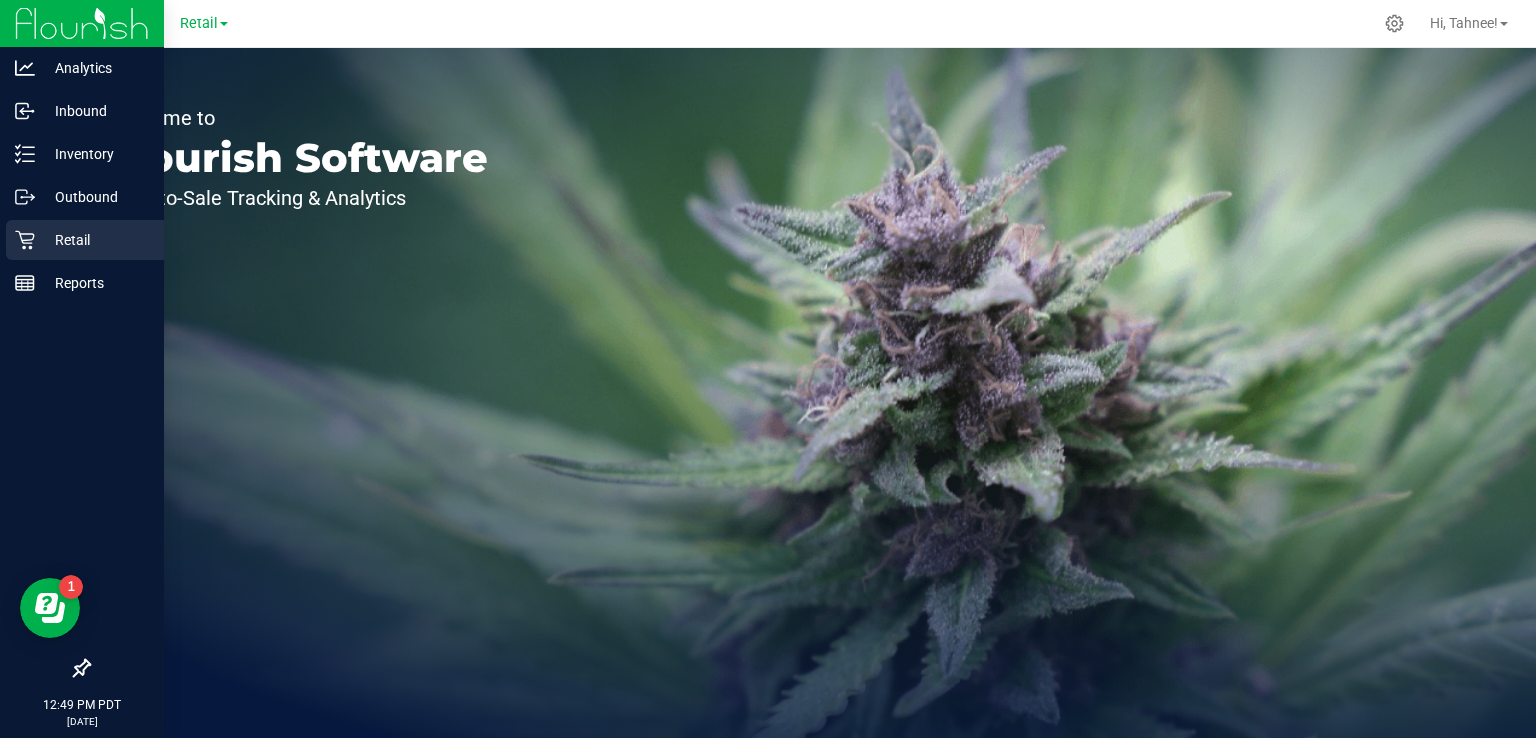 click 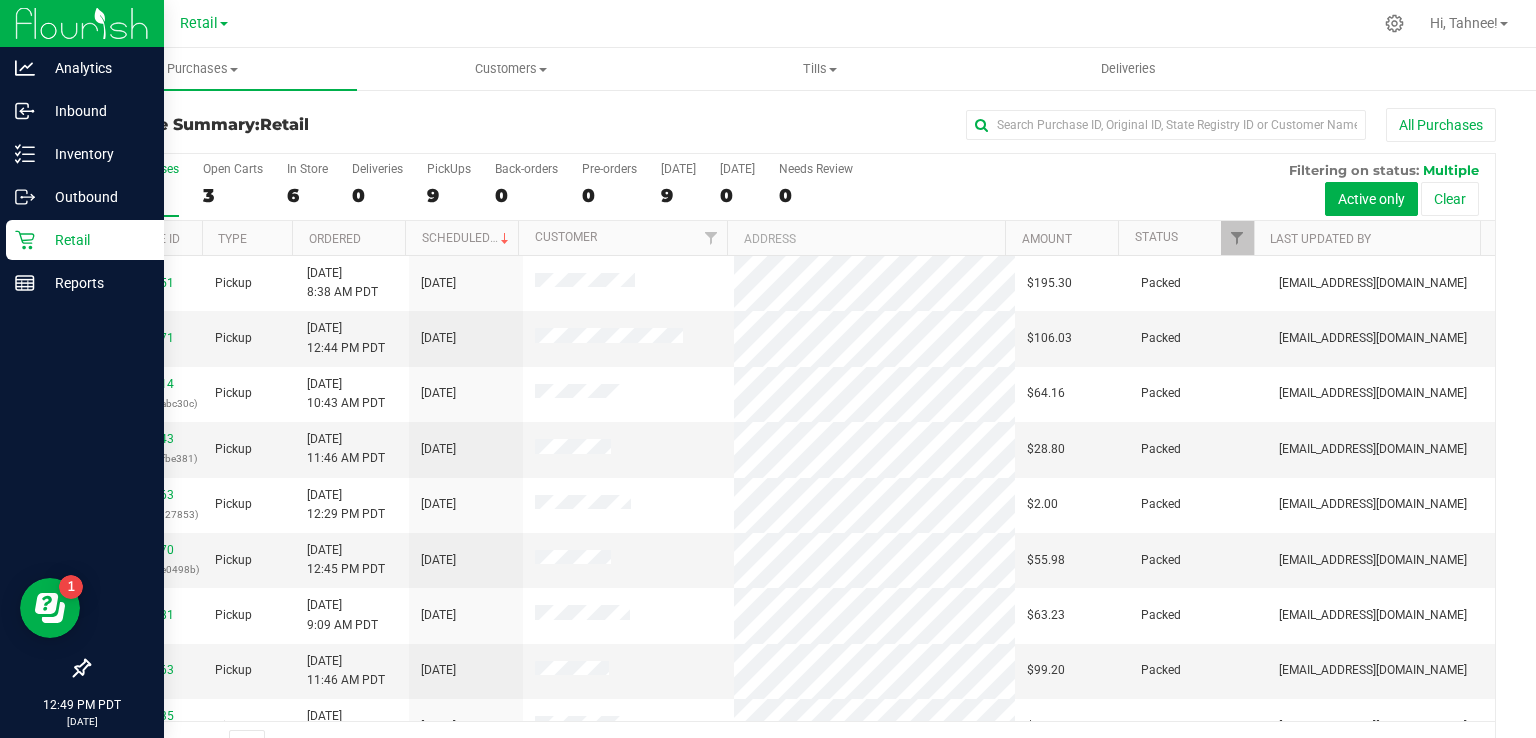 click on "Retail" at bounding box center [85, 240] 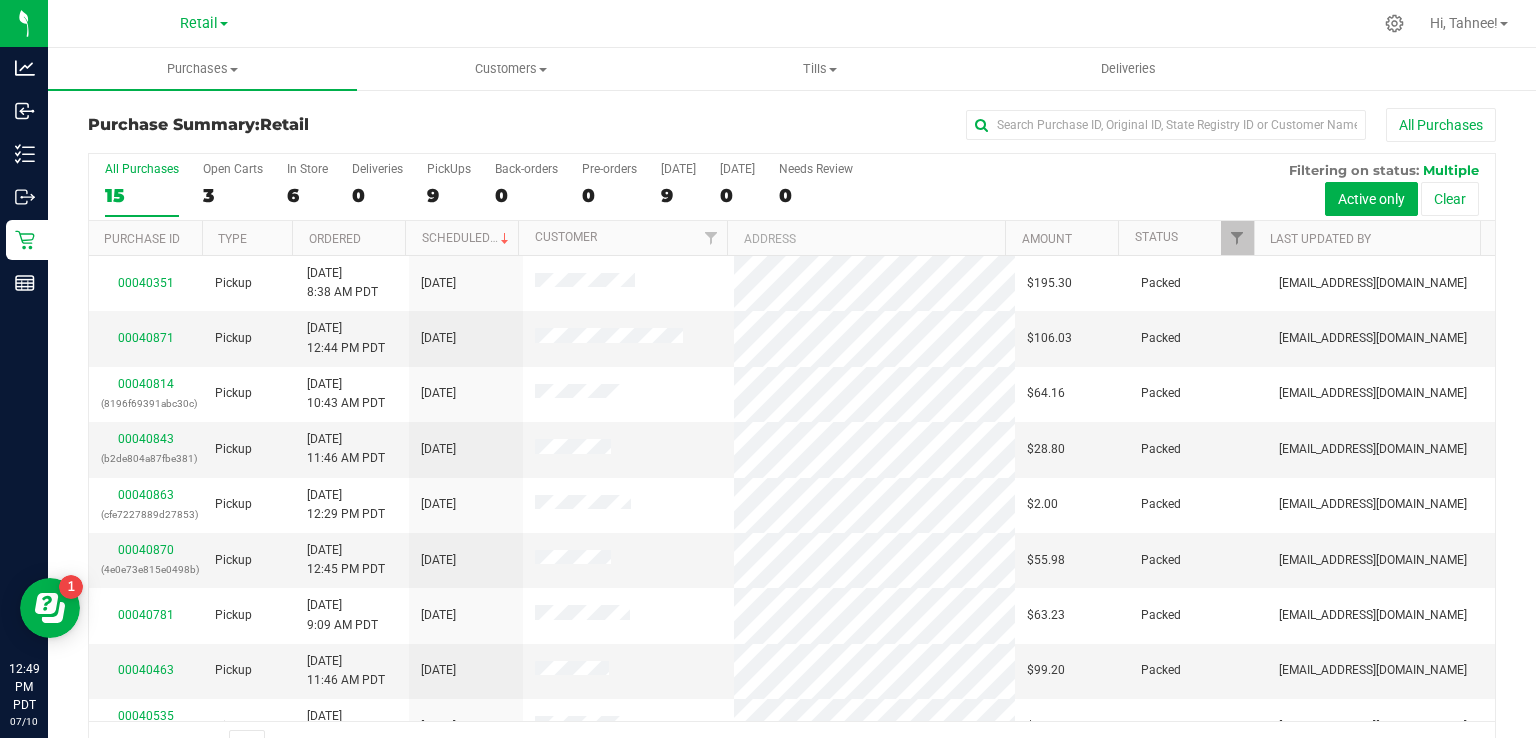 click on "All Purchases" at bounding box center (1026, 125) 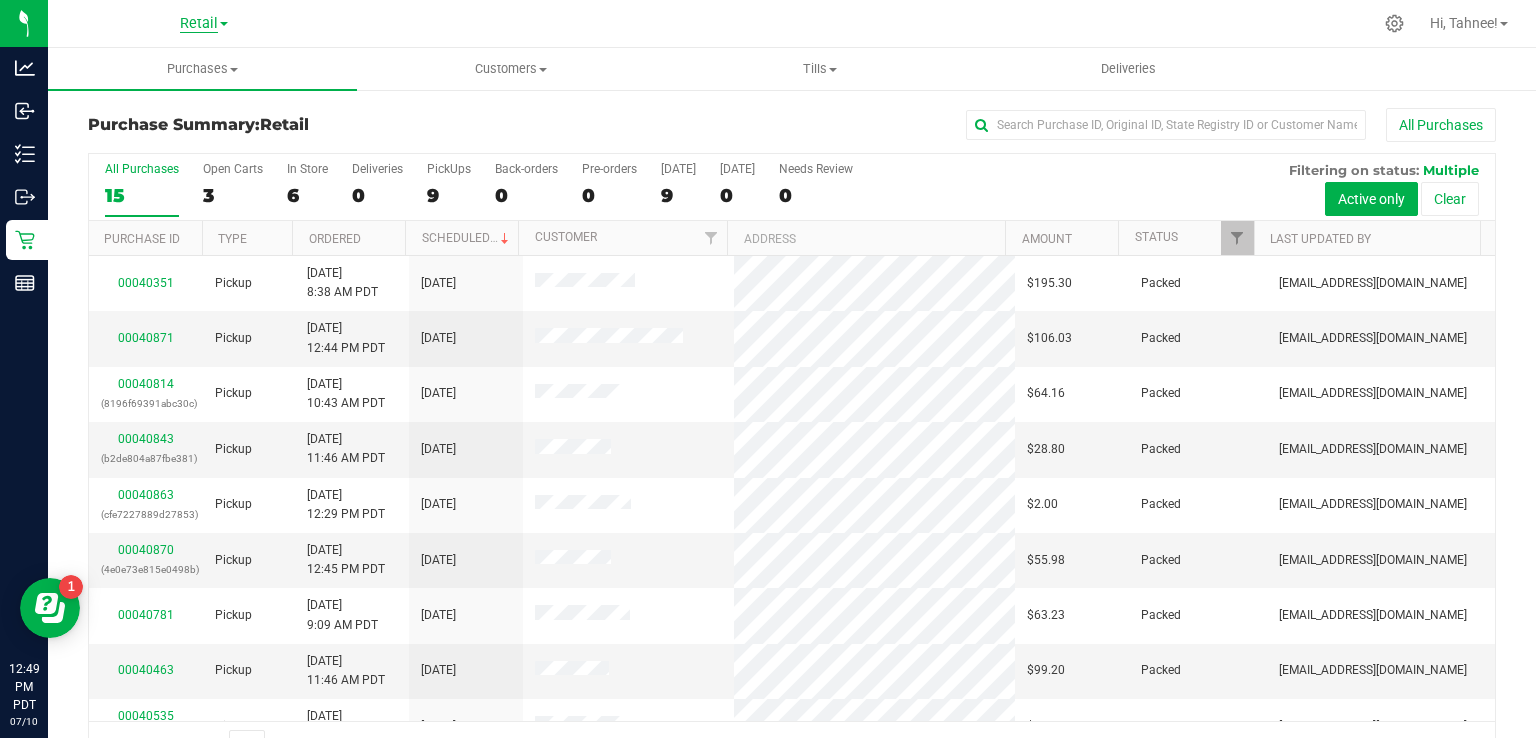click on "Retail" at bounding box center [199, 24] 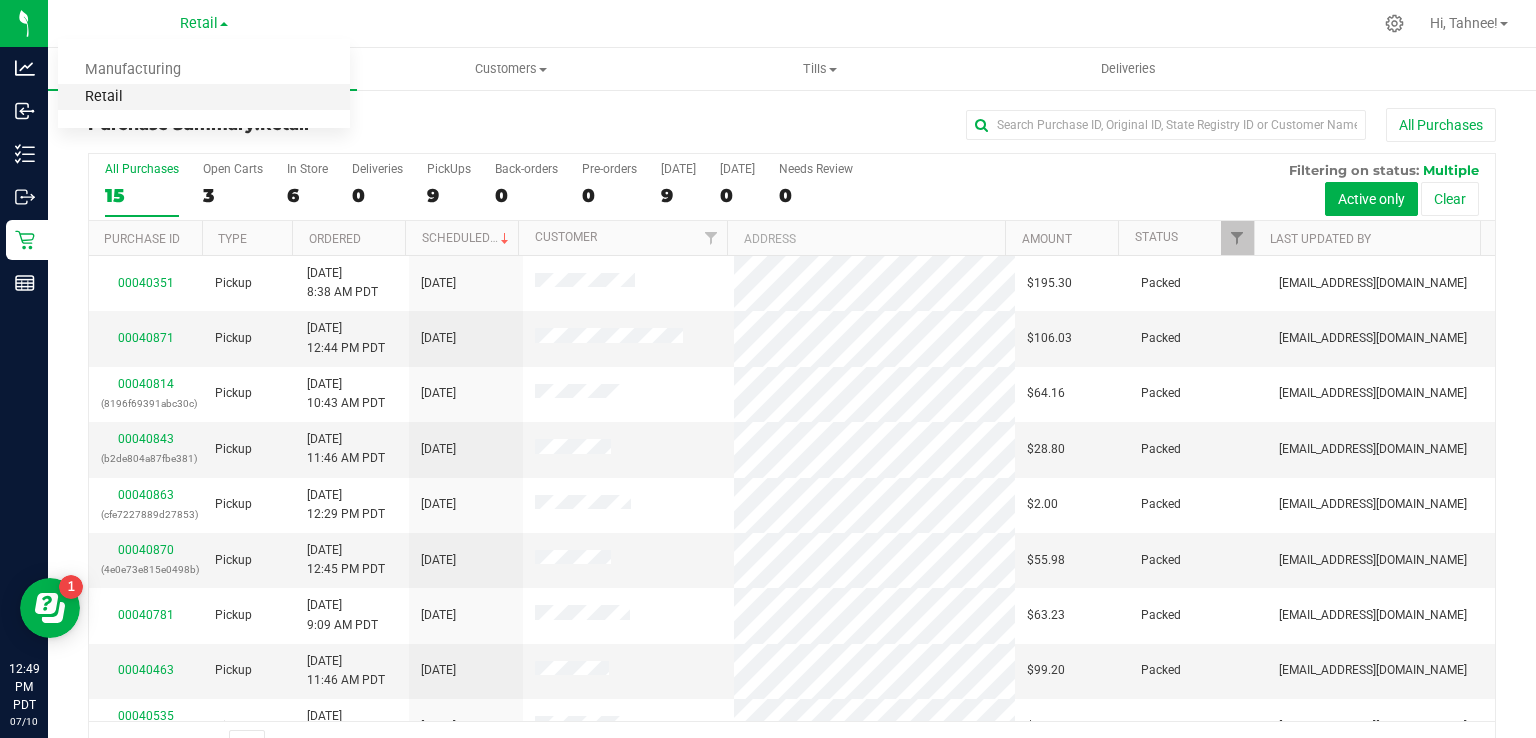 click on "Retail" at bounding box center (204, 97) 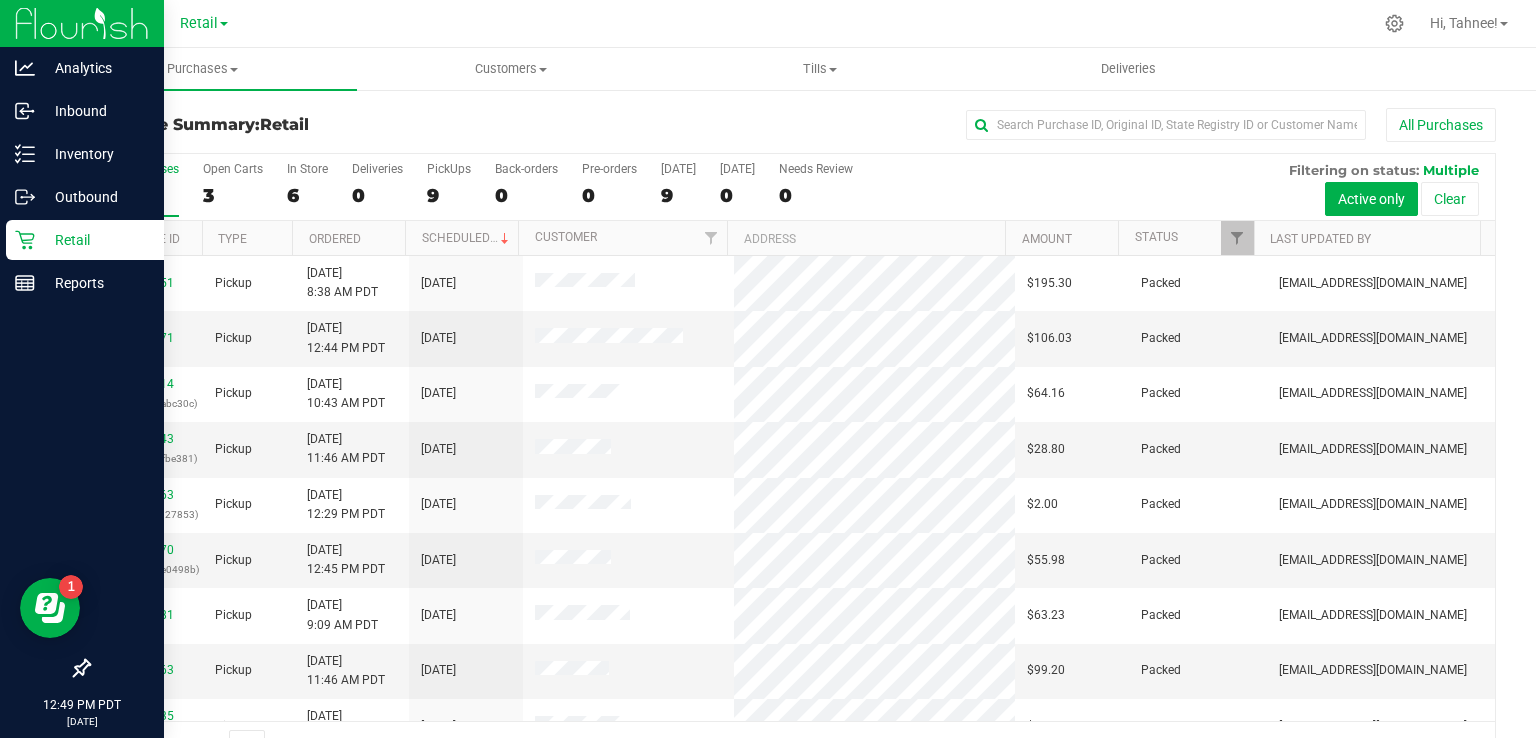 click at bounding box center (82, 24) 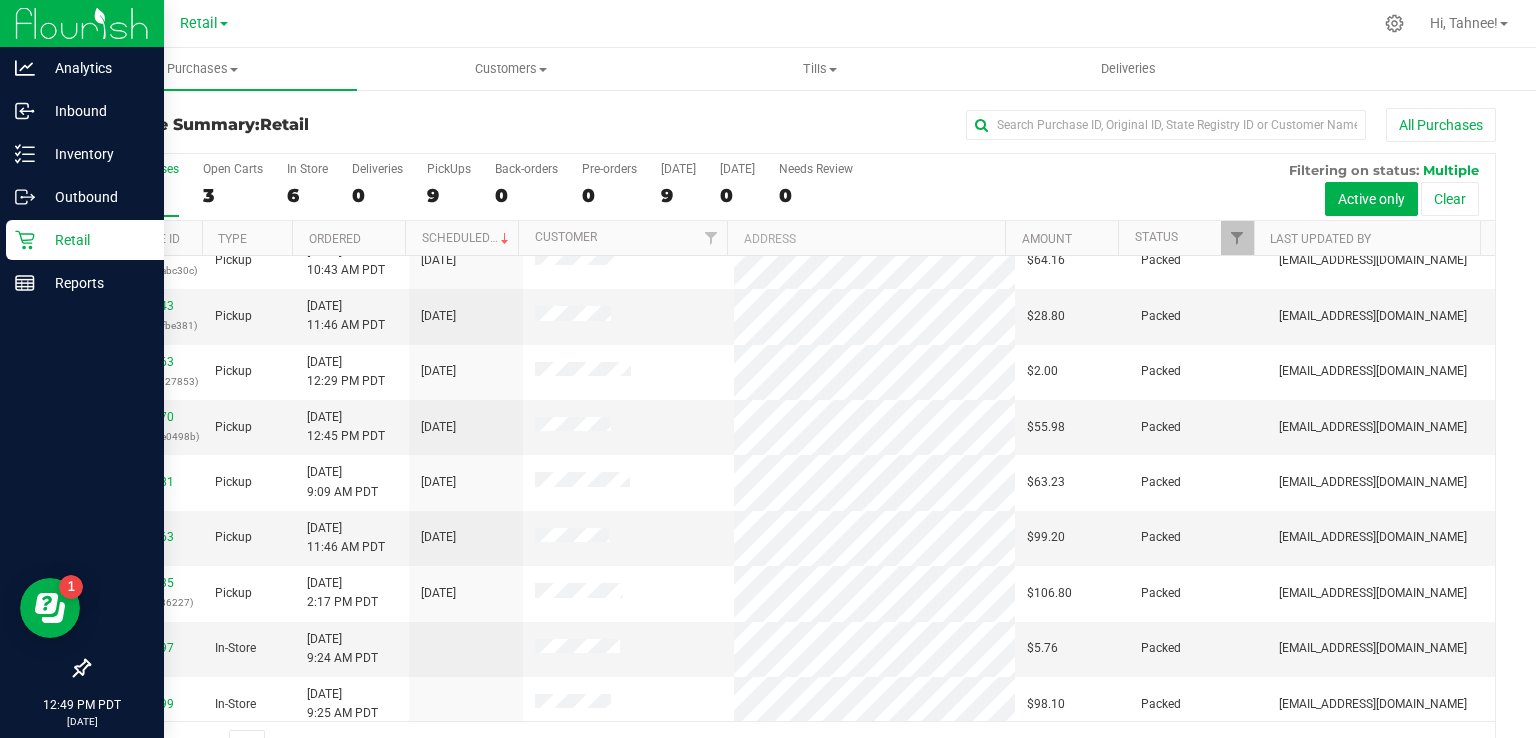 scroll, scrollTop: 0, scrollLeft: 0, axis: both 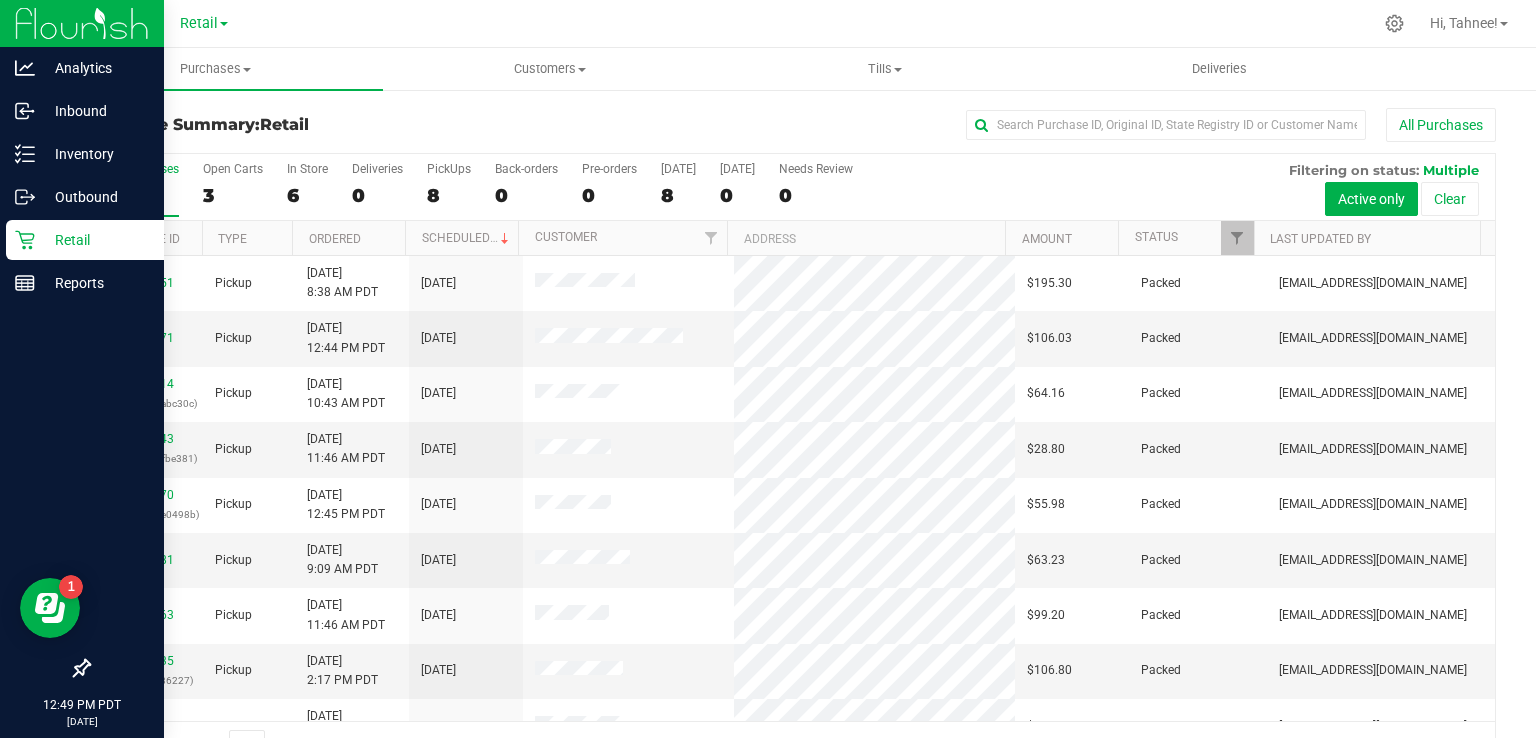click on "Retail" at bounding box center (95, 240) 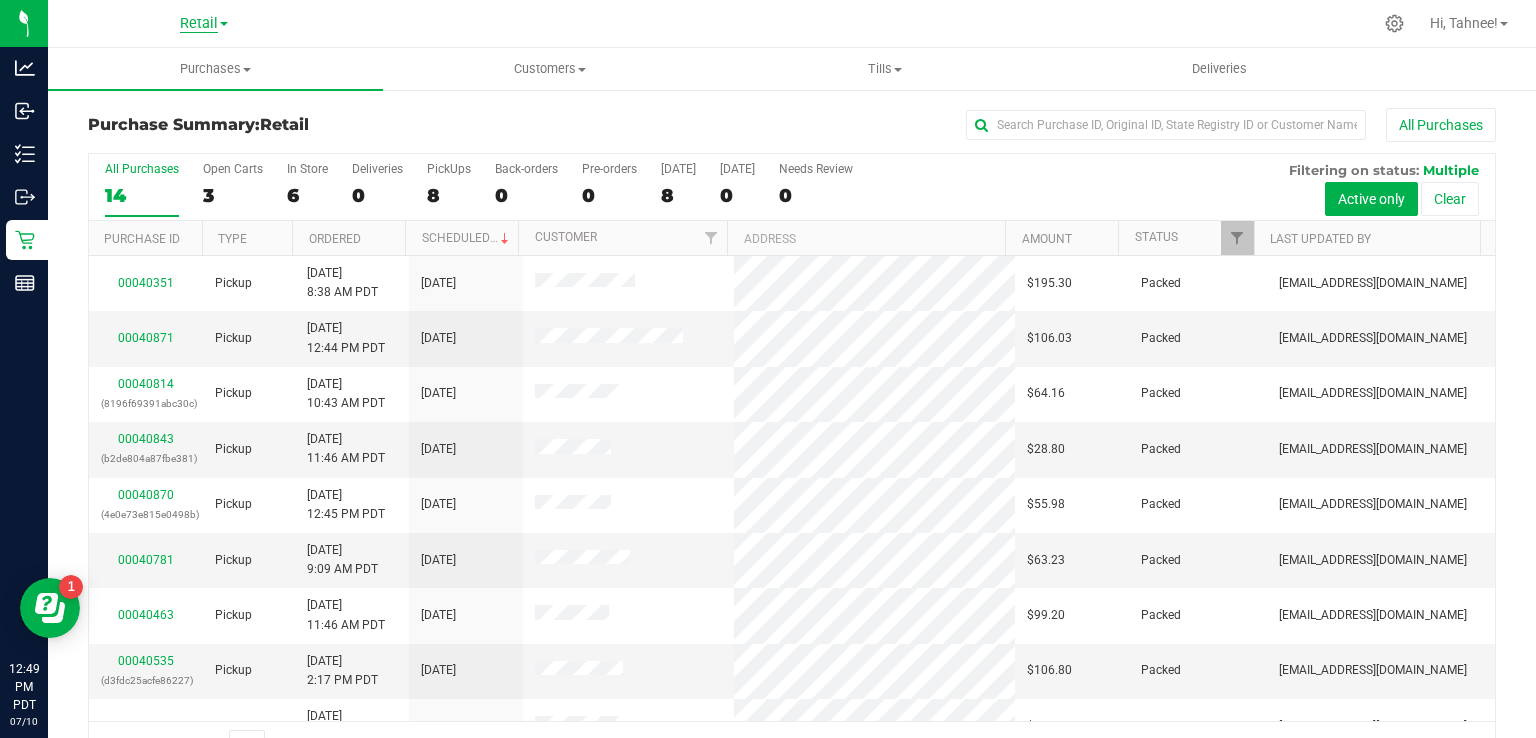click on "Retail" at bounding box center [199, 24] 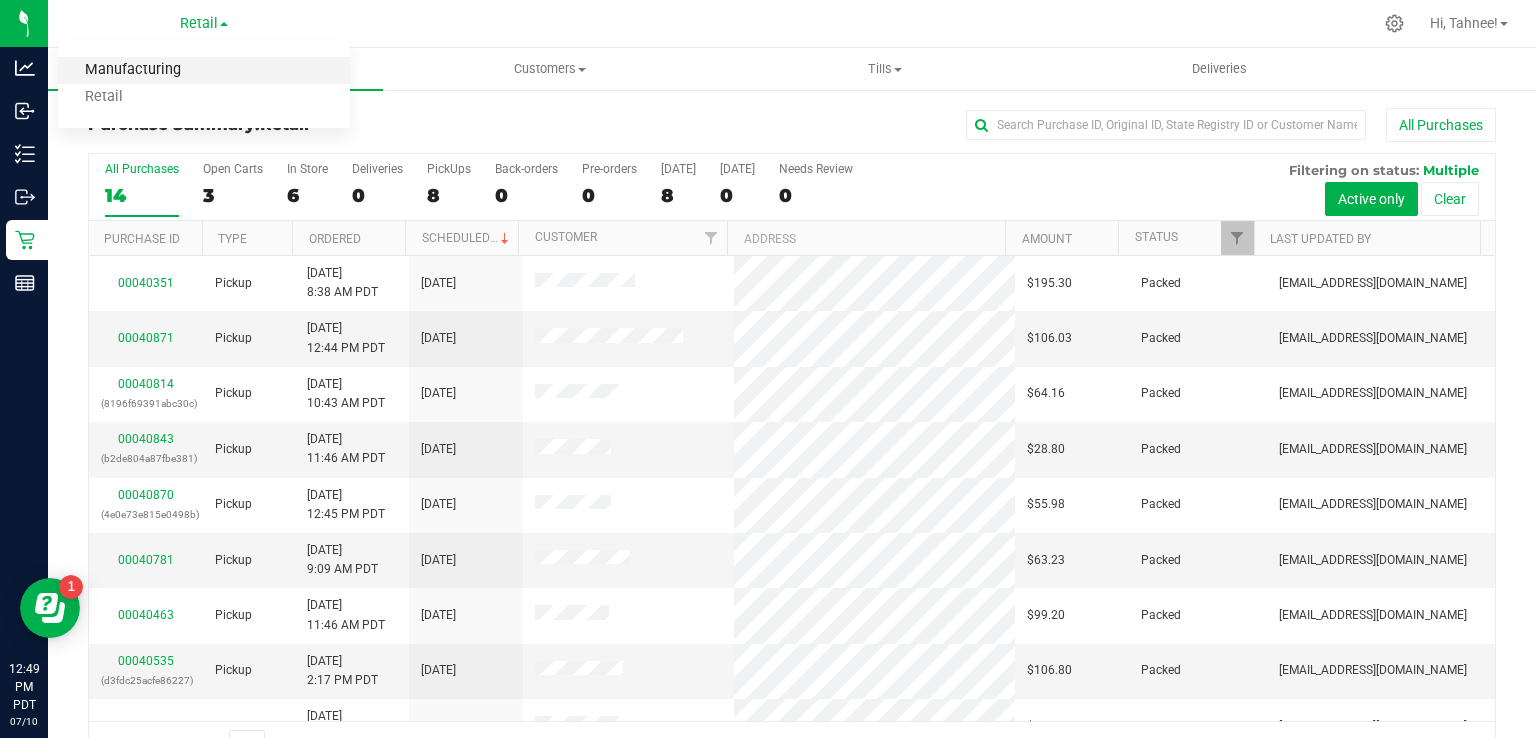 click on "Manufacturing" at bounding box center [204, 70] 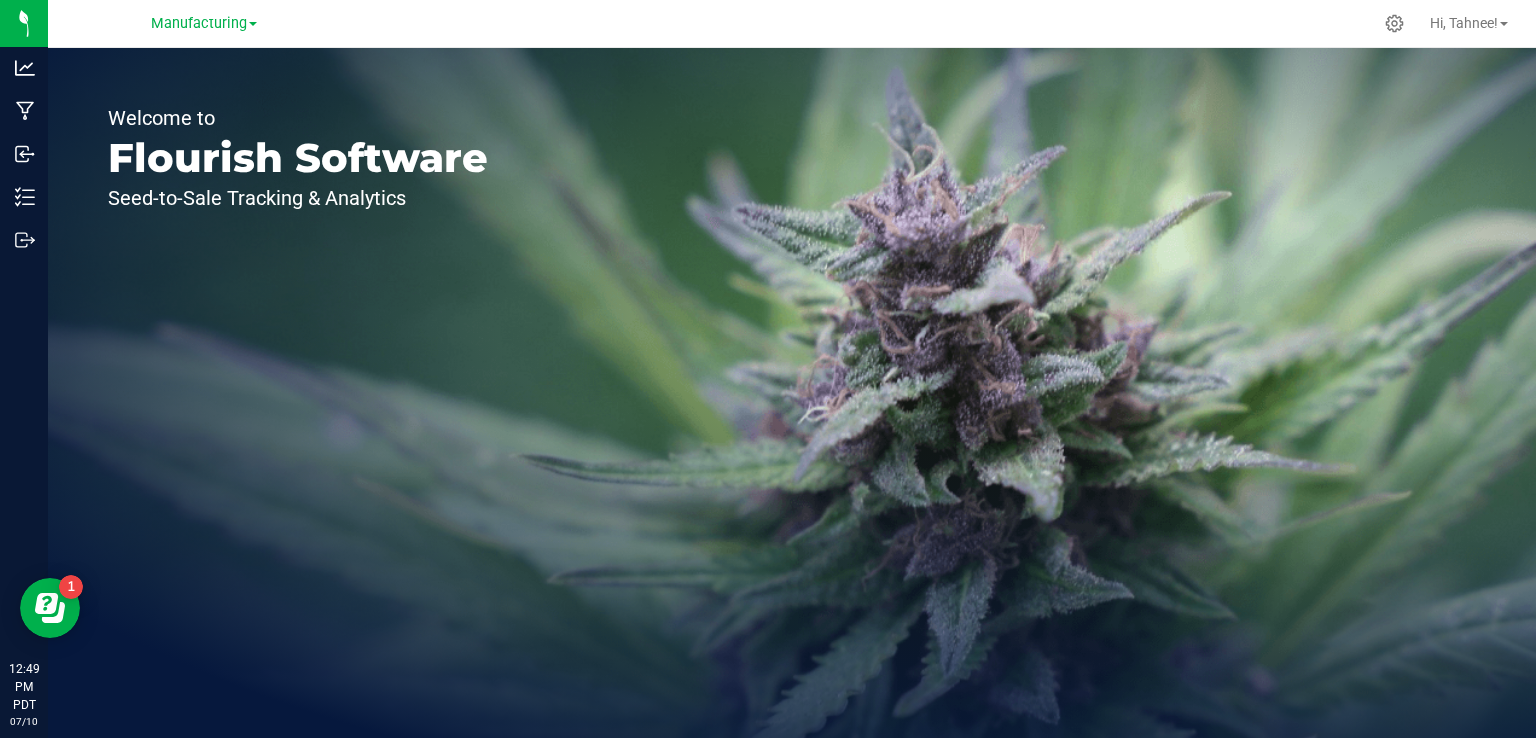 click on "Hi, Tahnee!" at bounding box center [1469, 23] 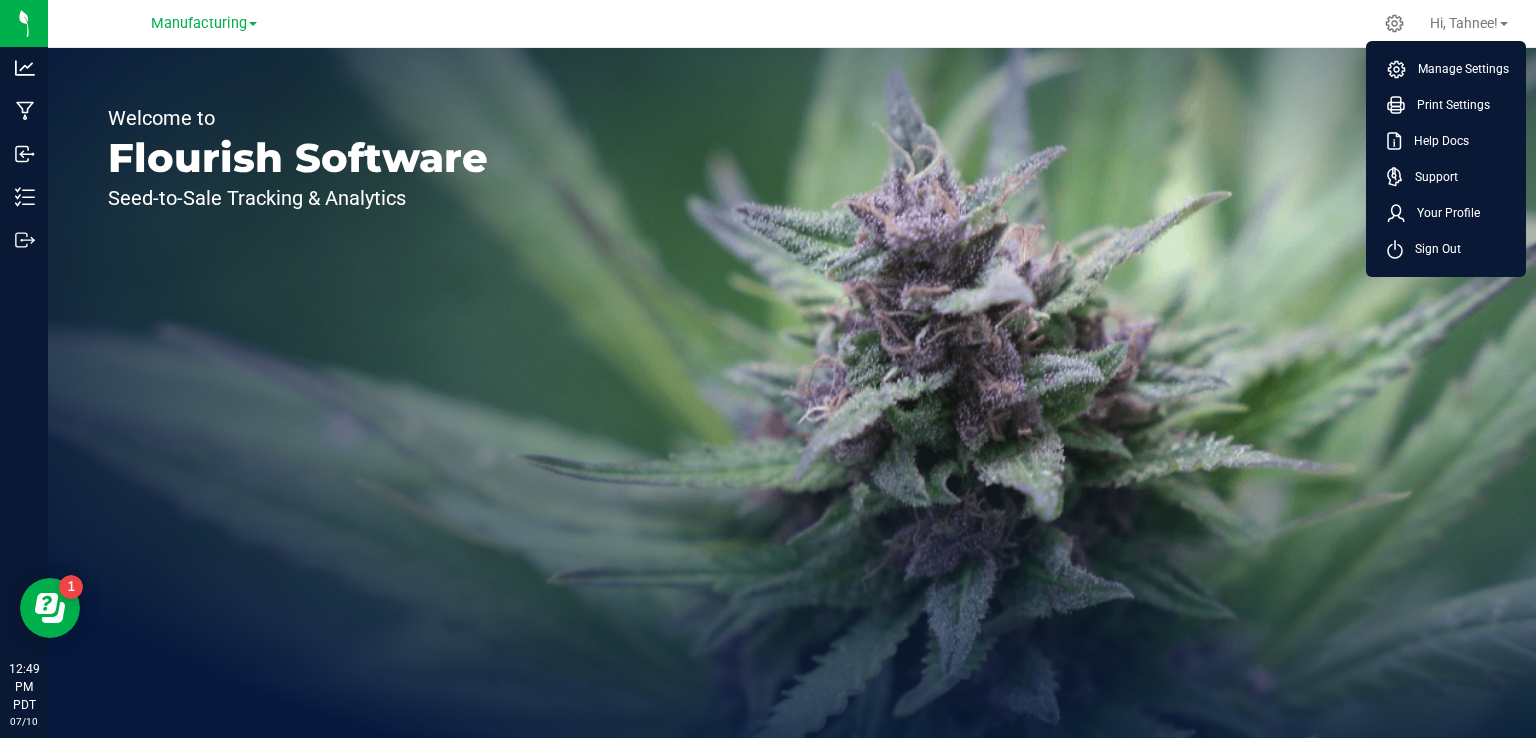 click on "Welcome to   Flourish Software   Seed-to-Sale Tracking & Analytics" at bounding box center (792, 393) 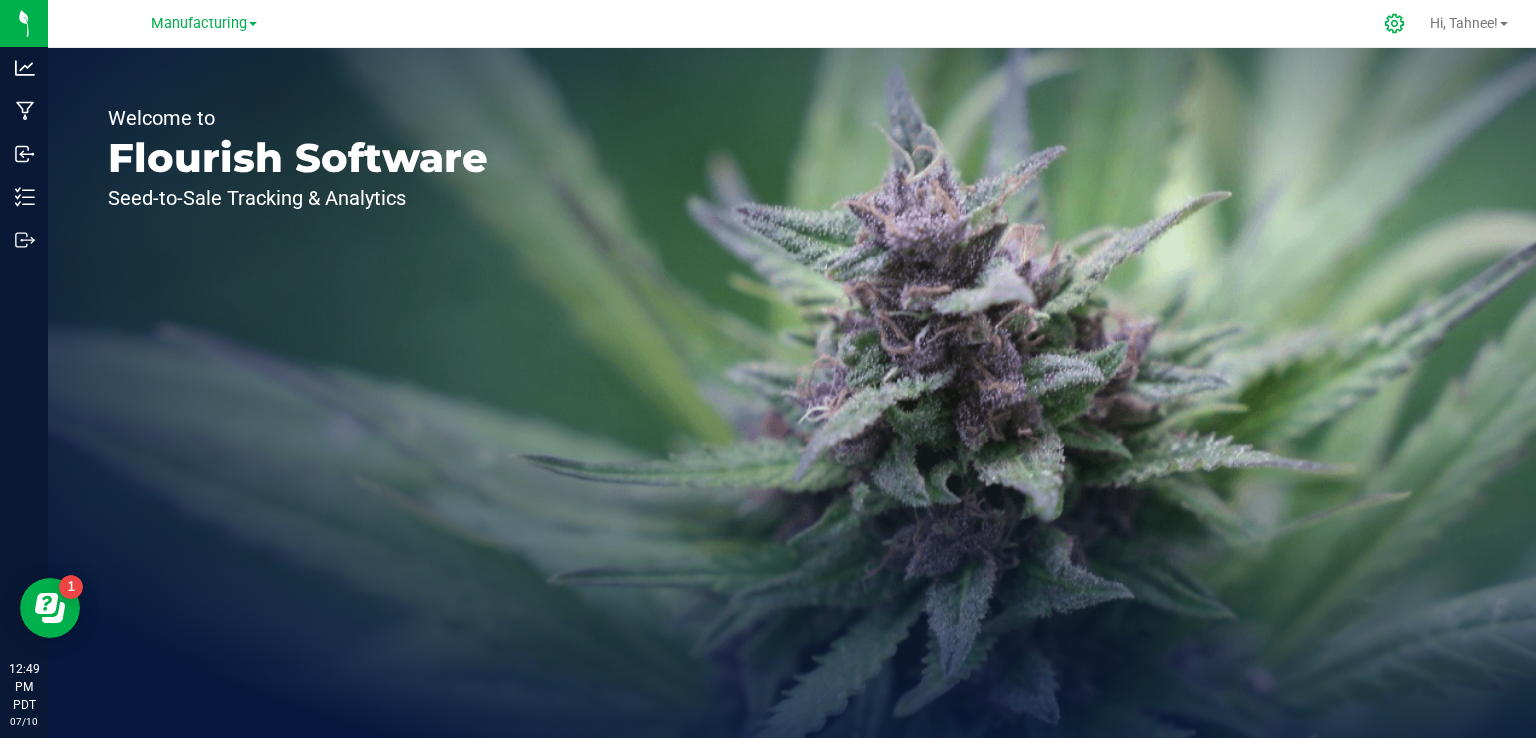 click 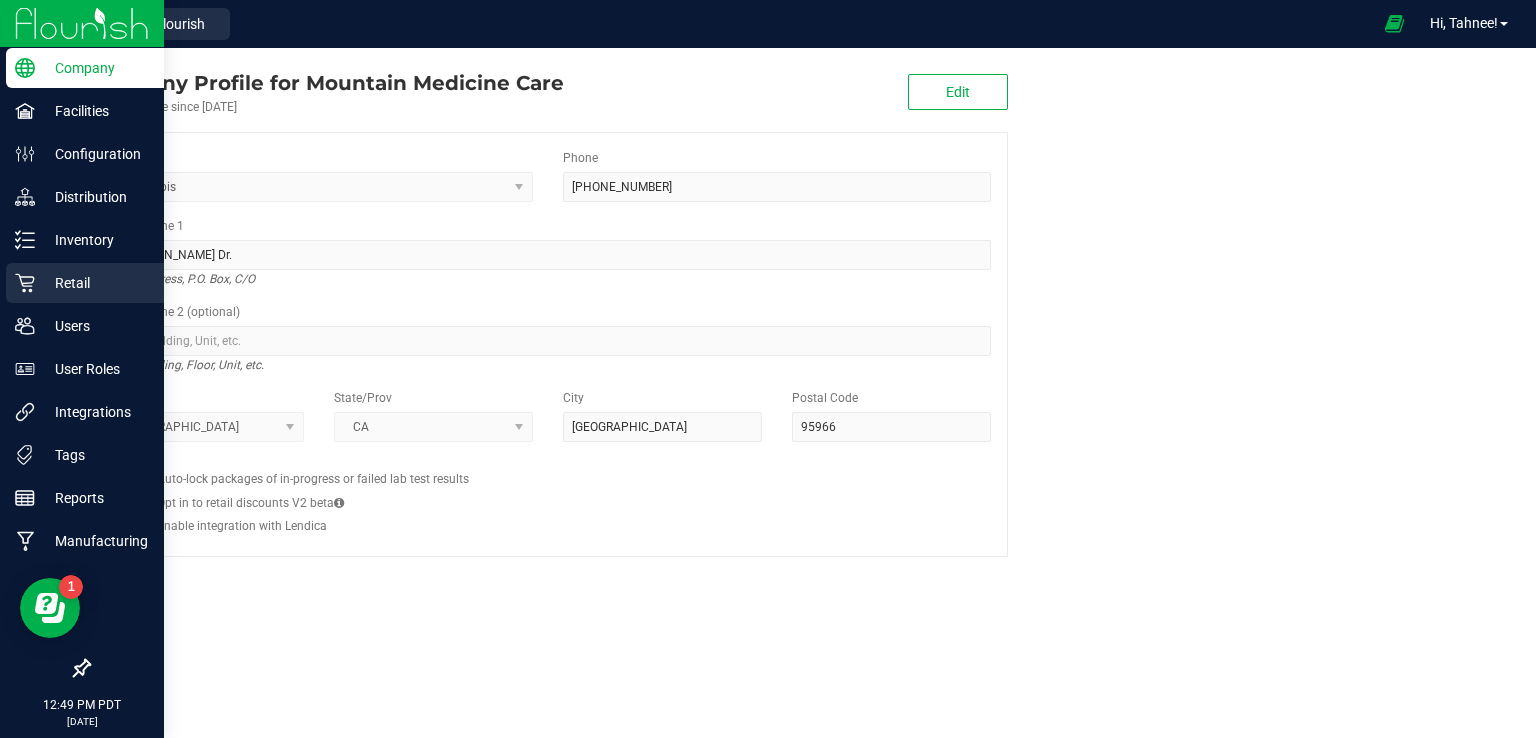 click 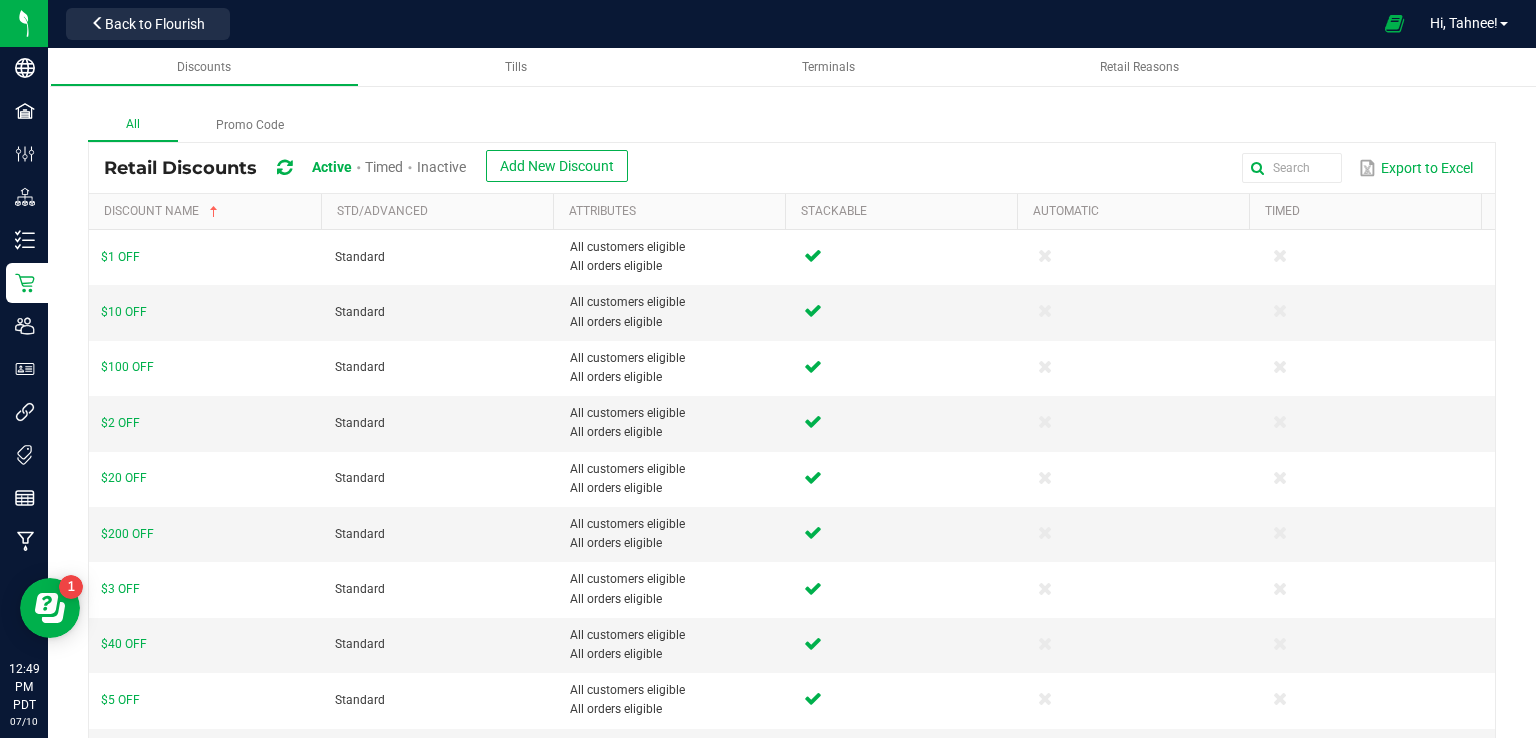 click on "All   Promo Code" at bounding box center (792, 125) 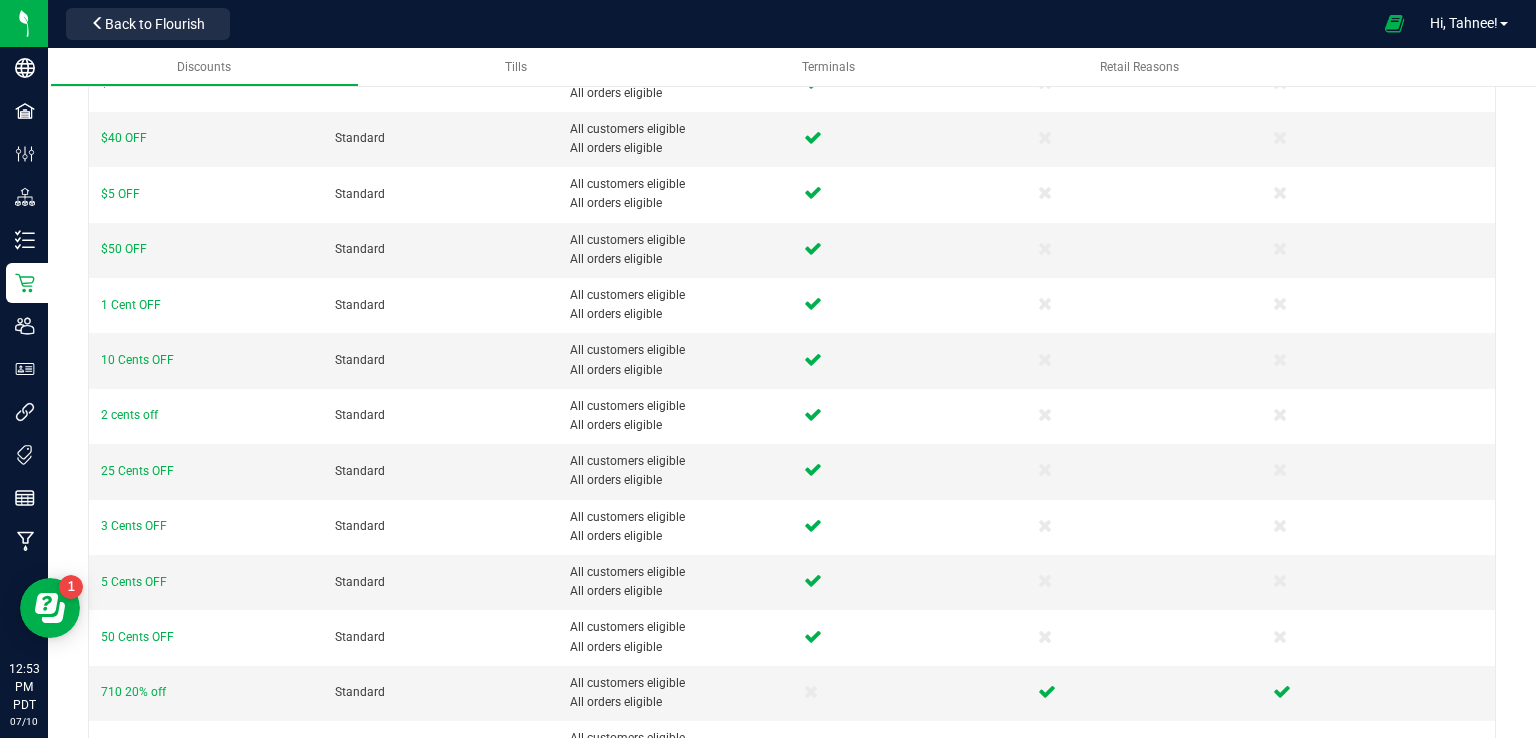 scroll, scrollTop: 508, scrollLeft: 0, axis: vertical 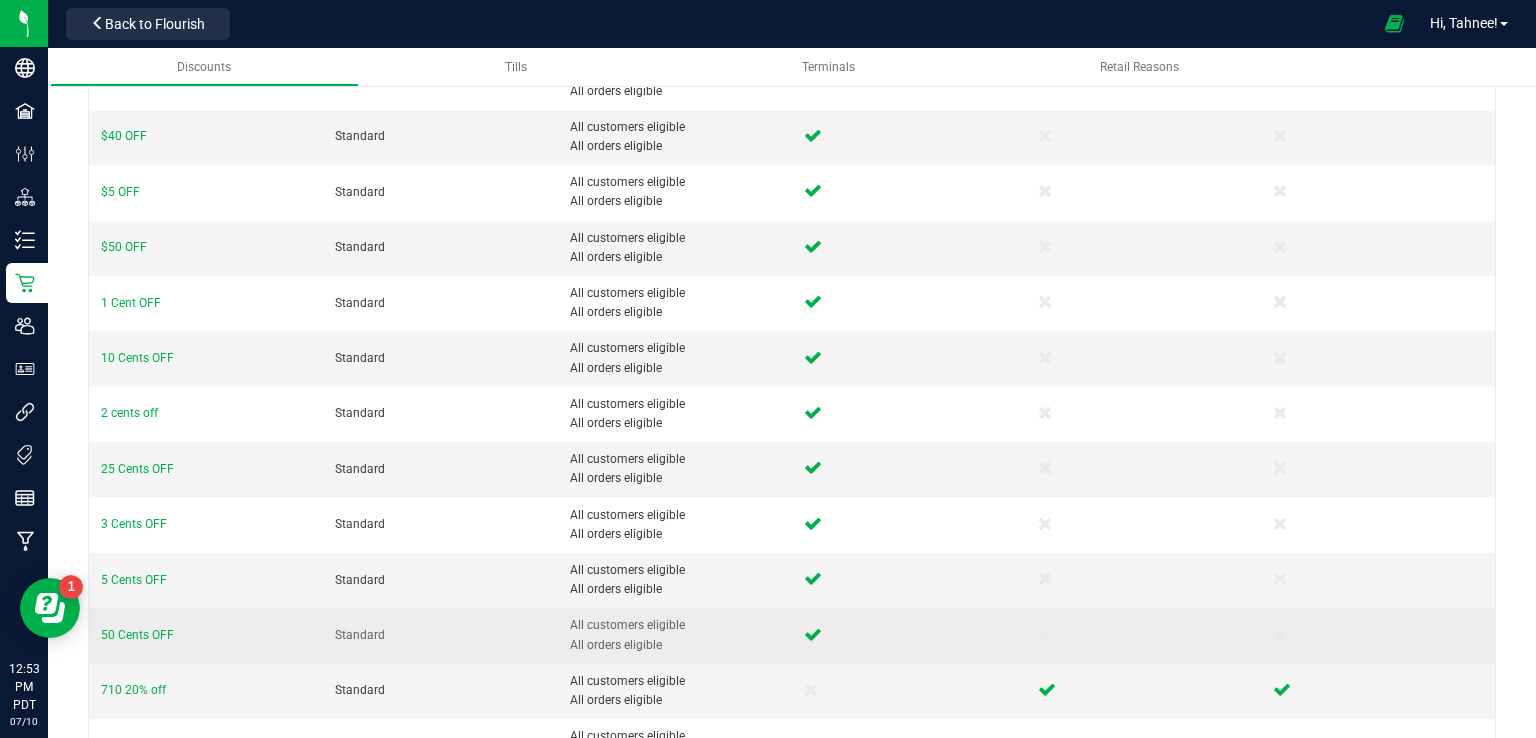 click on "50 Cents OFF" at bounding box center (206, 635) 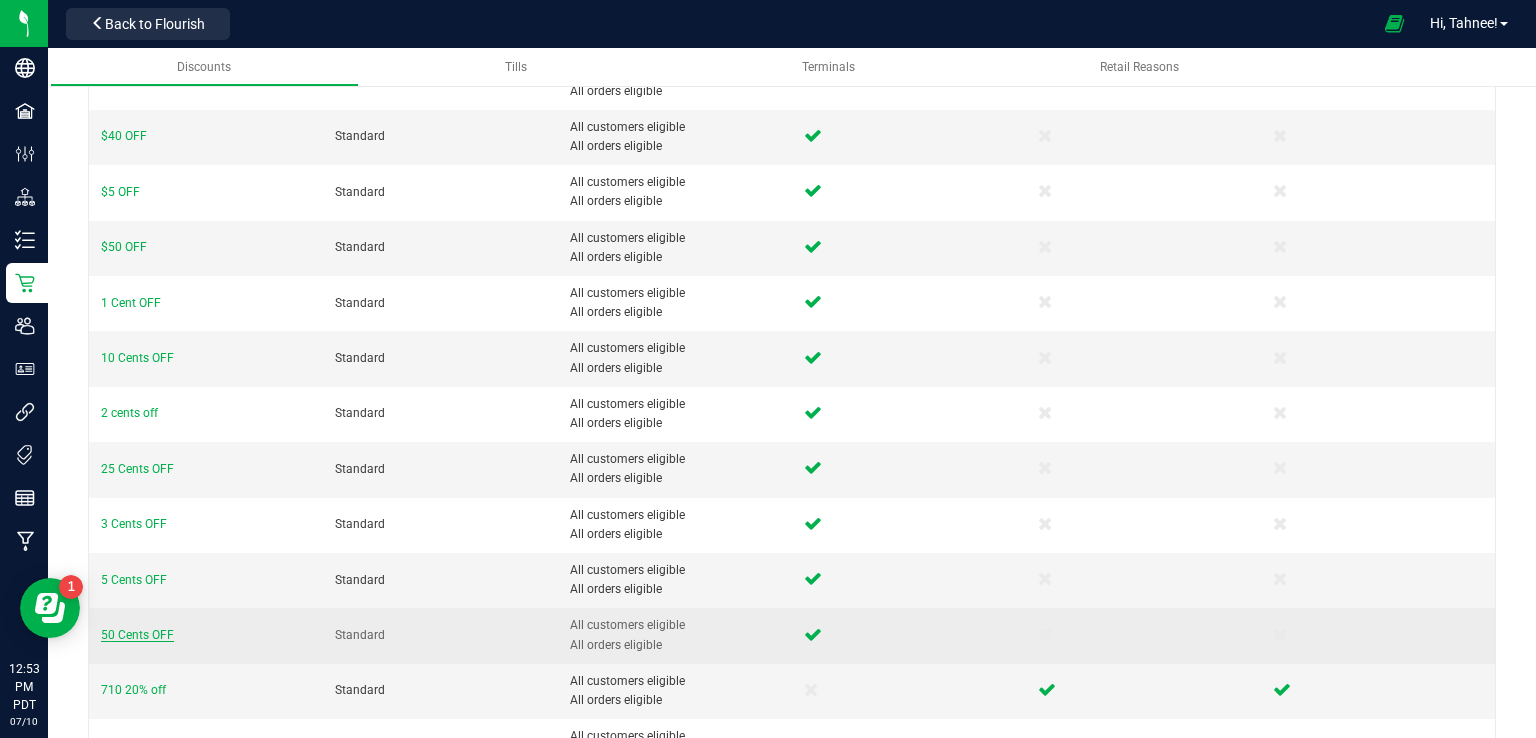 click on "50 Cents OFF" at bounding box center (137, 635) 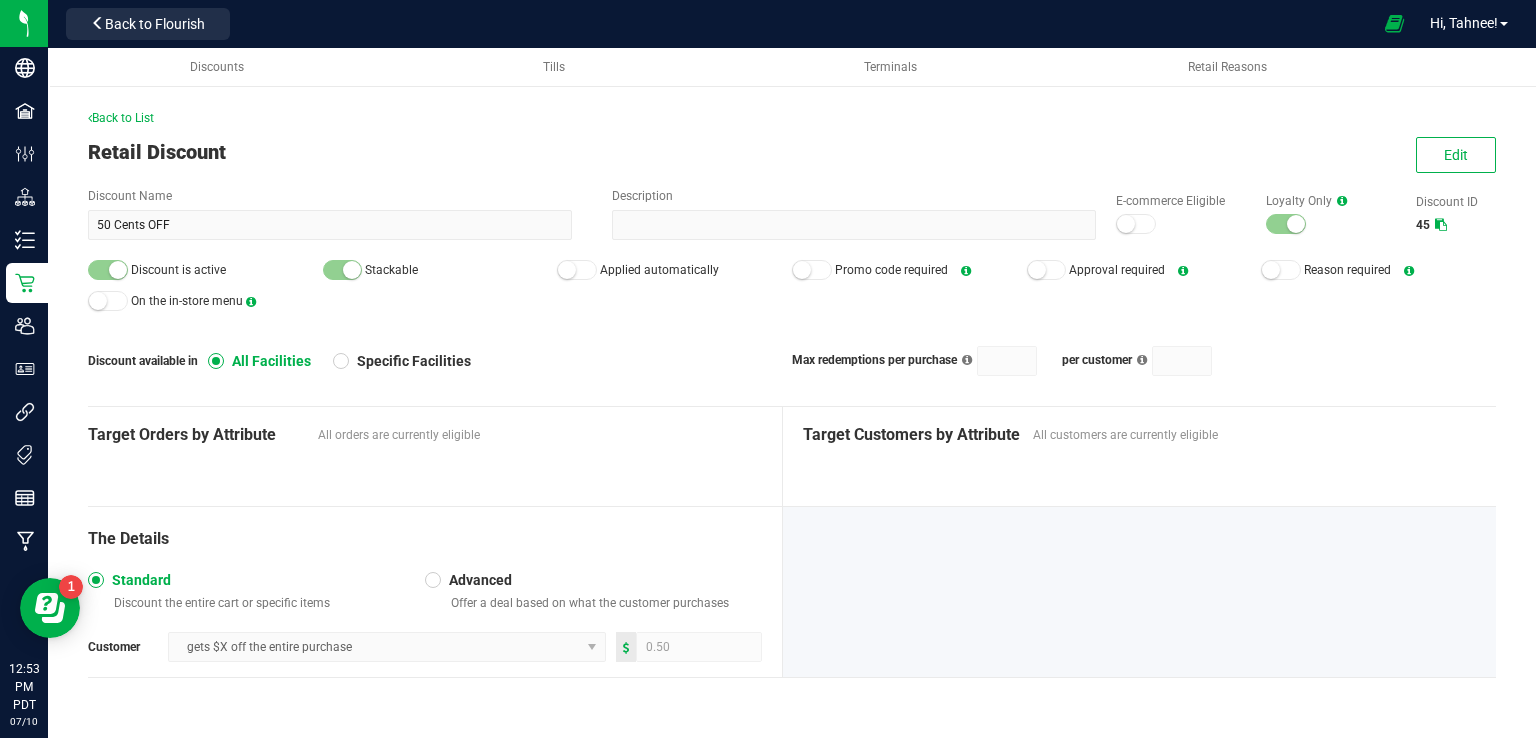 scroll, scrollTop: 0, scrollLeft: 0, axis: both 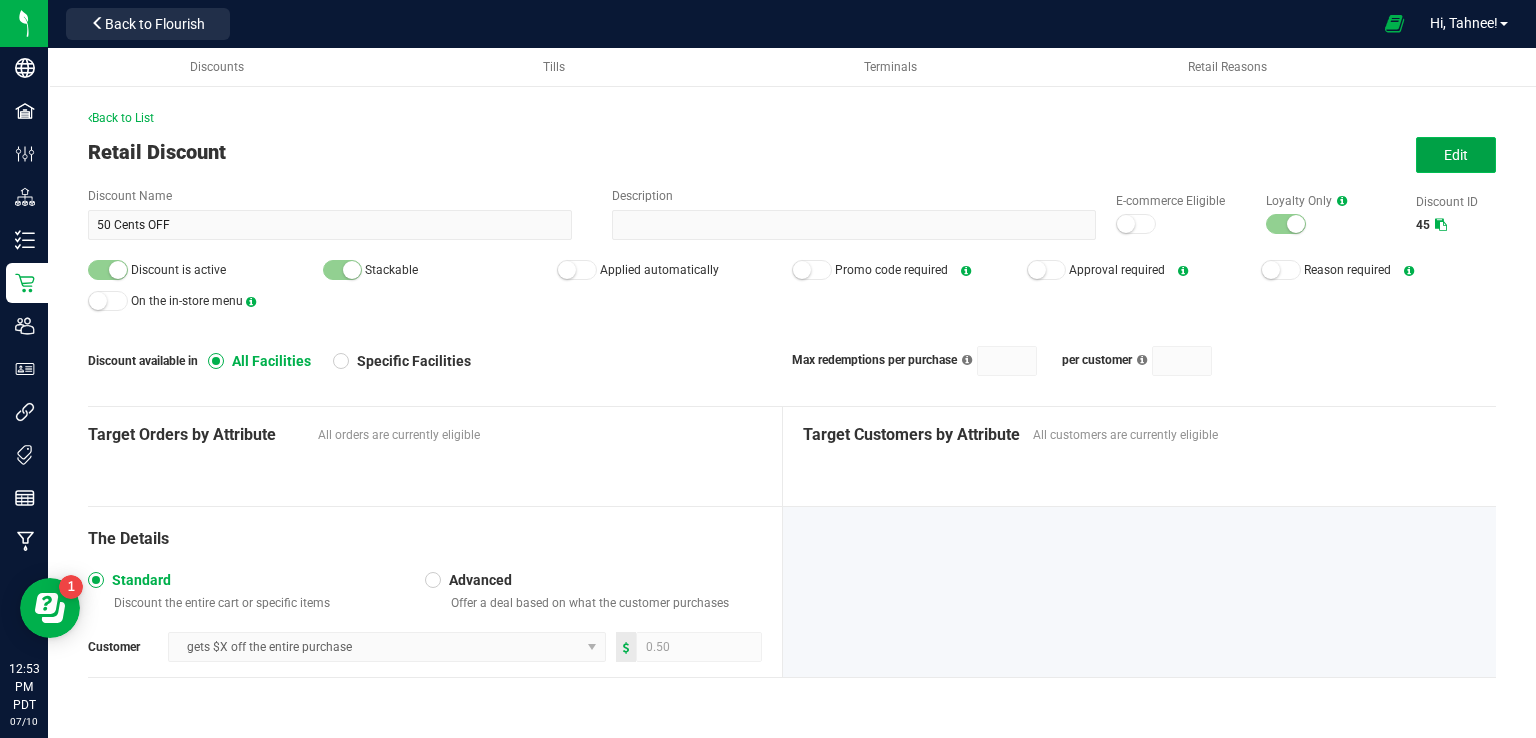 click on "Edit" at bounding box center [1456, 155] 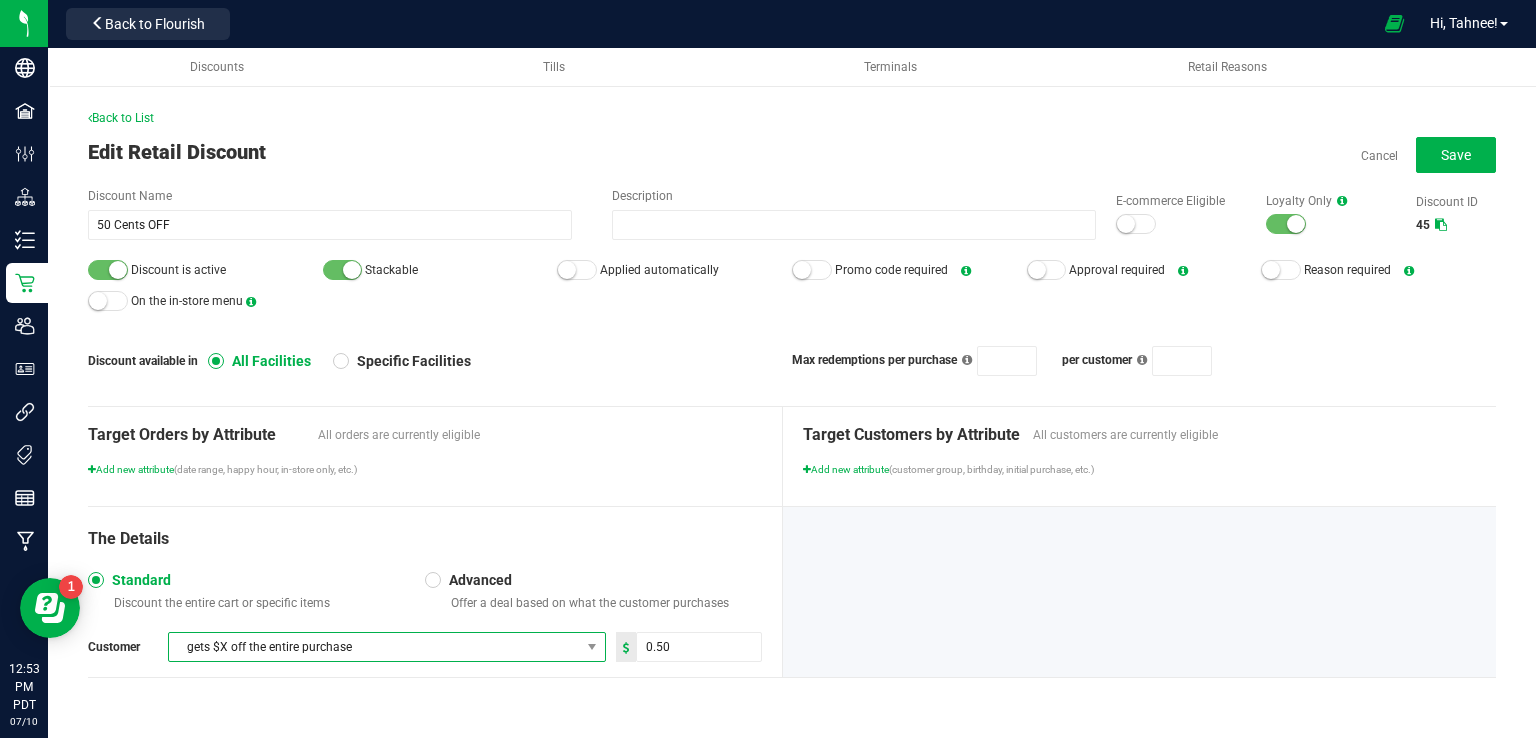 click on "gets $X off the entire purchase" at bounding box center (374, 647) 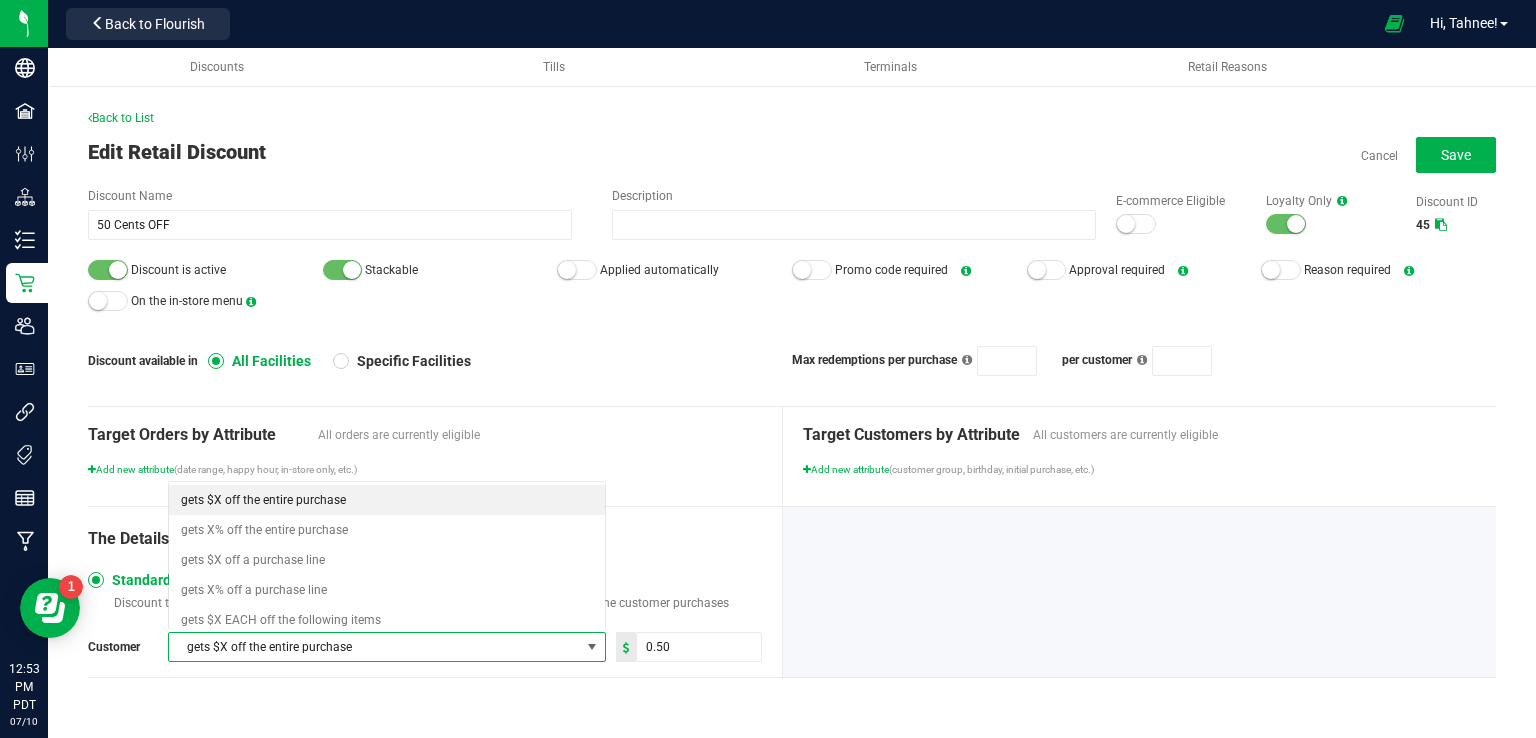 scroll, scrollTop: 99970, scrollLeft: 99562, axis: both 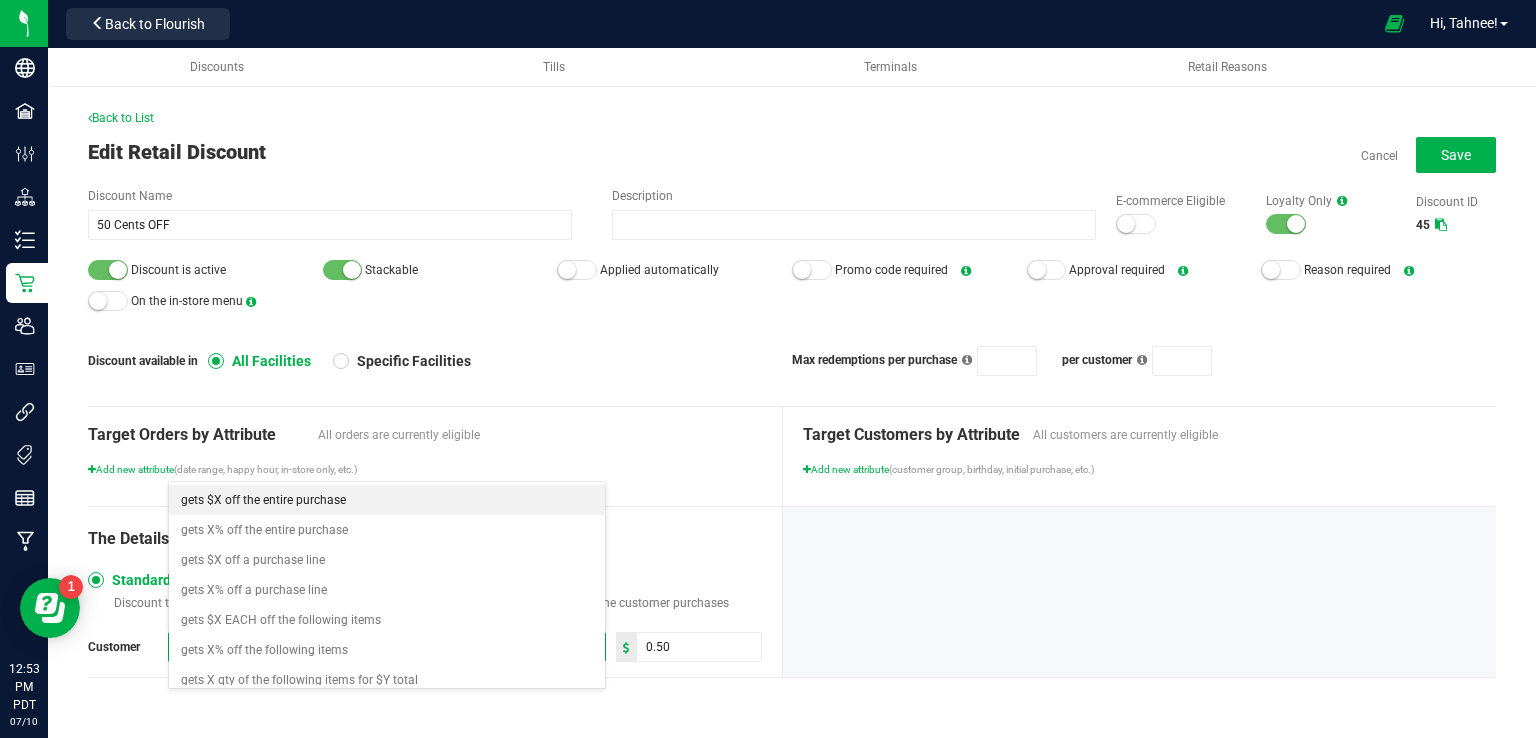 click on "gets $X off the entire purchase" at bounding box center (263, 500) 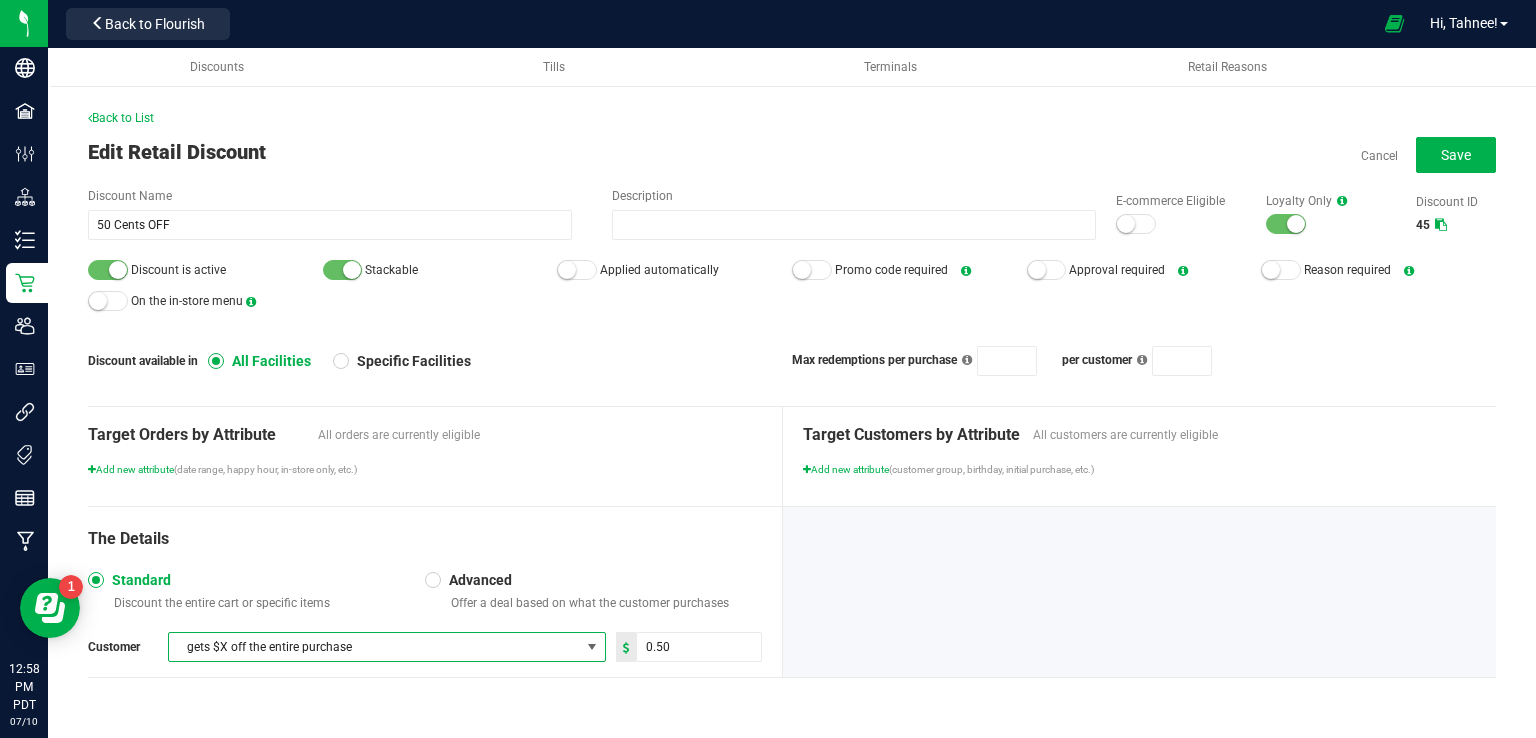 click on "gets $X off the entire purchase" at bounding box center (374, 647) 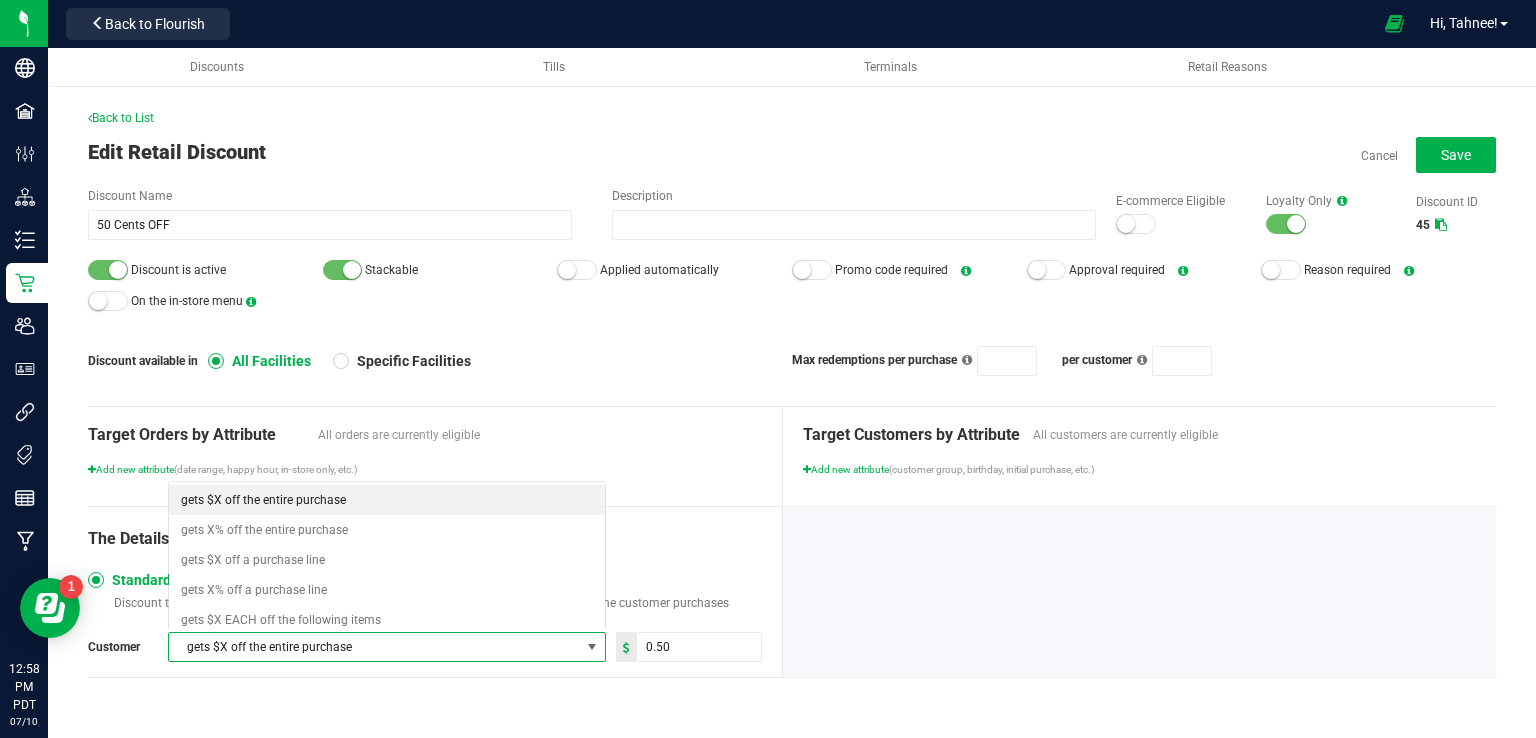 scroll, scrollTop: 99970, scrollLeft: 99562, axis: both 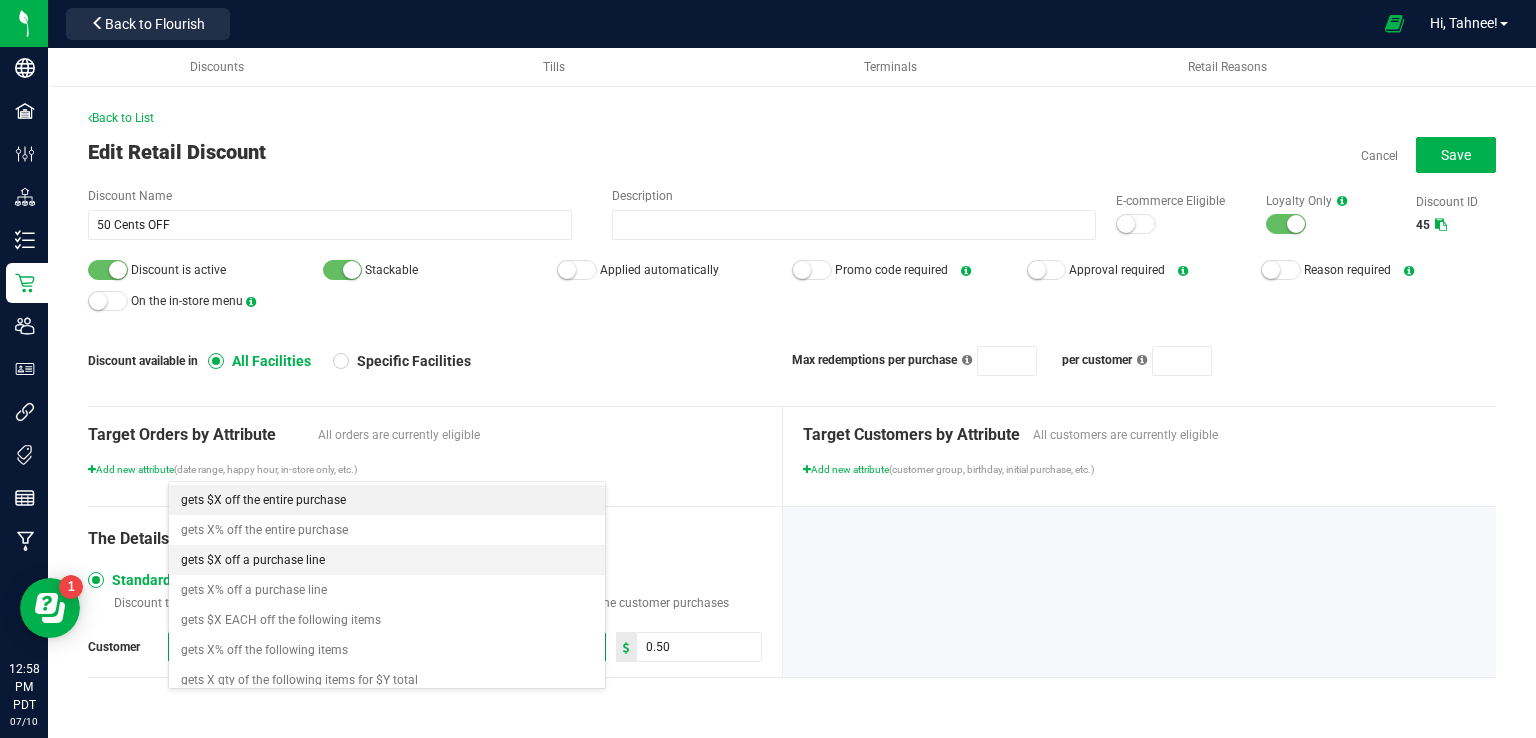click on "gets $X off a purchase line" at bounding box center (253, 560) 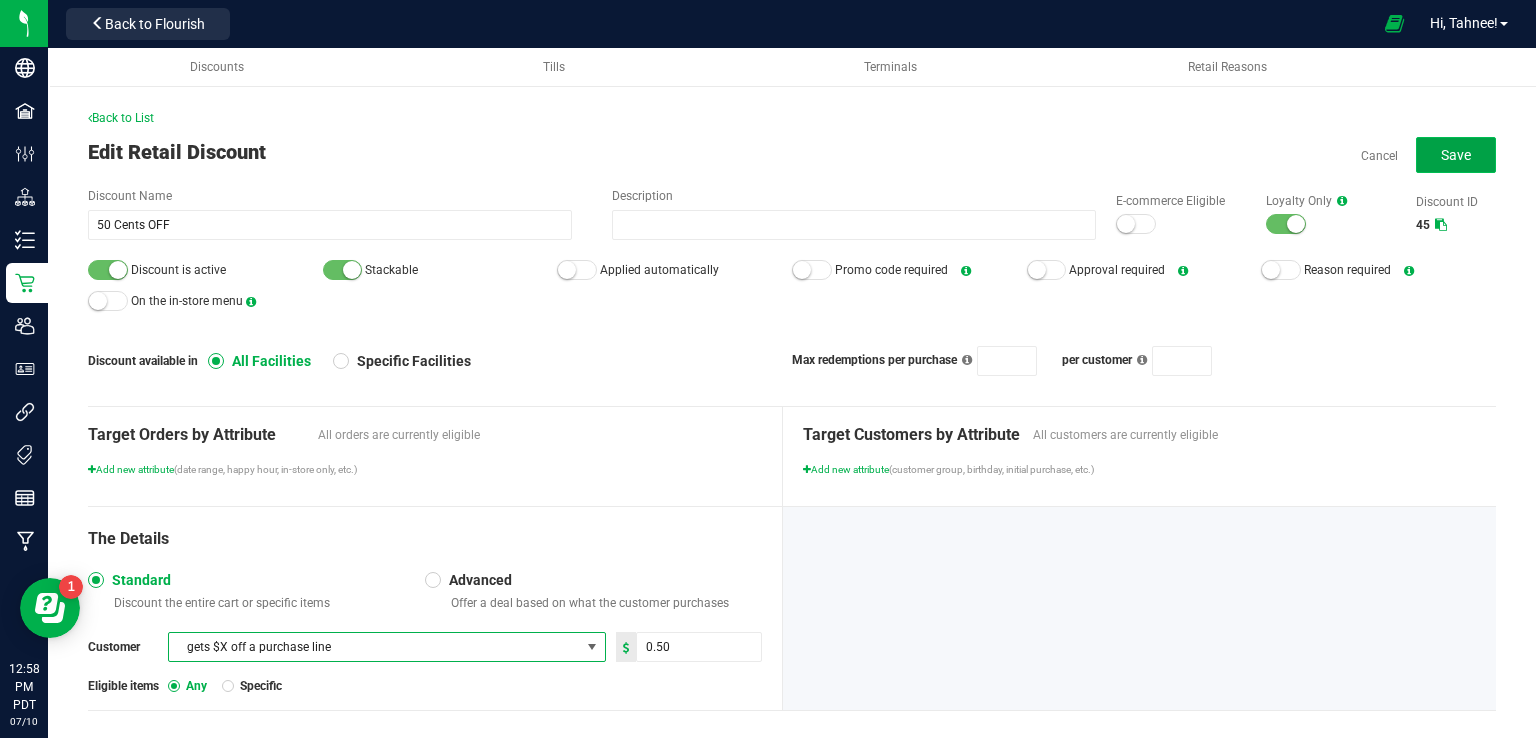 click on "Save" at bounding box center [1456, 155] 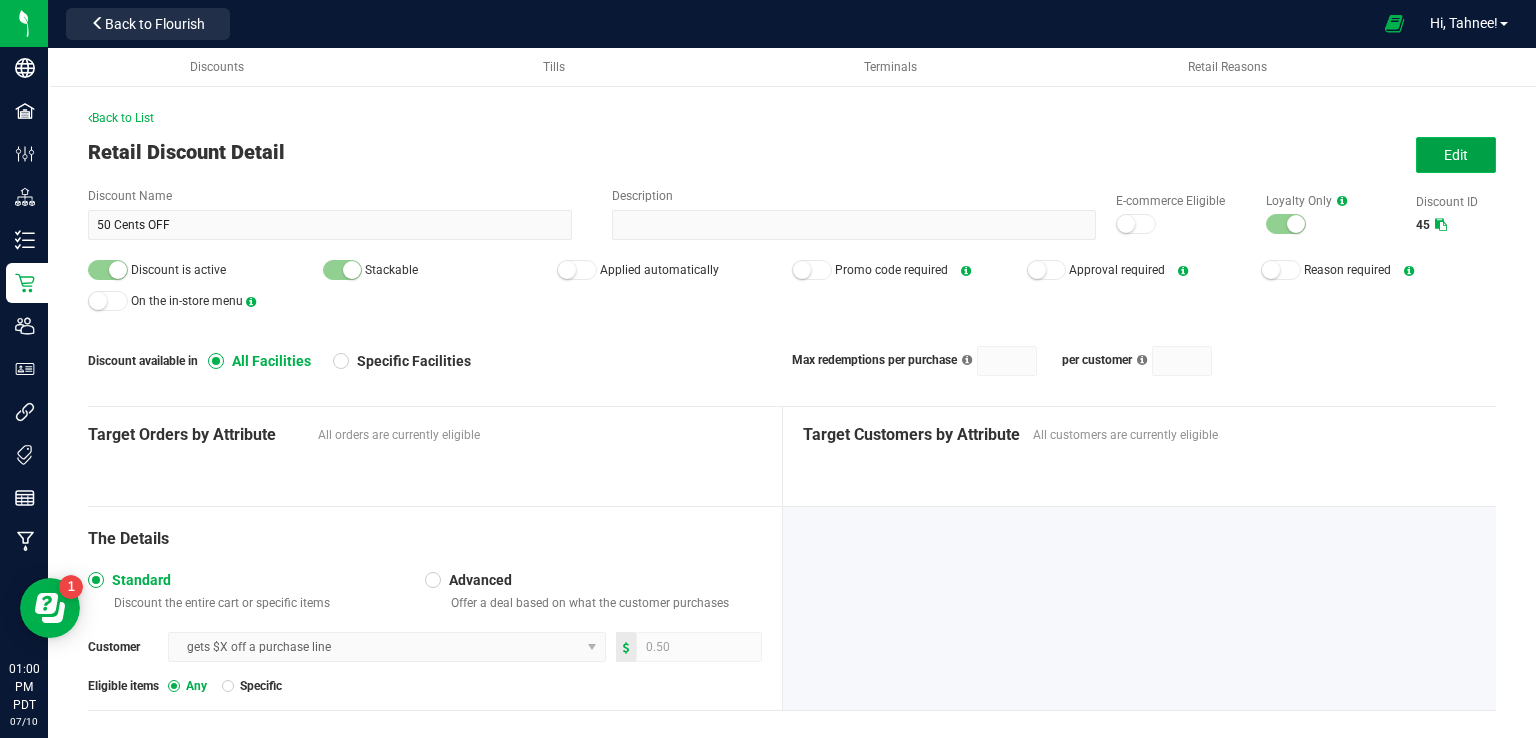 click on "Edit" at bounding box center (1456, 155) 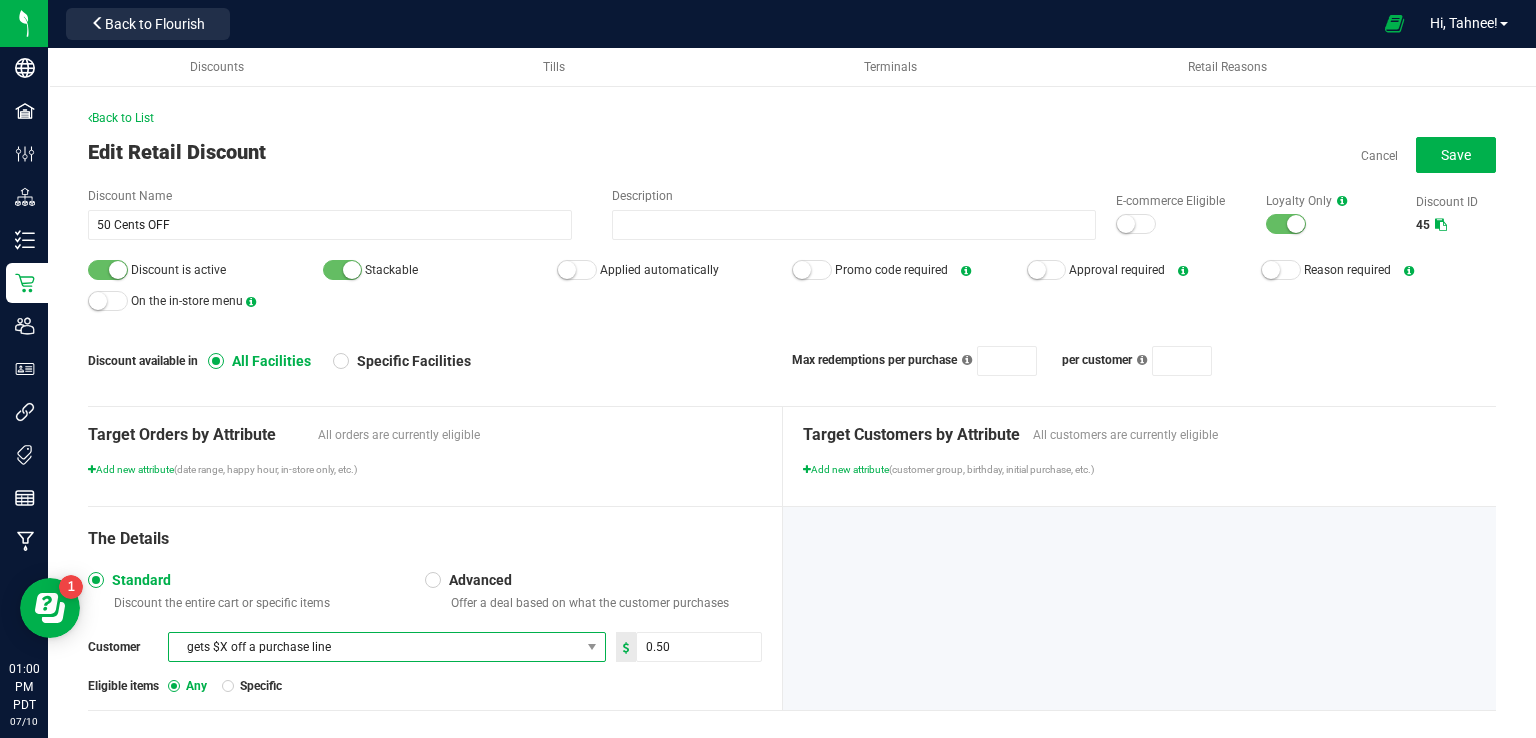 click on "gets $X off a purchase line" at bounding box center [374, 647] 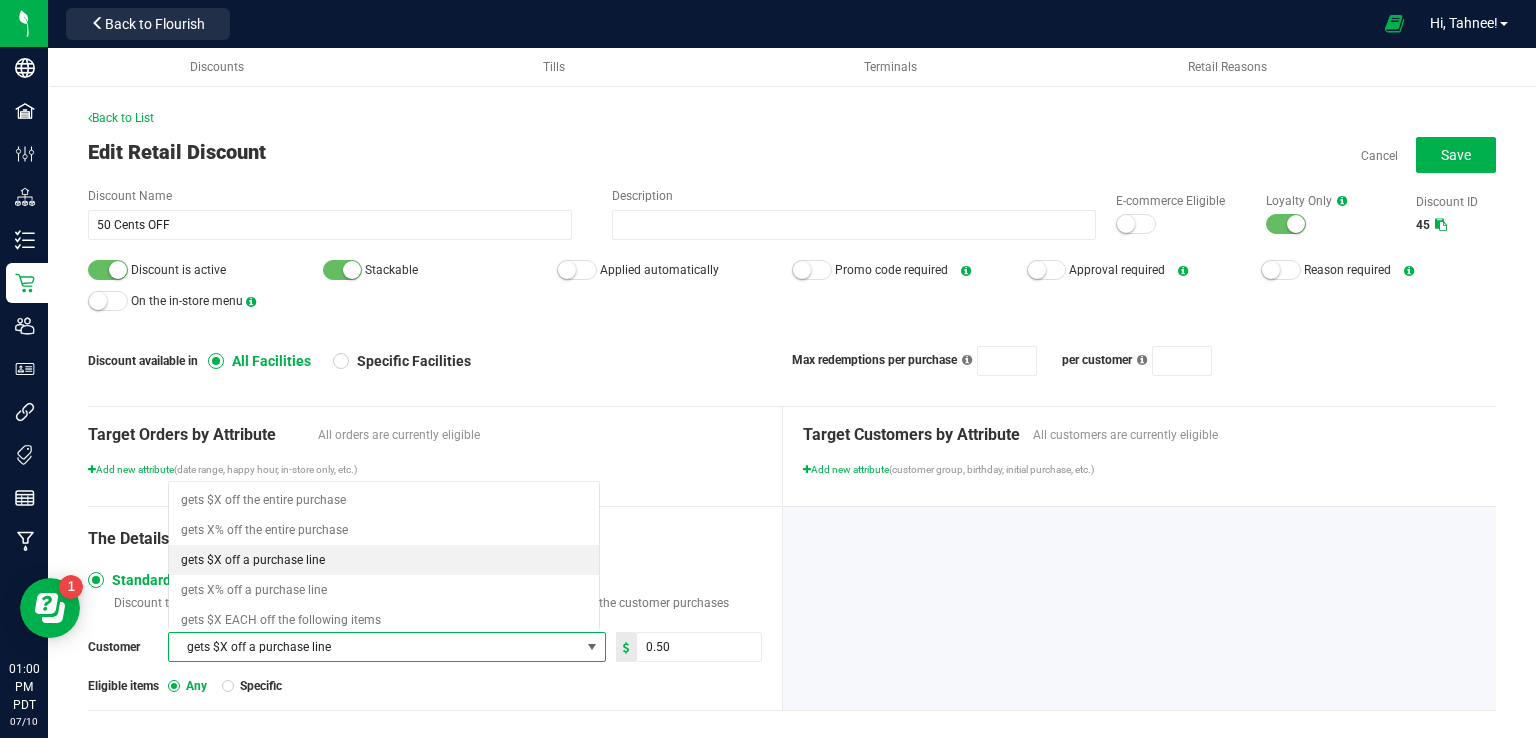 scroll, scrollTop: 99970, scrollLeft: 99568, axis: both 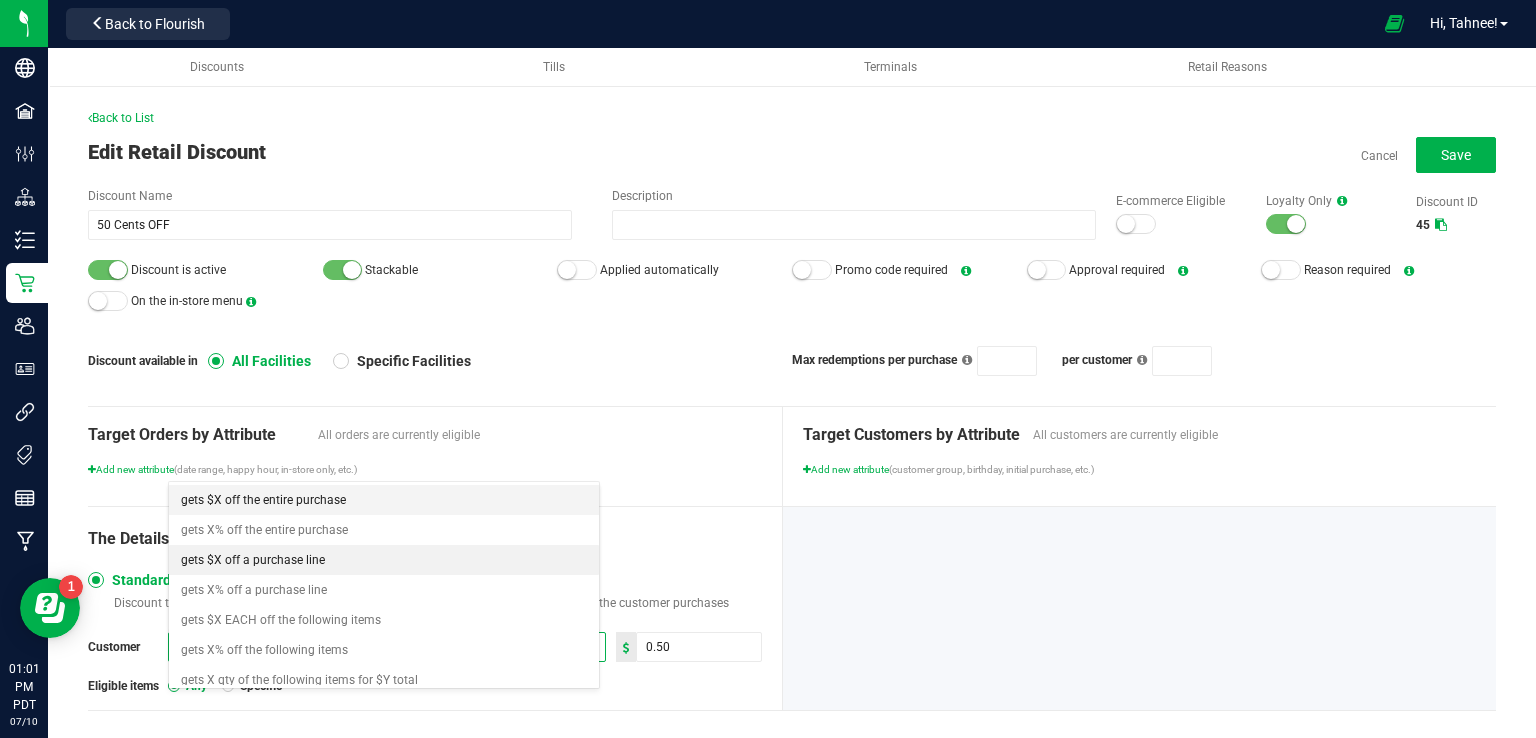 click on "gets $X off the entire purchase" at bounding box center [263, 500] 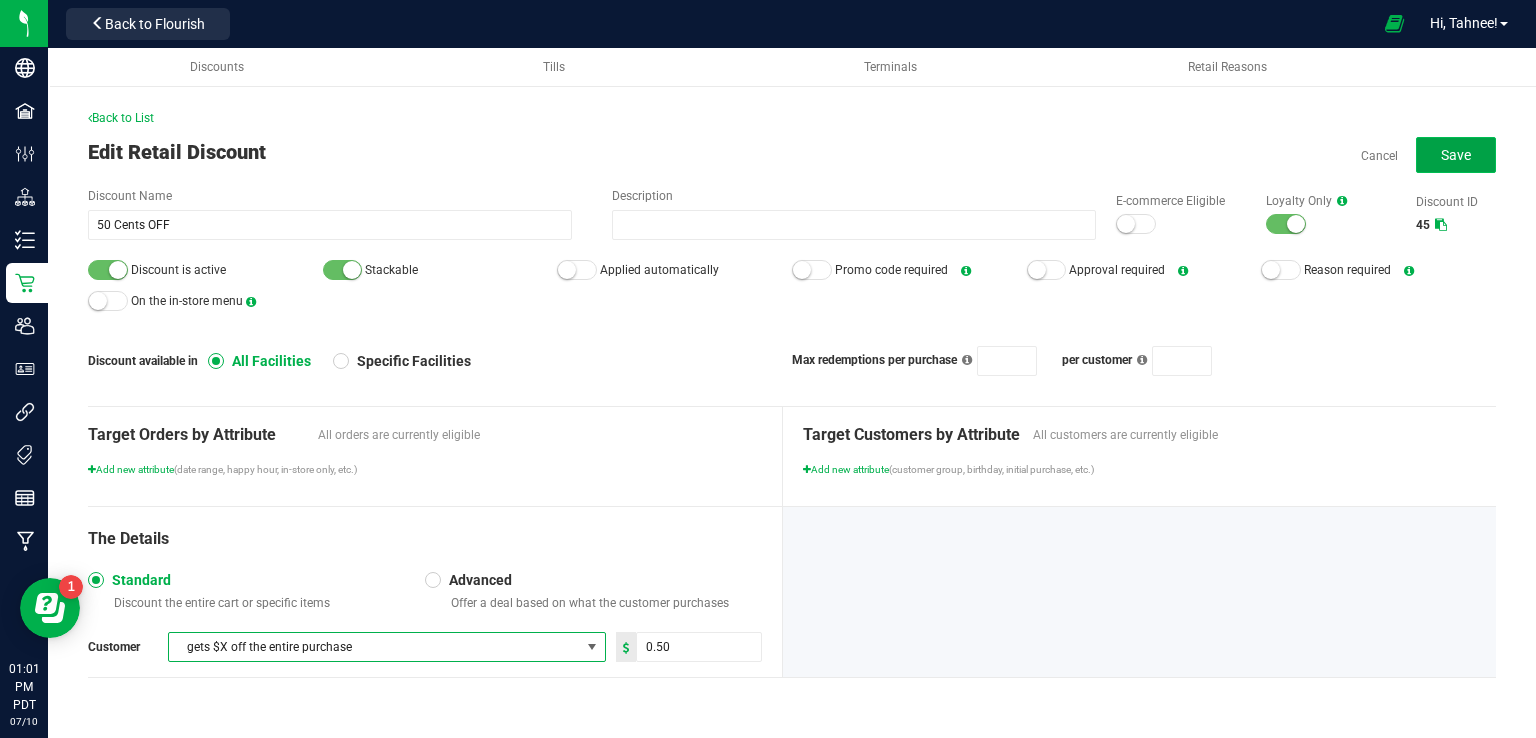 click on "Save" at bounding box center (1456, 155) 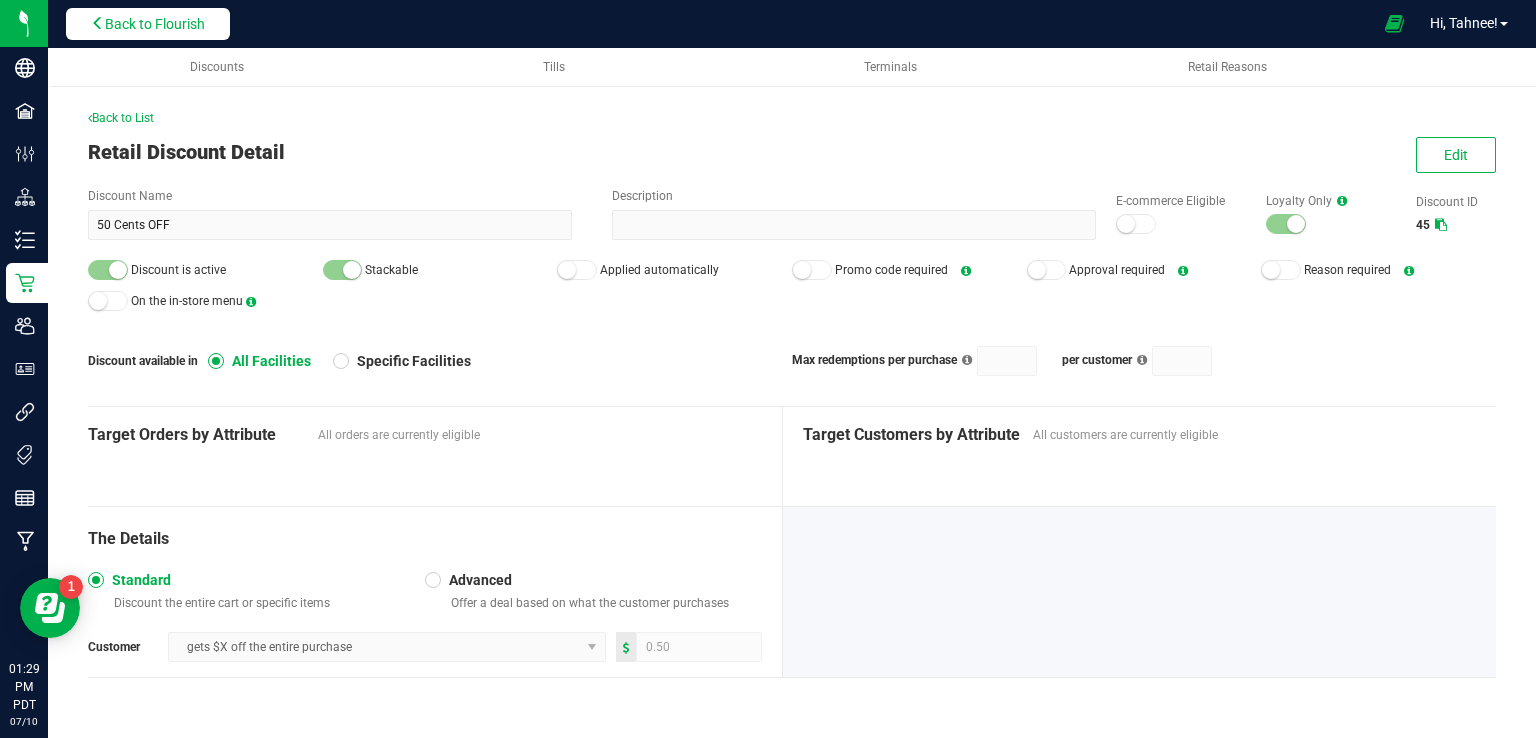 click on "Back to Flourish" at bounding box center (155, 24) 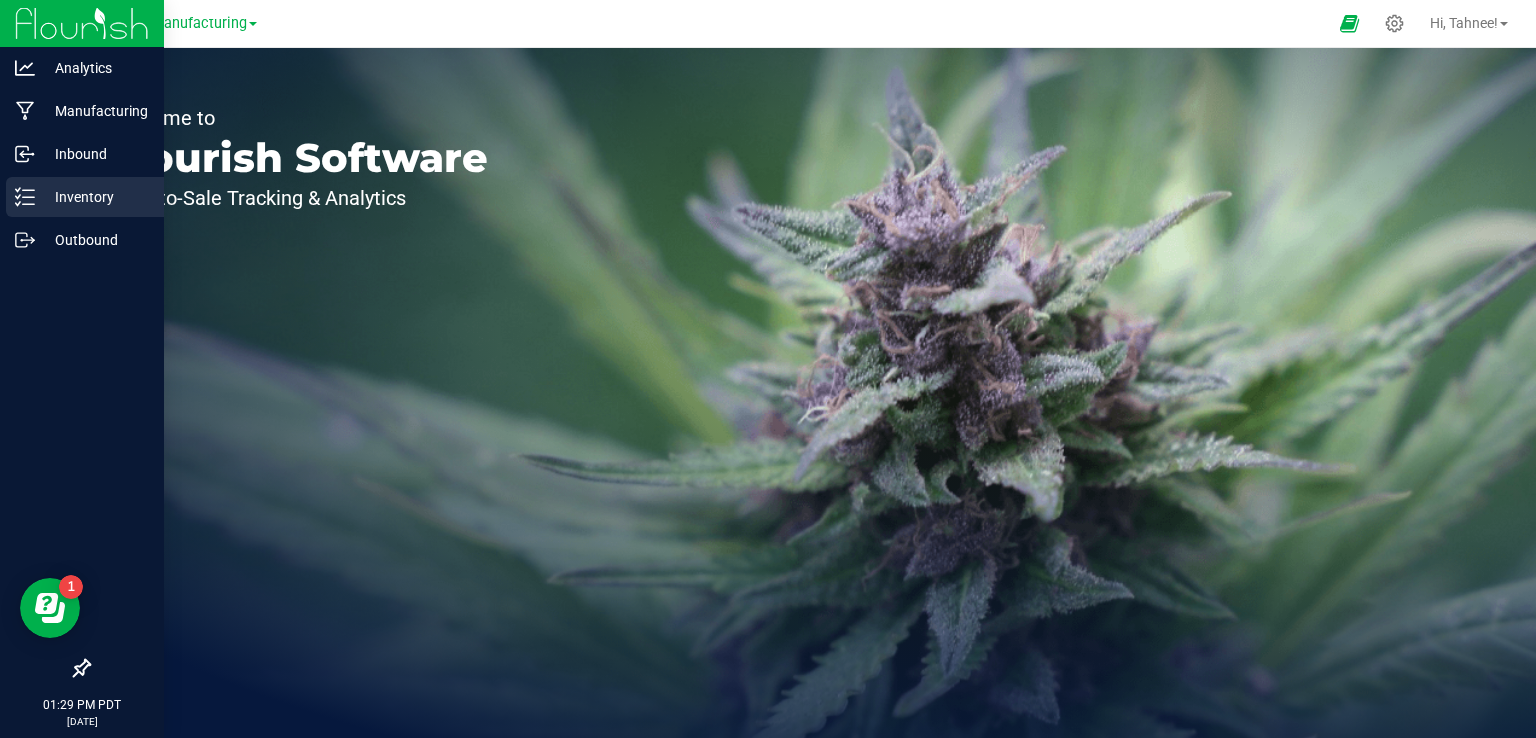 click on "Inventory" at bounding box center [95, 197] 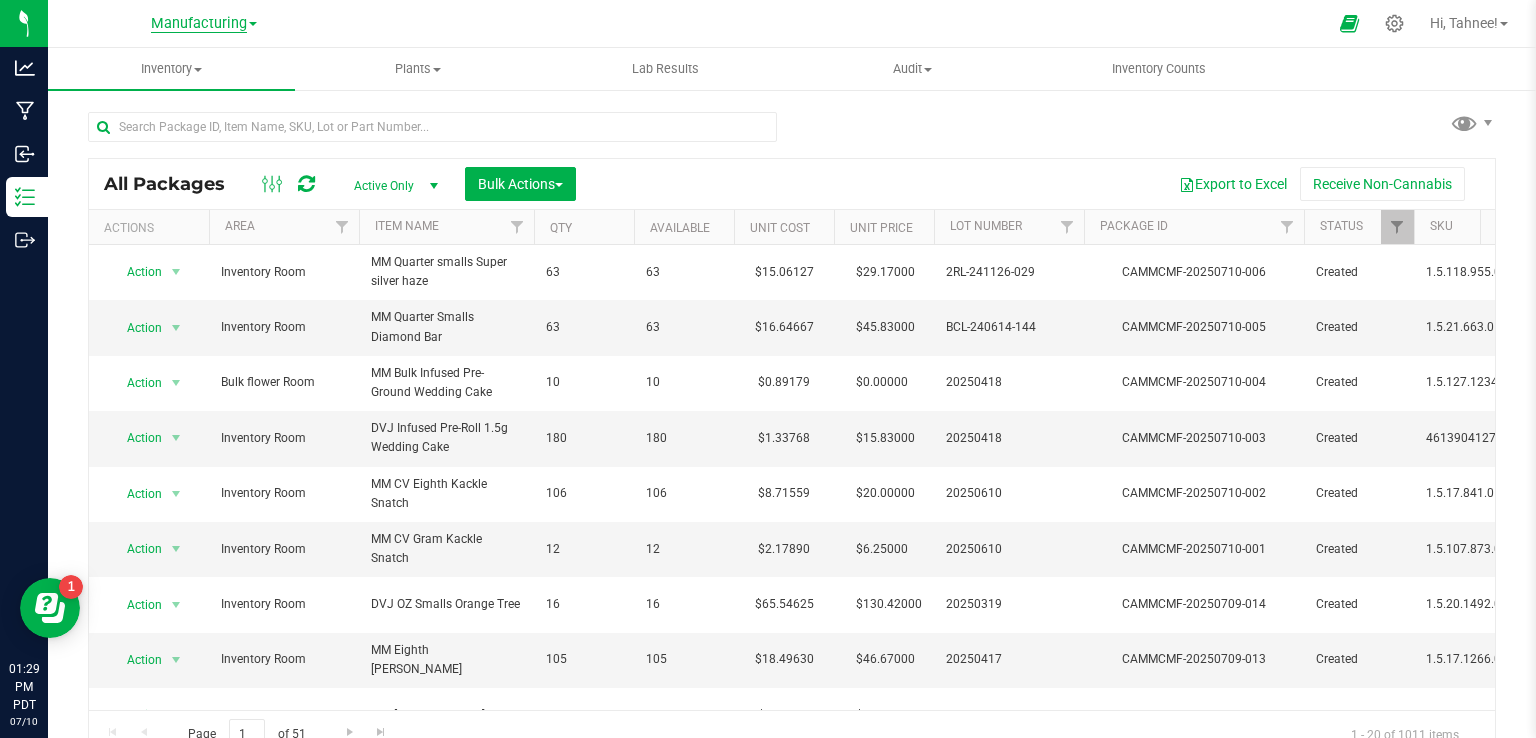 click on "Manufacturing" at bounding box center [199, 24] 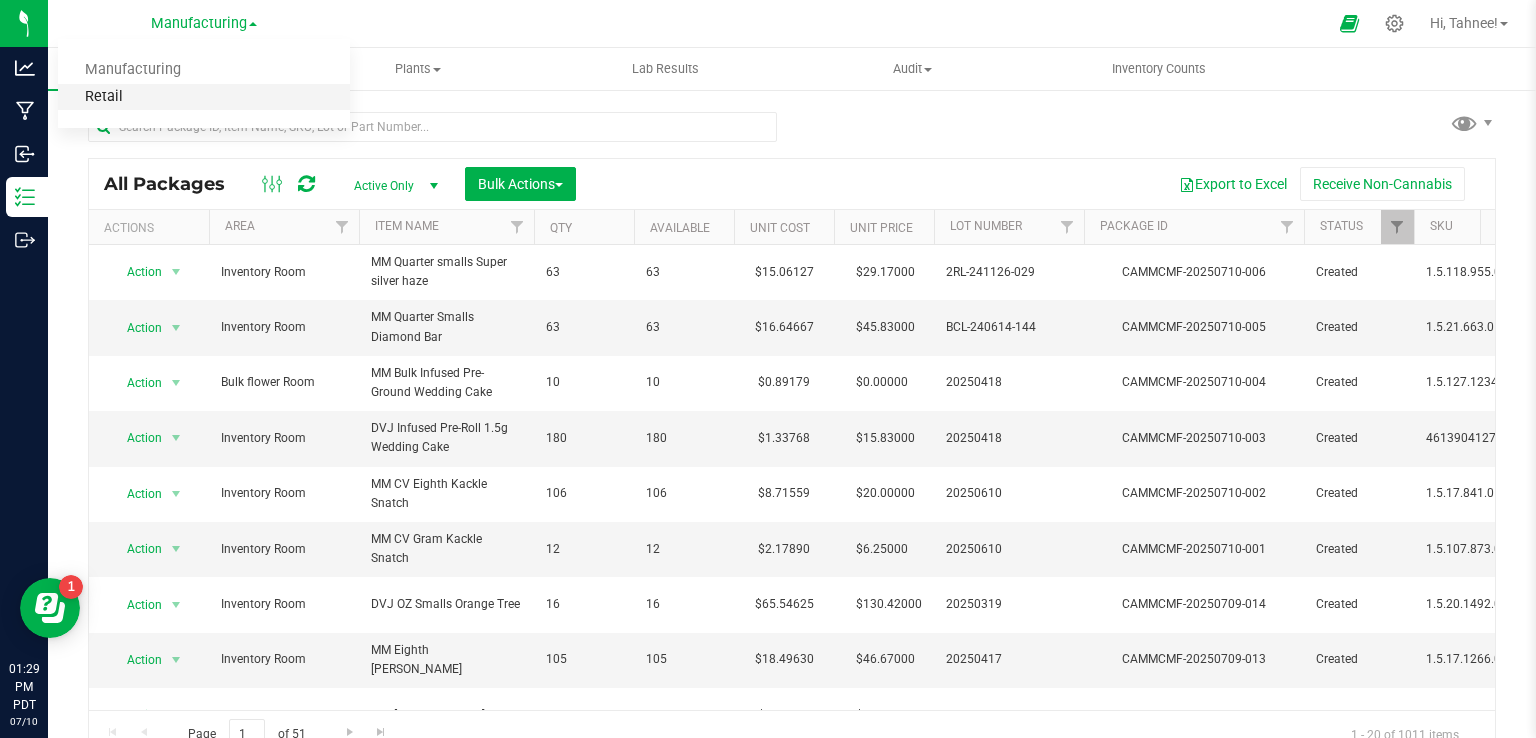 click on "Retail" at bounding box center [204, 97] 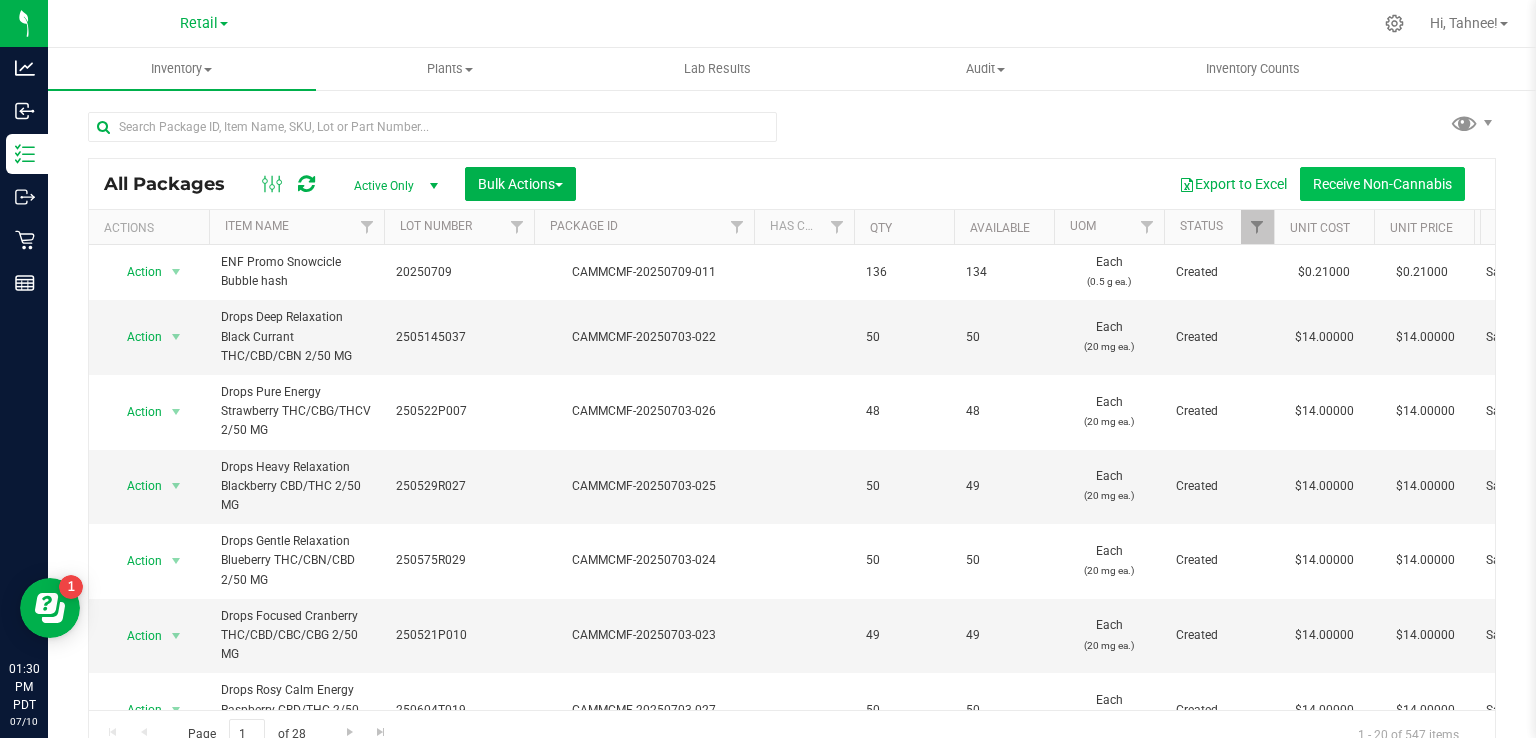 click on "Receive Non-Cannabis" at bounding box center (1382, 184) 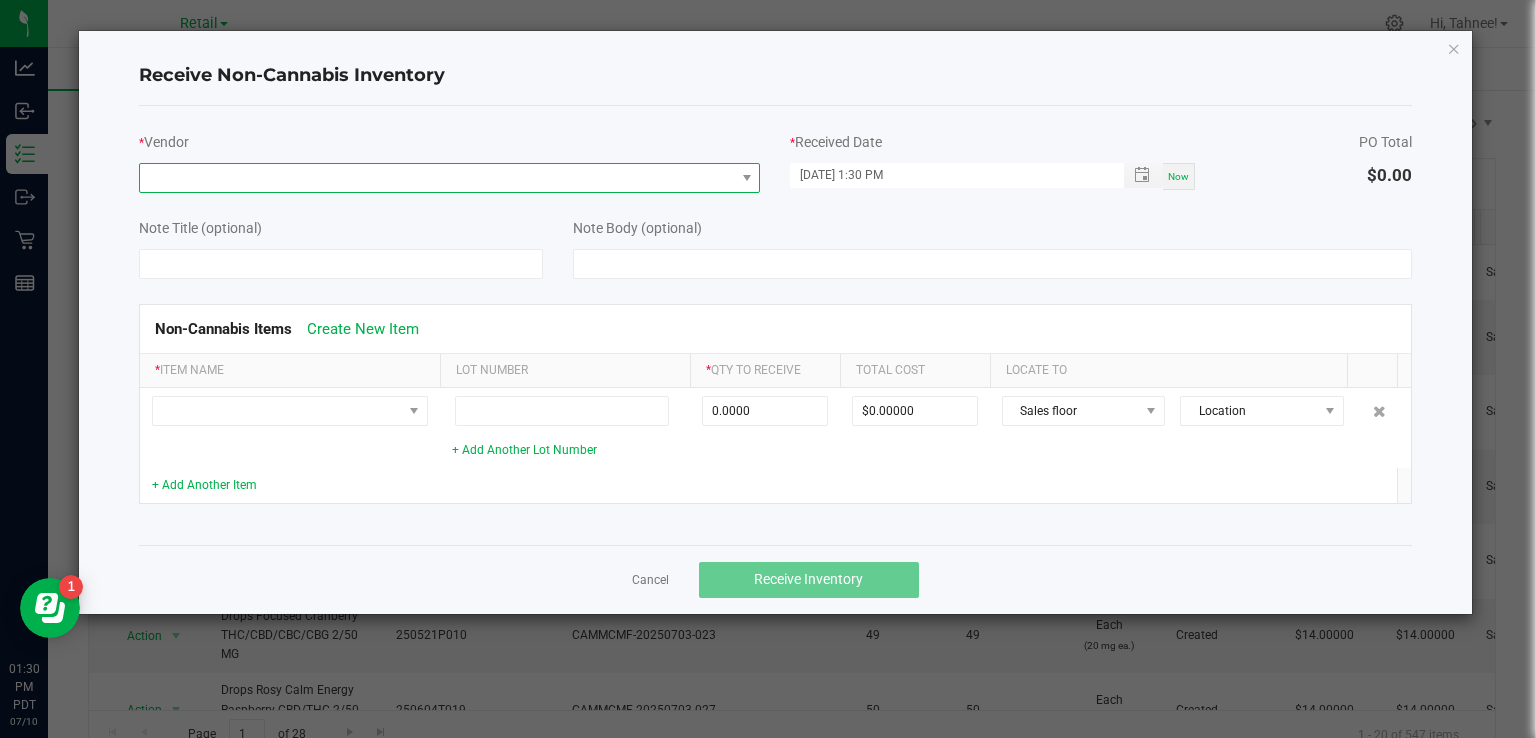 click at bounding box center (437, 178) 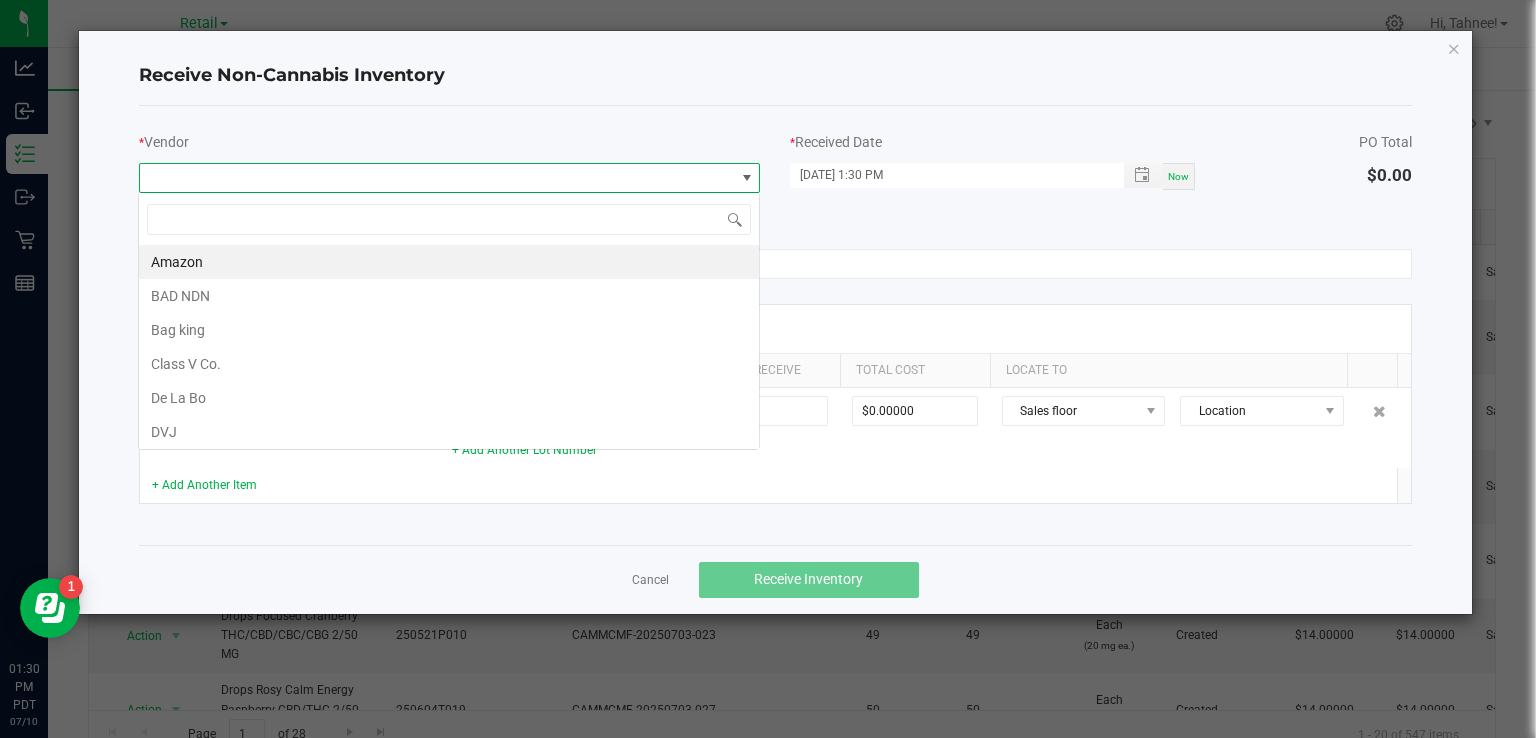 scroll, scrollTop: 99970, scrollLeft: 99377, axis: both 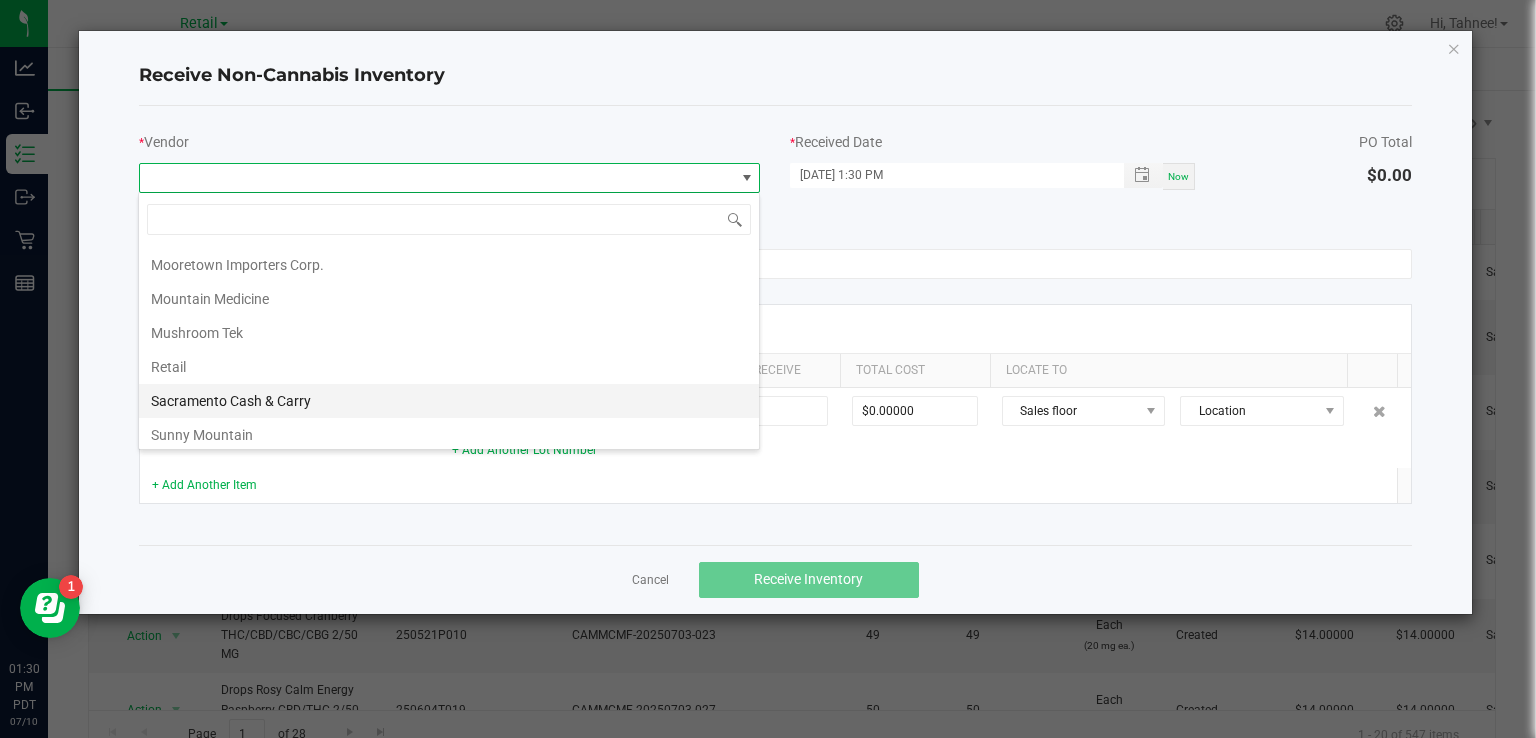 click on "Sacramento Cash & Carry" at bounding box center [449, 401] 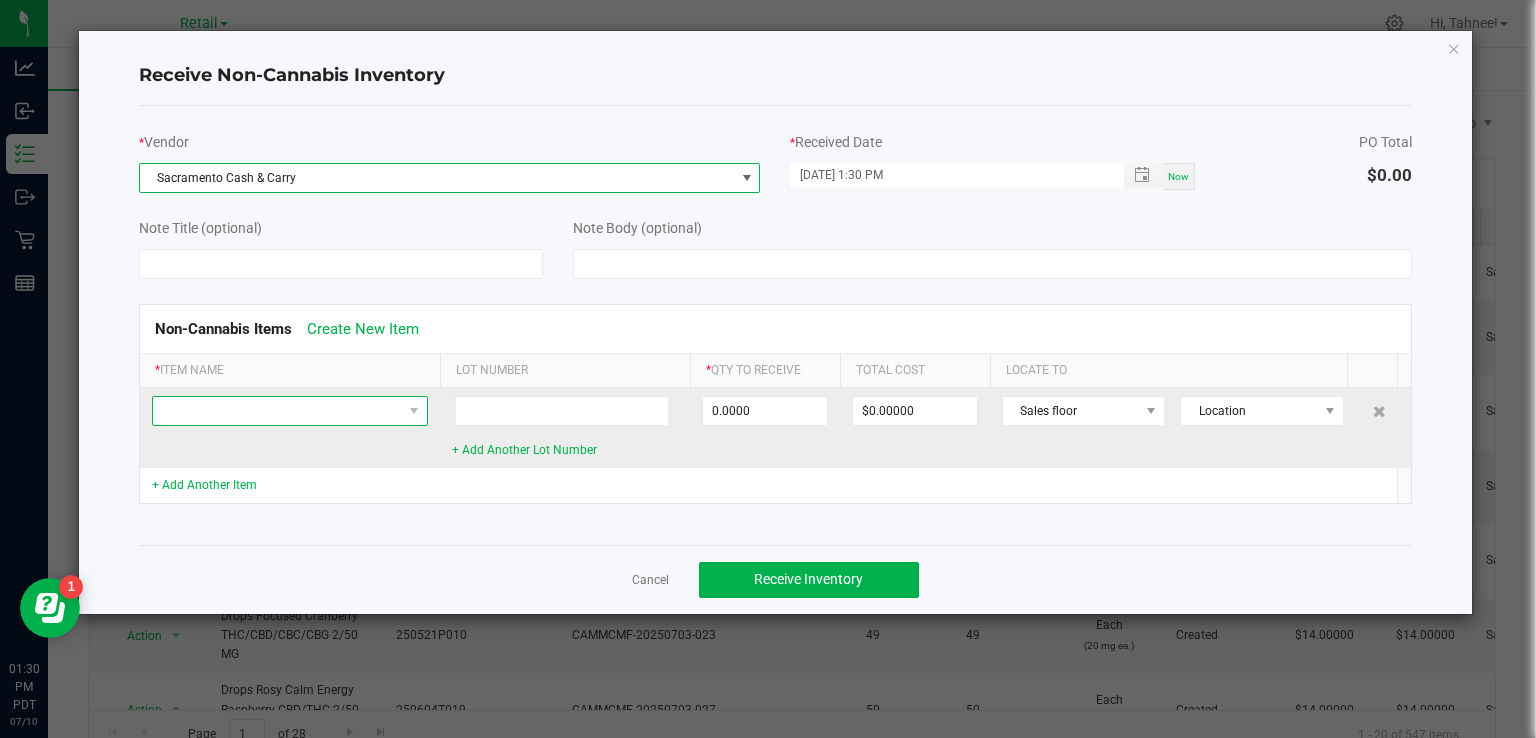 click at bounding box center (277, 411) 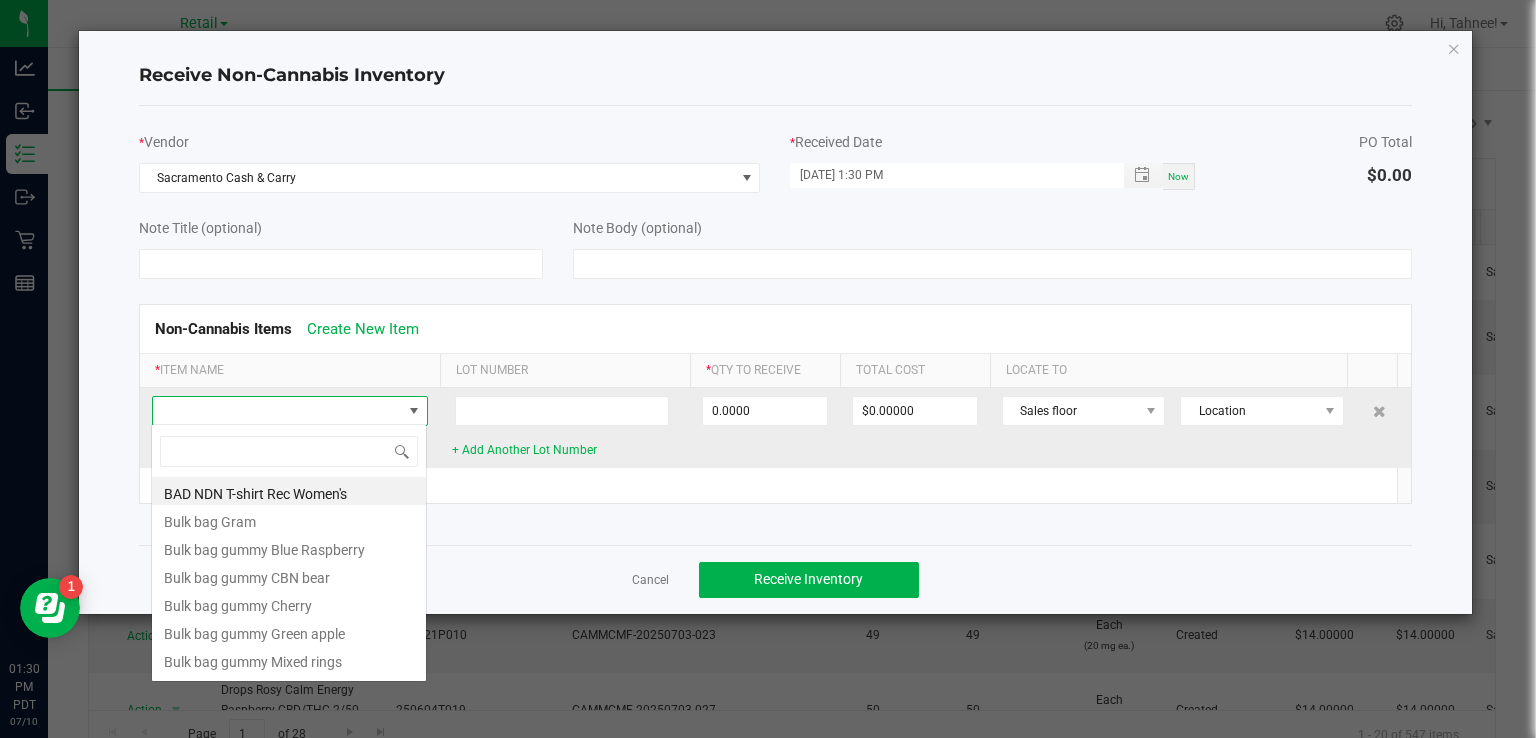 scroll, scrollTop: 99970, scrollLeft: 99724, axis: both 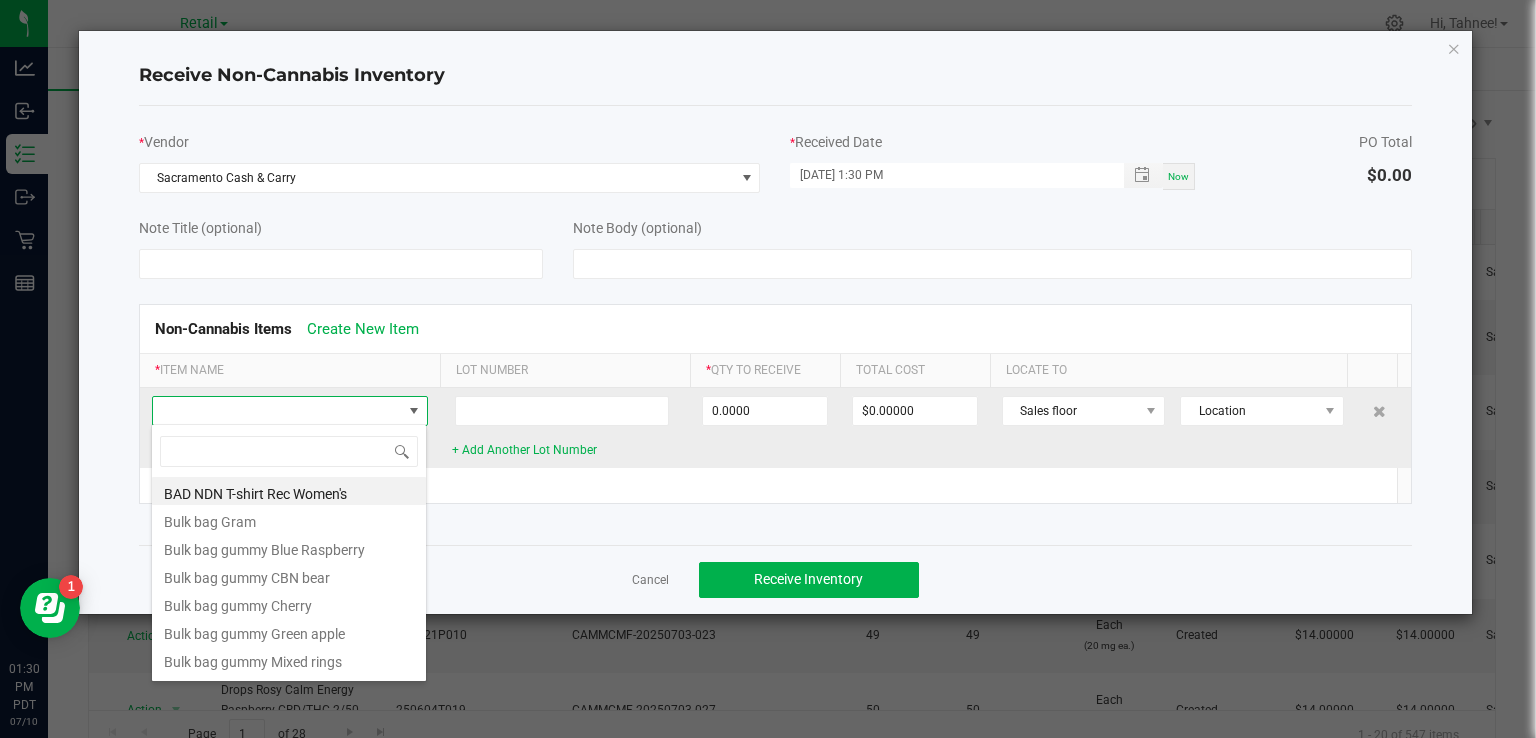type on "2" 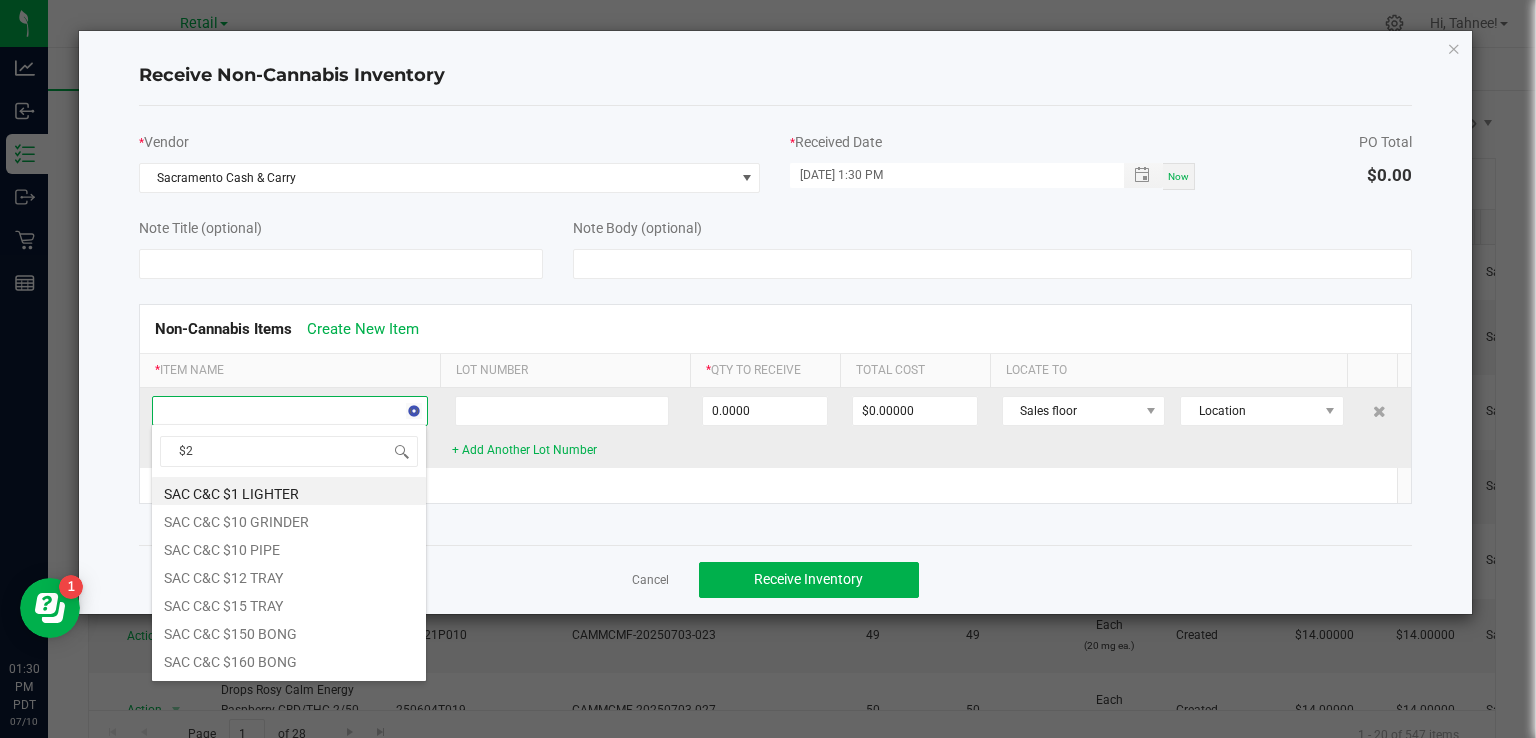 type on "$20" 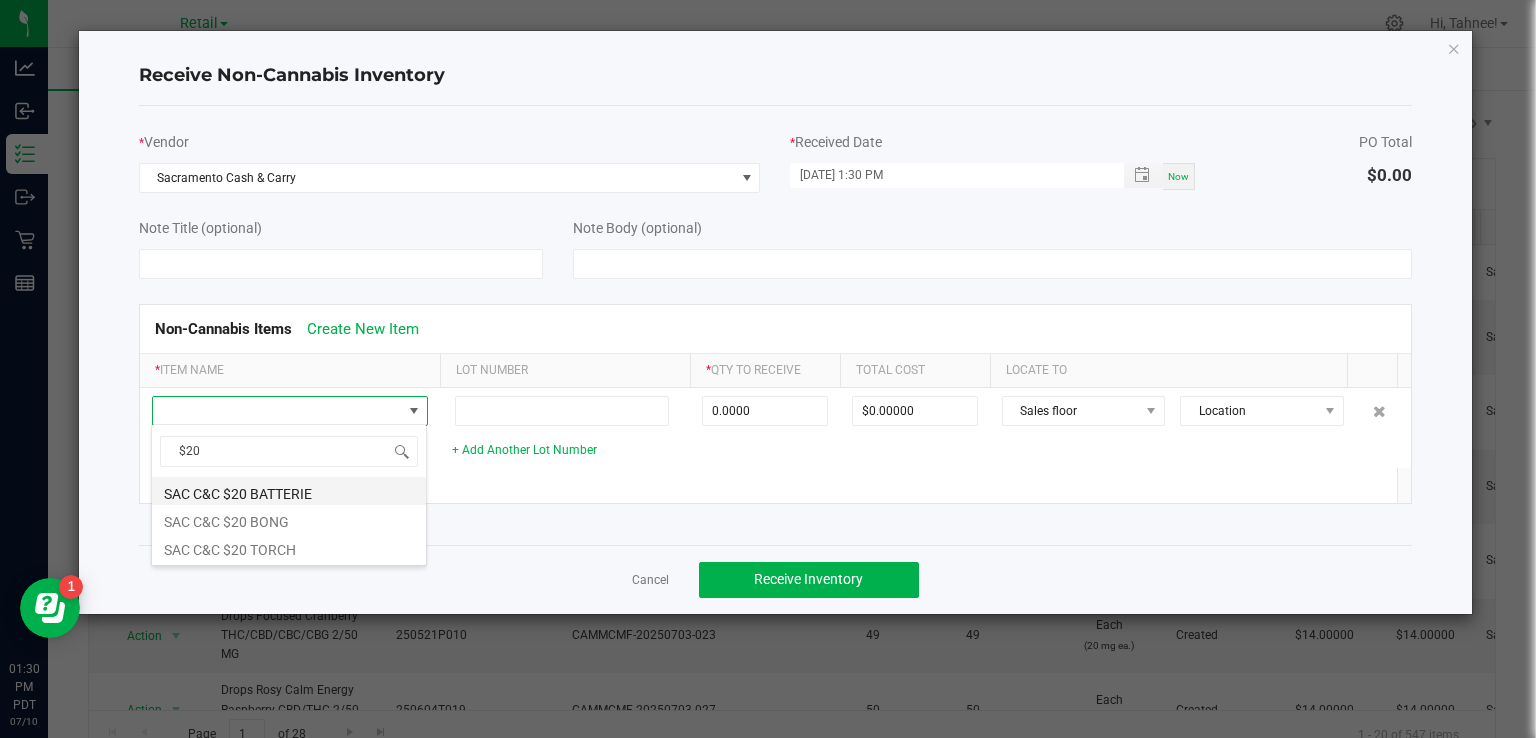 click on "SAC C&C $20 BATTERIE" at bounding box center [289, 491] 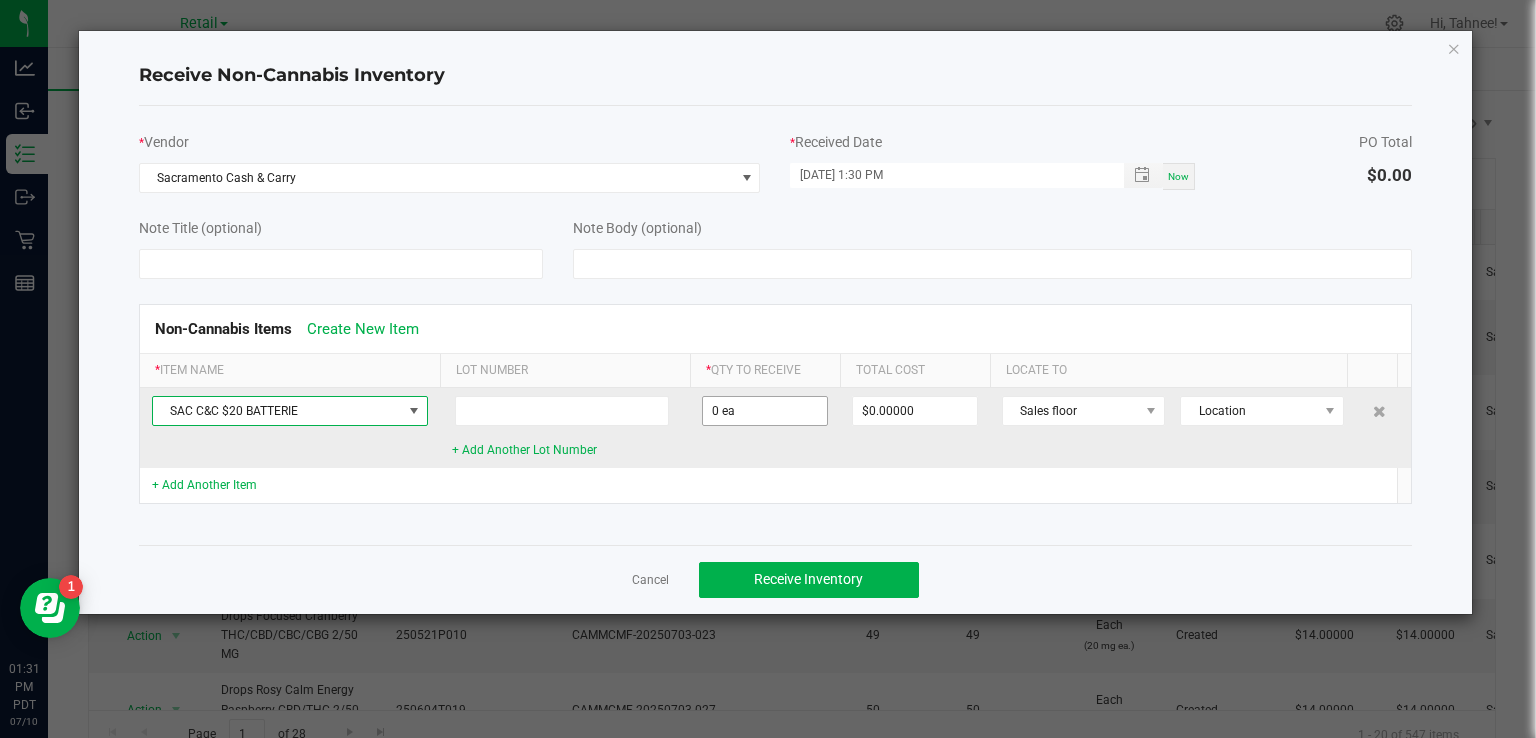 click on "0 ea" at bounding box center [765, 411] 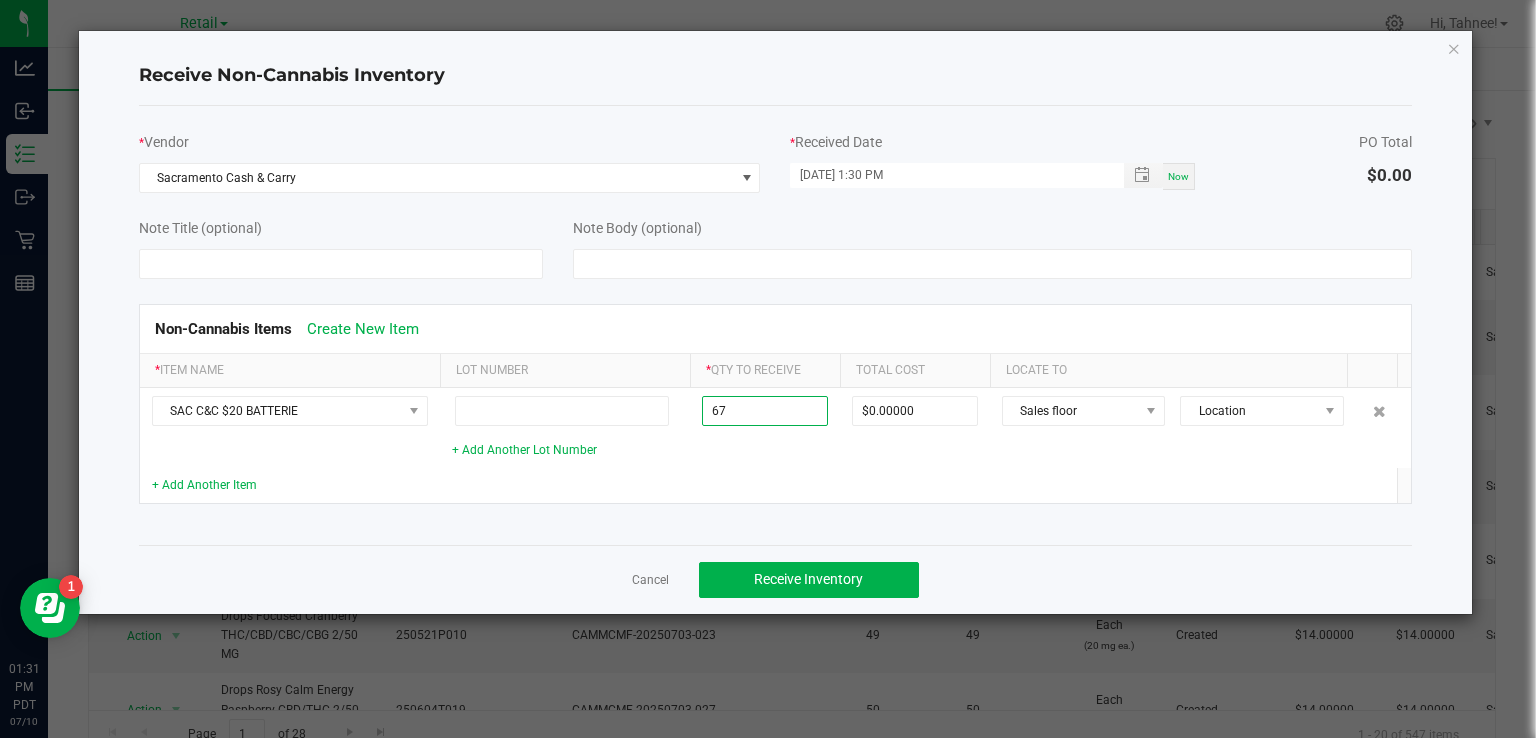 click 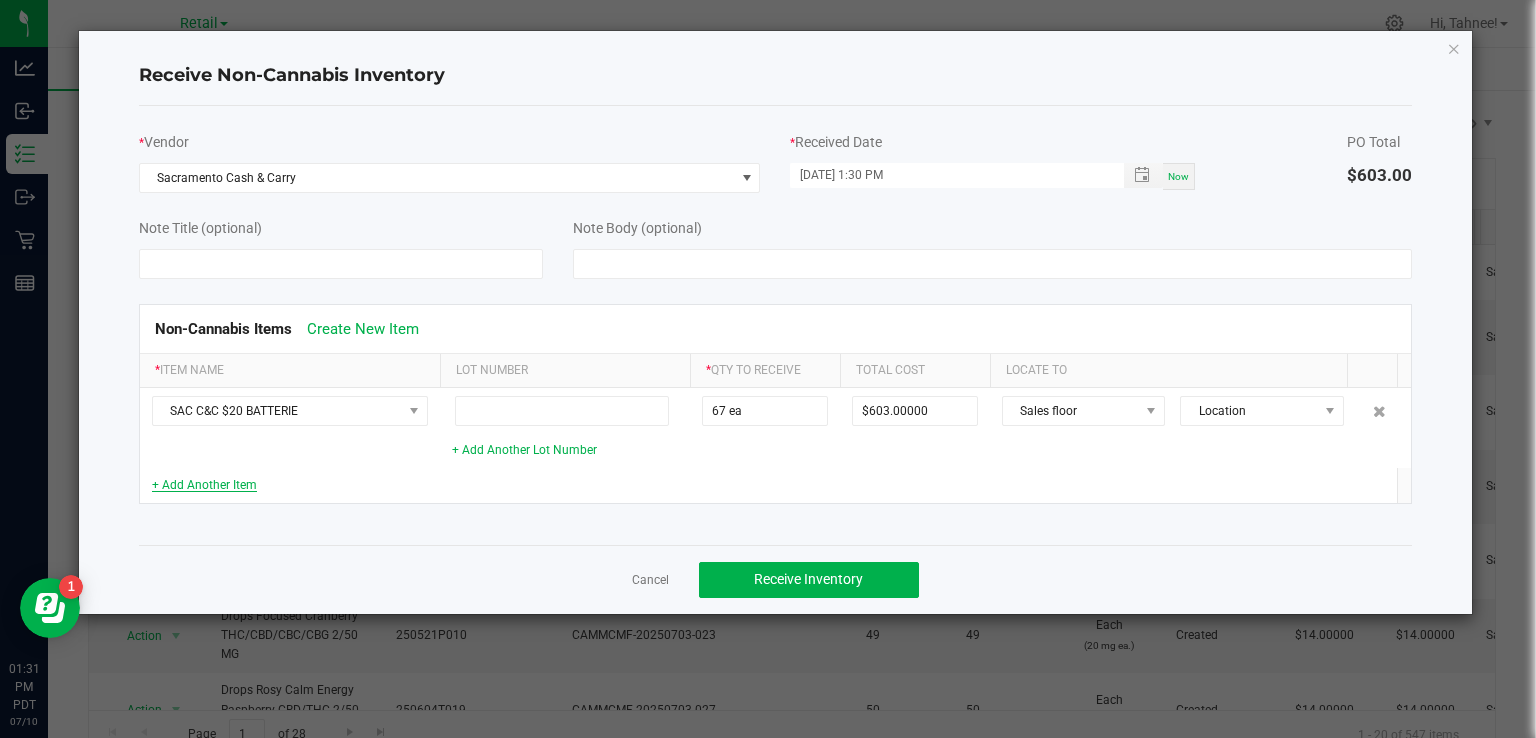 click on "+ Add Another Item" 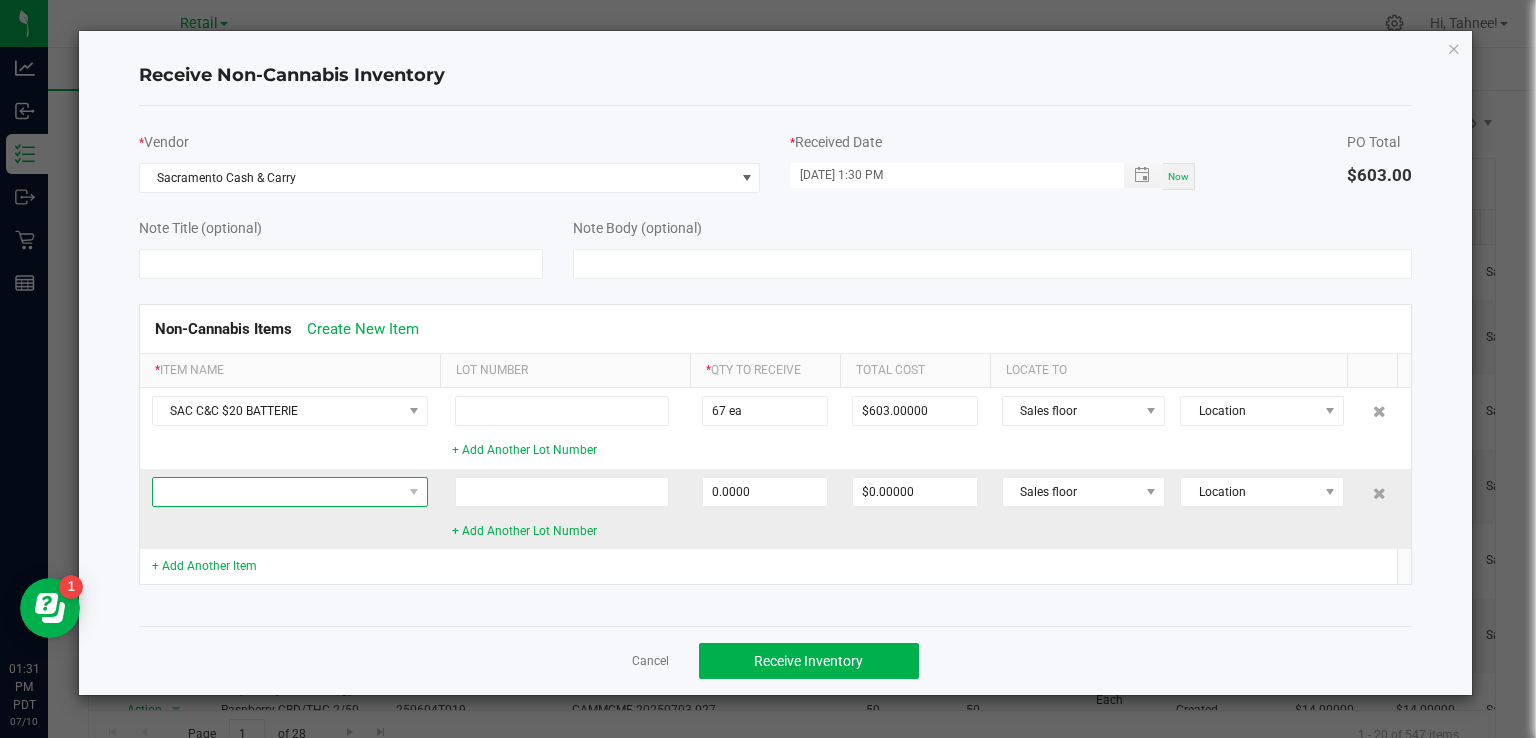 click at bounding box center [277, 492] 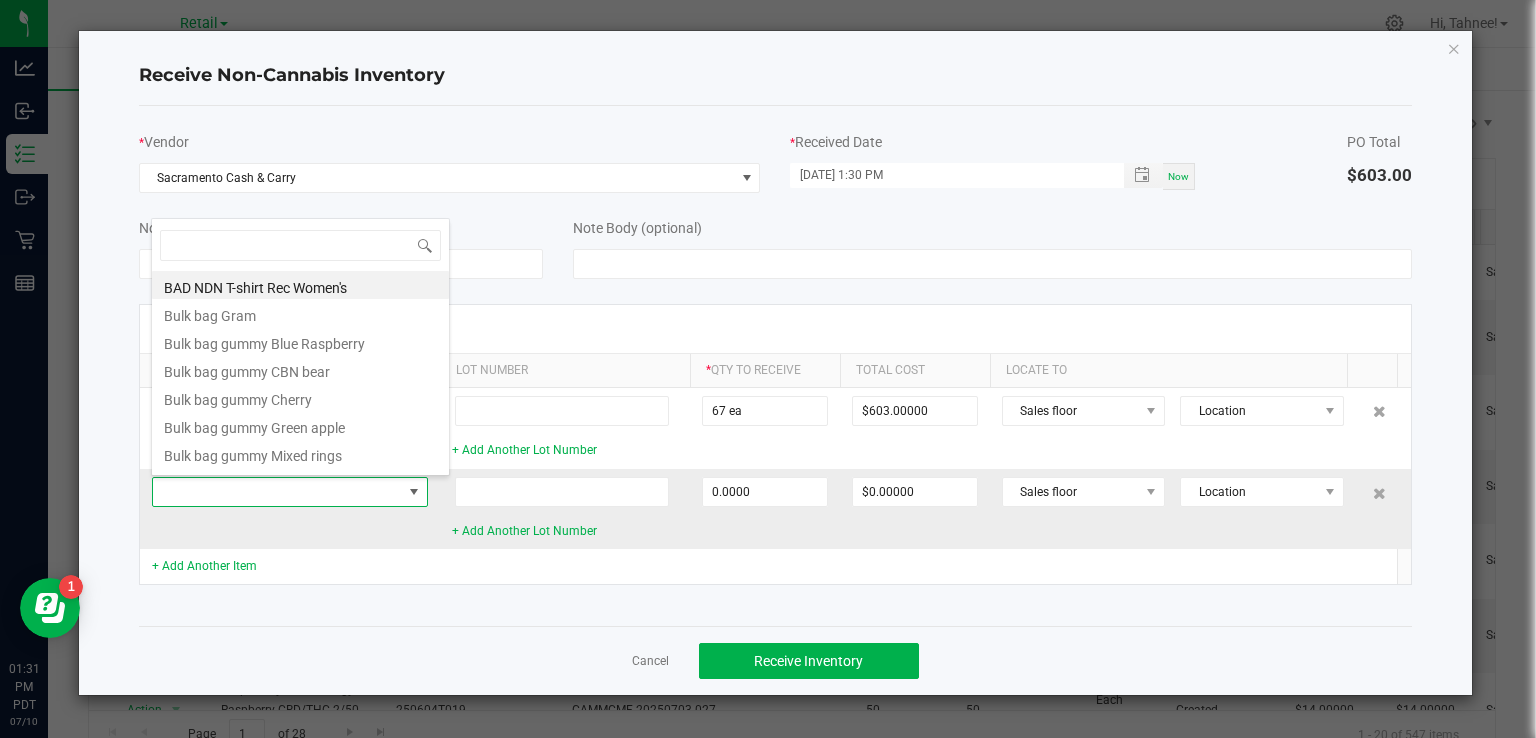 scroll, scrollTop: 99970, scrollLeft: 99724, axis: both 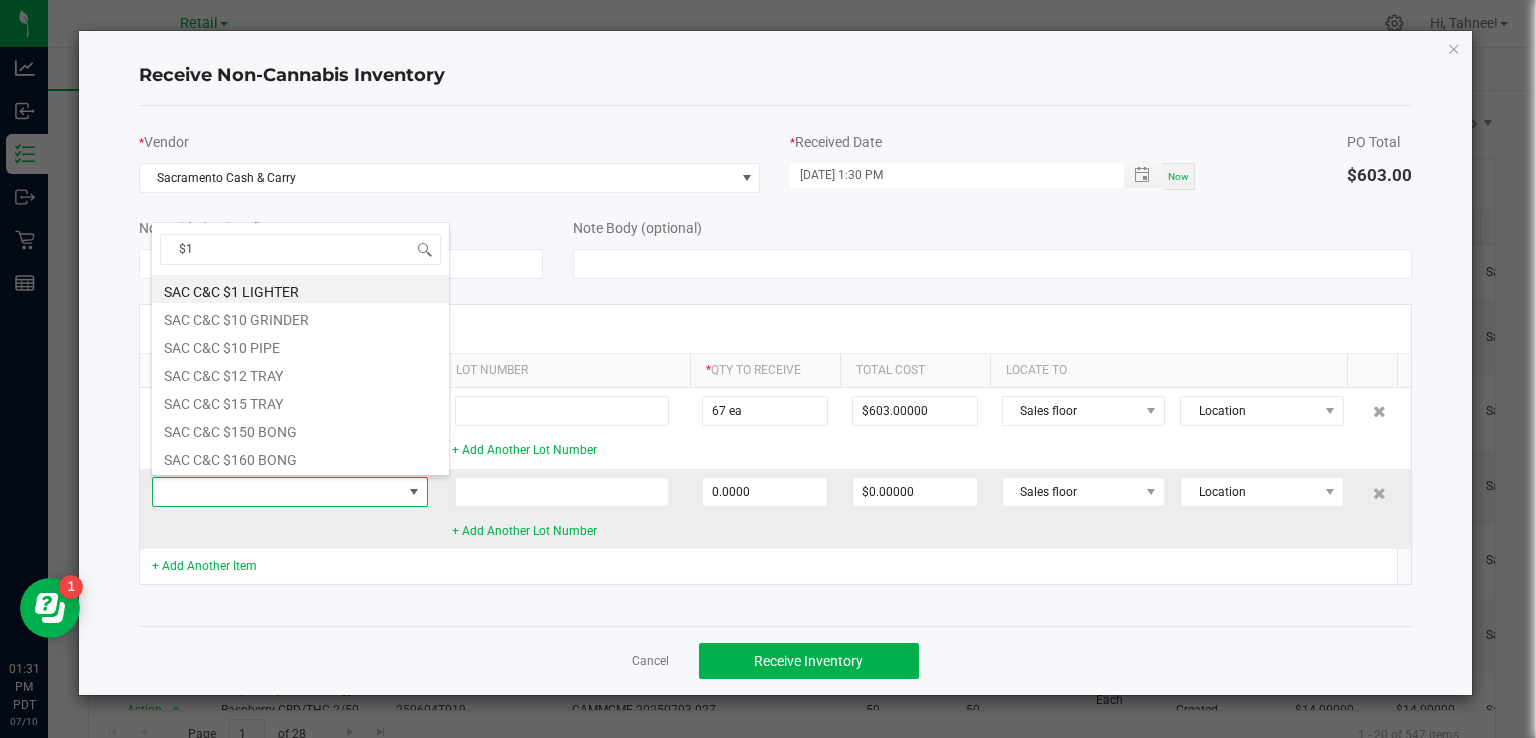 type on "$10" 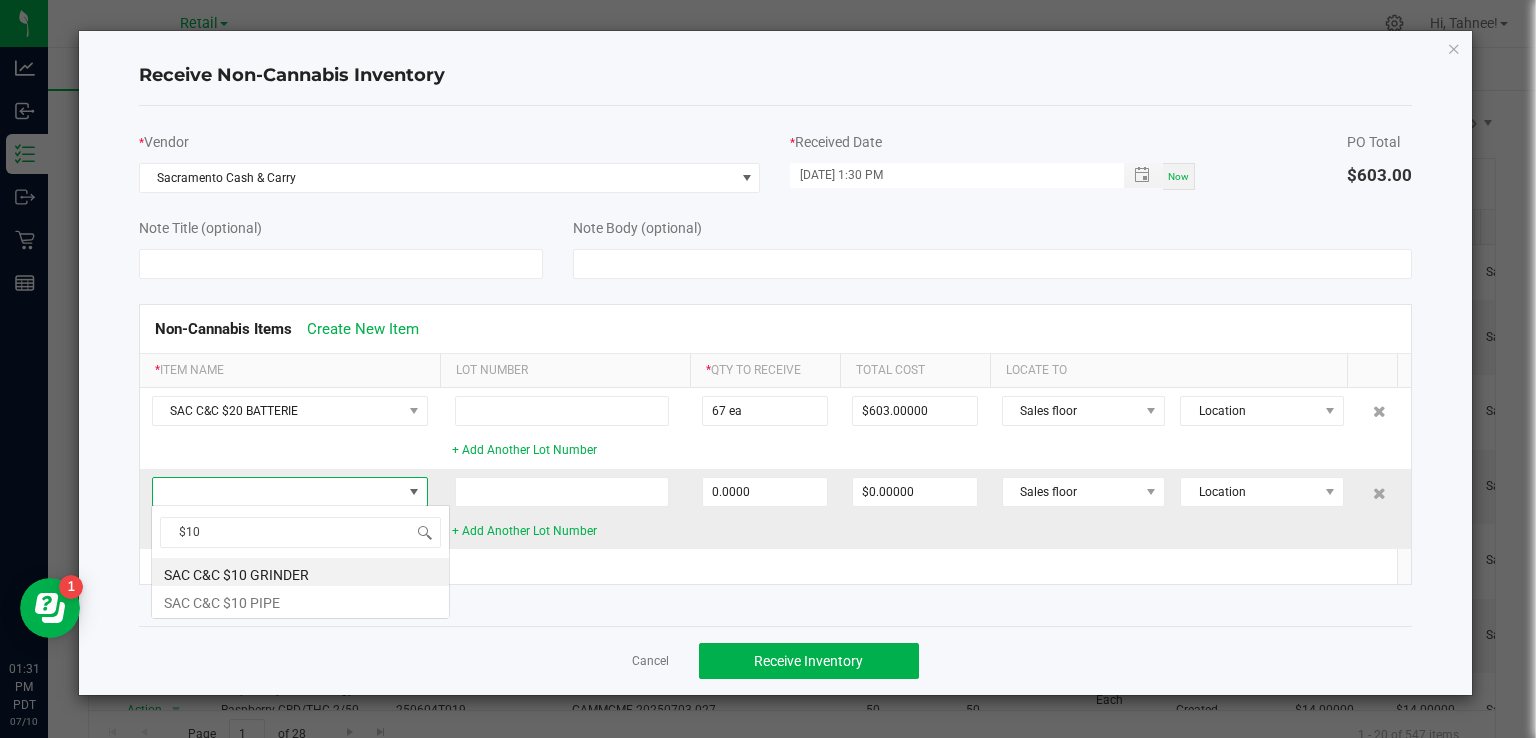 scroll, scrollTop: 0, scrollLeft: 0, axis: both 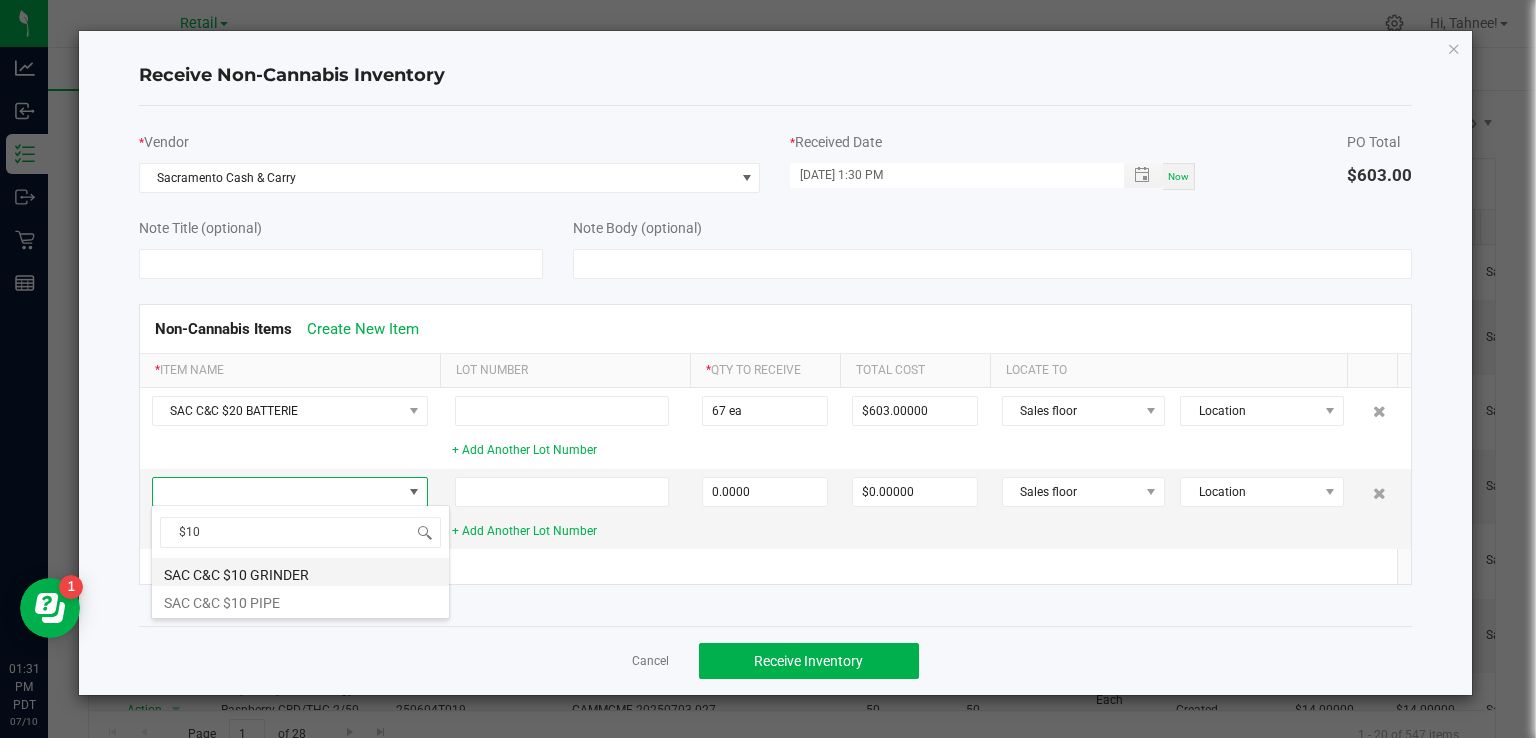 click on "SAC C&C $10 GRINDER" at bounding box center (300, 572) 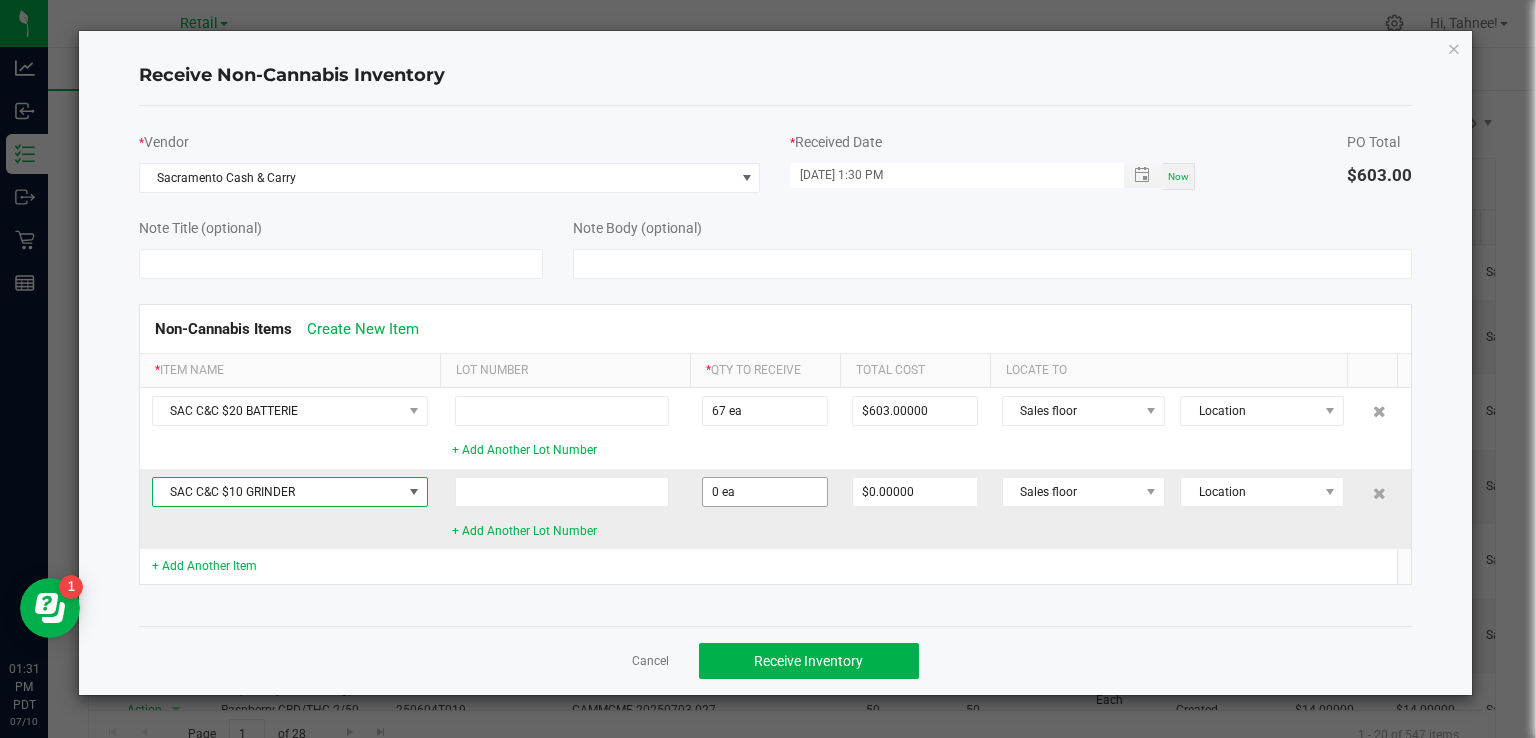 click on "0 ea" at bounding box center [765, 492] 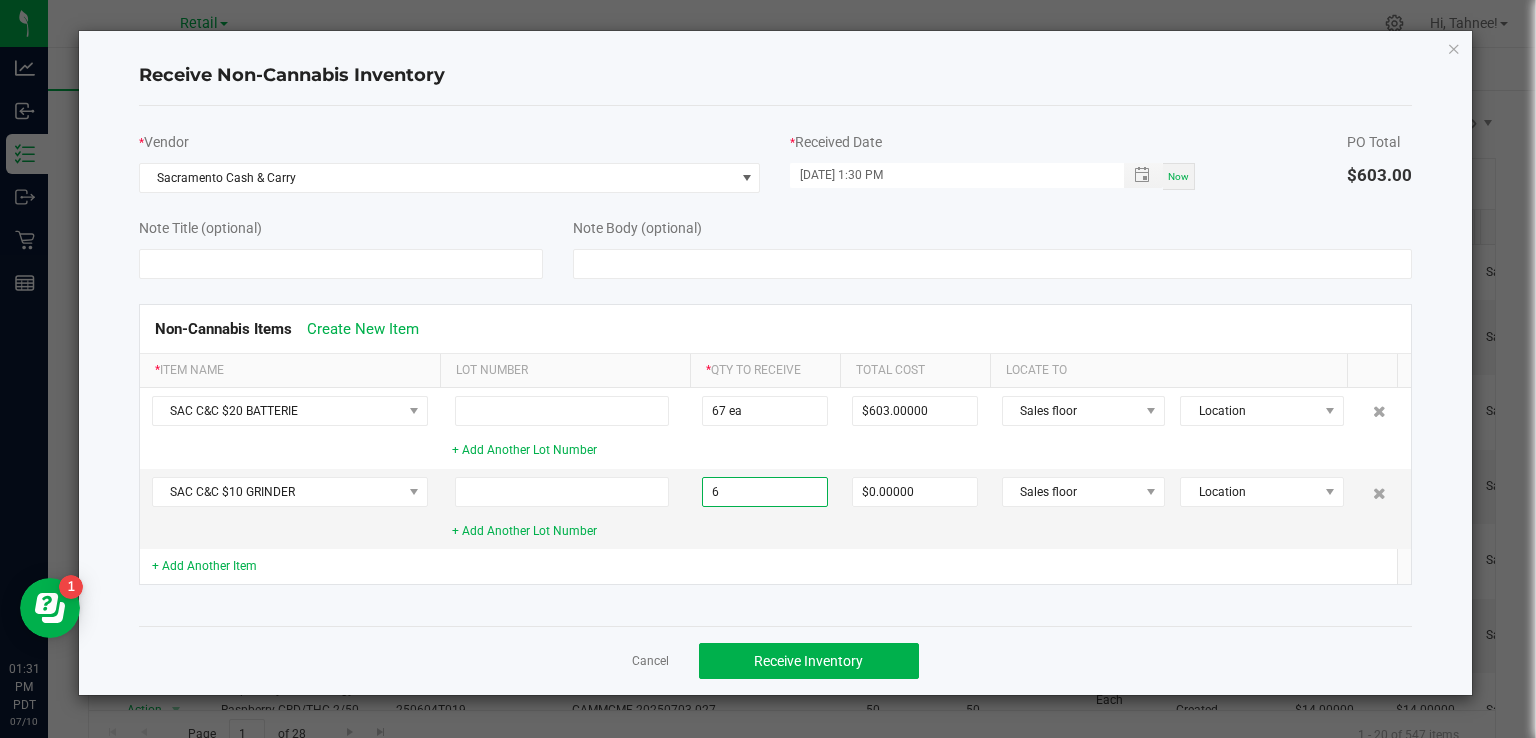 click on "+ Add Another Item" 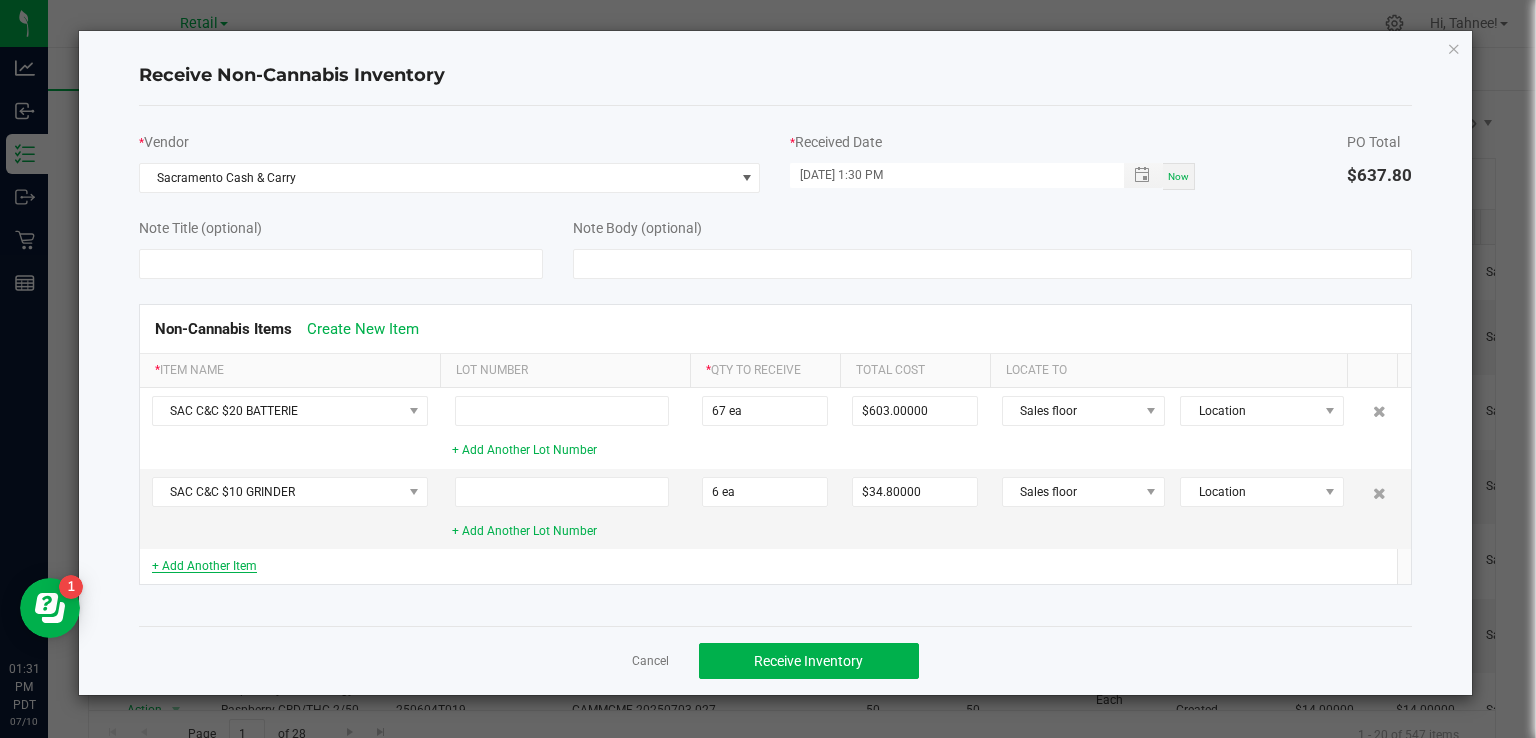 click on "+ Add Another Item" 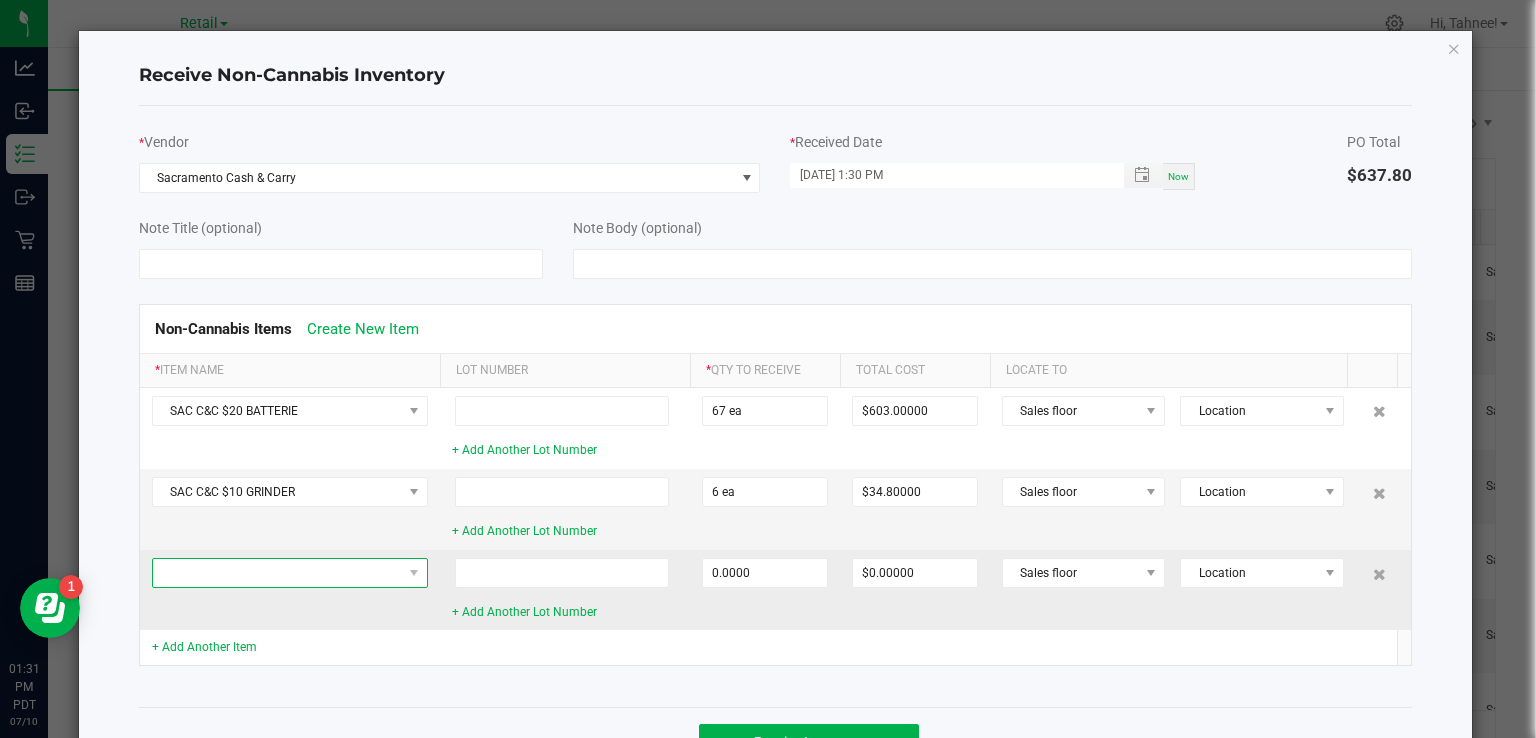 click at bounding box center [277, 573] 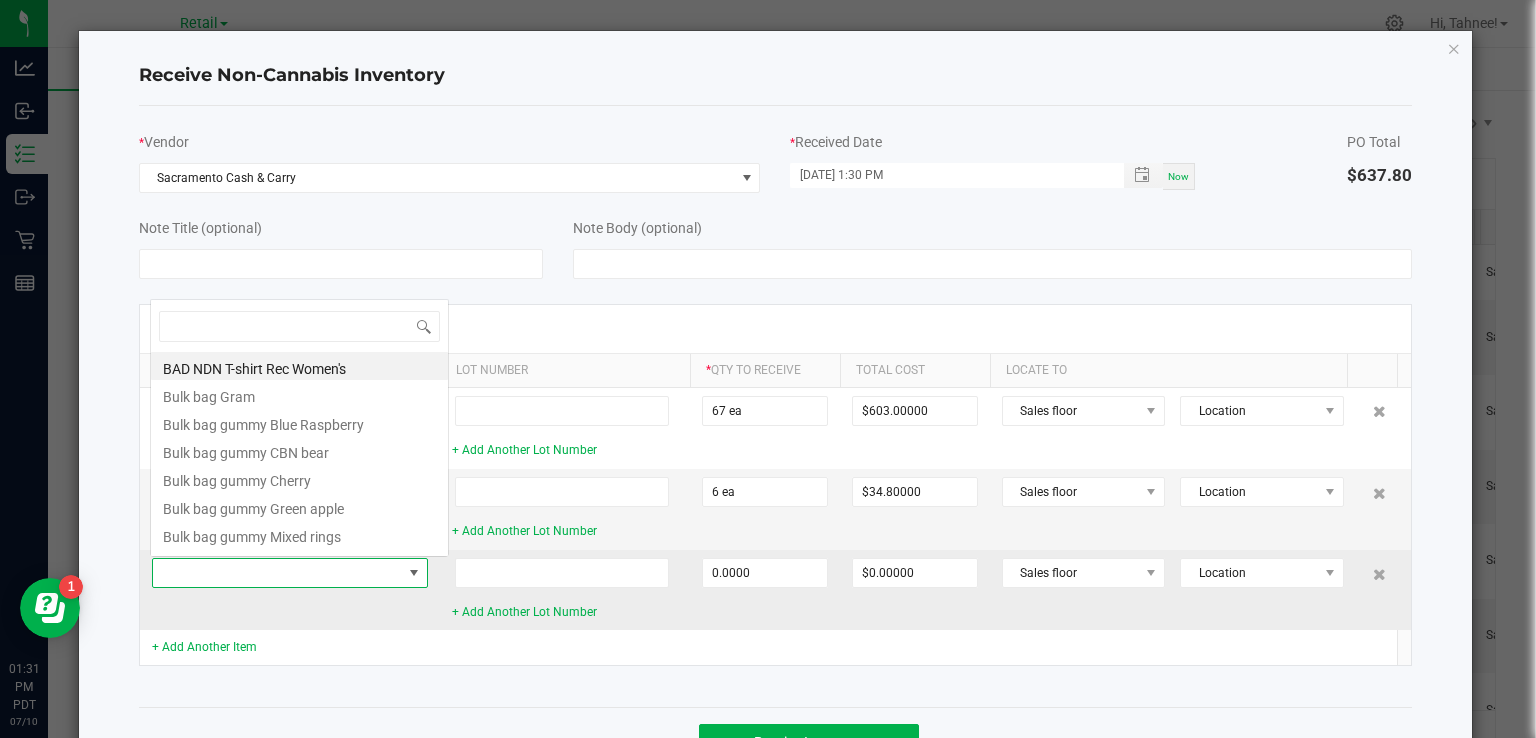 scroll, scrollTop: 99970, scrollLeft: 99724, axis: both 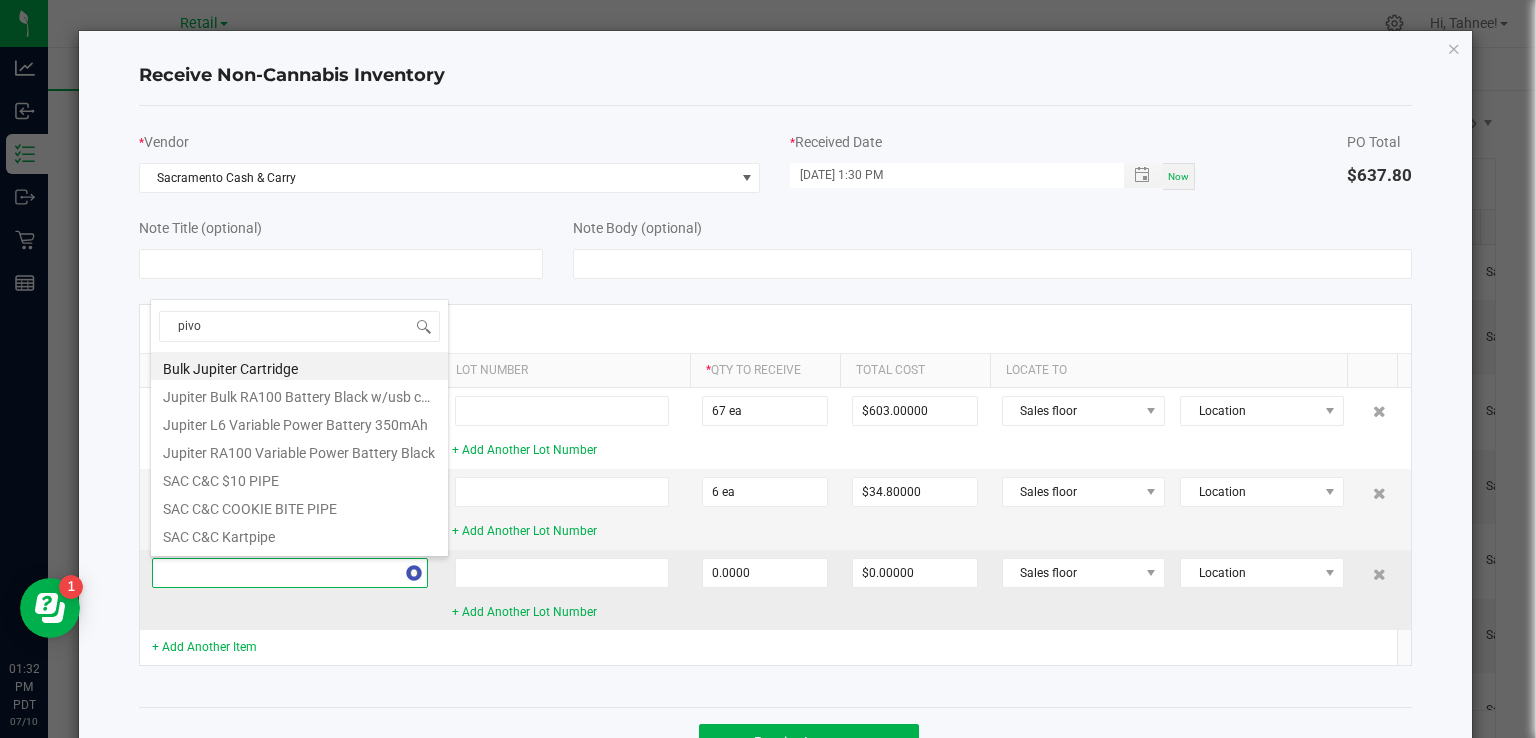 type on "pivot" 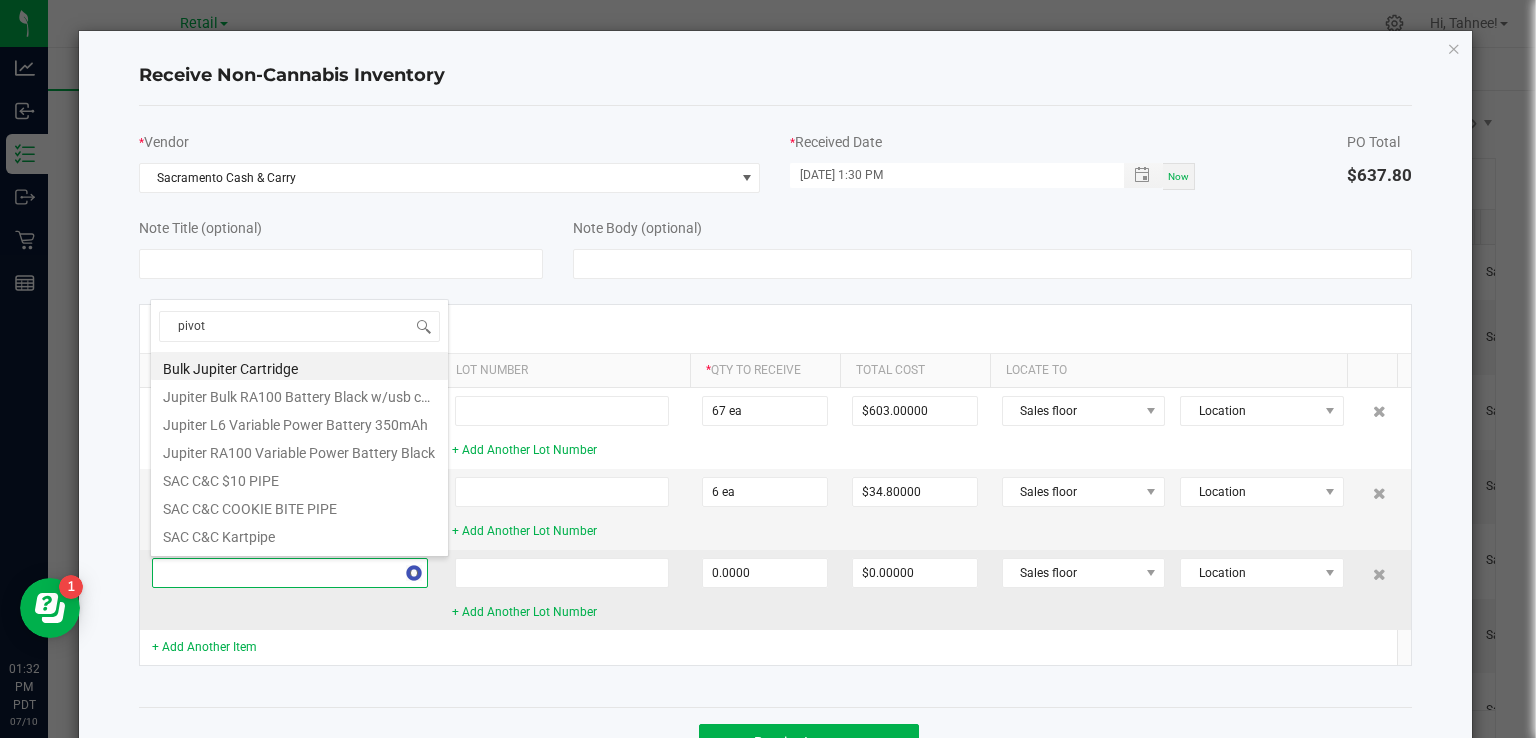 scroll, scrollTop: 0, scrollLeft: 0, axis: both 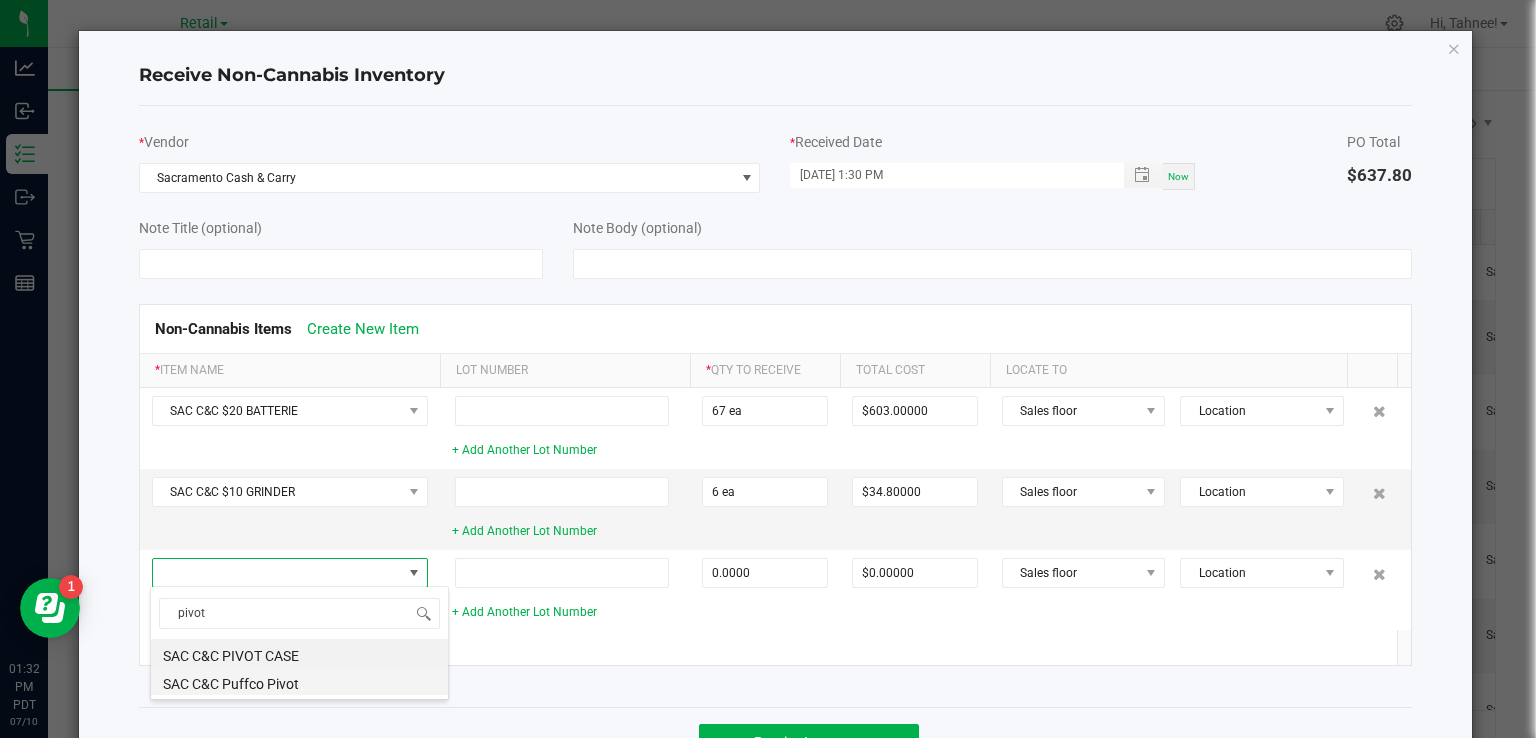 click on "SAC C&C Puffco Pivot" at bounding box center (299, 681) 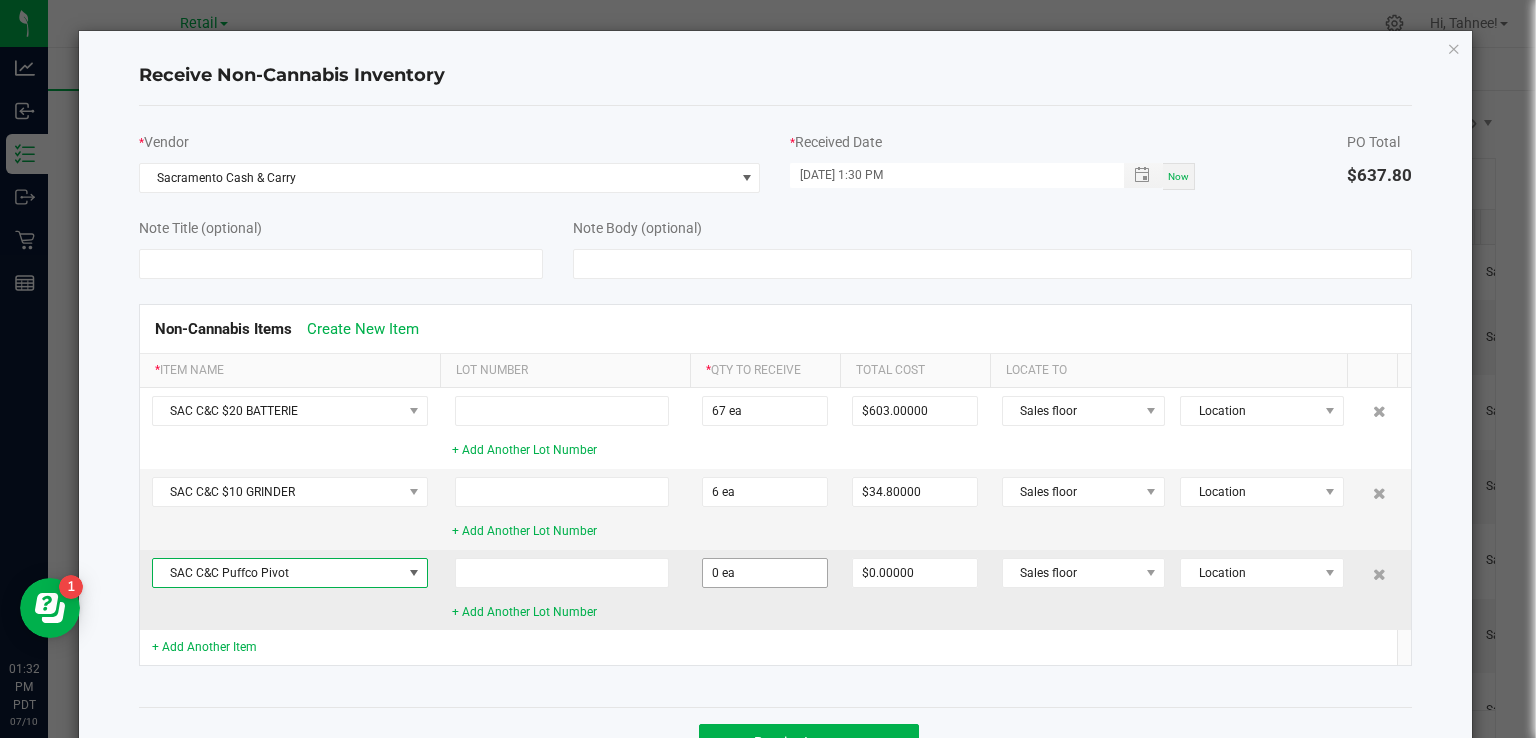 click on "0 ea" at bounding box center (765, 573) 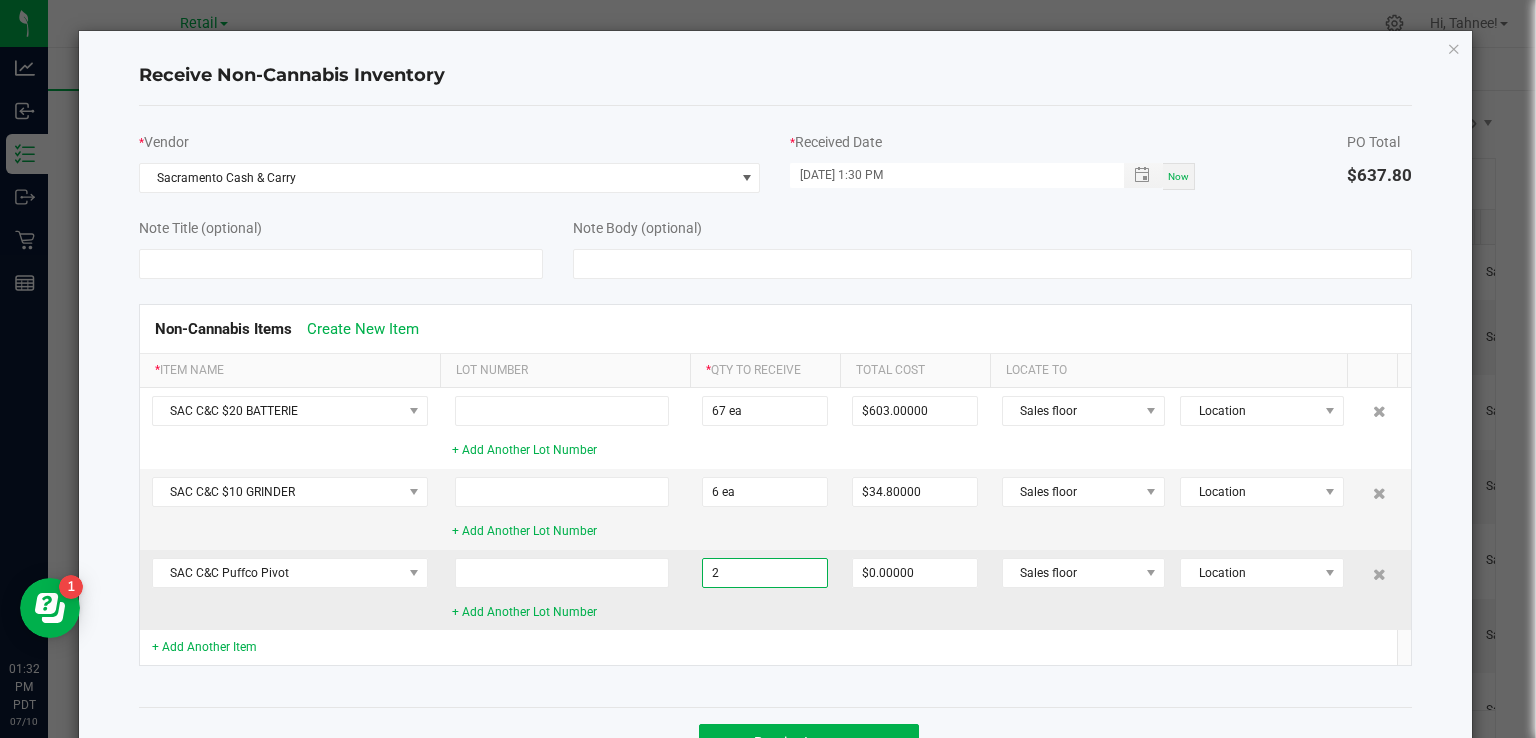 scroll, scrollTop: 67, scrollLeft: 0, axis: vertical 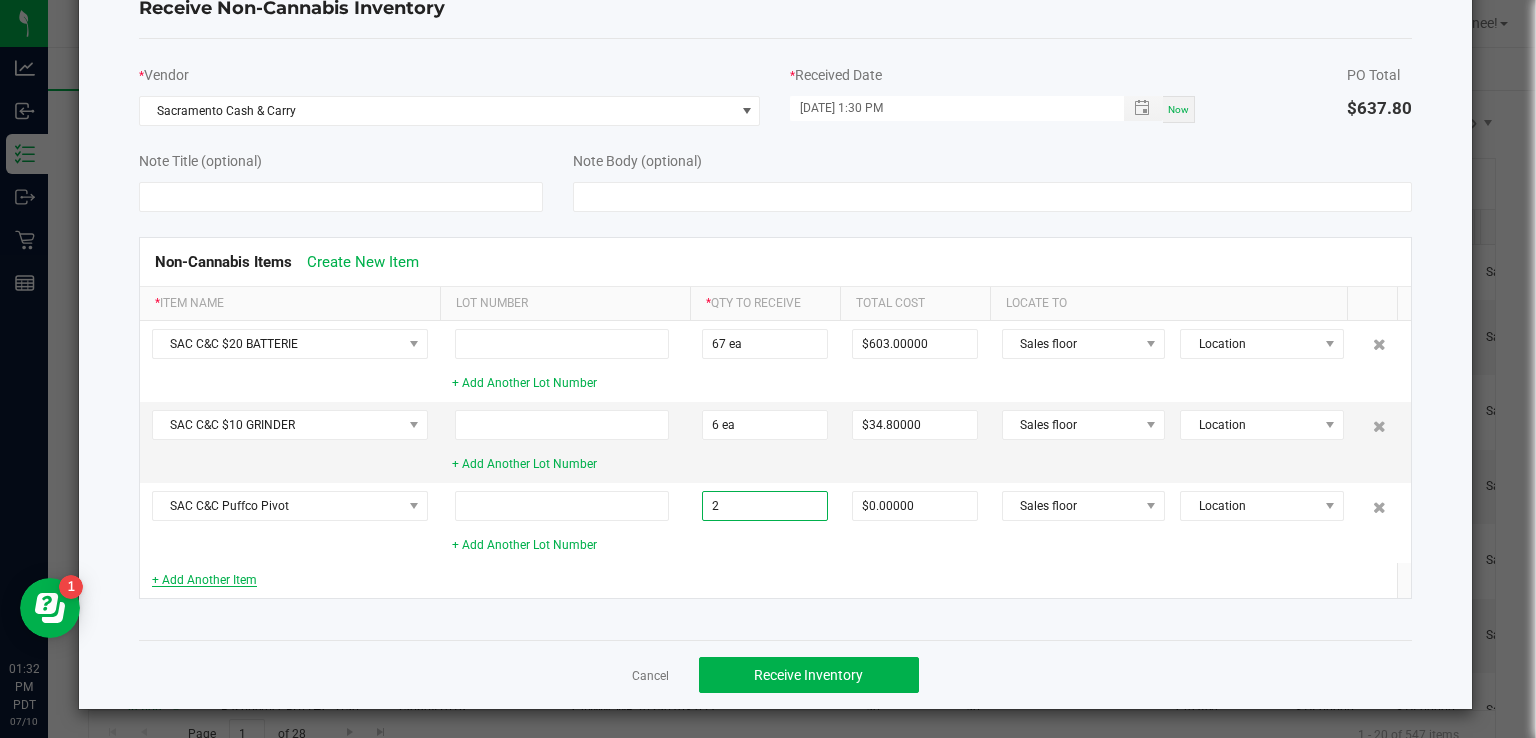 click on "+ Add Another Item" 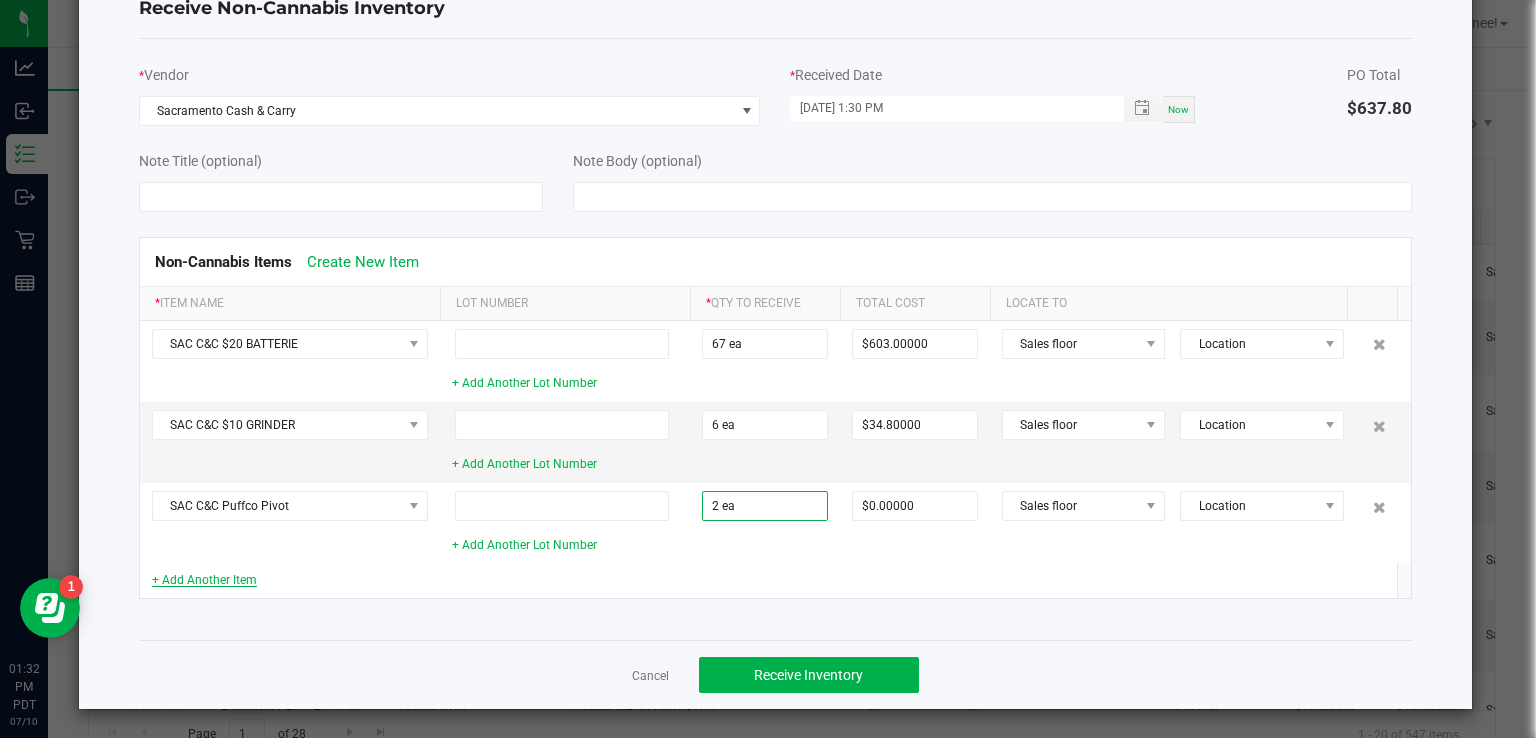 type on "$184.00000" 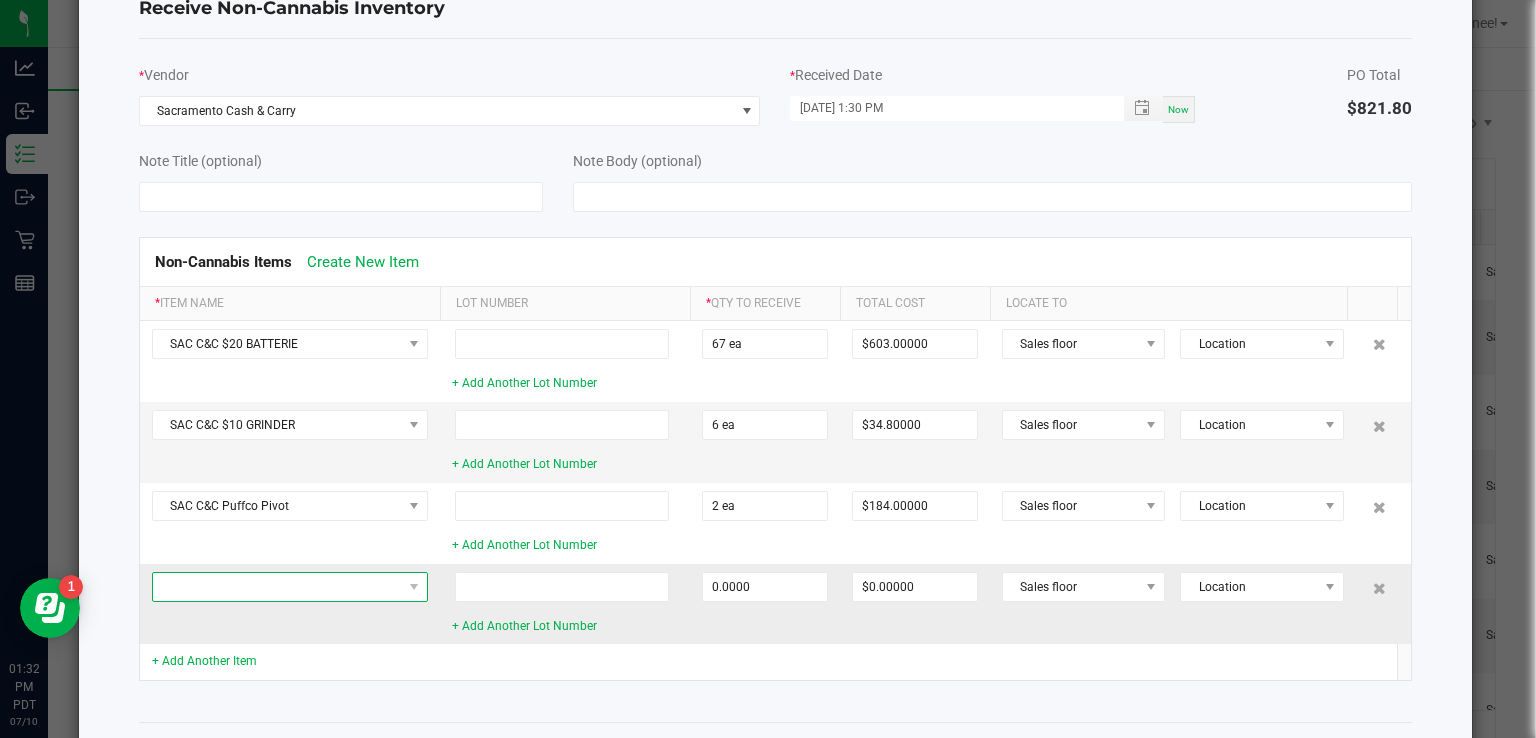 click at bounding box center (277, 587) 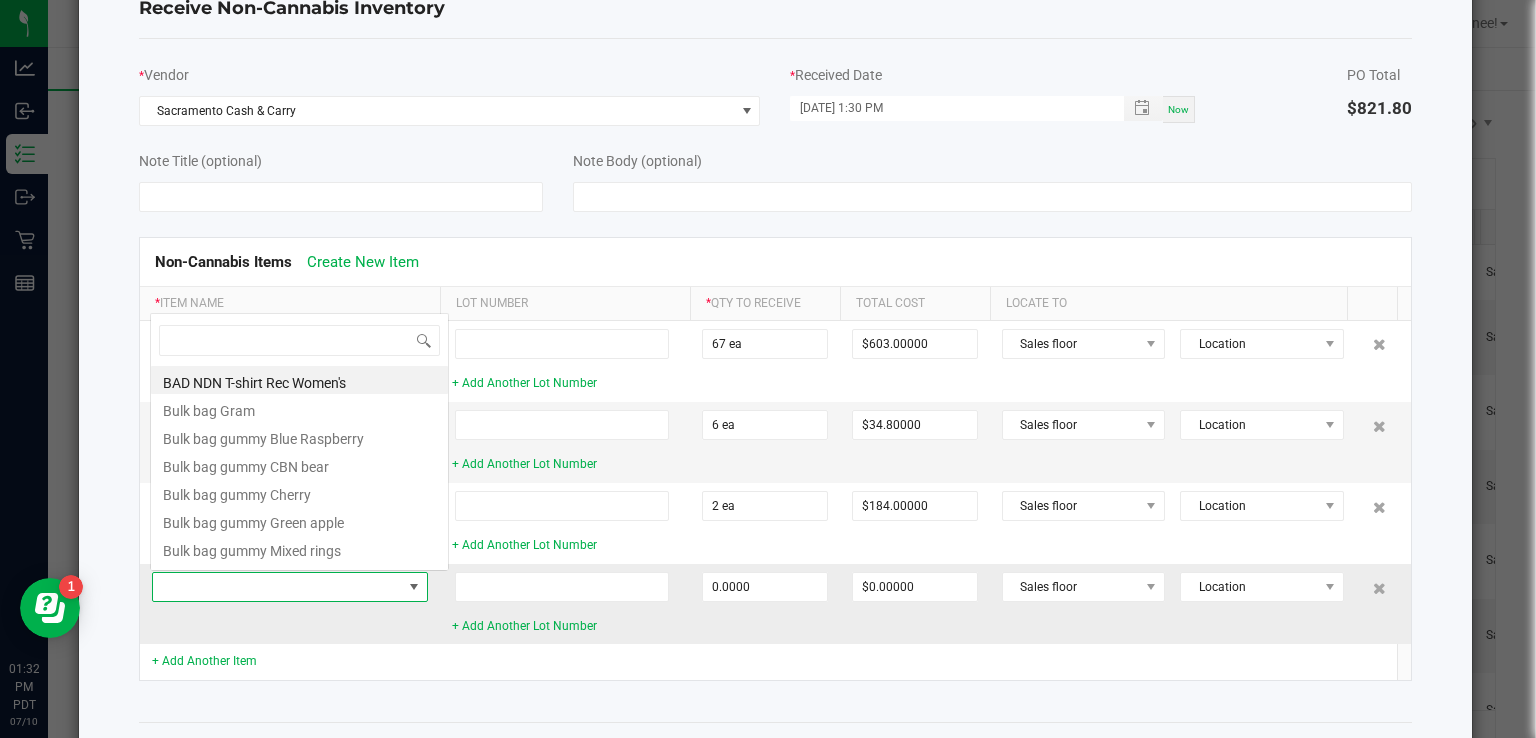 scroll, scrollTop: 0, scrollLeft: 0, axis: both 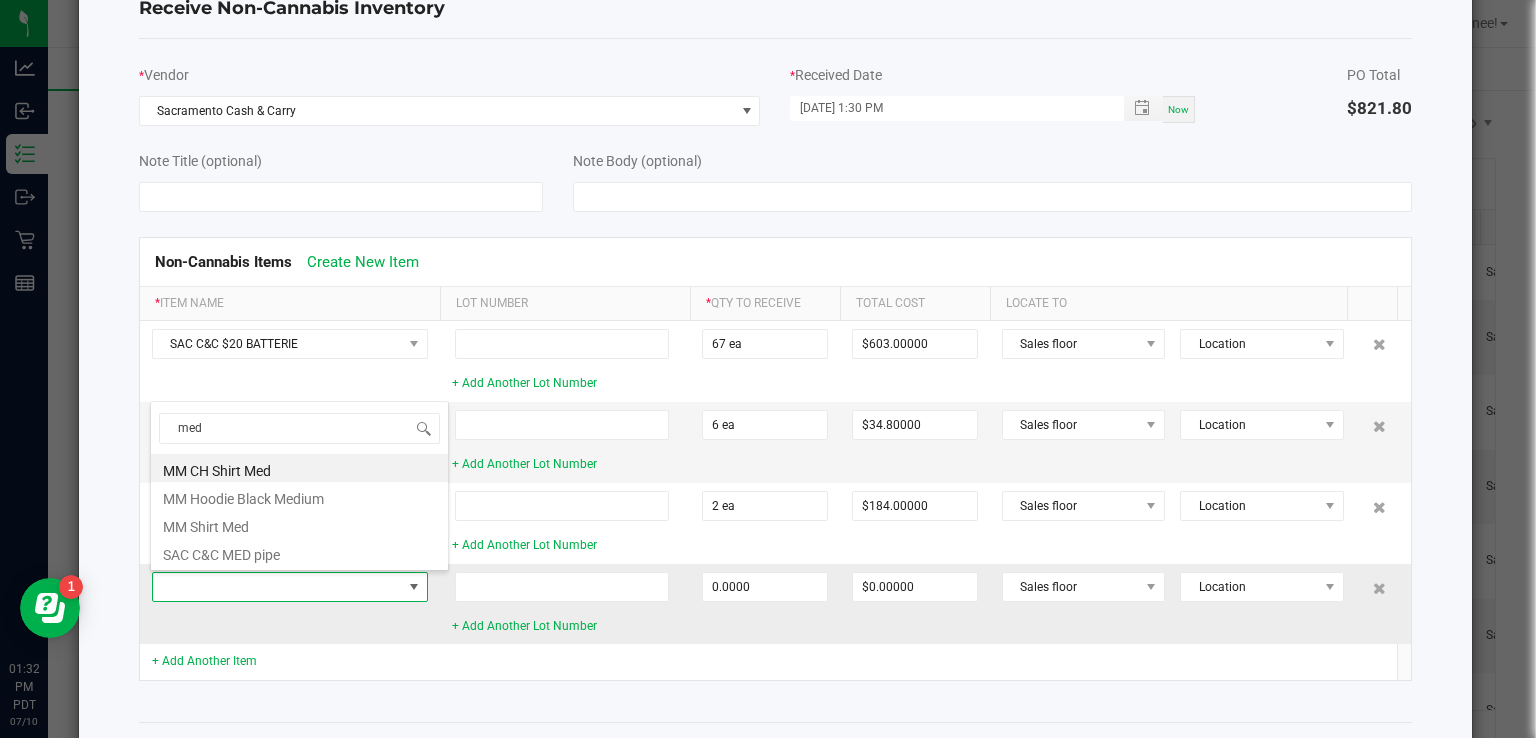 type on "med" 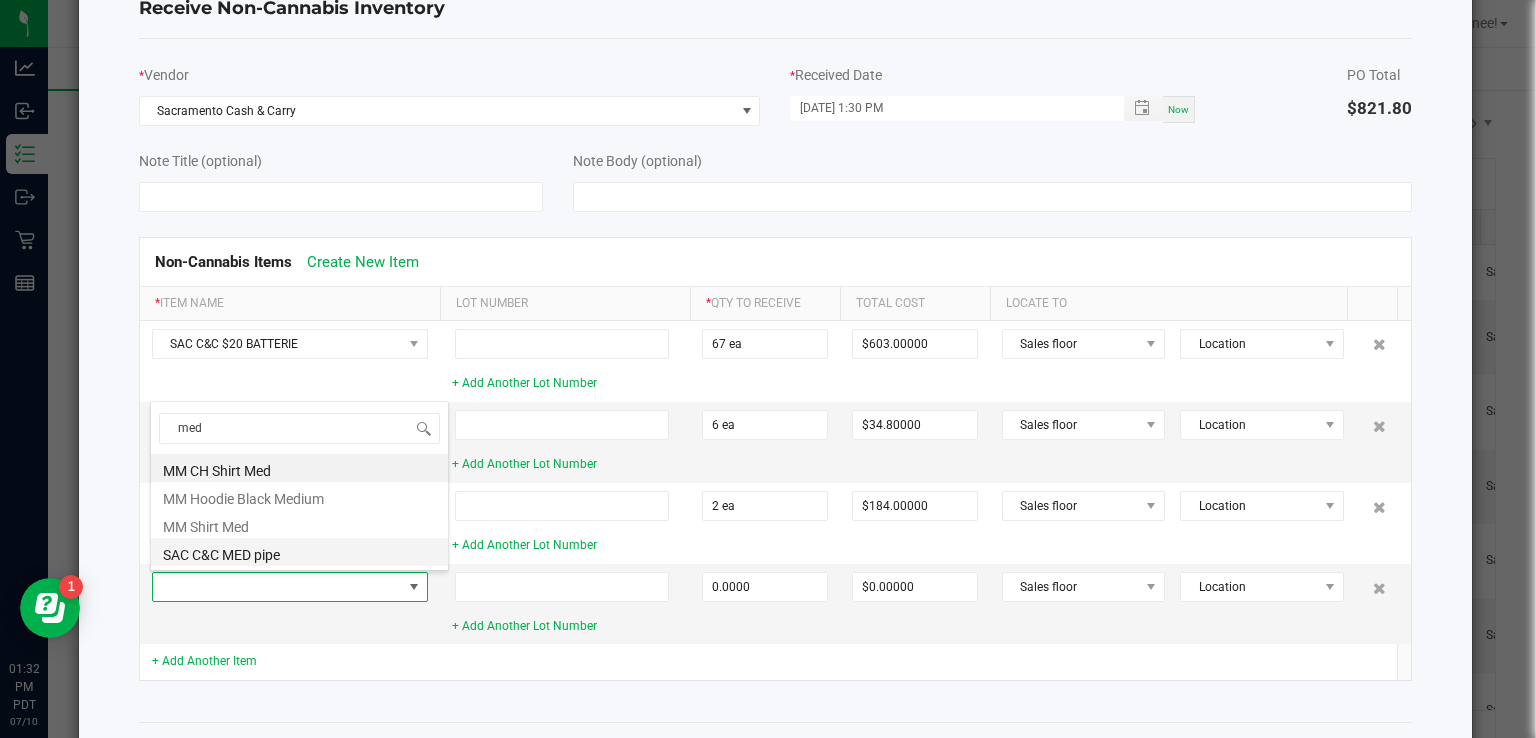click on "SAC C&C MED  pipe" at bounding box center (299, 552) 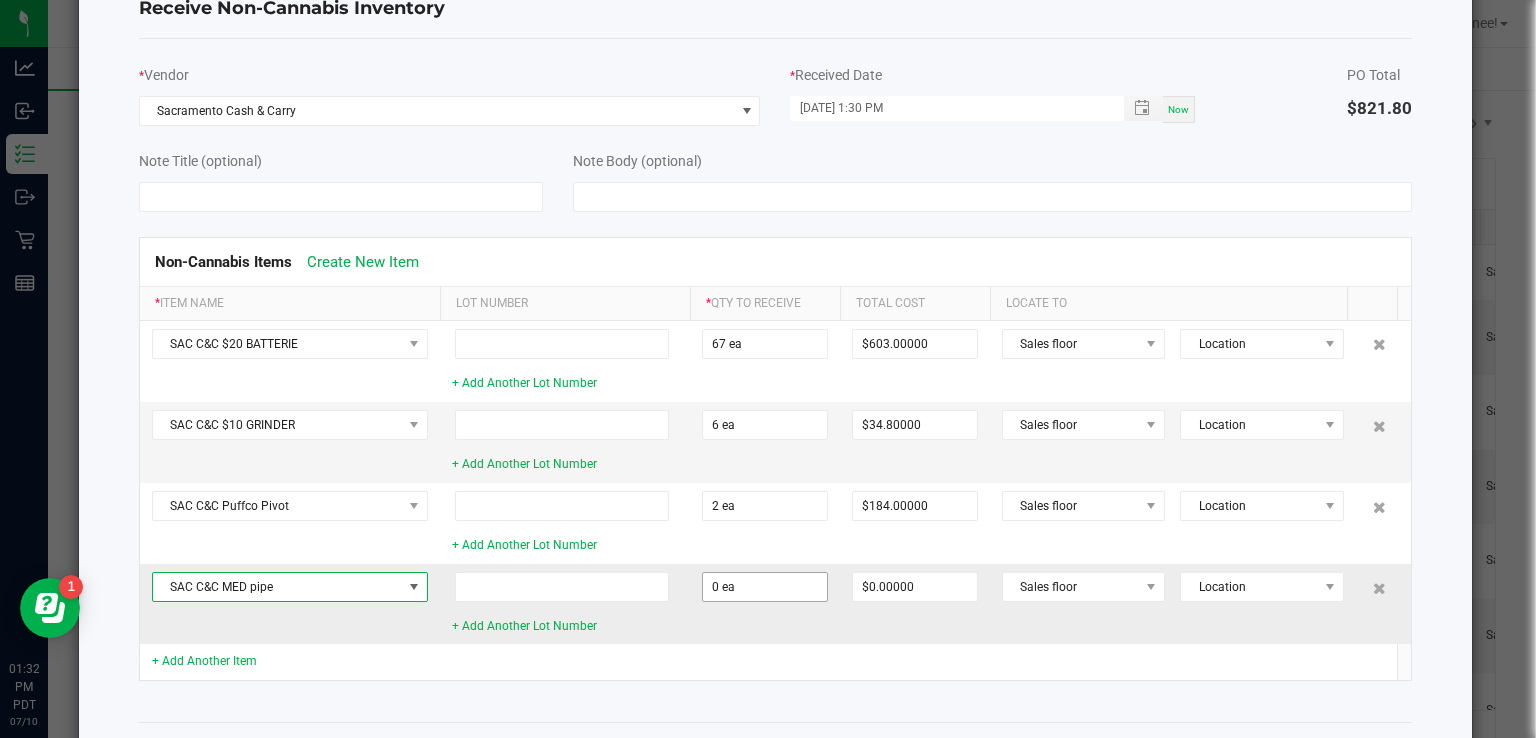 click on "0 ea" at bounding box center (765, 587) 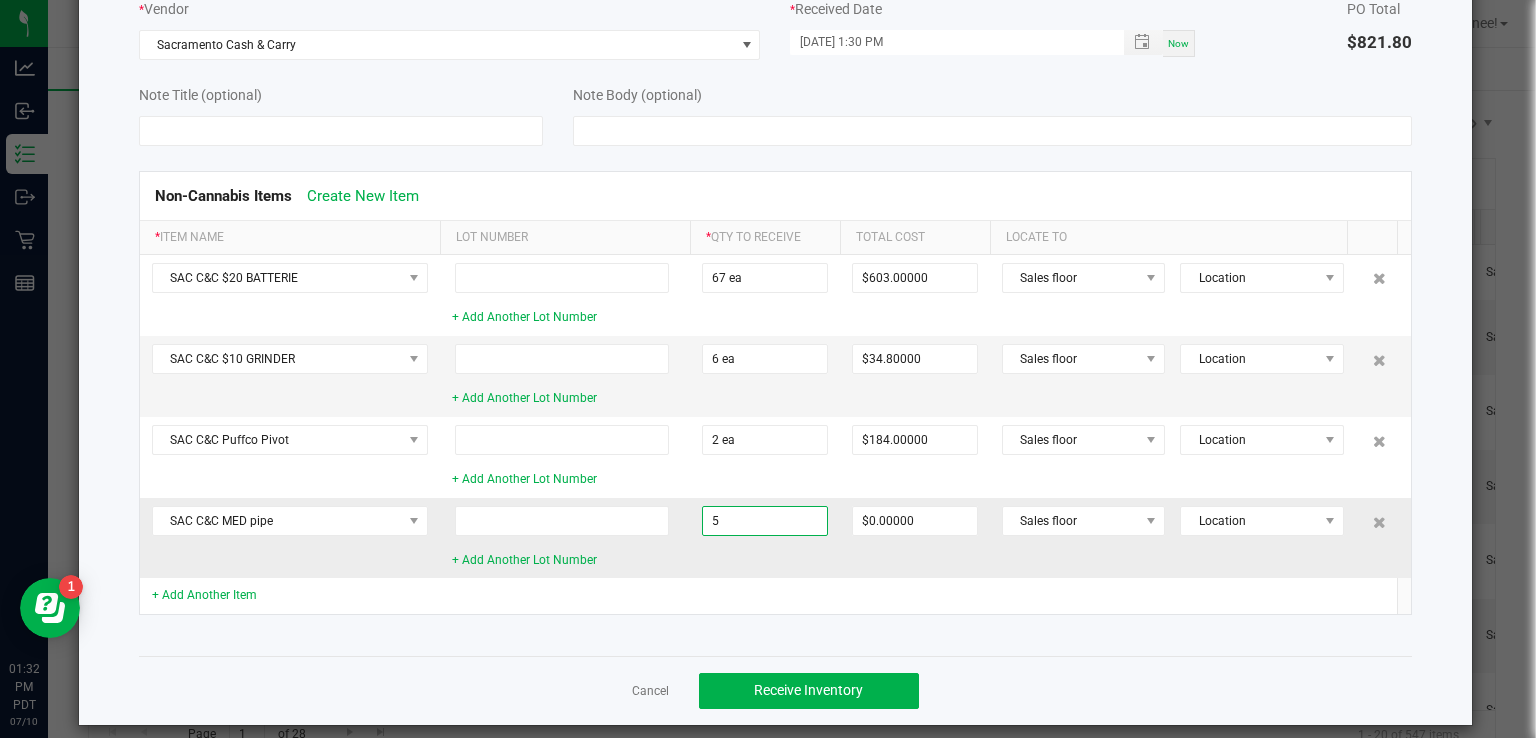 scroll, scrollTop: 148, scrollLeft: 0, axis: vertical 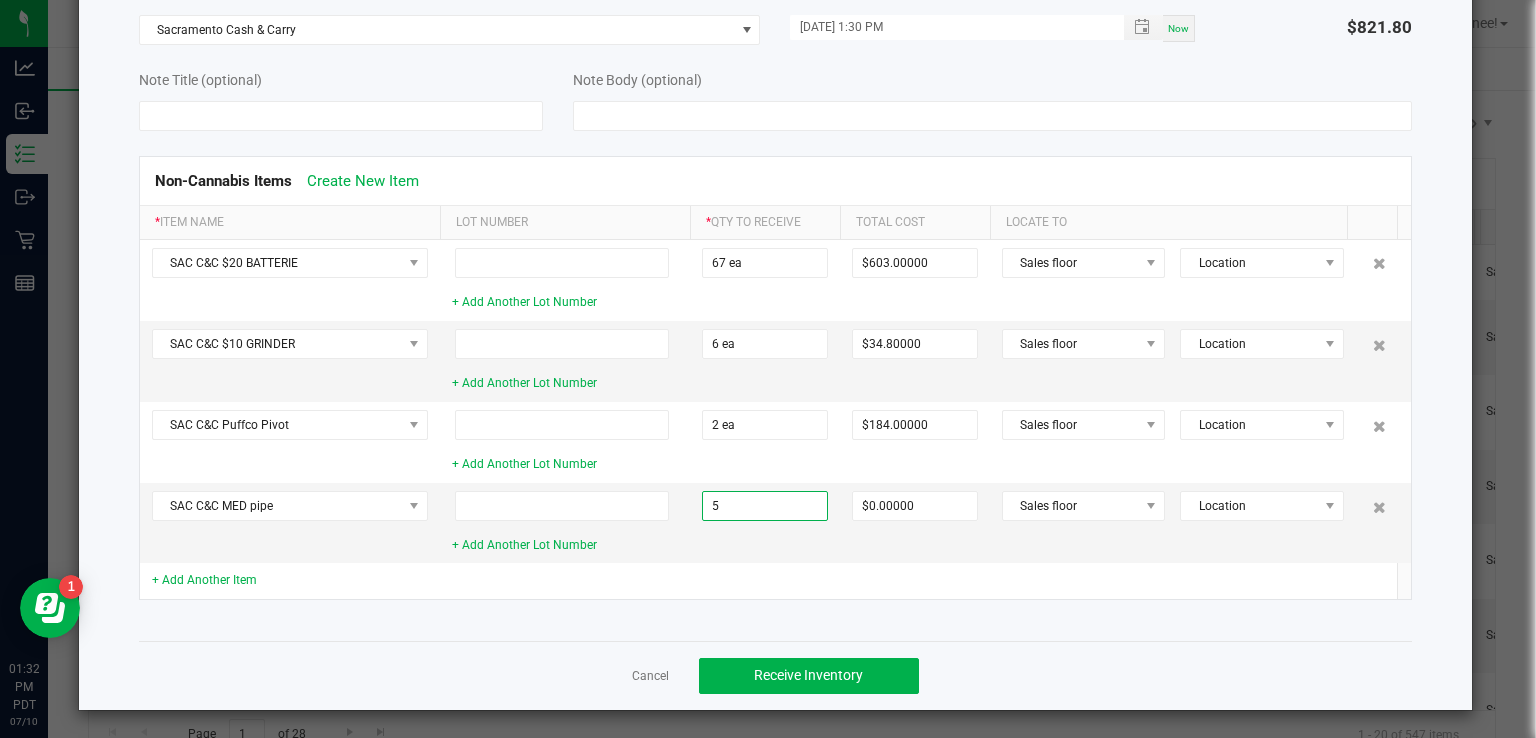 click on "+ Add Another Item" 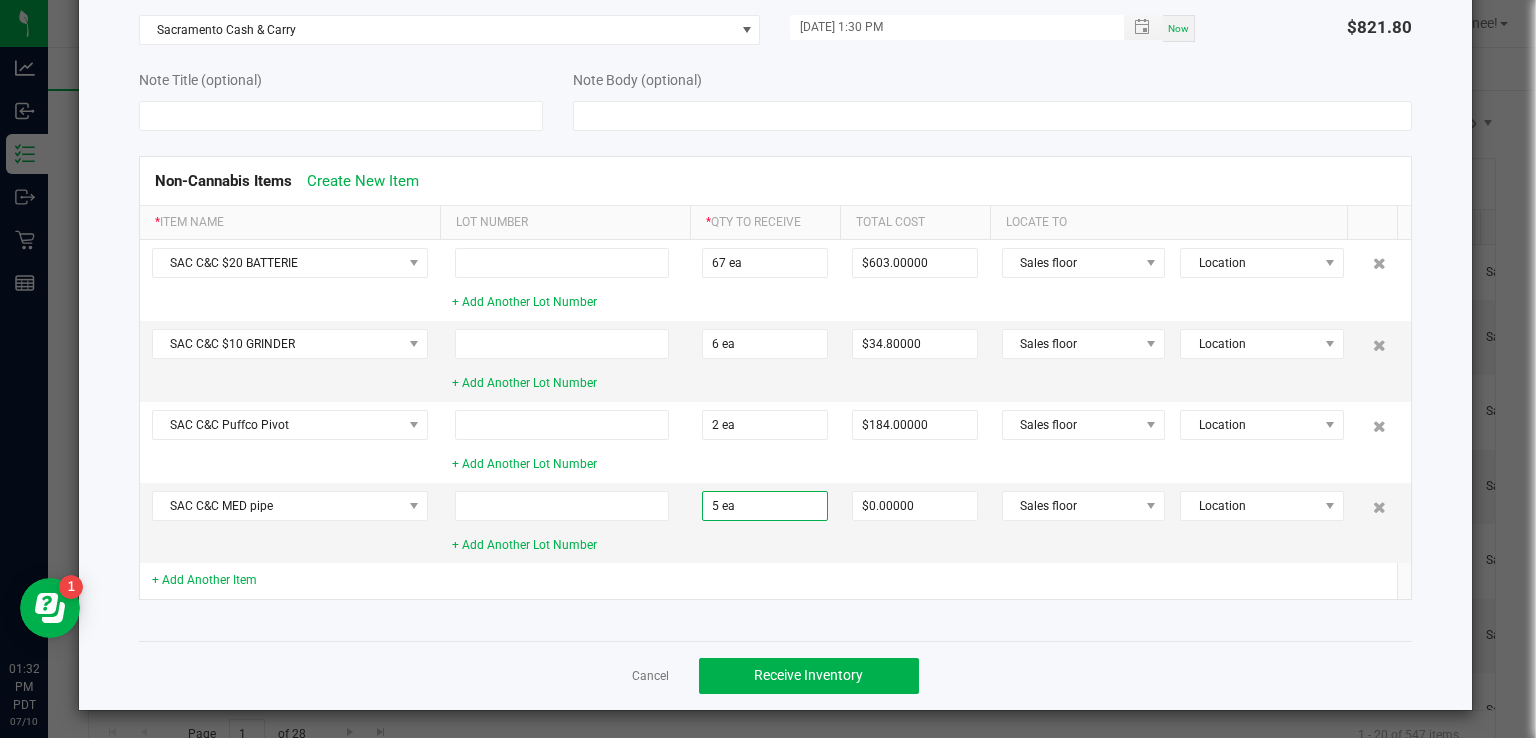 type on "$9.00000" 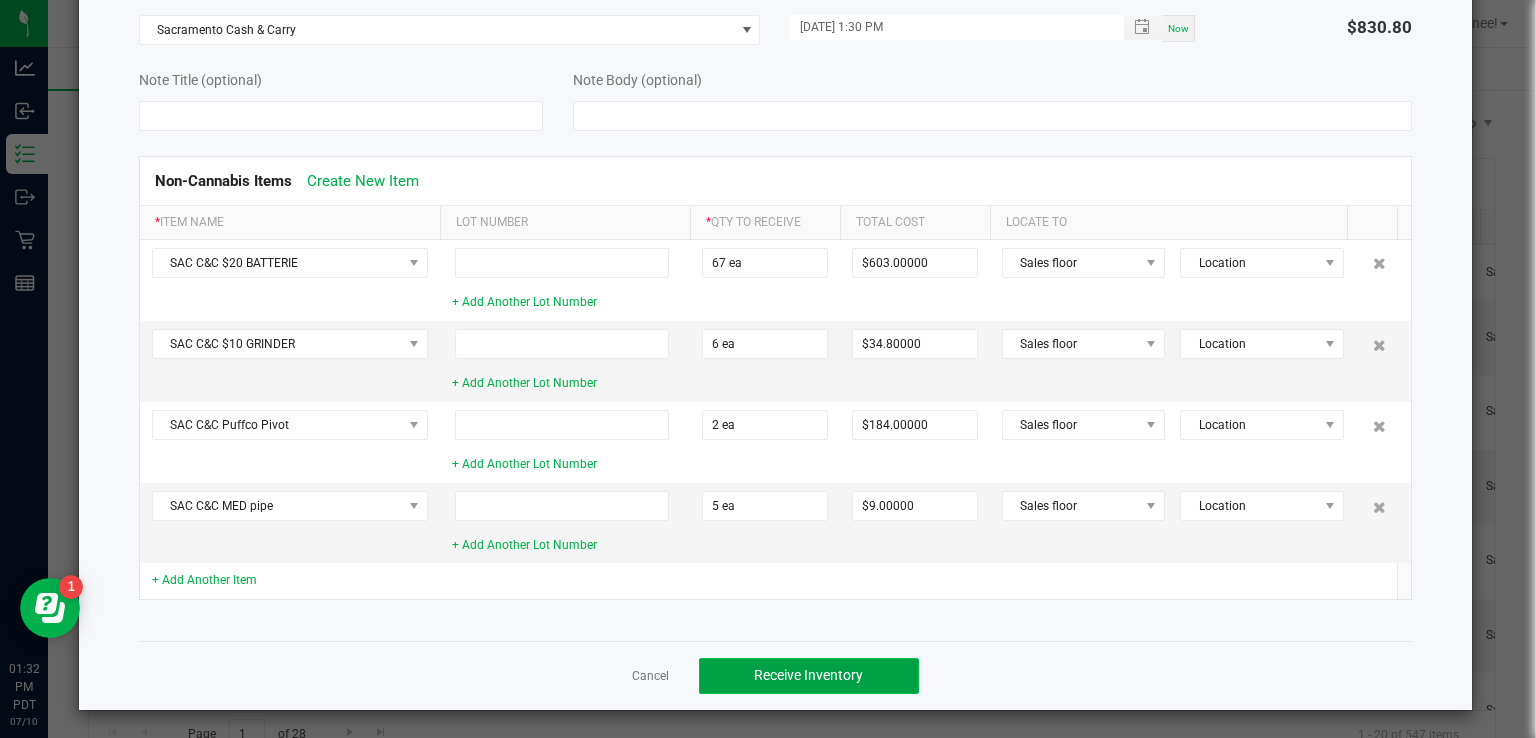 click on "Receive Inventory" 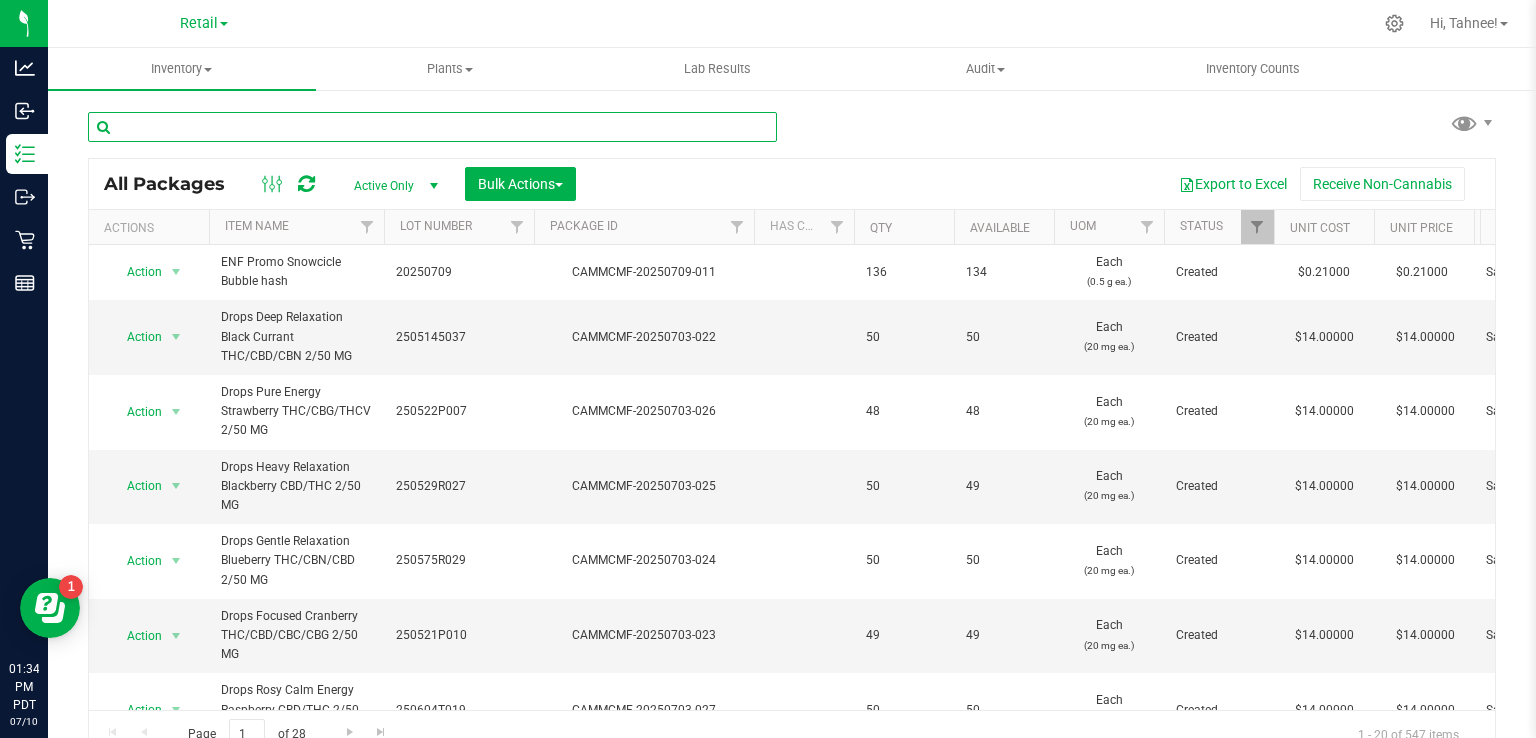 click at bounding box center [432, 127] 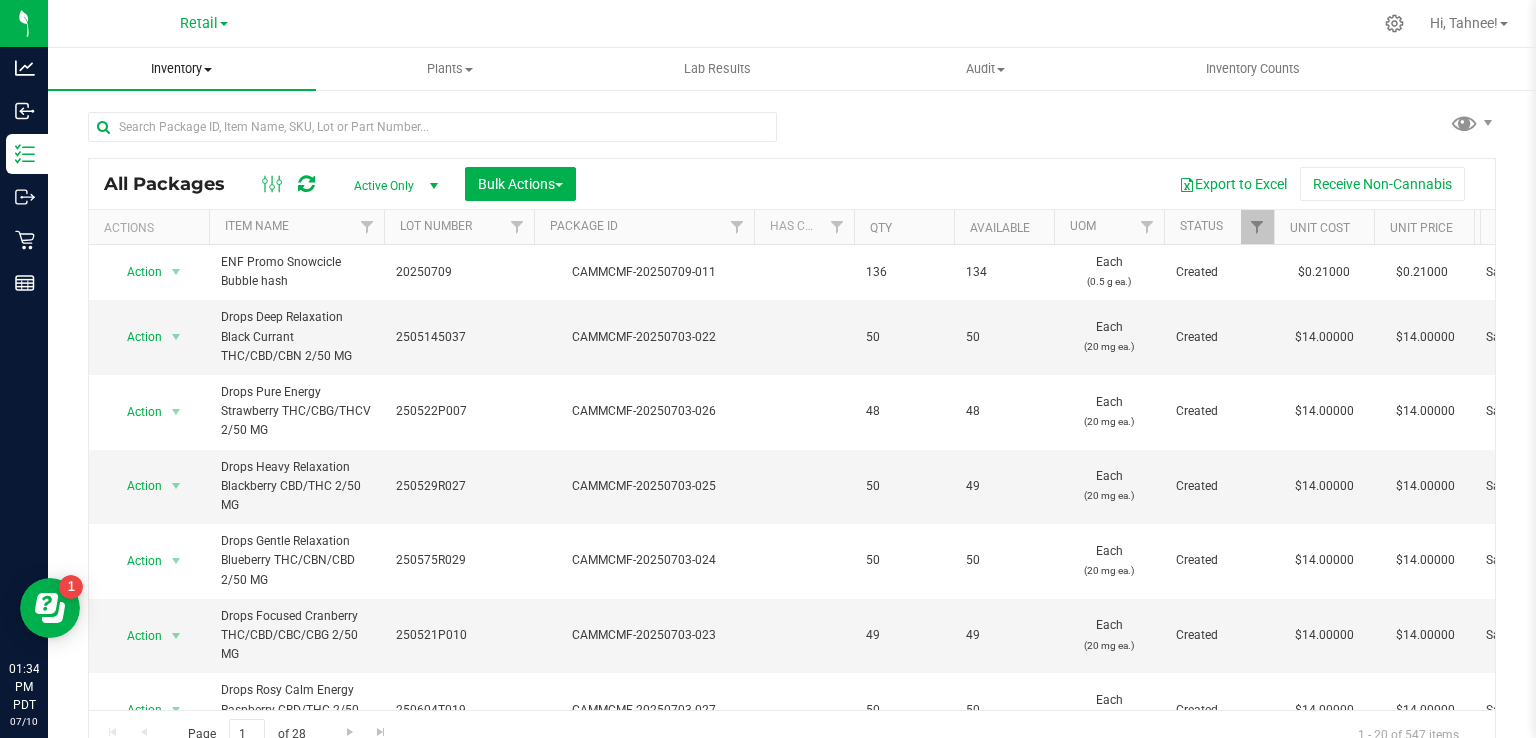 click on "Inventory" at bounding box center [182, 69] 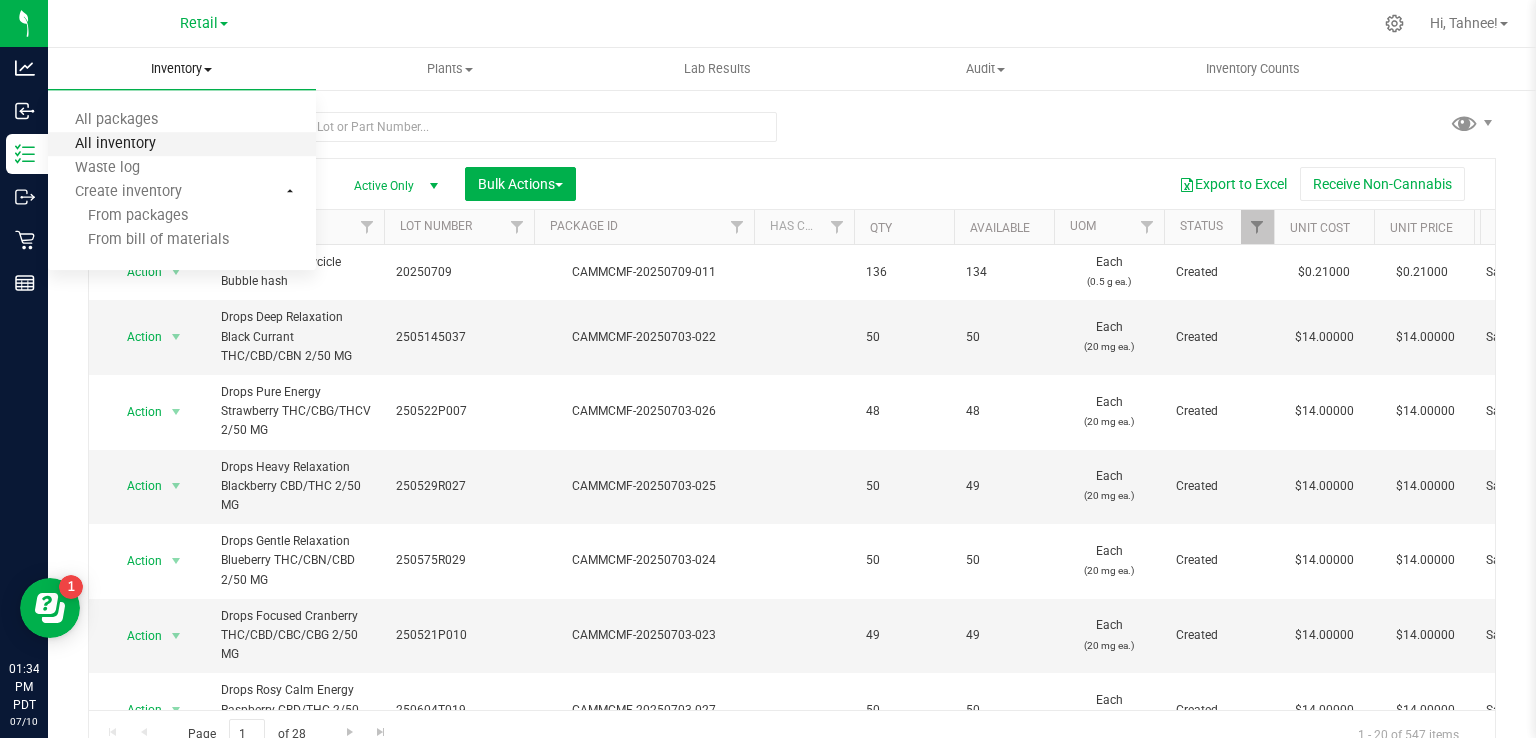 click on "All inventory" at bounding box center [115, 144] 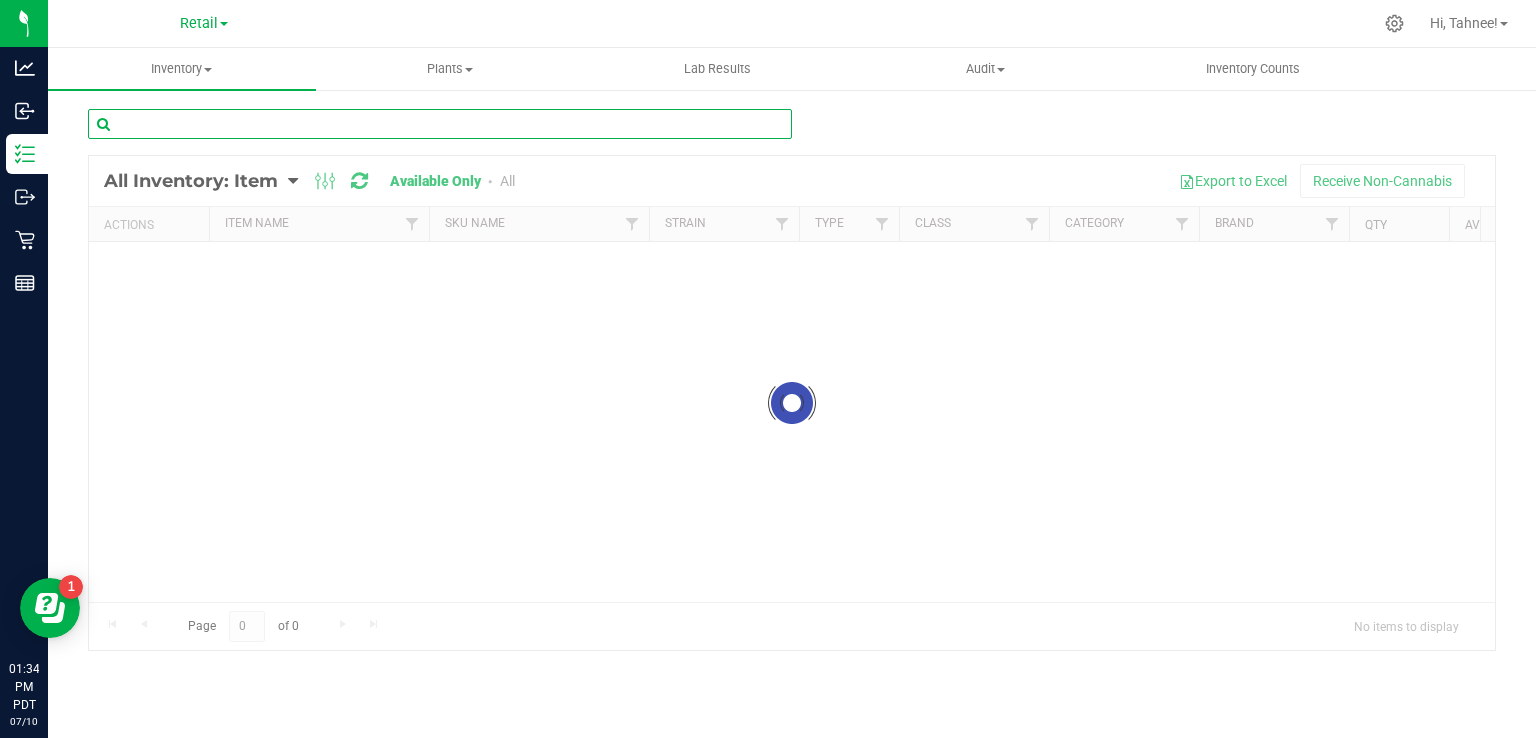 click at bounding box center (440, 124) 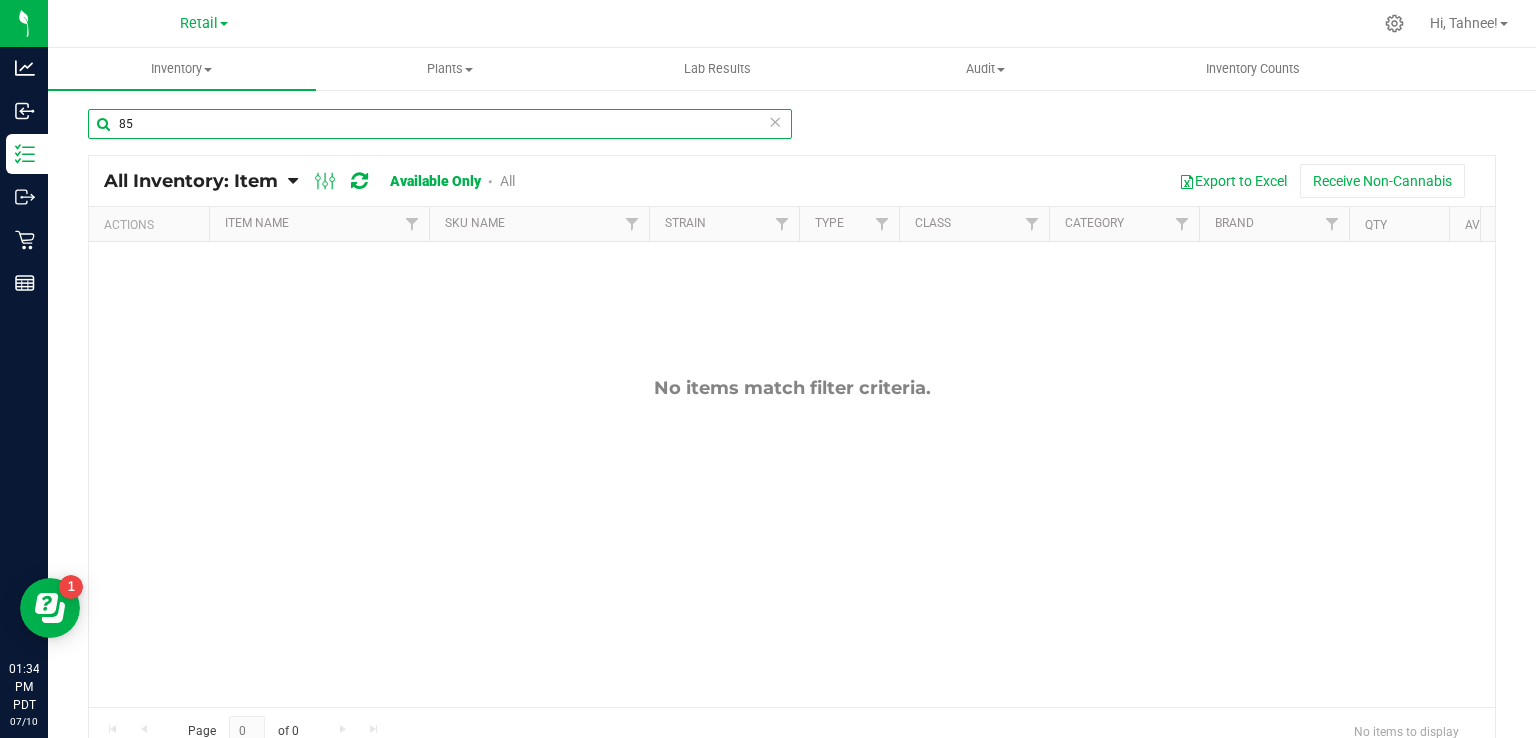 type on "8" 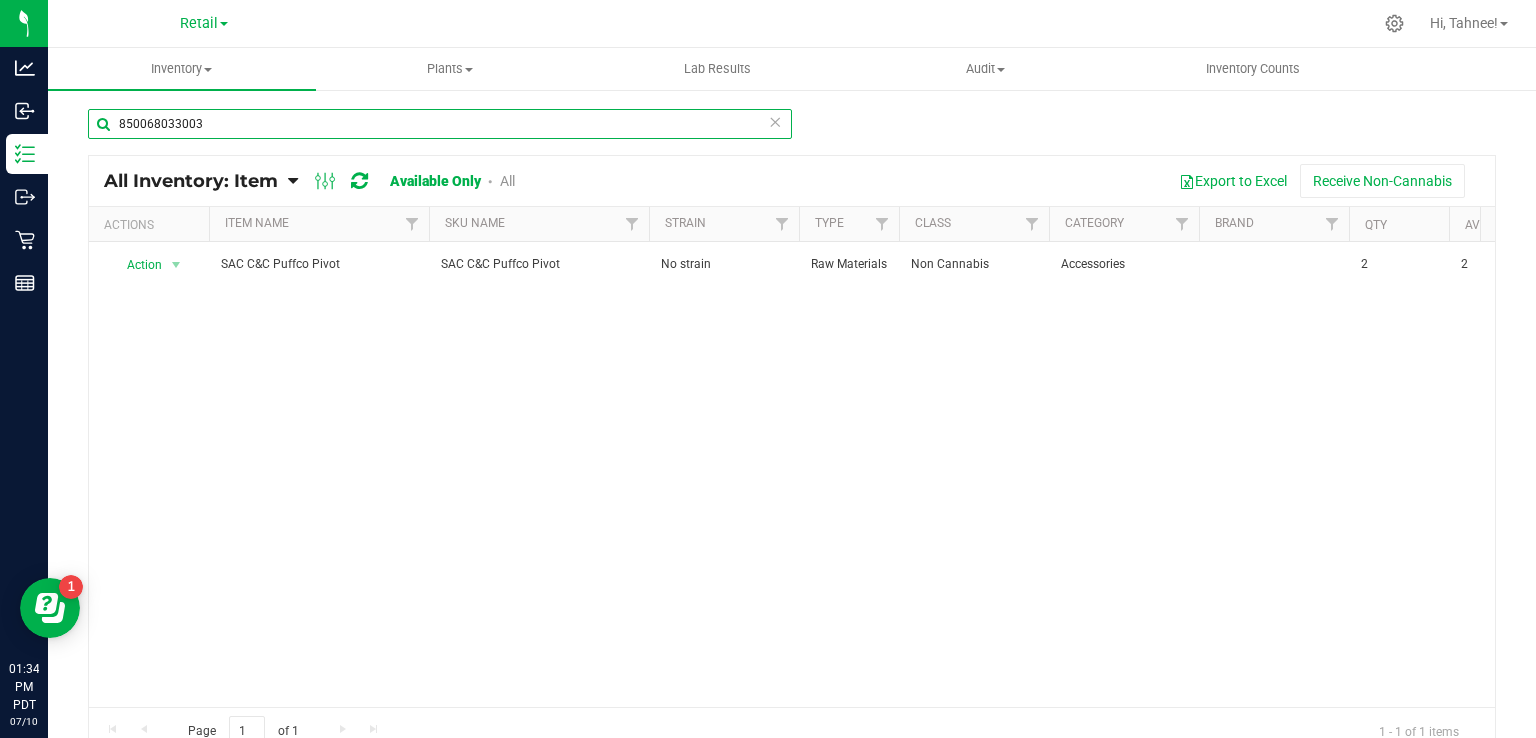 type on "850068033003" 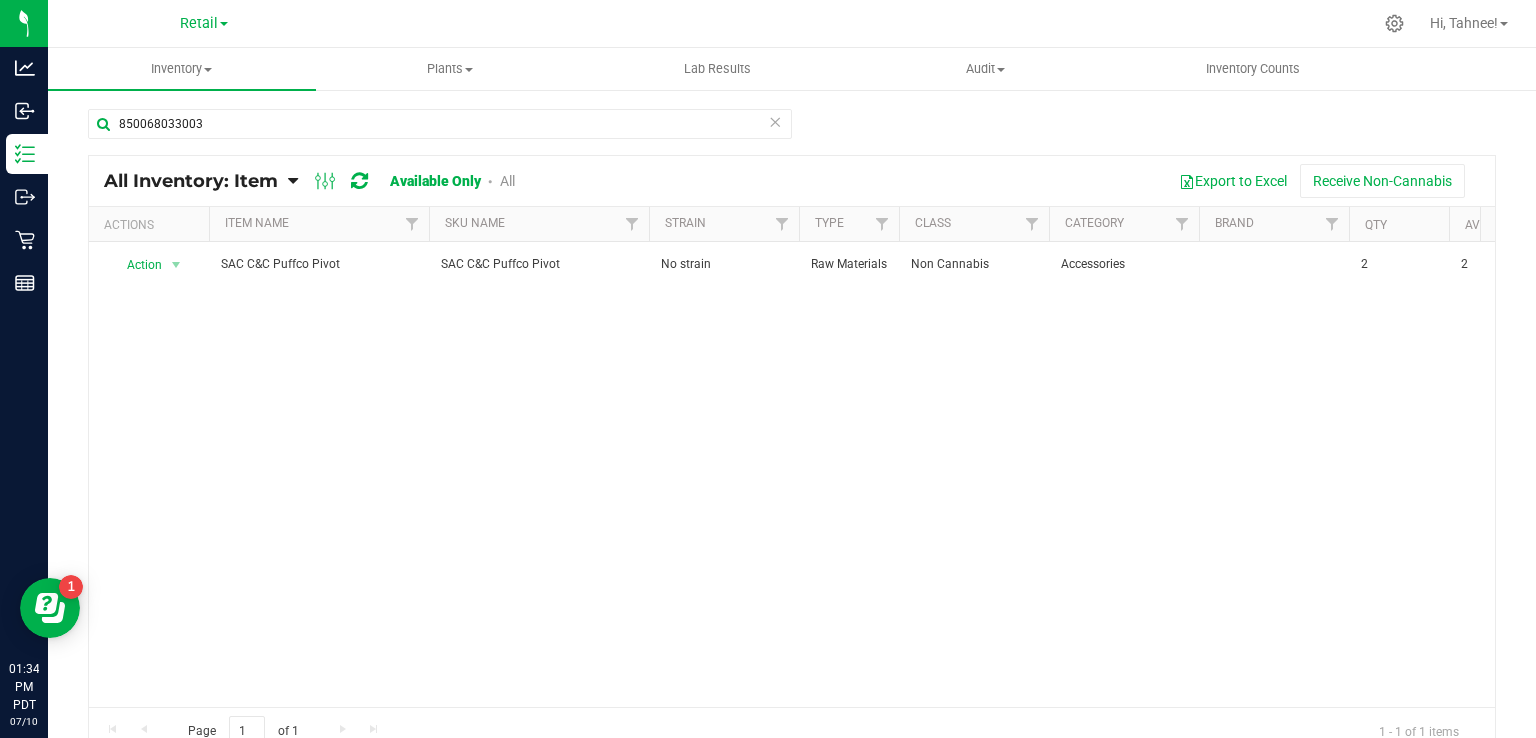 click at bounding box center (775, 121) 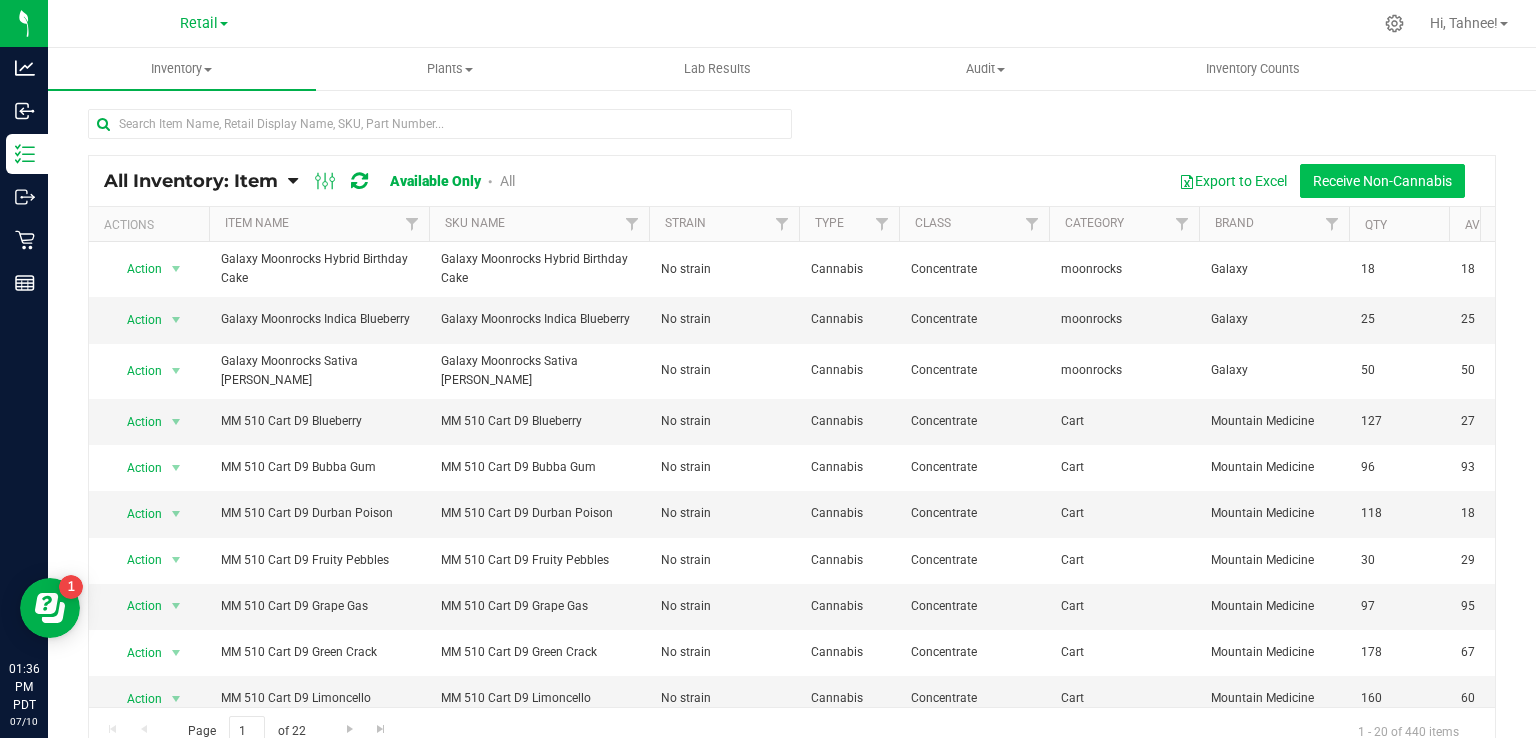 click on "Receive Non-Cannabis" at bounding box center [1382, 181] 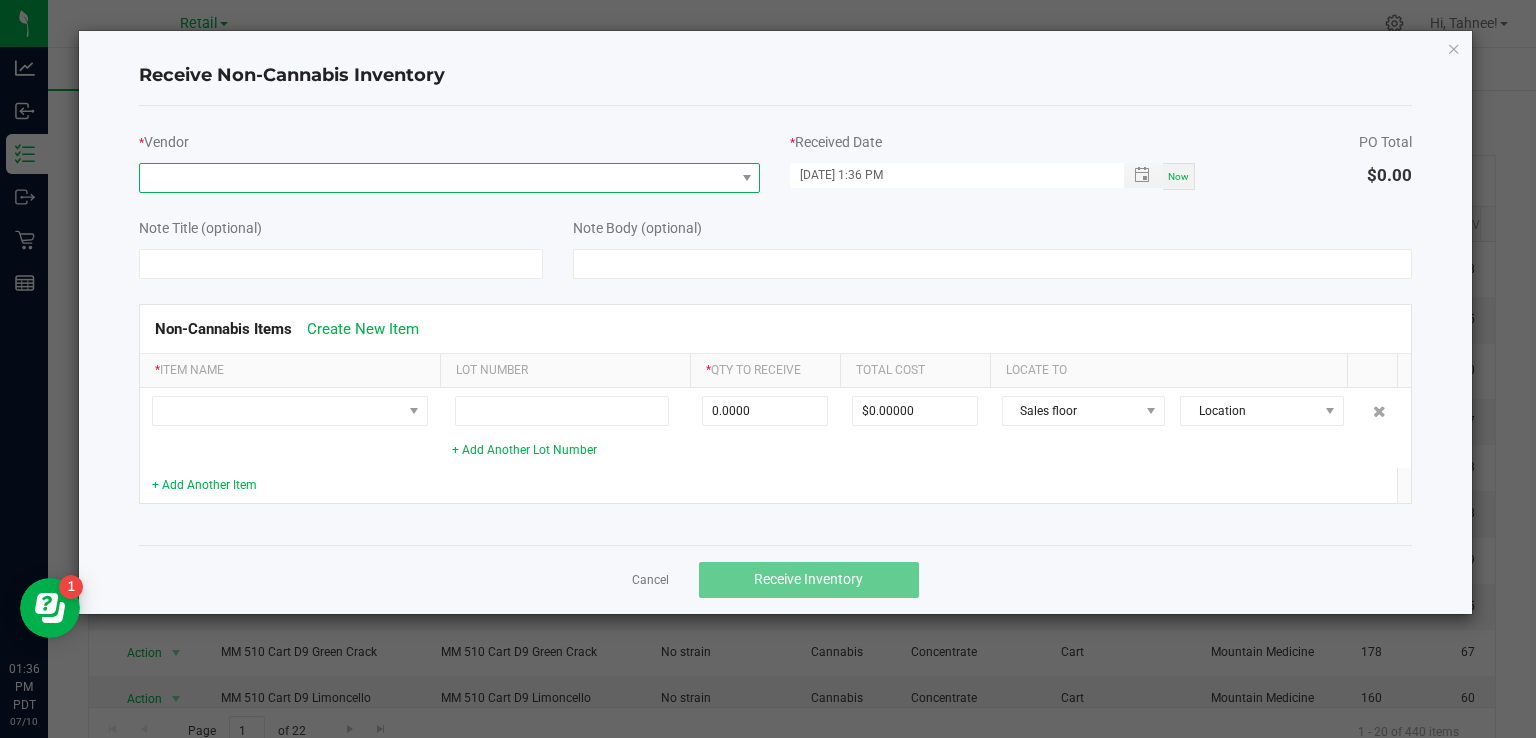 click at bounding box center [437, 178] 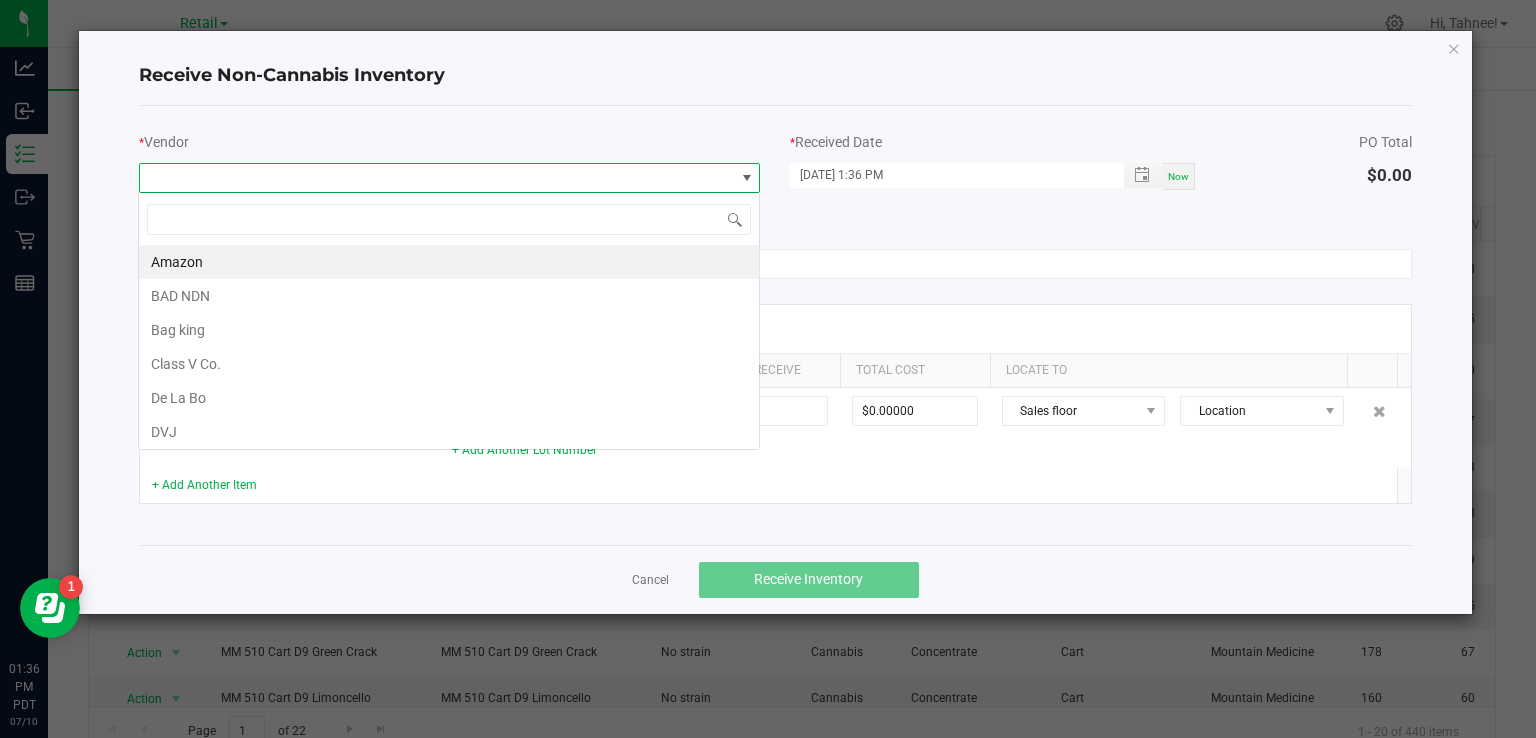 scroll, scrollTop: 99970, scrollLeft: 99377, axis: both 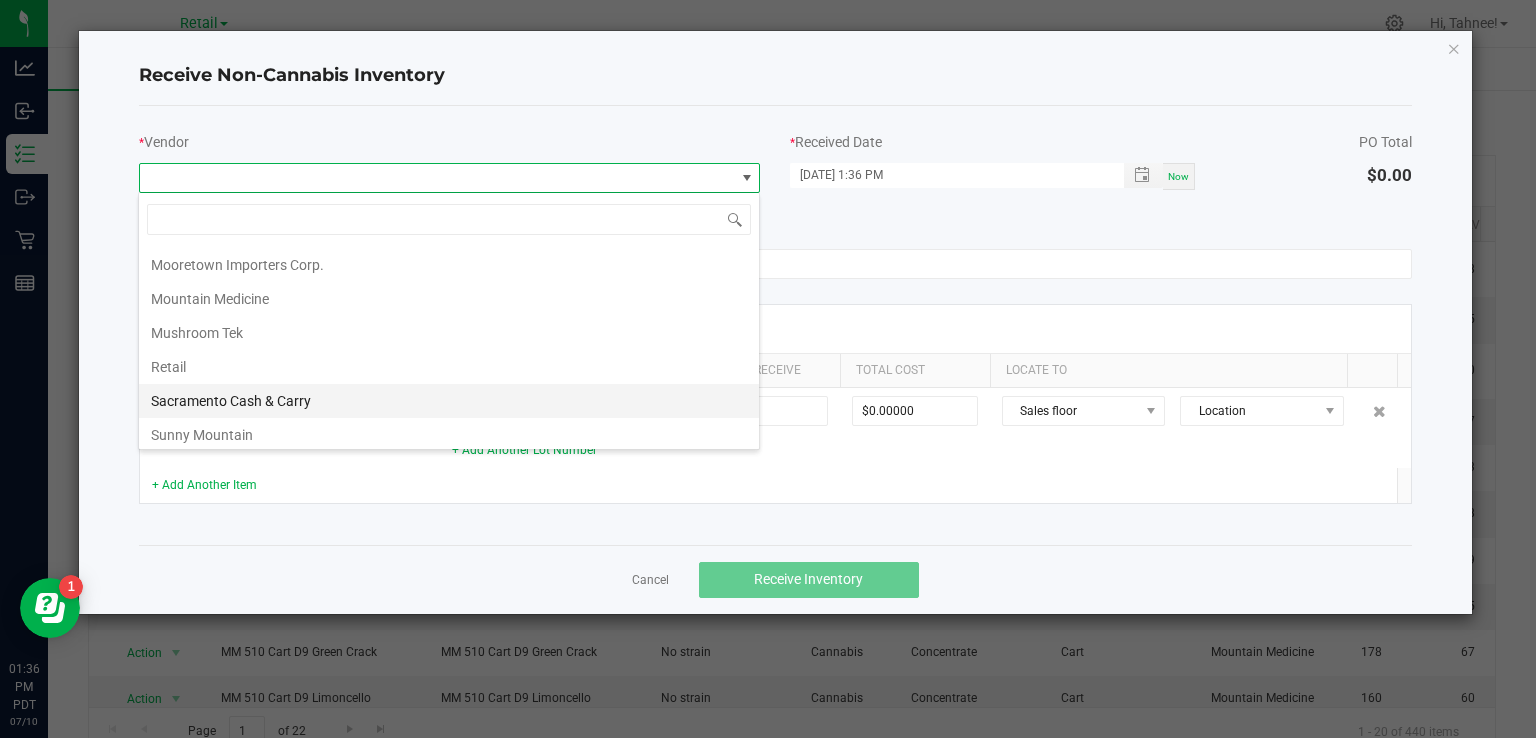 click on "Sacramento Cash & Carry" at bounding box center [449, 401] 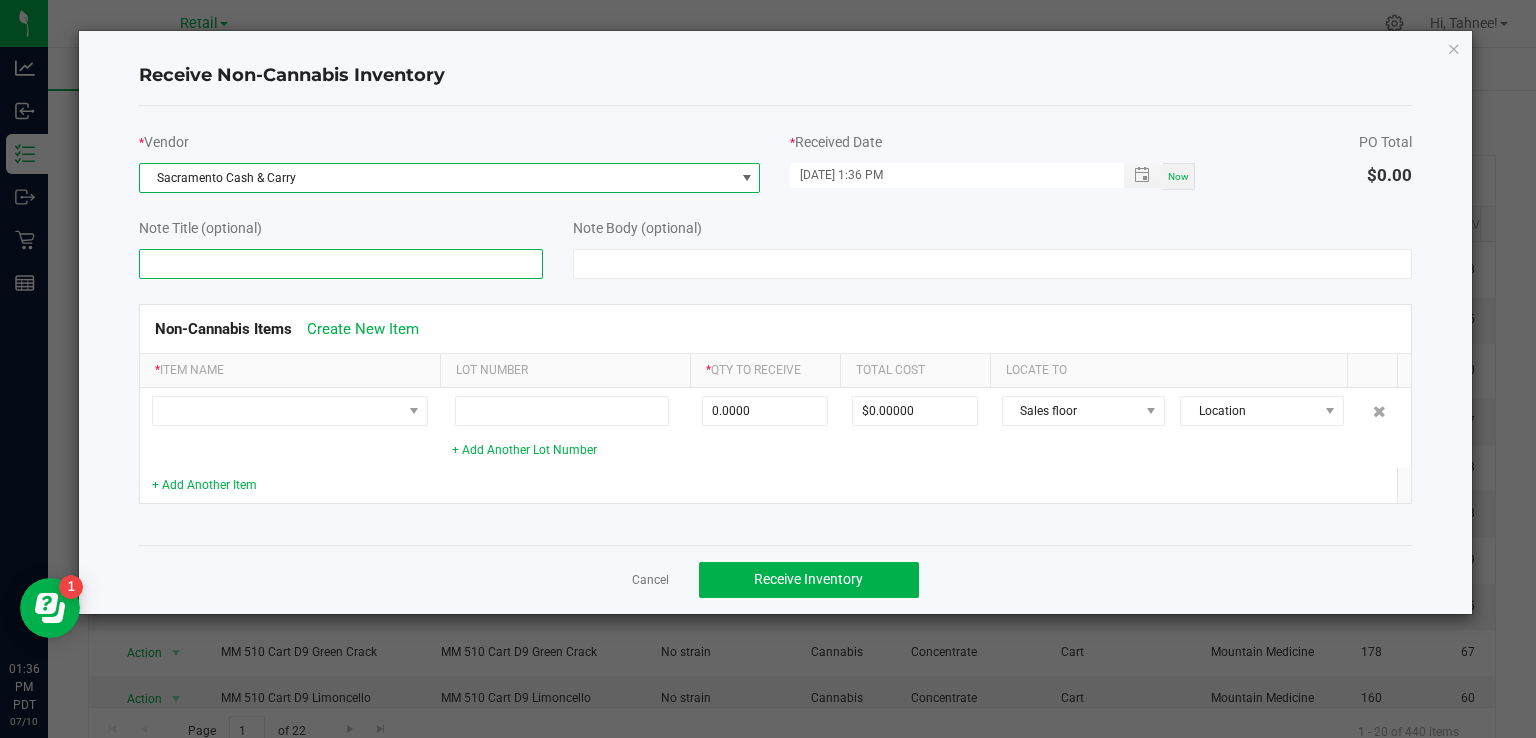 click at bounding box center (341, 264) 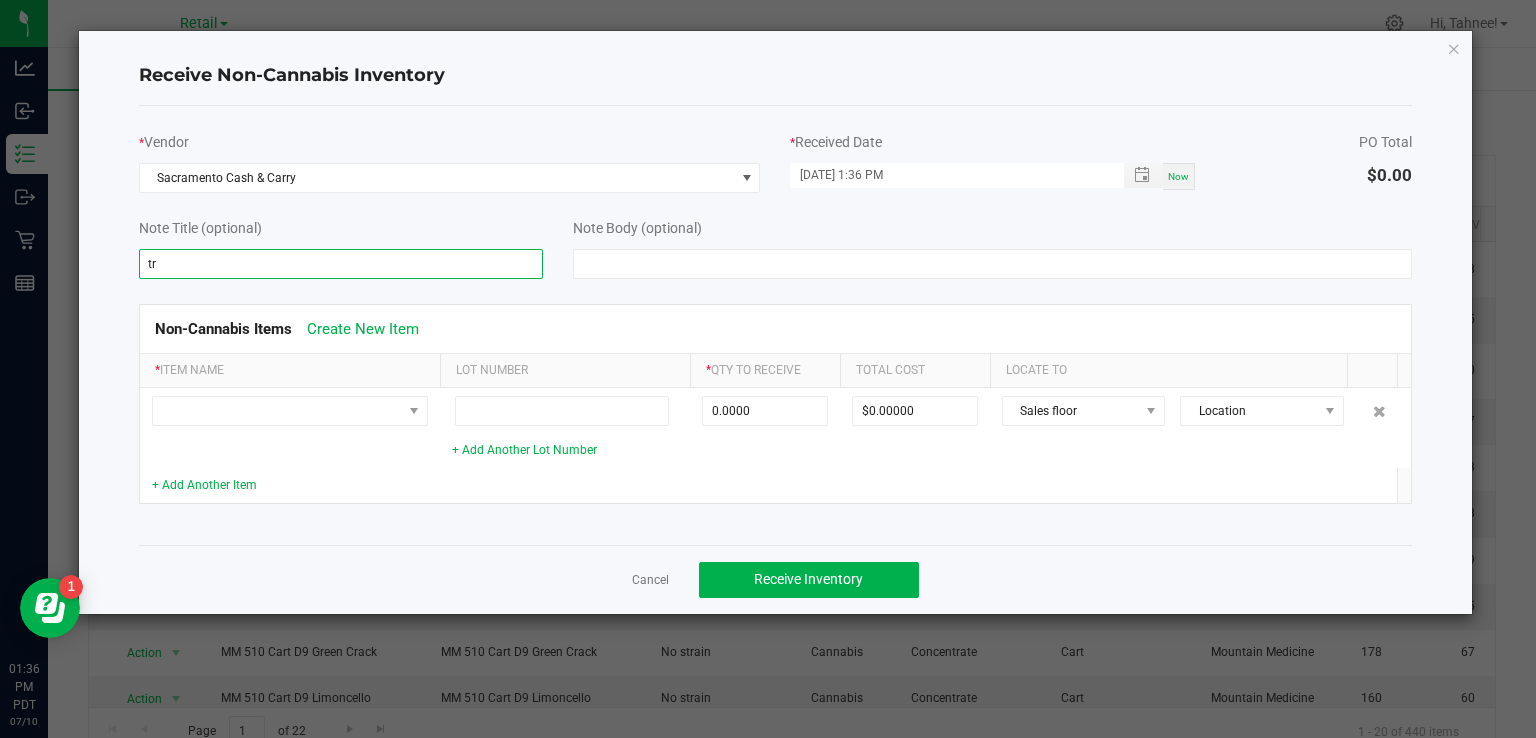 type on "t" 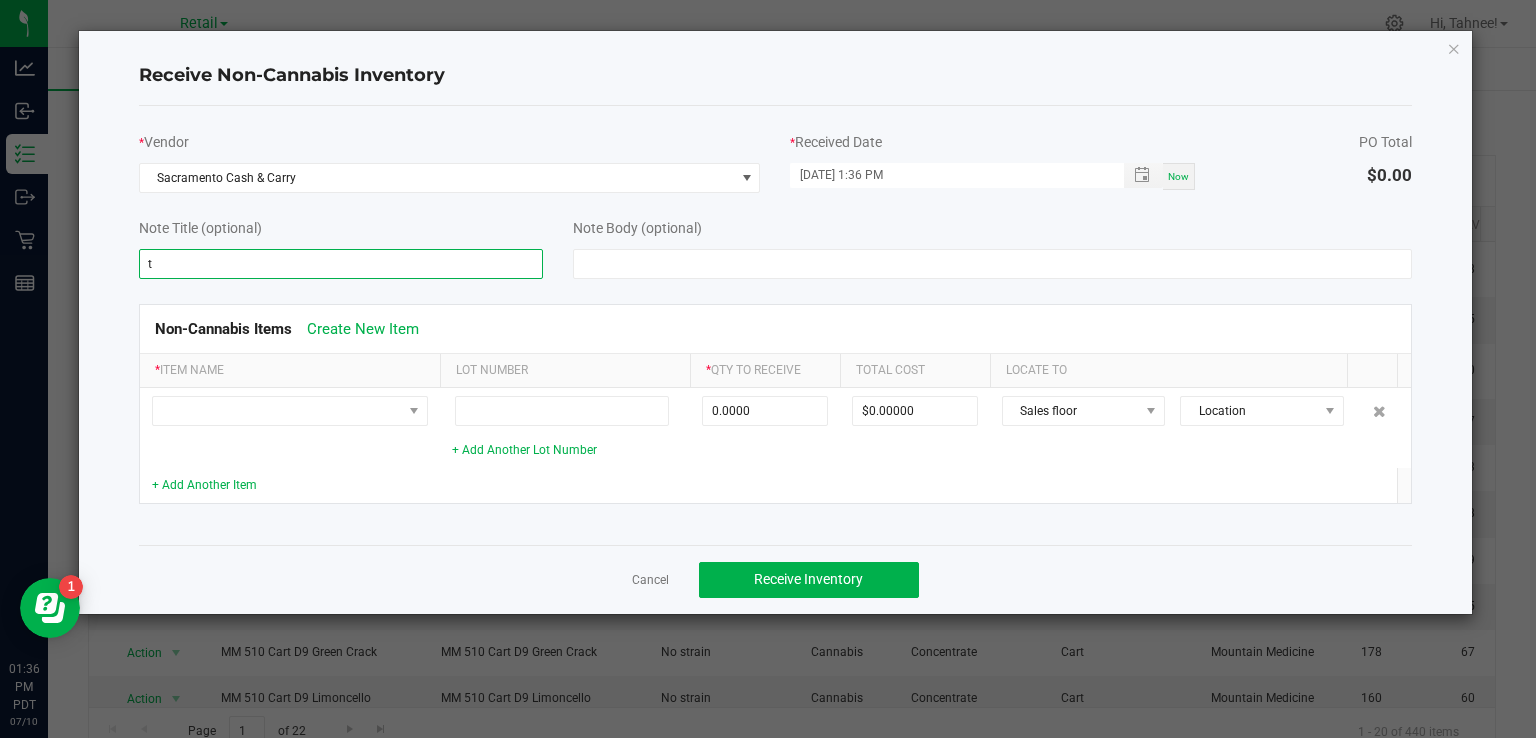 type 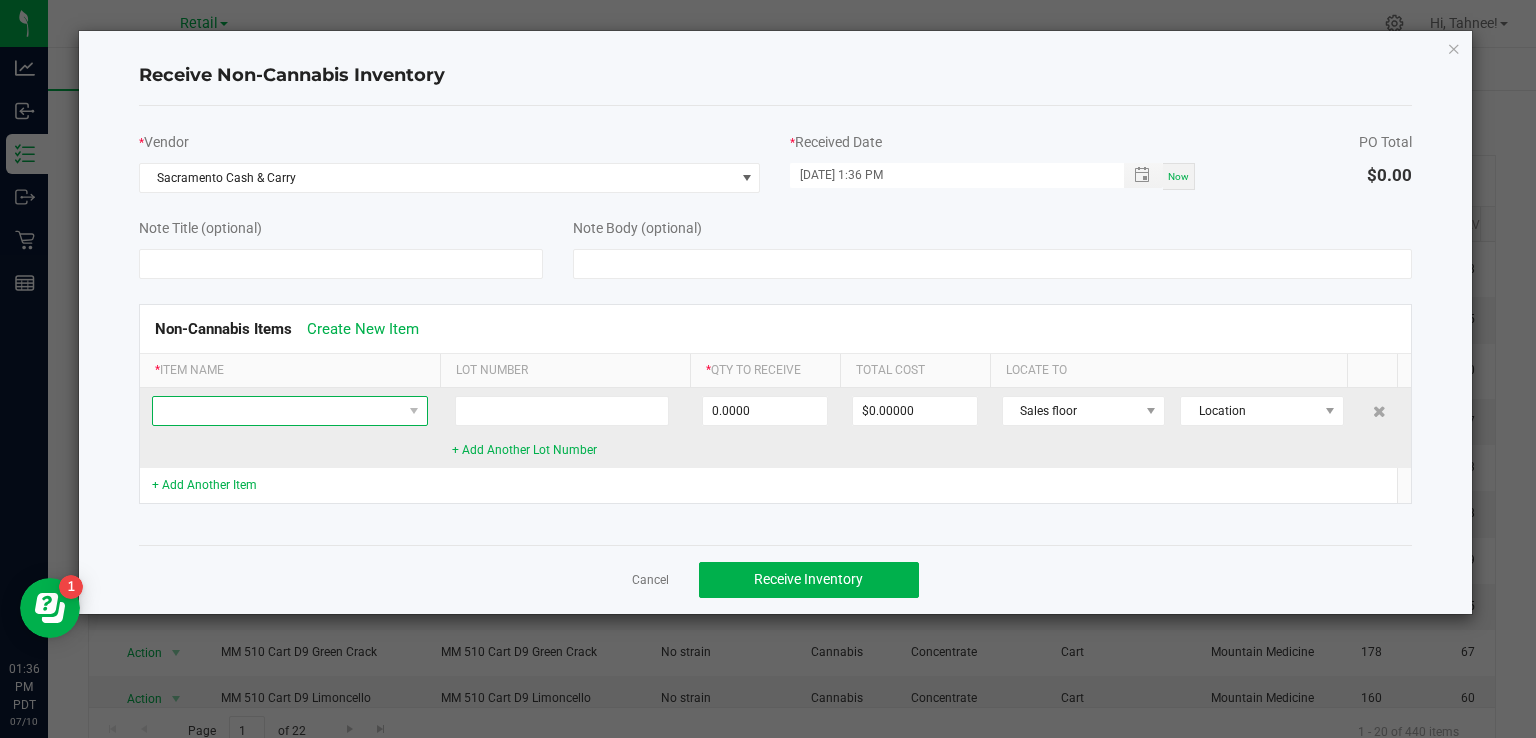 click at bounding box center (277, 411) 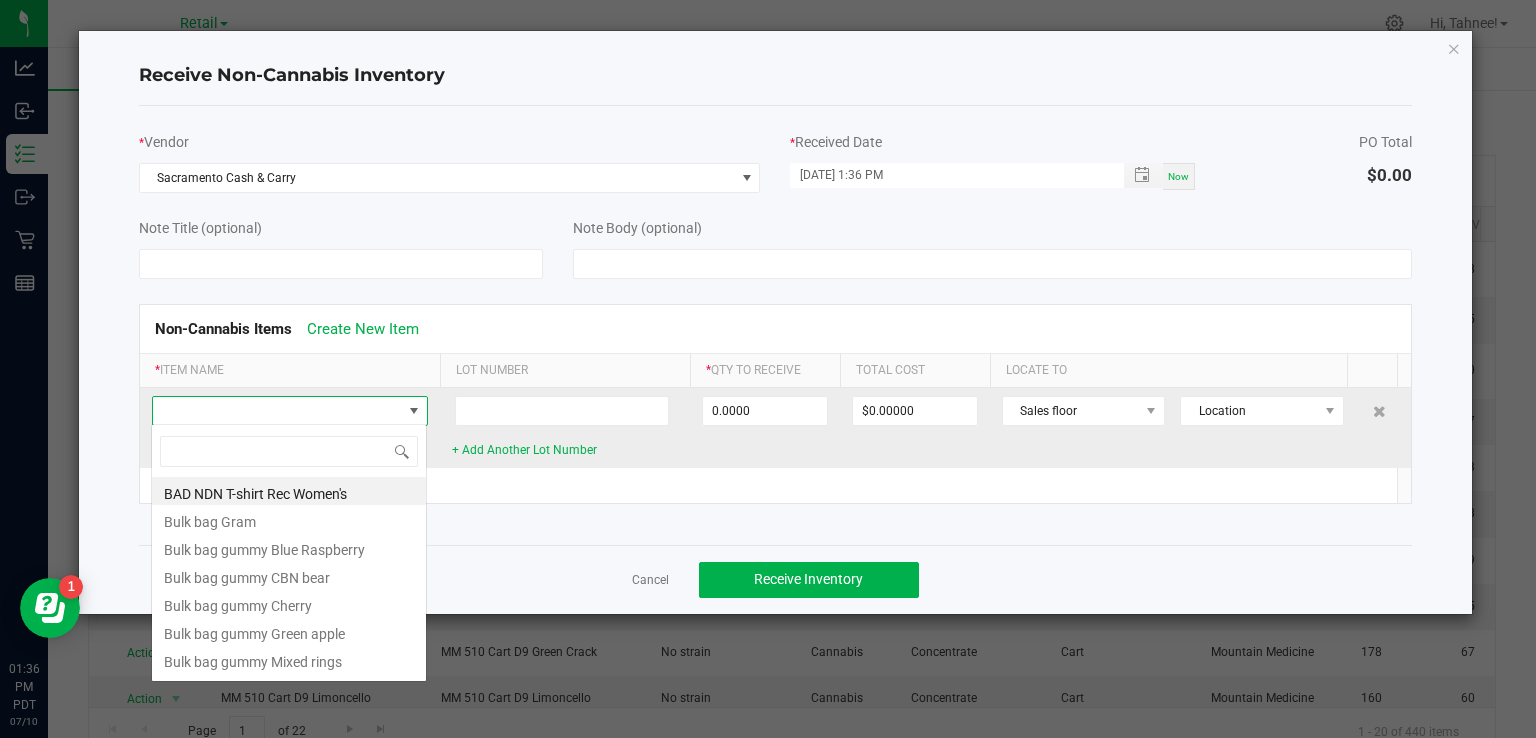 scroll, scrollTop: 99970, scrollLeft: 99724, axis: both 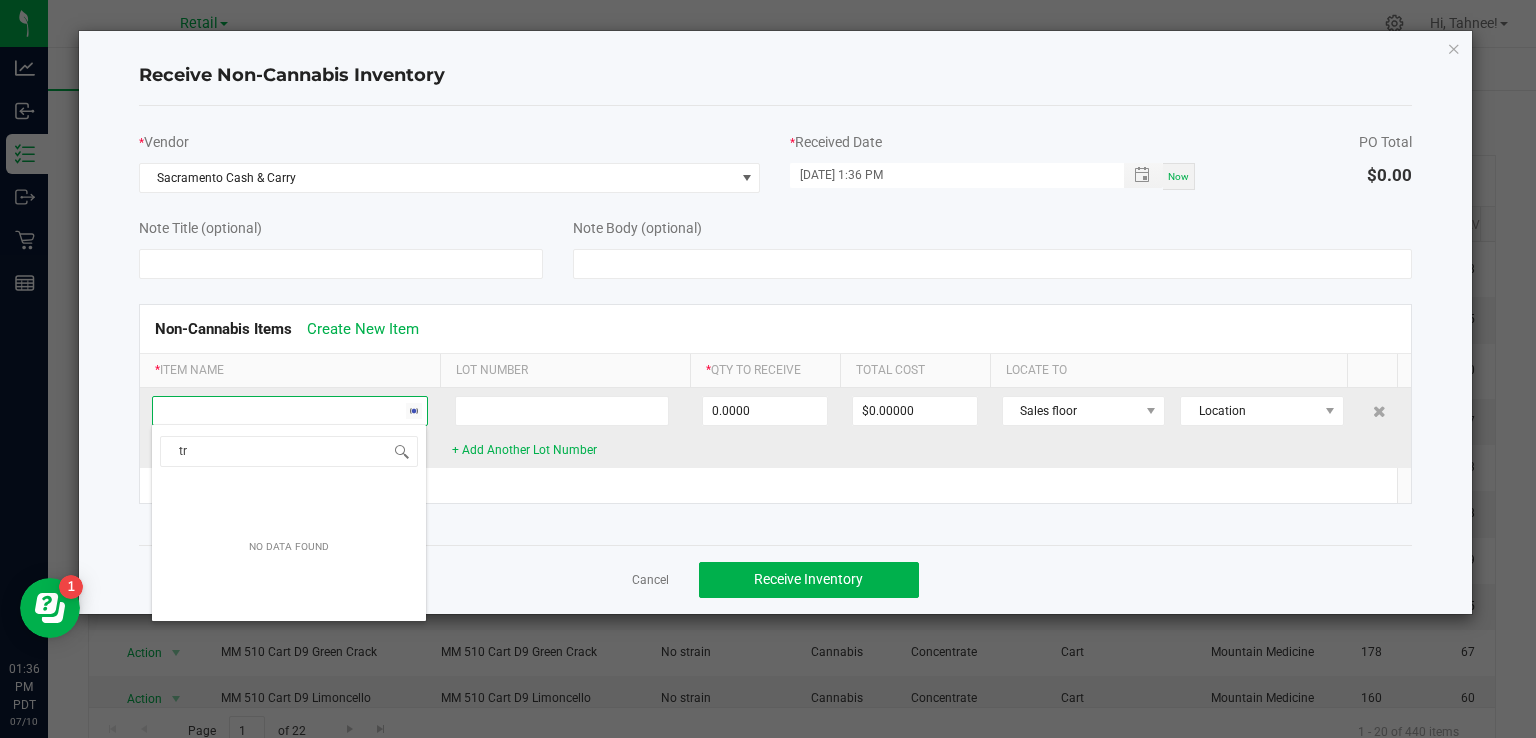 type on "t" 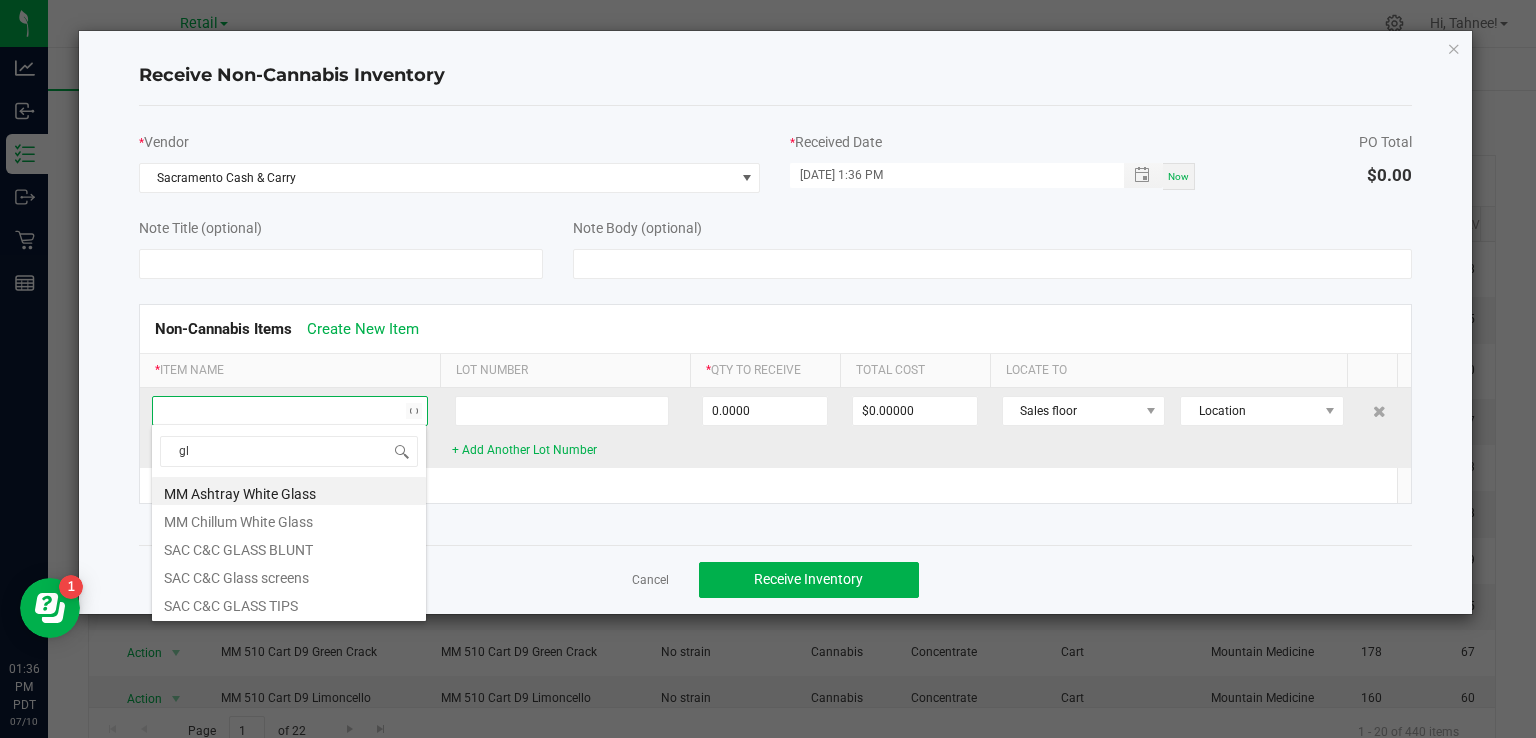 type on "g" 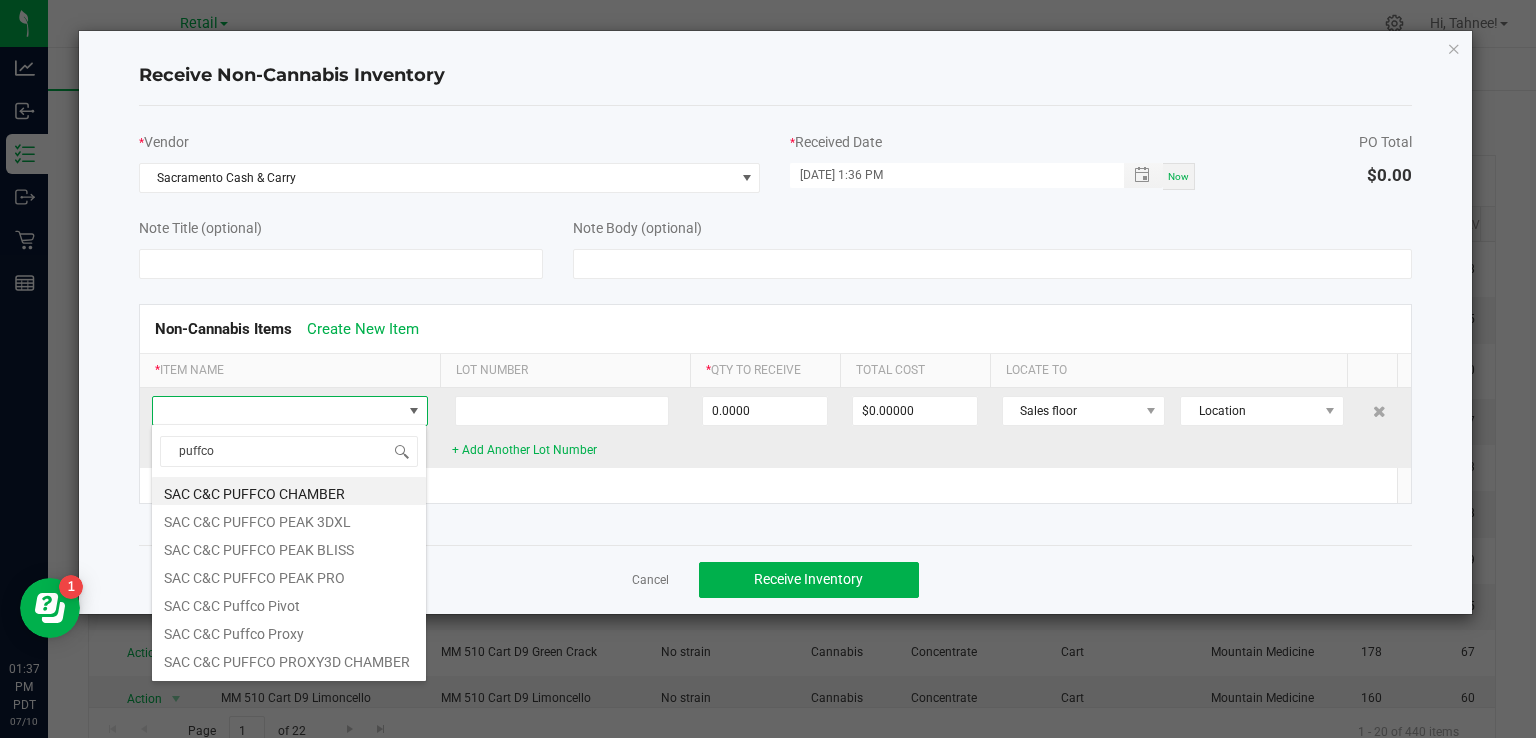 scroll, scrollTop: 24, scrollLeft: 0, axis: vertical 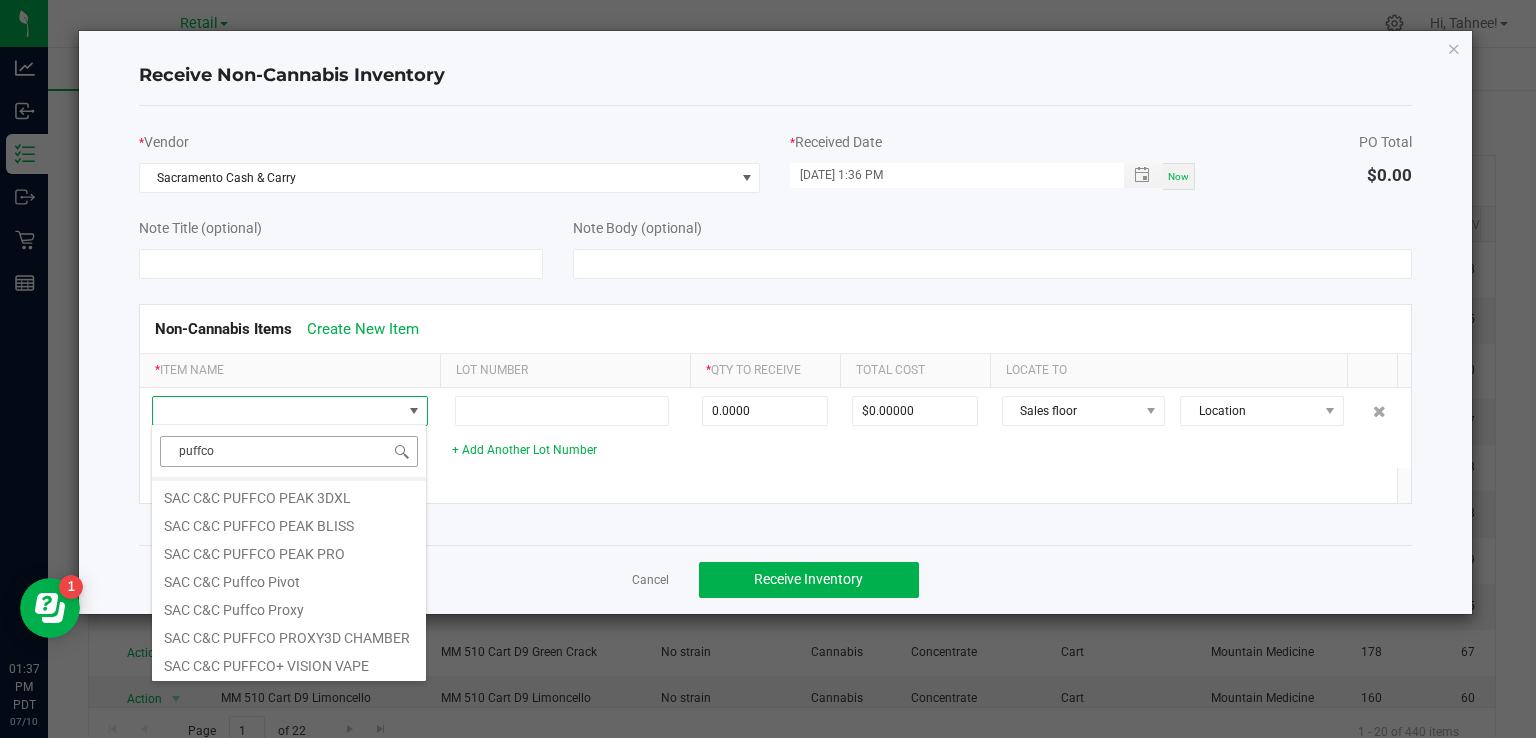 click on "puffco" 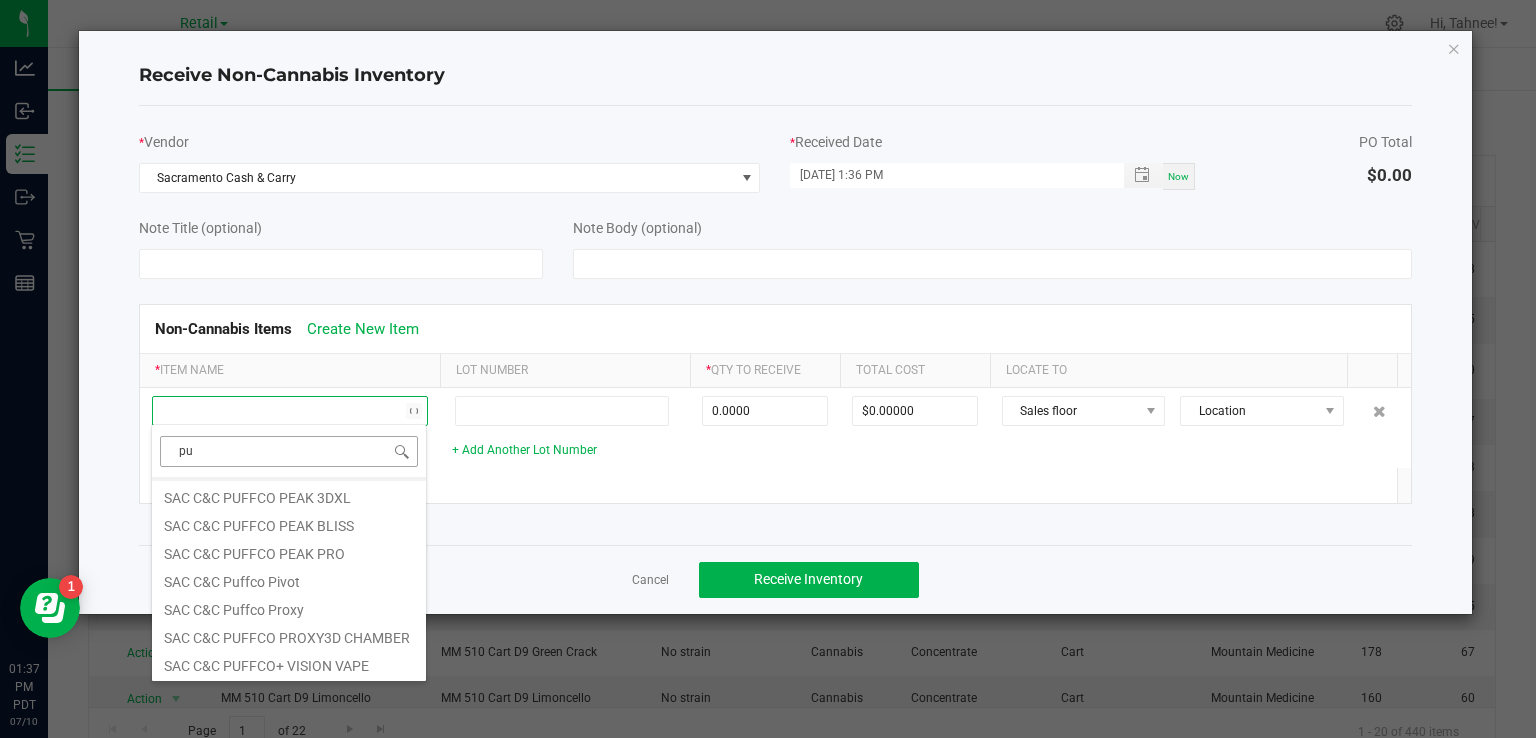 type on "p" 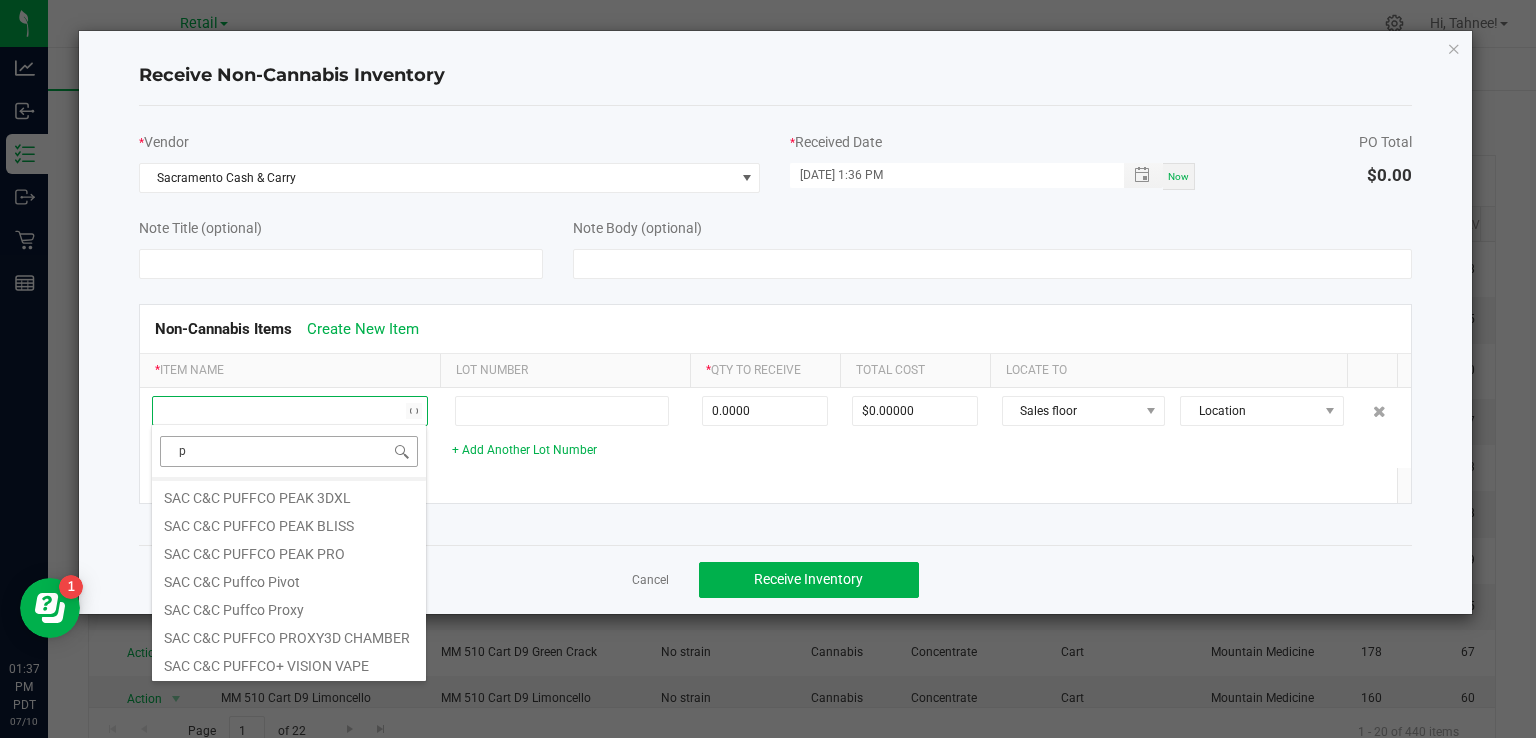 type 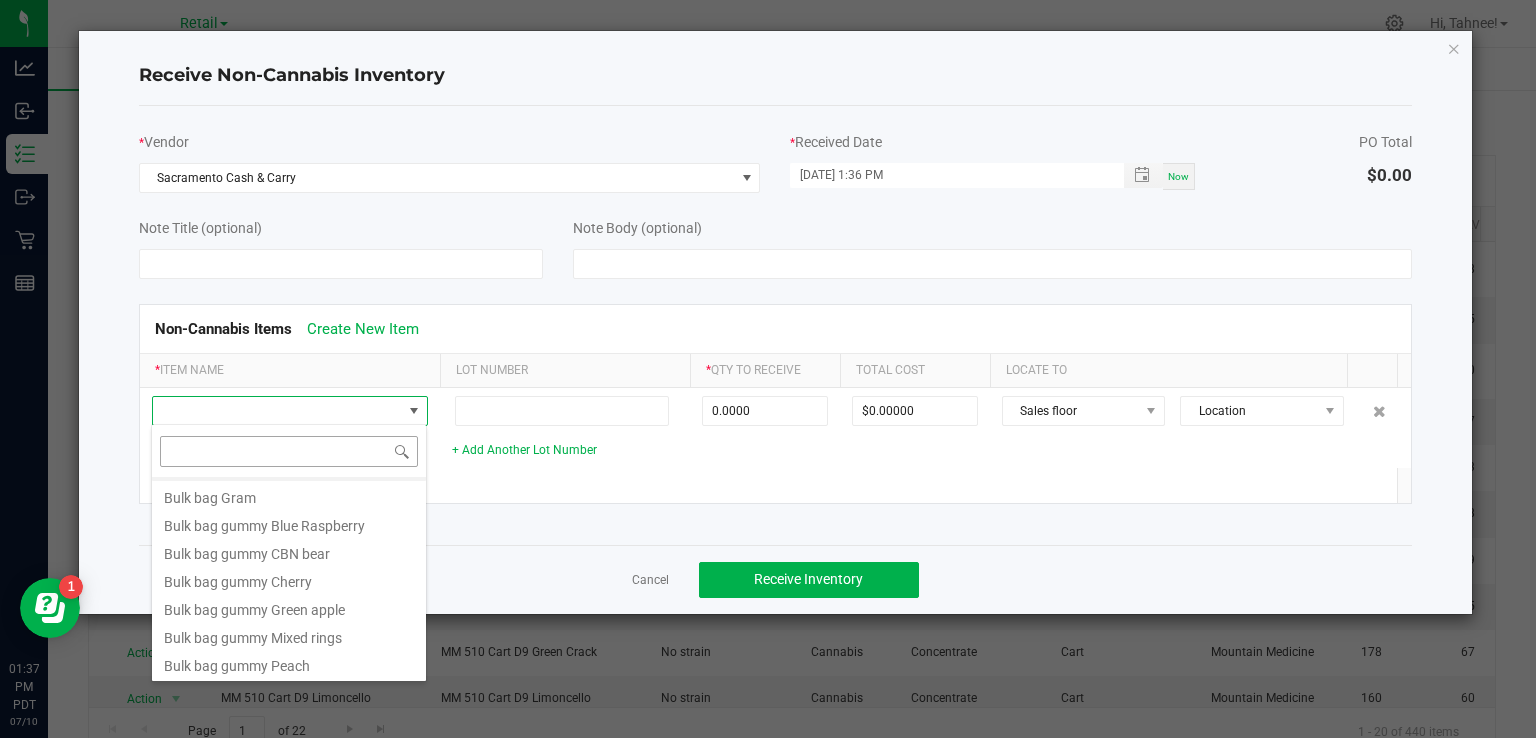 scroll, scrollTop: 0, scrollLeft: 0, axis: both 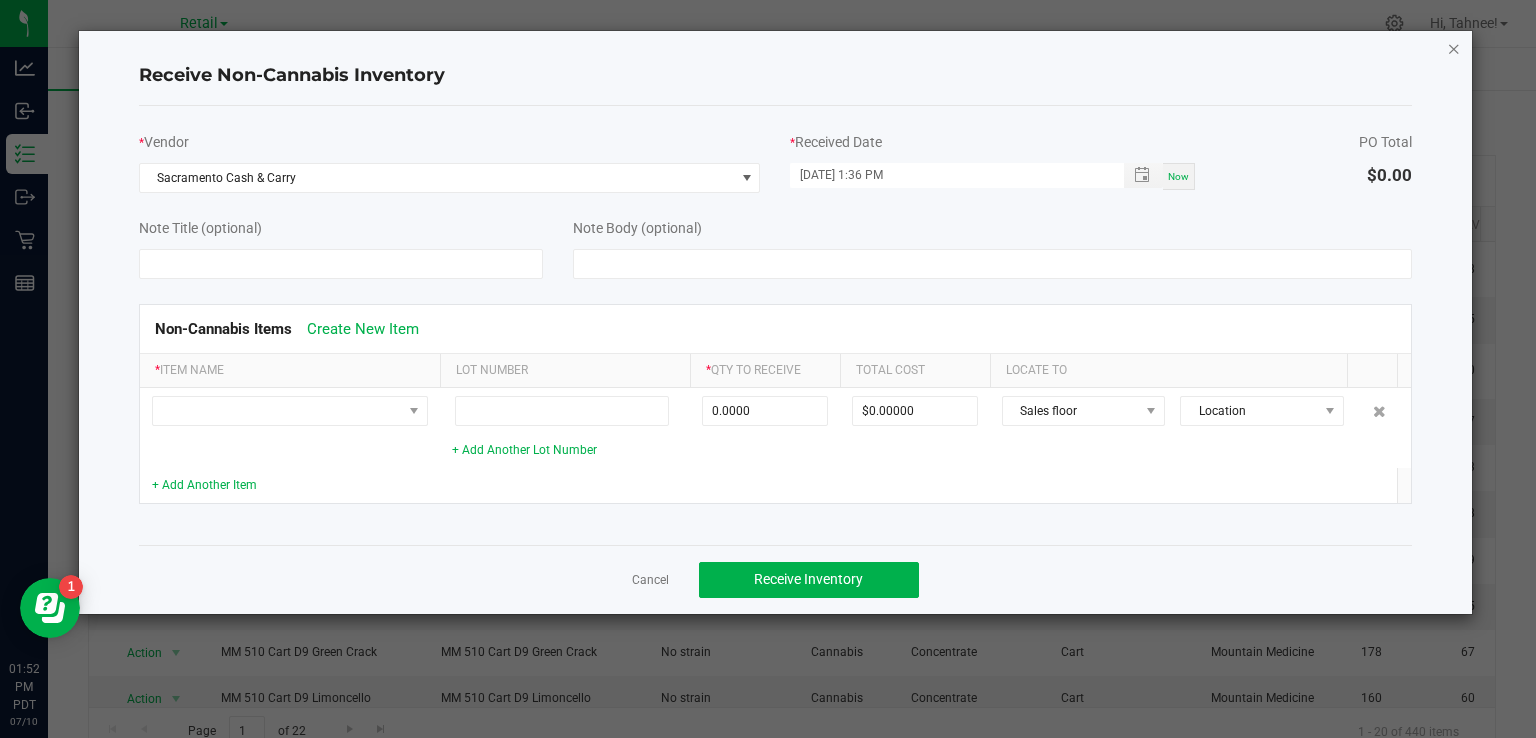 click 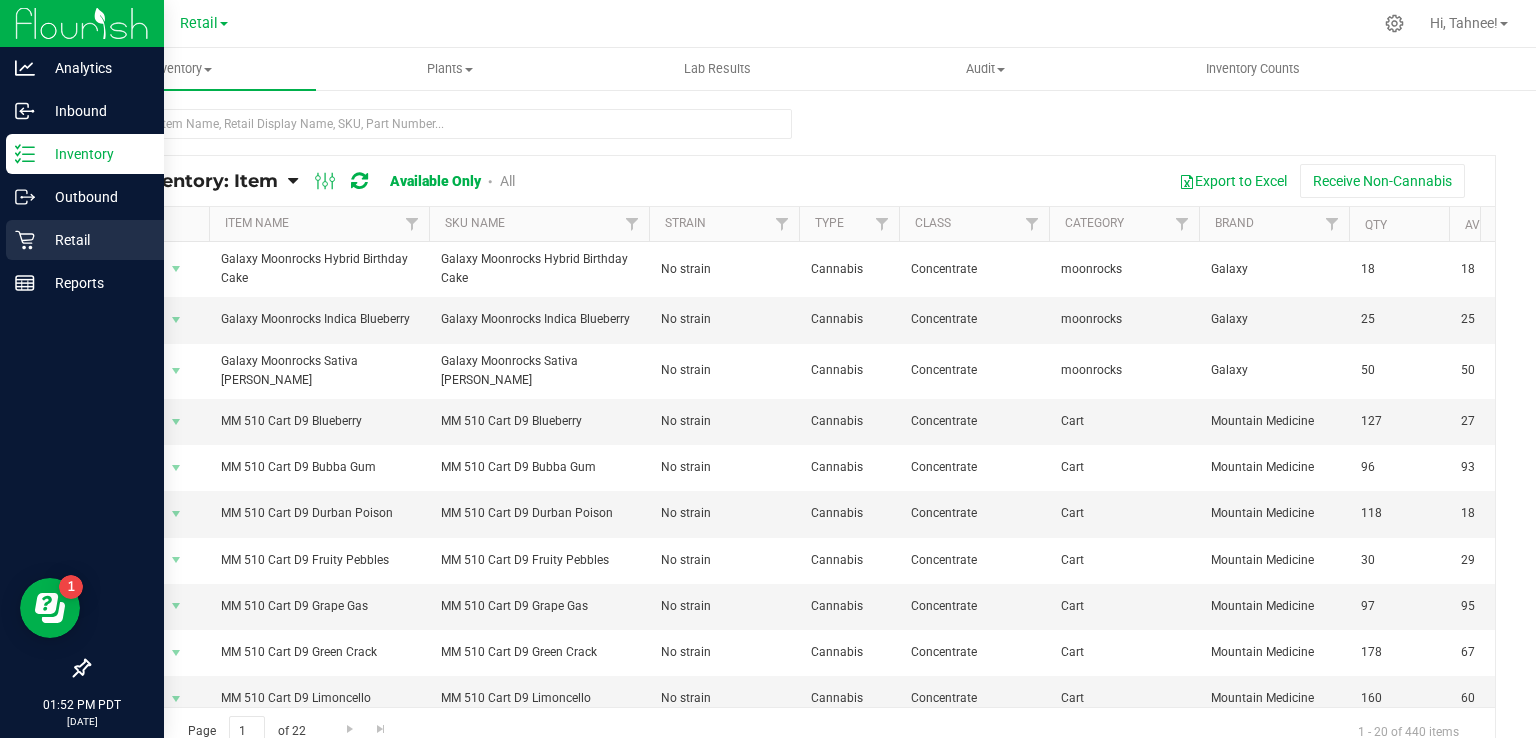 click 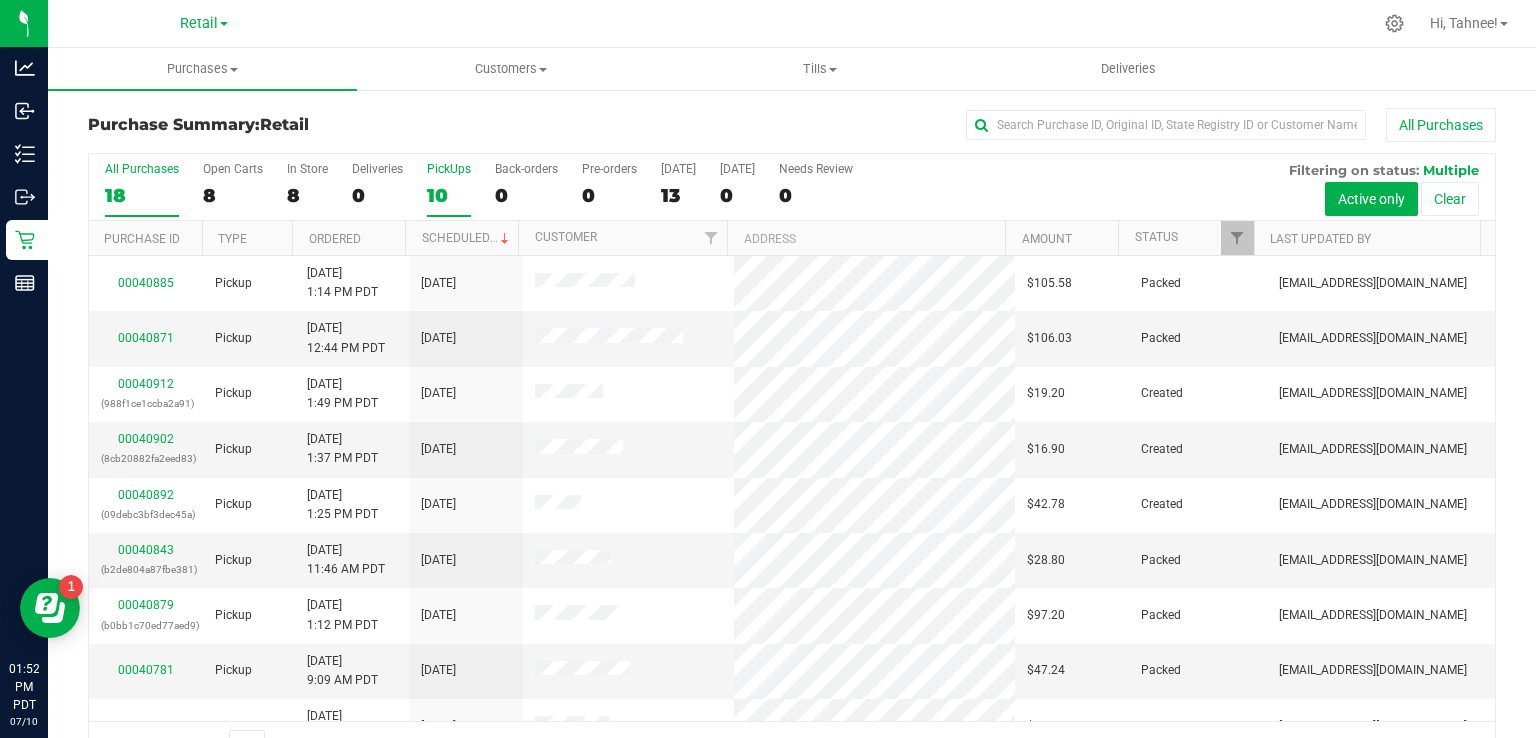 click on "PickUps" at bounding box center (449, 169) 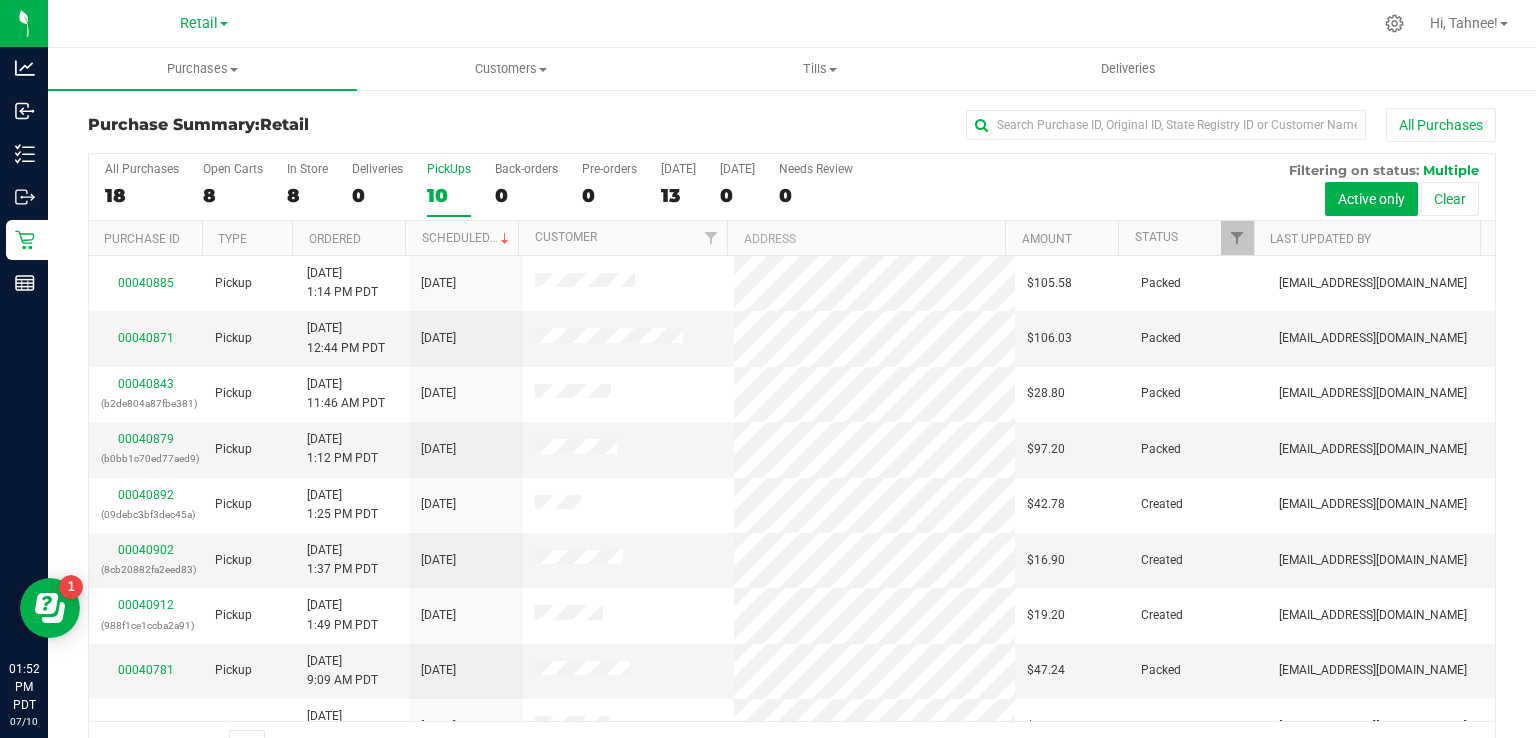 scroll, scrollTop: 86, scrollLeft: 0, axis: vertical 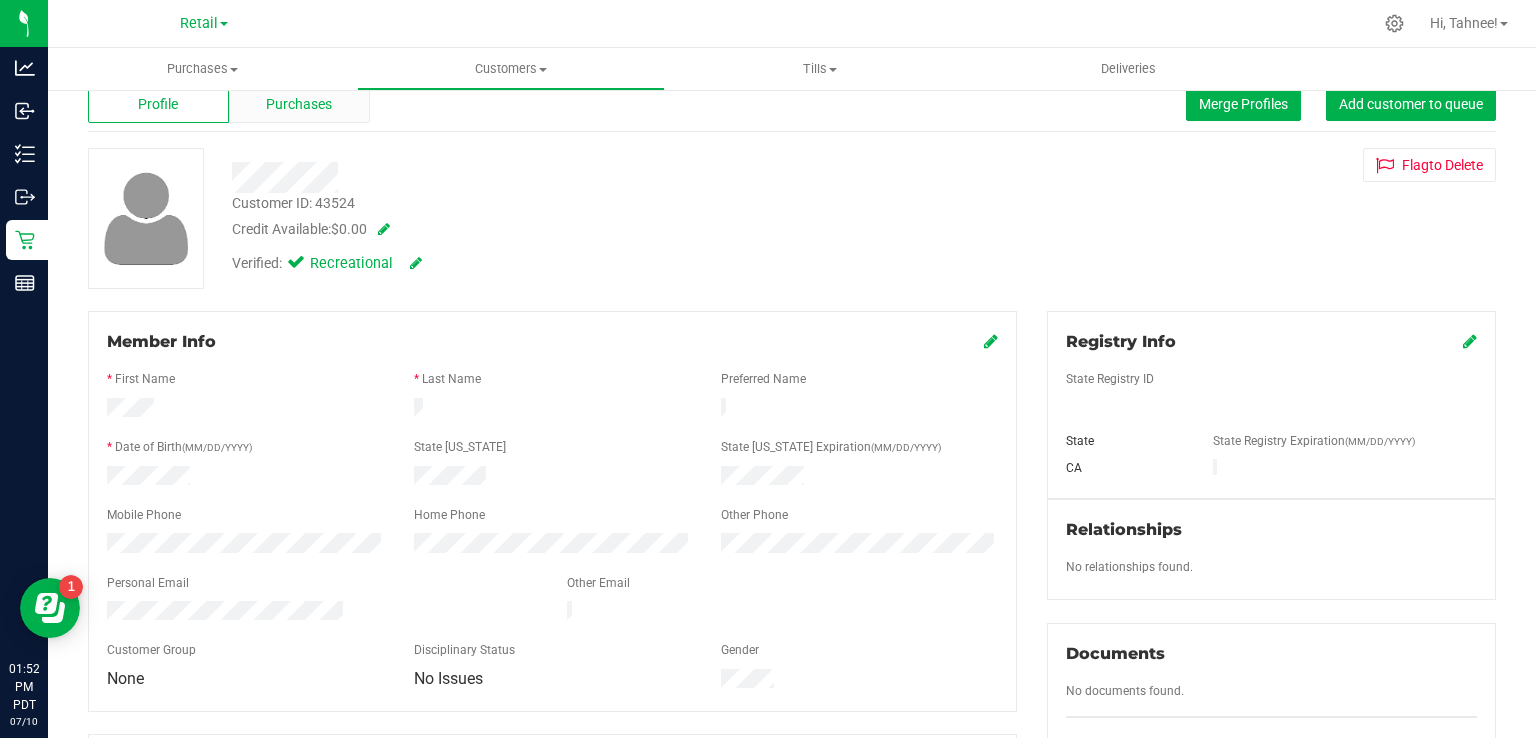 click on "Purchases" at bounding box center (299, 104) 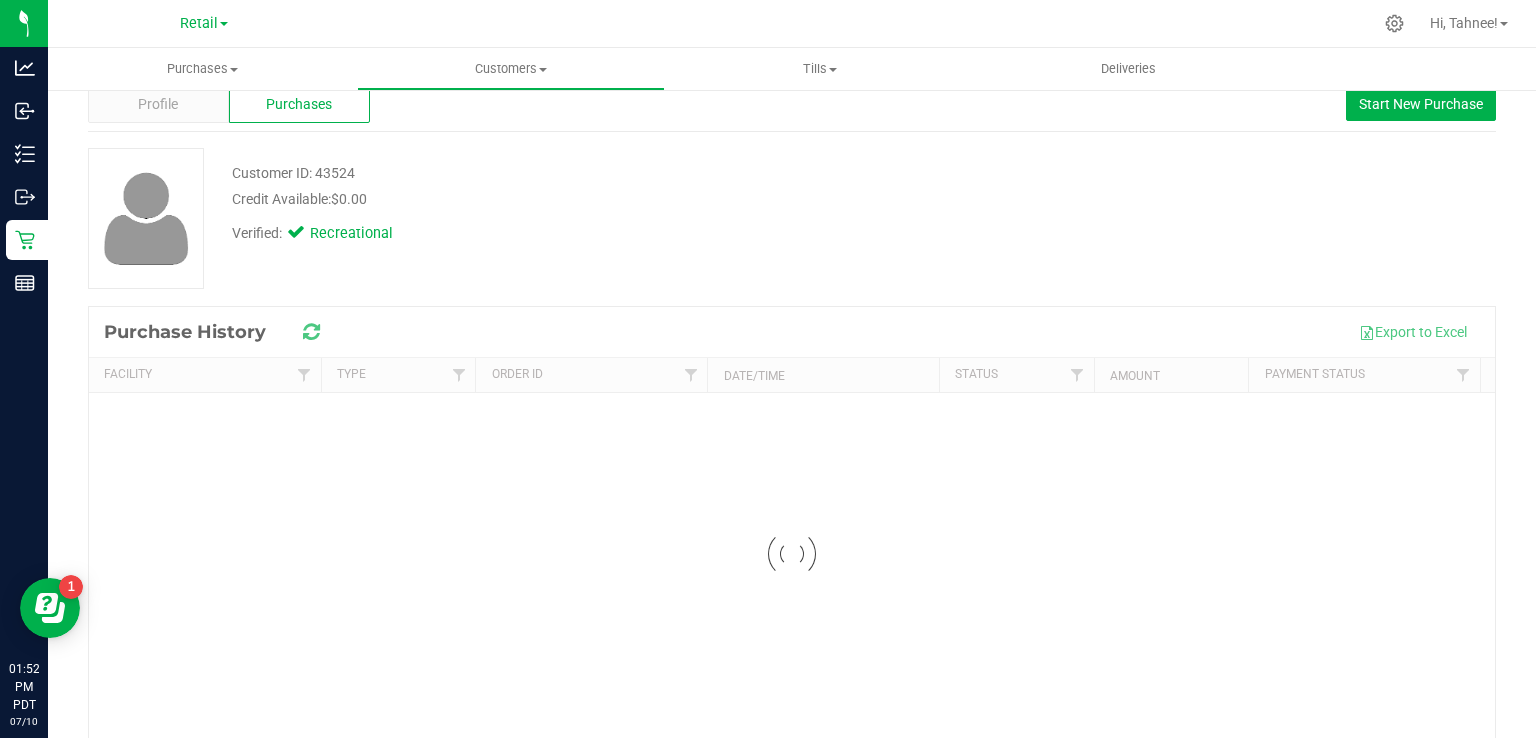 scroll, scrollTop: 0, scrollLeft: 0, axis: both 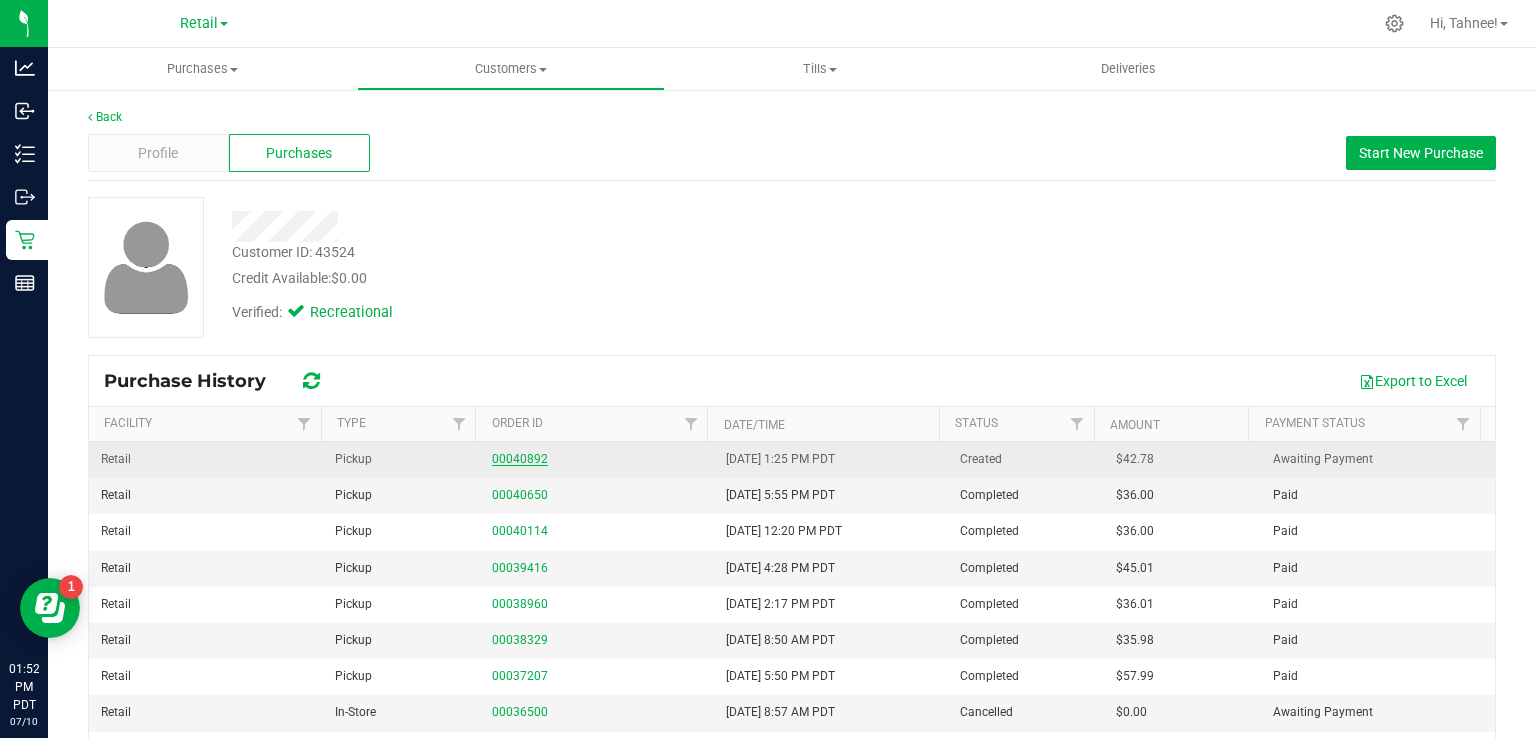 click on "00040892" at bounding box center (520, 459) 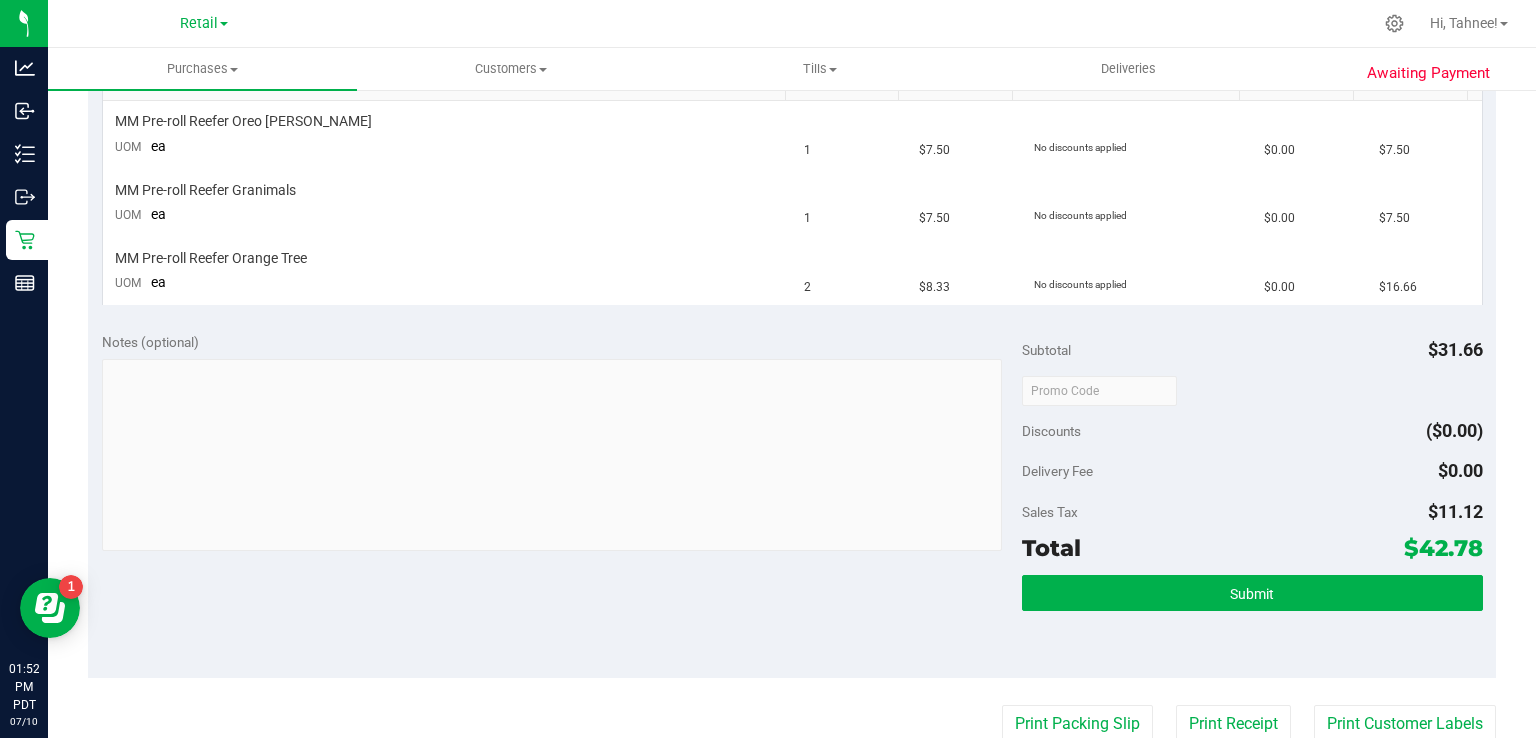 scroll, scrollTop: 533, scrollLeft: 0, axis: vertical 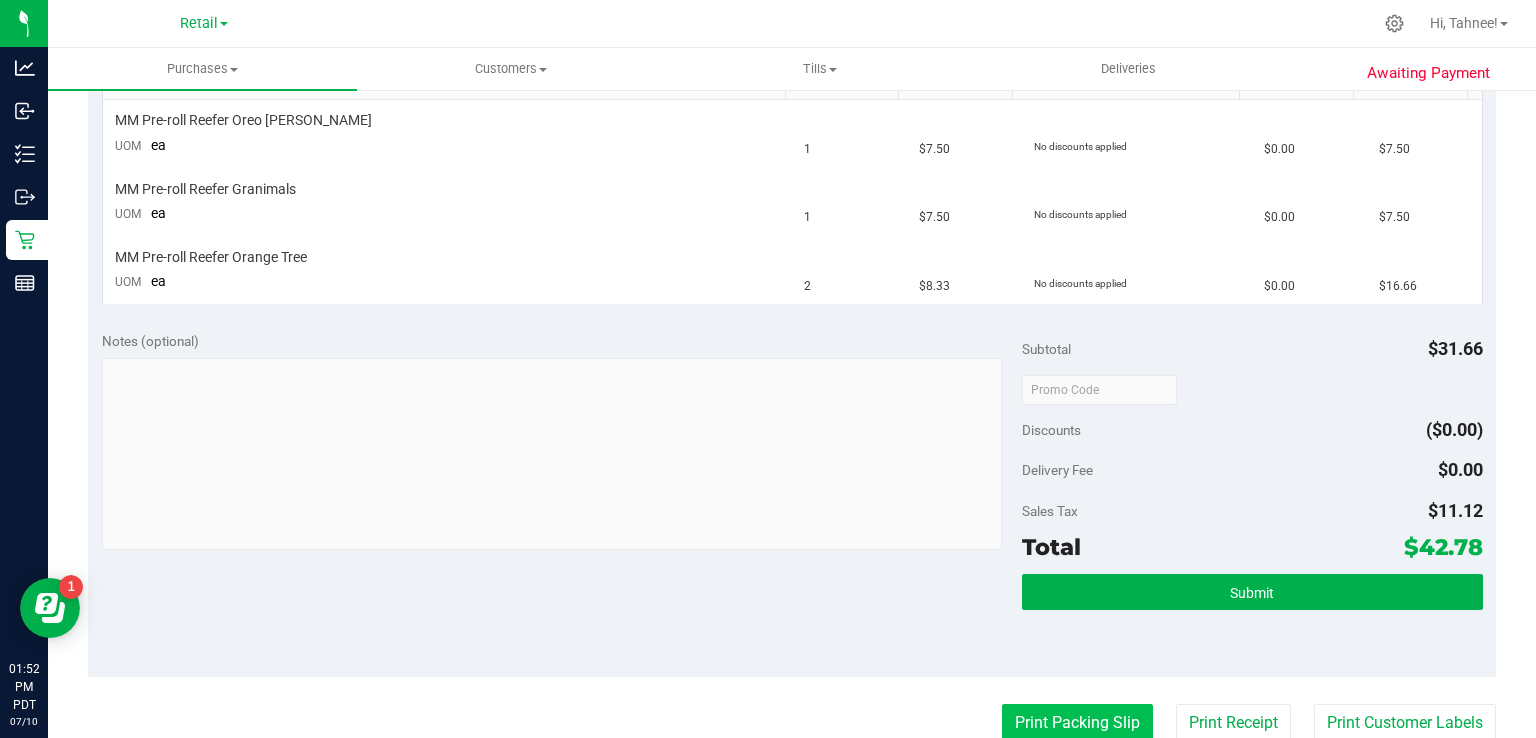 click on "Print Packing Slip" at bounding box center (1077, 723) 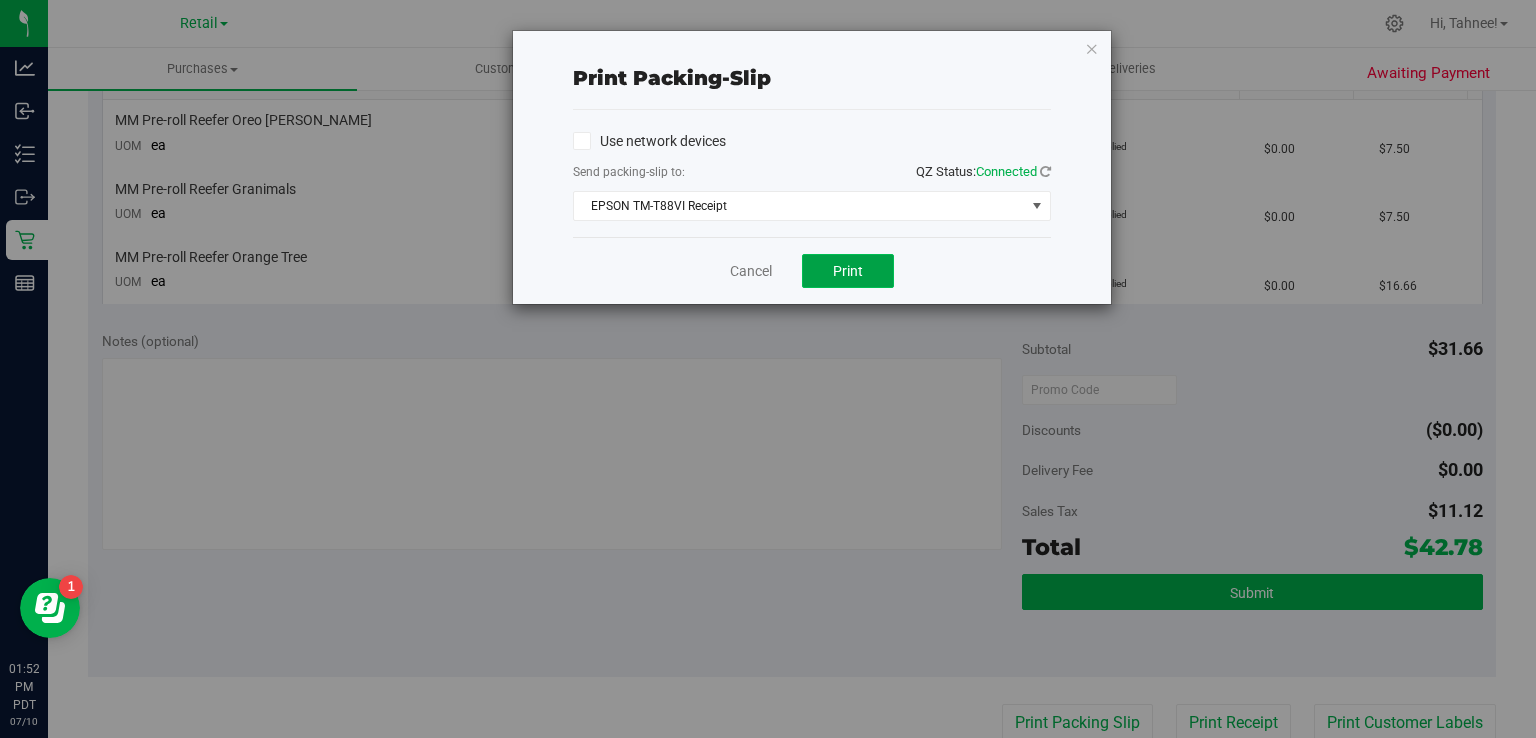 click on "Print" at bounding box center [848, 271] 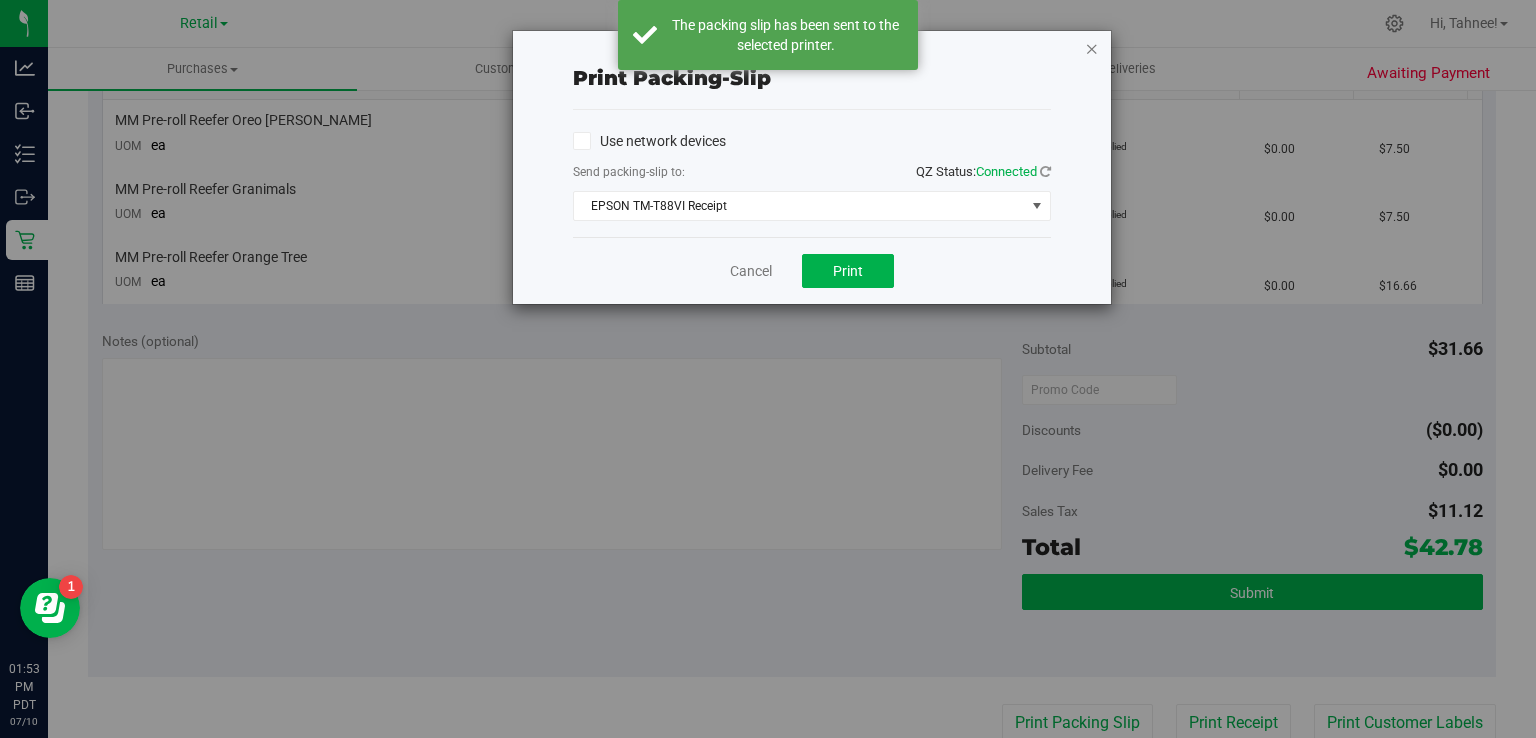 click at bounding box center (1092, 48) 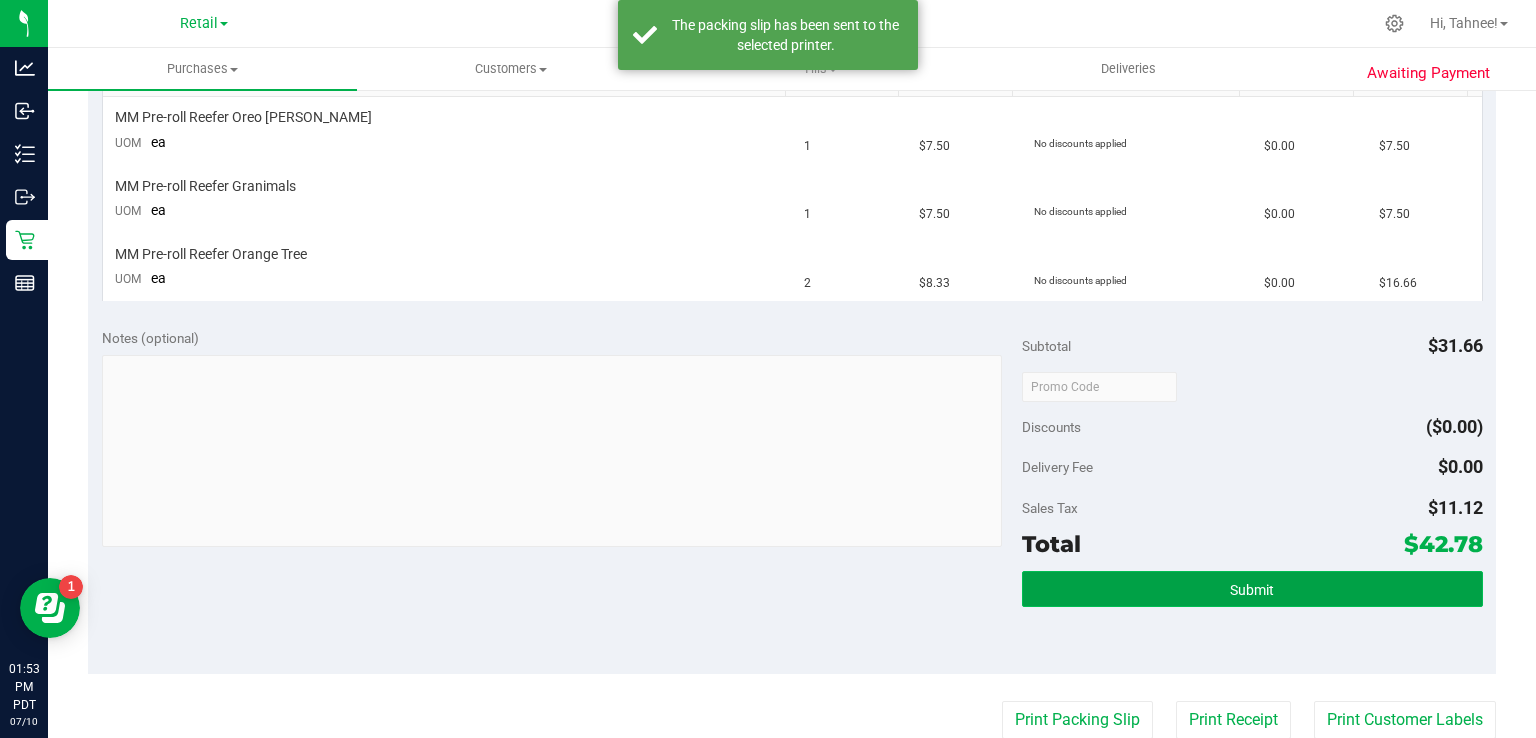 click on "Submit" at bounding box center (1252, 589) 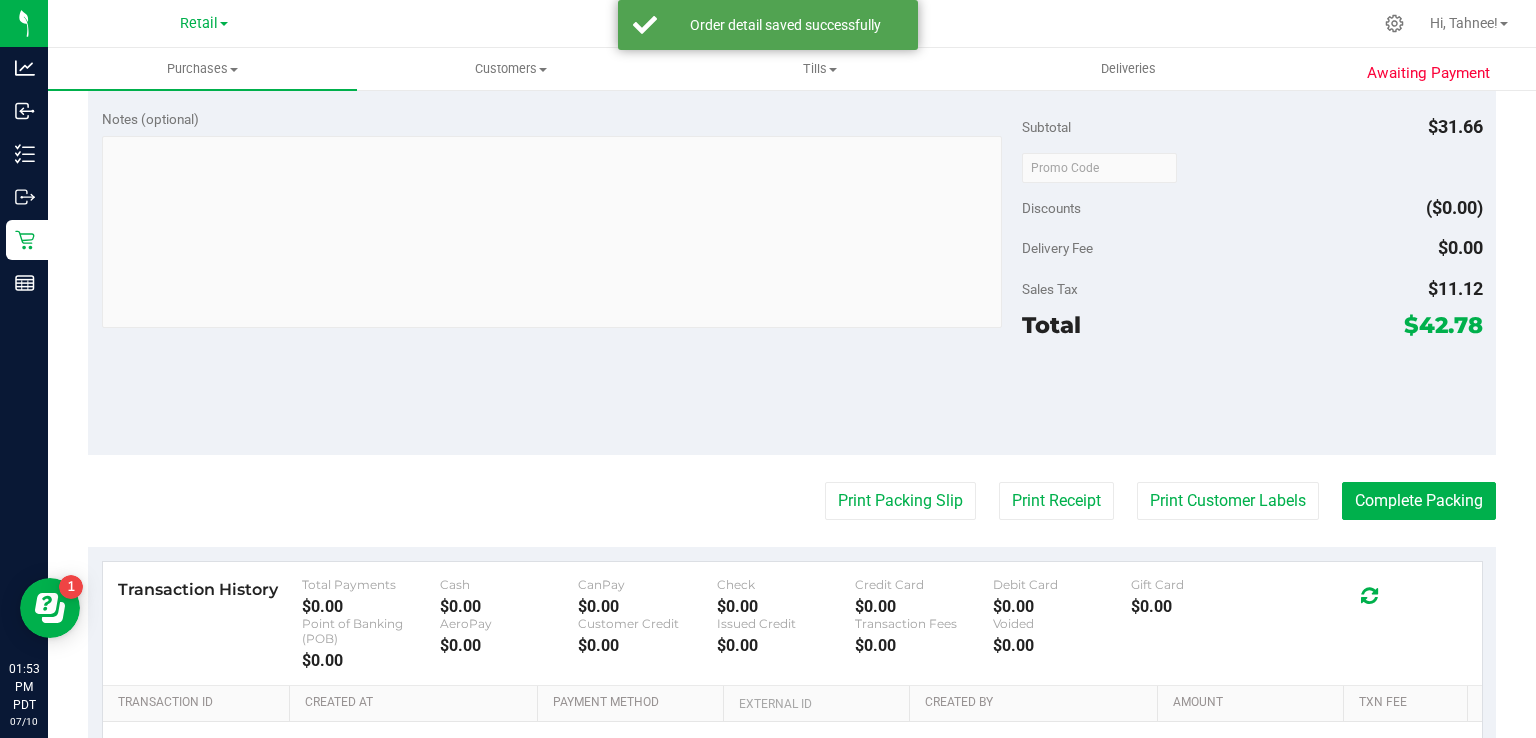 scroll, scrollTop: 954, scrollLeft: 0, axis: vertical 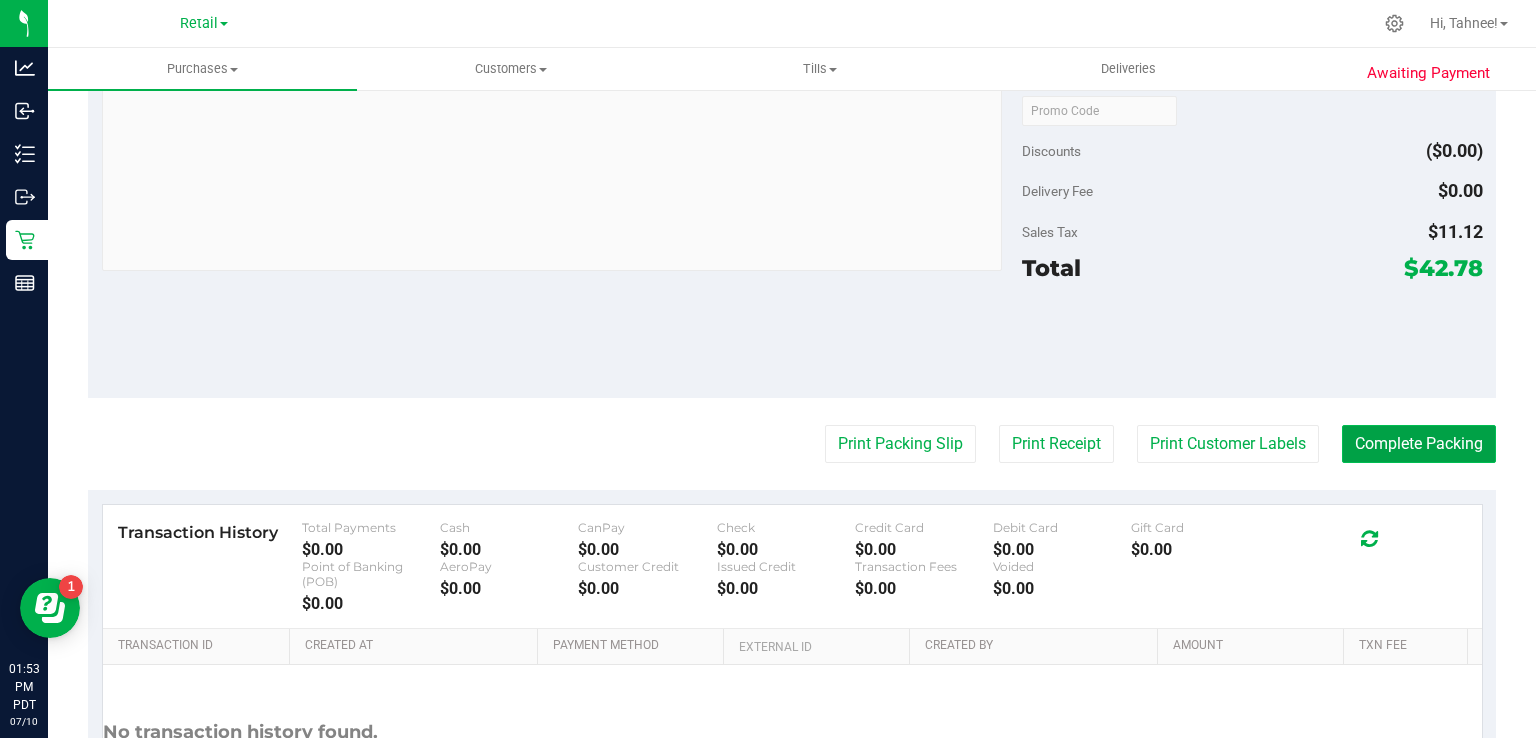 click on "Complete Packing" at bounding box center [1419, 444] 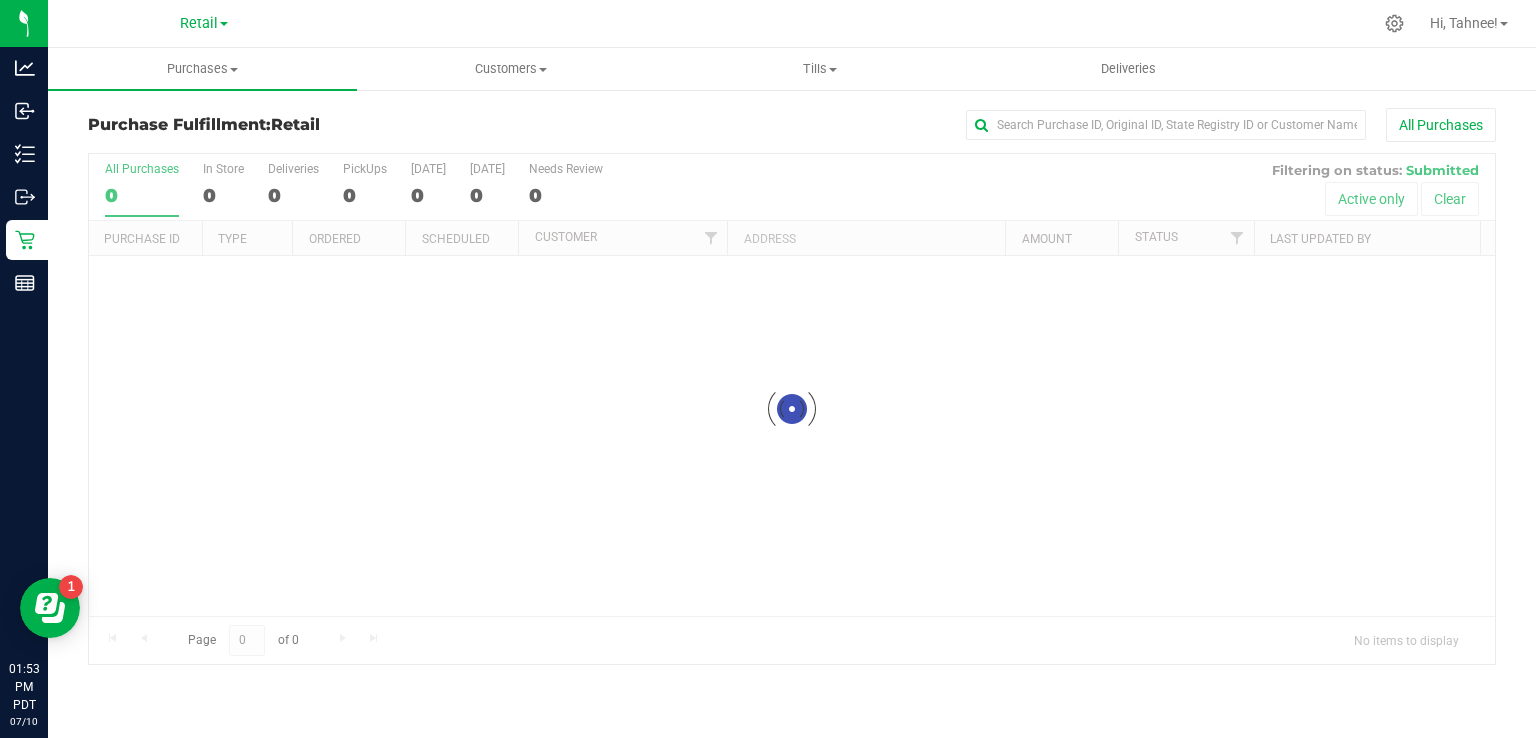 scroll, scrollTop: 0, scrollLeft: 0, axis: both 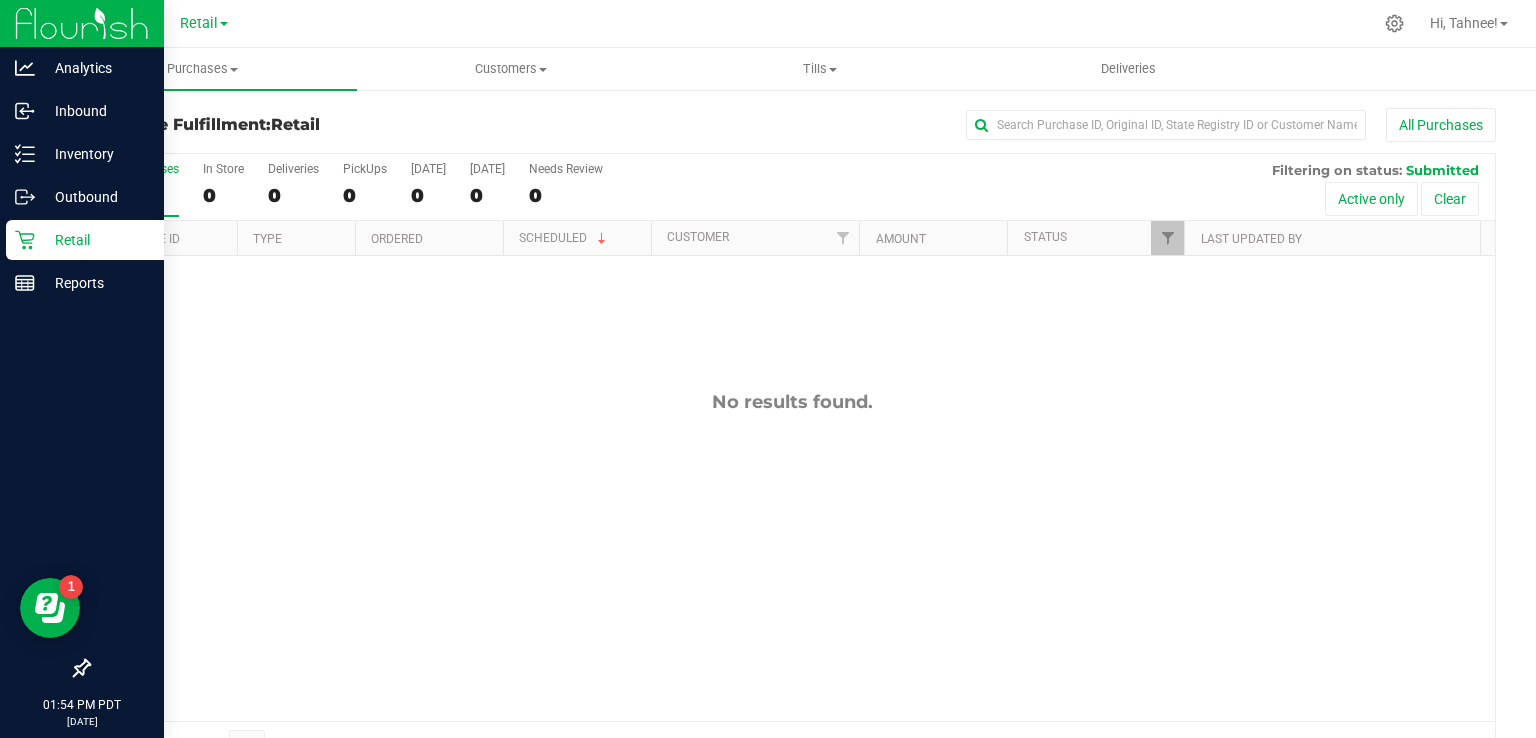 click 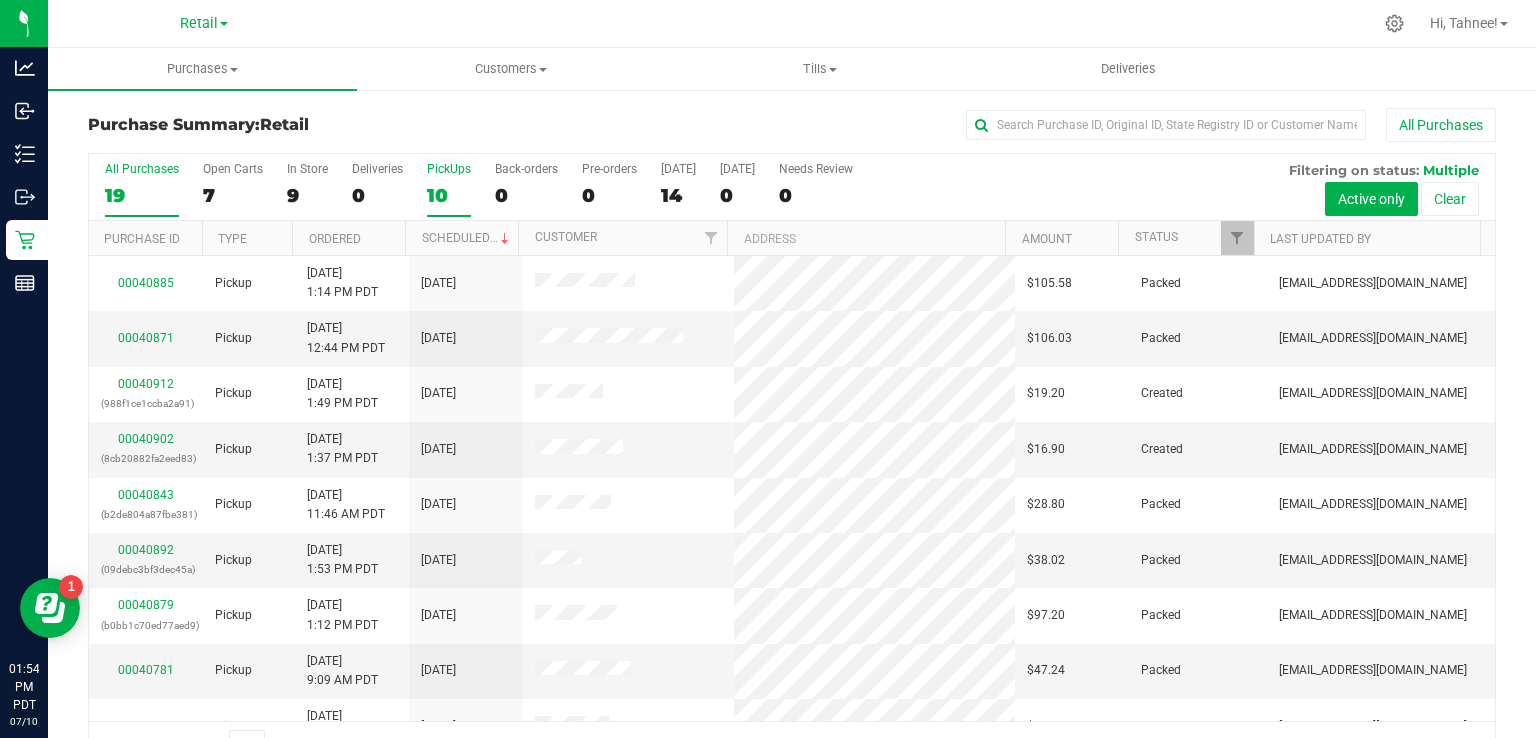 click on "10" at bounding box center (449, 195) 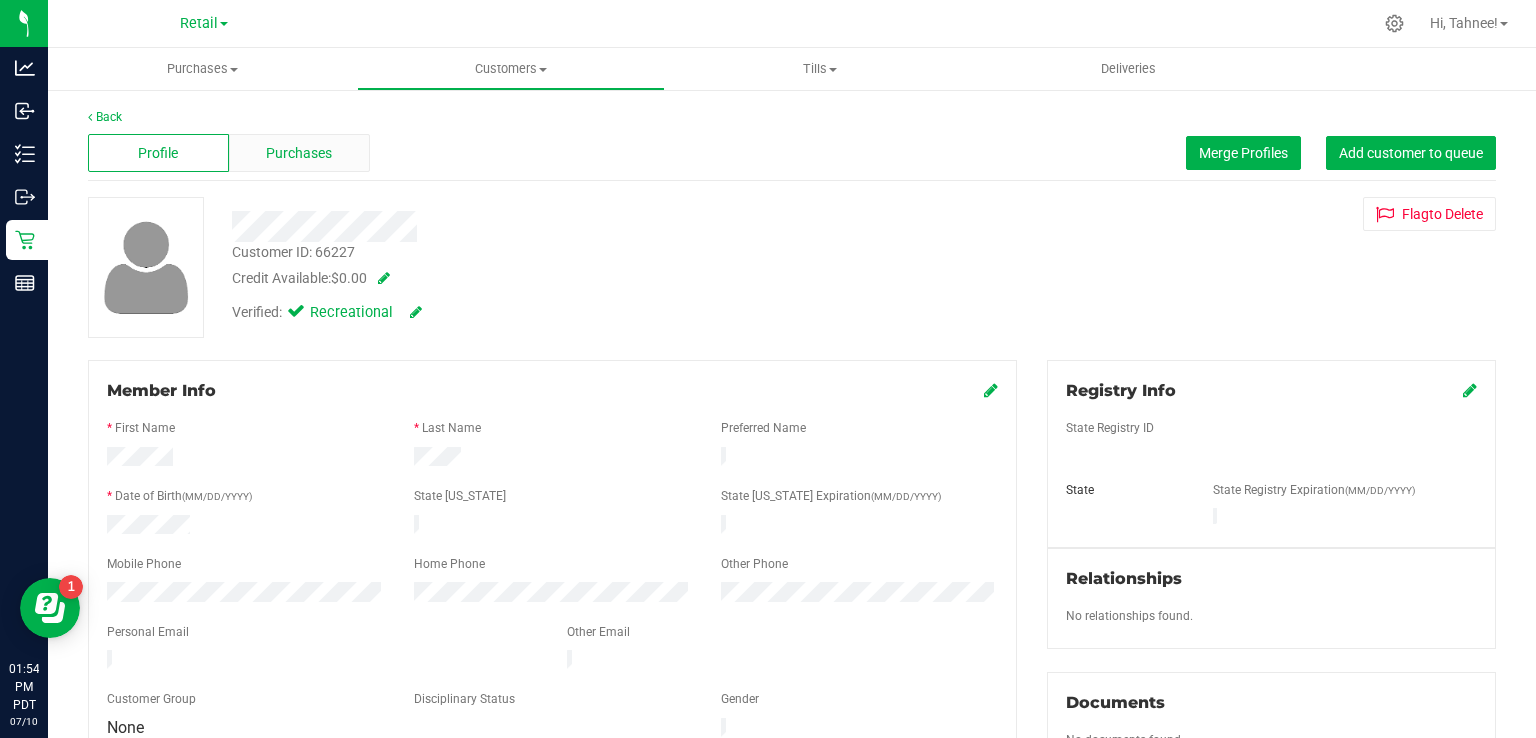 click on "Purchases" at bounding box center [299, 153] 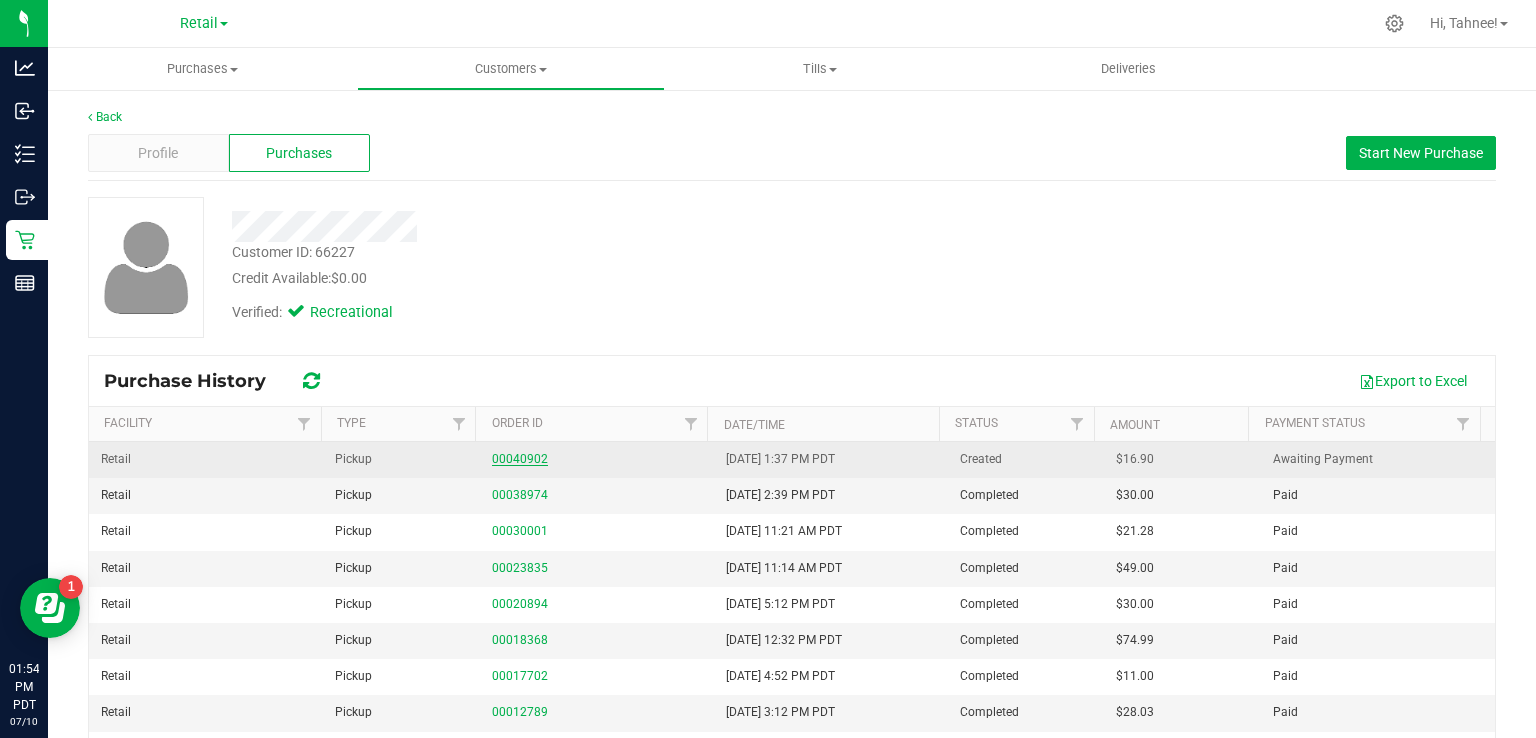 click on "00040902" at bounding box center [520, 459] 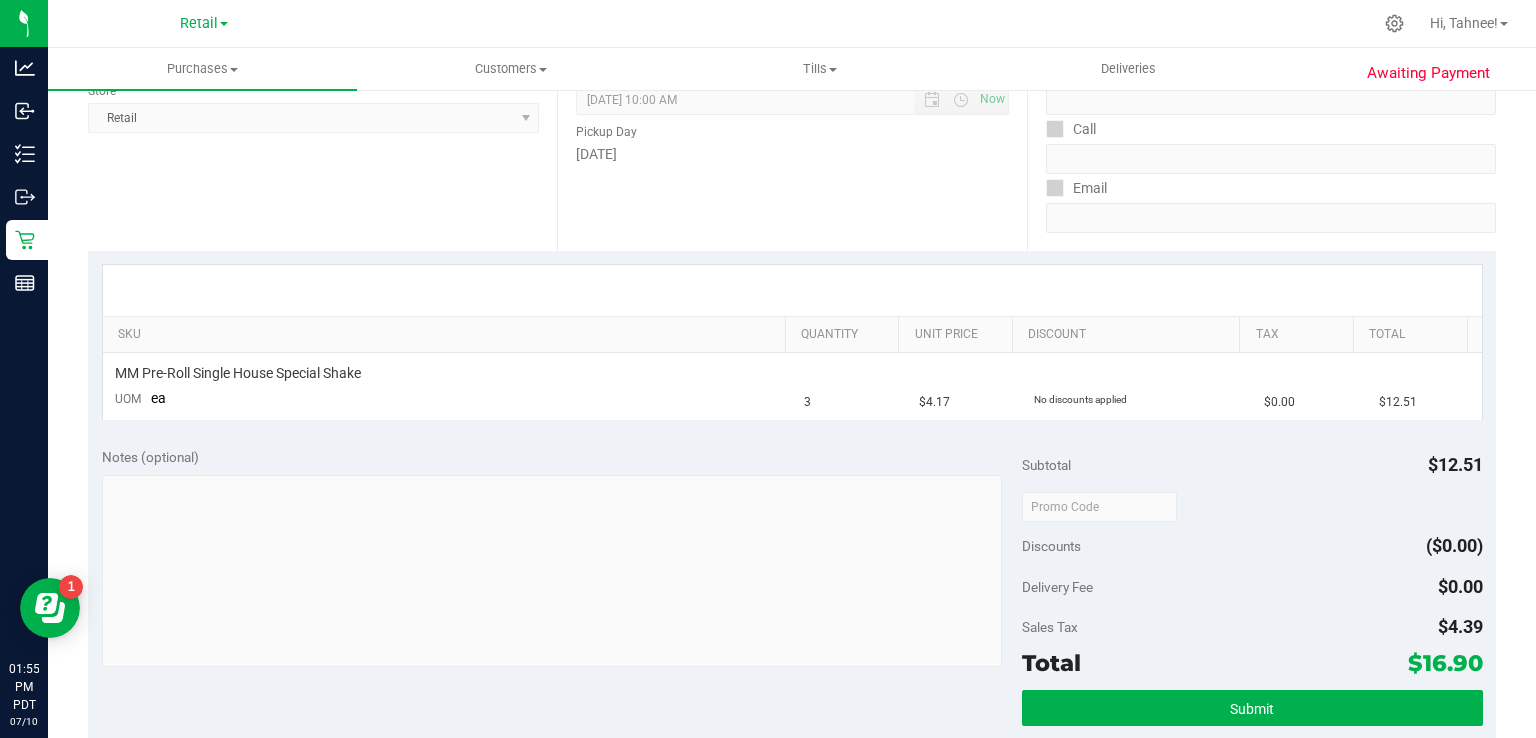 scroll, scrollTop: 608, scrollLeft: 0, axis: vertical 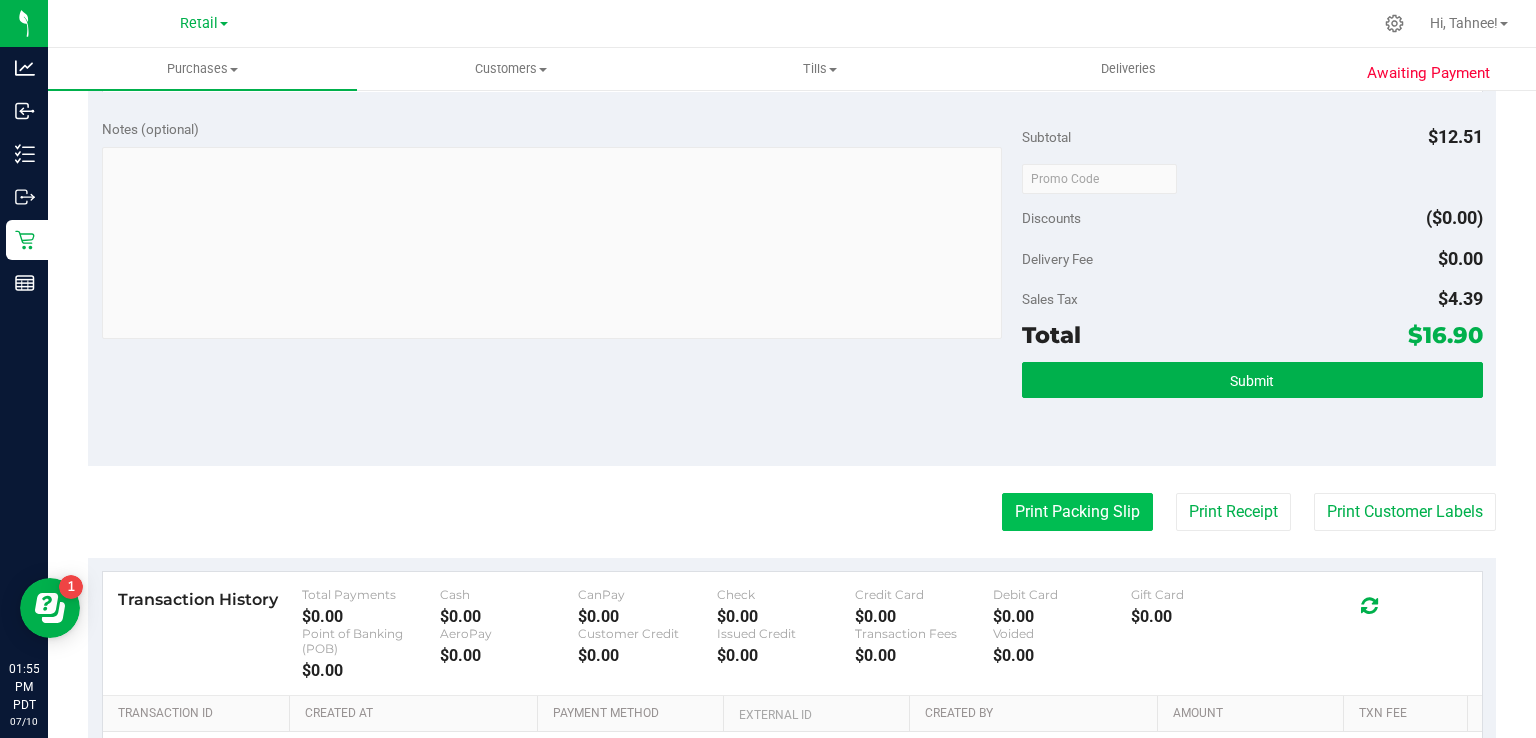 click on "Print Packing Slip" at bounding box center (1077, 512) 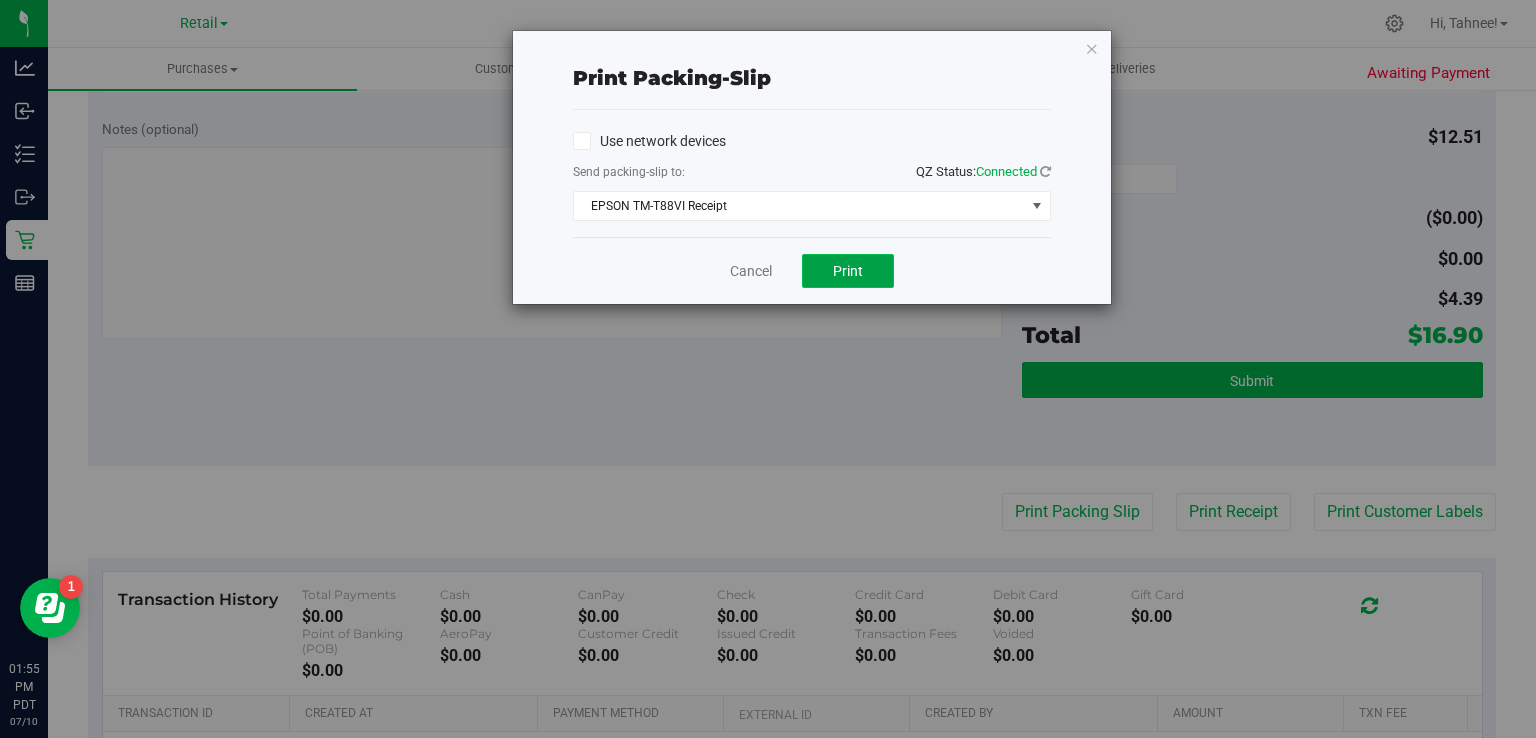 click on "Print" at bounding box center [848, 271] 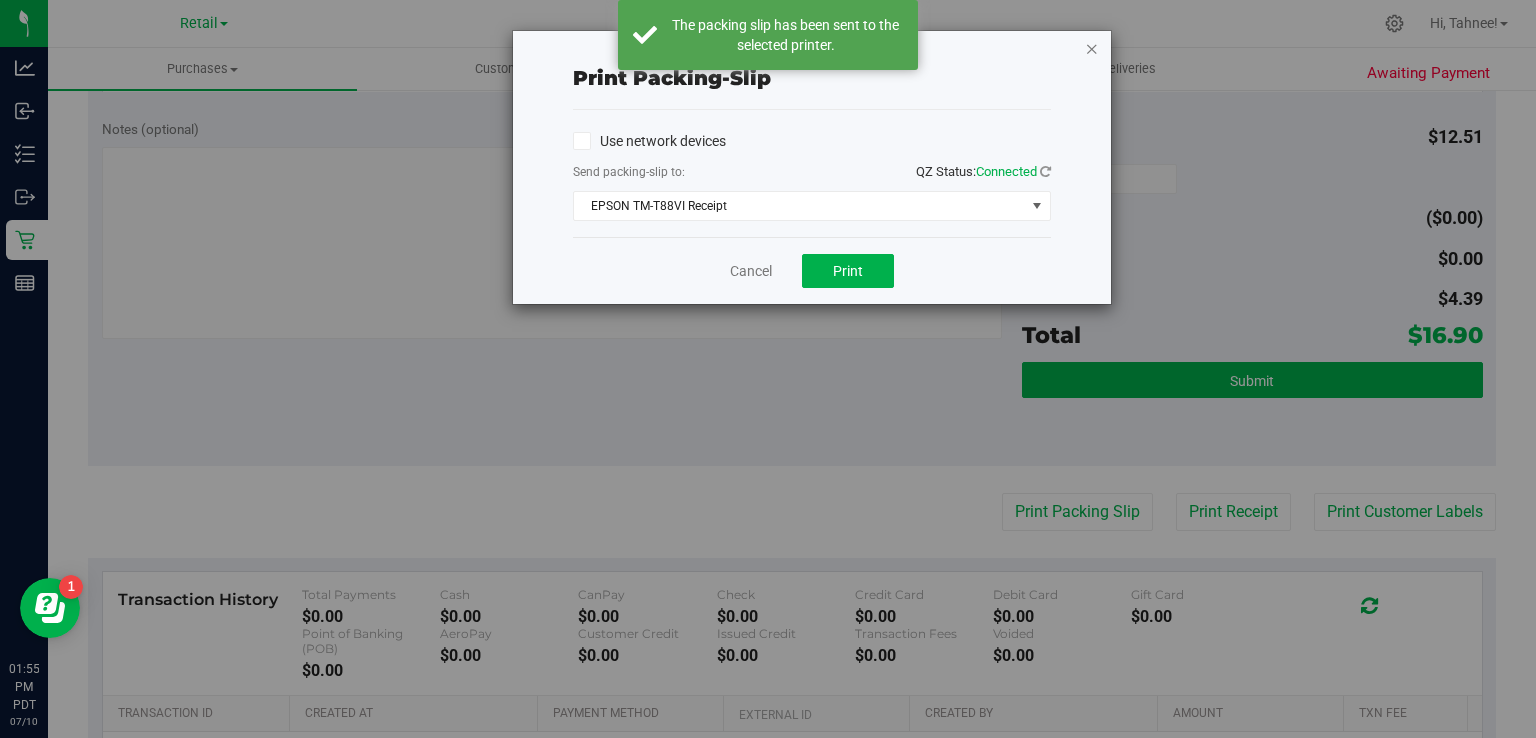 click at bounding box center (1092, 48) 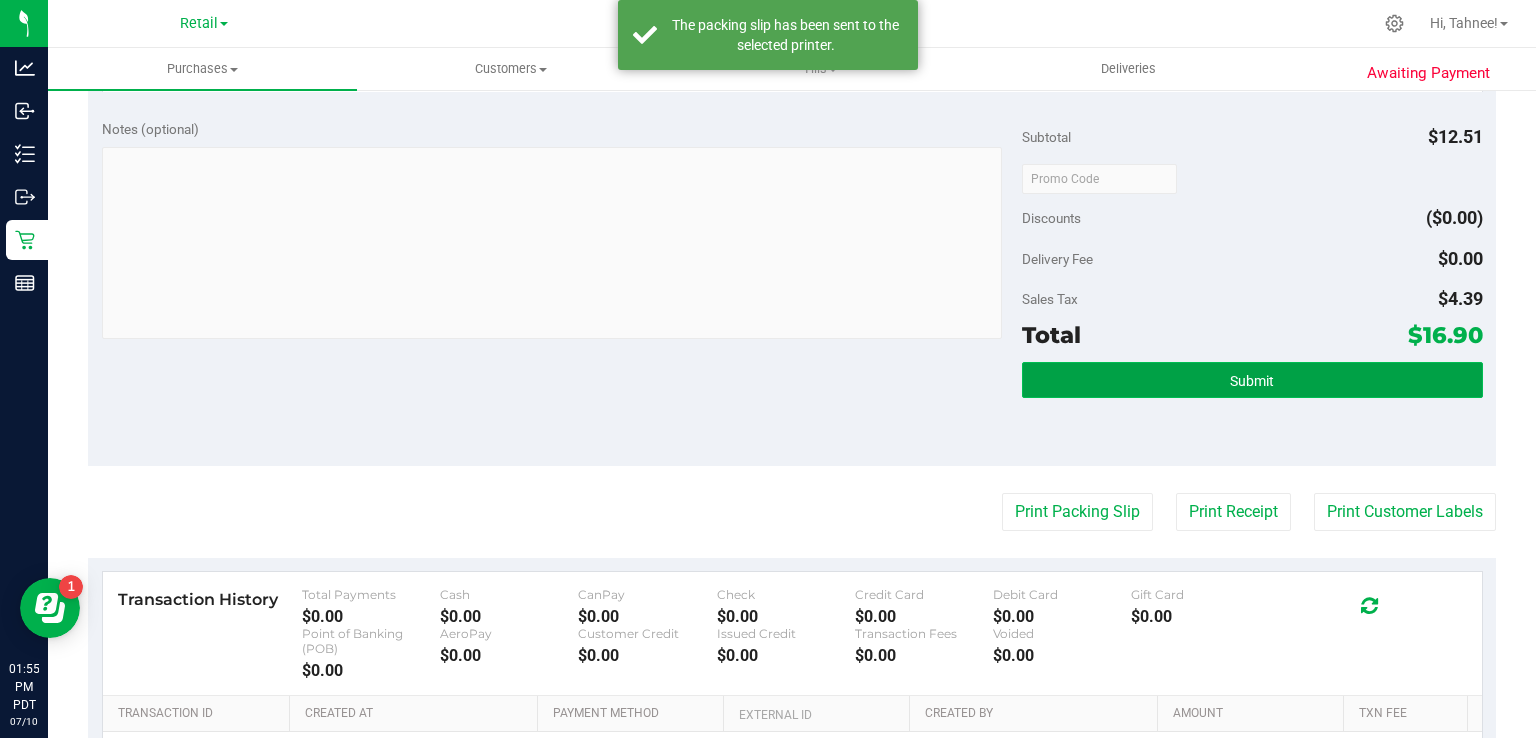 click on "Submit" at bounding box center (1252, 380) 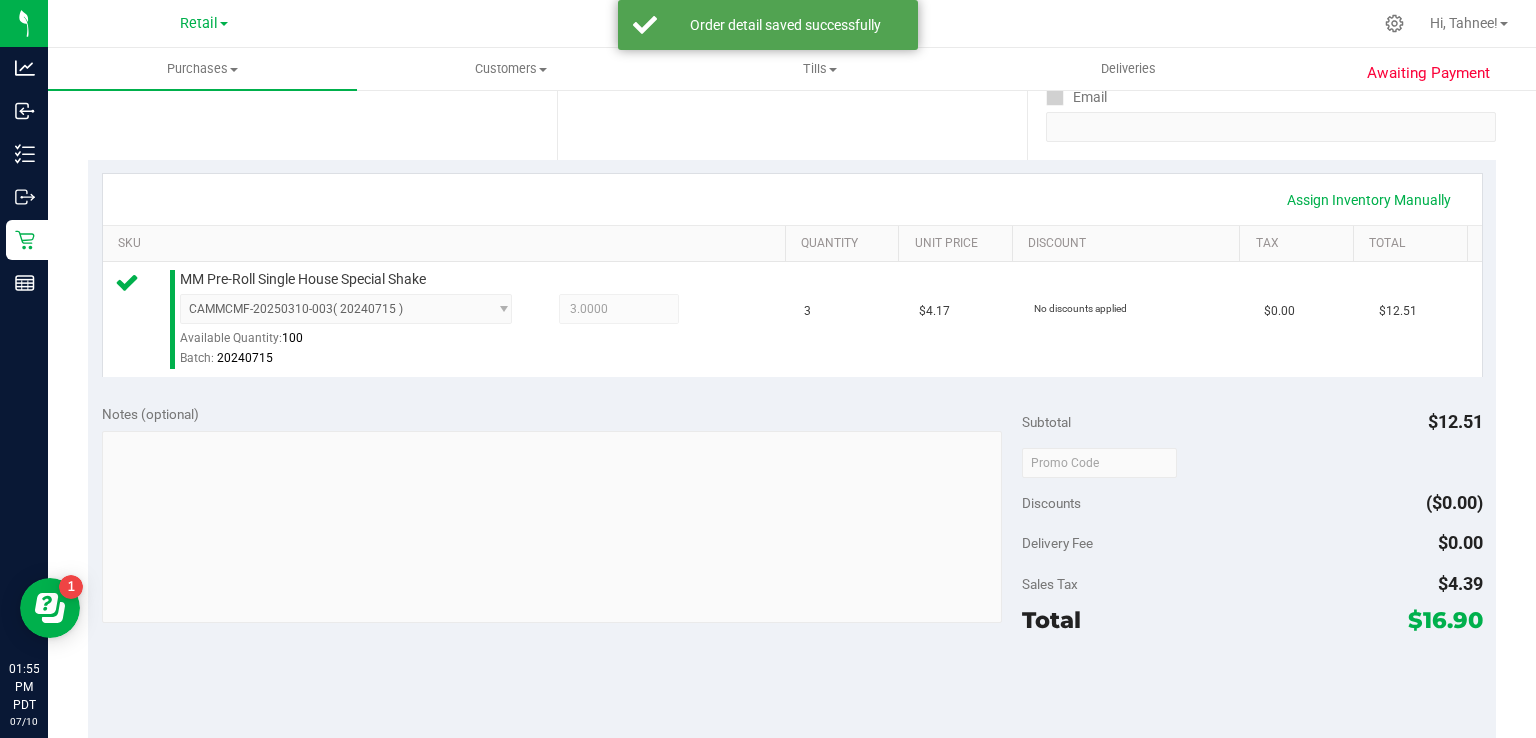 scroll, scrollTop: 540, scrollLeft: 0, axis: vertical 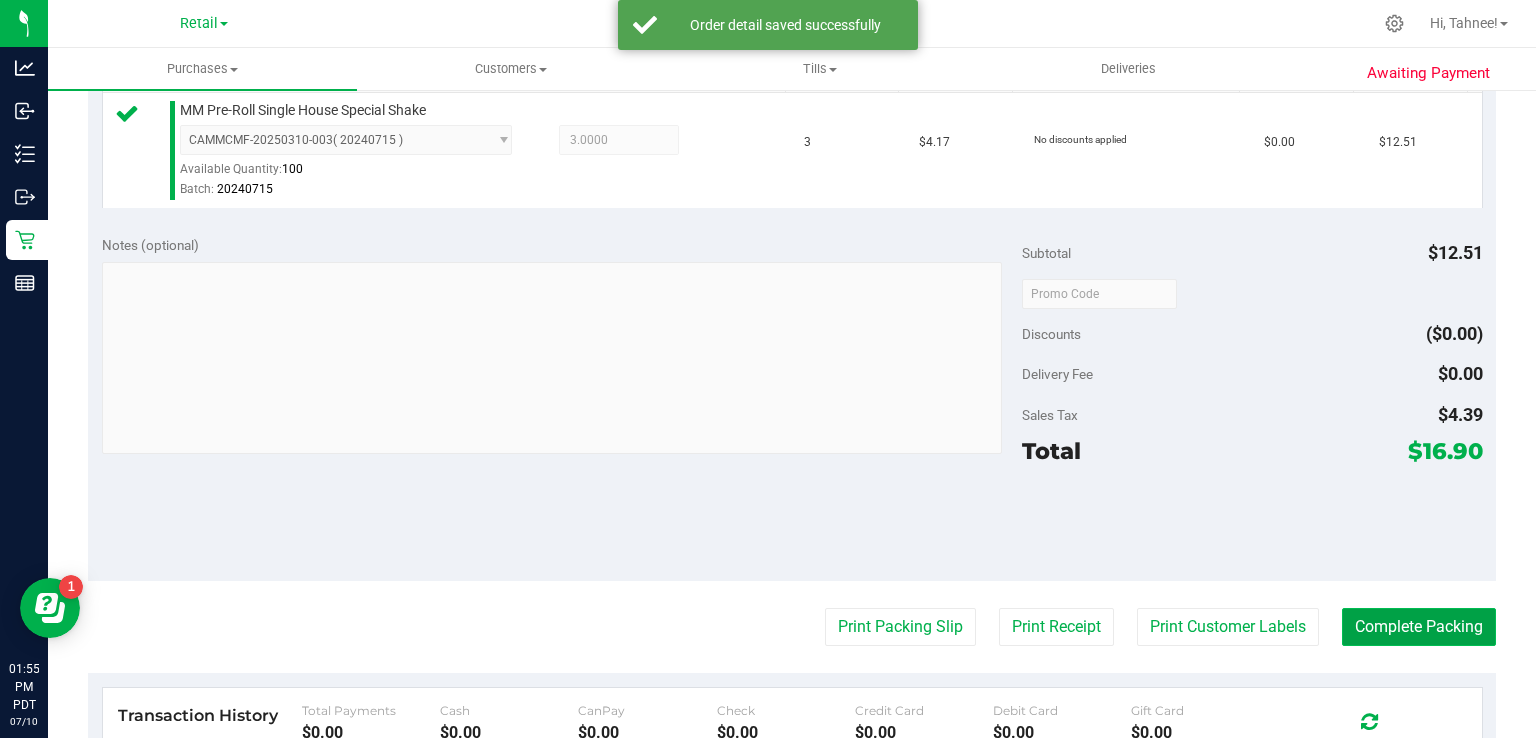 click on "Complete Packing" at bounding box center (1419, 627) 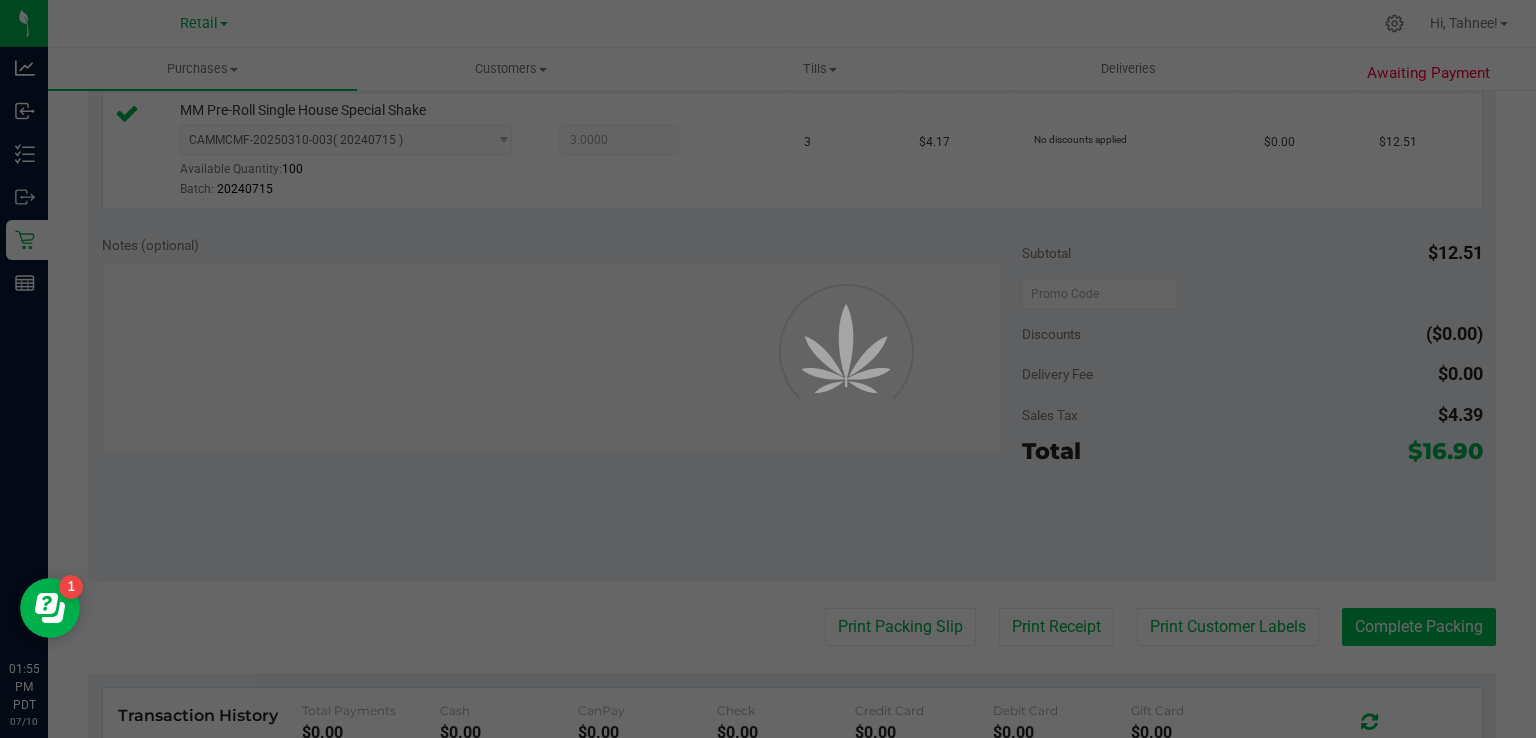 scroll, scrollTop: 0, scrollLeft: 0, axis: both 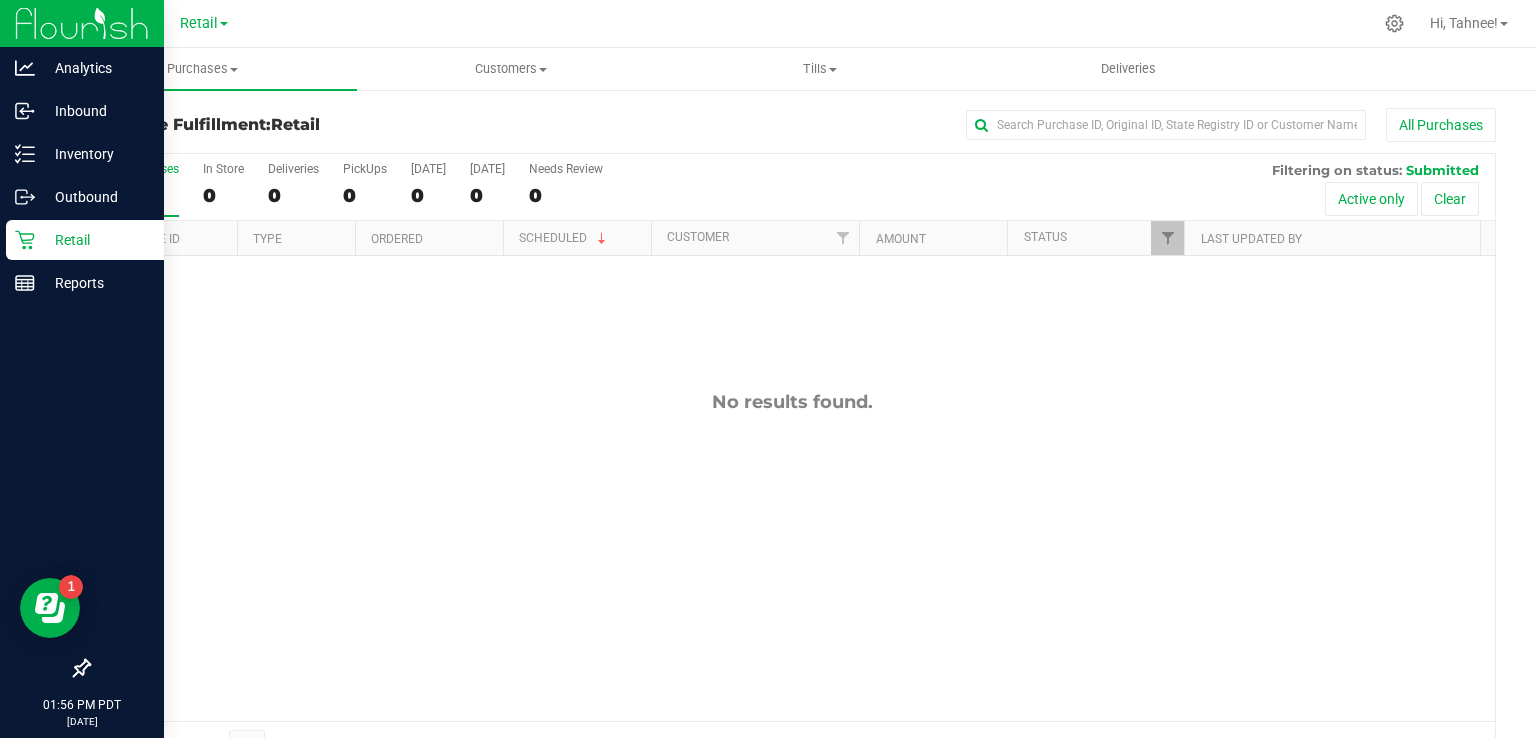 click 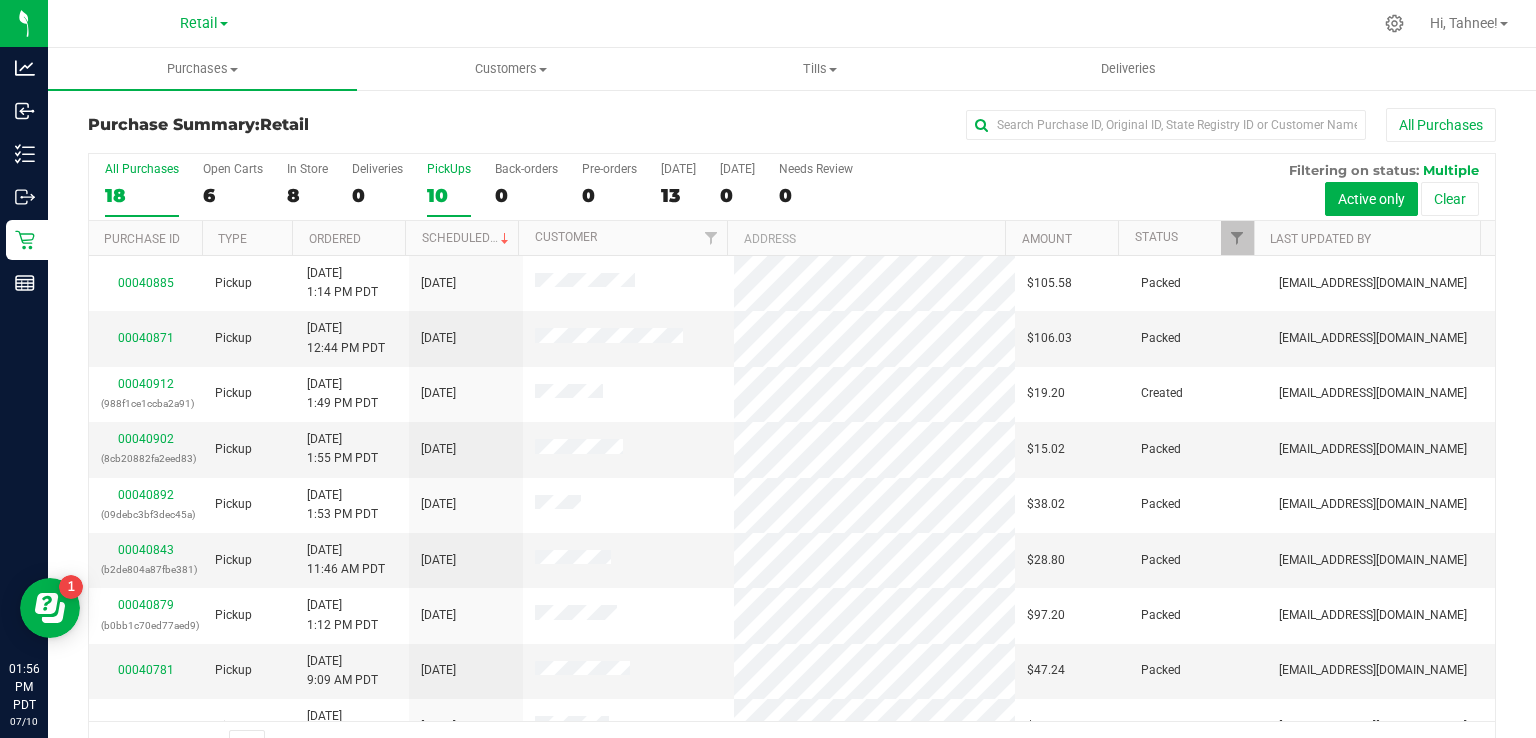 click on "PickUps" at bounding box center (449, 169) 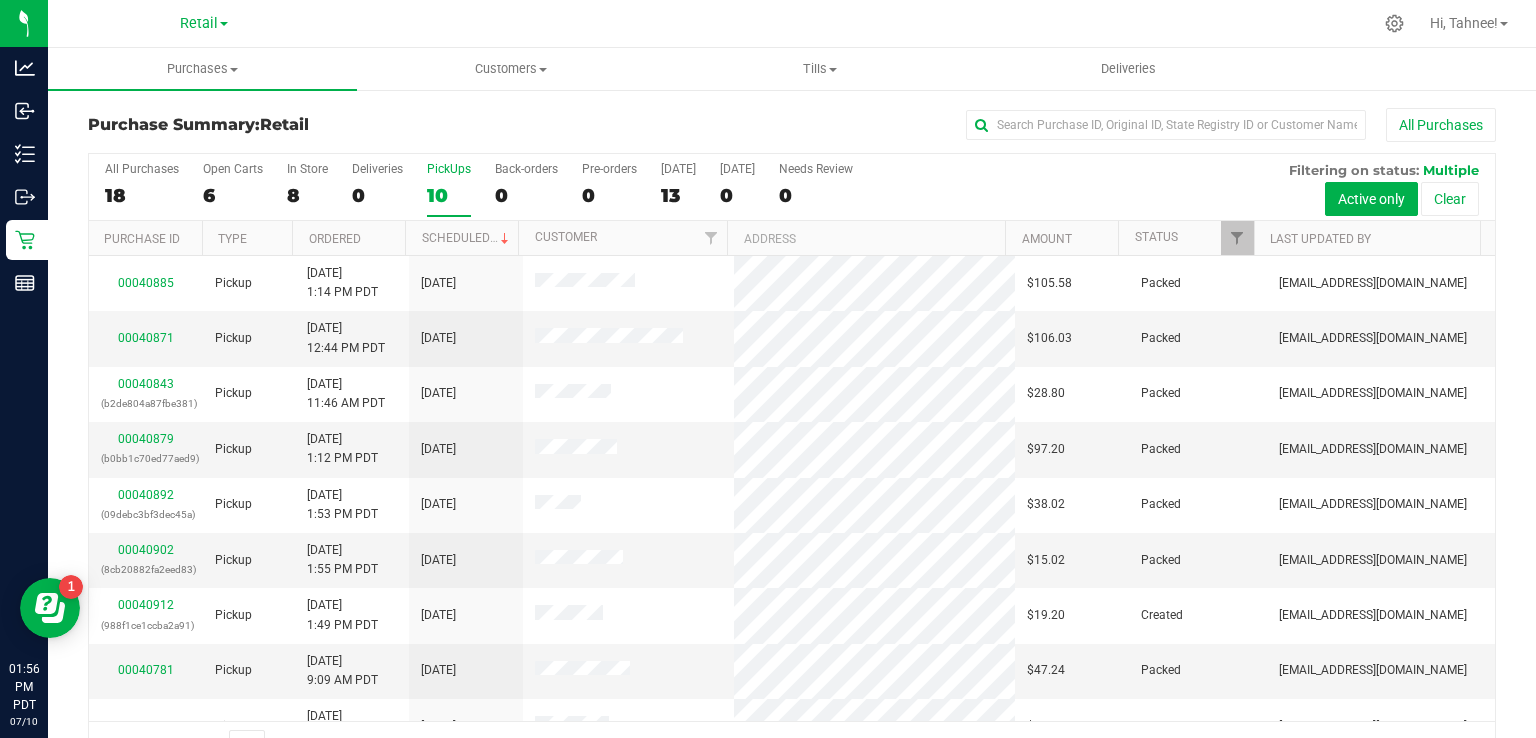 scroll, scrollTop: 86, scrollLeft: 0, axis: vertical 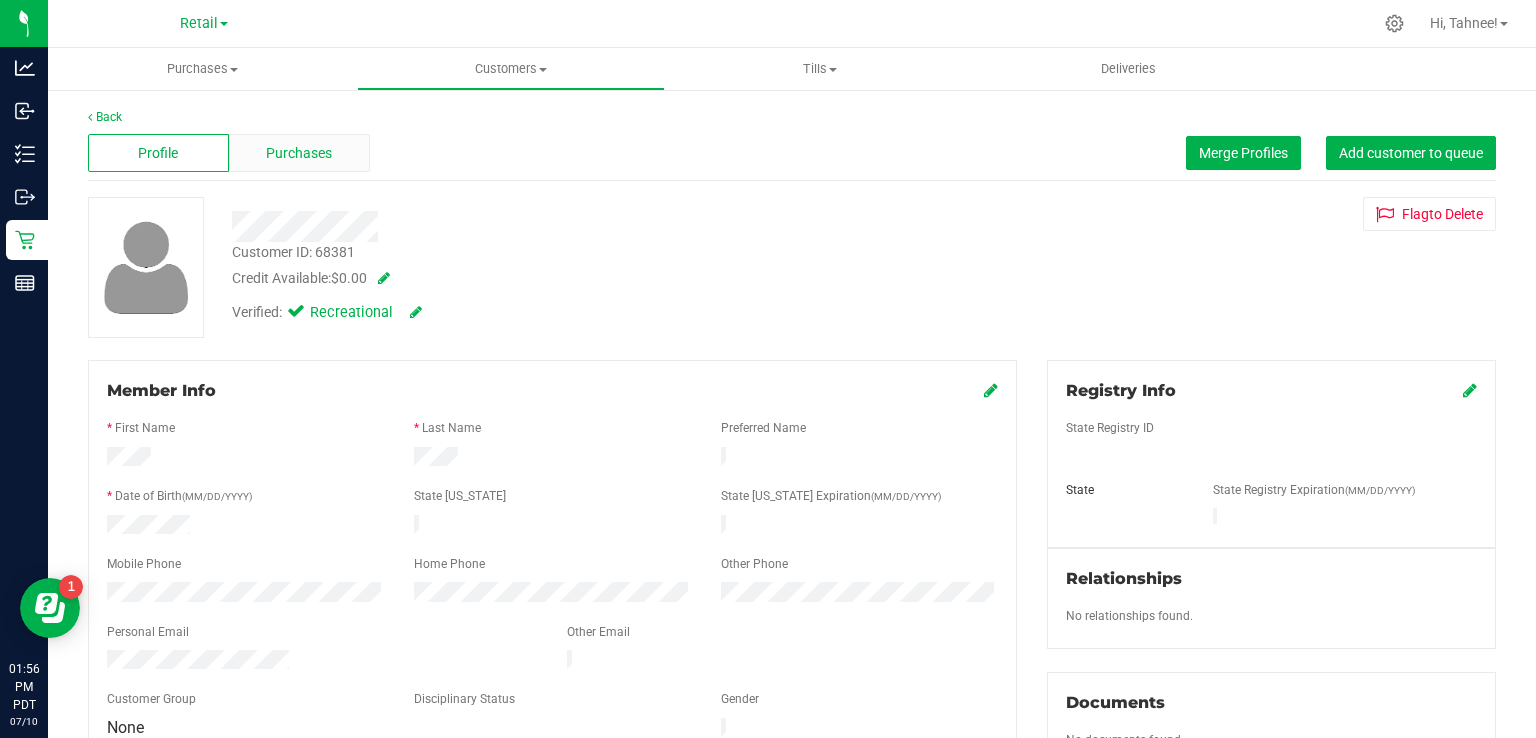 click on "Purchases" at bounding box center [299, 153] 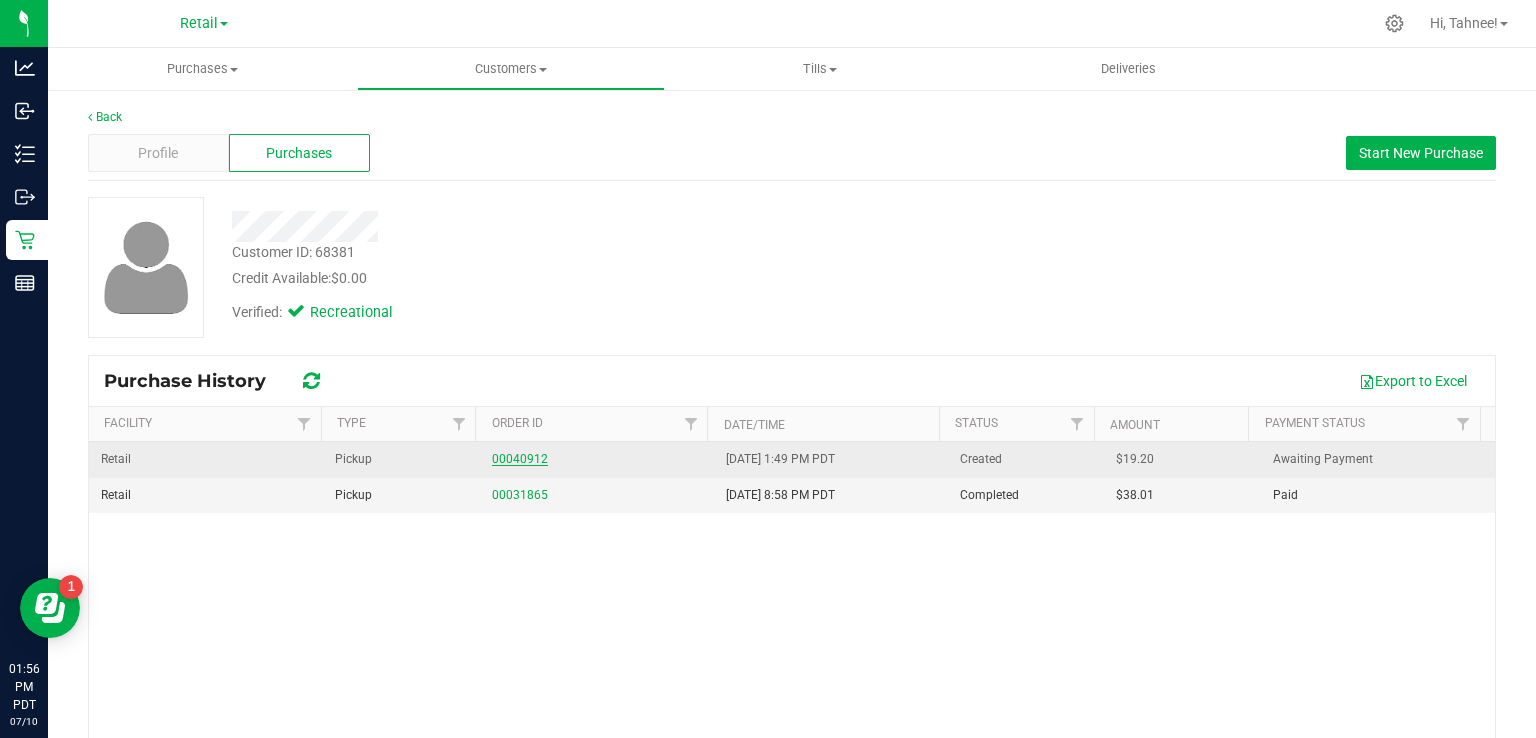 click on "00040912" at bounding box center [520, 459] 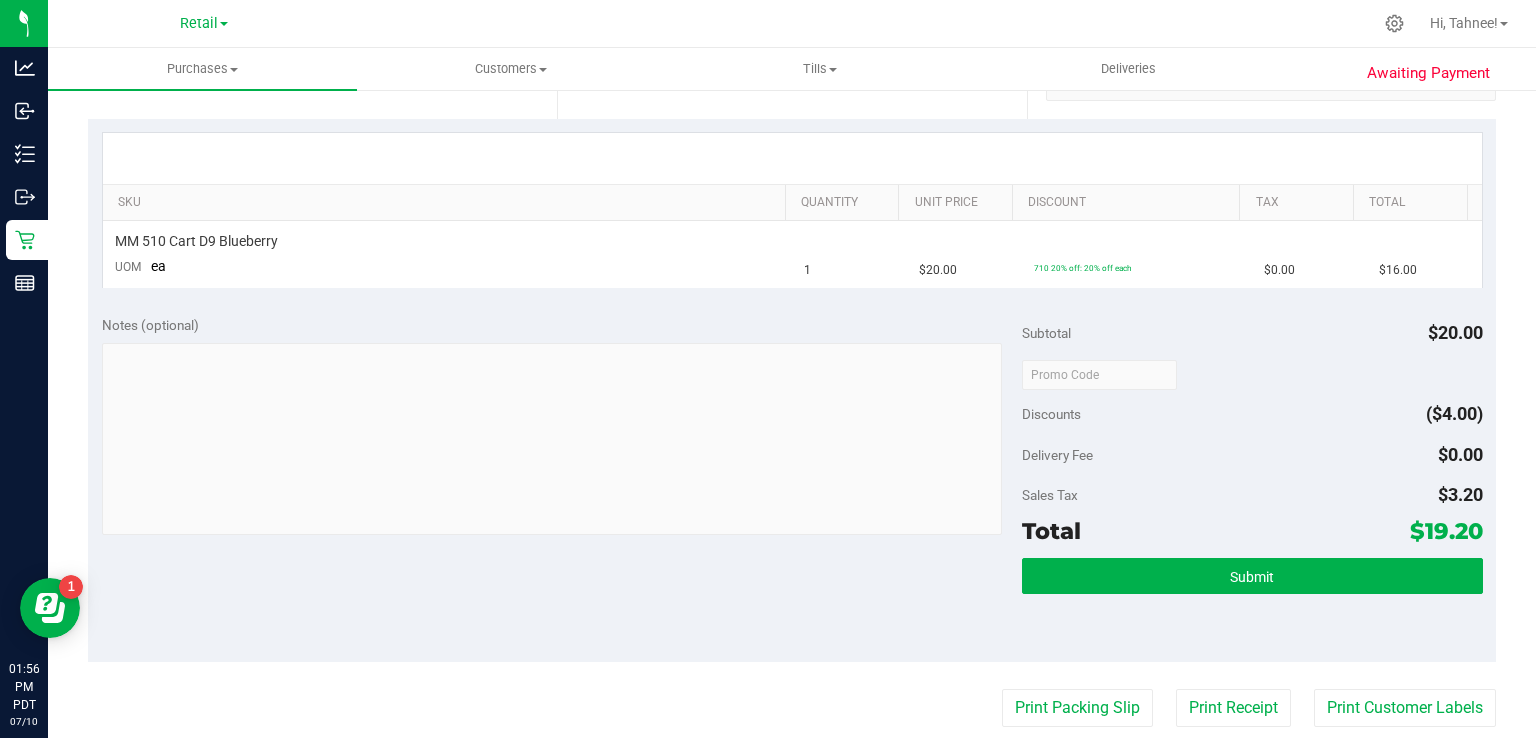 scroll, scrollTop: 412, scrollLeft: 0, axis: vertical 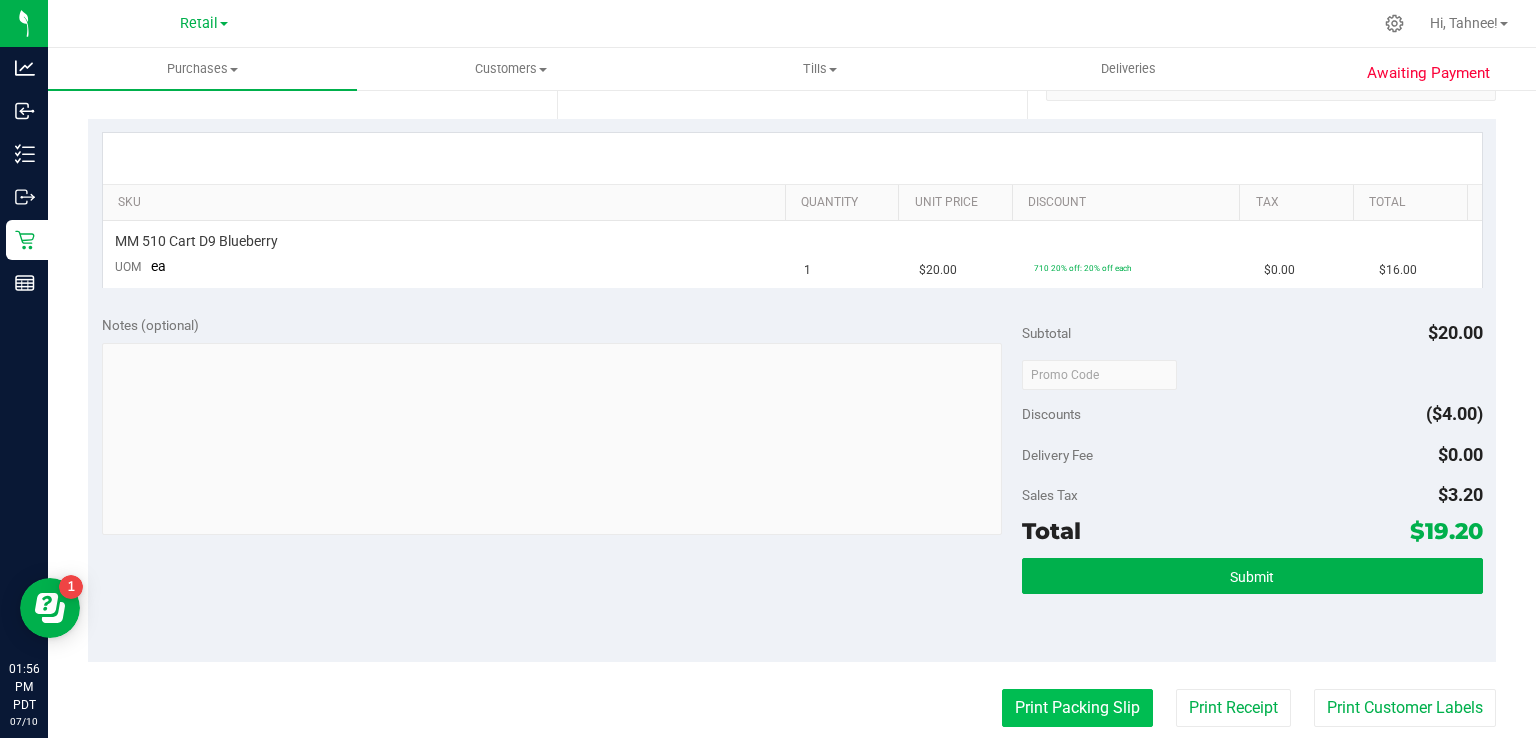 click on "Print Packing Slip" at bounding box center [1077, 708] 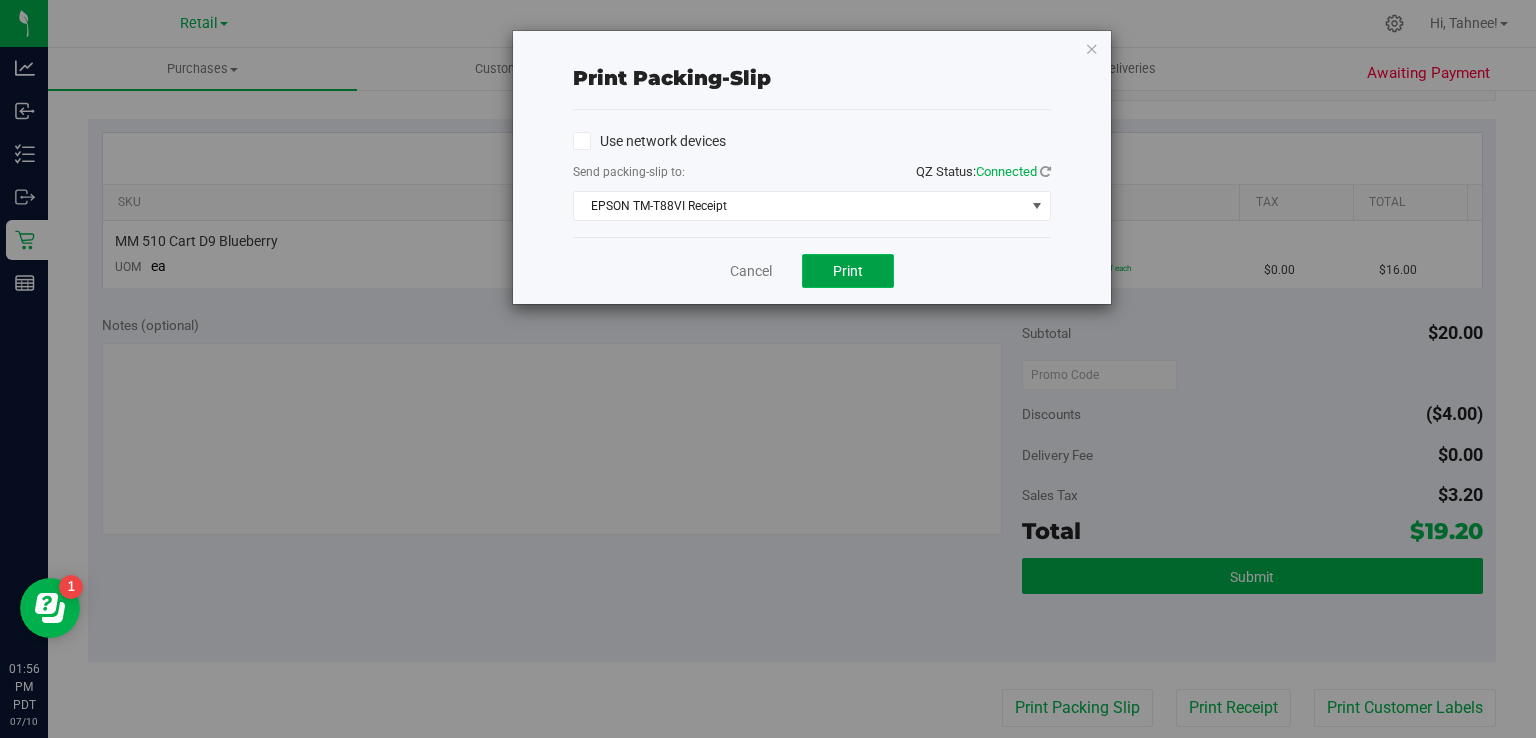 click on "Print" at bounding box center [848, 271] 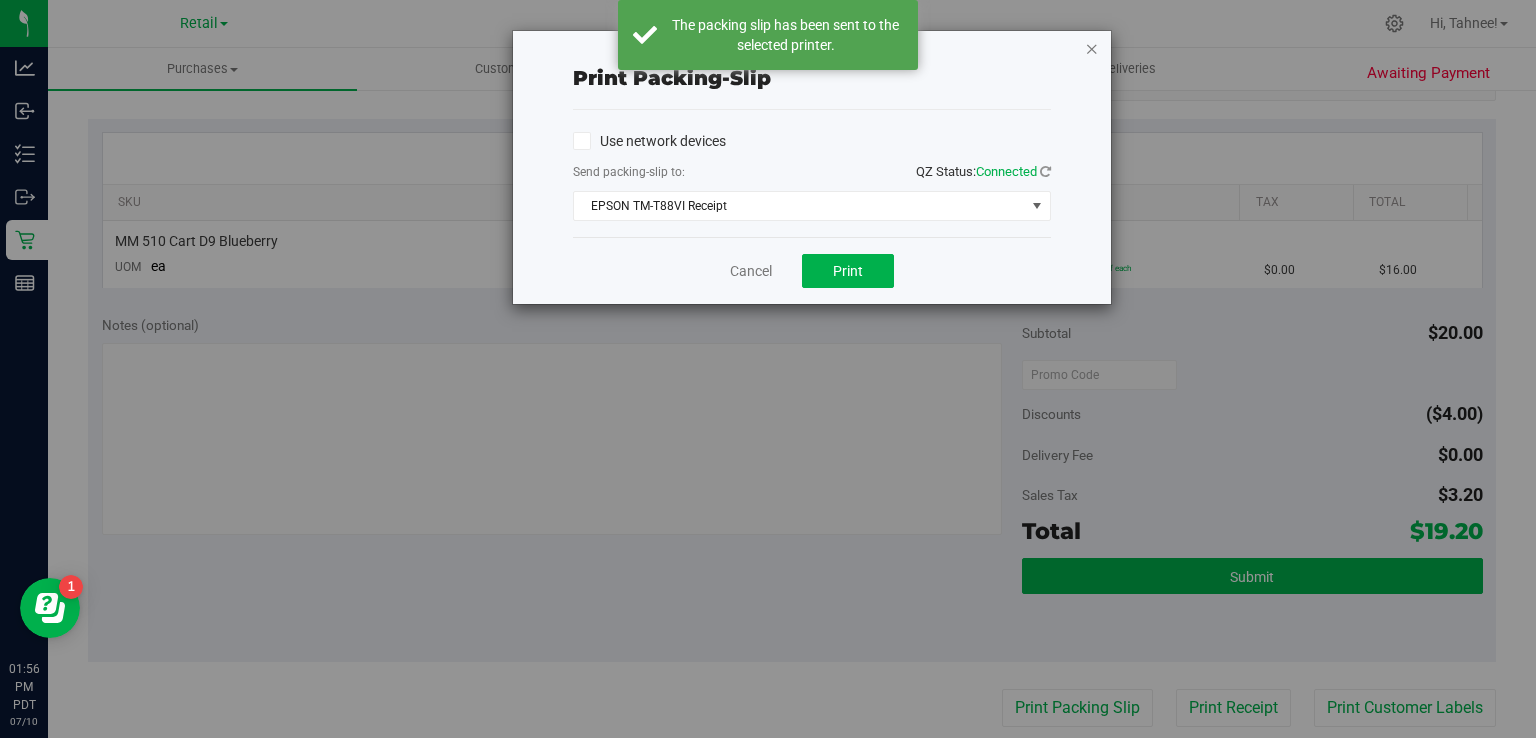 click at bounding box center (1092, 48) 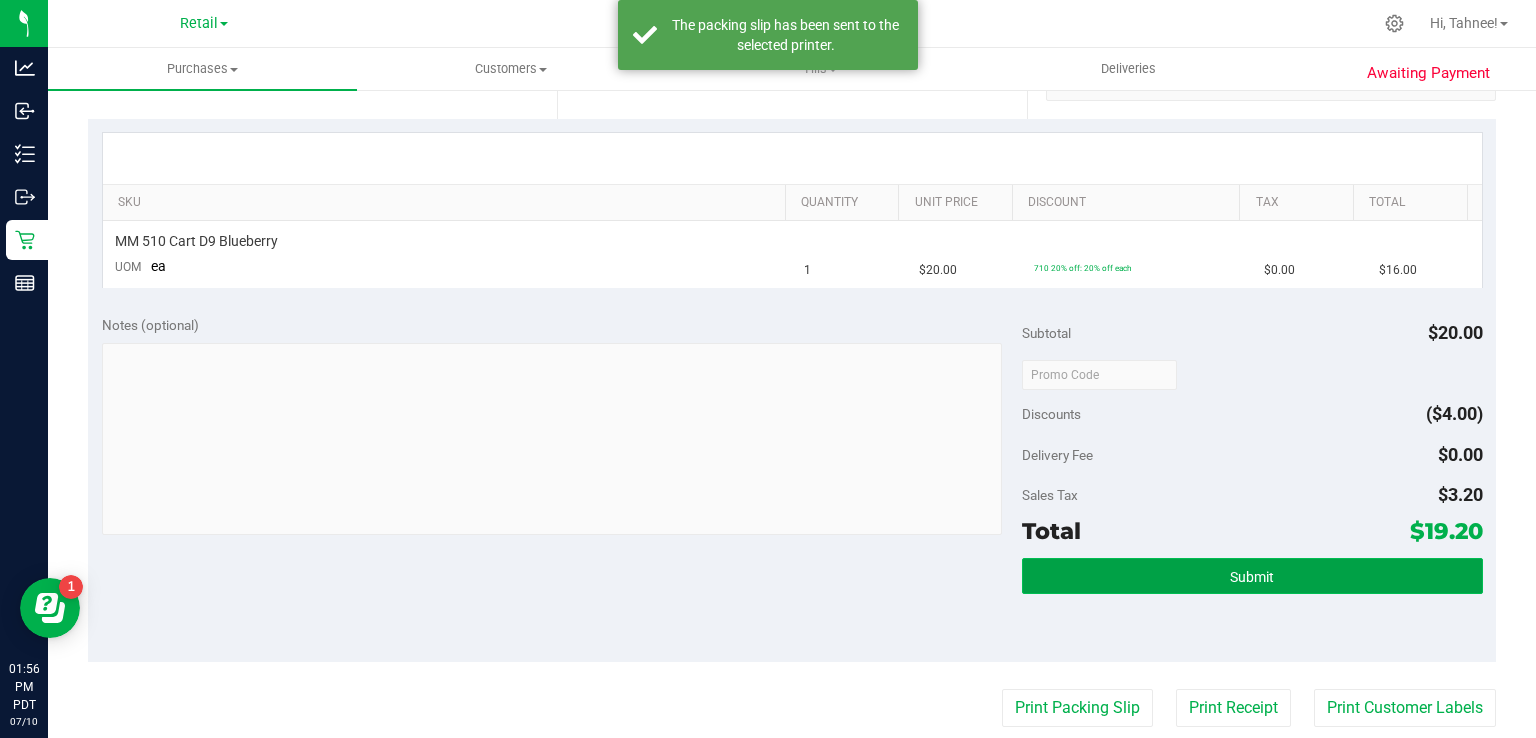 click on "Submit" at bounding box center [1252, 576] 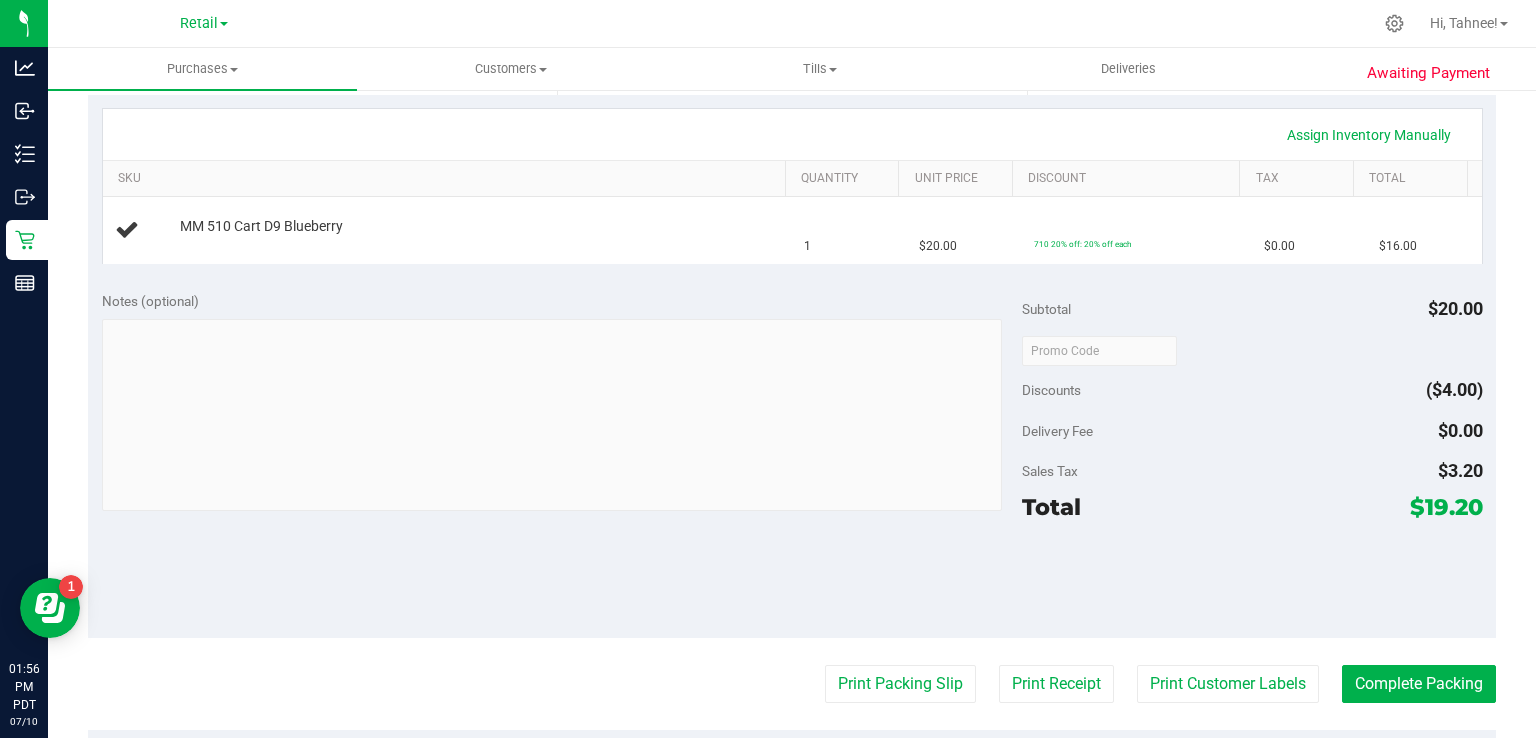 scroll, scrollTop: 439, scrollLeft: 0, axis: vertical 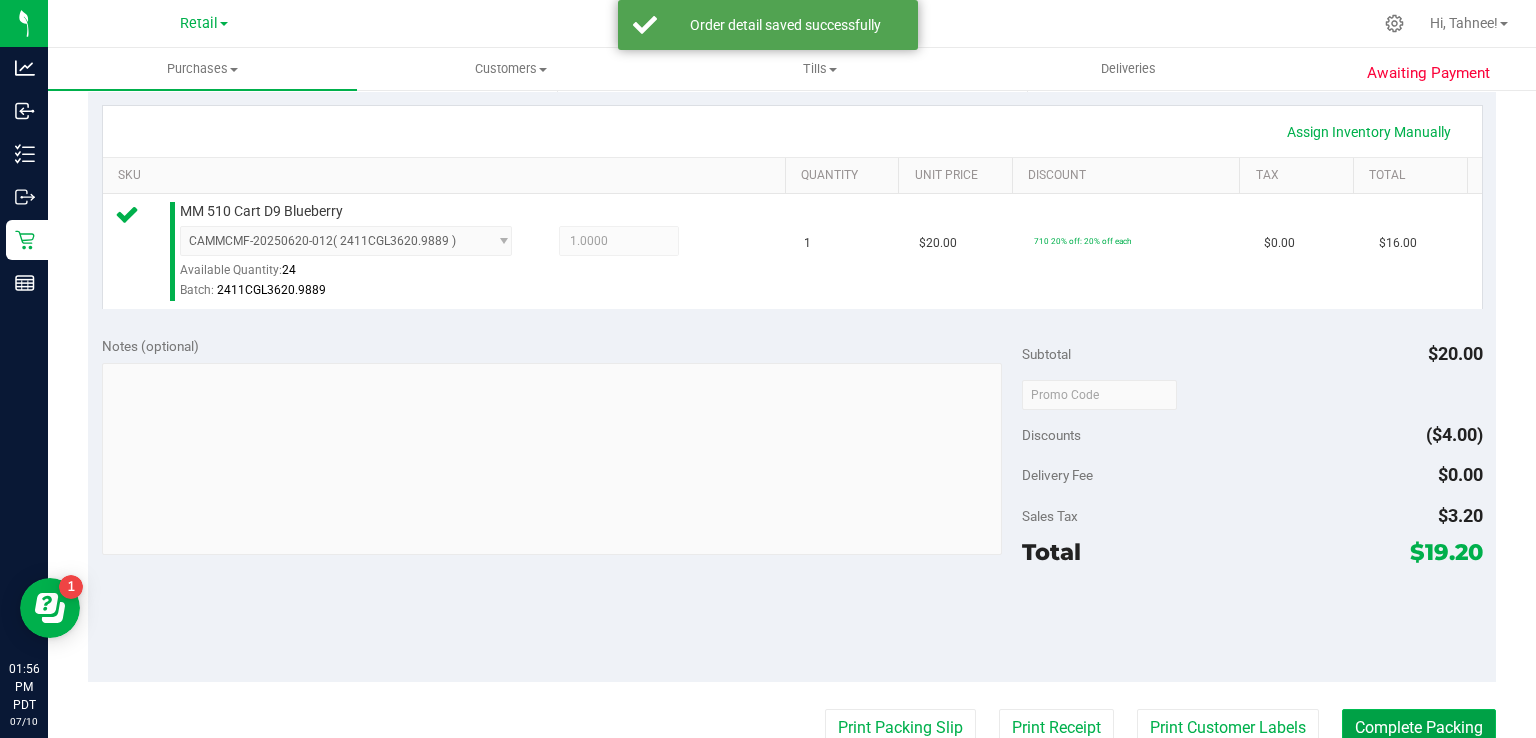 click on "Complete Packing" at bounding box center [1419, 728] 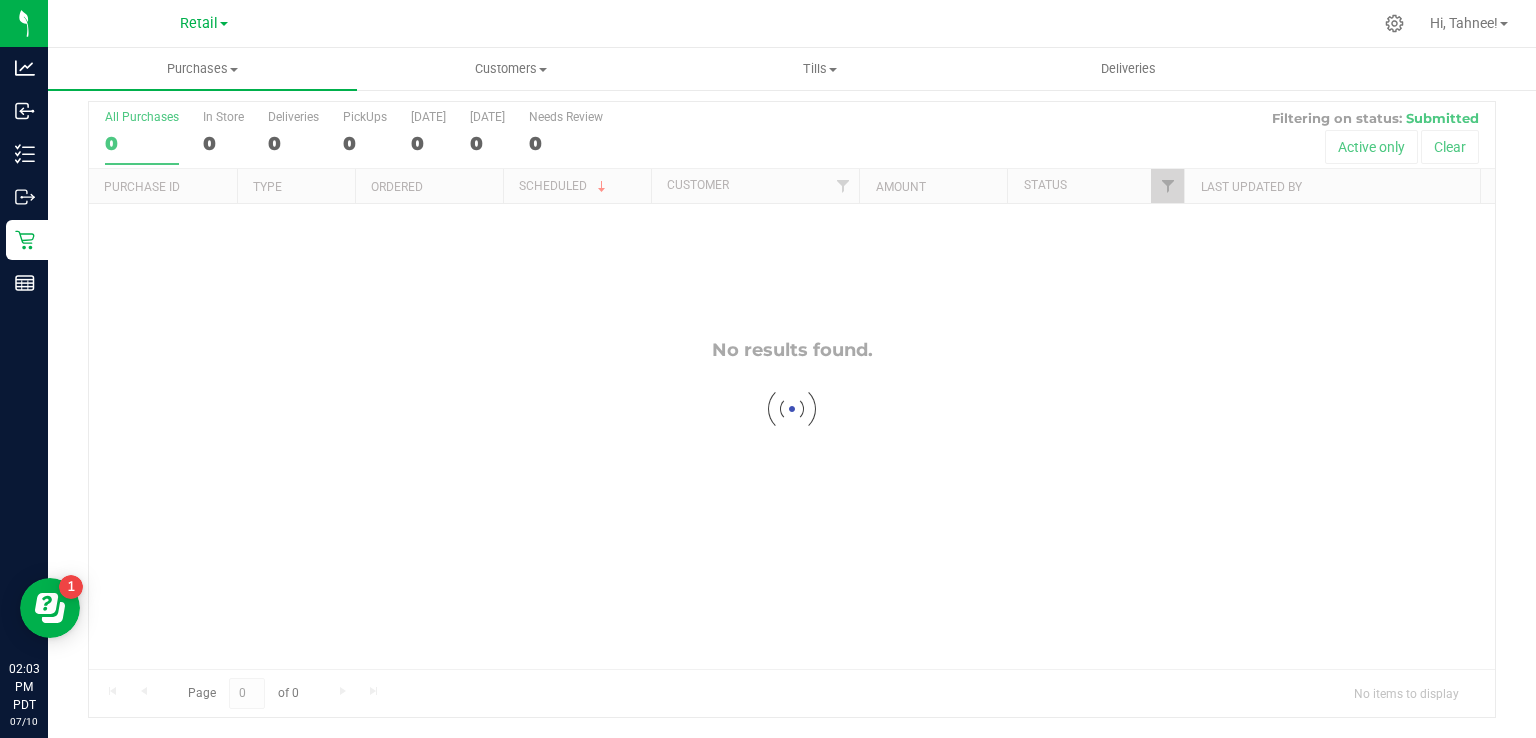 scroll, scrollTop: 0, scrollLeft: 0, axis: both 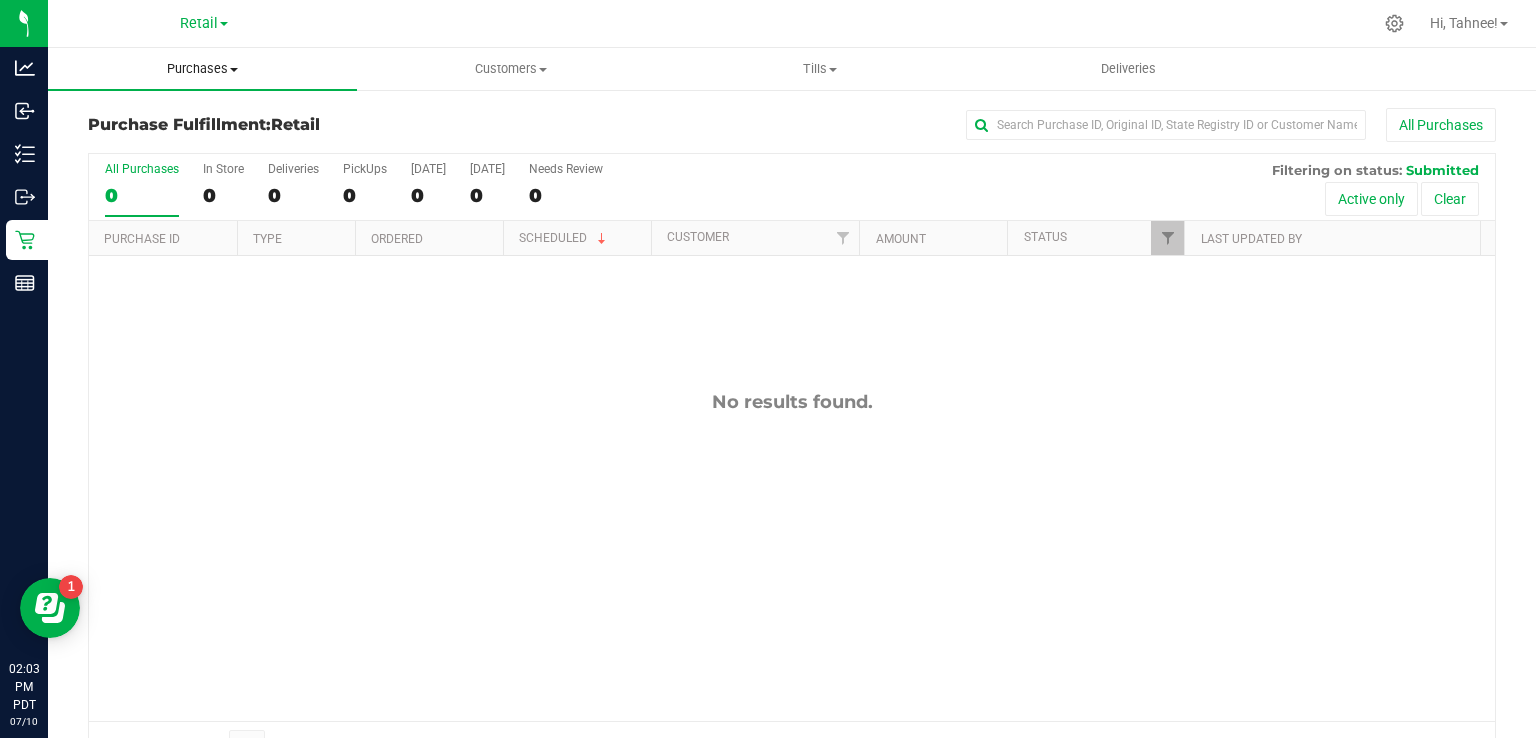 click on "Purchases" at bounding box center (202, 69) 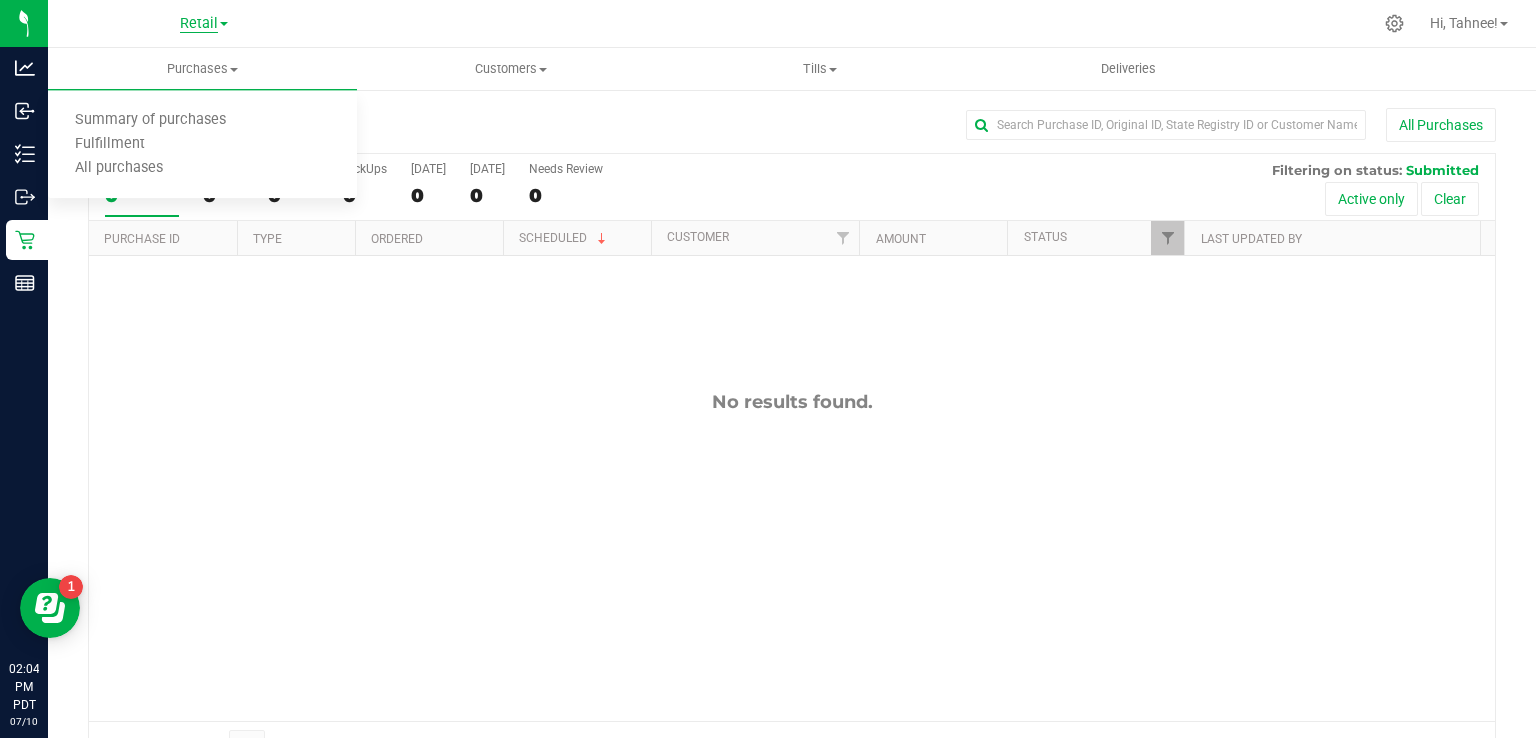 click on "Retail" at bounding box center [199, 24] 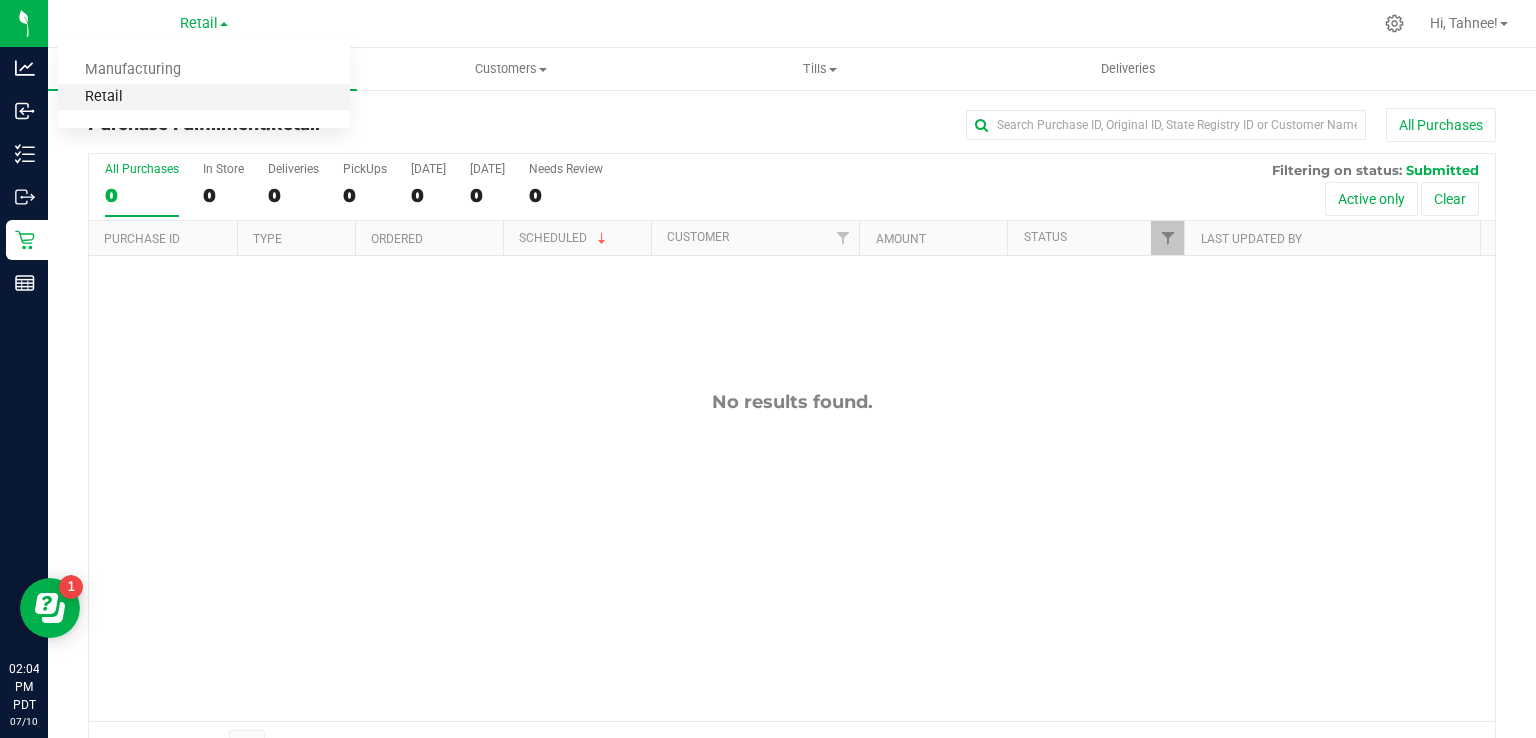 click on "Retail" at bounding box center (204, 97) 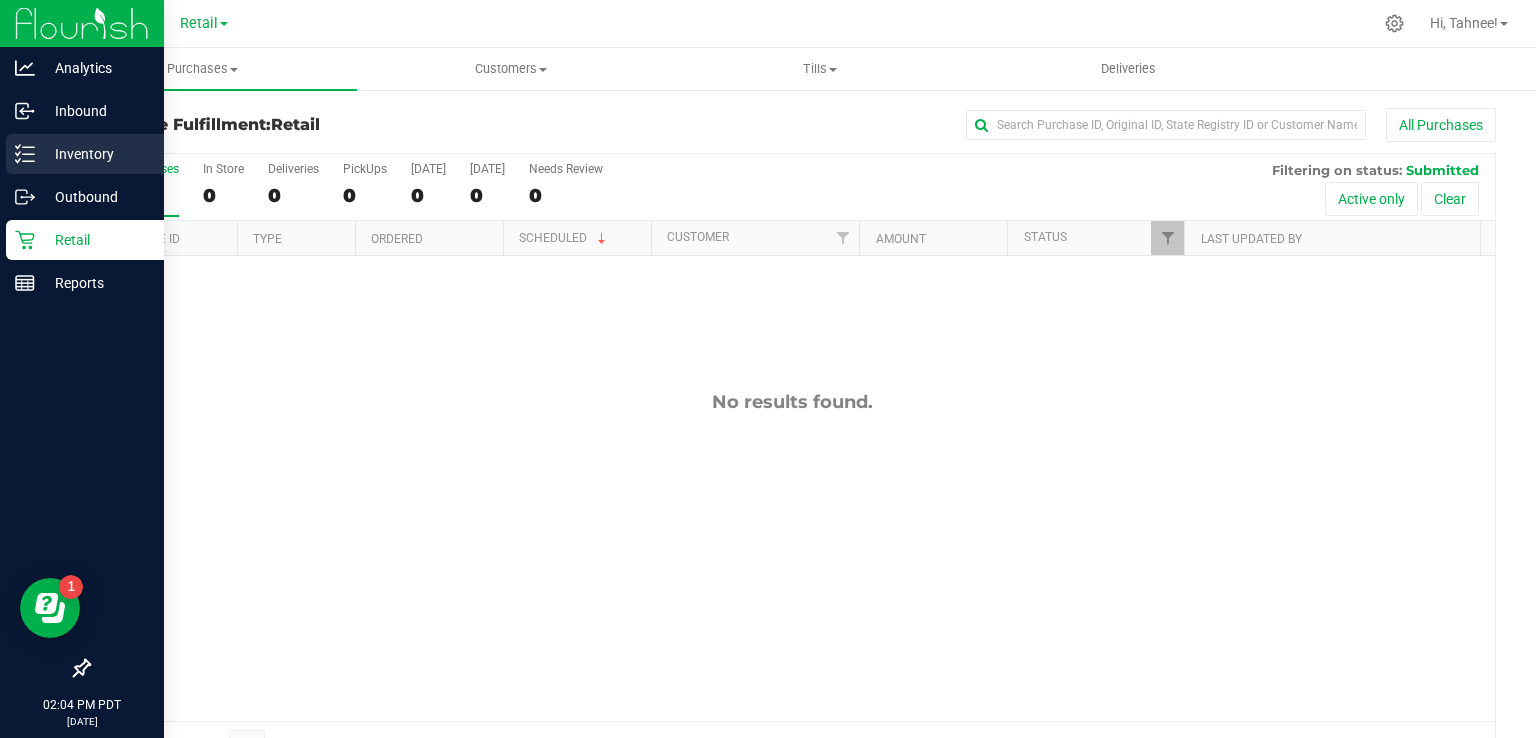 click 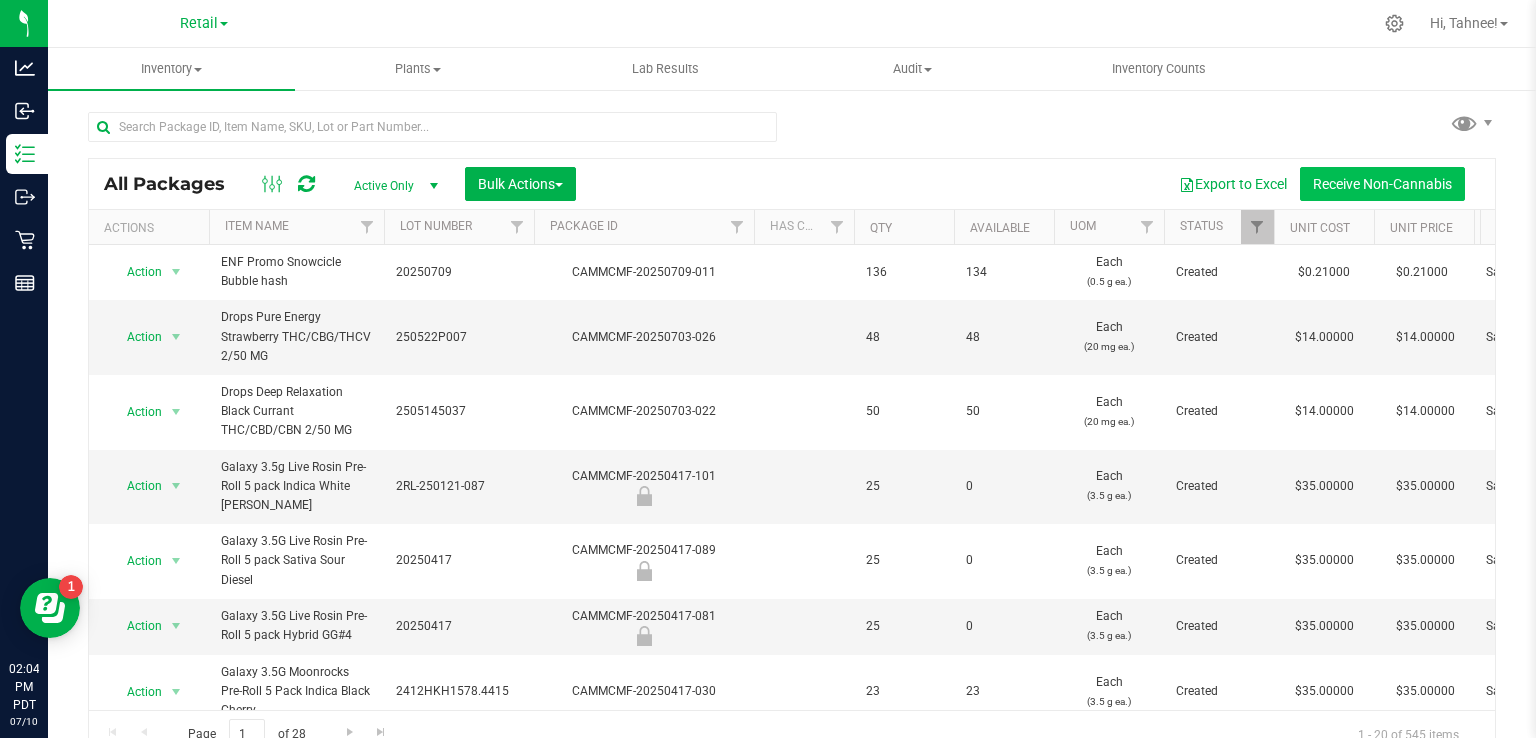 click on "Receive Non-Cannabis" at bounding box center (1382, 184) 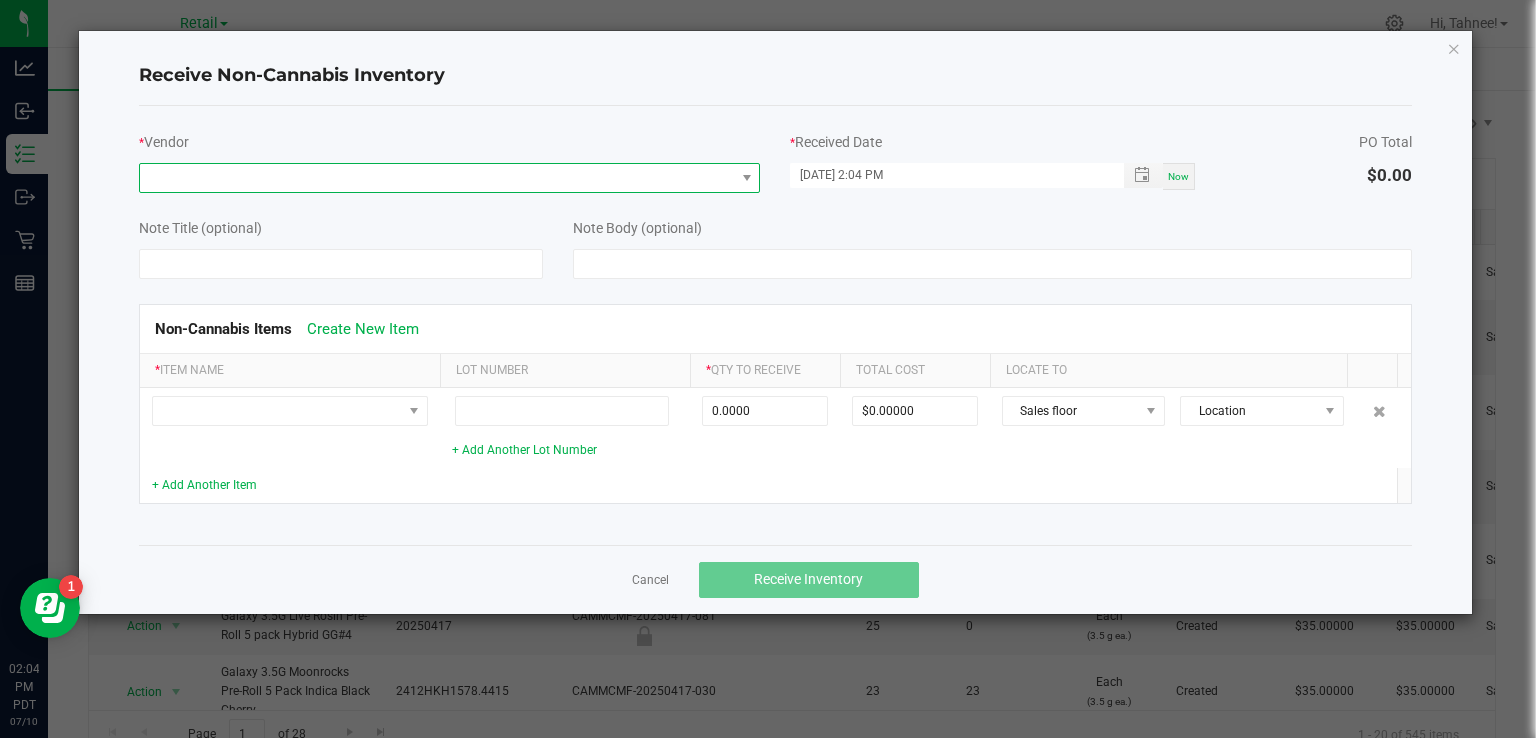 click at bounding box center [437, 178] 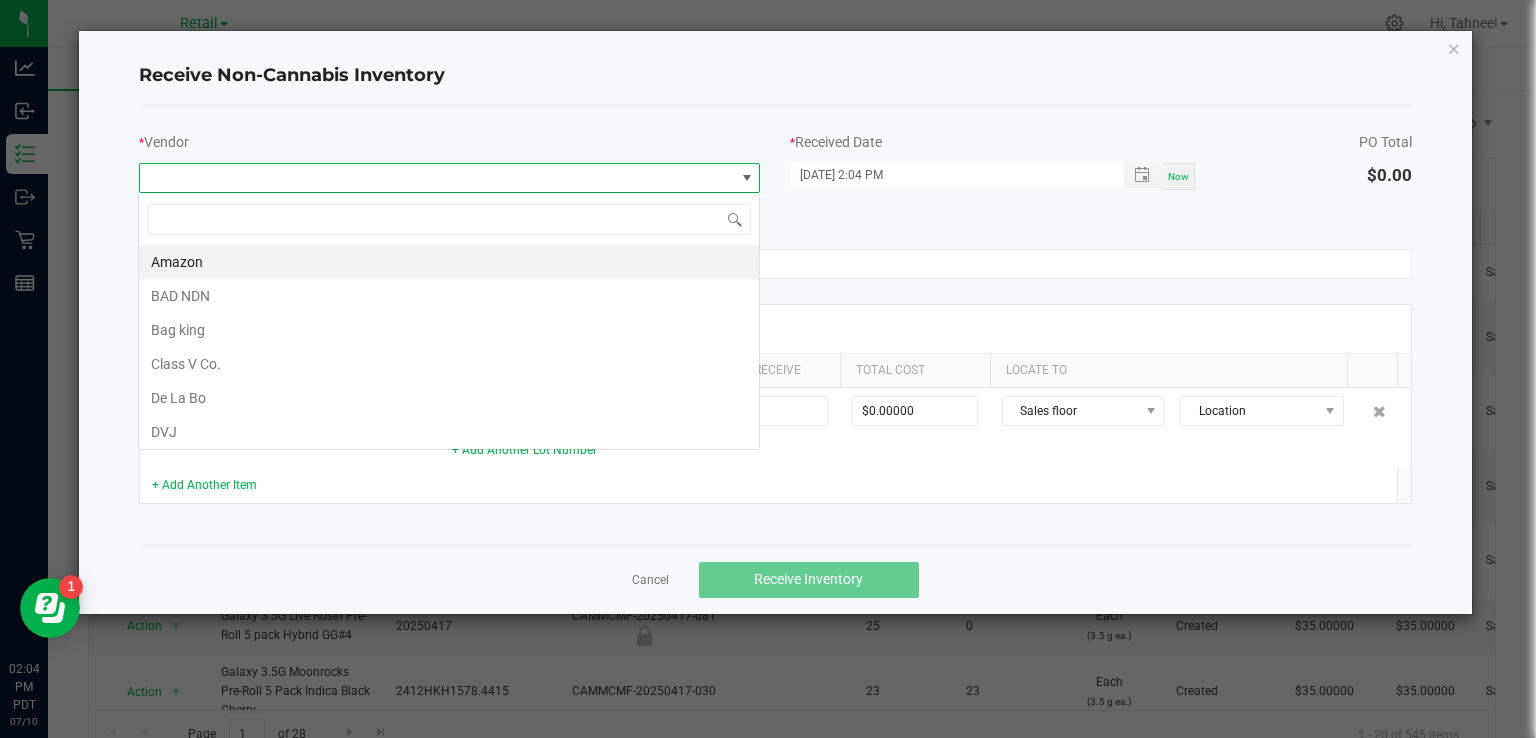 scroll, scrollTop: 99970, scrollLeft: 99377, axis: both 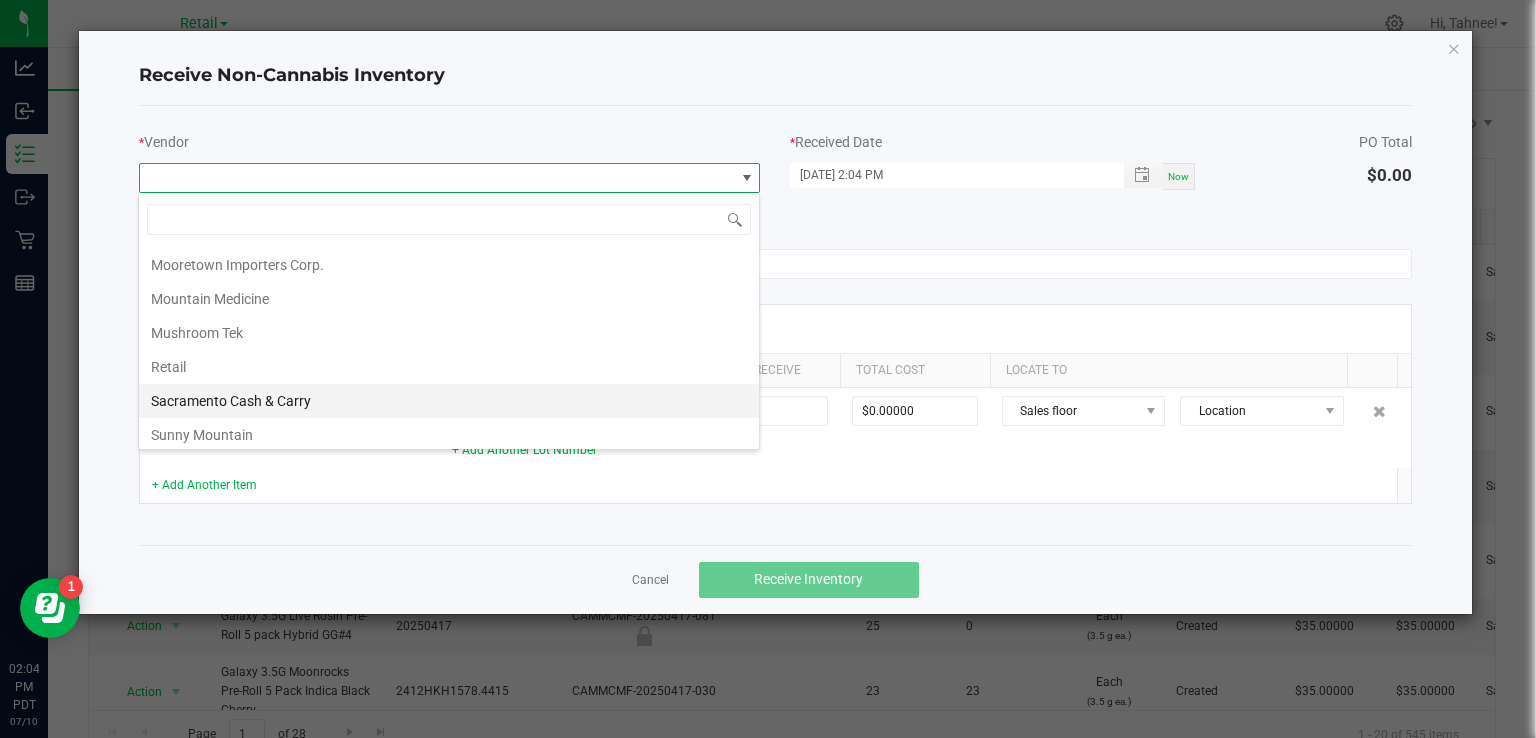 click on "Sacramento Cash & Carry" at bounding box center [449, 401] 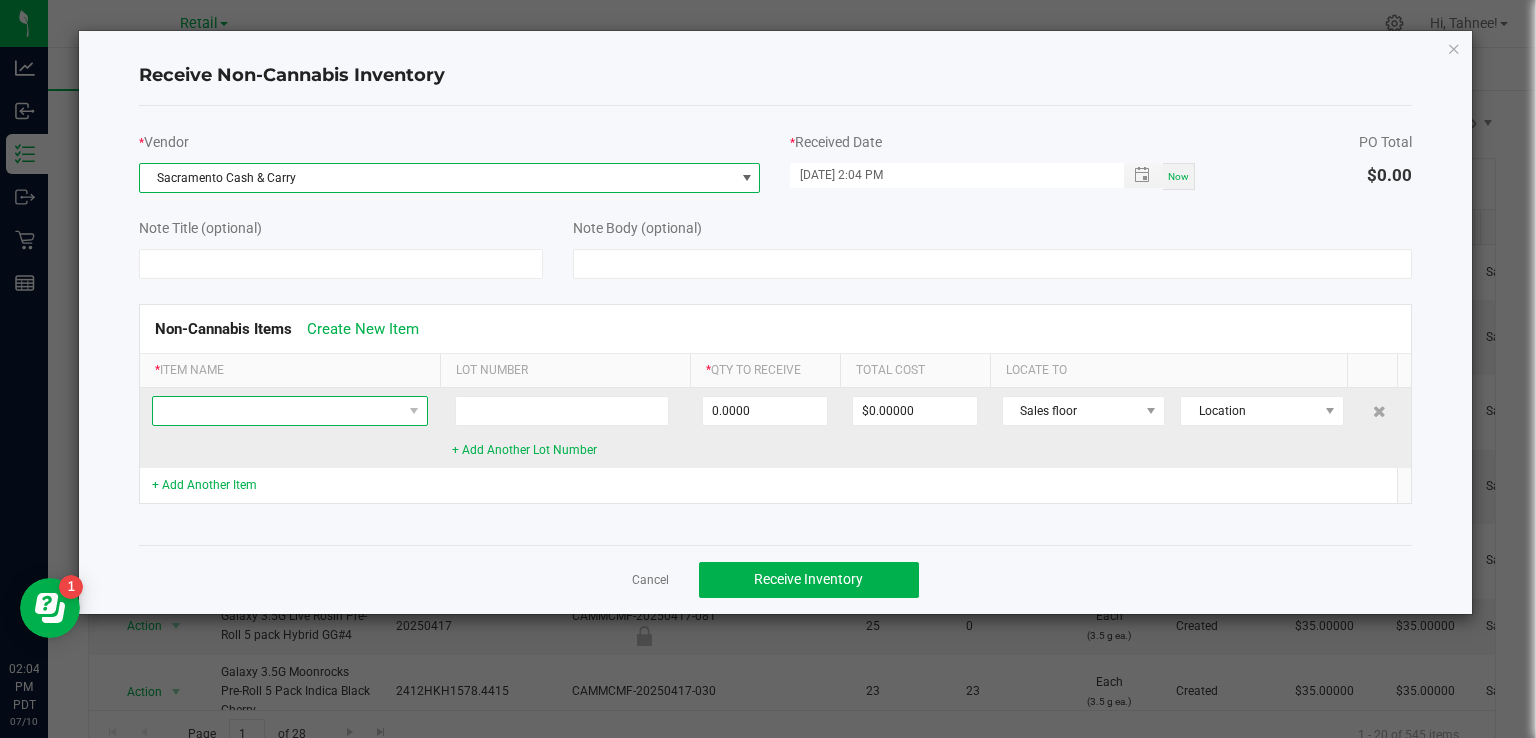 click at bounding box center [277, 411] 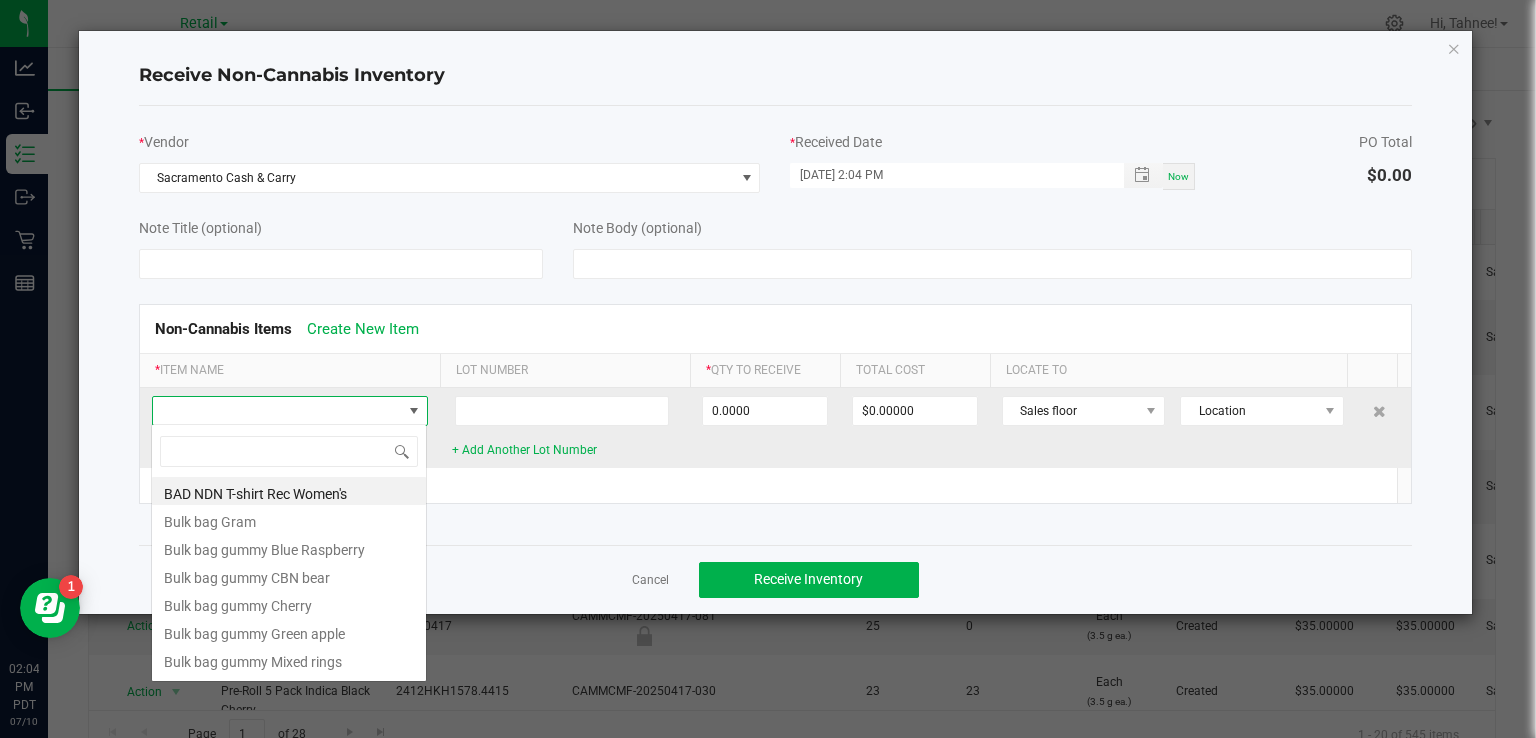 scroll, scrollTop: 99970, scrollLeft: 99724, axis: both 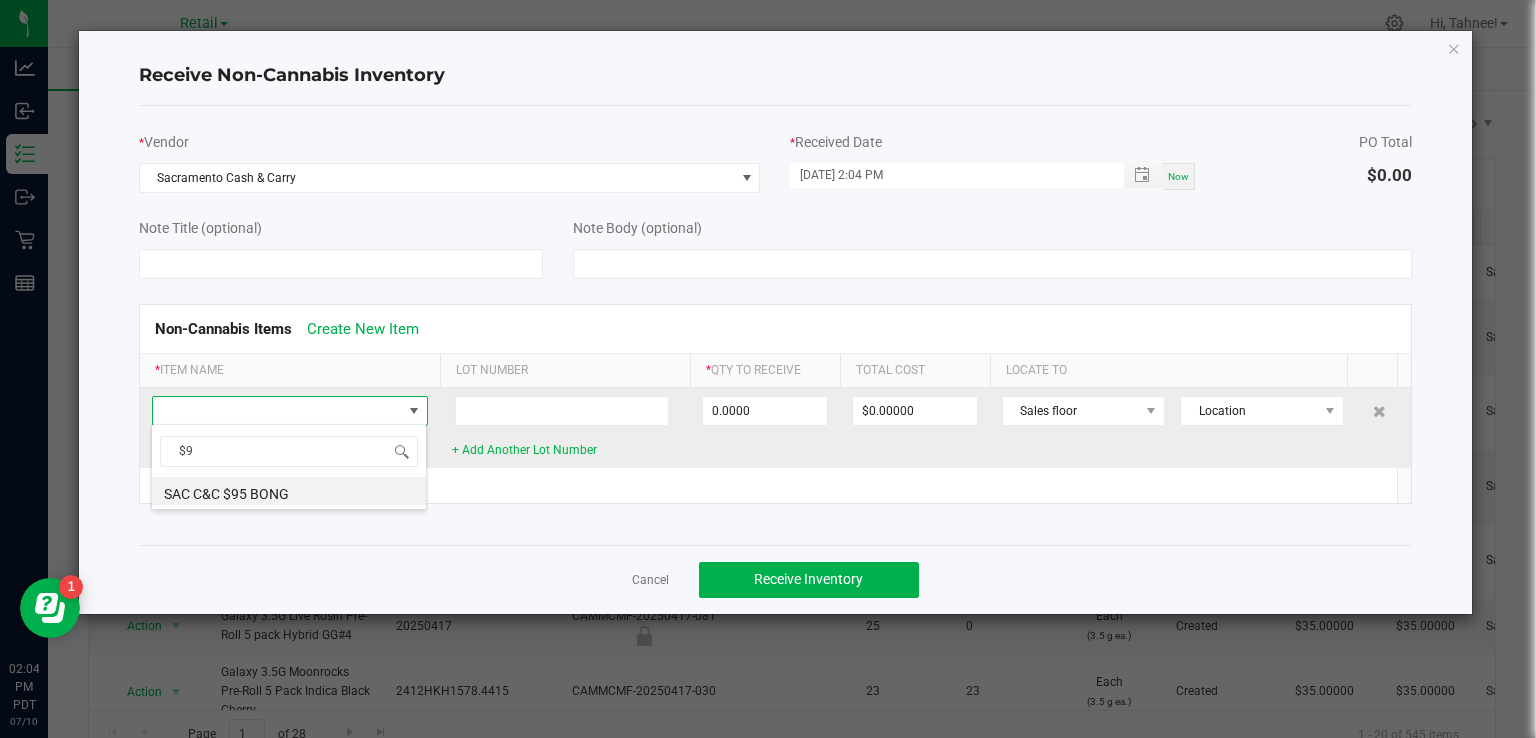 type on "$95" 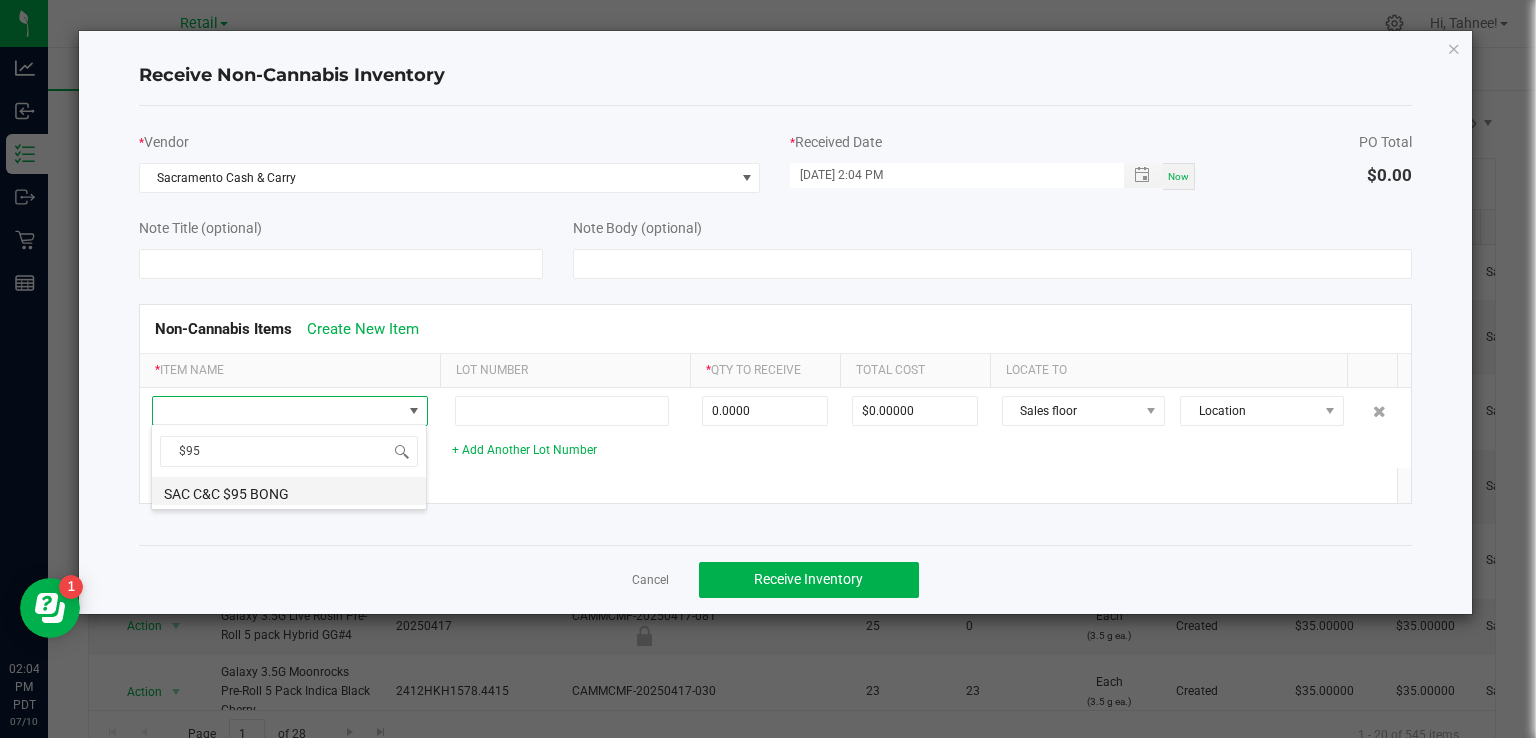 click on "SAC C&C $95 BONG" at bounding box center [289, 491] 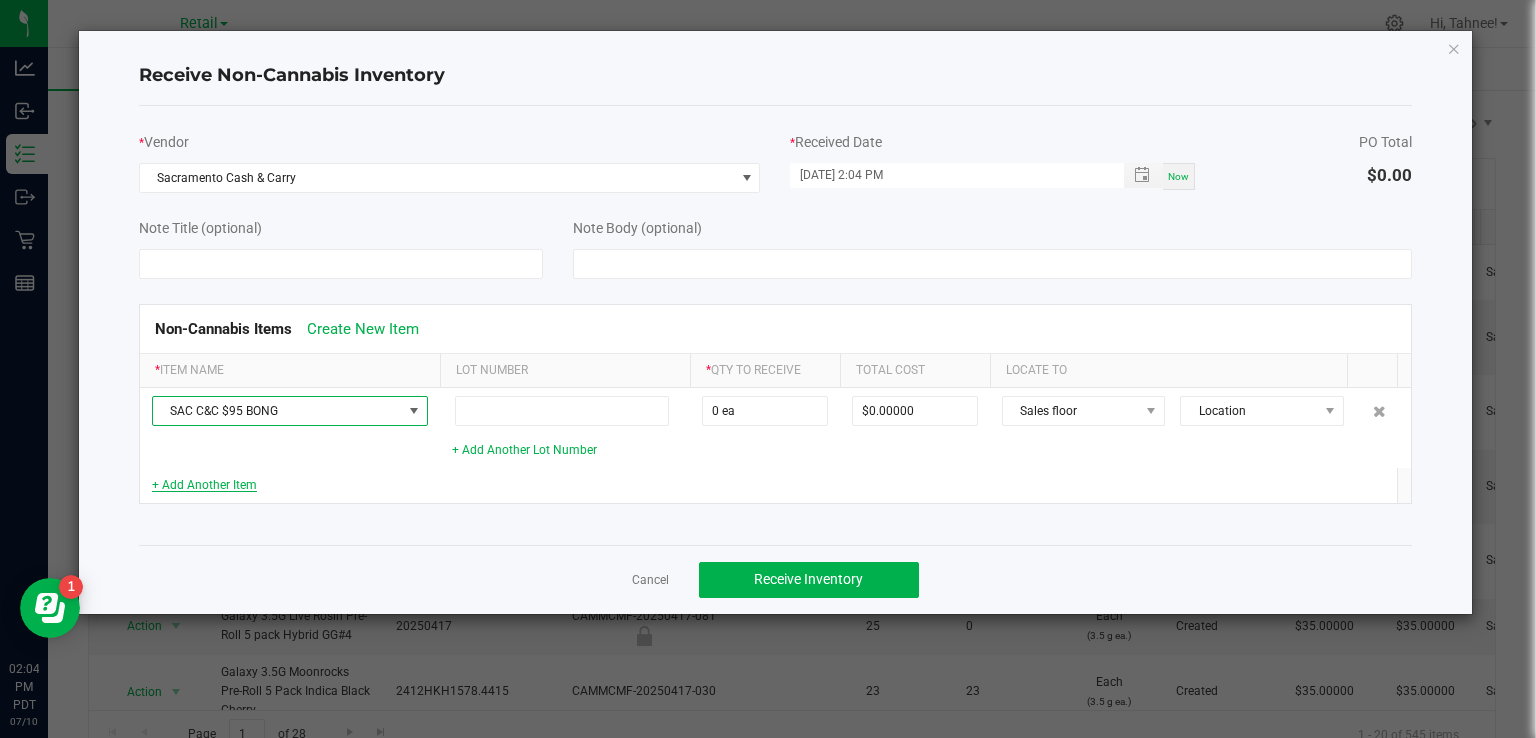 click on "+ Add Another Item" 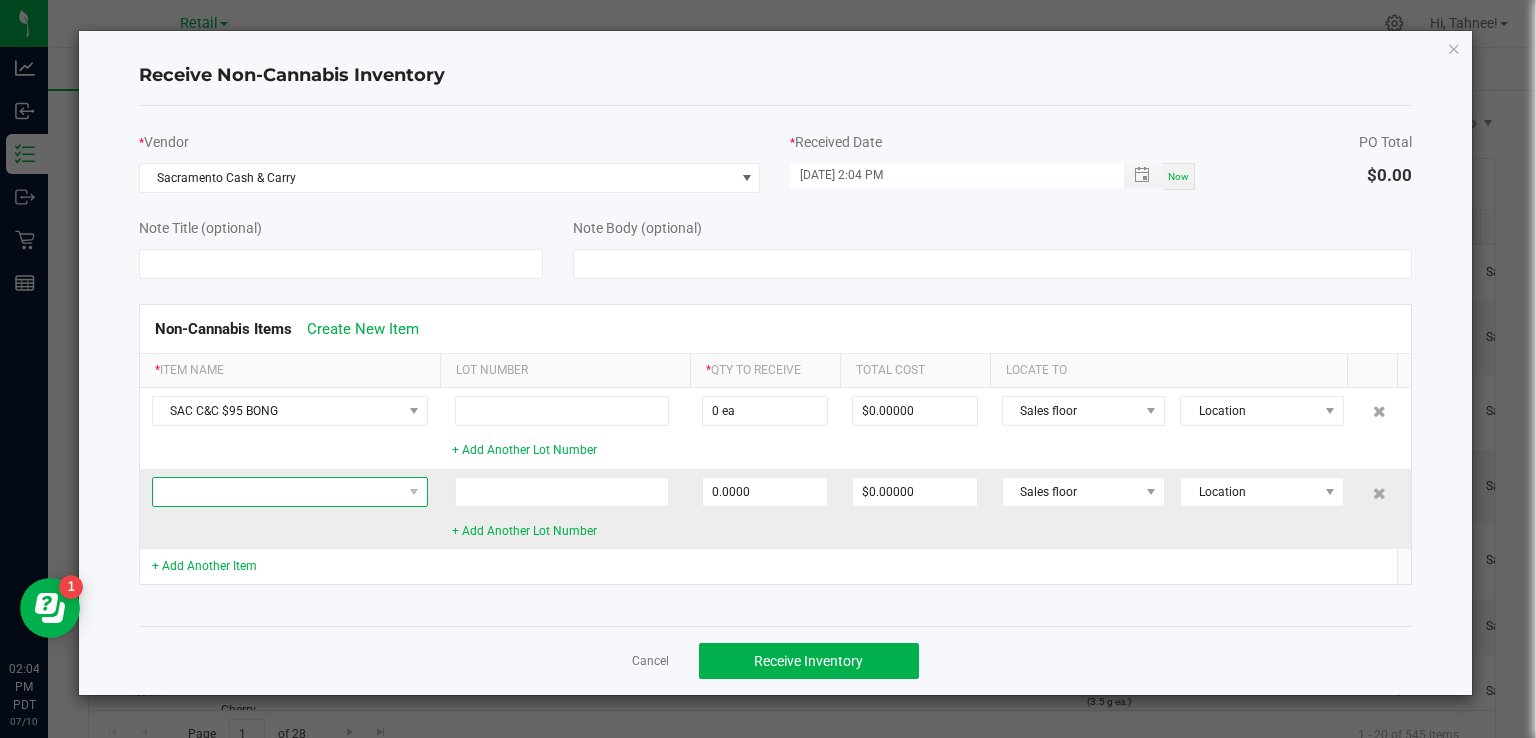 click at bounding box center [277, 492] 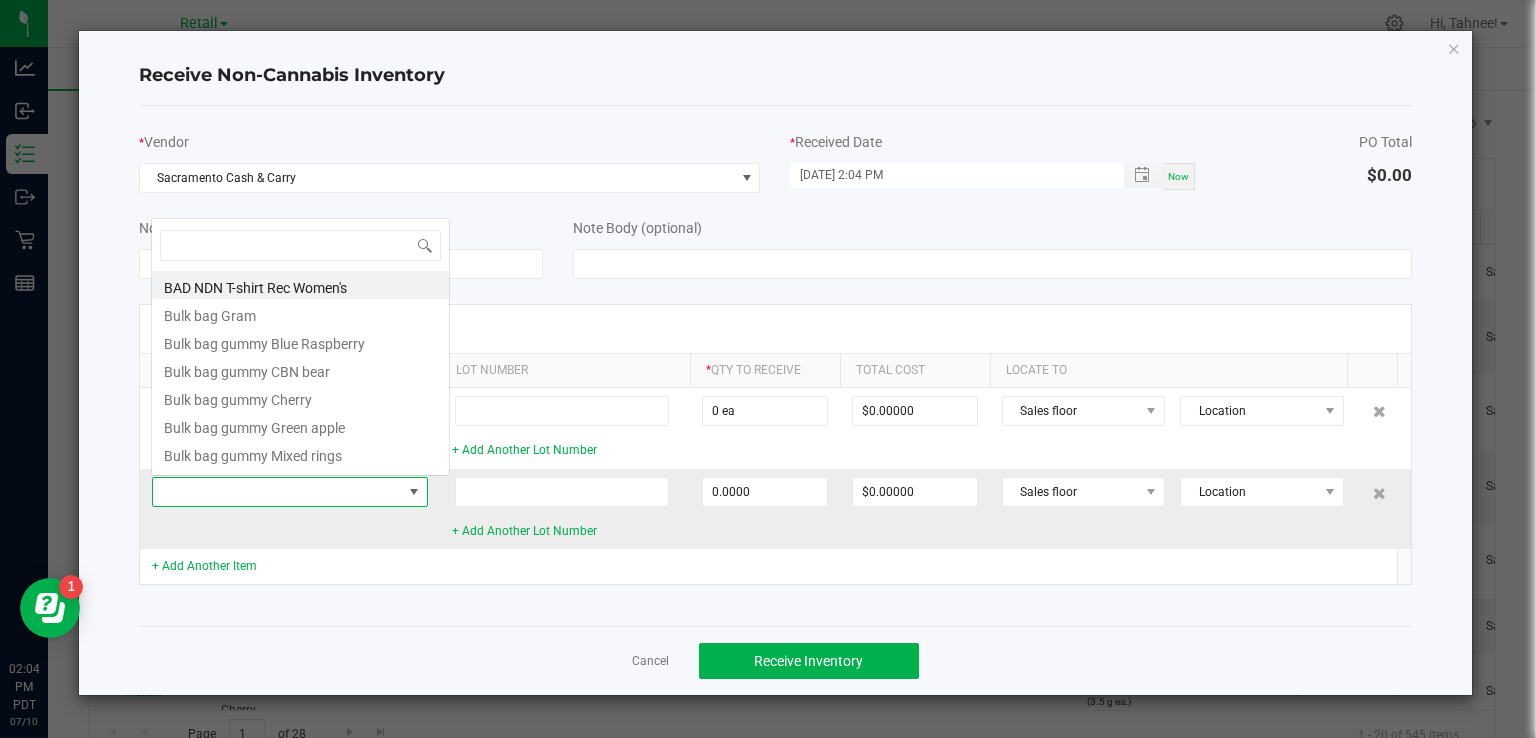 scroll, scrollTop: 99970, scrollLeft: 99724, axis: both 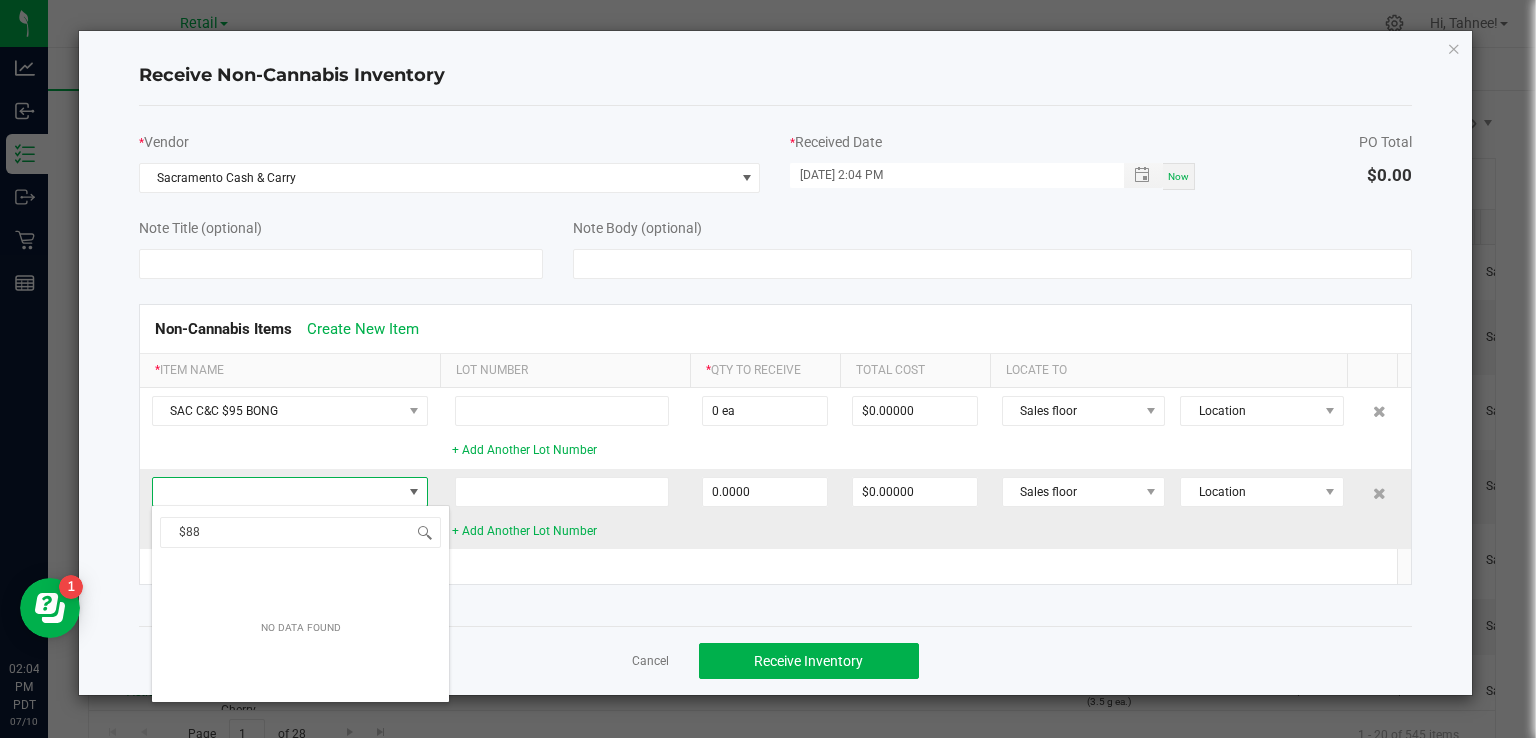 type on "$8" 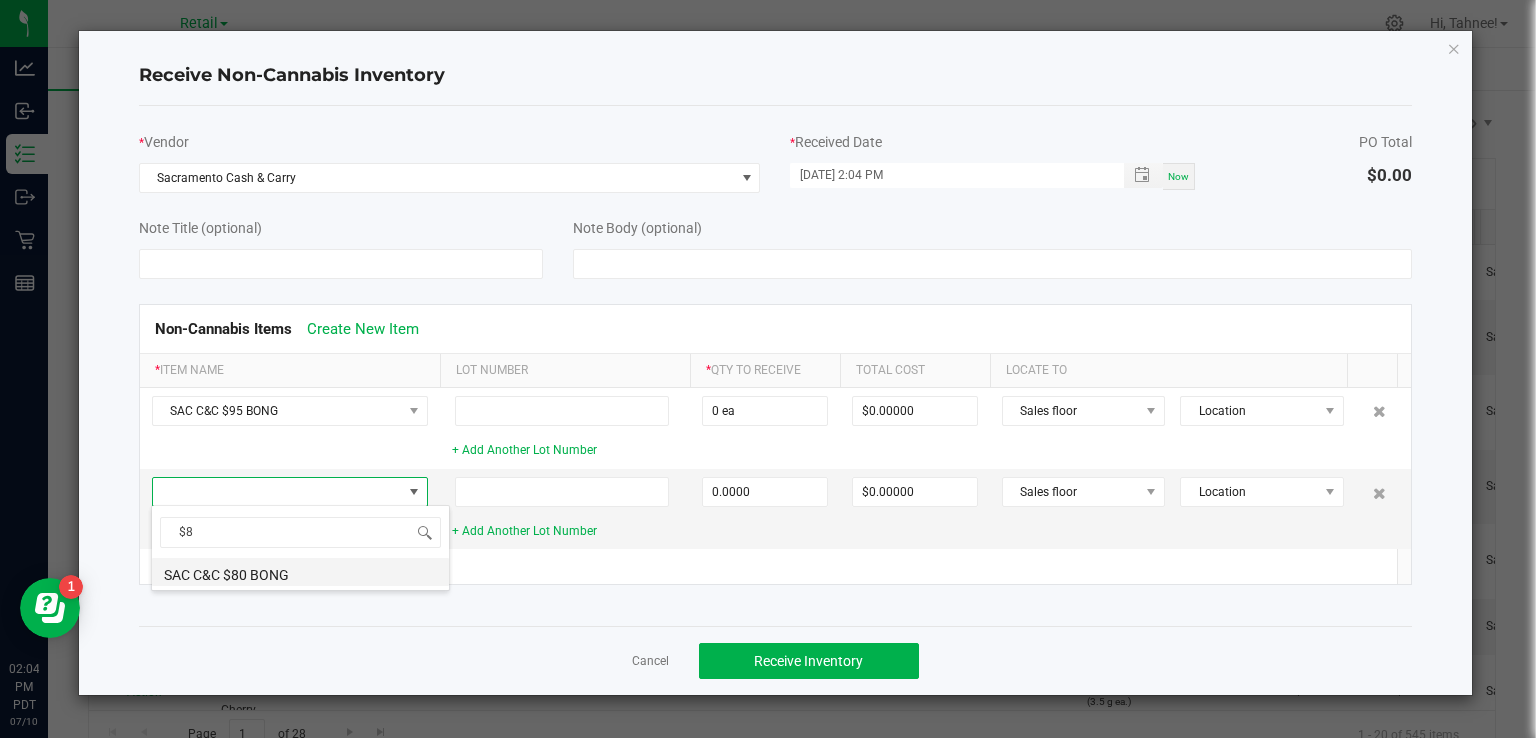 click on "SAC C&C $80 BONG" at bounding box center (300, 572) 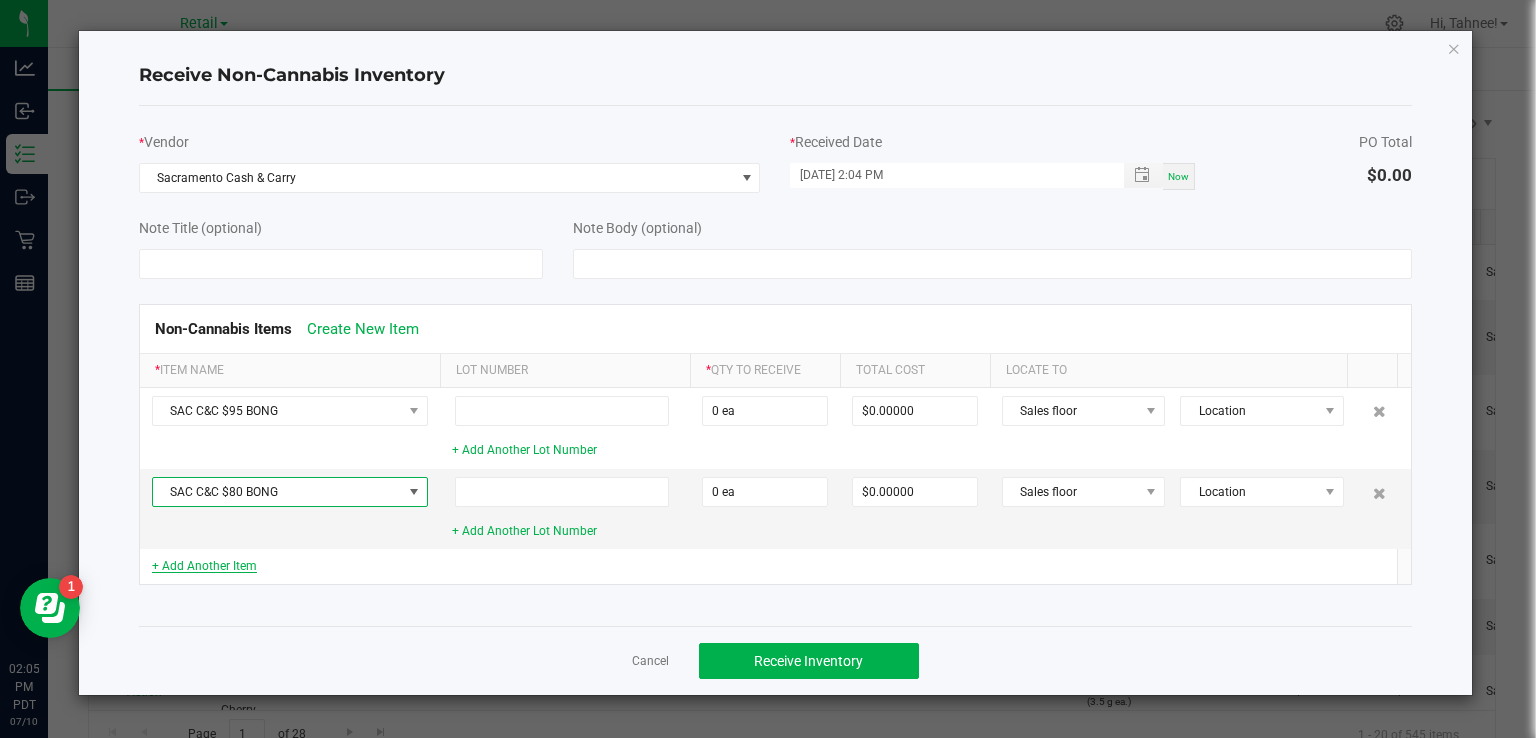 click on "+ Add Another Item" 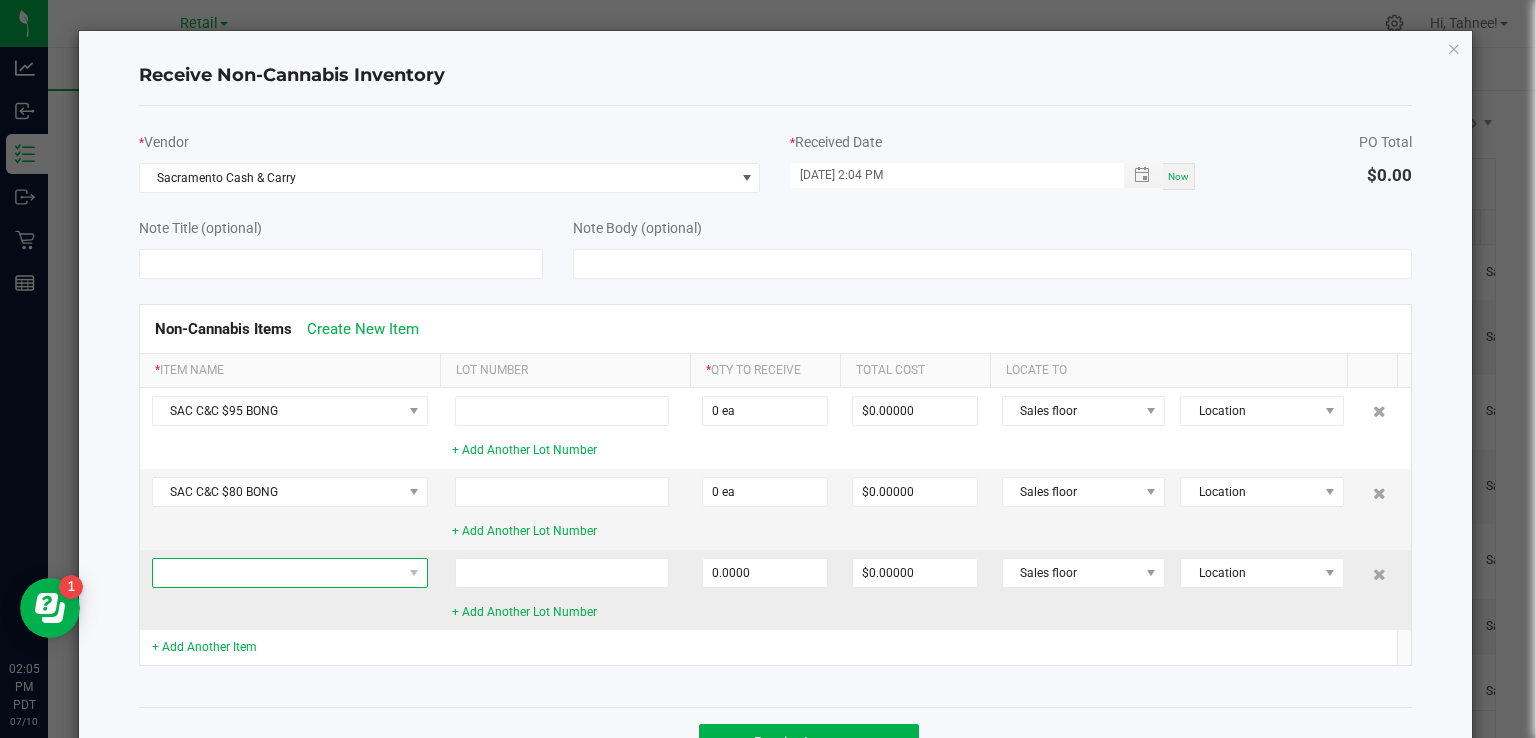 click at bounding box center [277, 573] 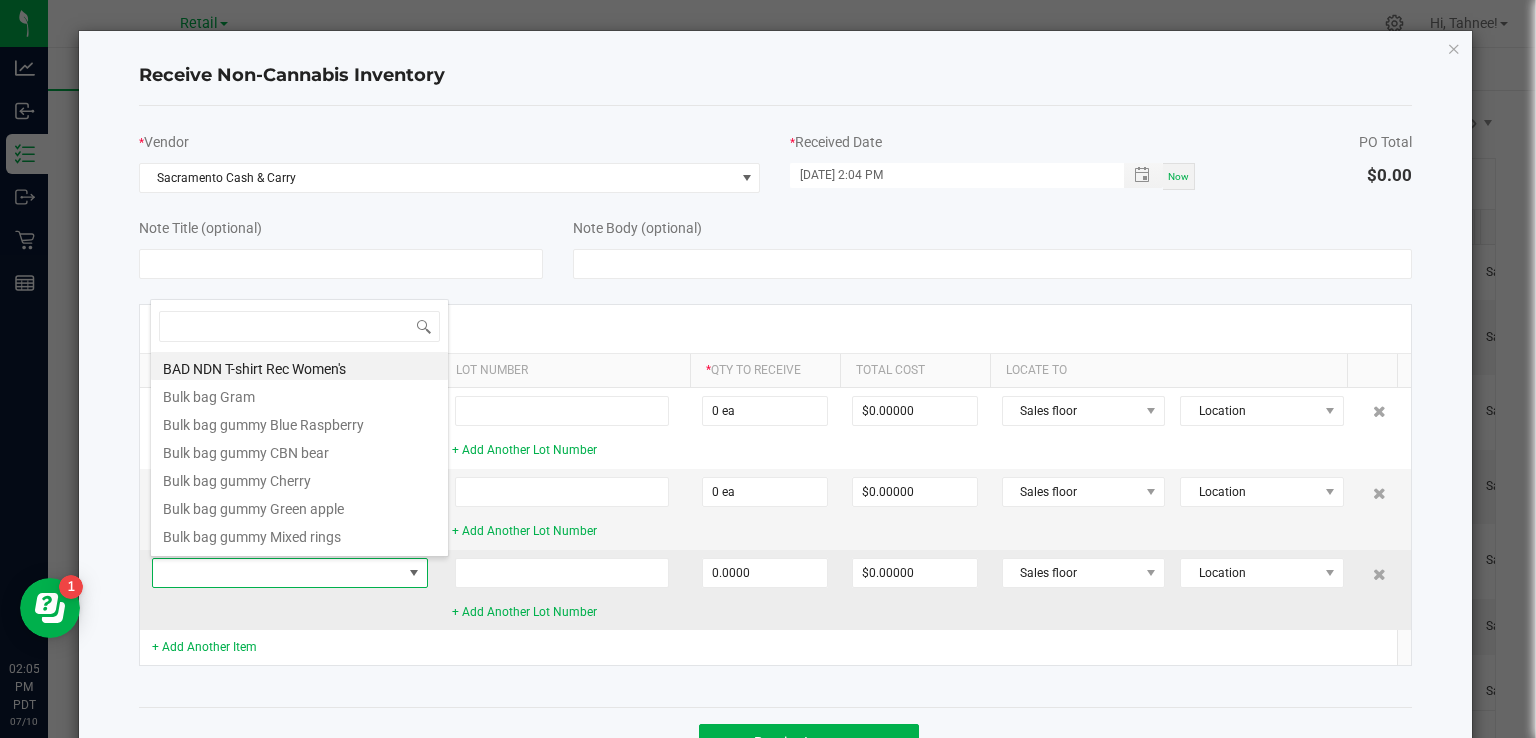 scroll, scrollTop: 99970, scrollLeft: 99724, axis: both 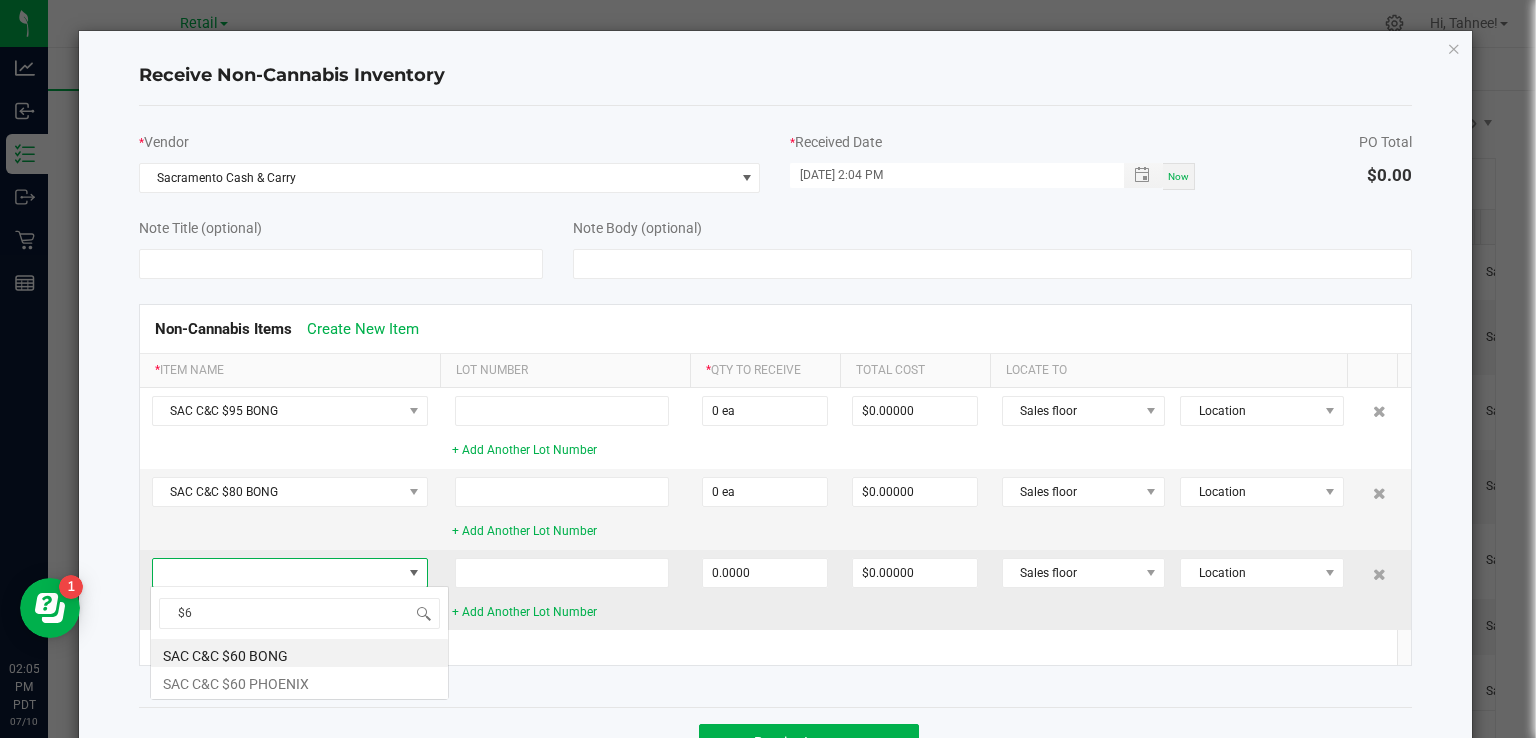 type on "$60" 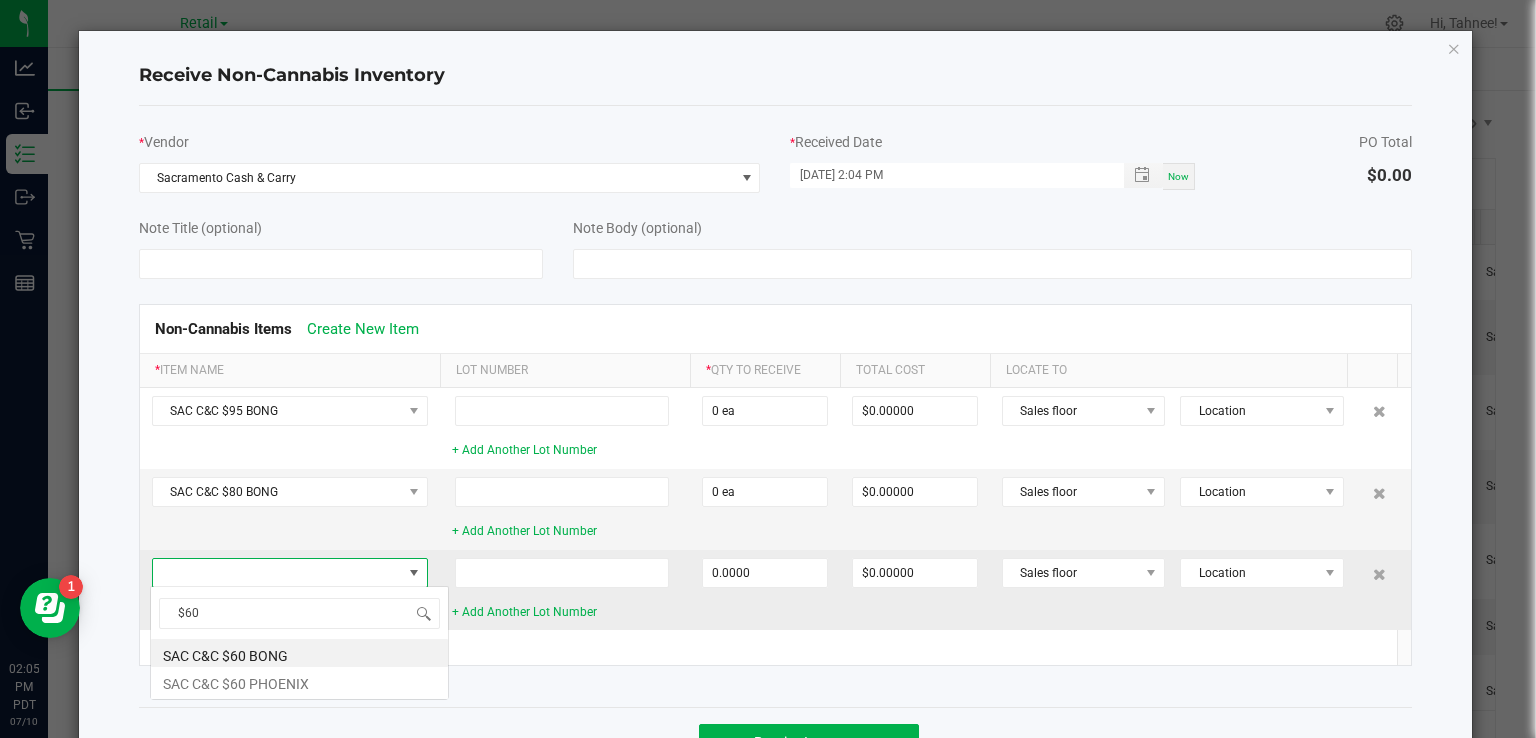 scroll, scrollTop: 0, scrollLeft: 0, axis: both 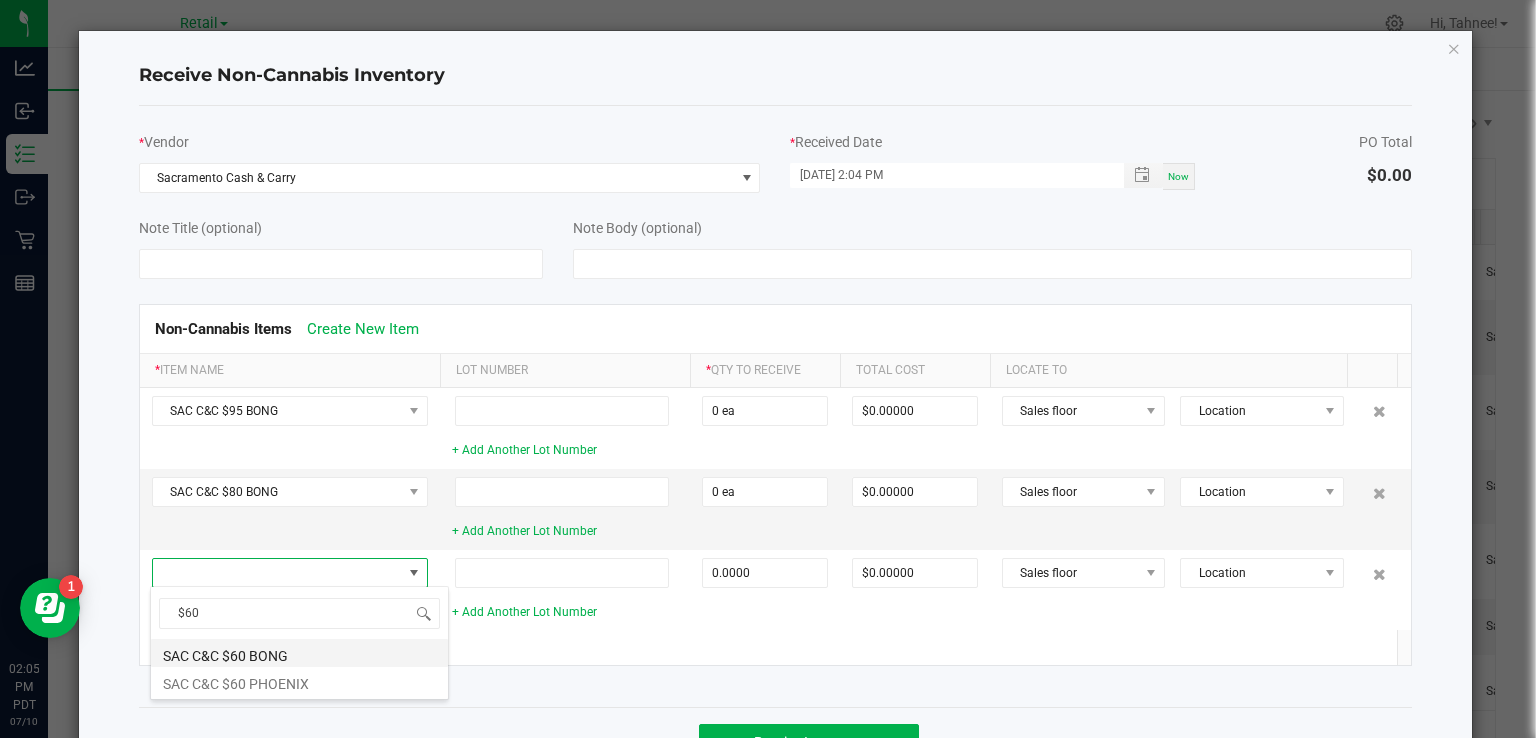 click on "SAC C&C $60 BONG" at bounding box center [299, 653] 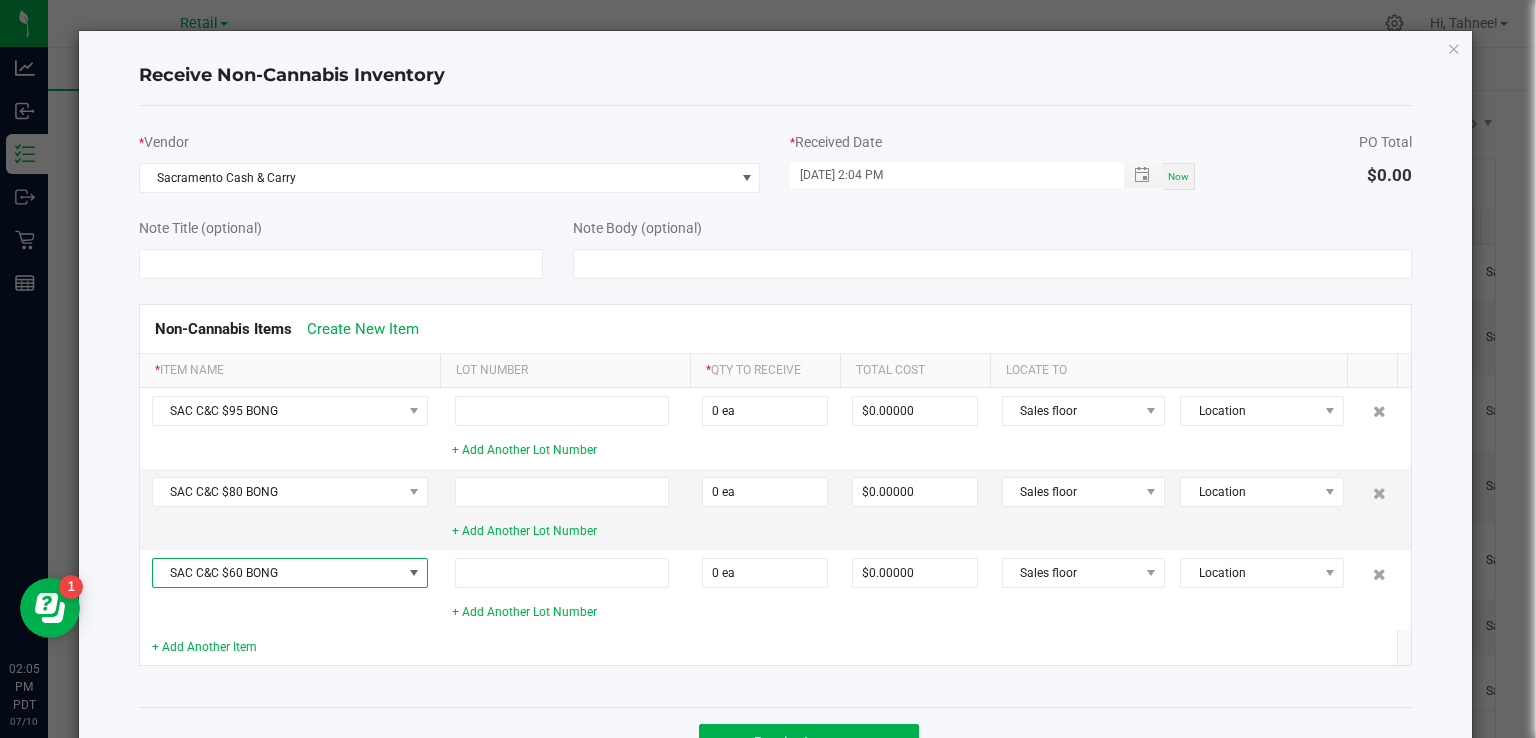 scroll, scrollTop: 67, scrollLeft: 0, axis: vertical 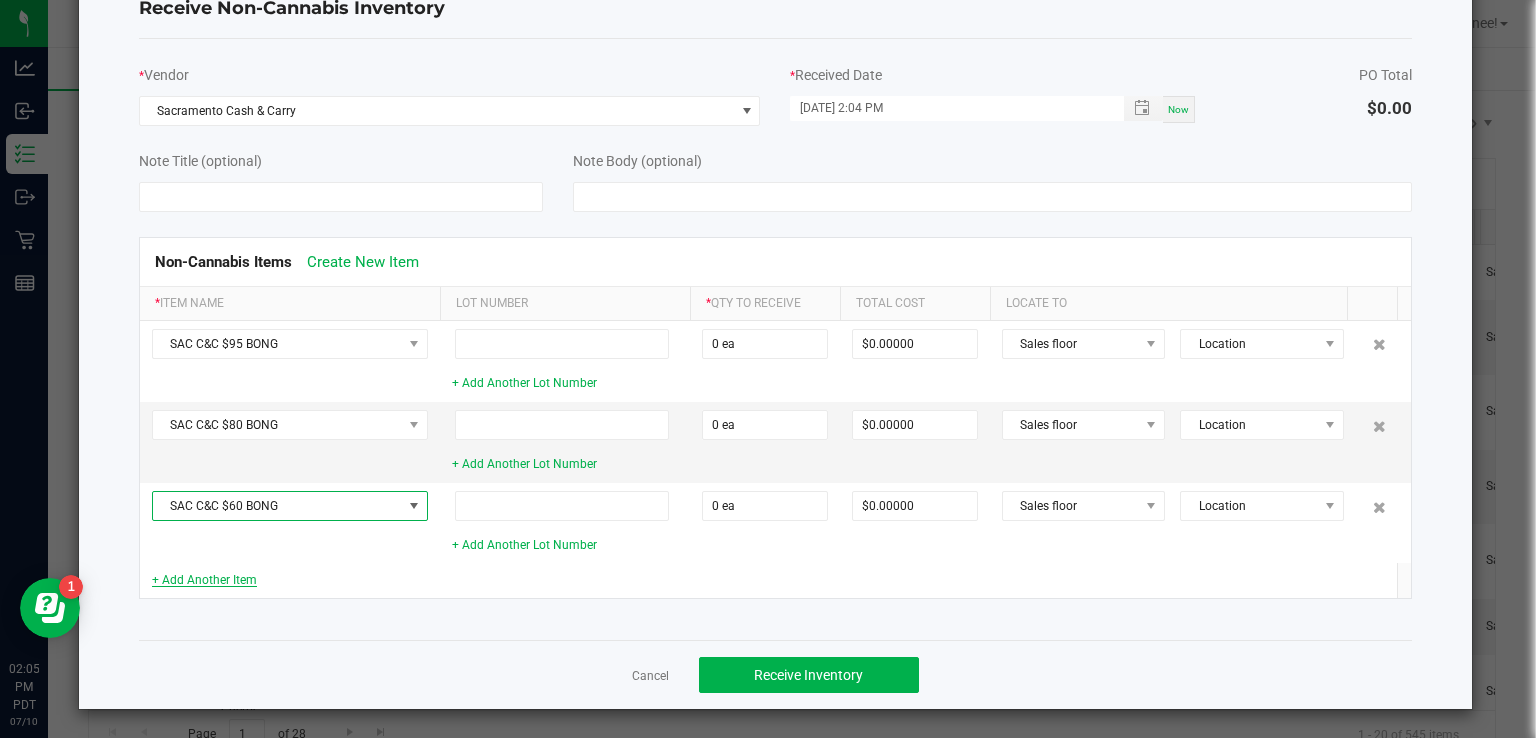 click on "+ Add Another Item" 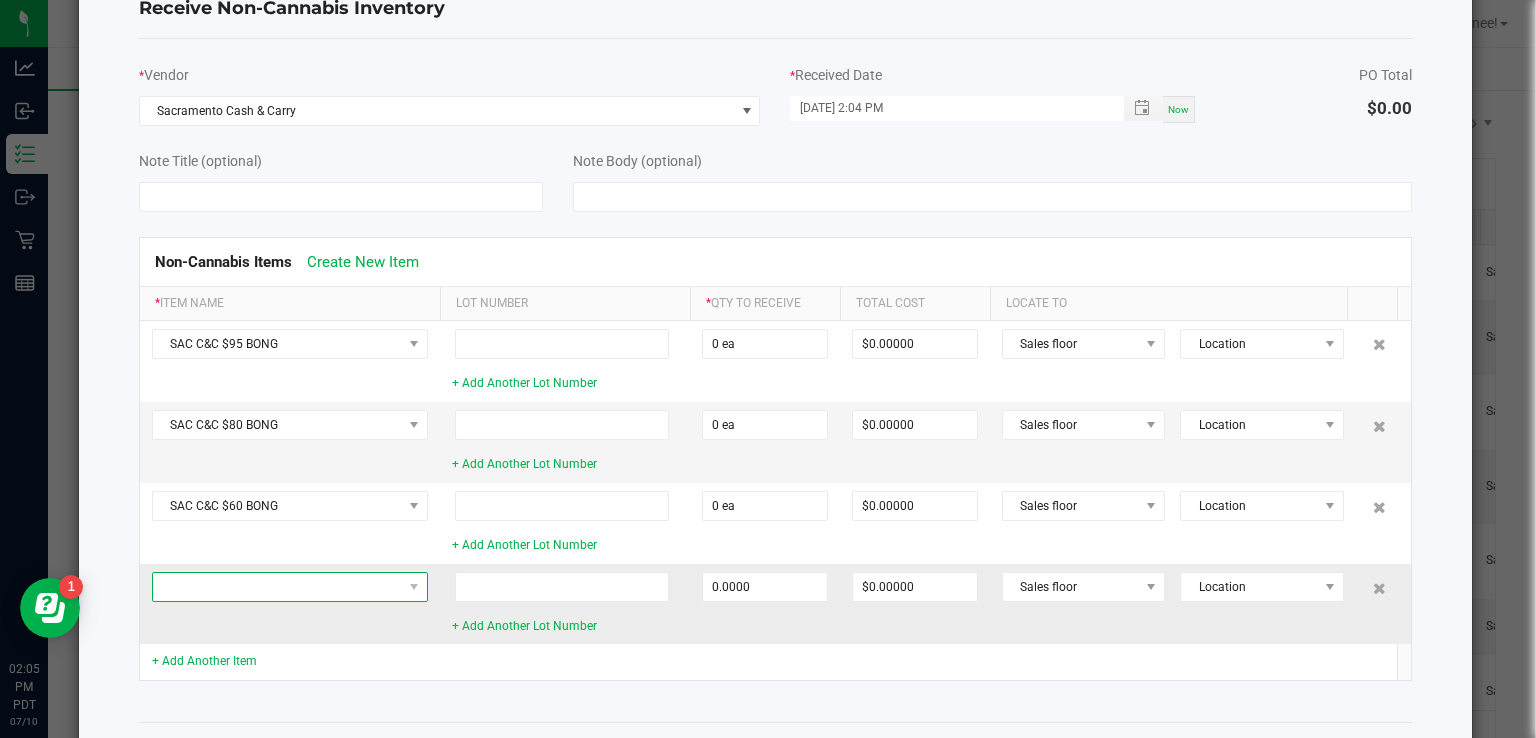 click at bounding box center [277, 587] 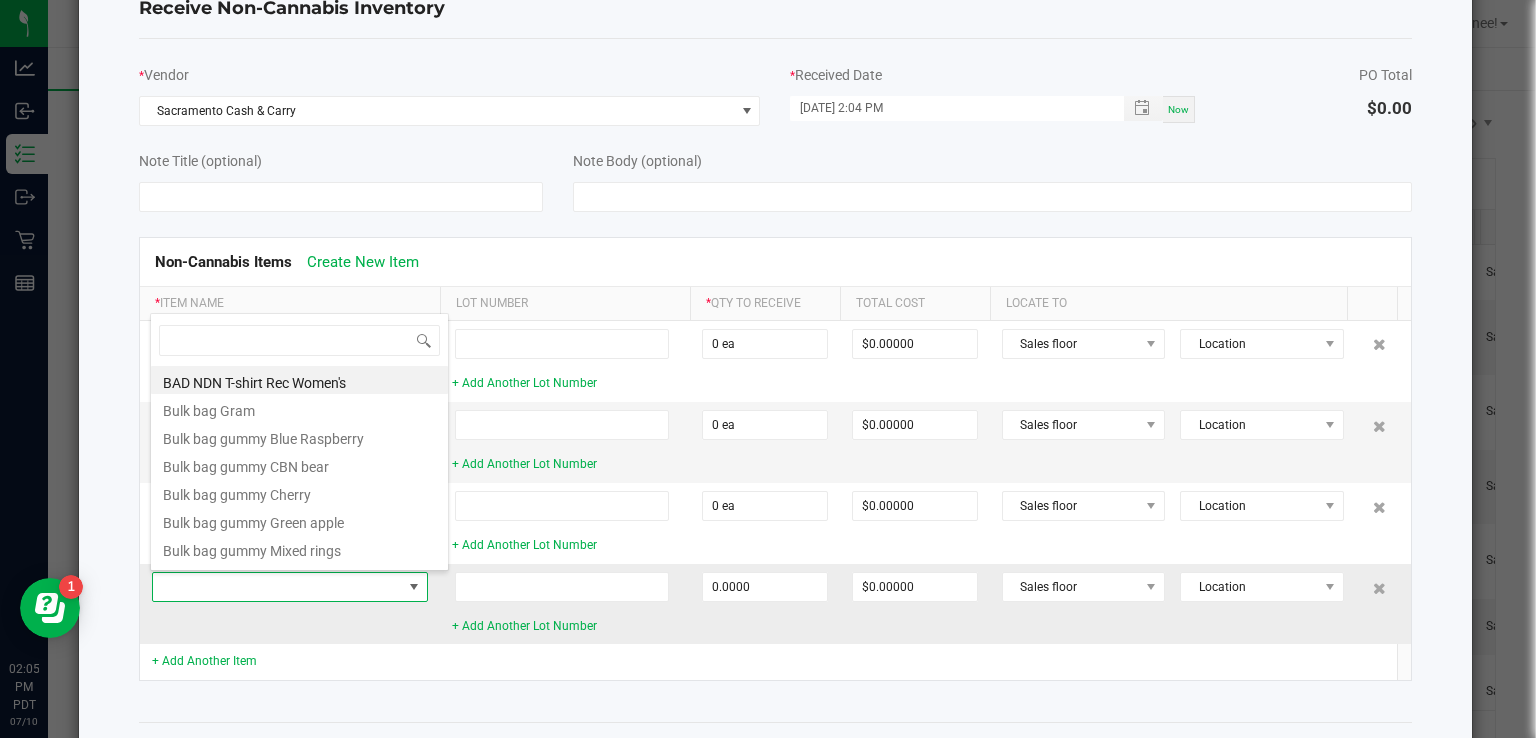 scroll, scrollTop: 99970, scrollLeft: 99724, axis: both 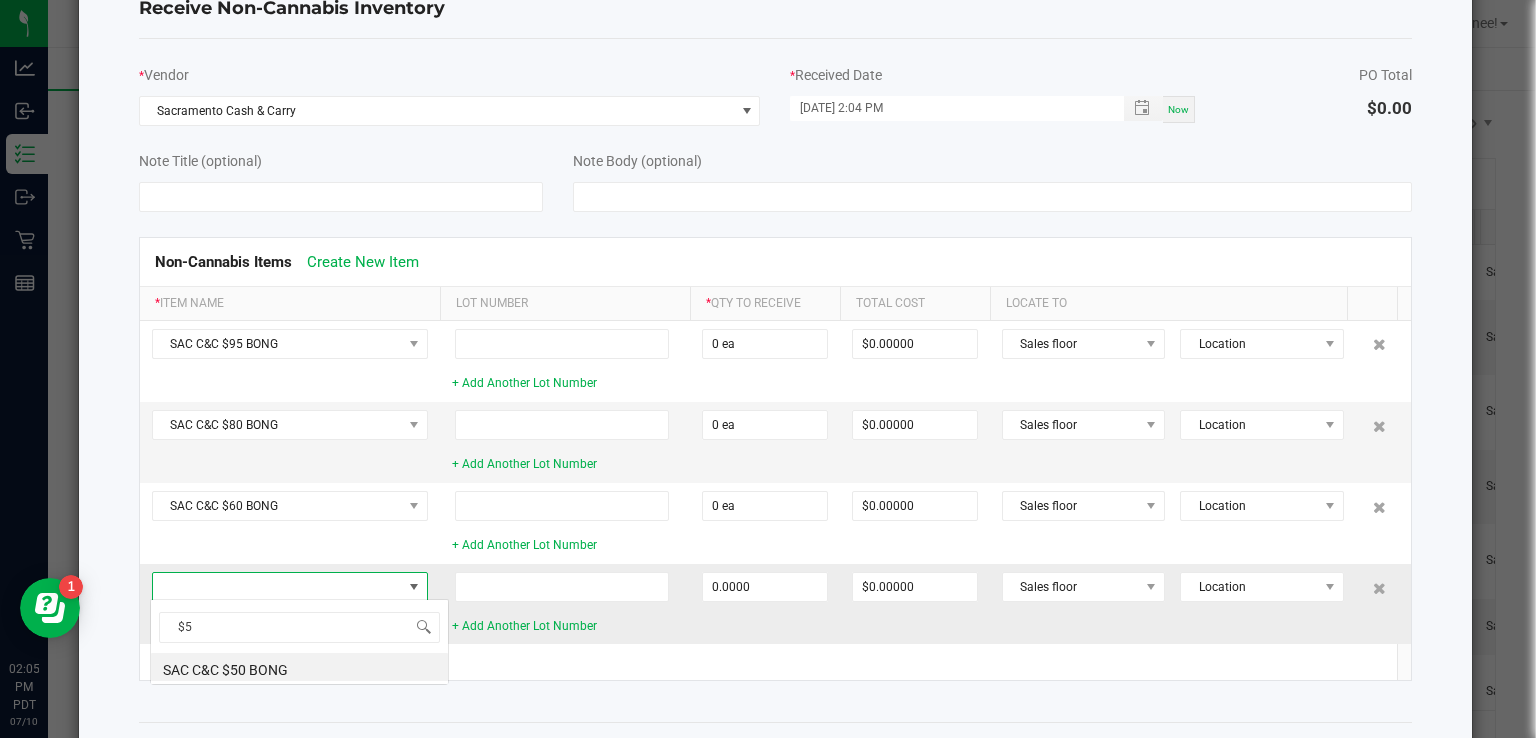 type on "$50" 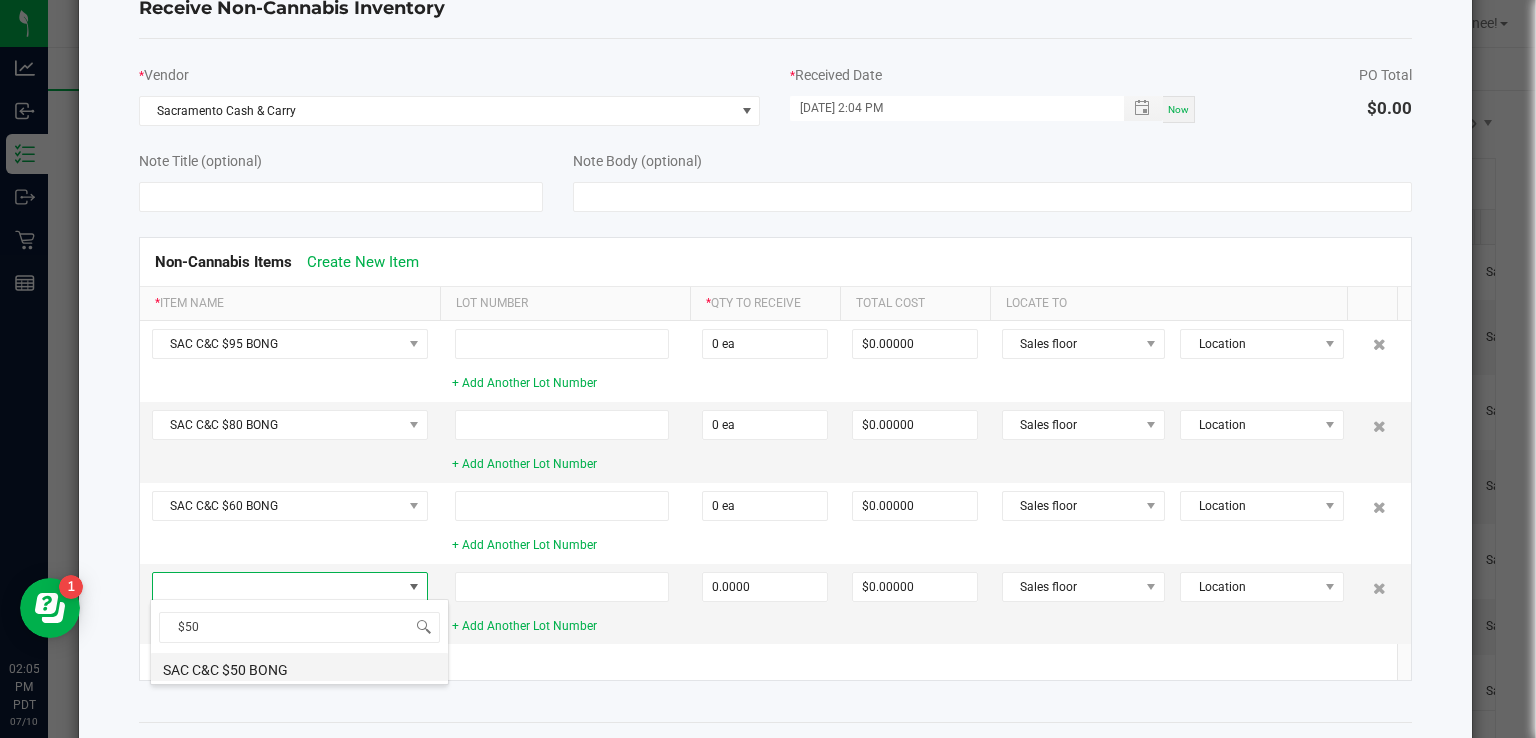 click on "SAC C&C $50 BONG" at bounding box center [299, 667] 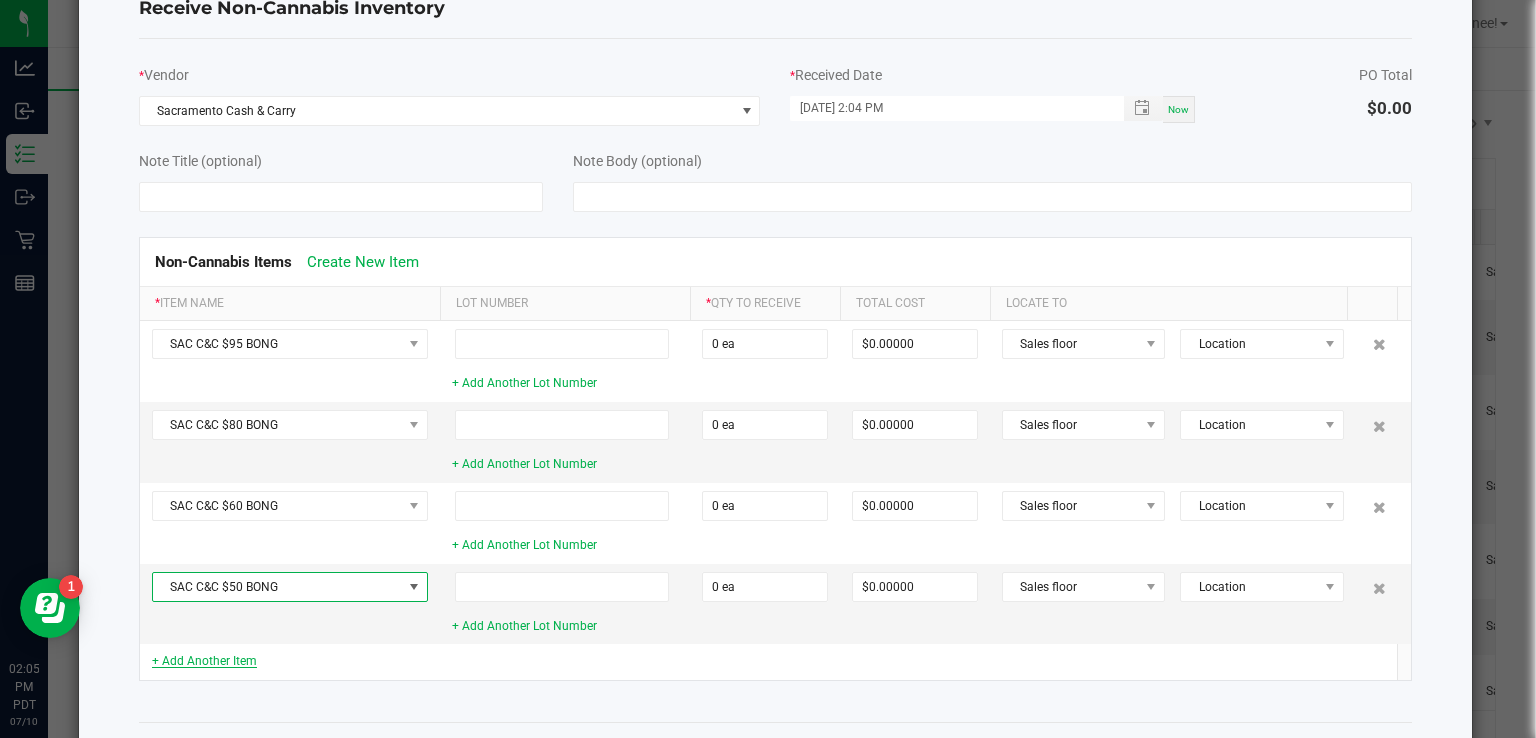 click on "+ Add Another Item" 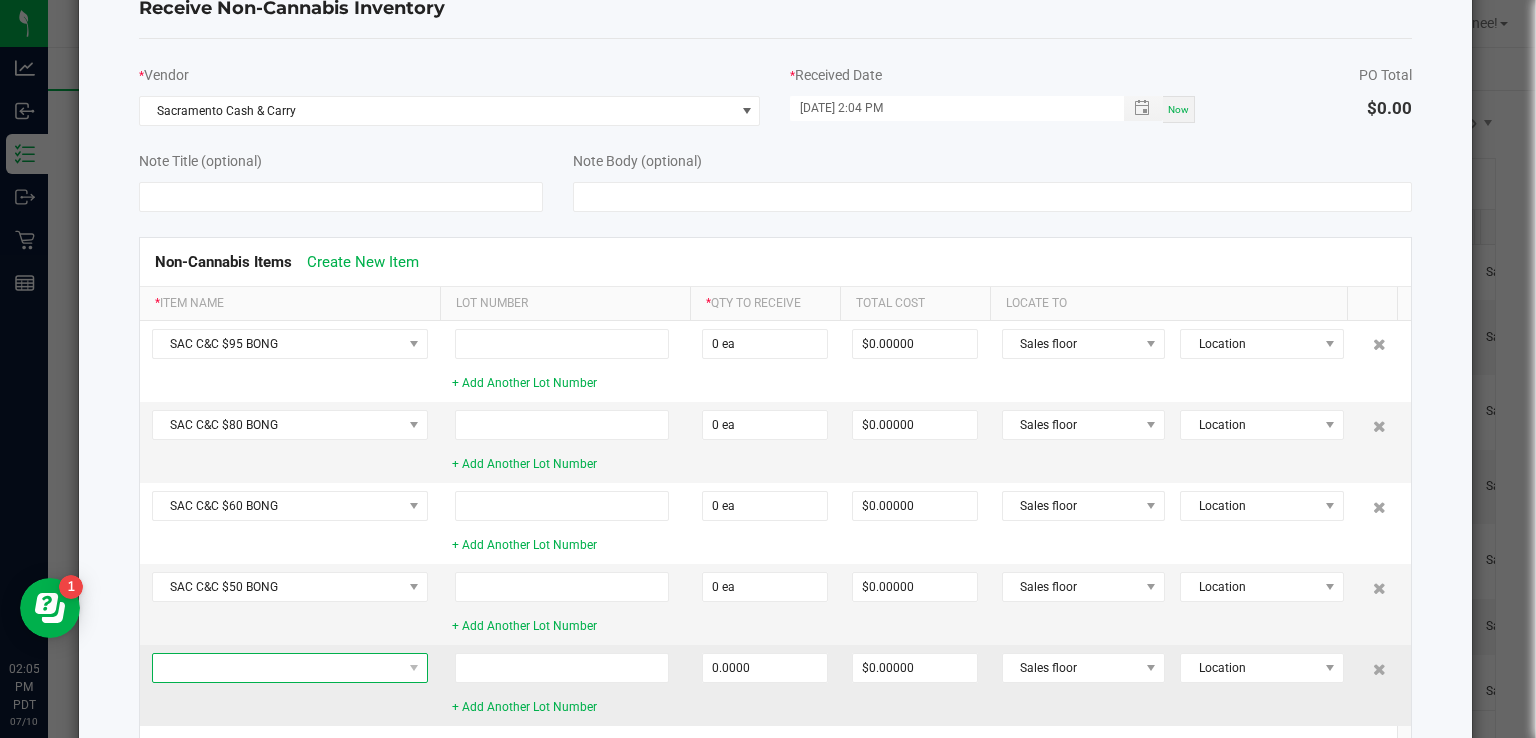 click at bounding box center [277, 668] 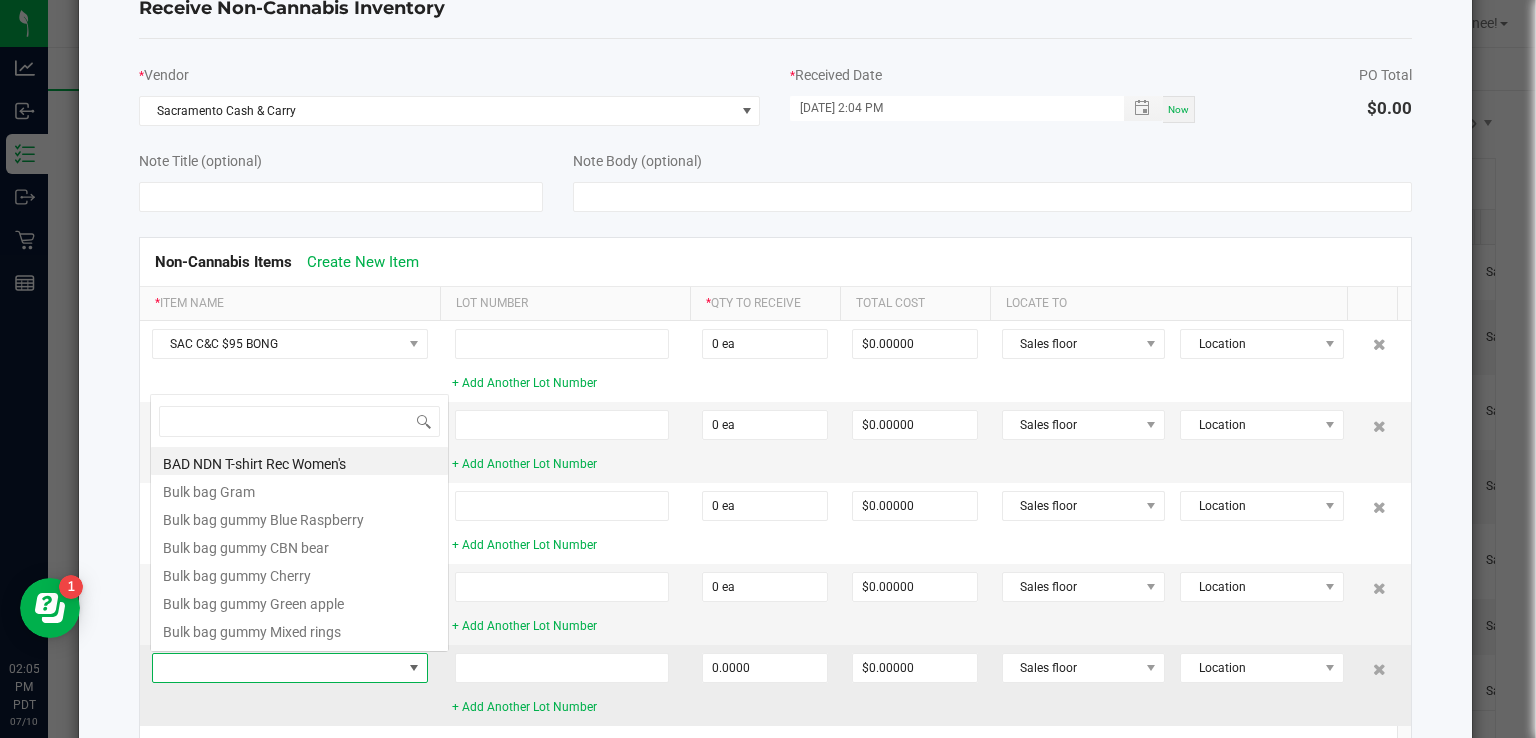 scroll, scrollTop: 0, scrollLeft: 0, axis: both 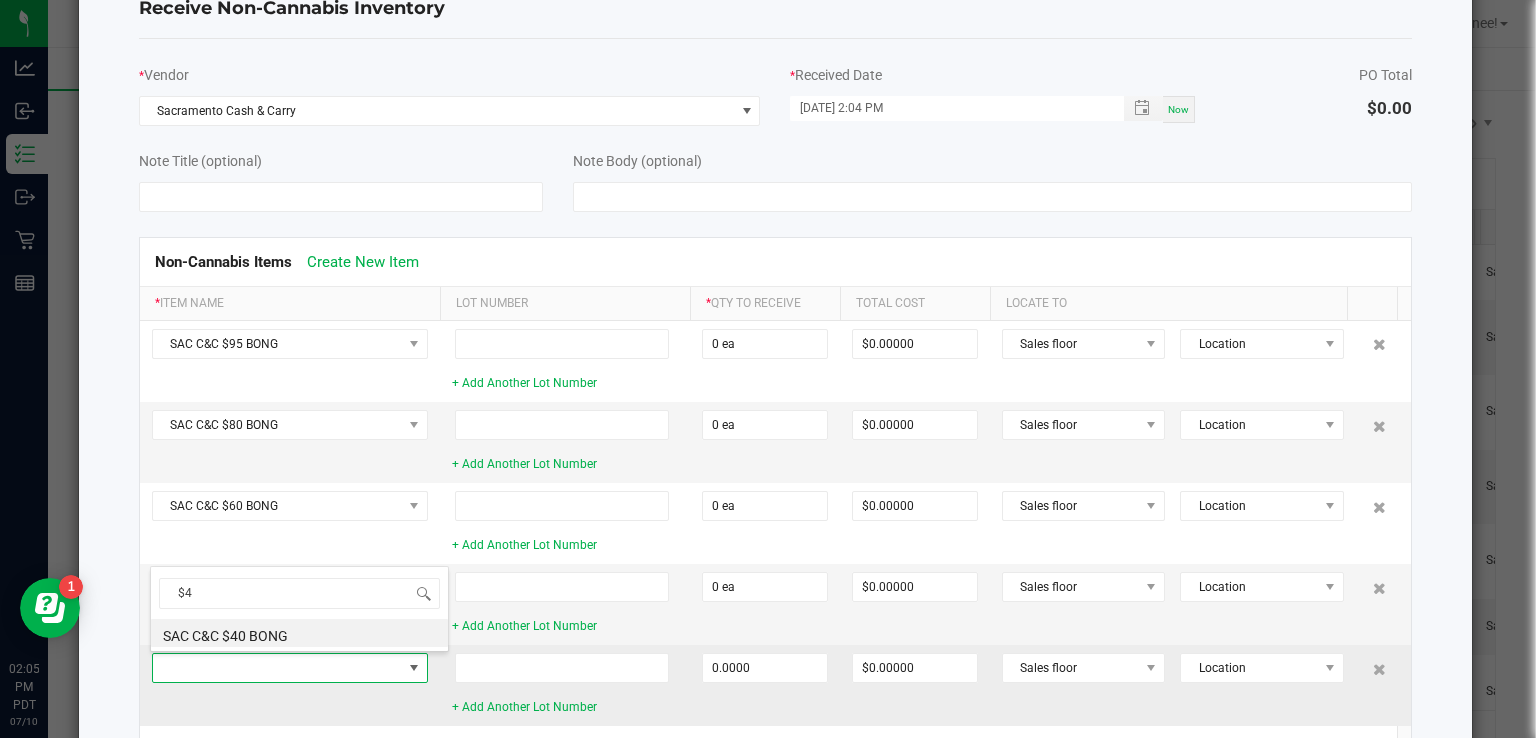 type on "$40" 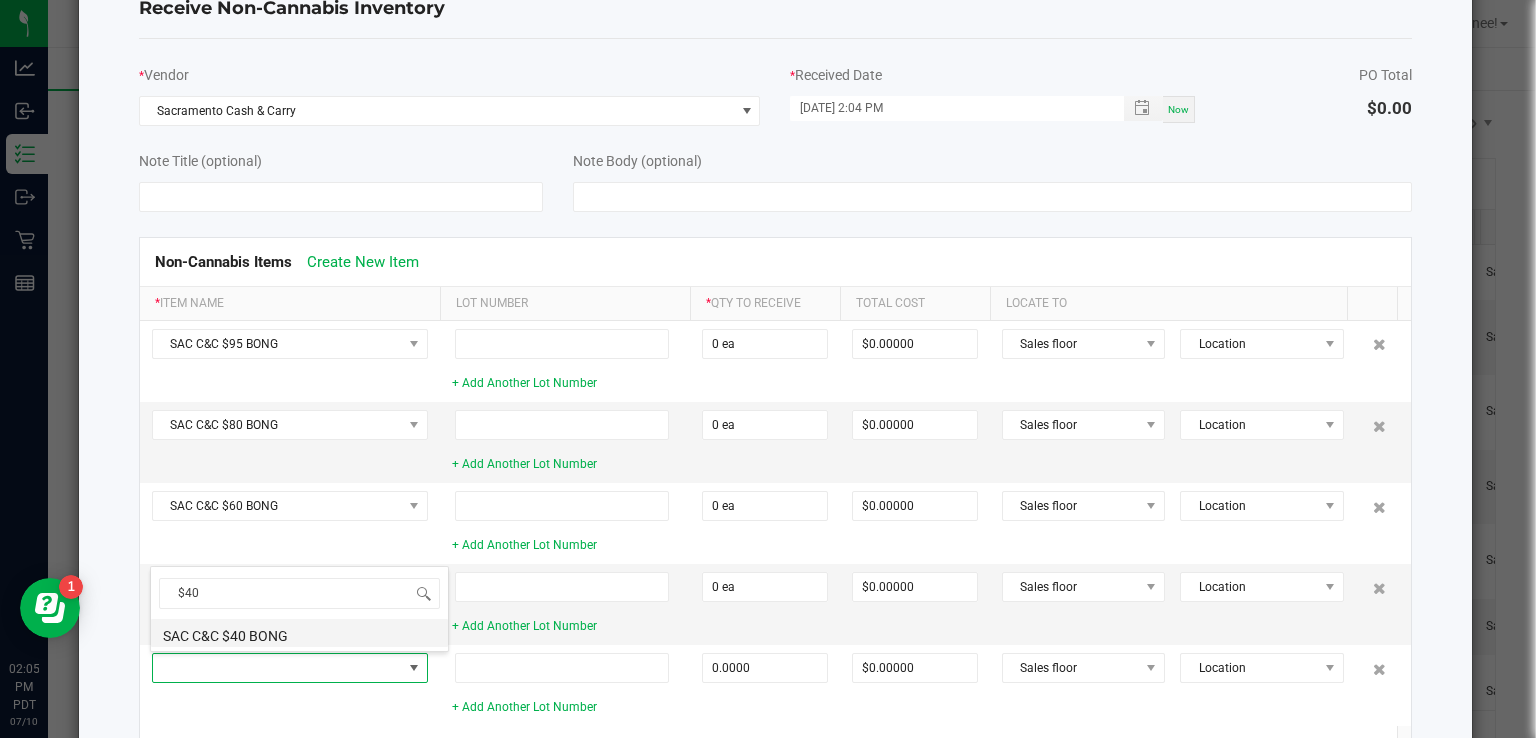 click on "SAC C&C $40 BONG" at bounding box center (299, 633) 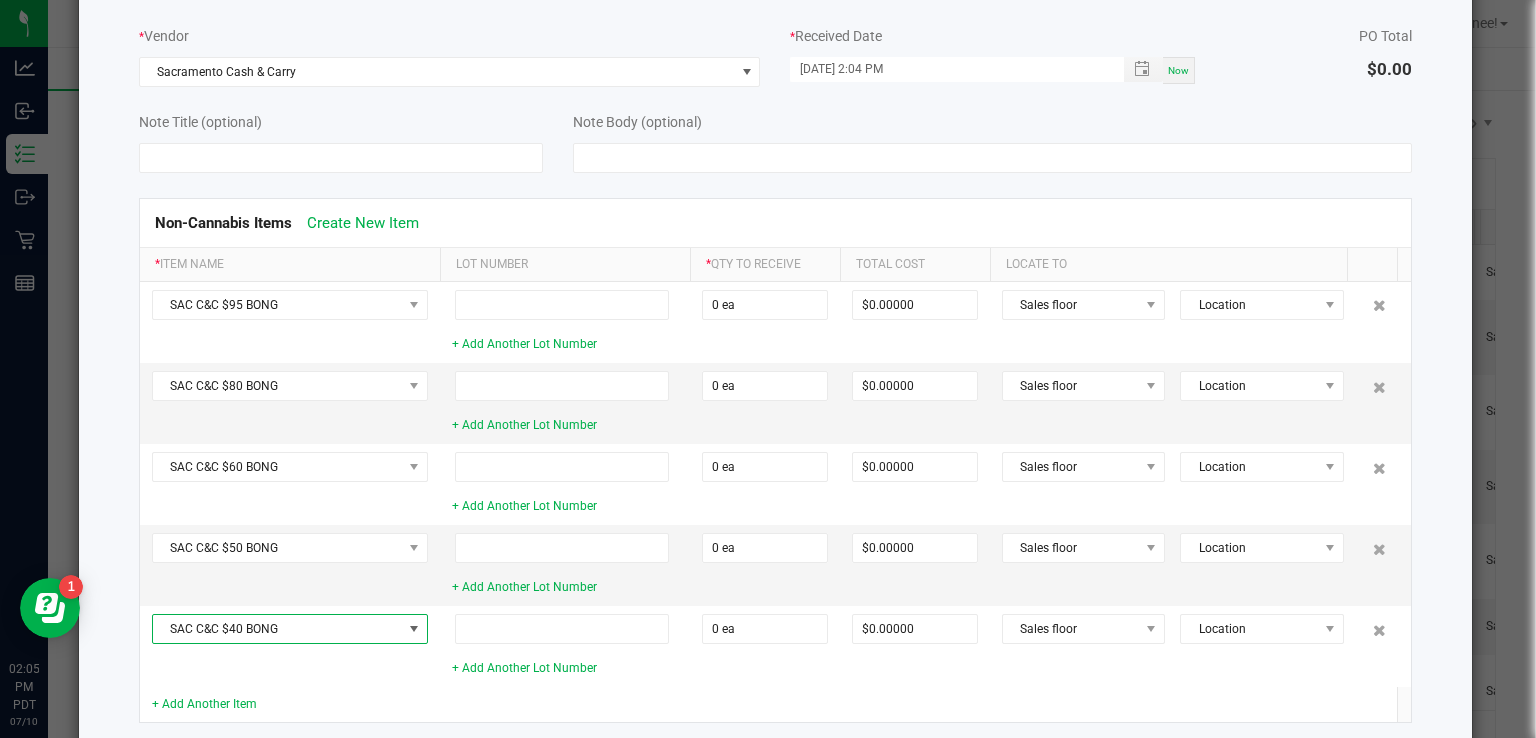 scroll, scrollTop: 108, scrollLeft: 0, axis: vertical 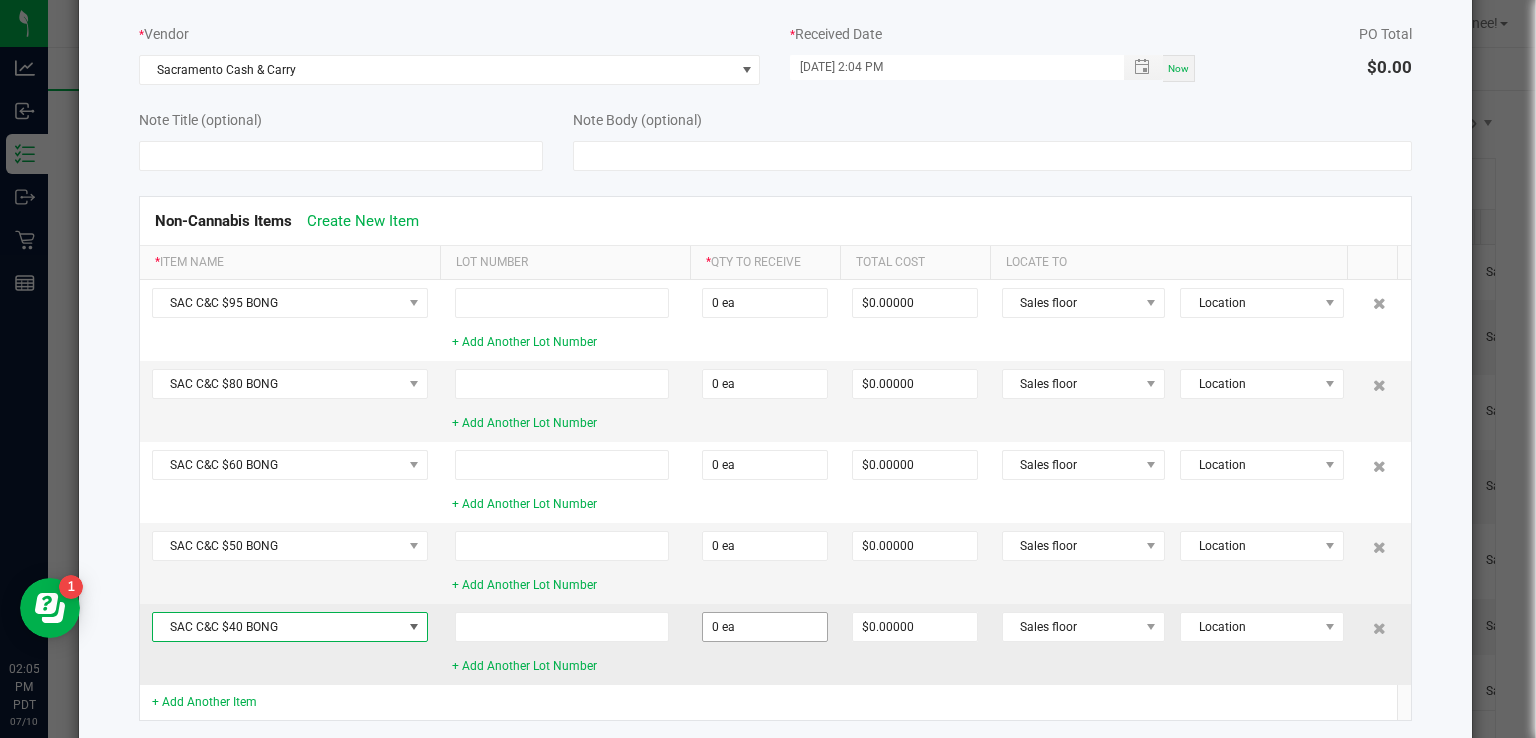 click on "0 ea" at bounding box center [765, 627] 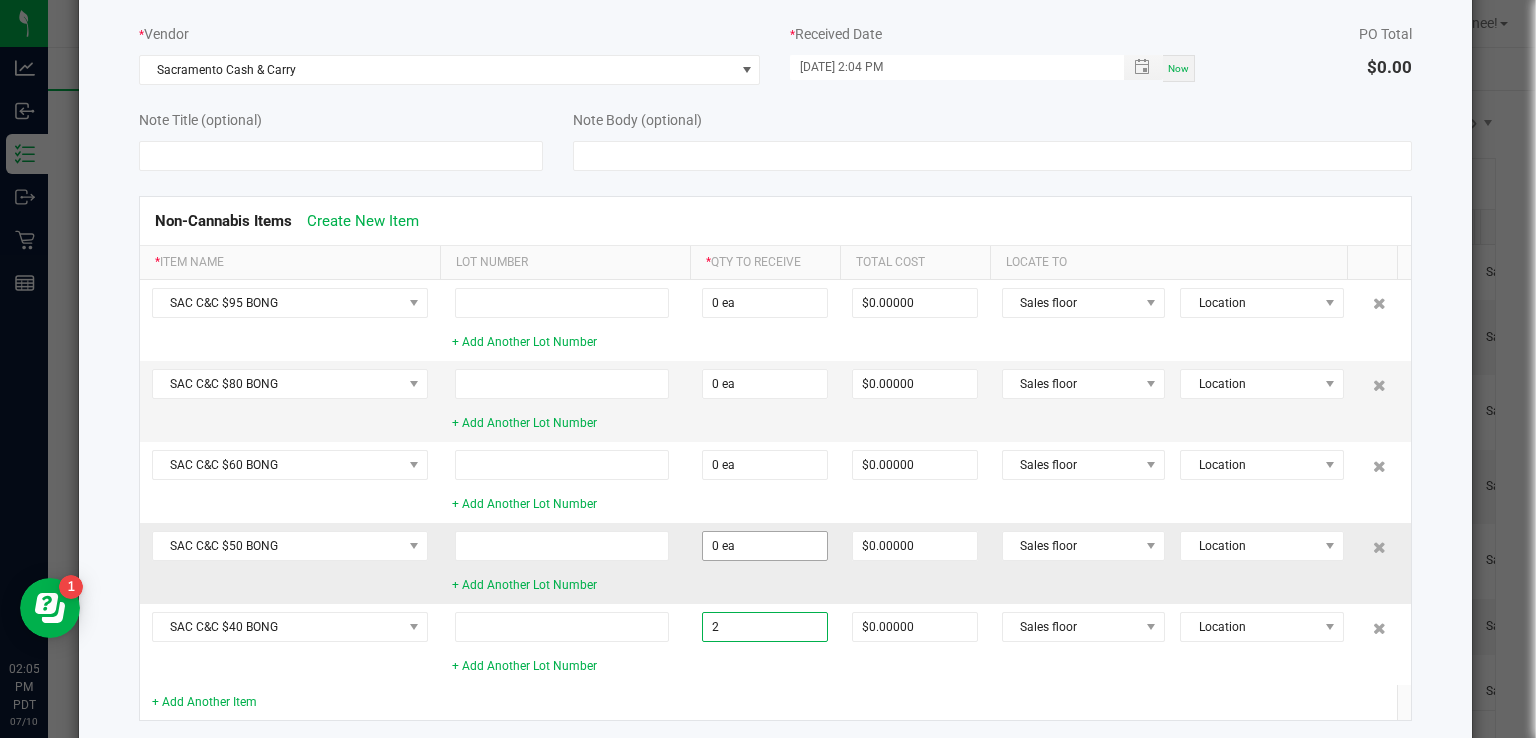 type on "2" 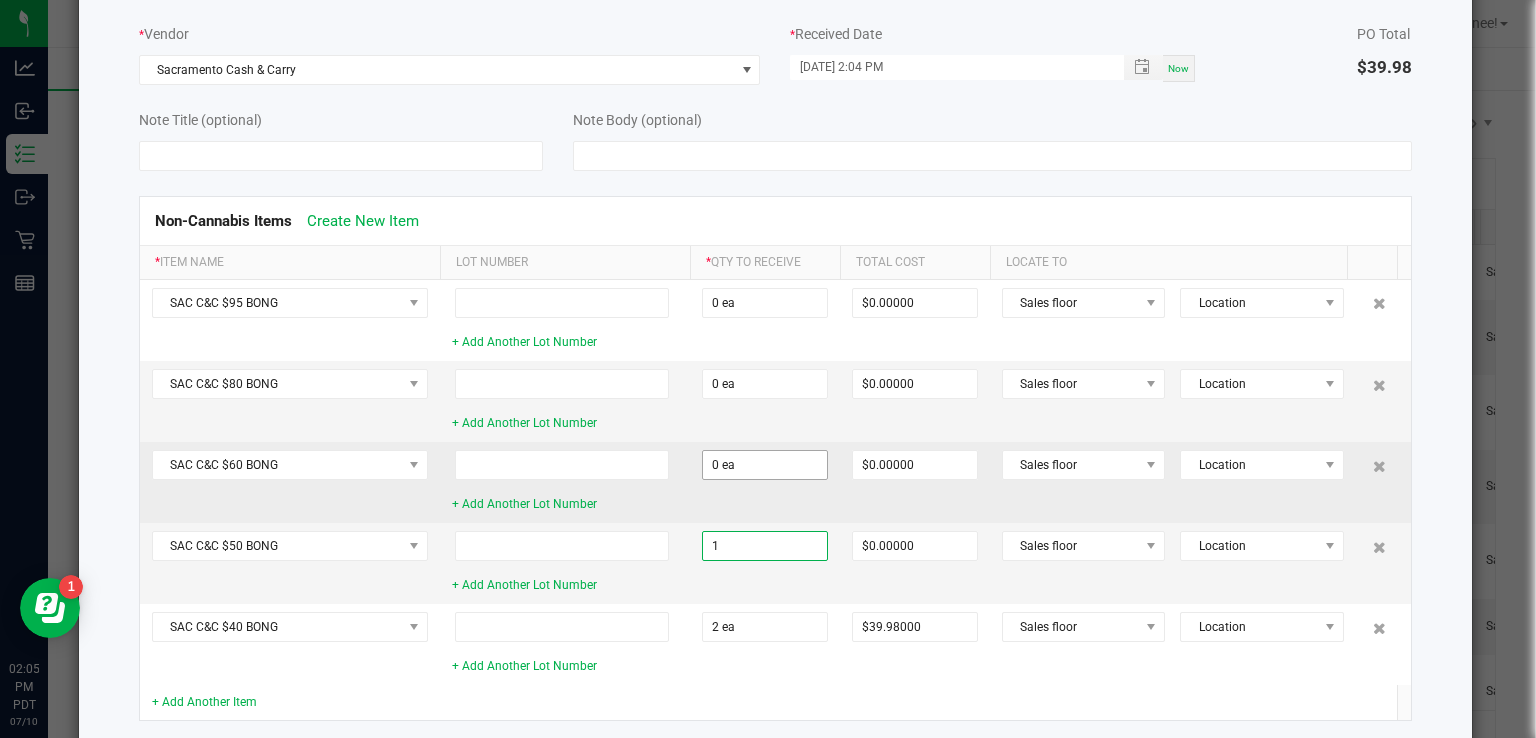 type on "1" 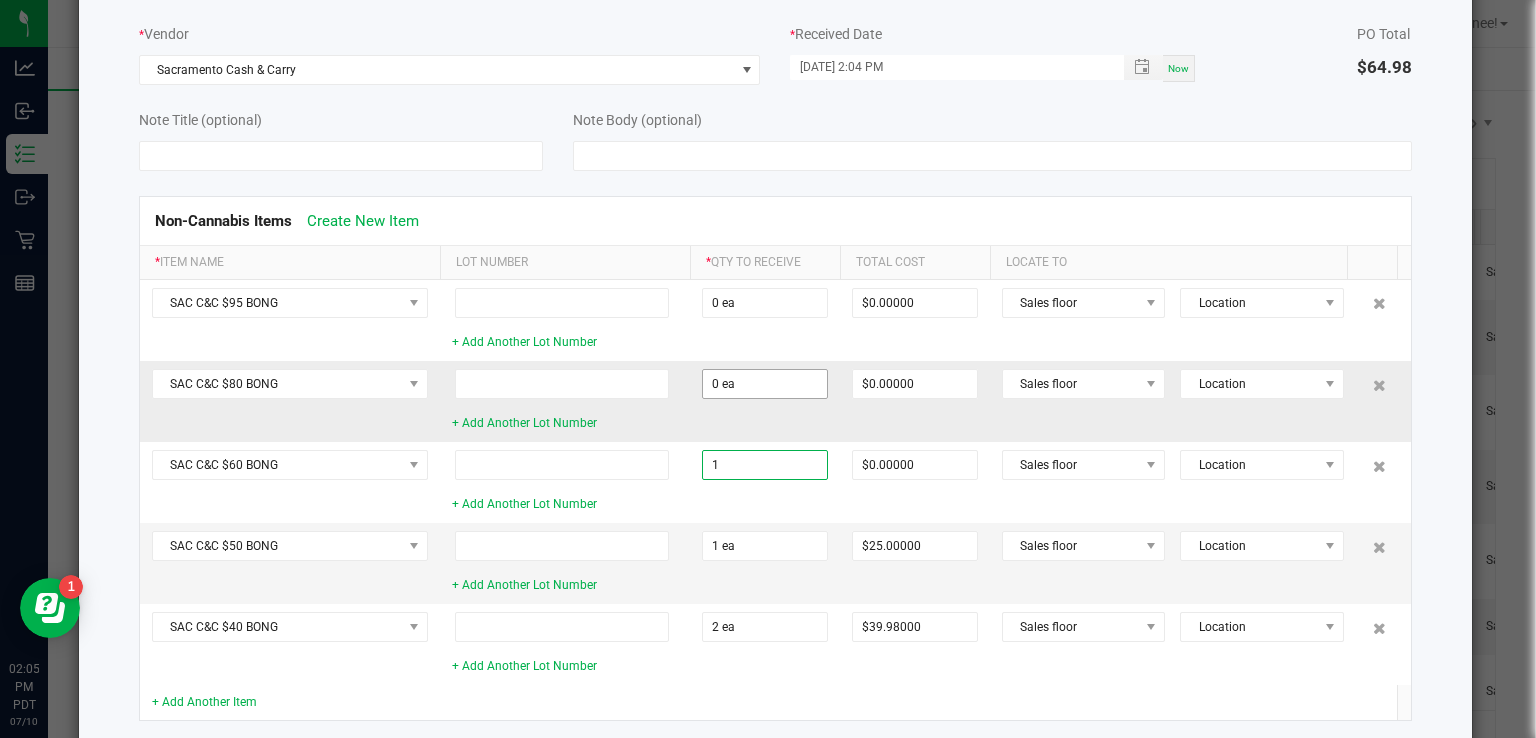 type on "1" 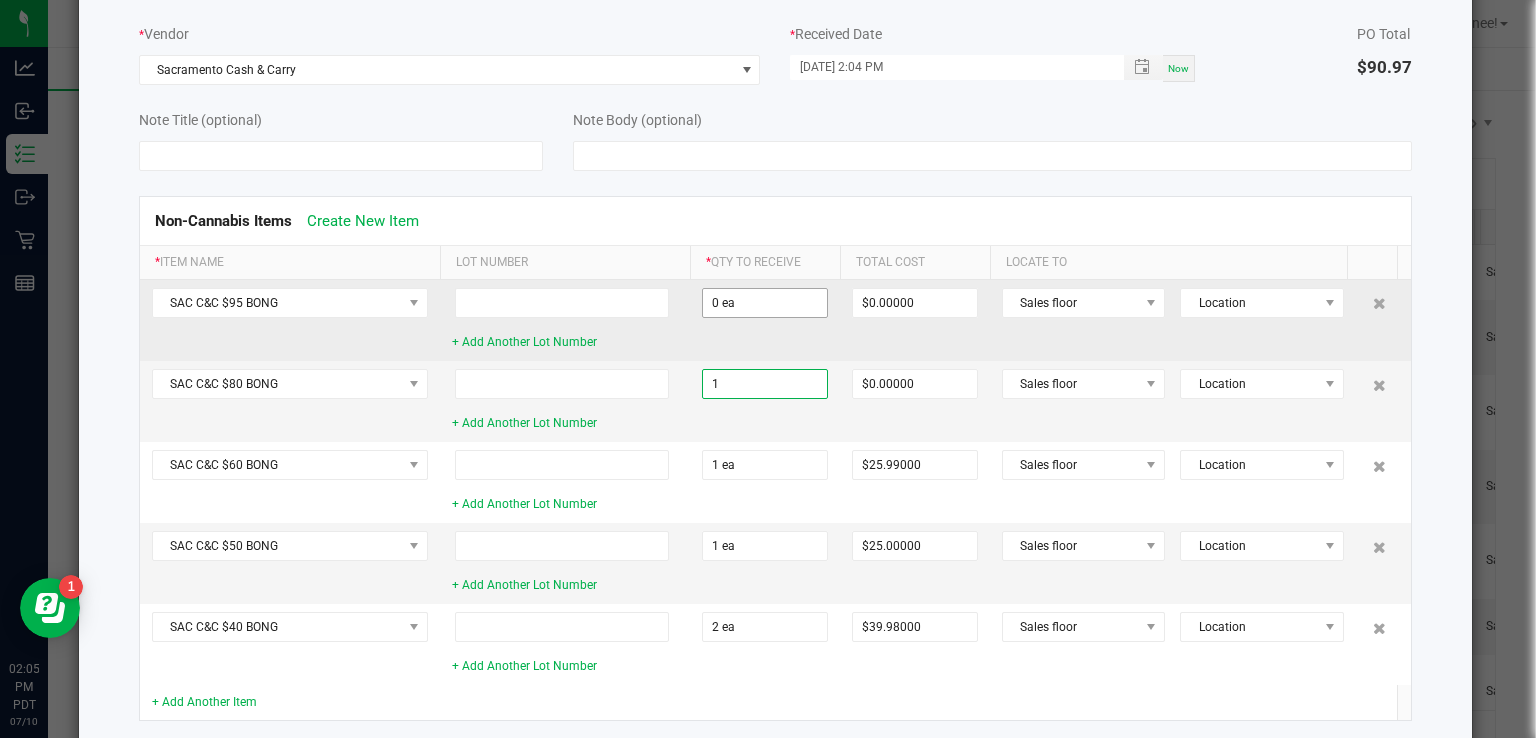 type on "1" 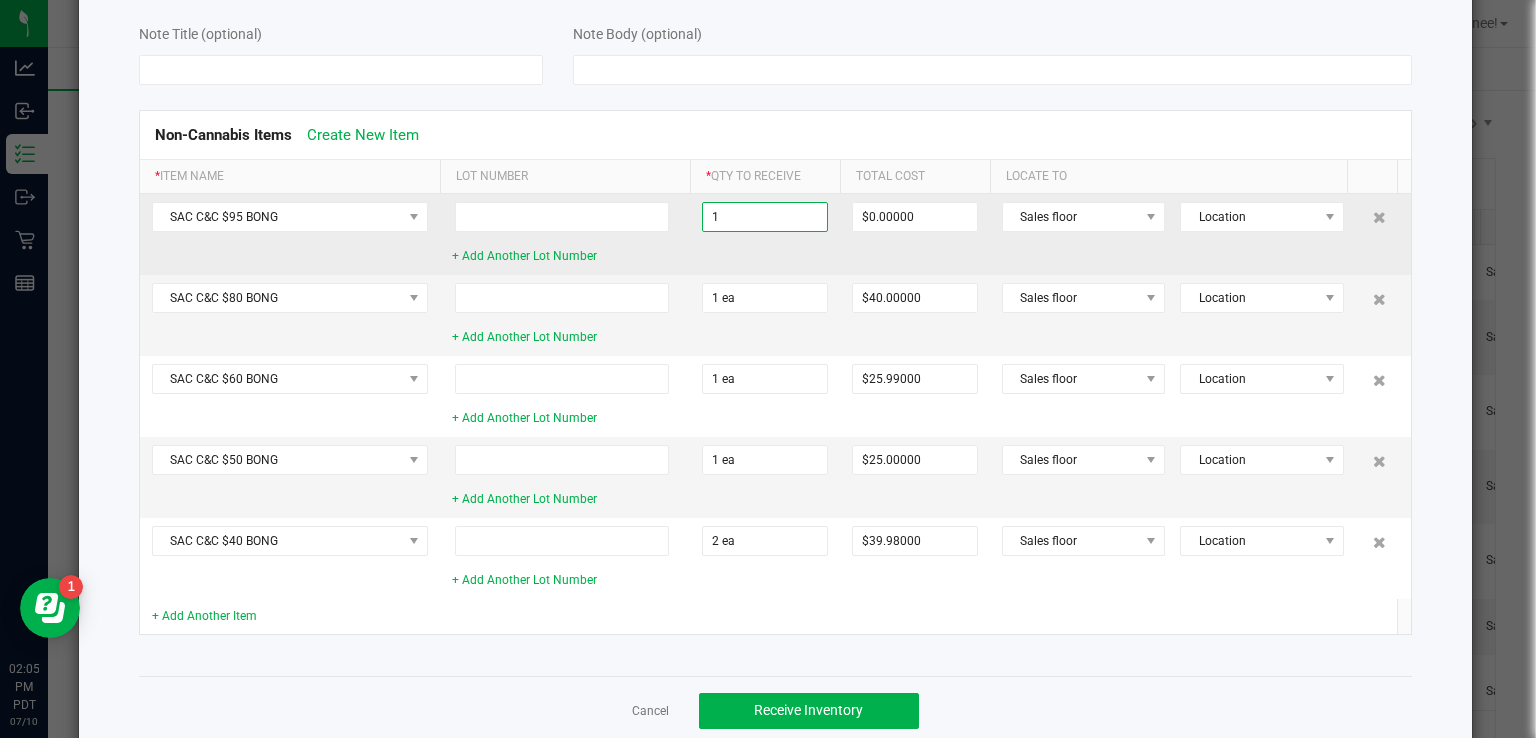 scroll, scrollTop: 228, scrollLeft: 0, axis: vertical 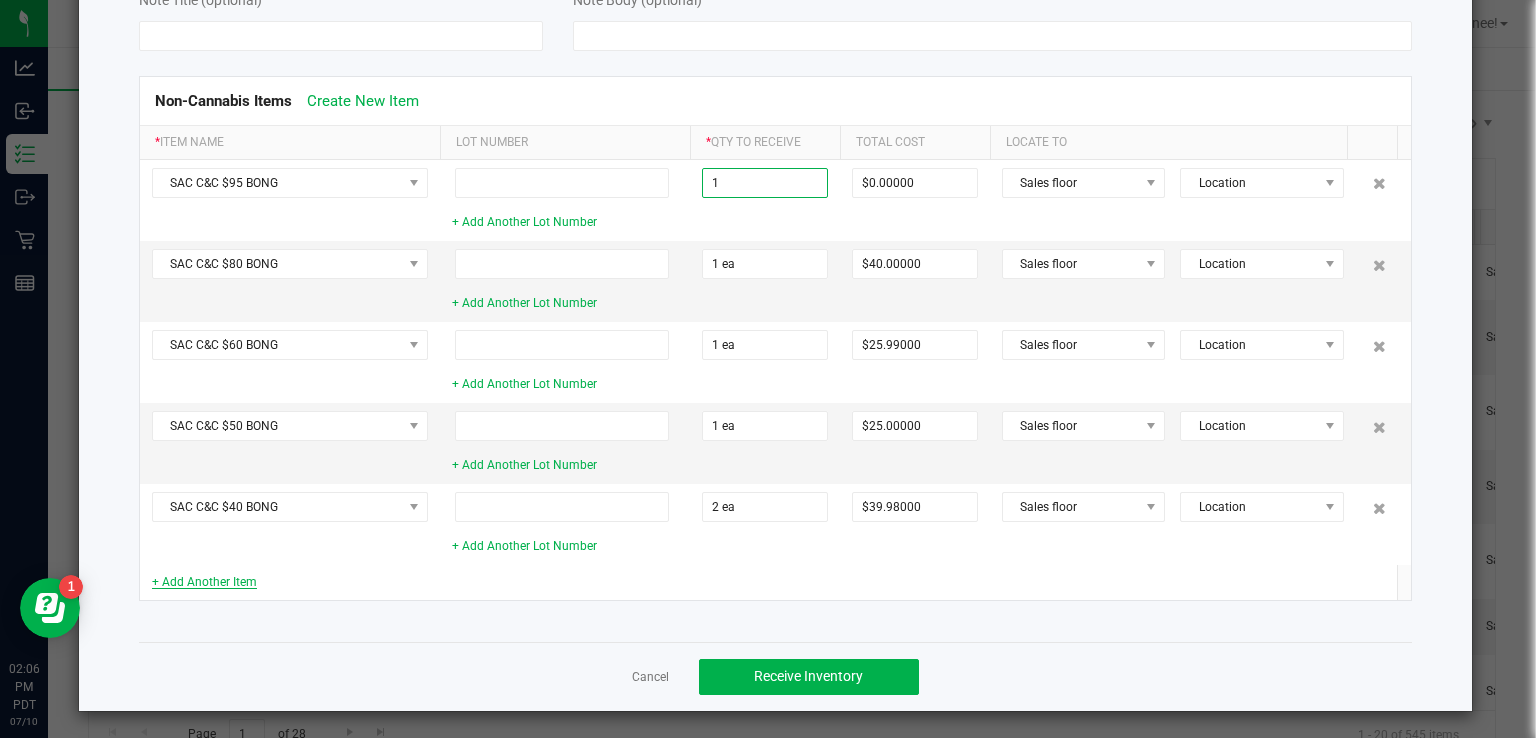 click on "+ Add Another Item" 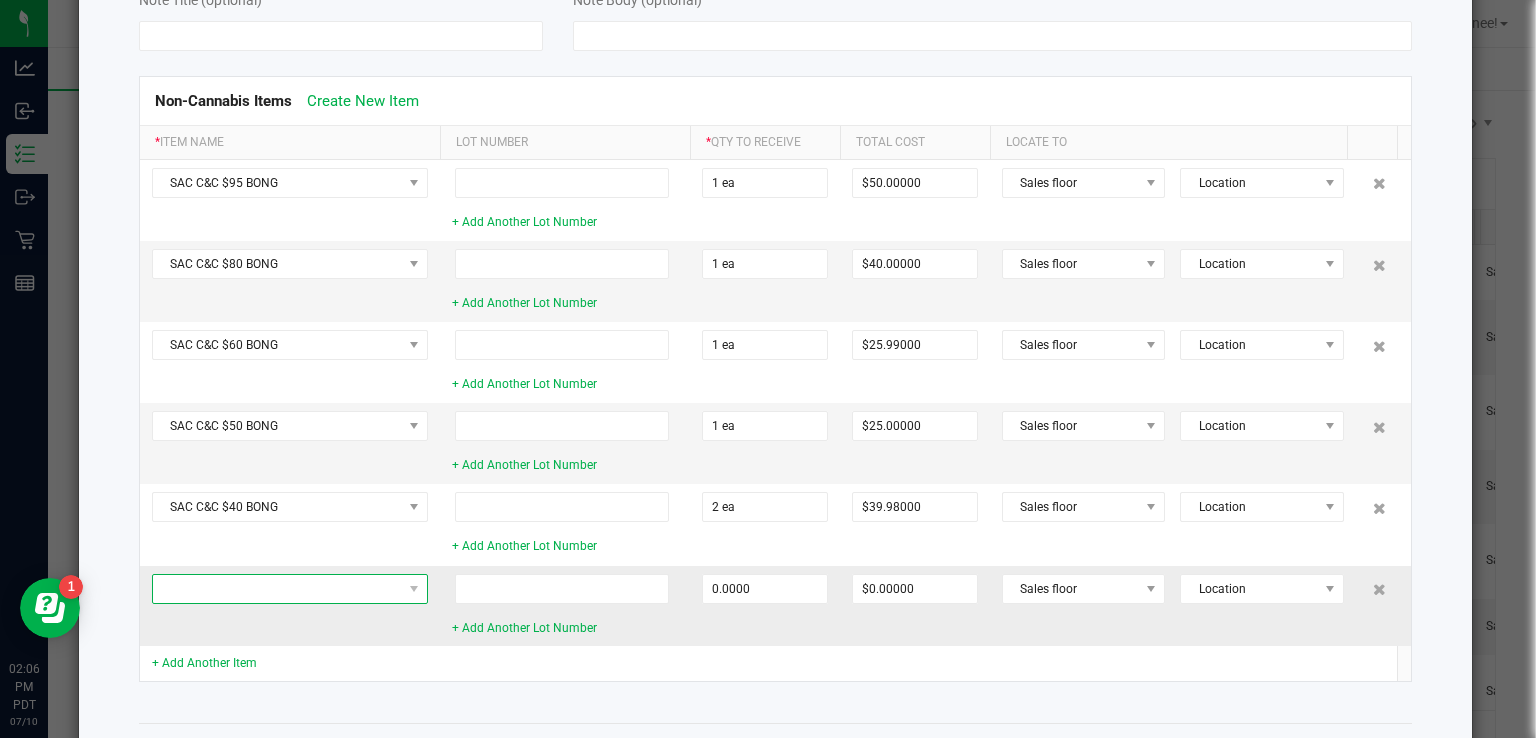 click at bounding box center [277, 589] 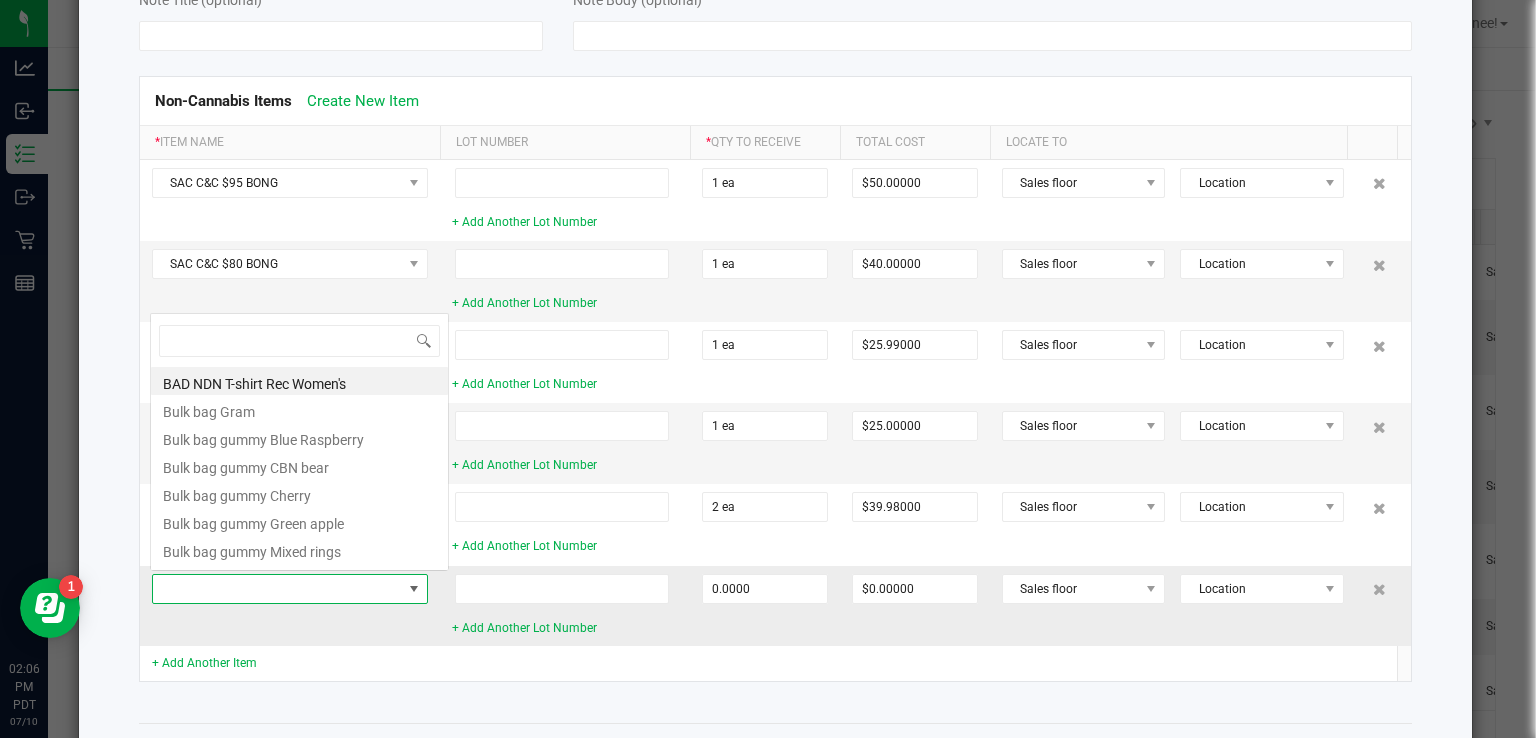 scroll, scrollTop: 0, scrollLeft: 0, axis: both 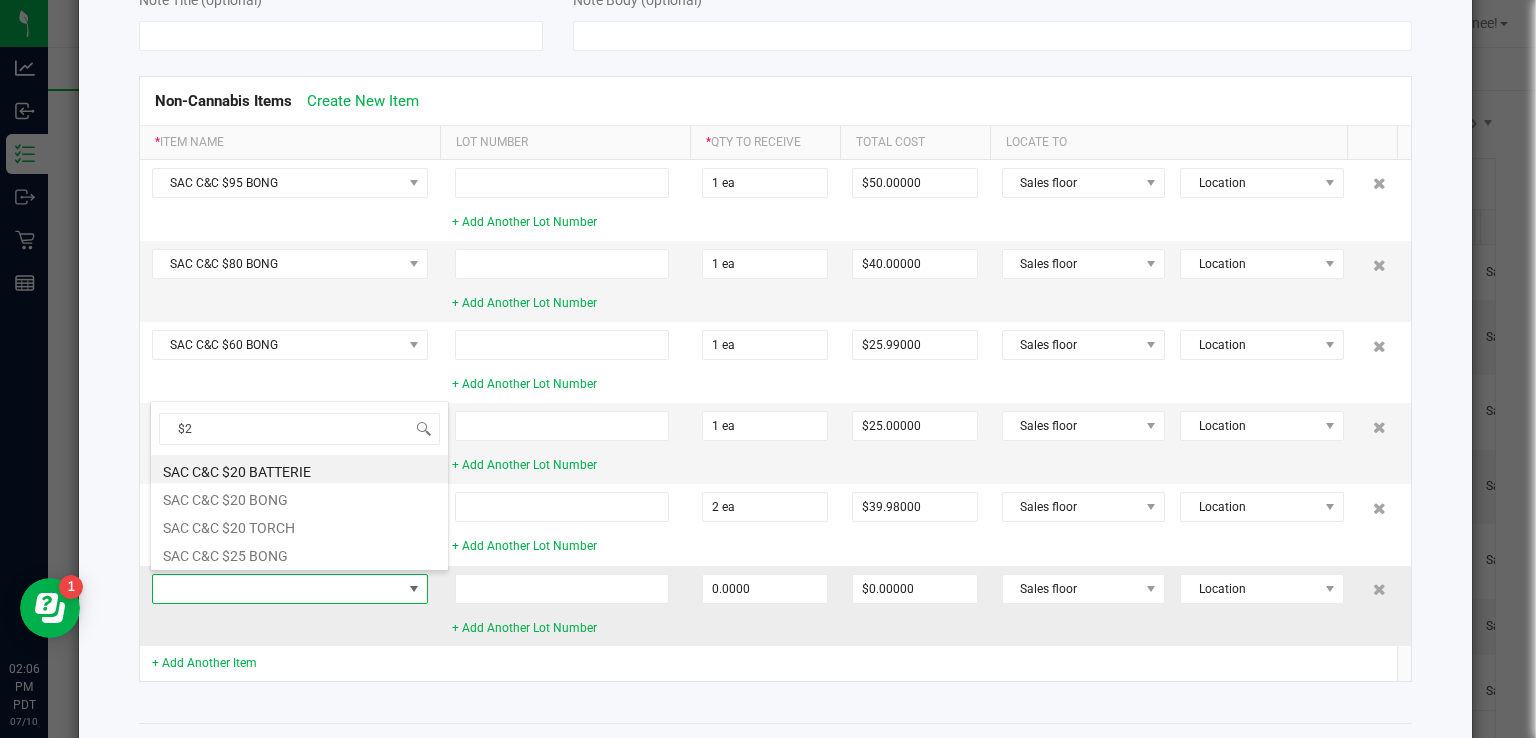 type on "$20" 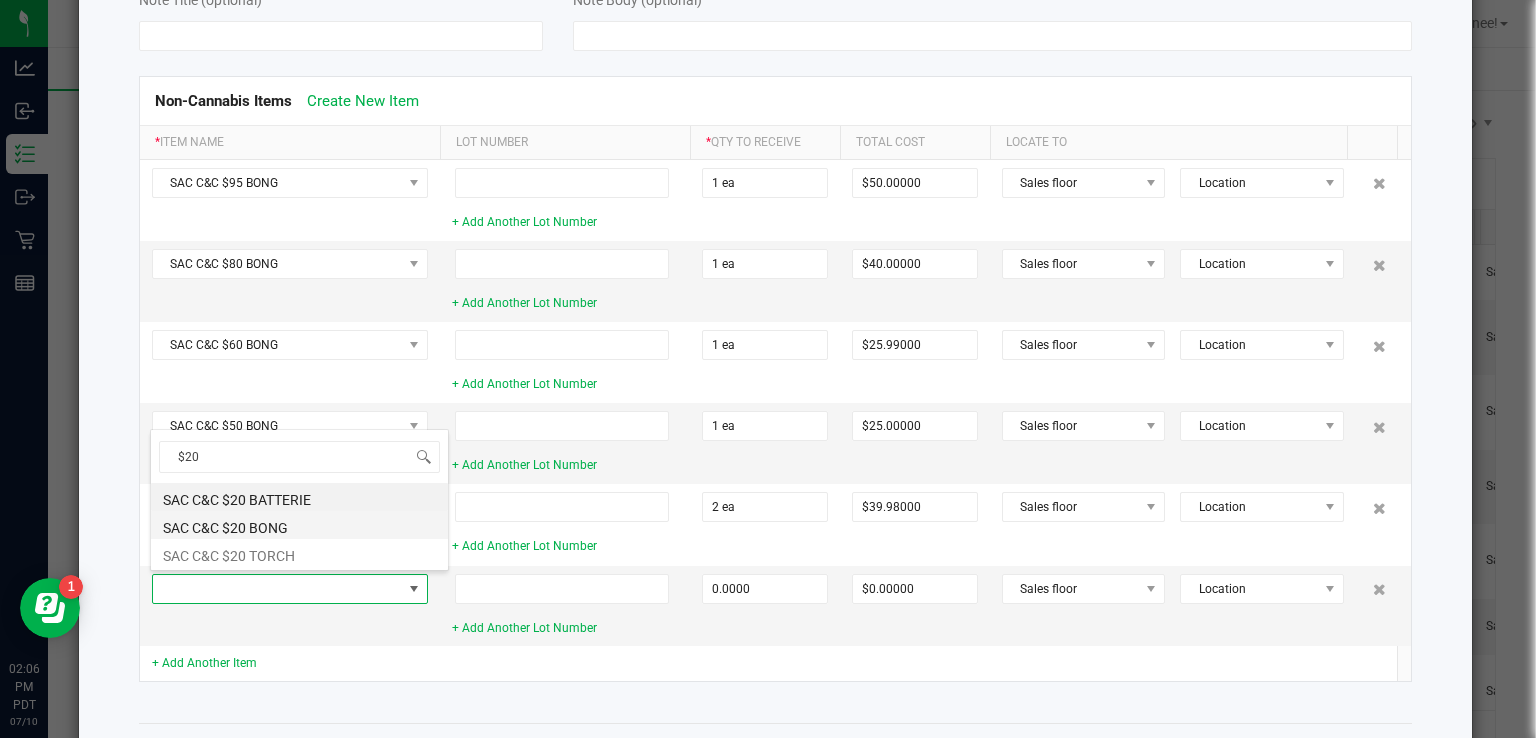 click on "SAC C&C $20 BONG" at bounding box center (299, 525) 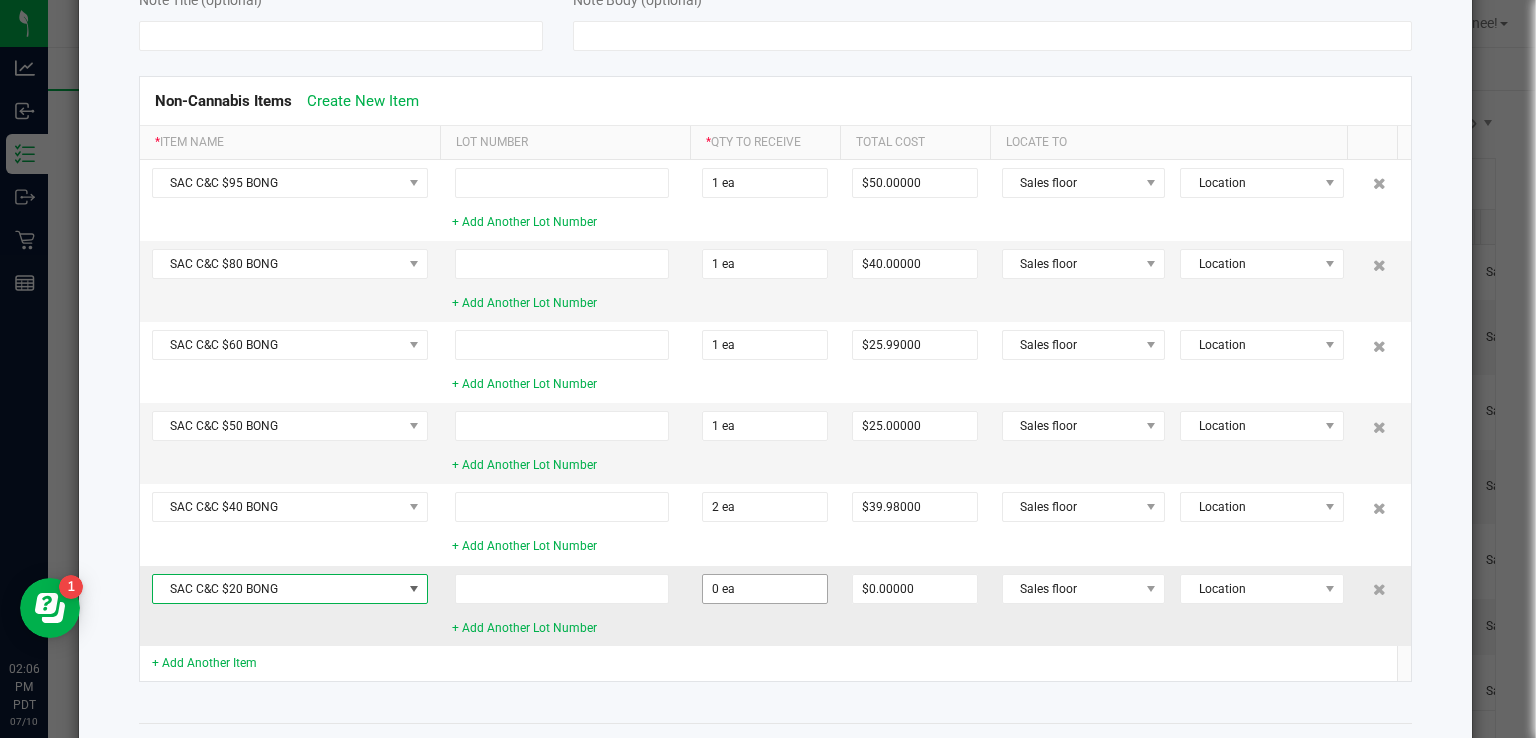 click on "0 ea" at bounding box center [765, 589] 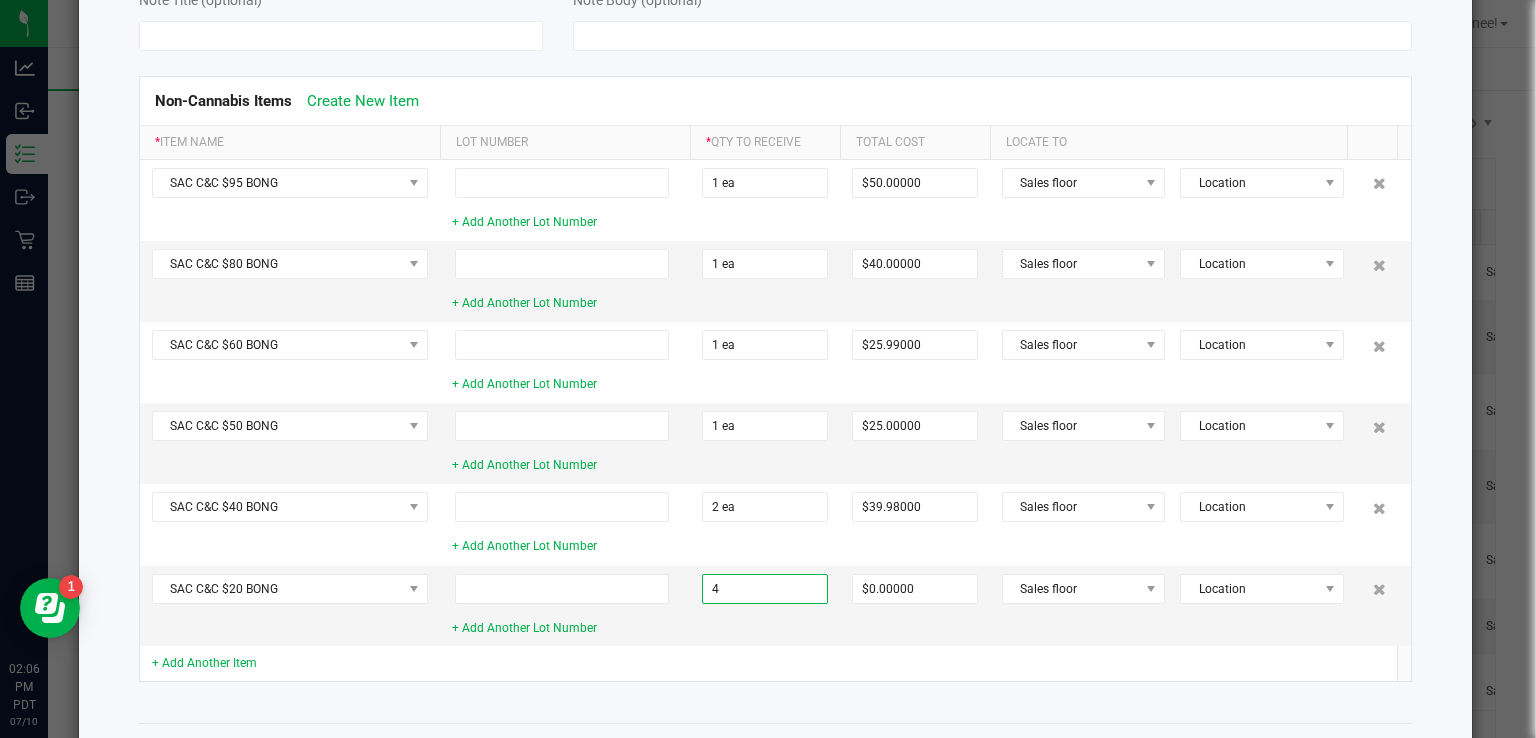click 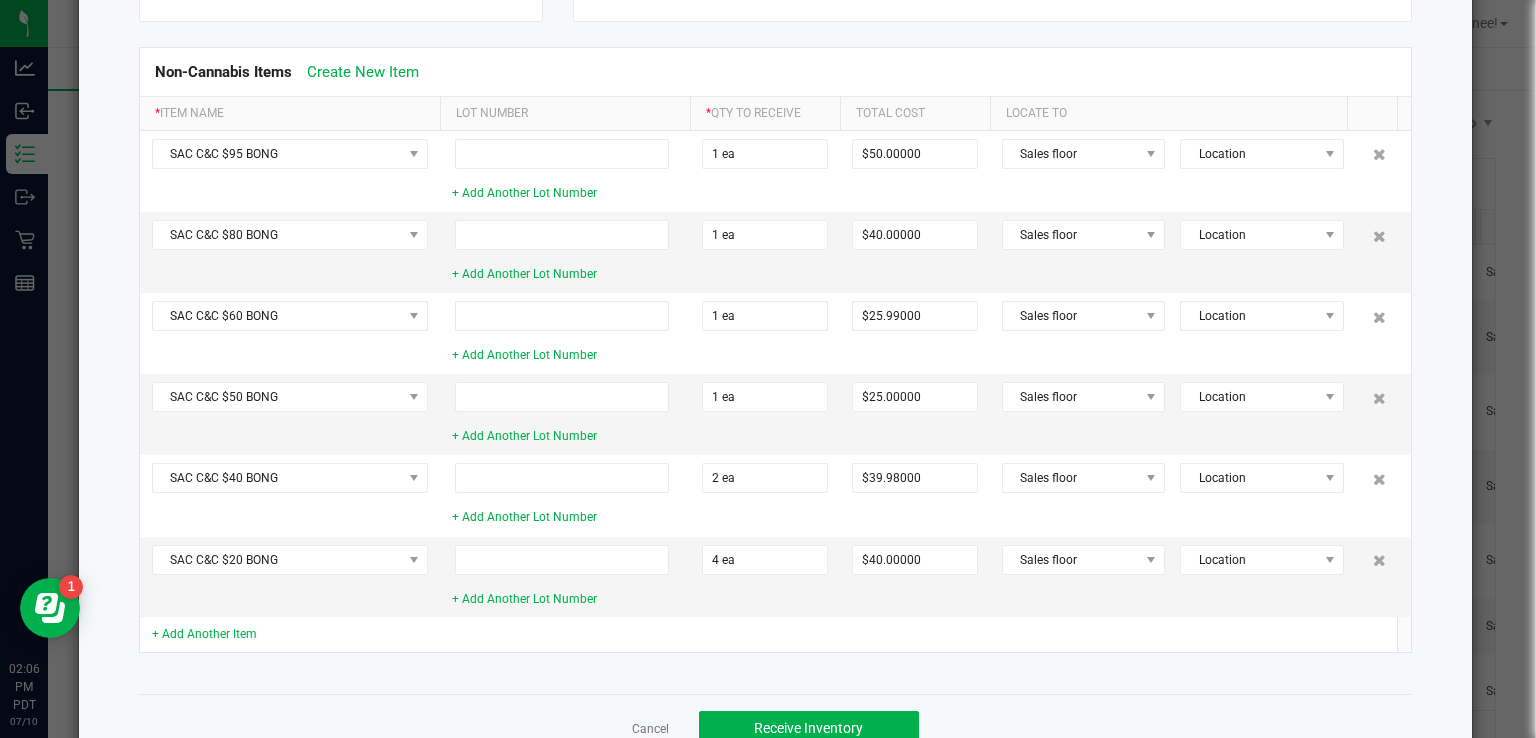 scroll, scrollTop: 268, scrollLeft: 0, axis: vertical 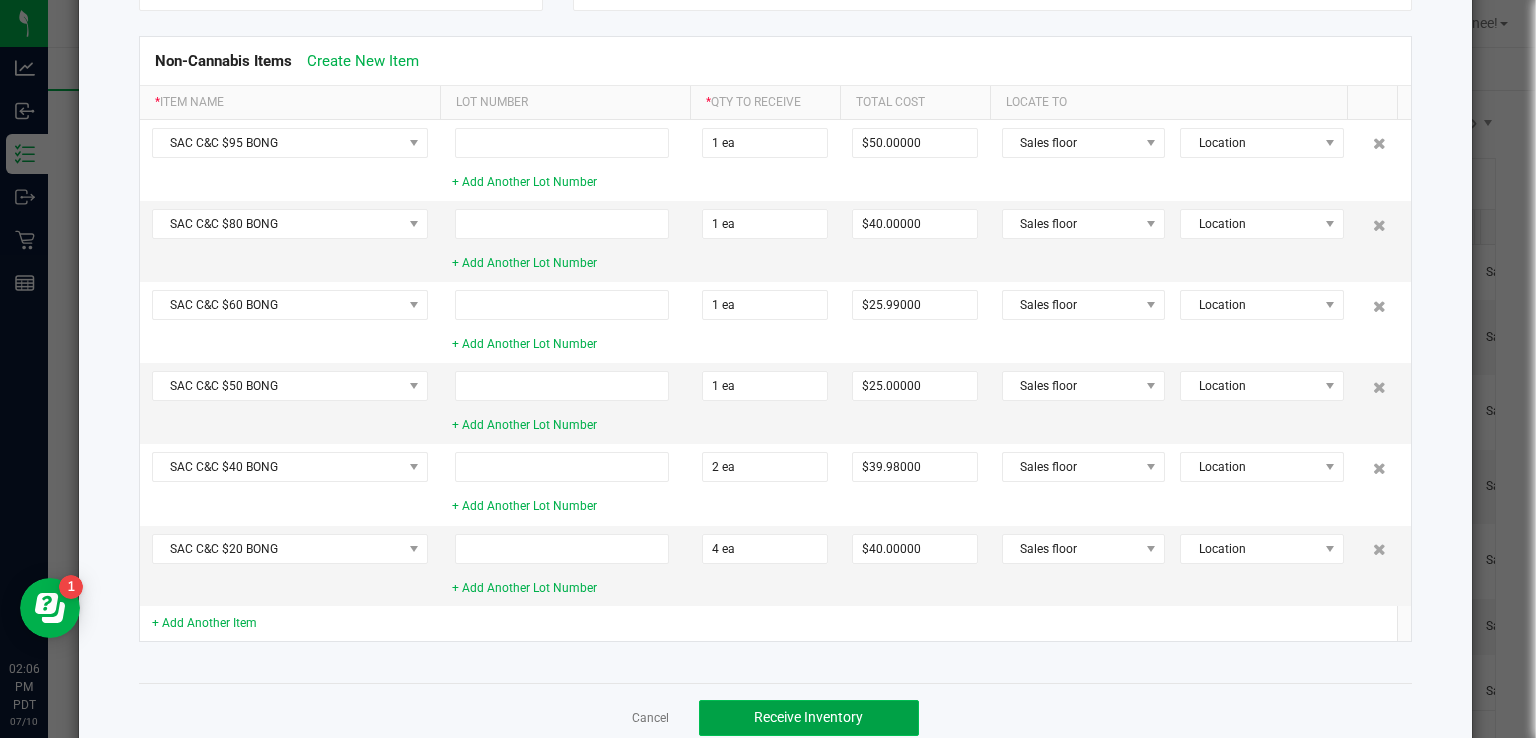 click on "Receive Inventory" 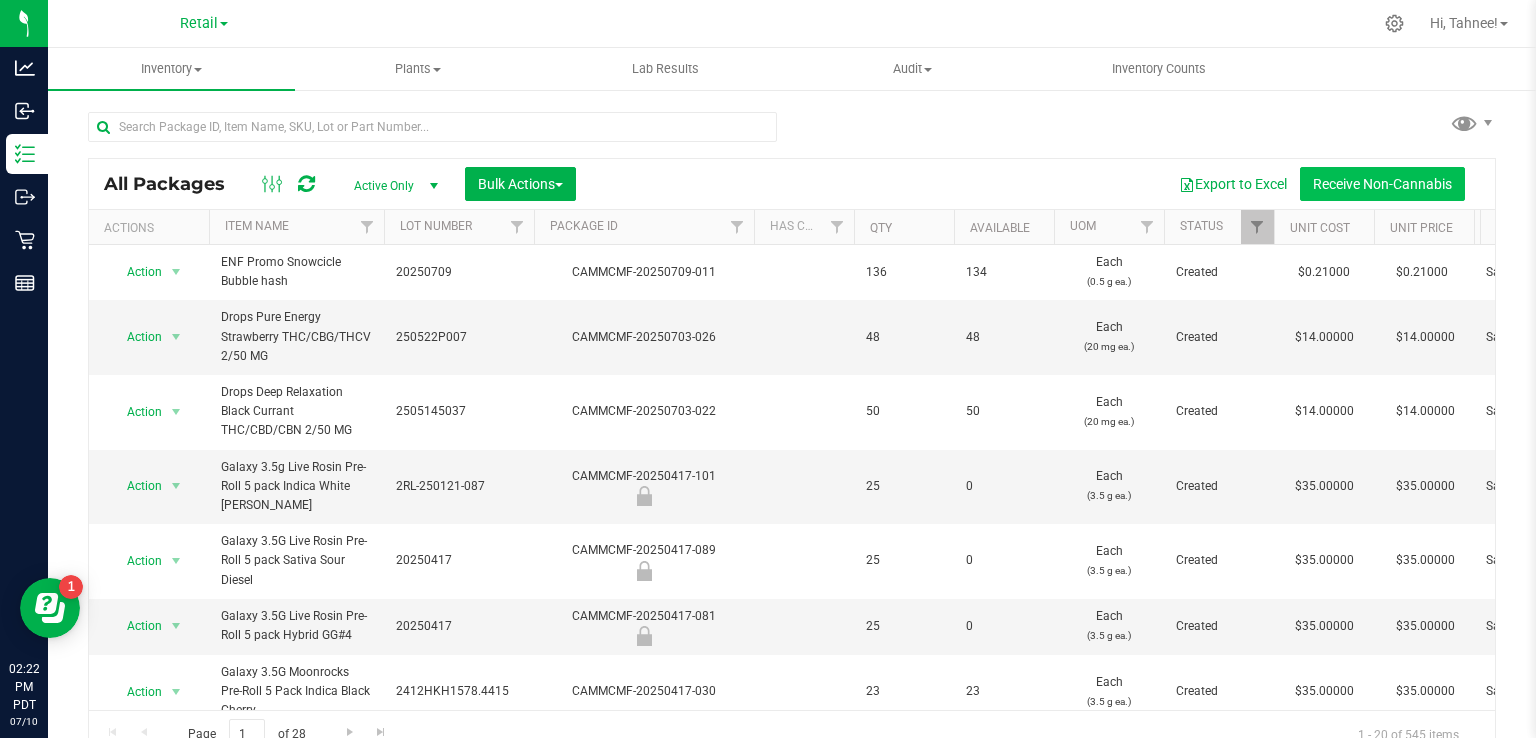 click on "Receive Non-Cannabis" at bounding box center (1382, 184) 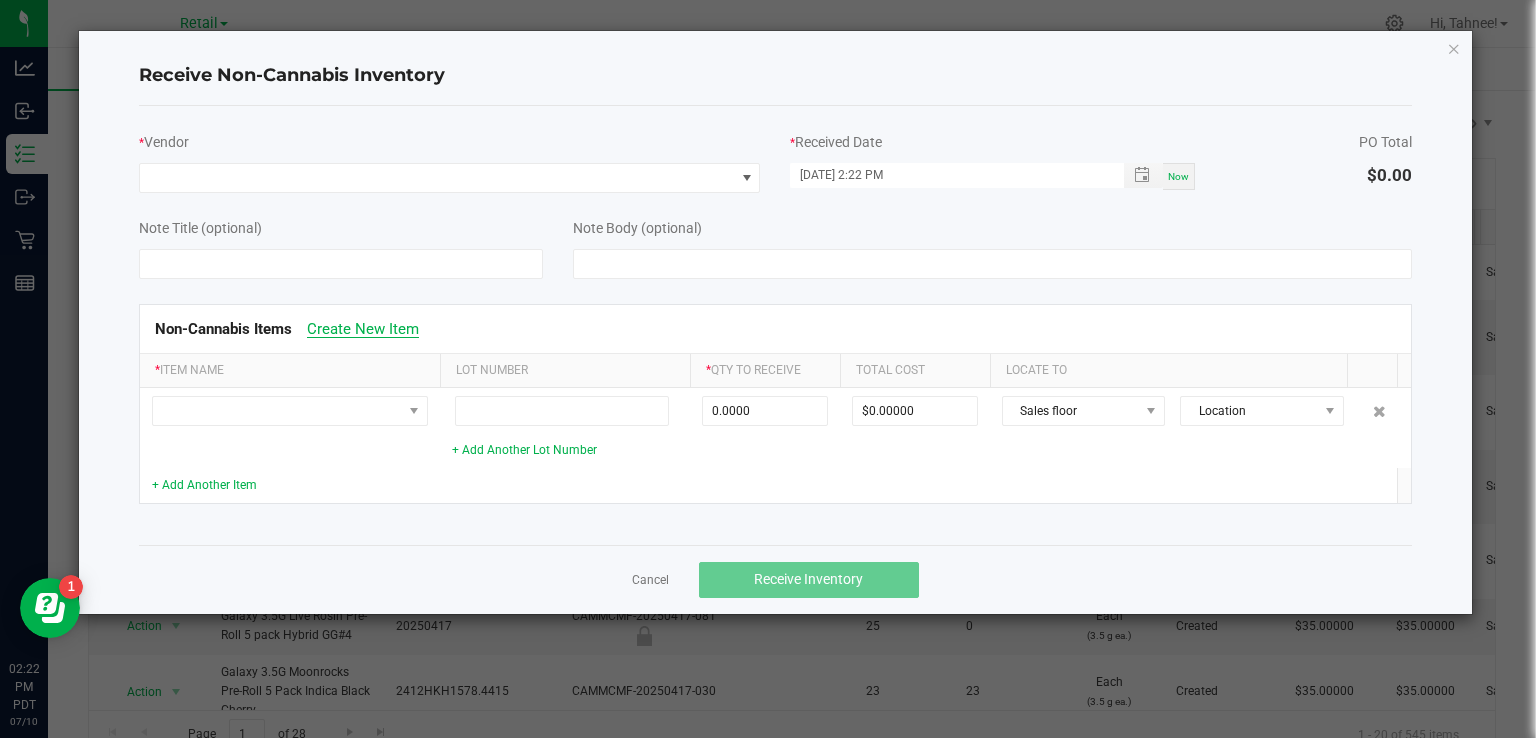 click on "Create New Item" 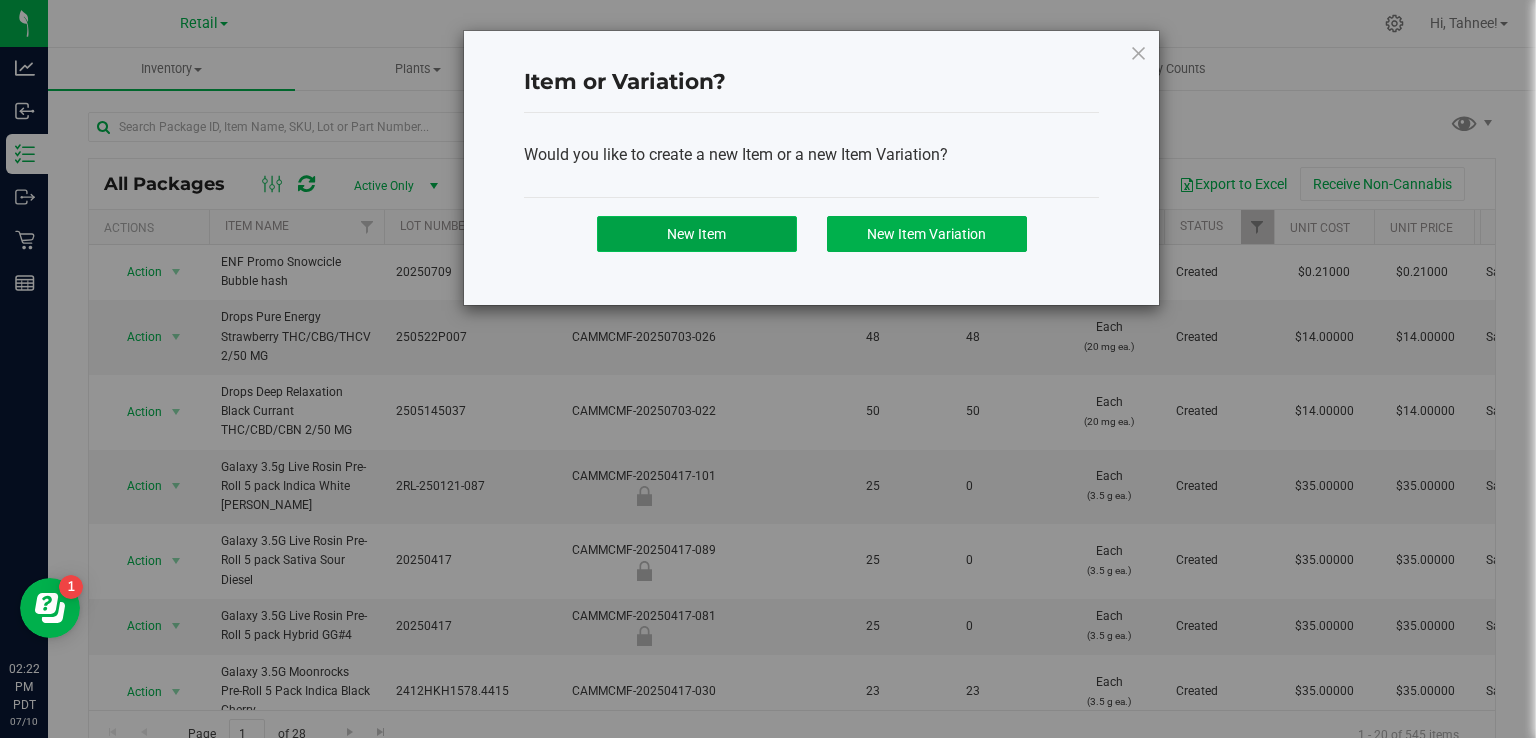 click on "New Item" at bounding box center [697, 234] 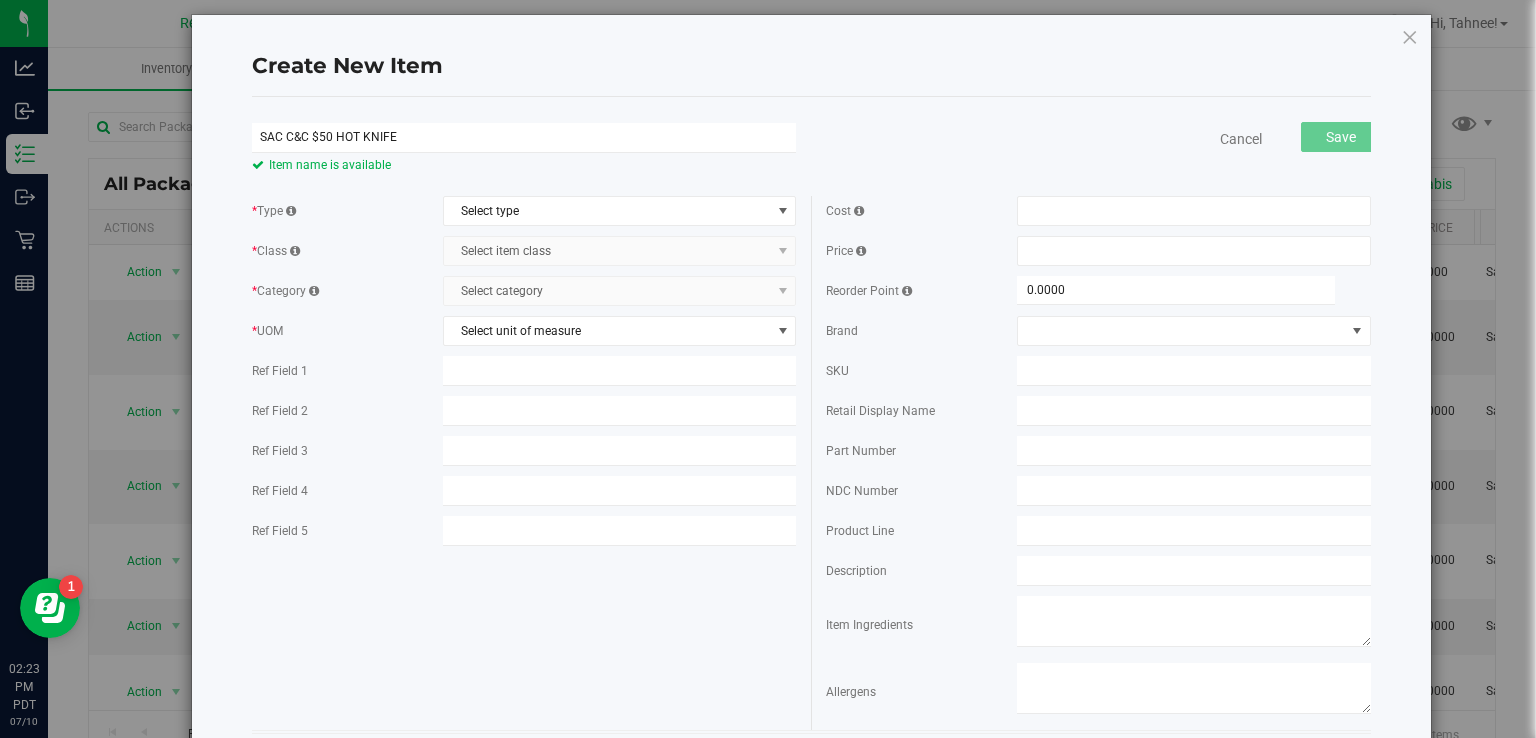 scroll, scrollTop: 18, scrollLeft: 0, axis: vertical 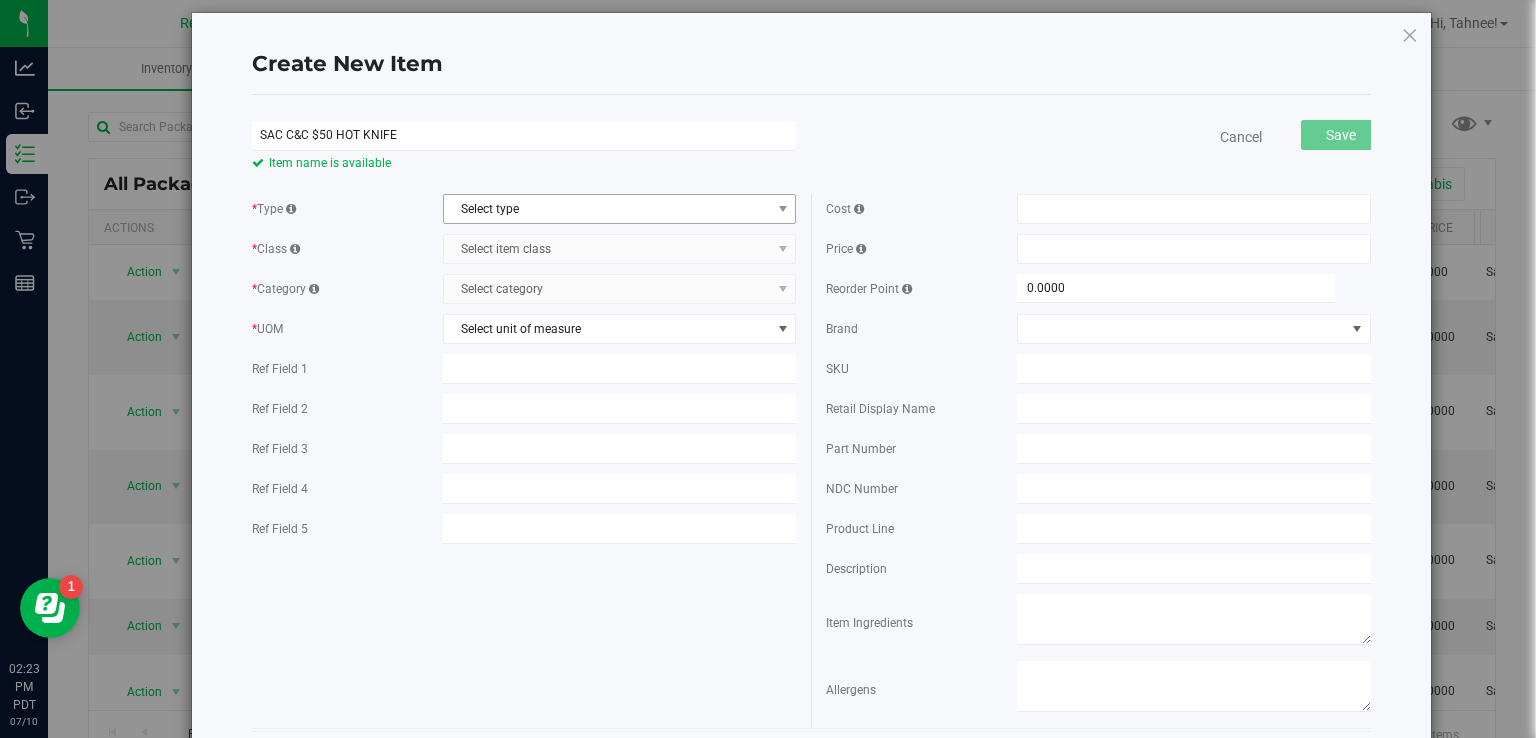 type on "SAC C&C $50 HOT KNIFE" 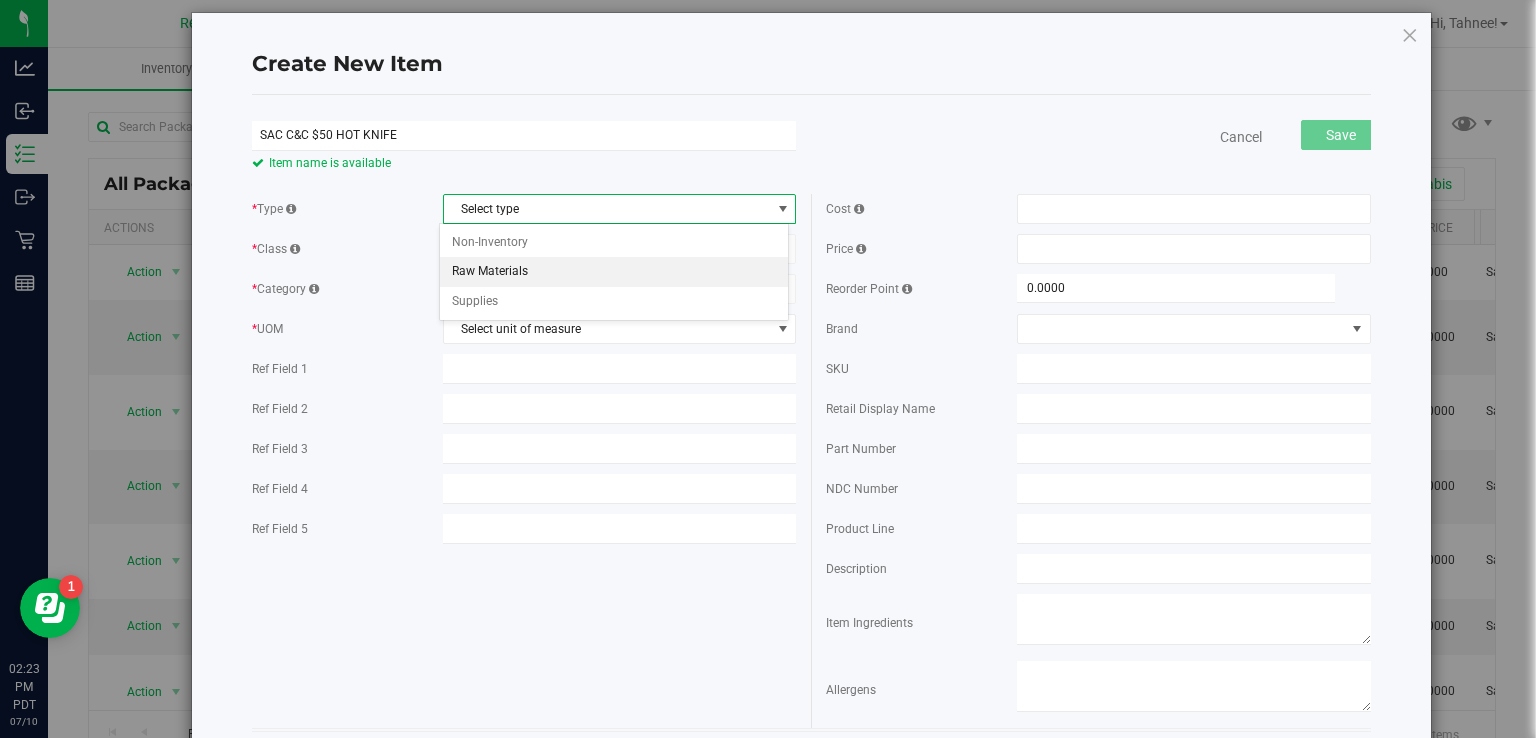 click on "Raw Materials" at bounding box center (614, 272) 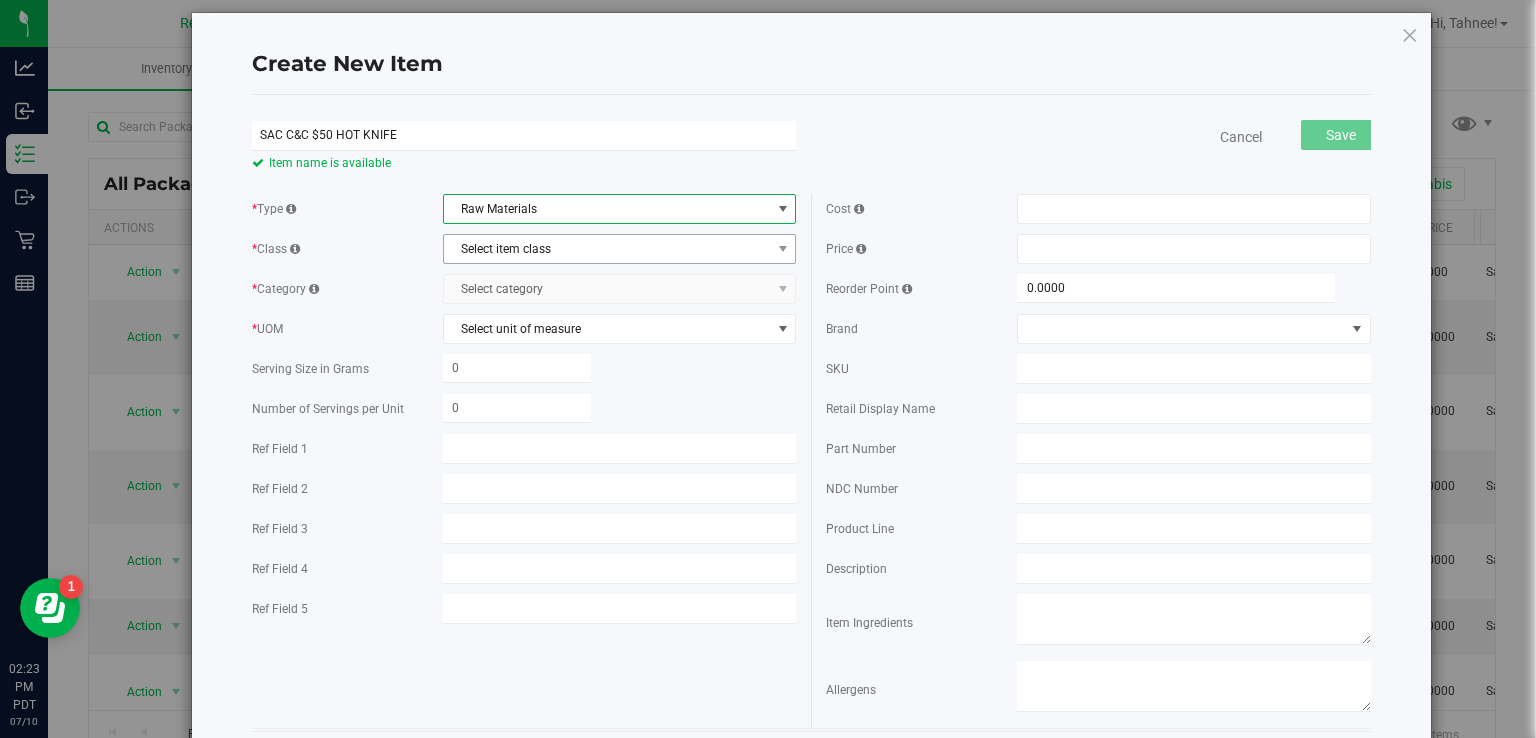click on "Select item class" at bounding box center [607, 249] 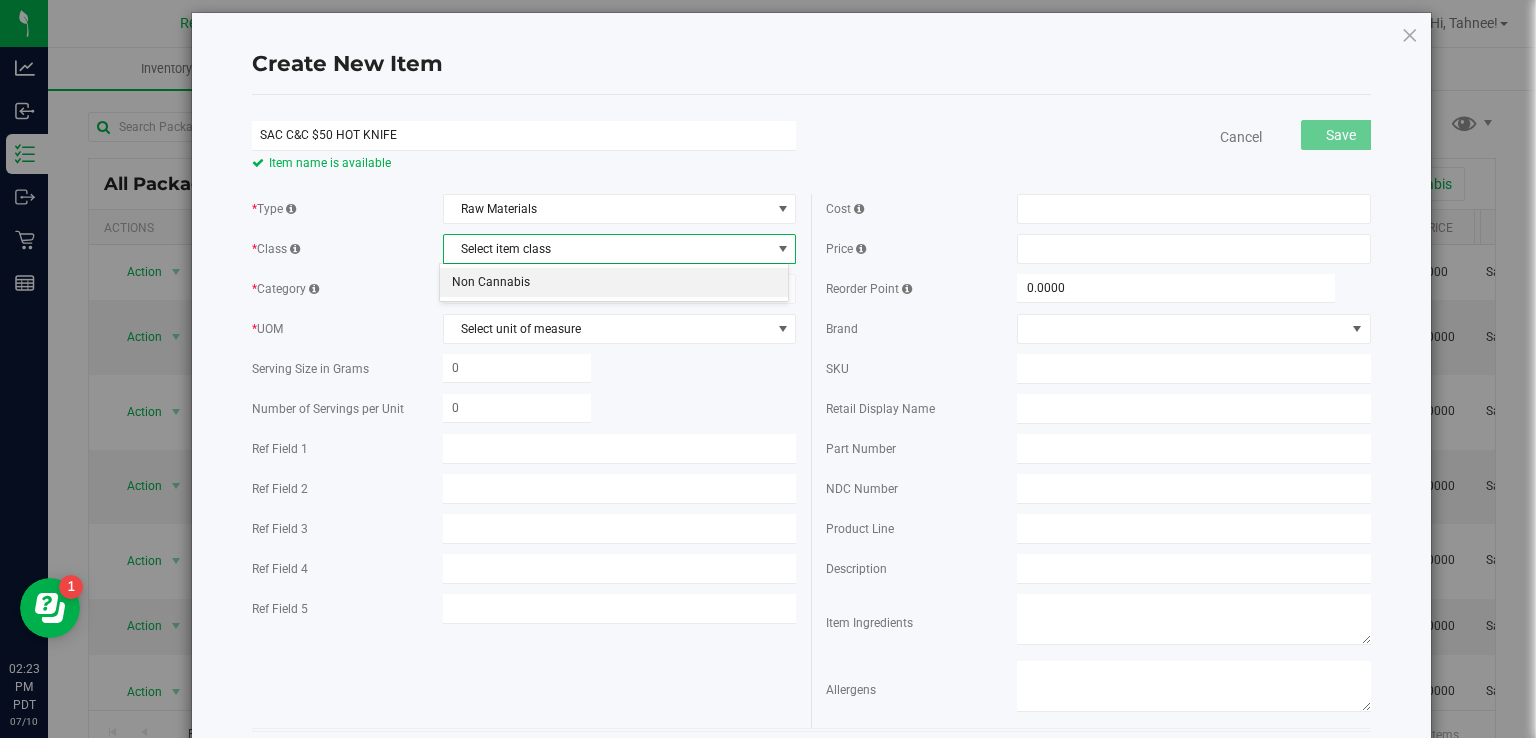 click on "Non Cannabis" at bounding box center (614, 283) 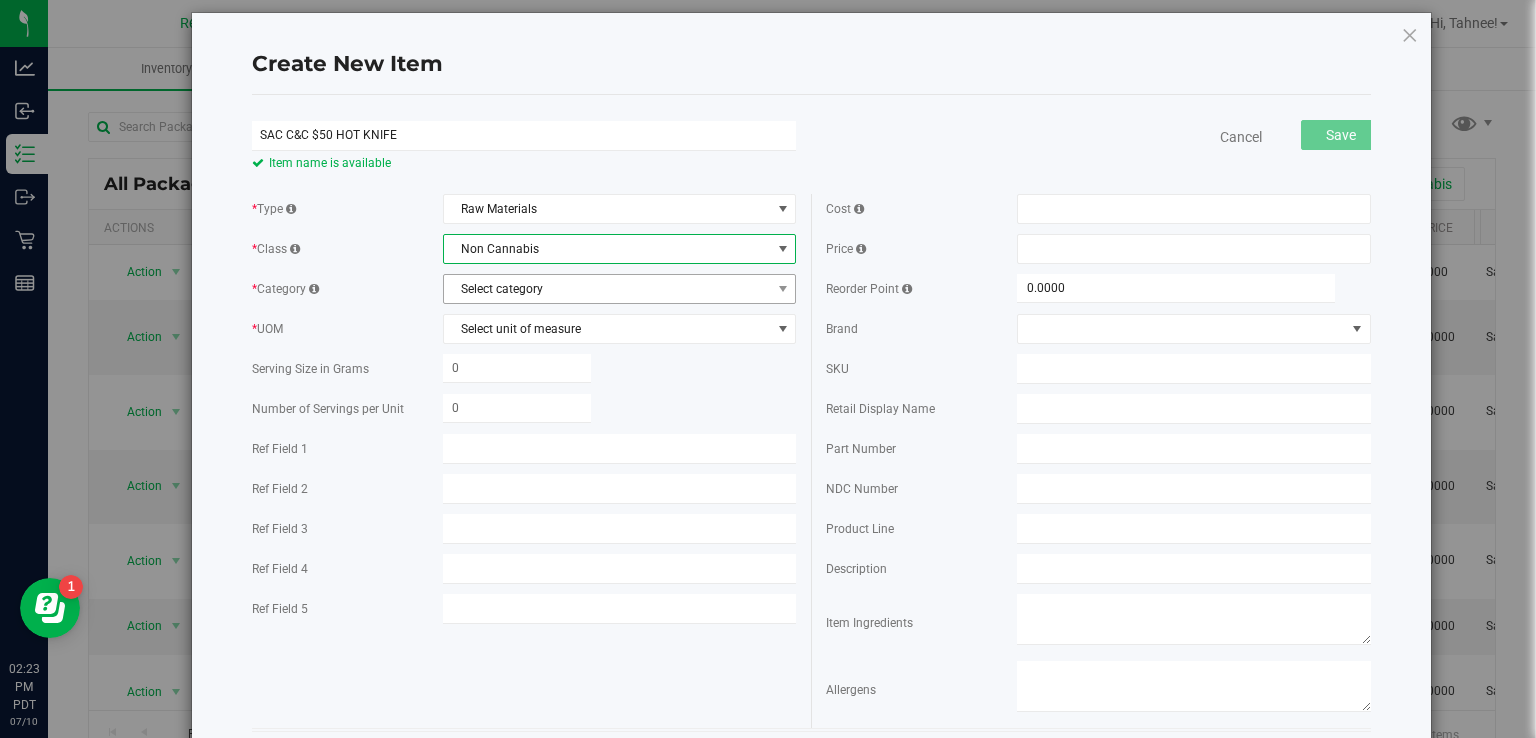 click on "Select category" at bounding box center (607, 289) 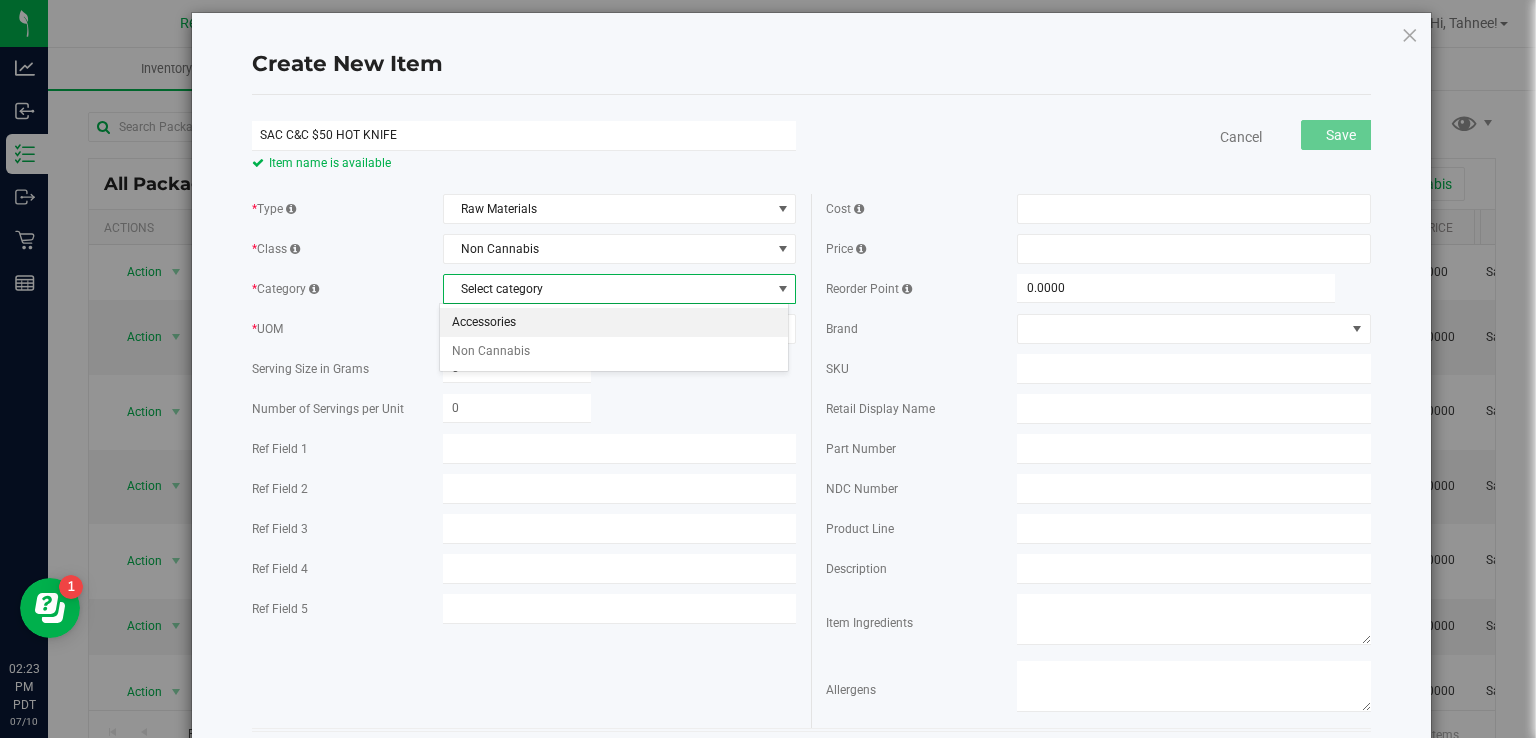 click on "Accessories" at bounding box center [614, 323] 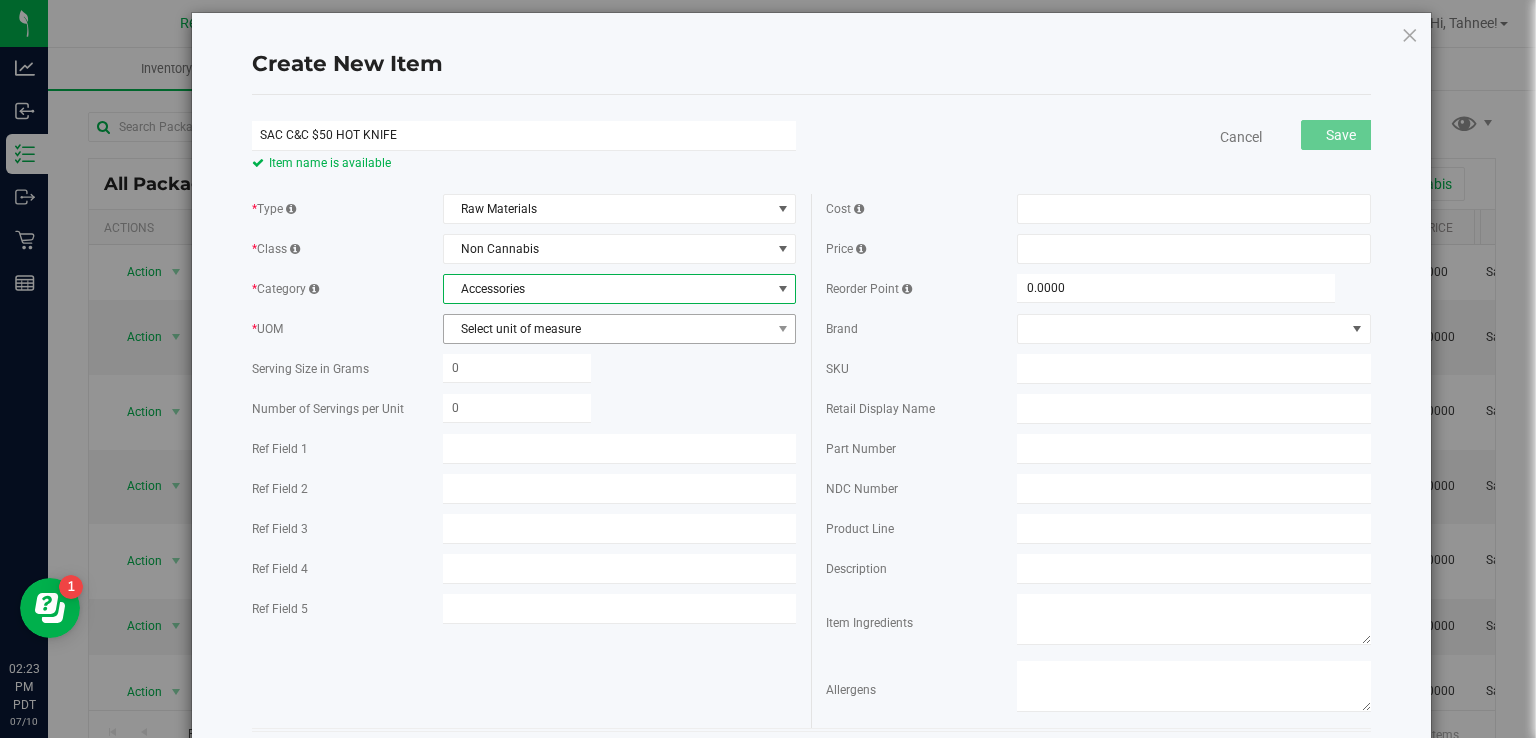 click on "Select unit of measure" at bounding box center [607, 329] 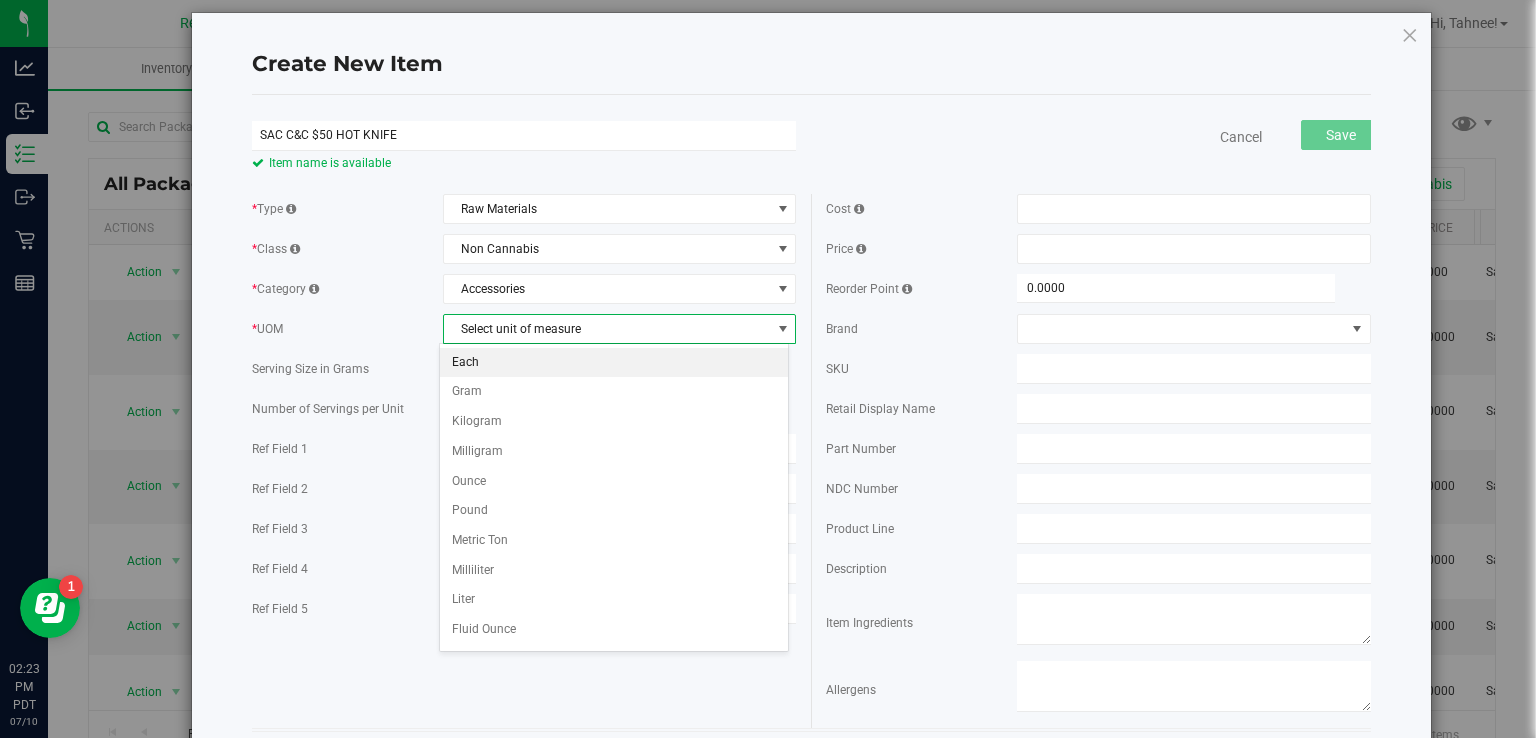 click on "Each" at bounding box center [614, 363] 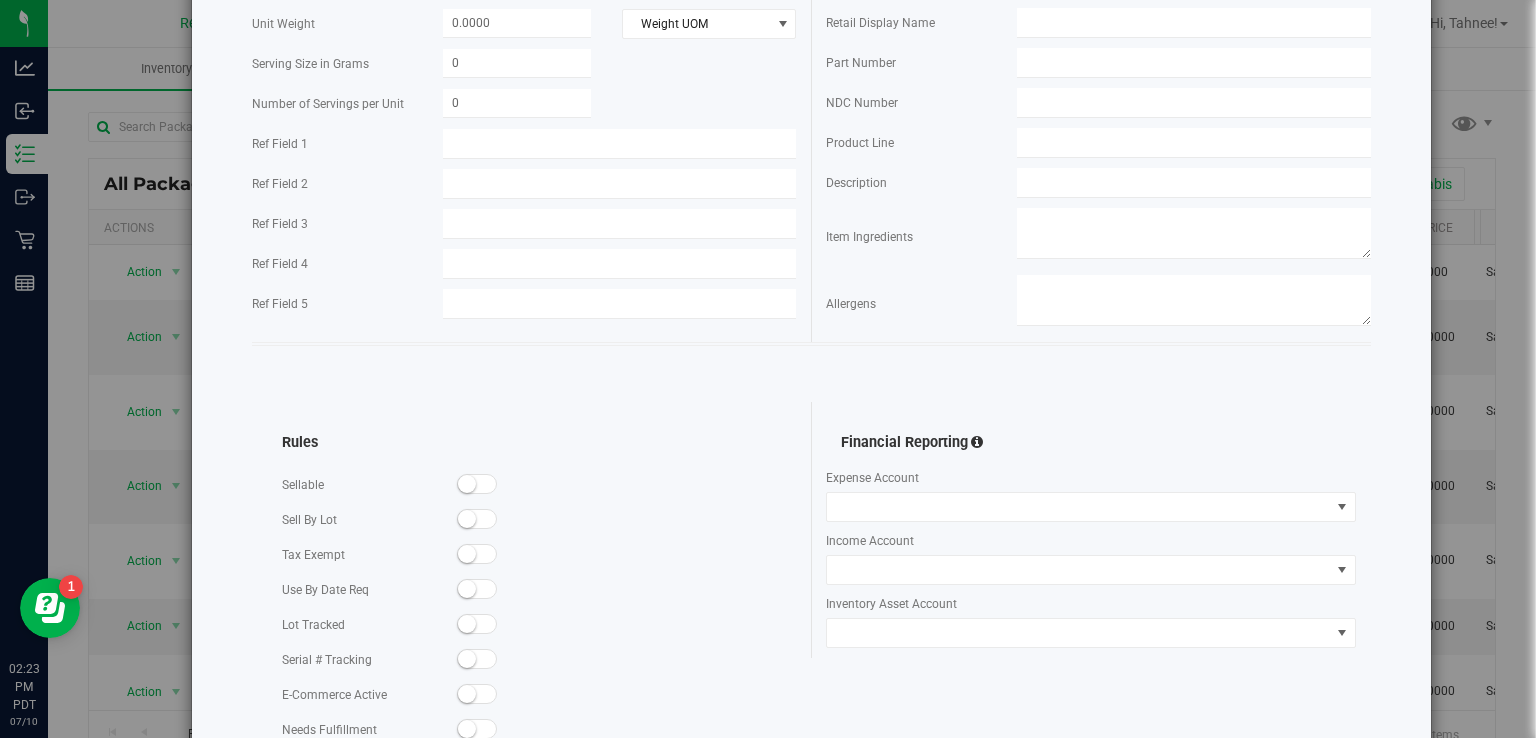 scroll, scrollTop: 413, scrollLeft: 0, axis: vertical 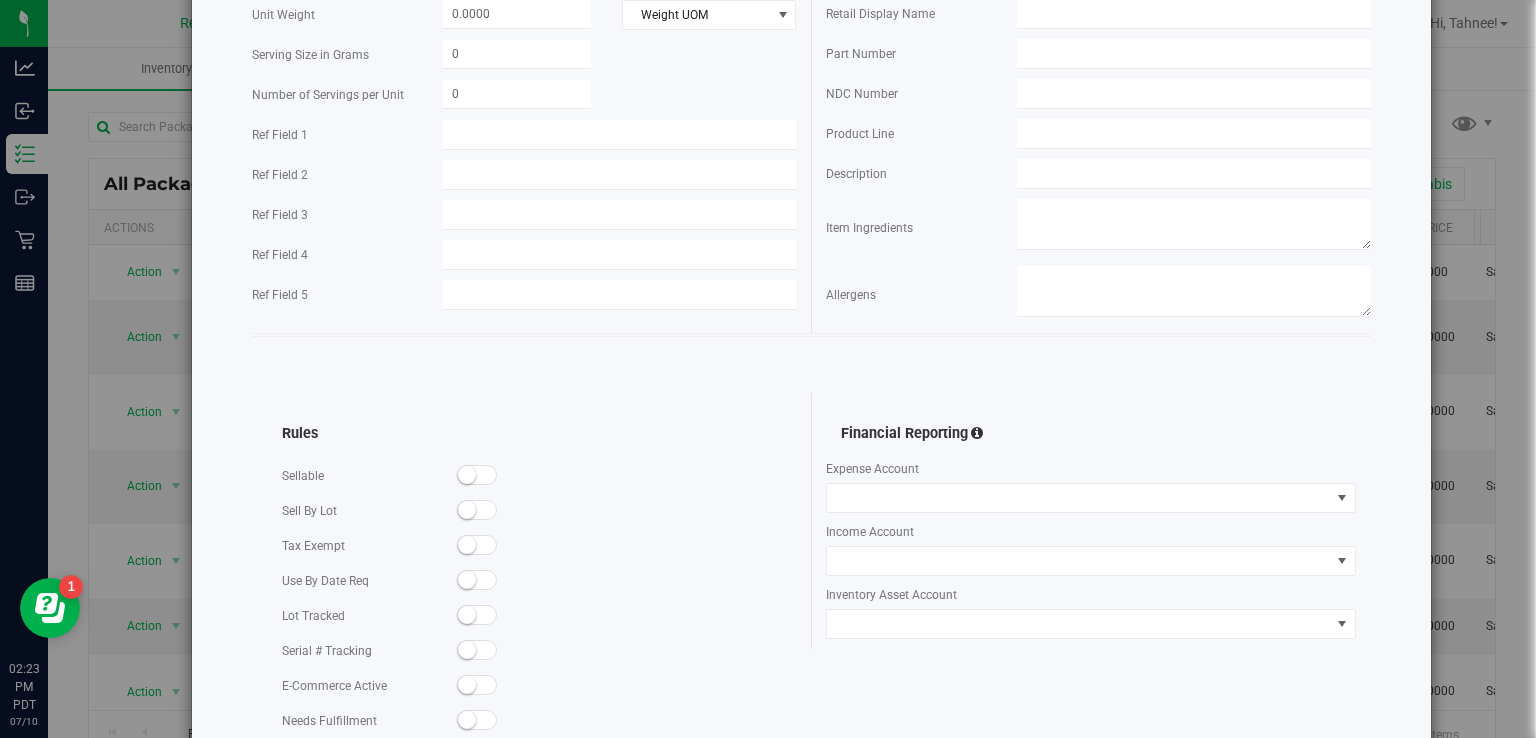 click at bounding box center (477, 475) 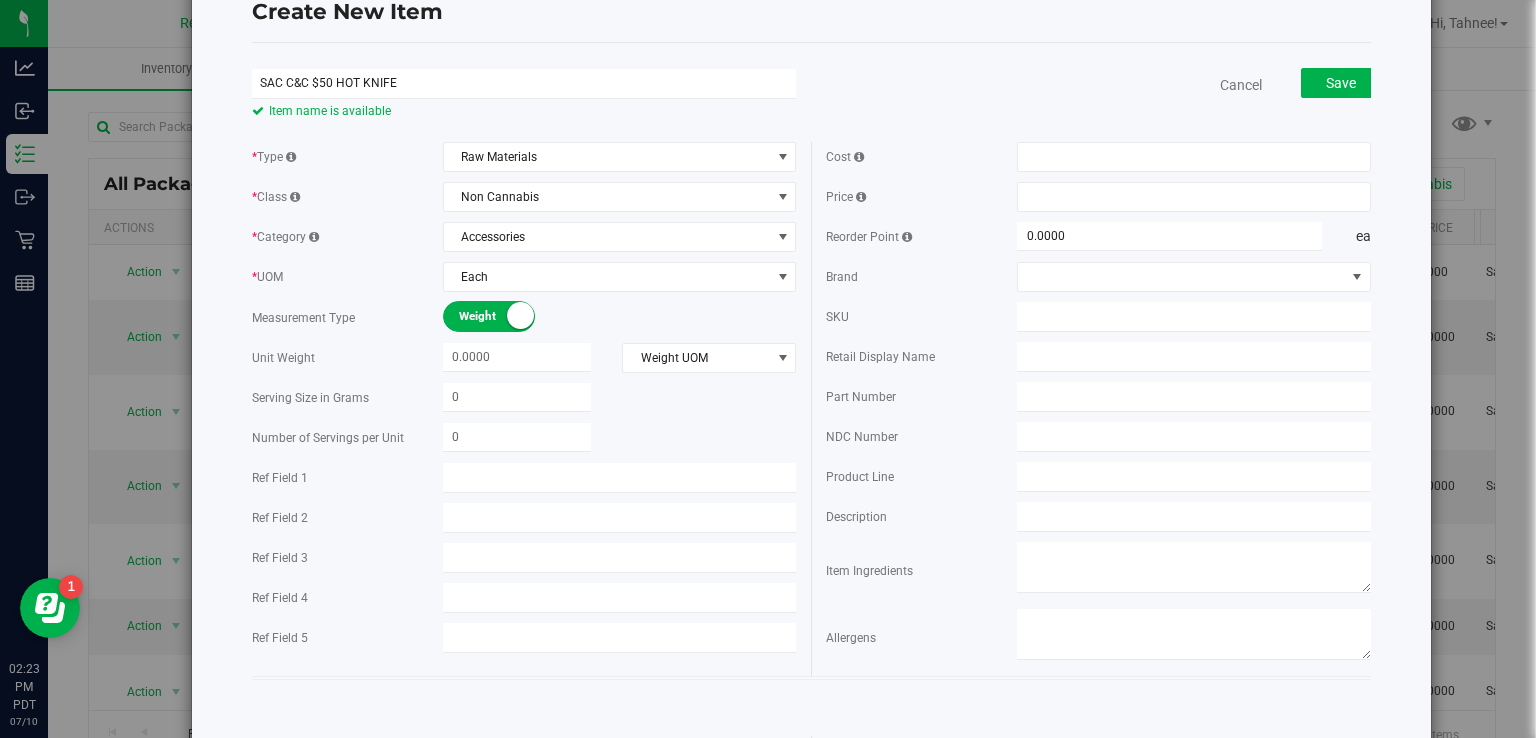 scroll, scrollTop: 0, scrollLeft: 0, axis: both 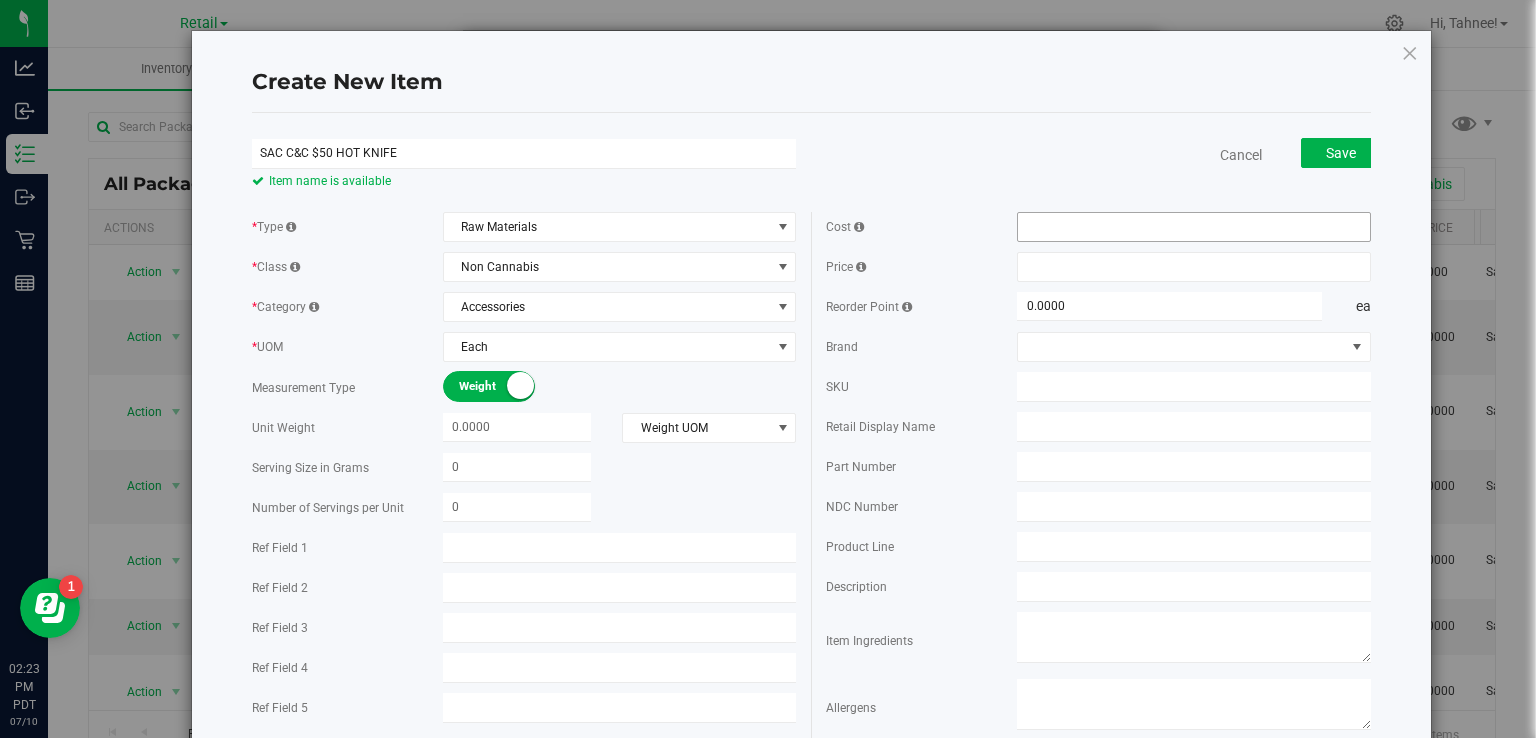click at bounding box center [1194, 227] 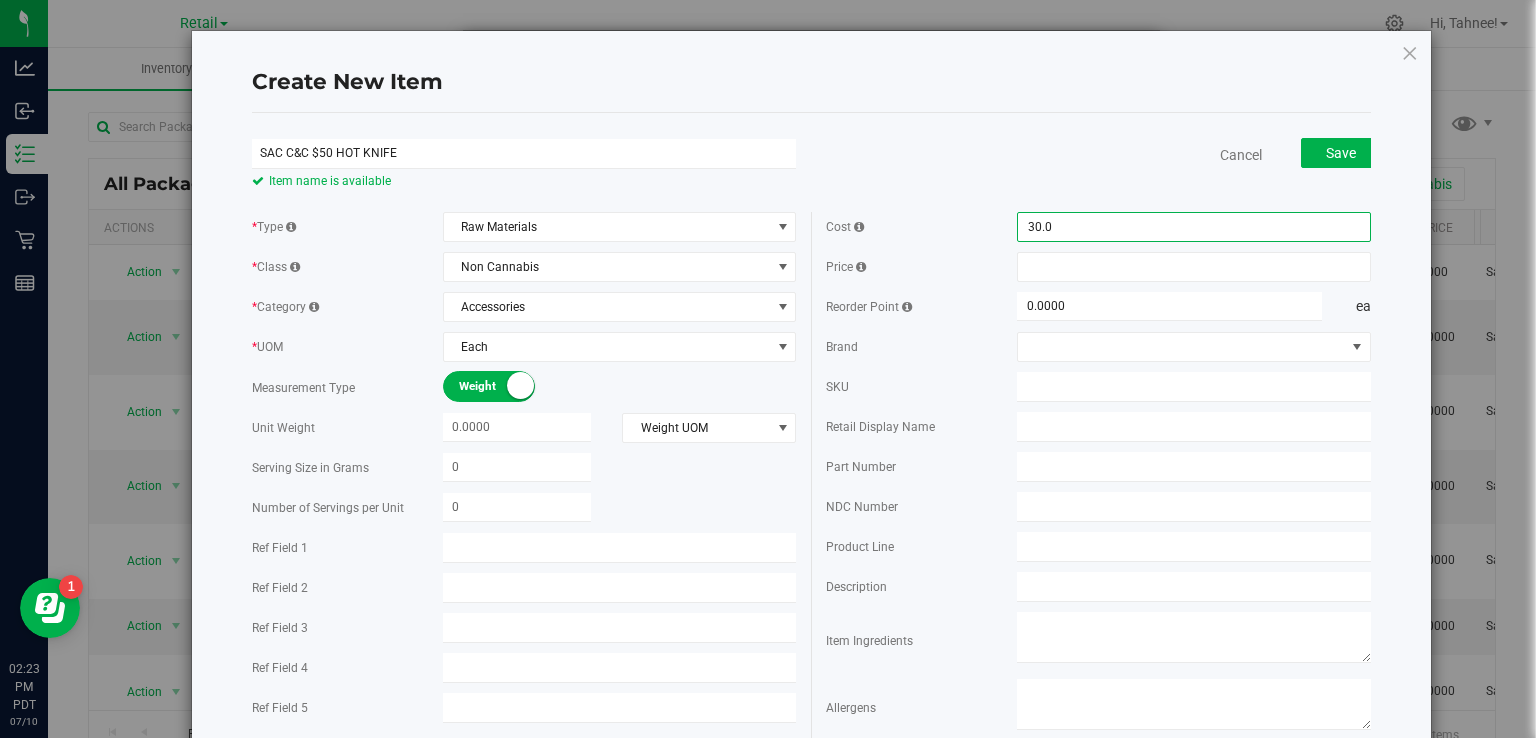 type on "30.00" 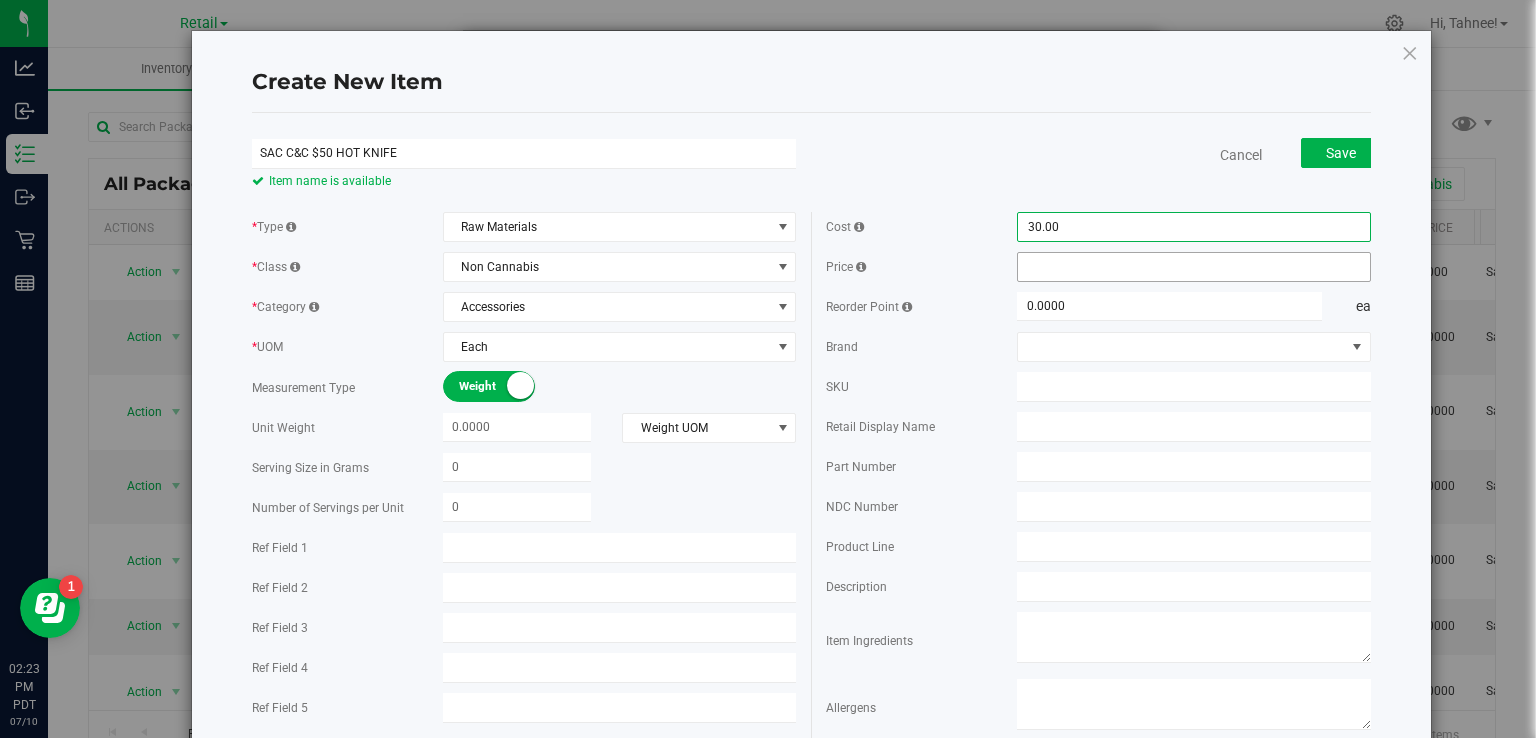 click at bounding box center (1194, 267) 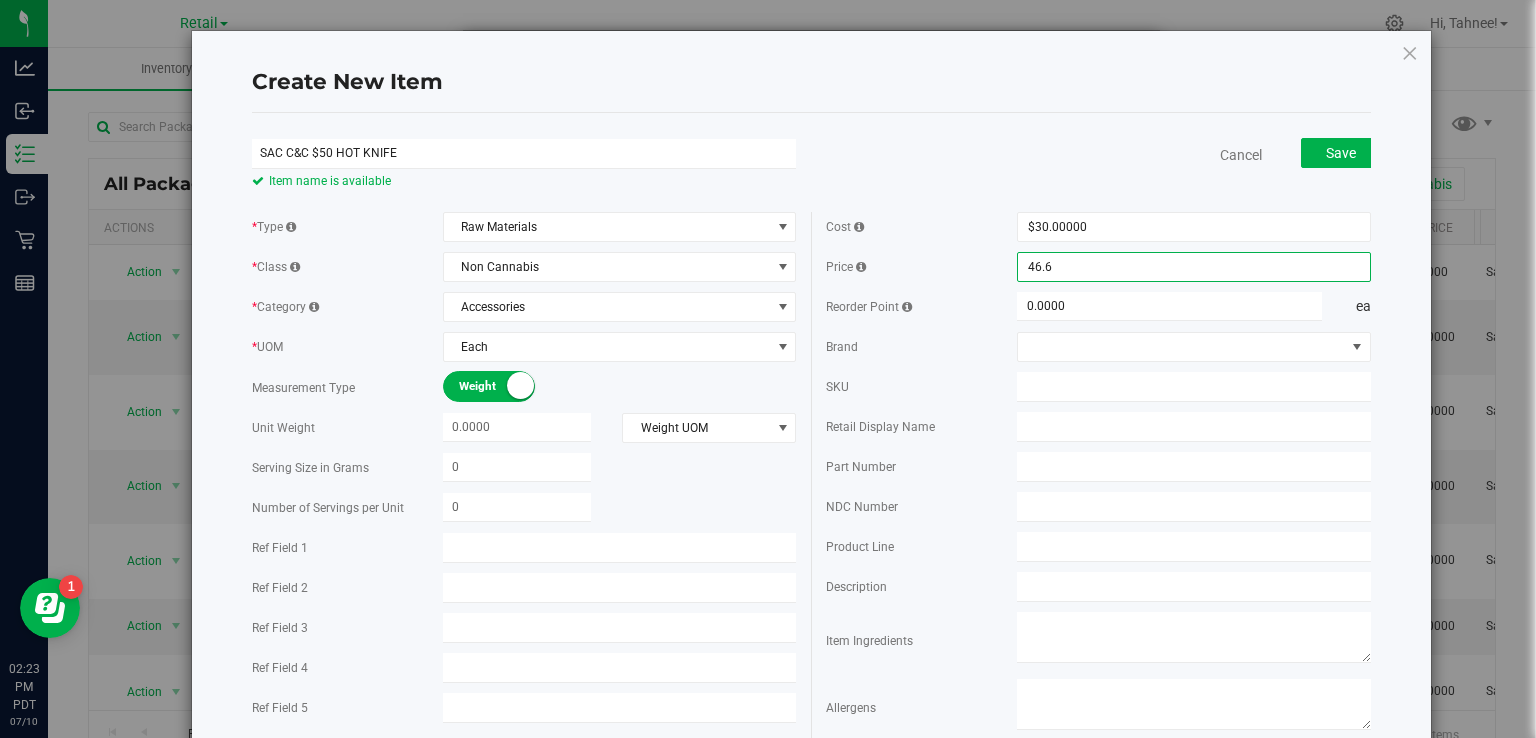type on "46.62" 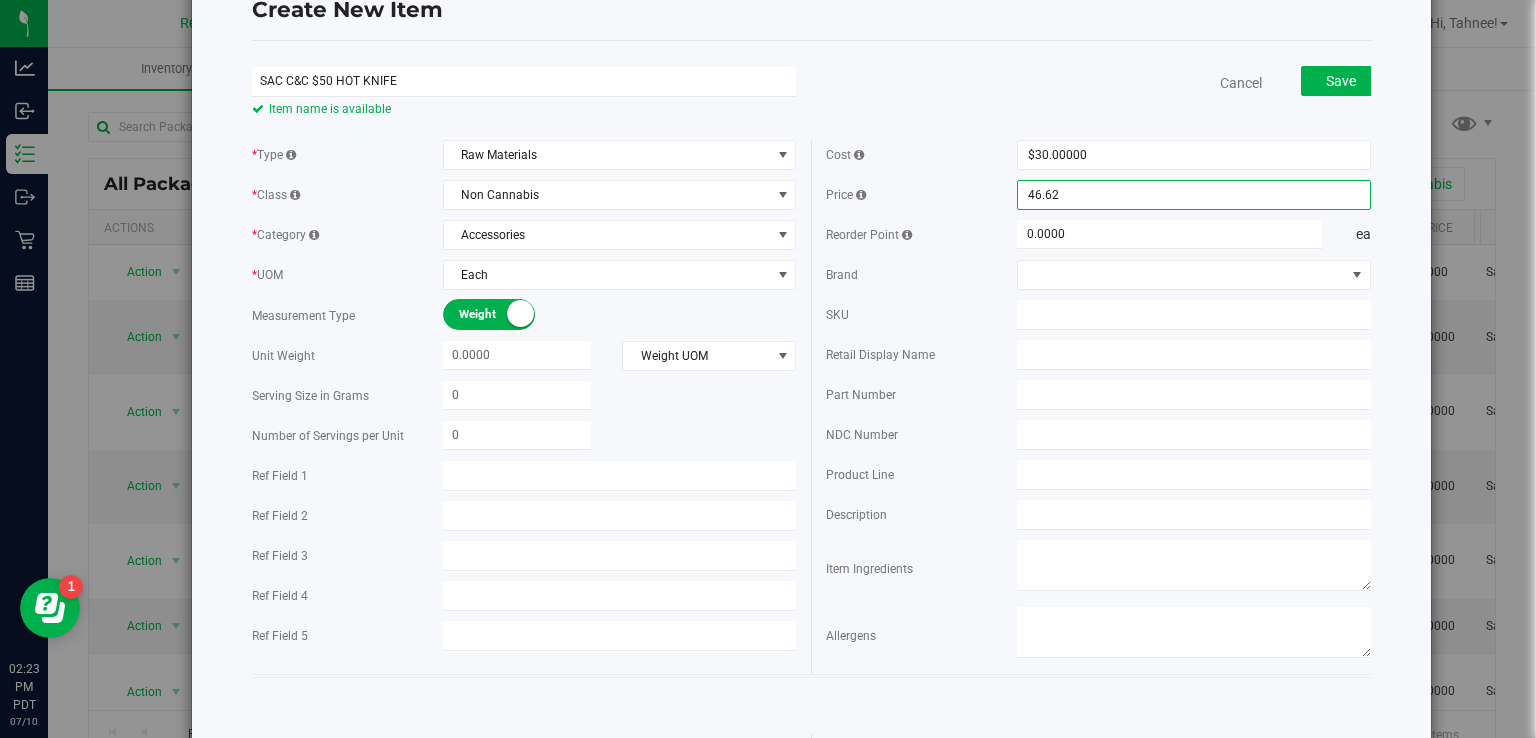 scroll, scrollTop: 0, scrollLeft: 0, axis: both 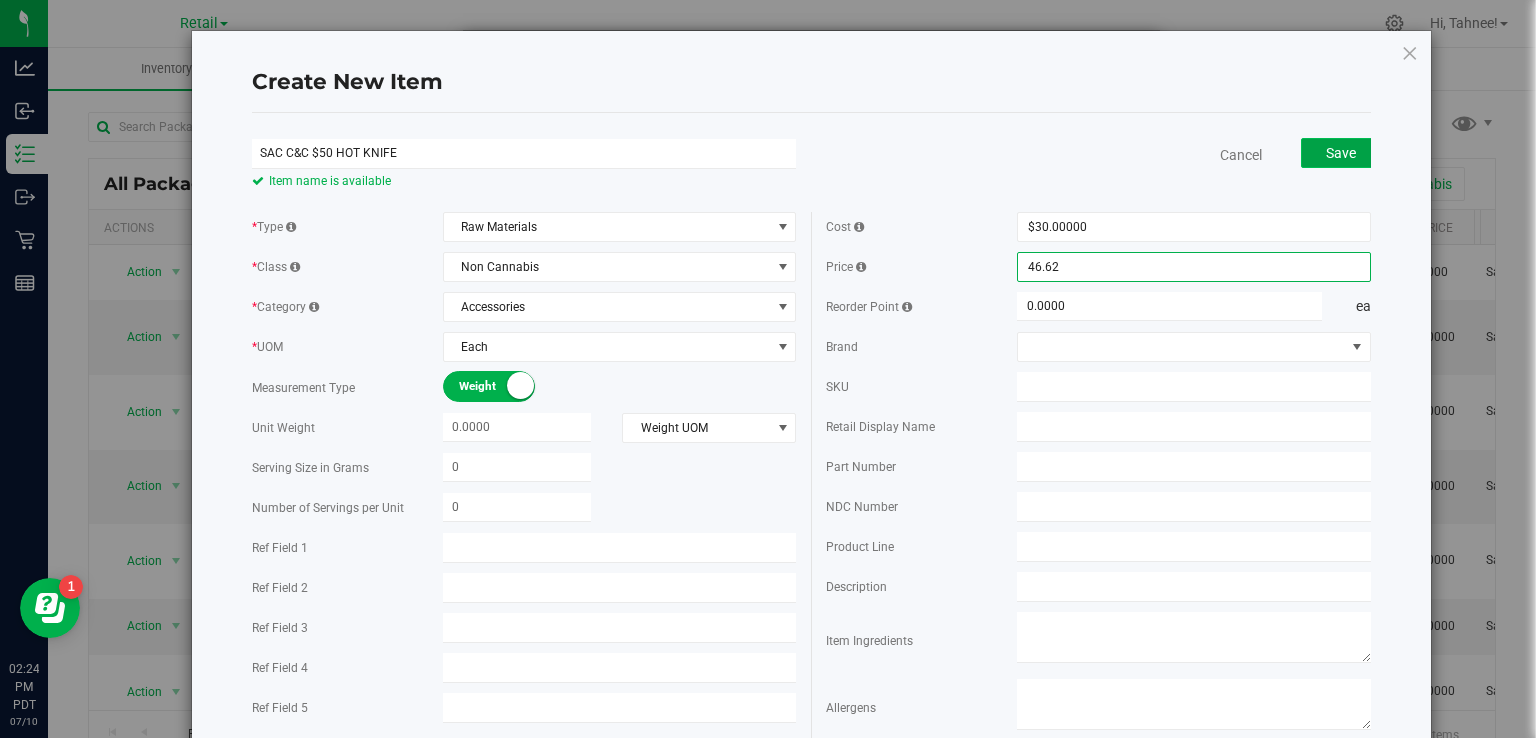 click on "Save" at bounding box center [1341, 153] 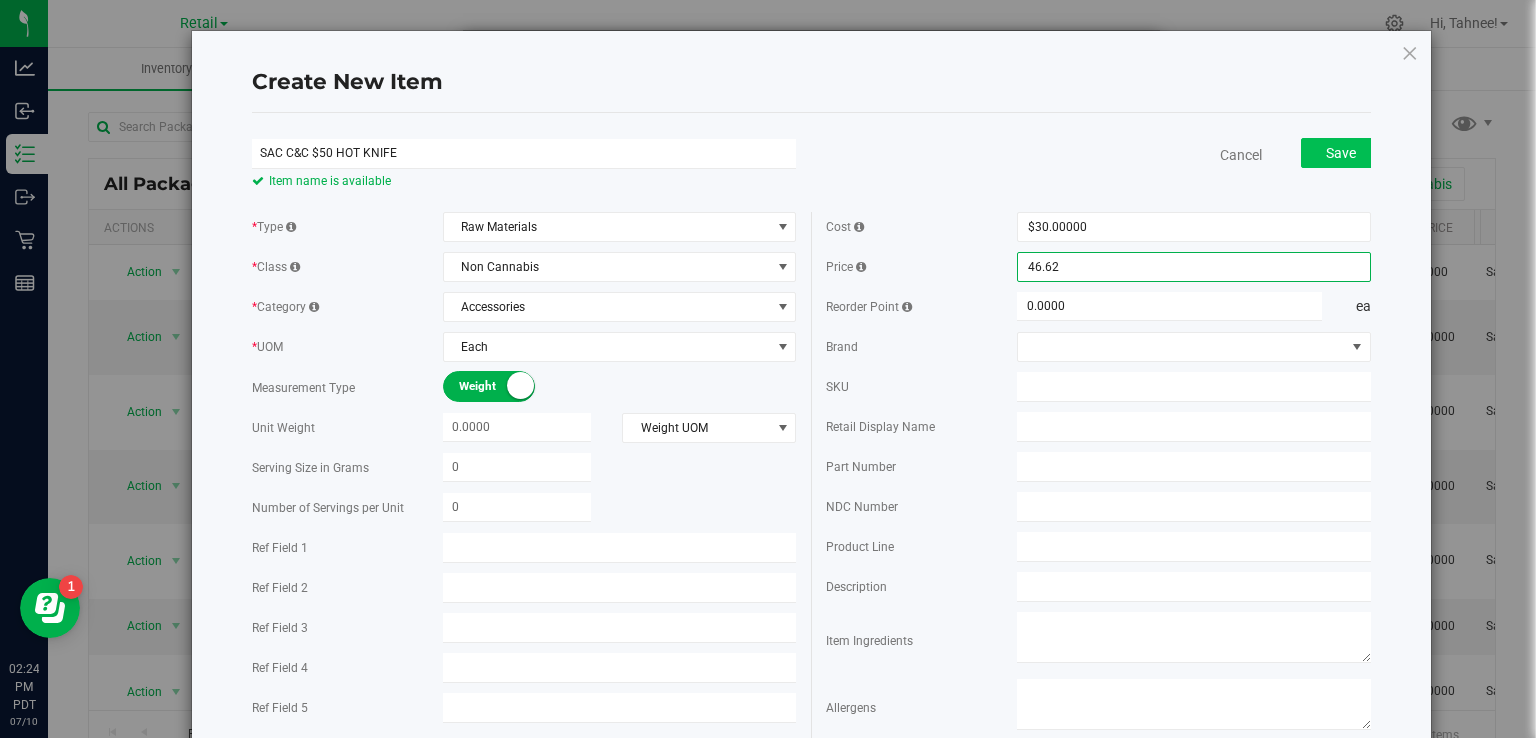 type on "$46.62000" 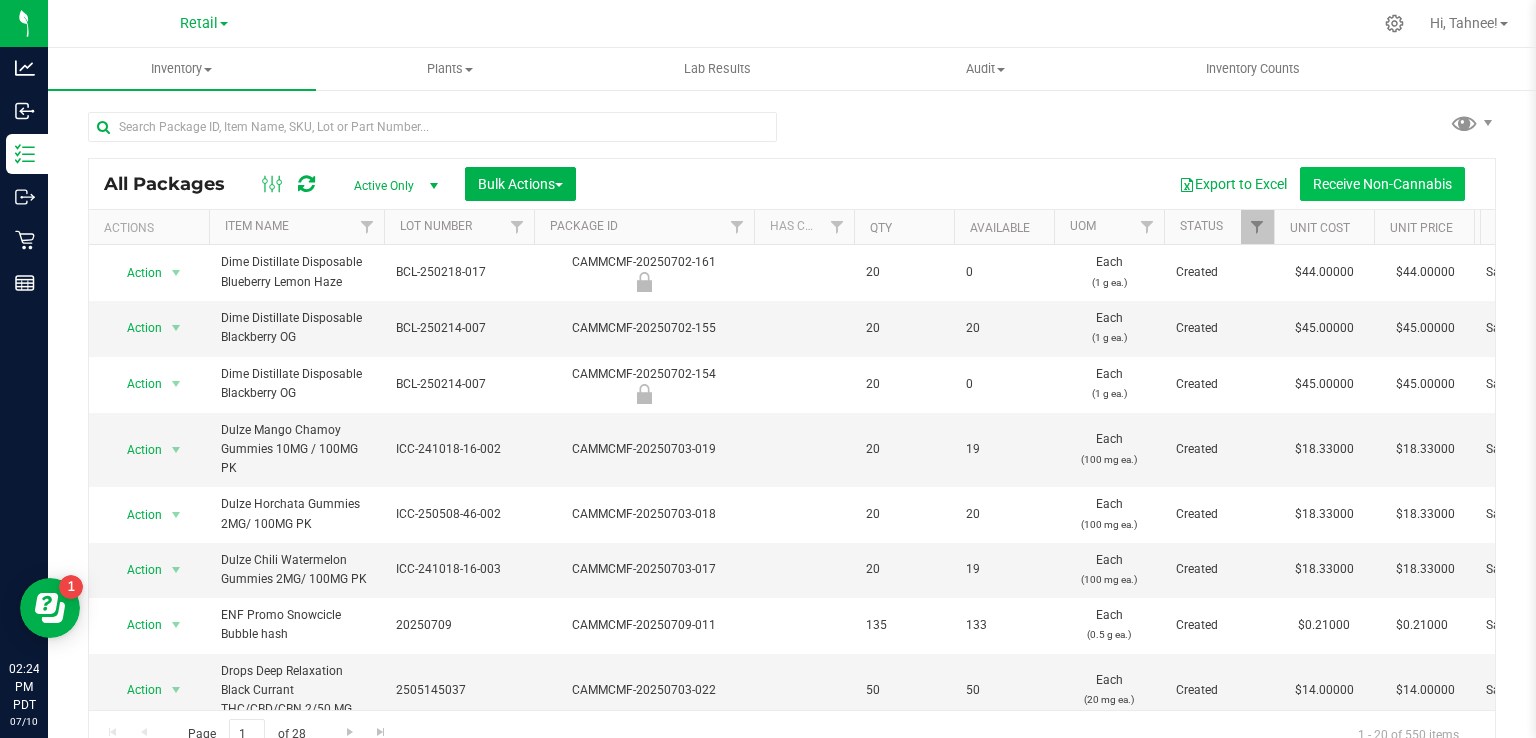 click on "Receive Non-Cannabis" at bounding box center (1382, 184) 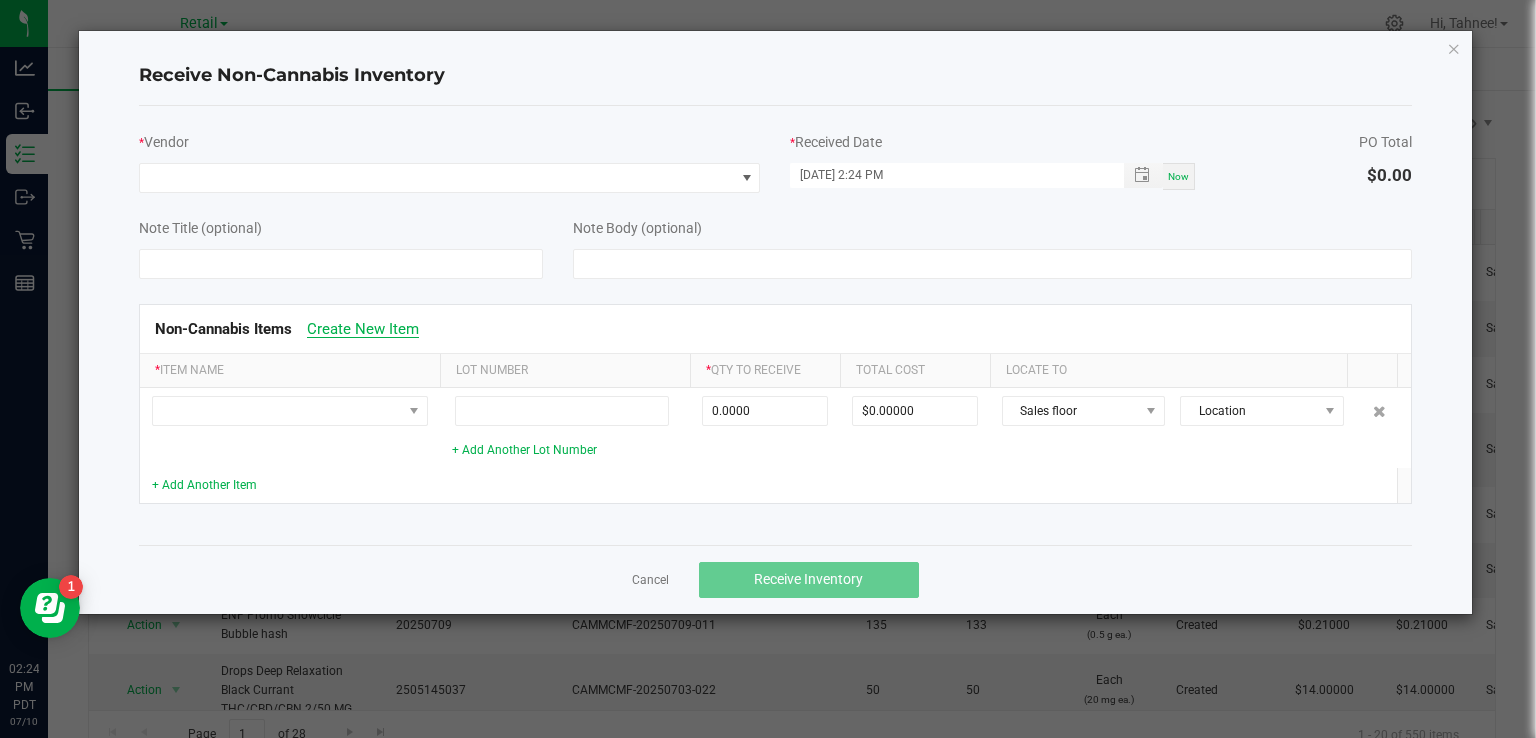 click on "Create New Item" 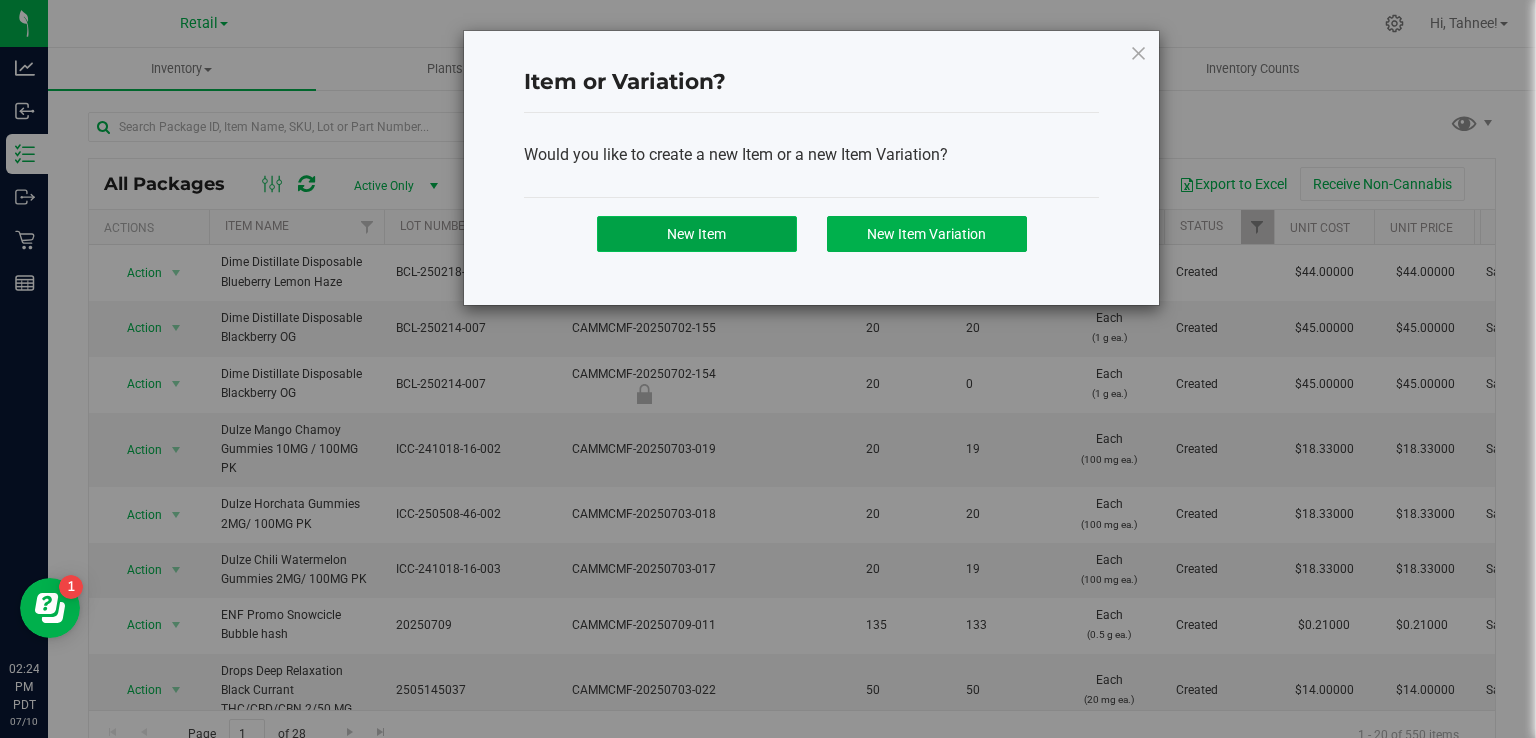 click on "New Item" at bounding box center (696, 234) 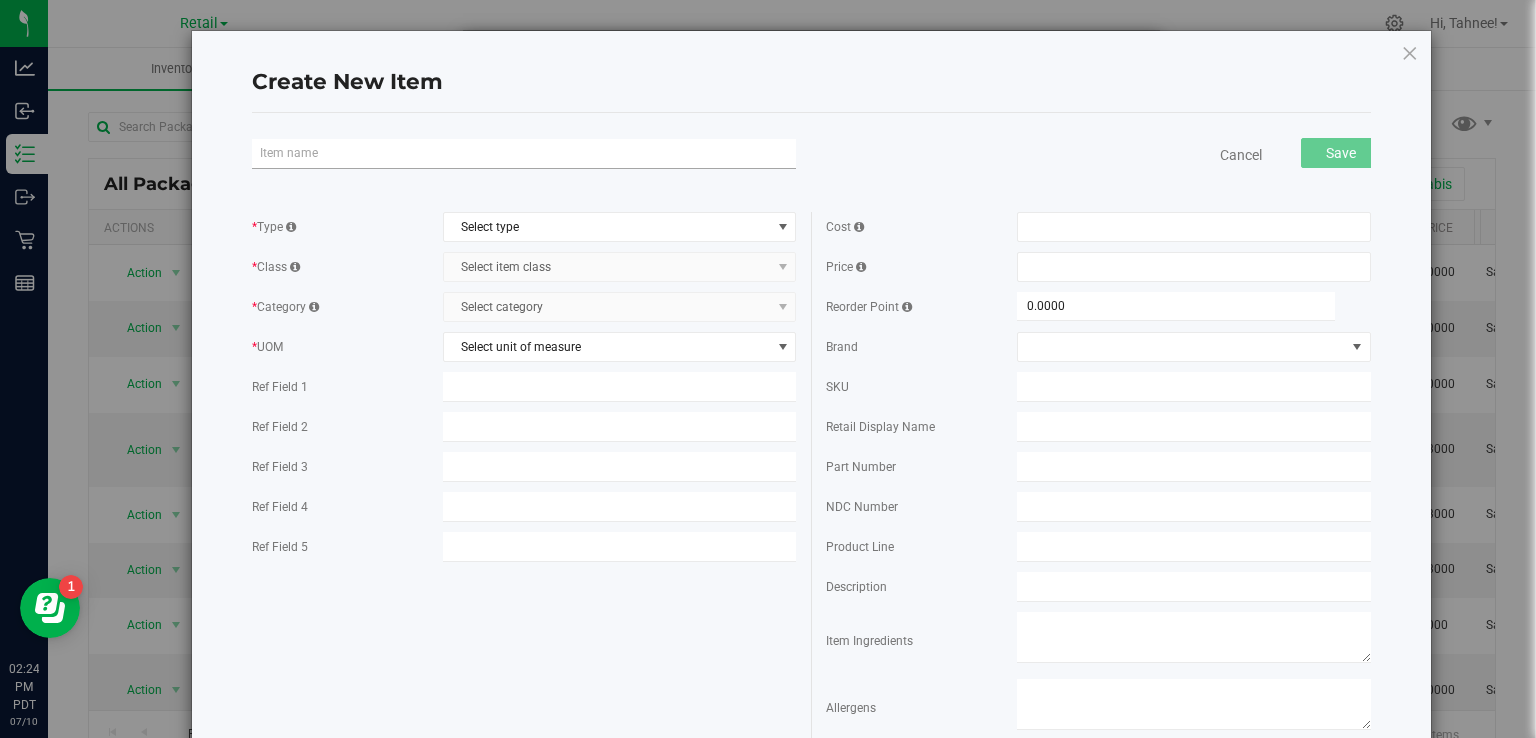 click at bounding box center (524, 154) 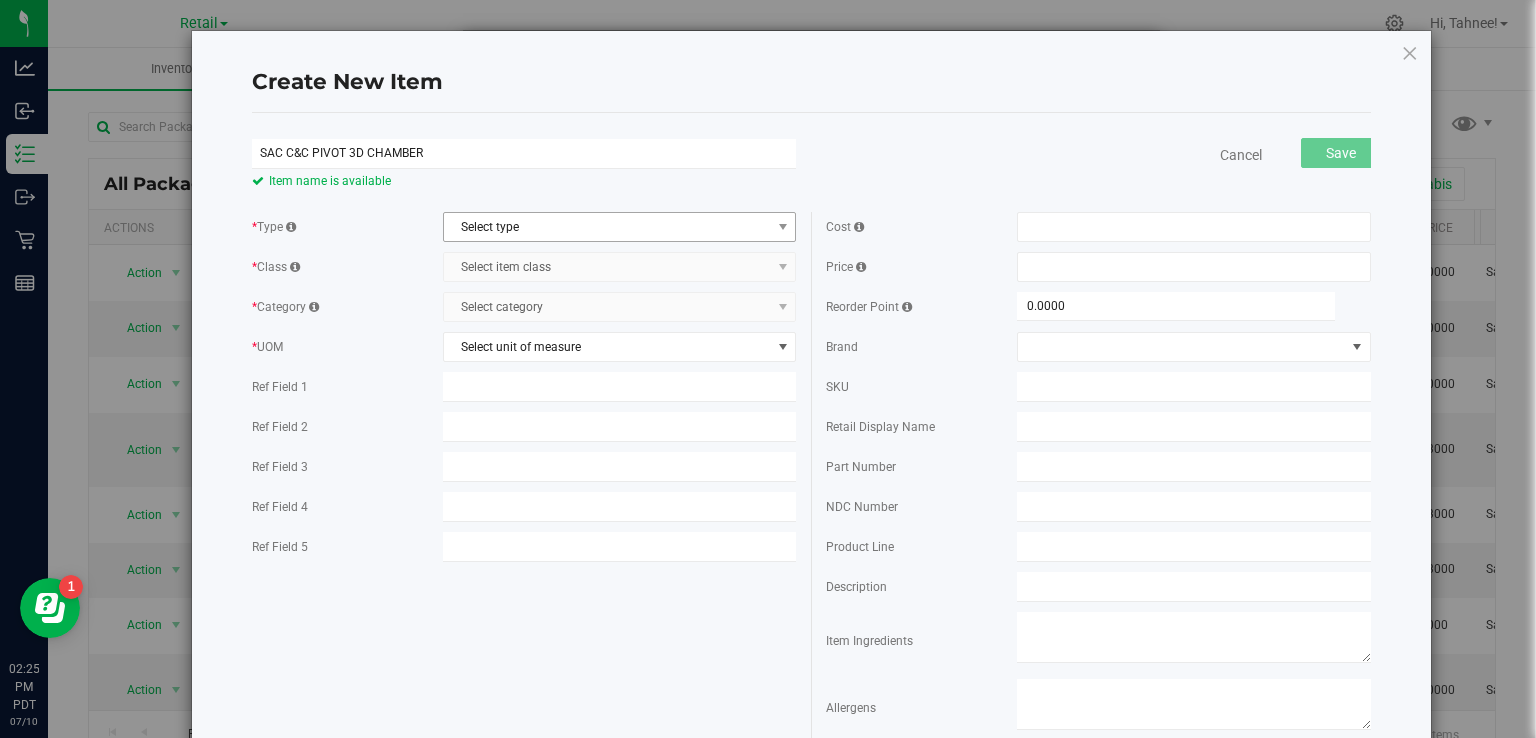 type on "SAC C&C PIVOT 3D CHAMBER" 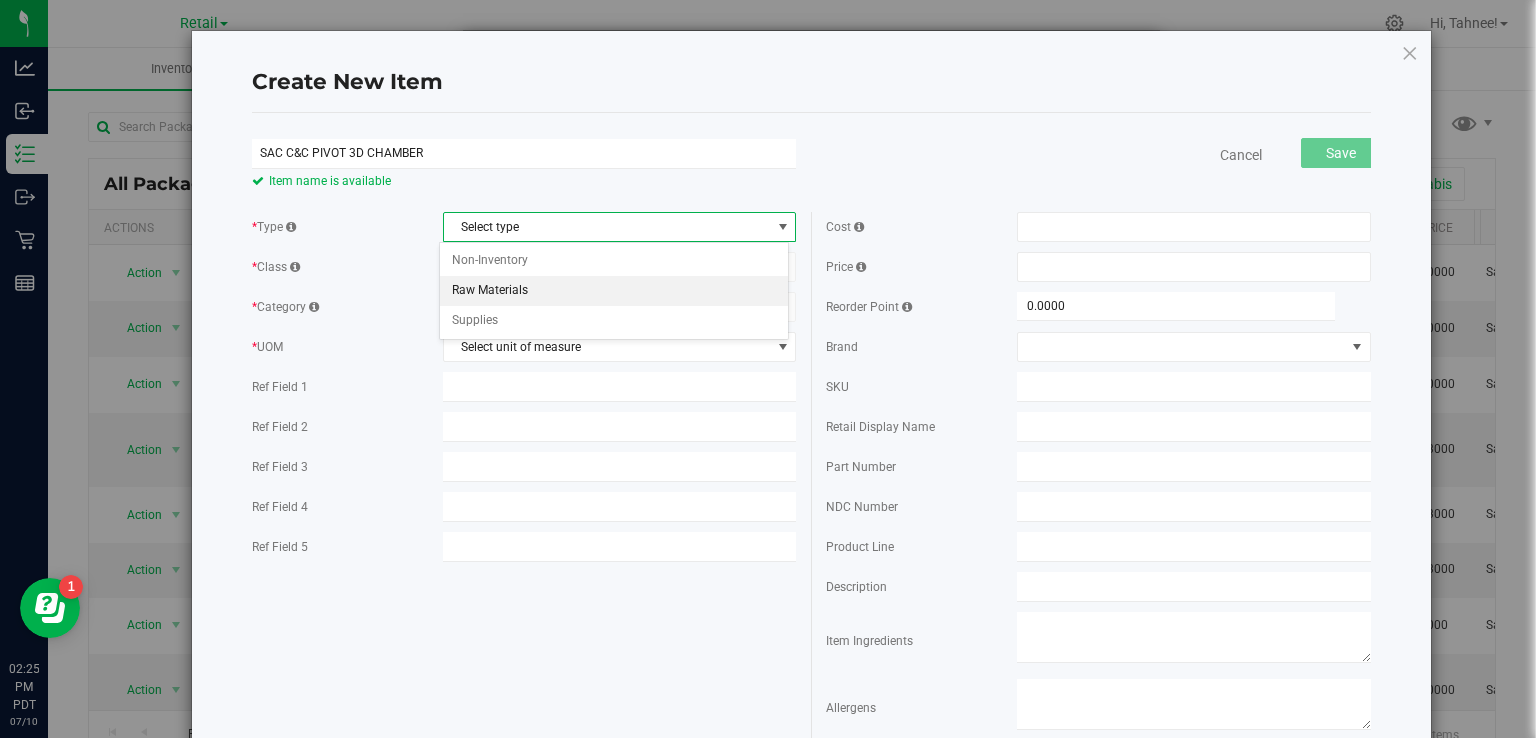 click on "Raw Materials" at bounding box center (614, 291) 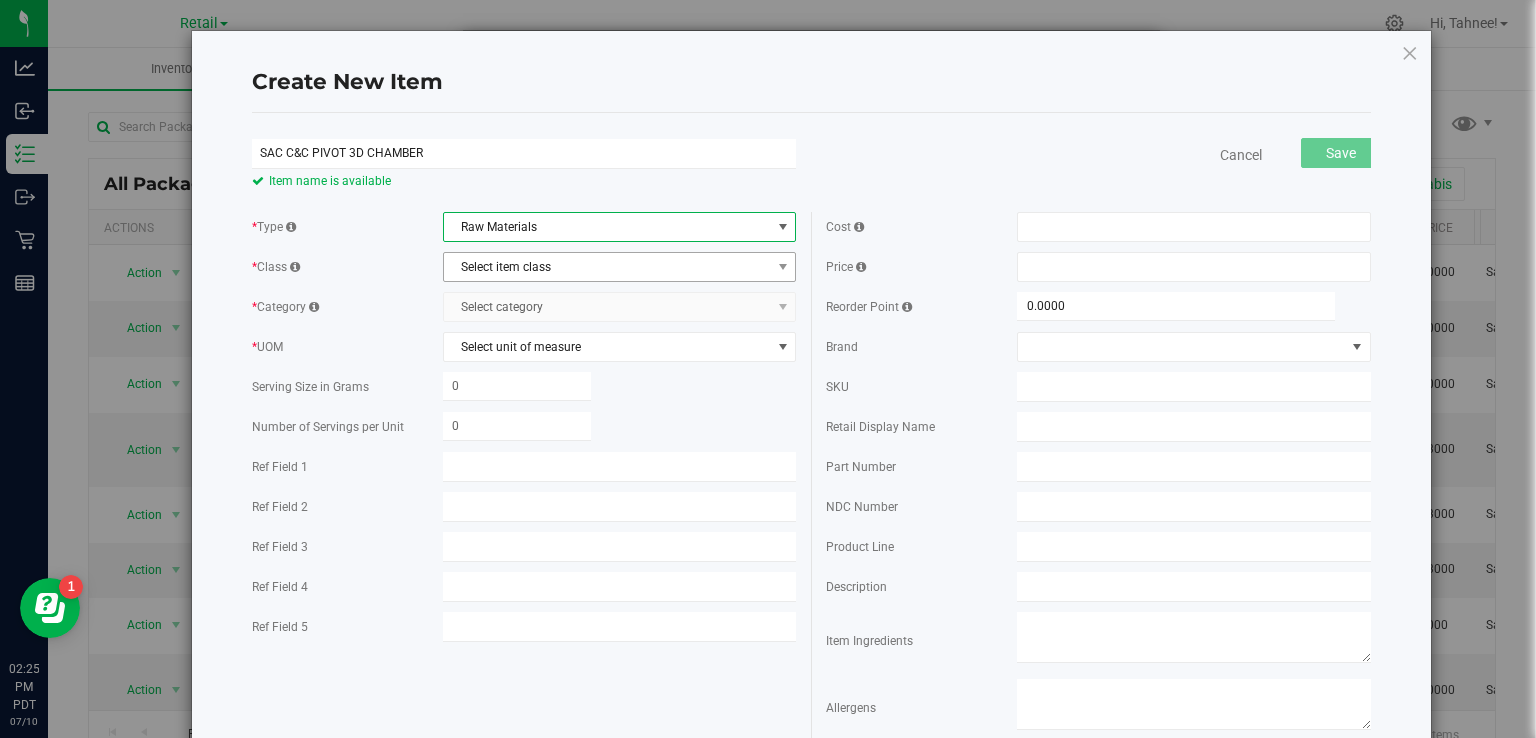 click on "Select item class" at bounding box center (607, 267) 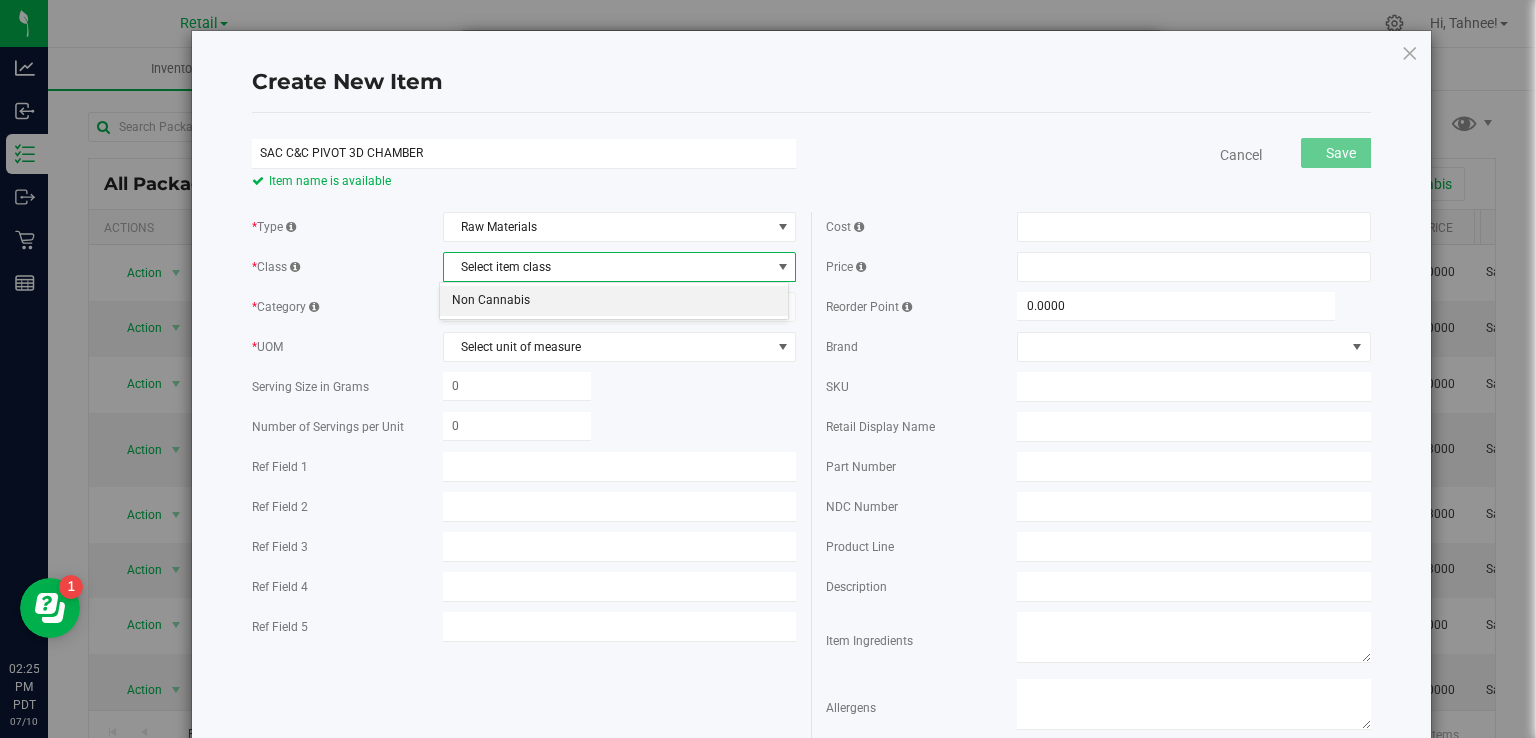click on "Non Cannabis" at bounding box center (614, 301) 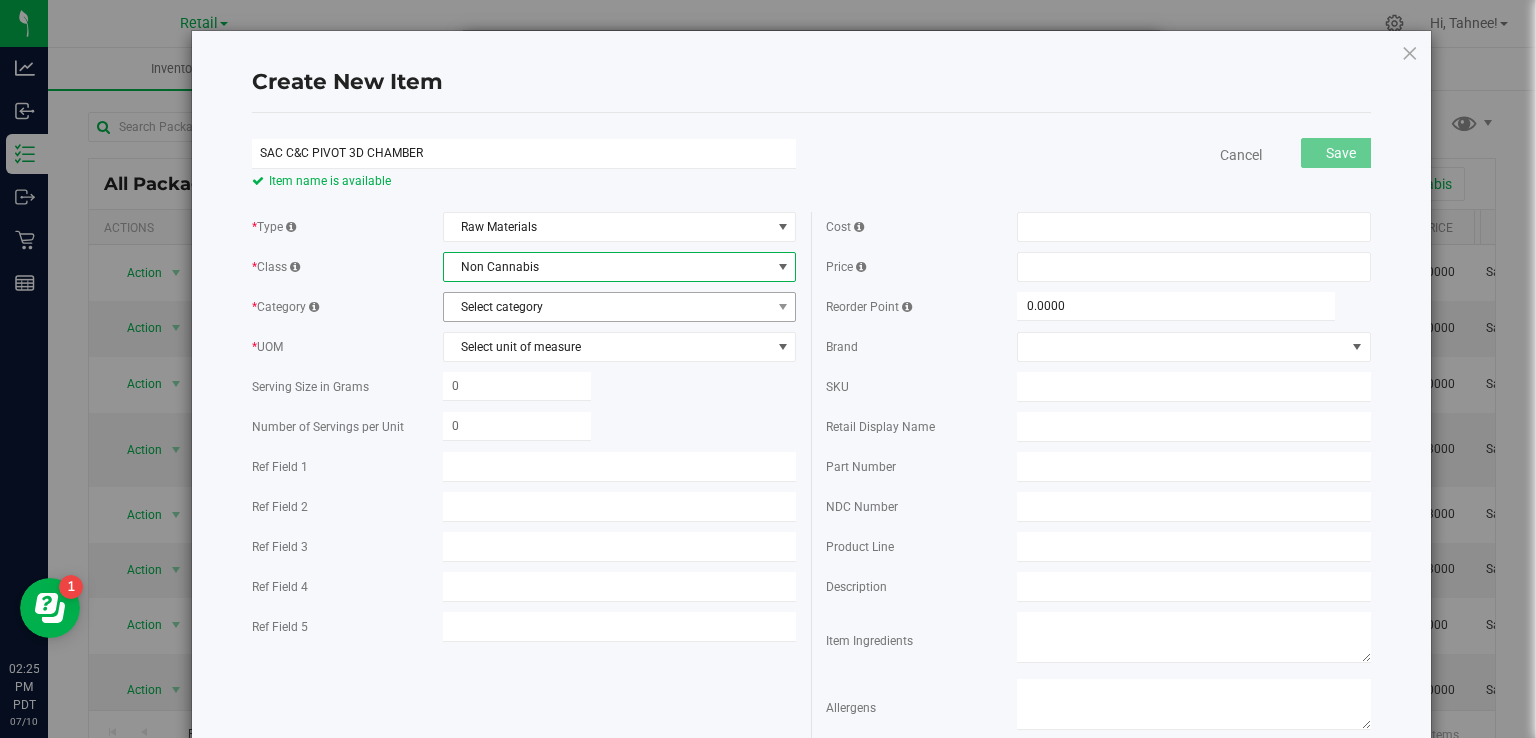 click on "Select category" at bounding box center [607, 307] 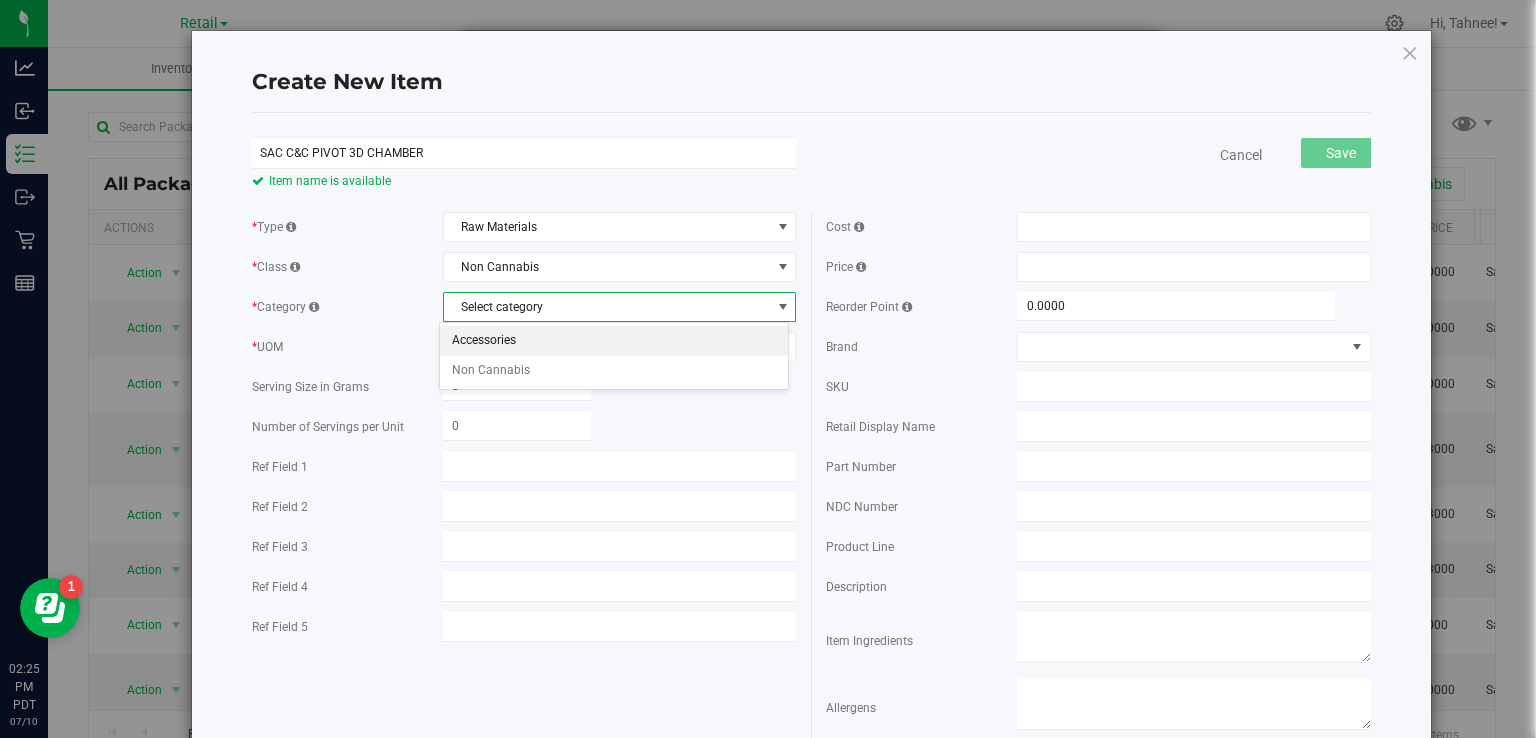 click on "Accessories" at bounding box center (614, 341) 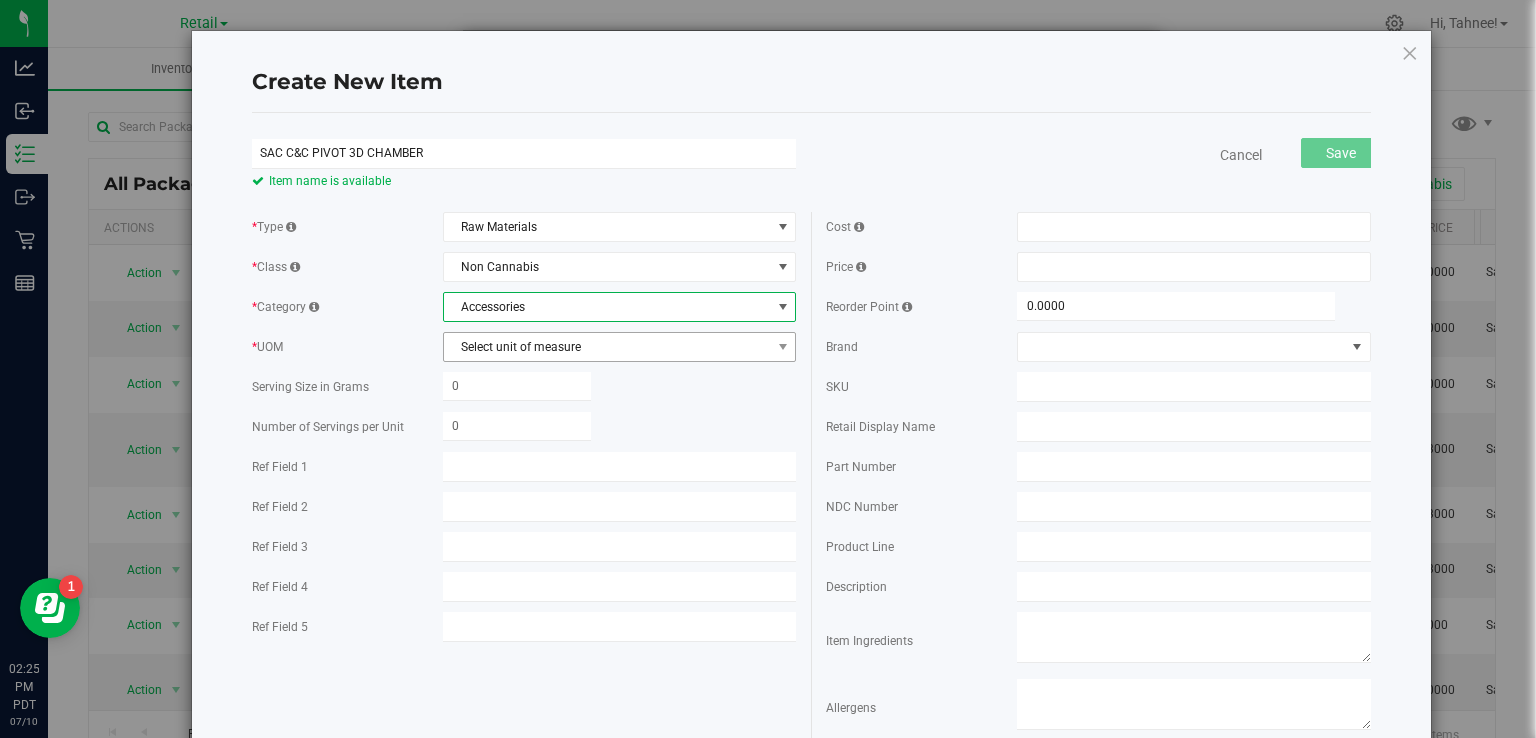 click on "Select unit of measure" at bounding box center (607, 347) 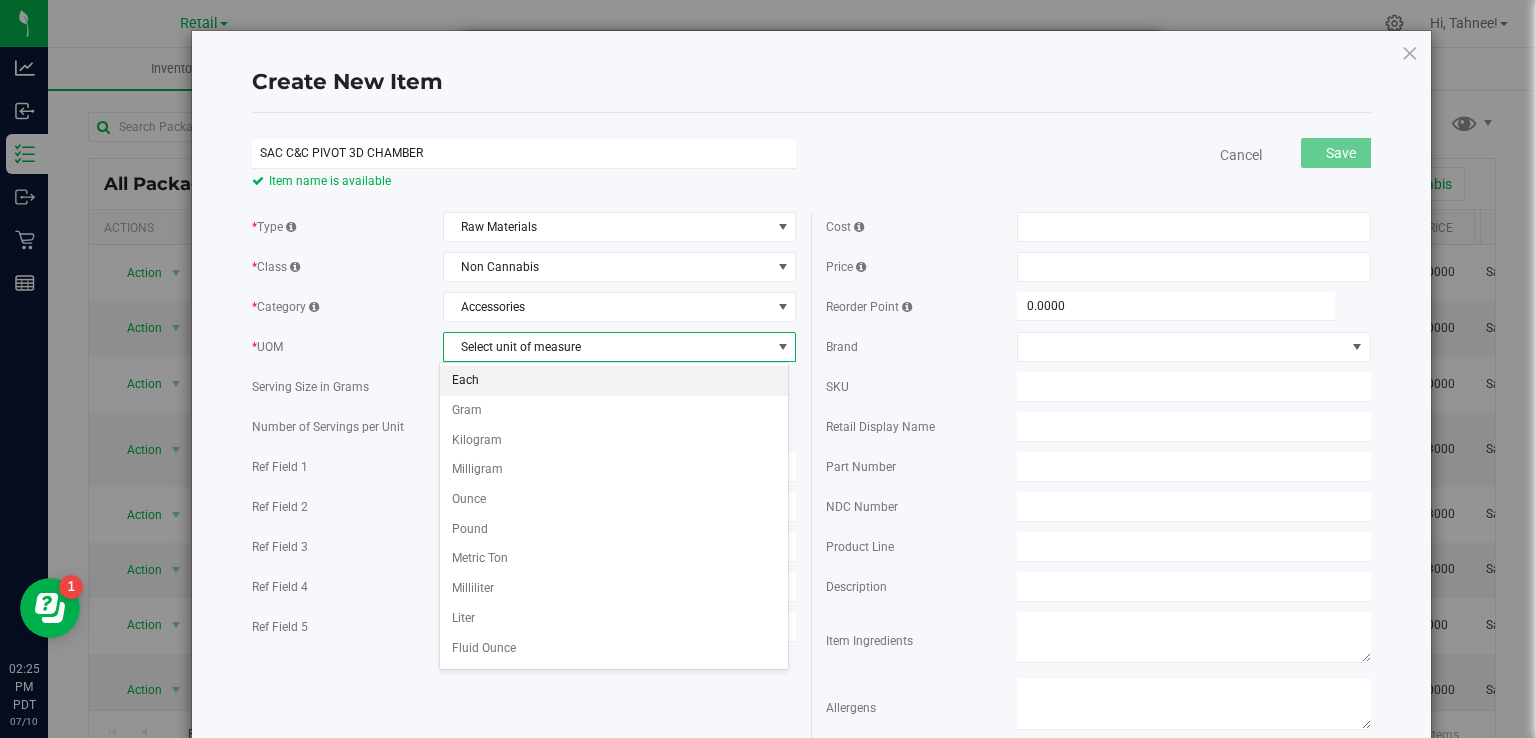 click on "Each" at bounding box center [614, 381] 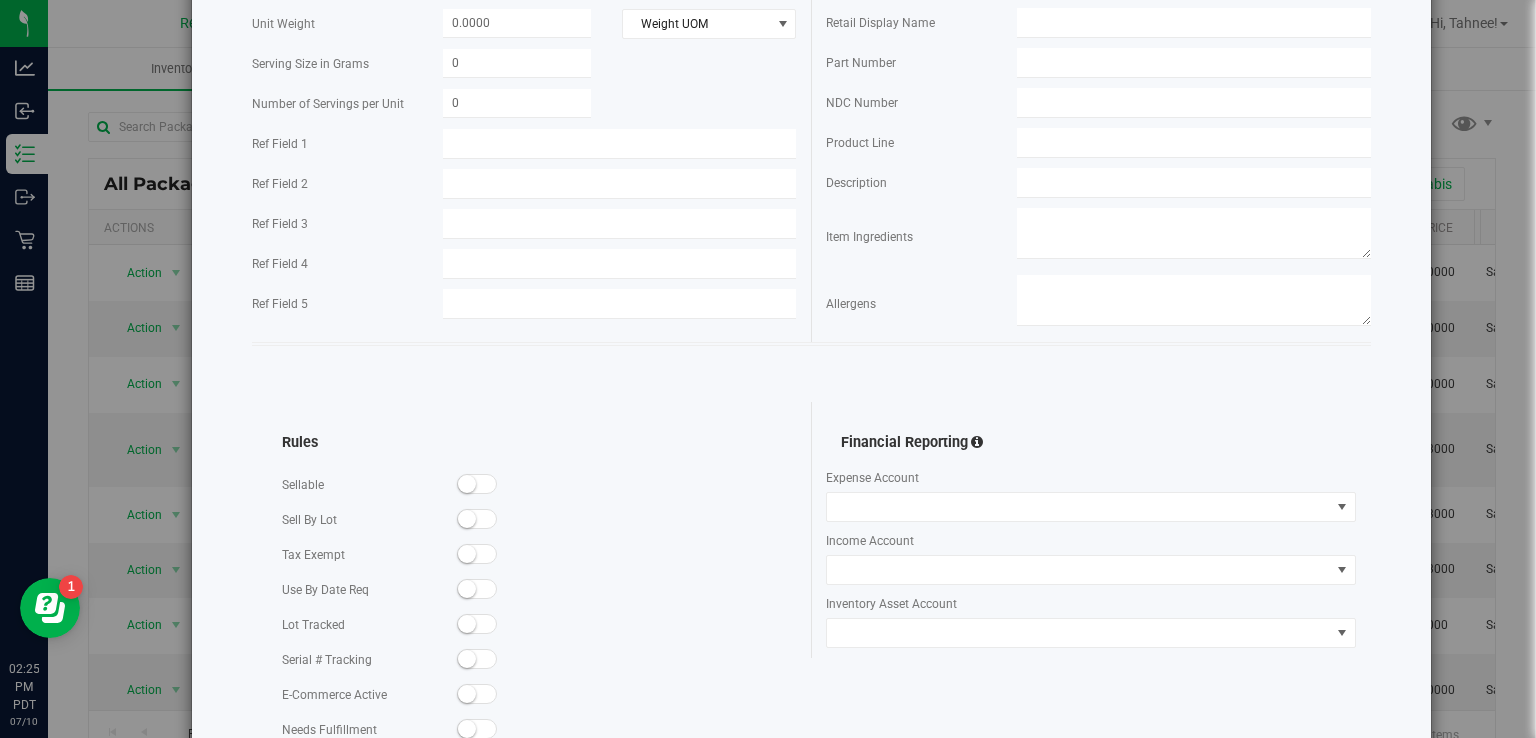 scroll, scrollTop: 437, scrollLeft: 0, axis: vertical 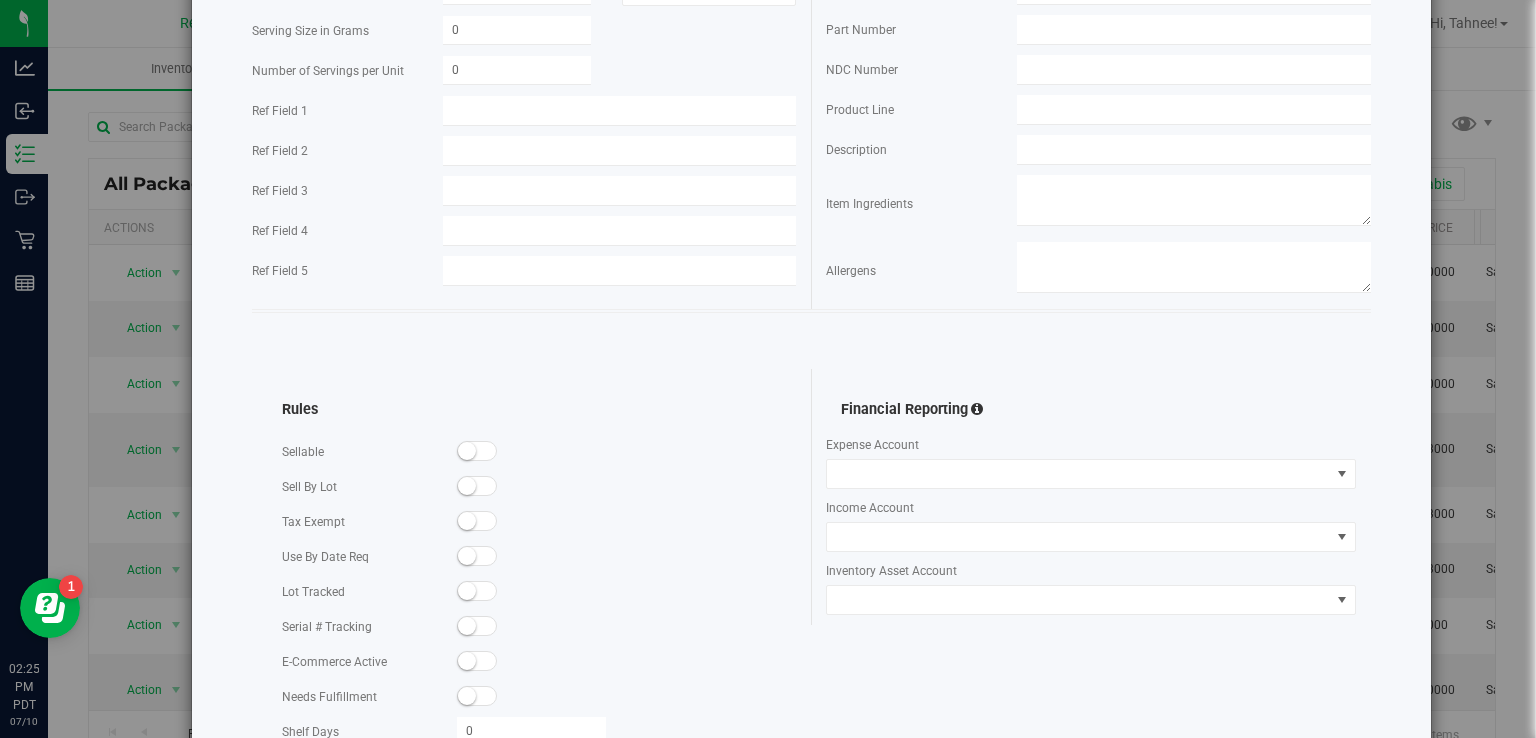 click at bounding box center [467, 451] 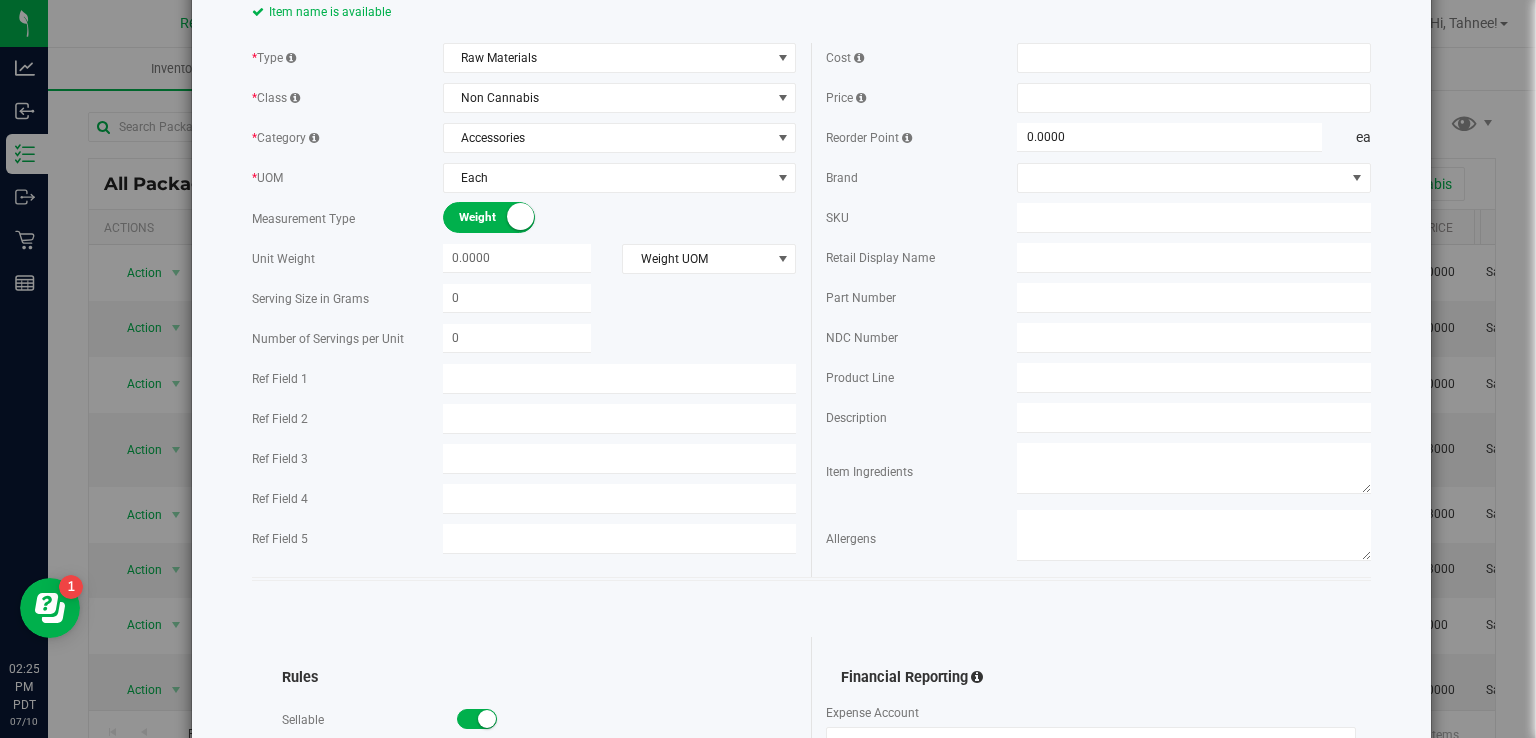 scroll, scrollTop: 149, scrollLeft: 0, axis: vertical 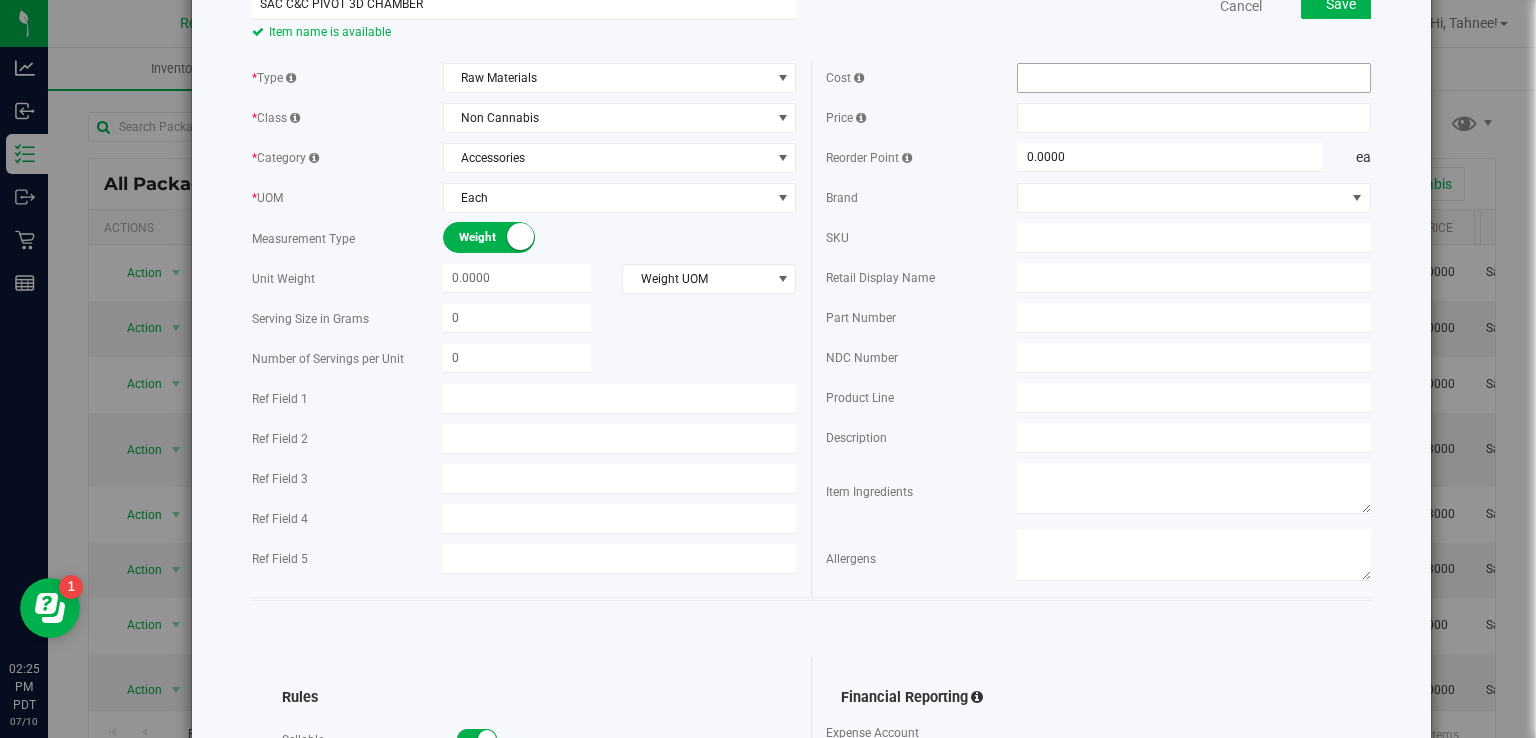 click at bounding box center (1194, 78) 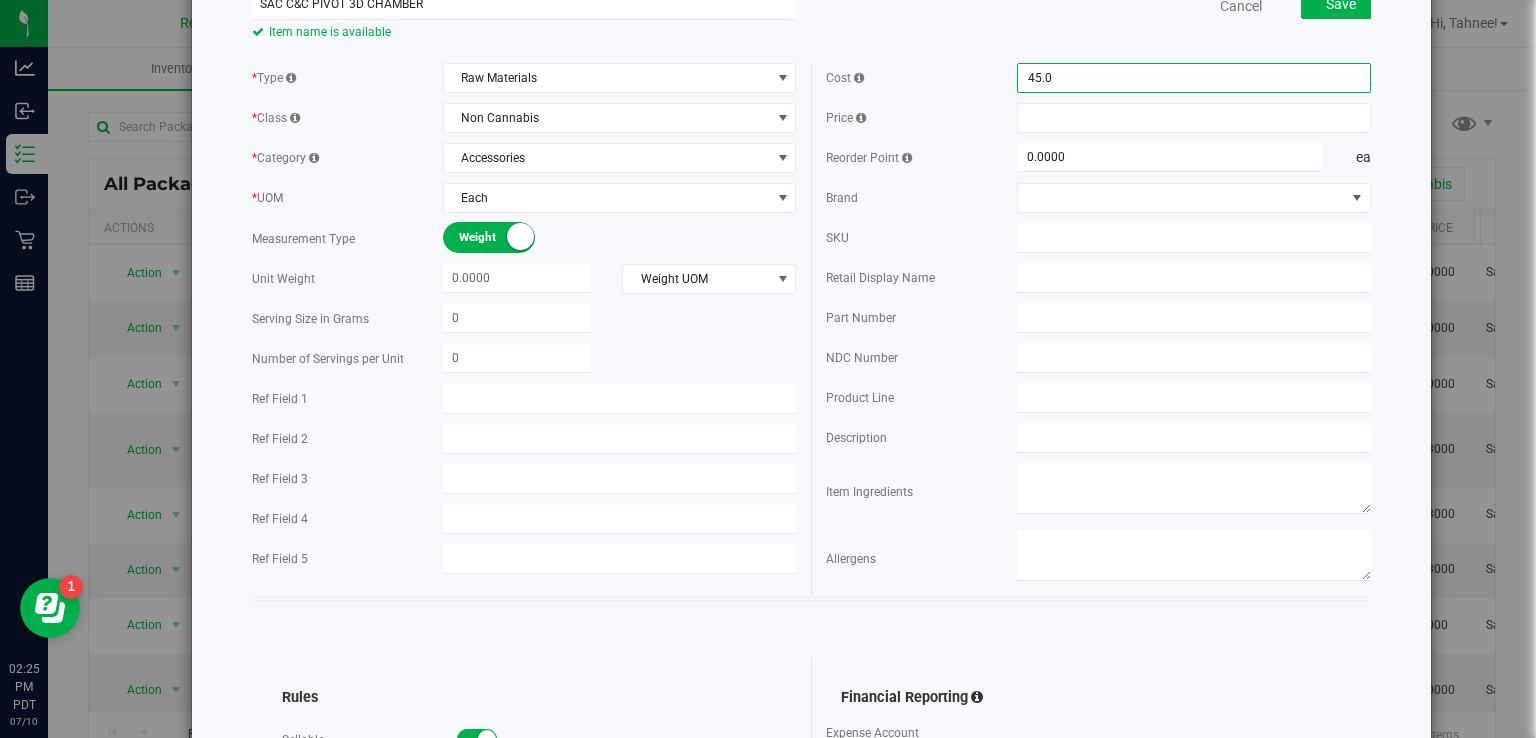 type on "45.00" 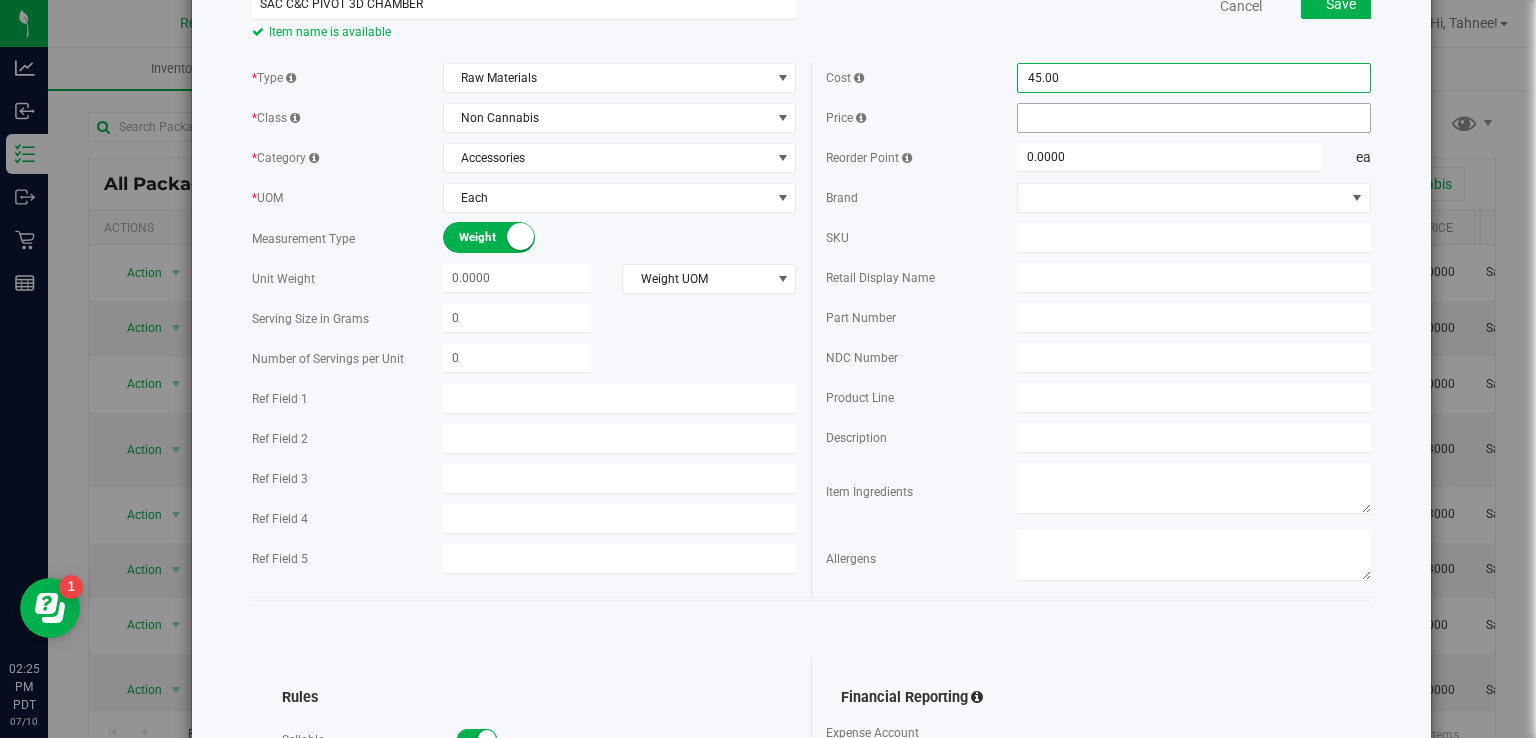 click at bounding box center [1194, 118] 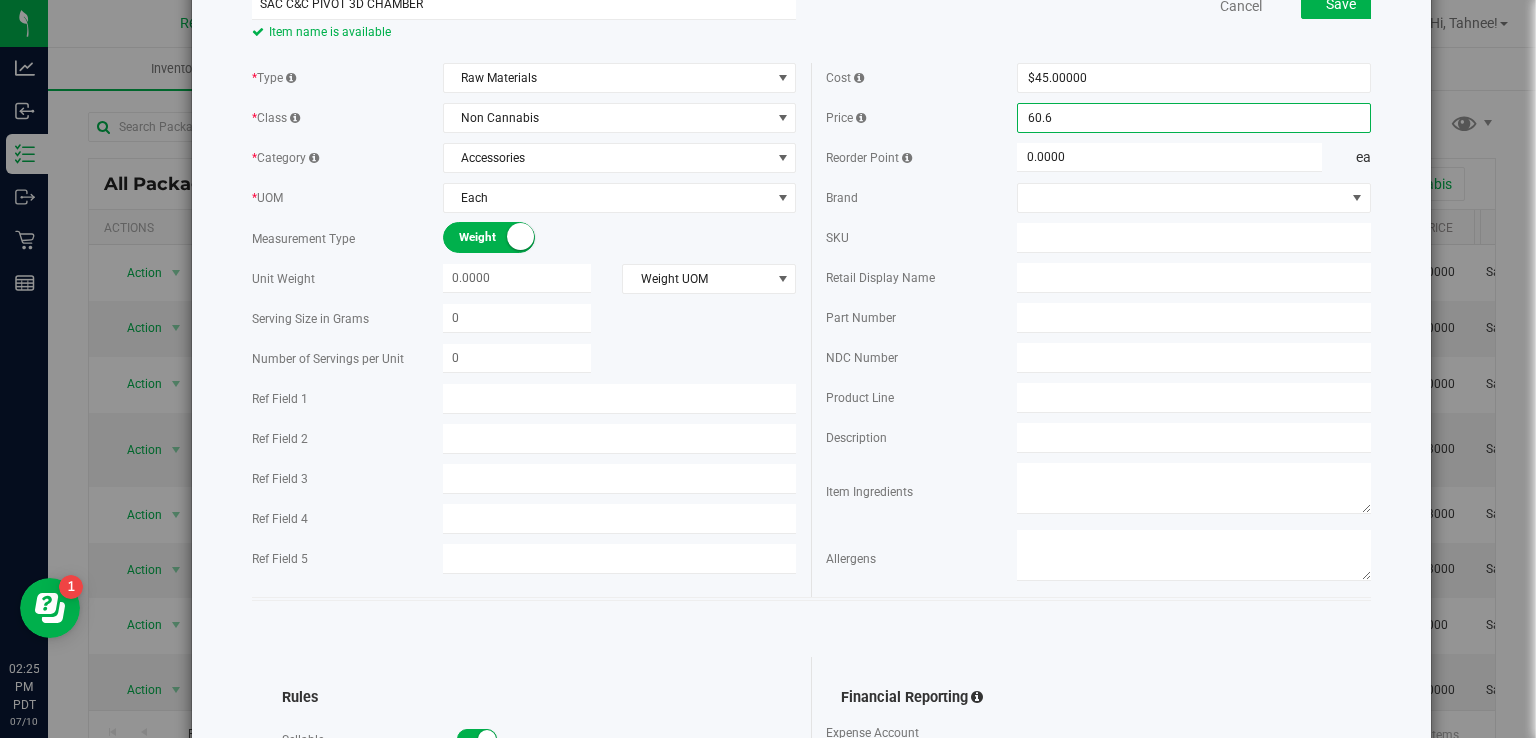 type on "60.61" 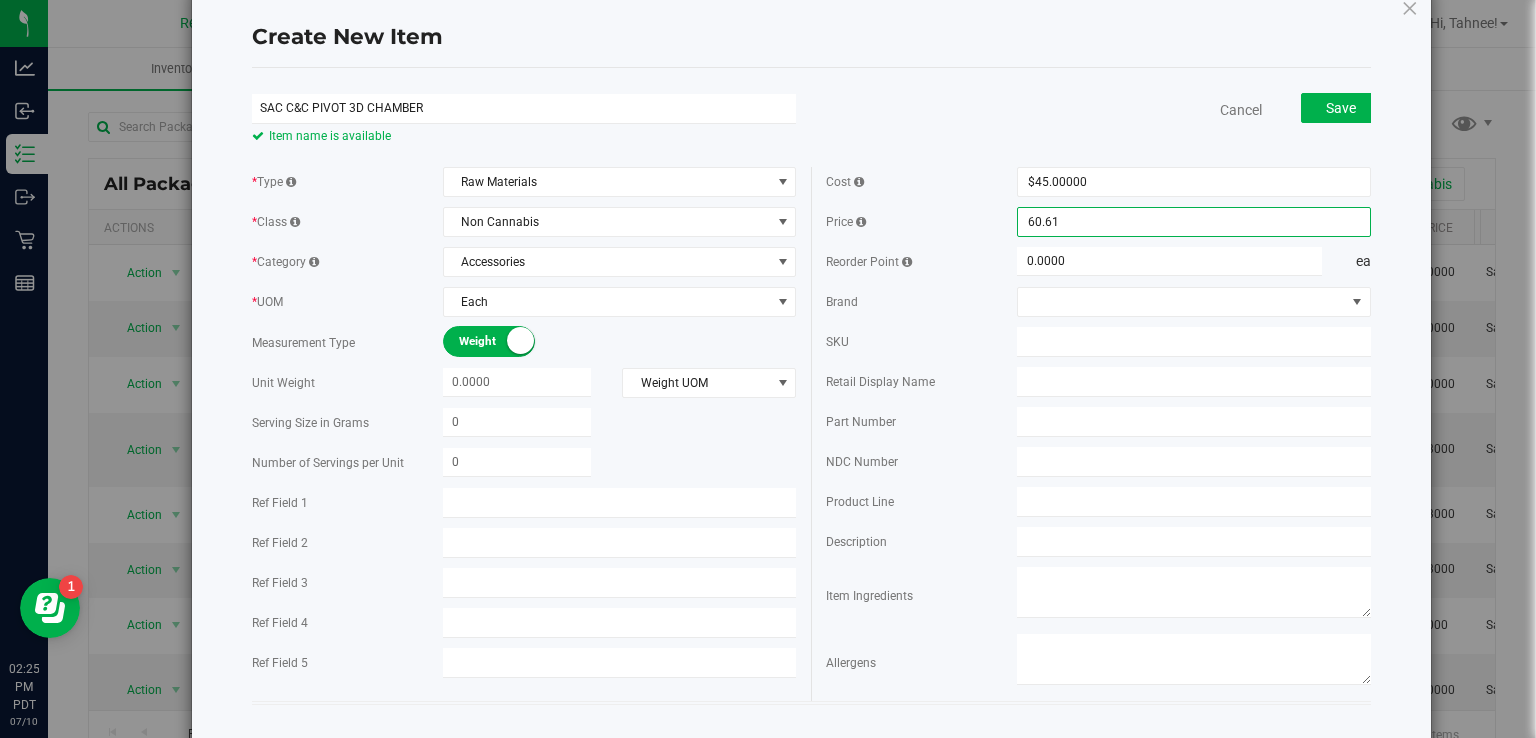 scroll, scrollTop: 0, scrollLeft: 0, axis: both 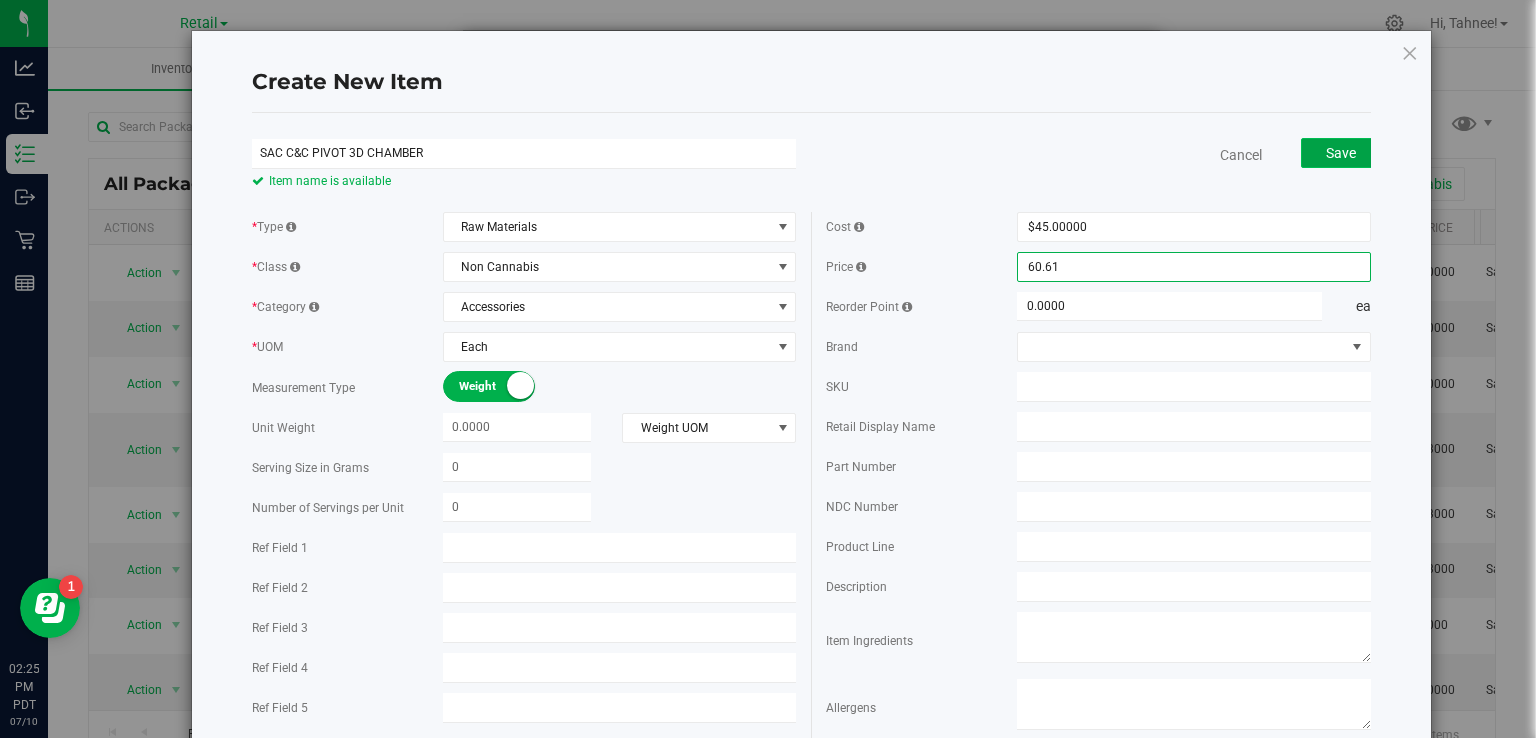 click on "Save" at bounding box center [1341, 153] 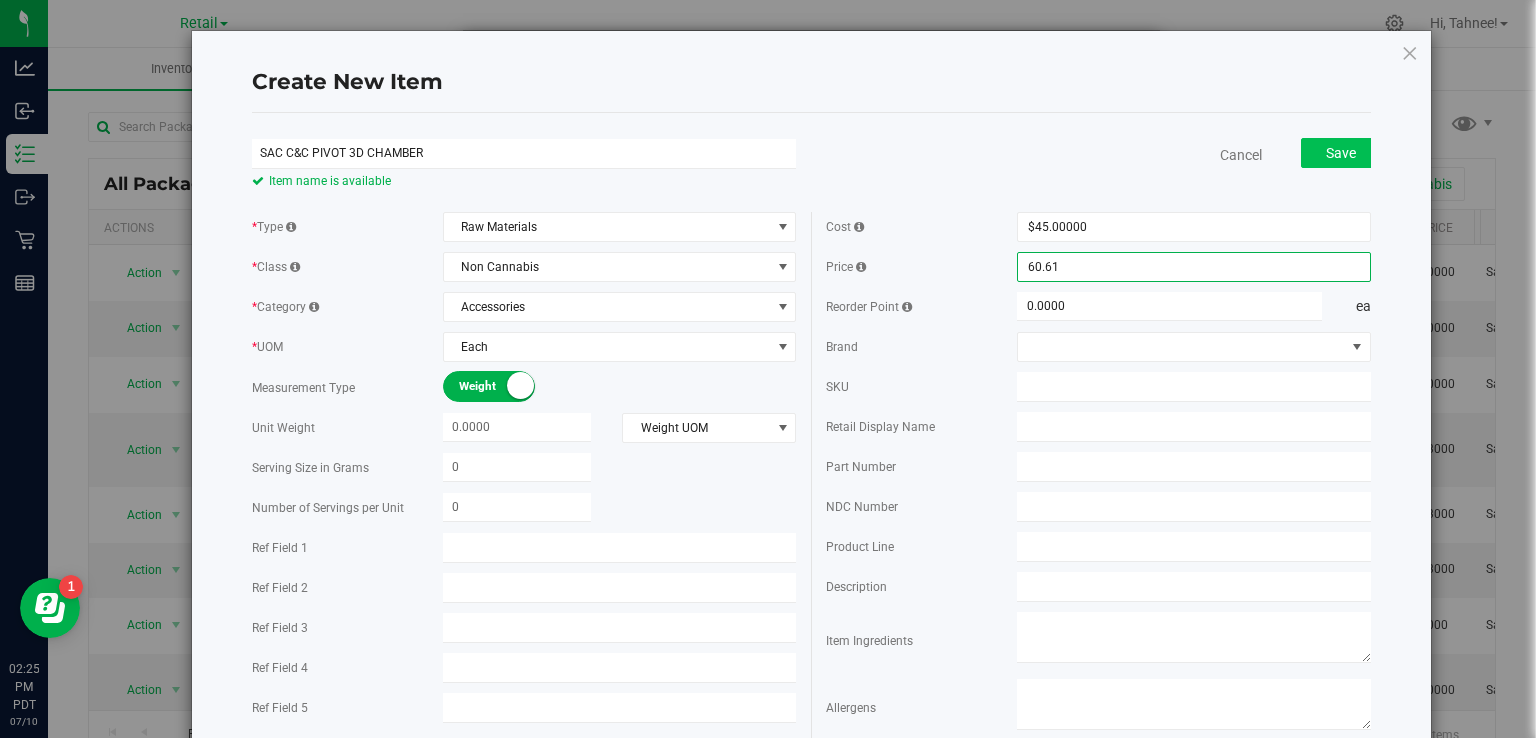 type on "$60.61000" 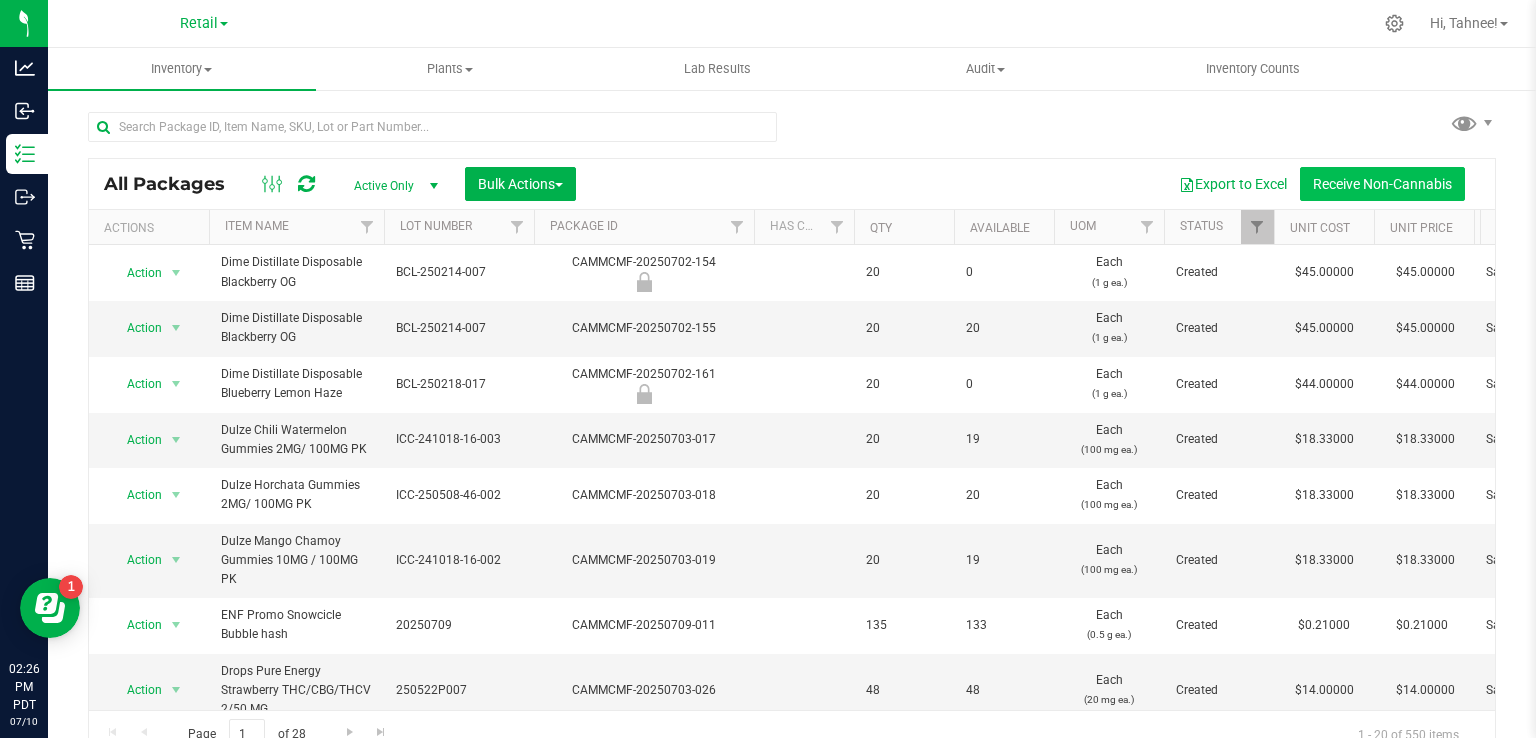 click on "Receive Non-Cannabis" at bounding box center (1382, 184) 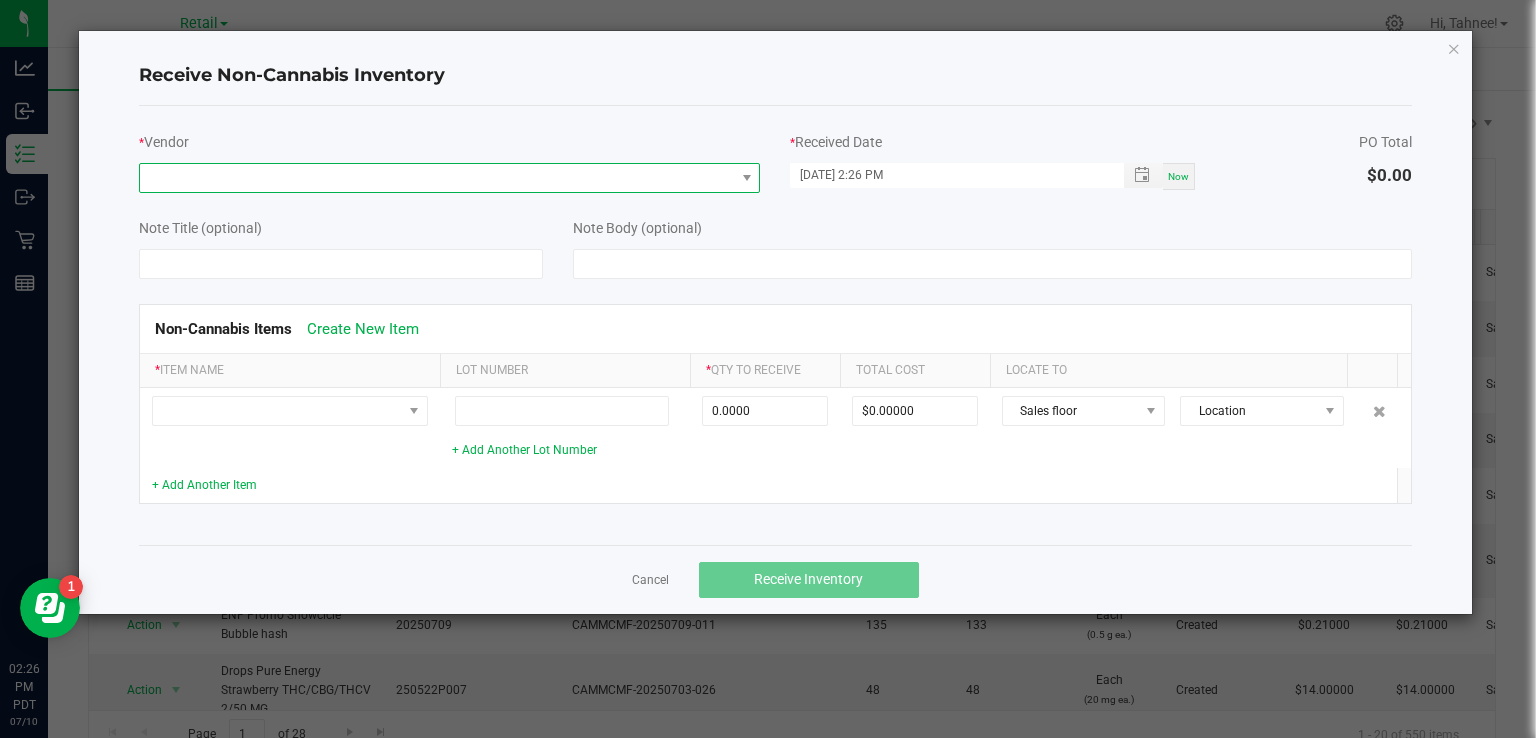 click at bounding box center [437, 178] 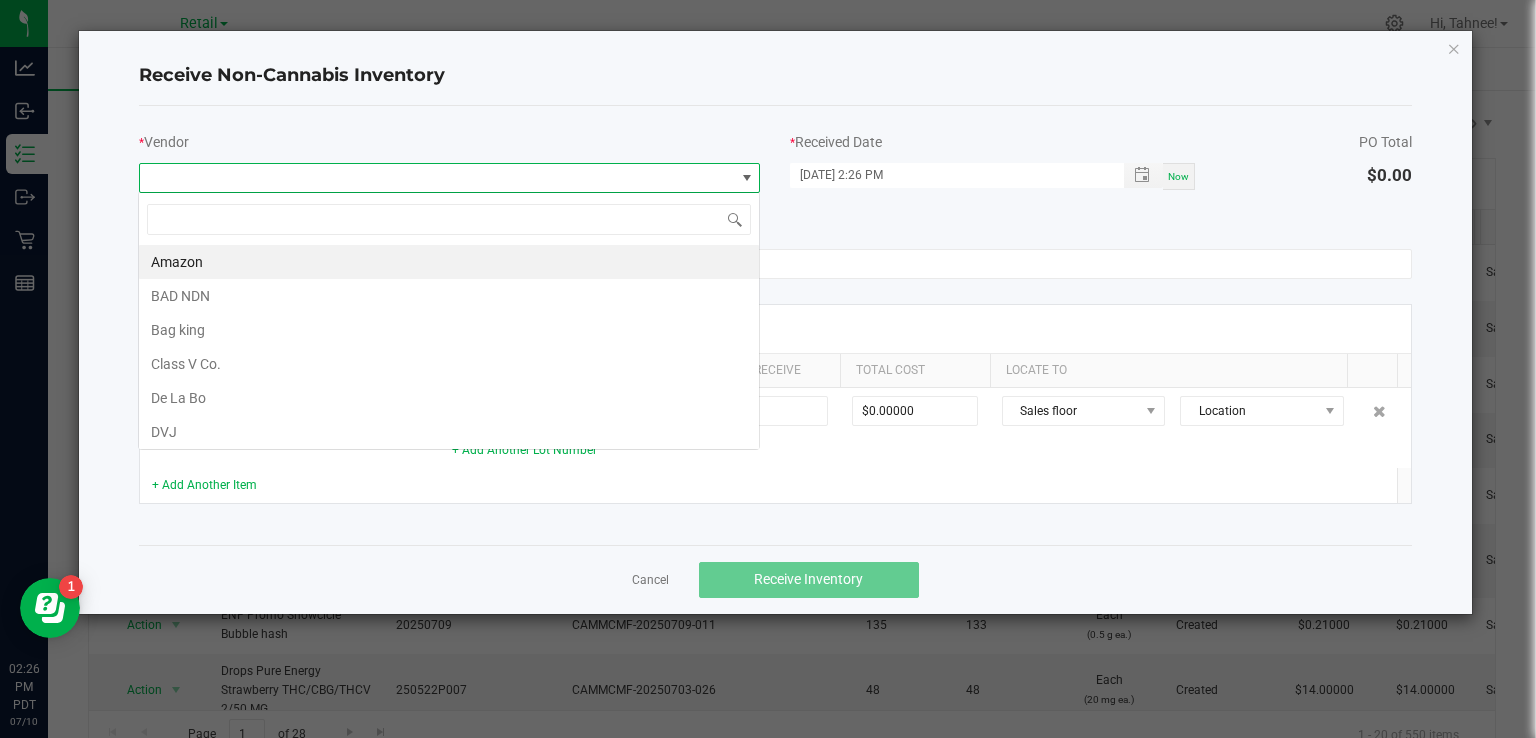 scroll, scrollTop: 99970, scrollLeft: 99377, axis: both 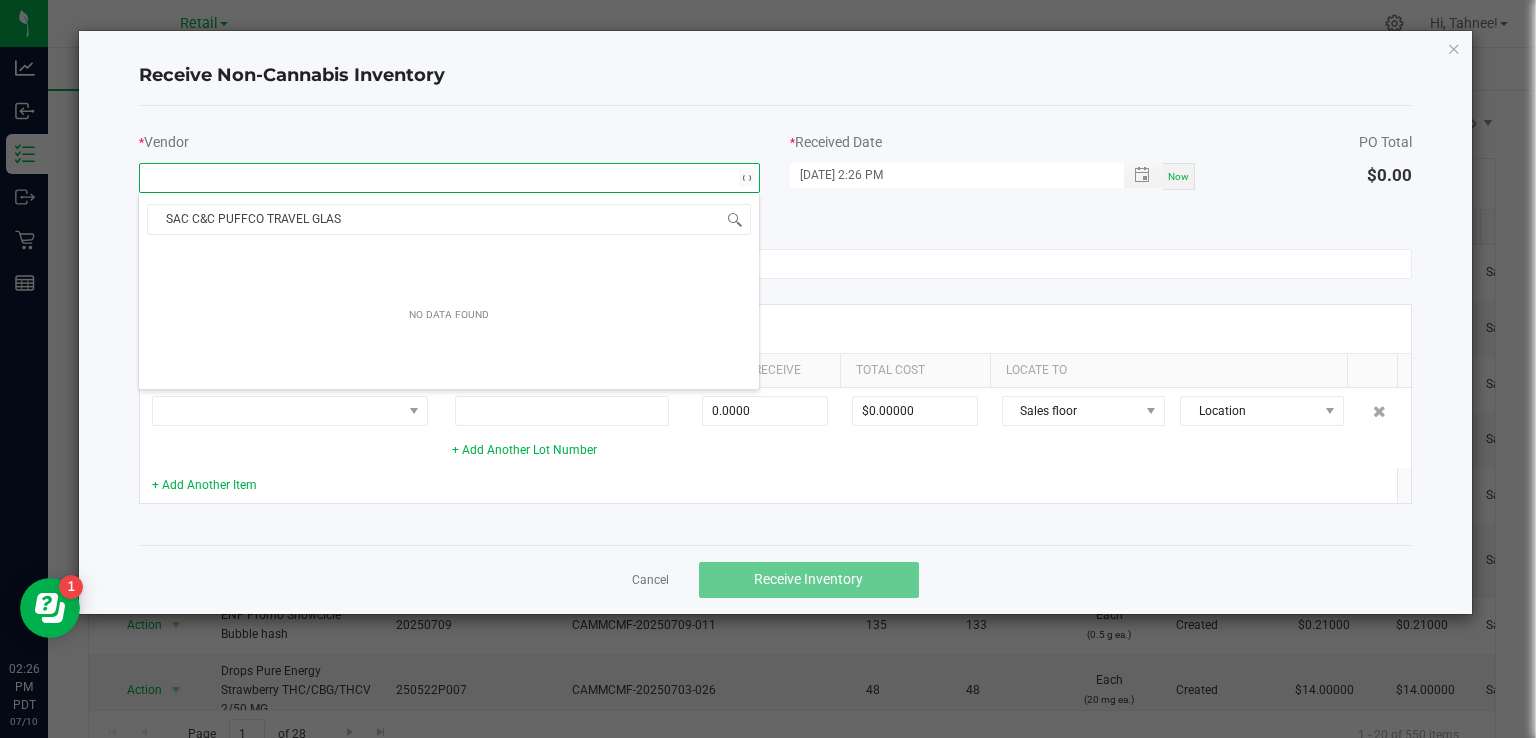 type on "SAC C&C PUFFCO TRAVEL GLASS" 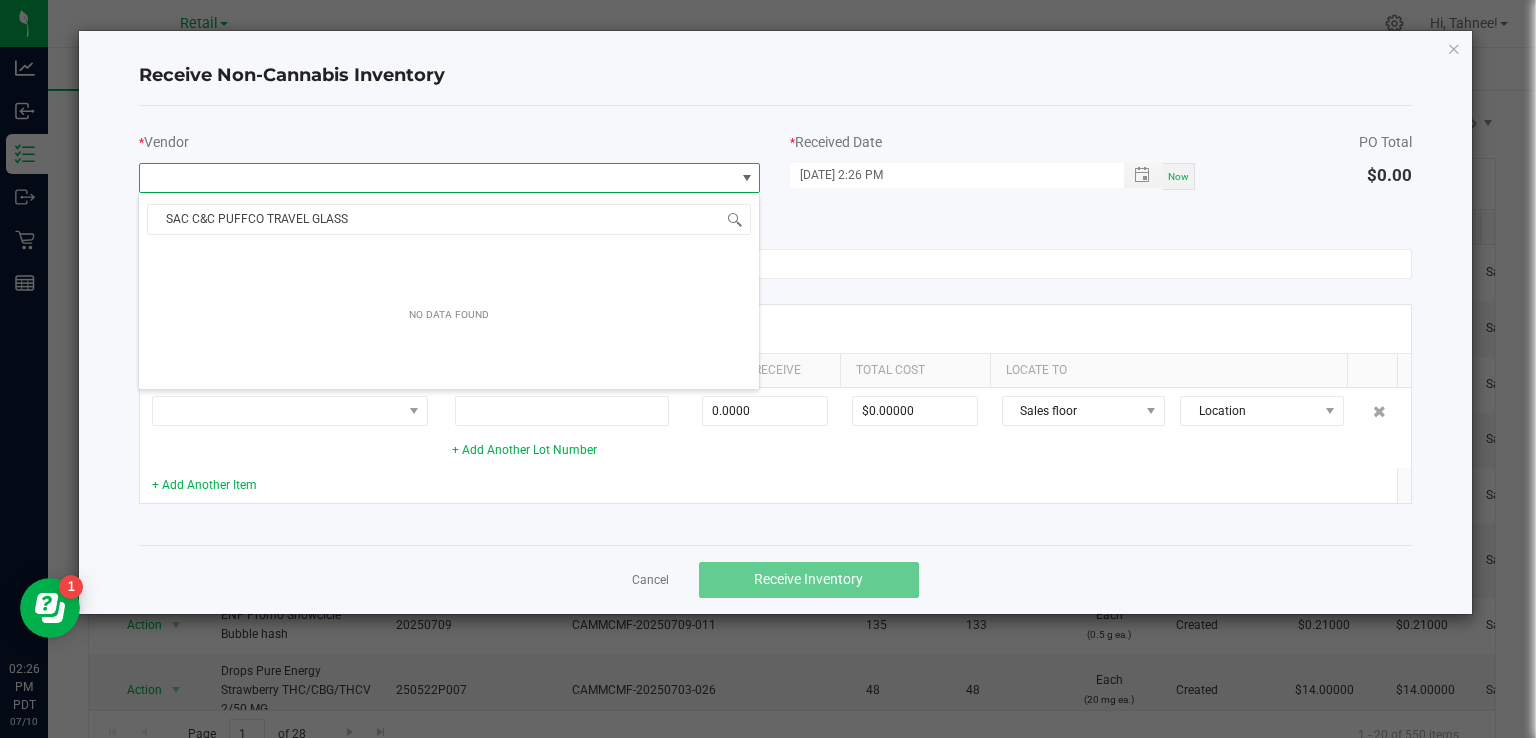 click at bounding box center [437, 178] 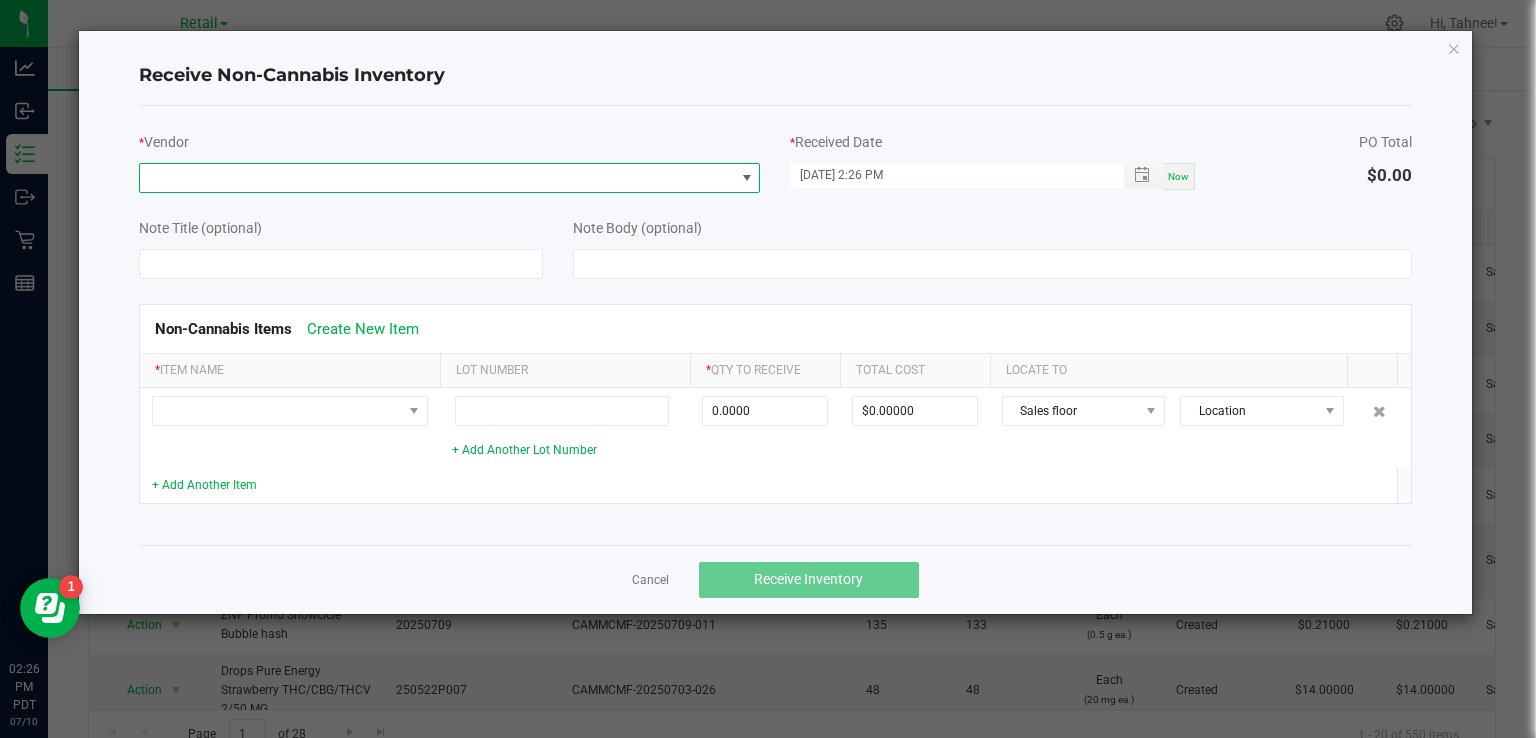 click at bounding box center [437, 178] 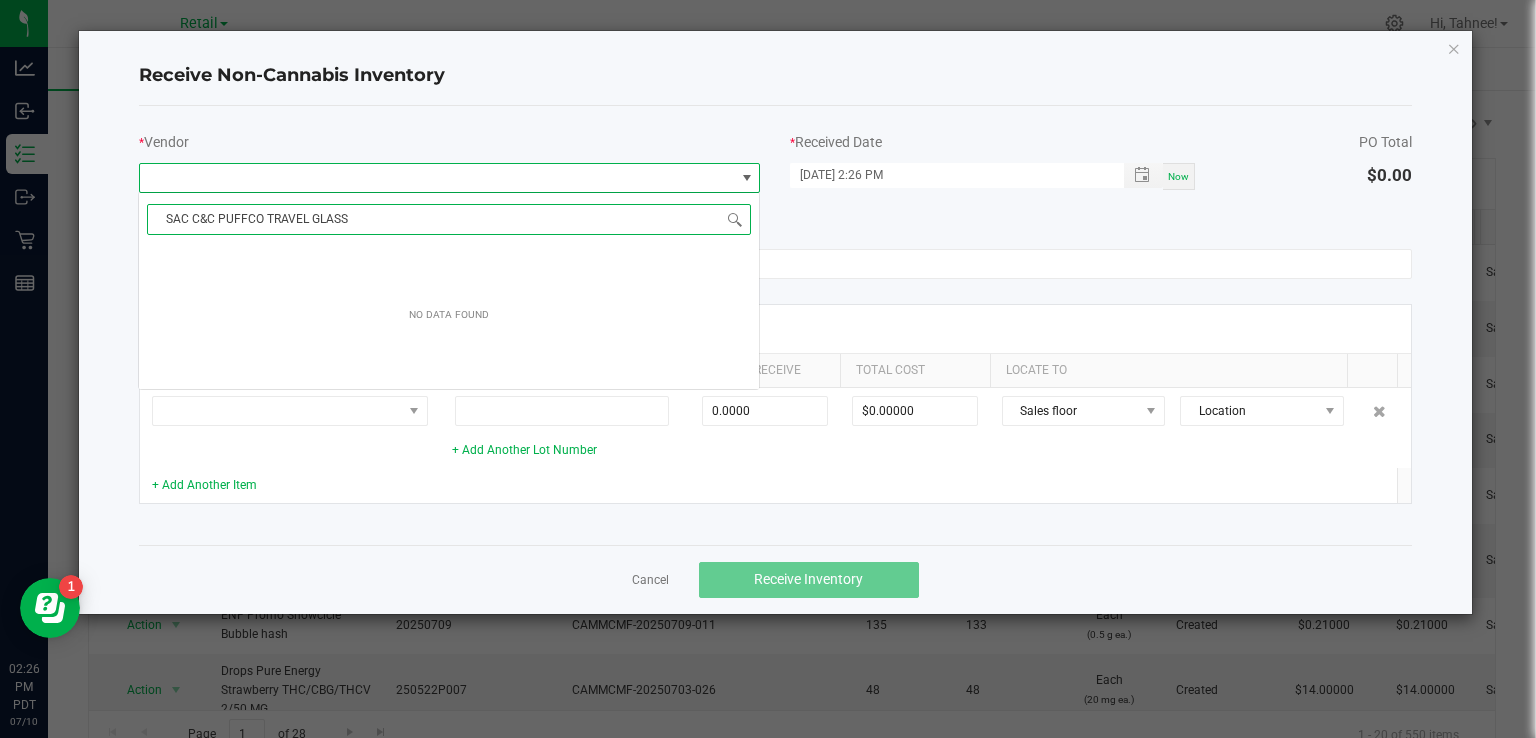 scroll, scrollTop: 99970, scrollLeft: 99377, axis: both 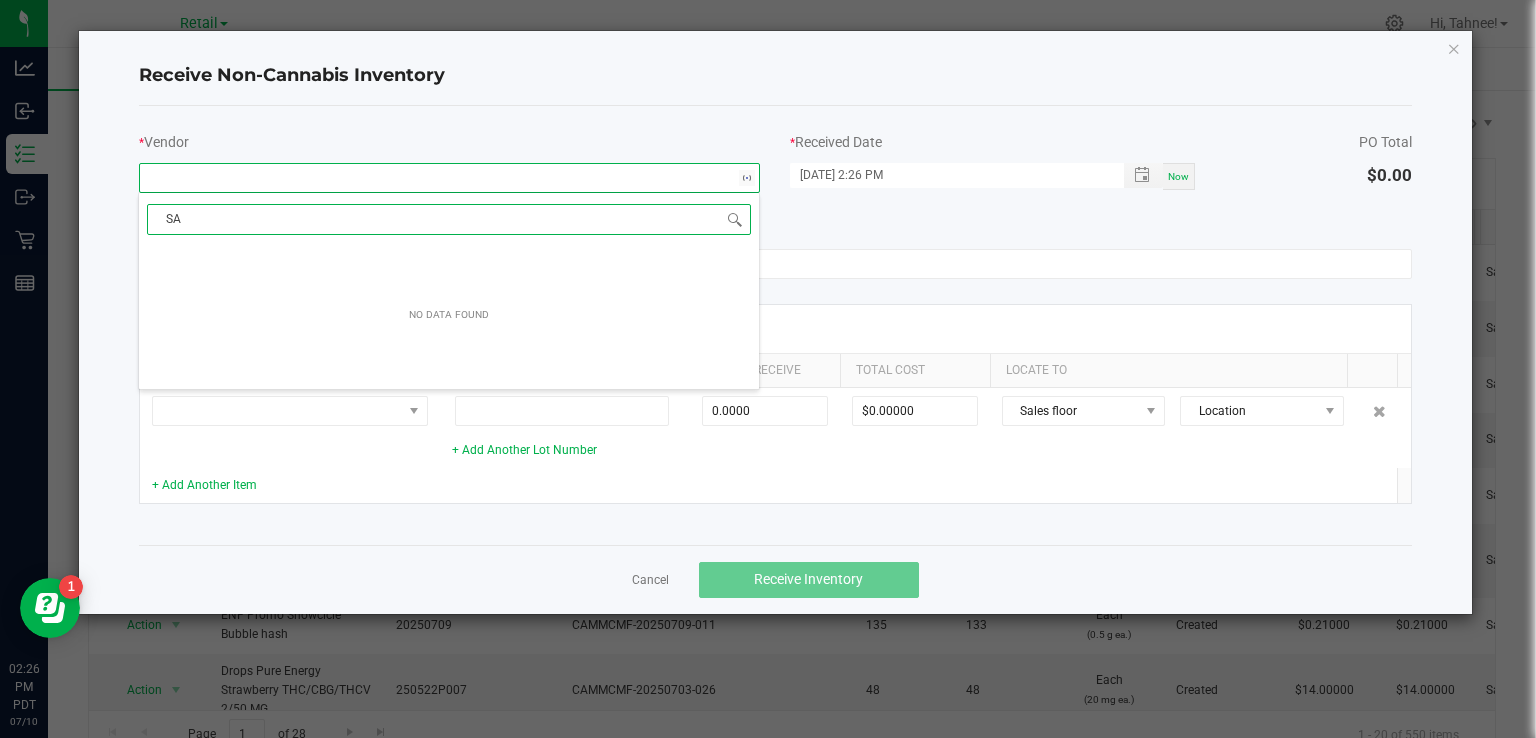type on "S" 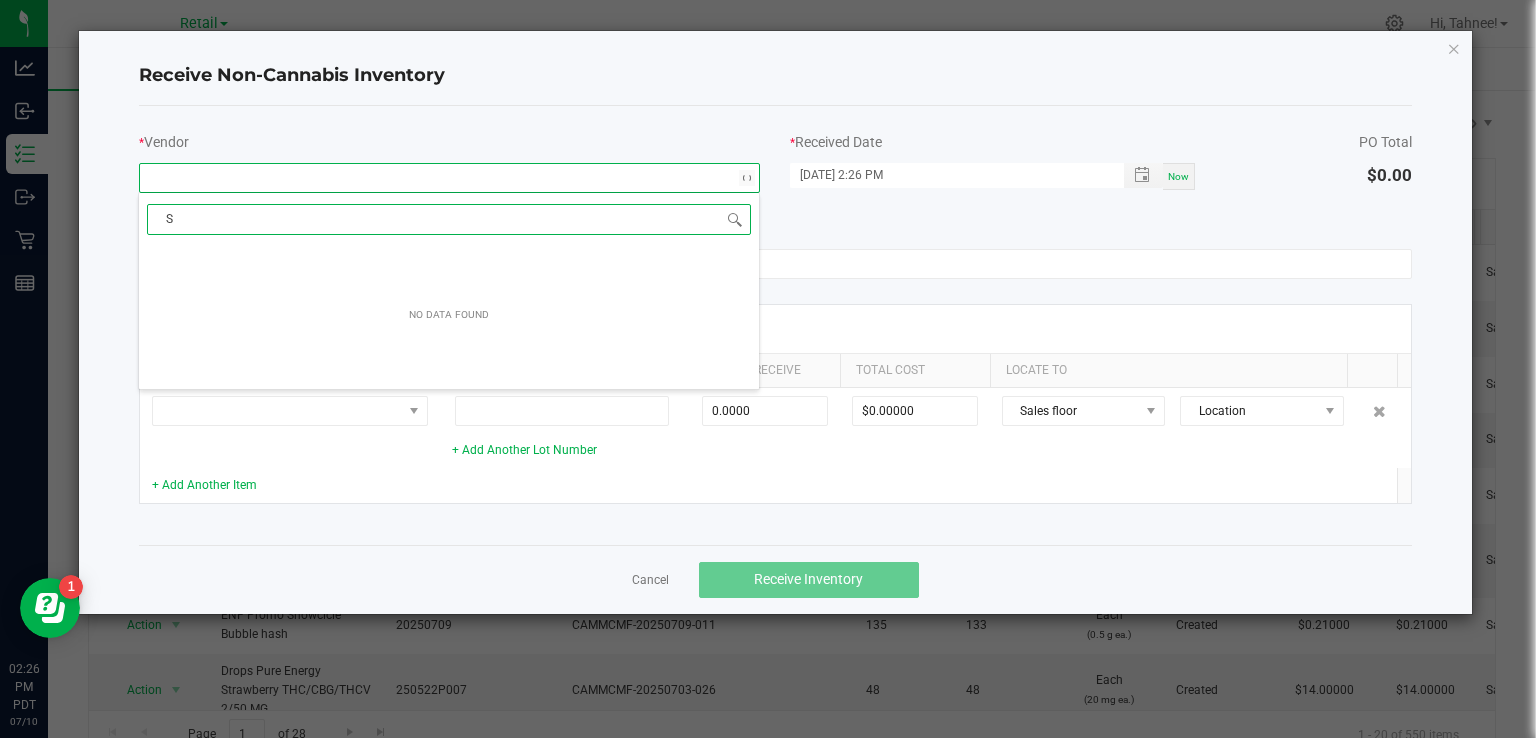 type 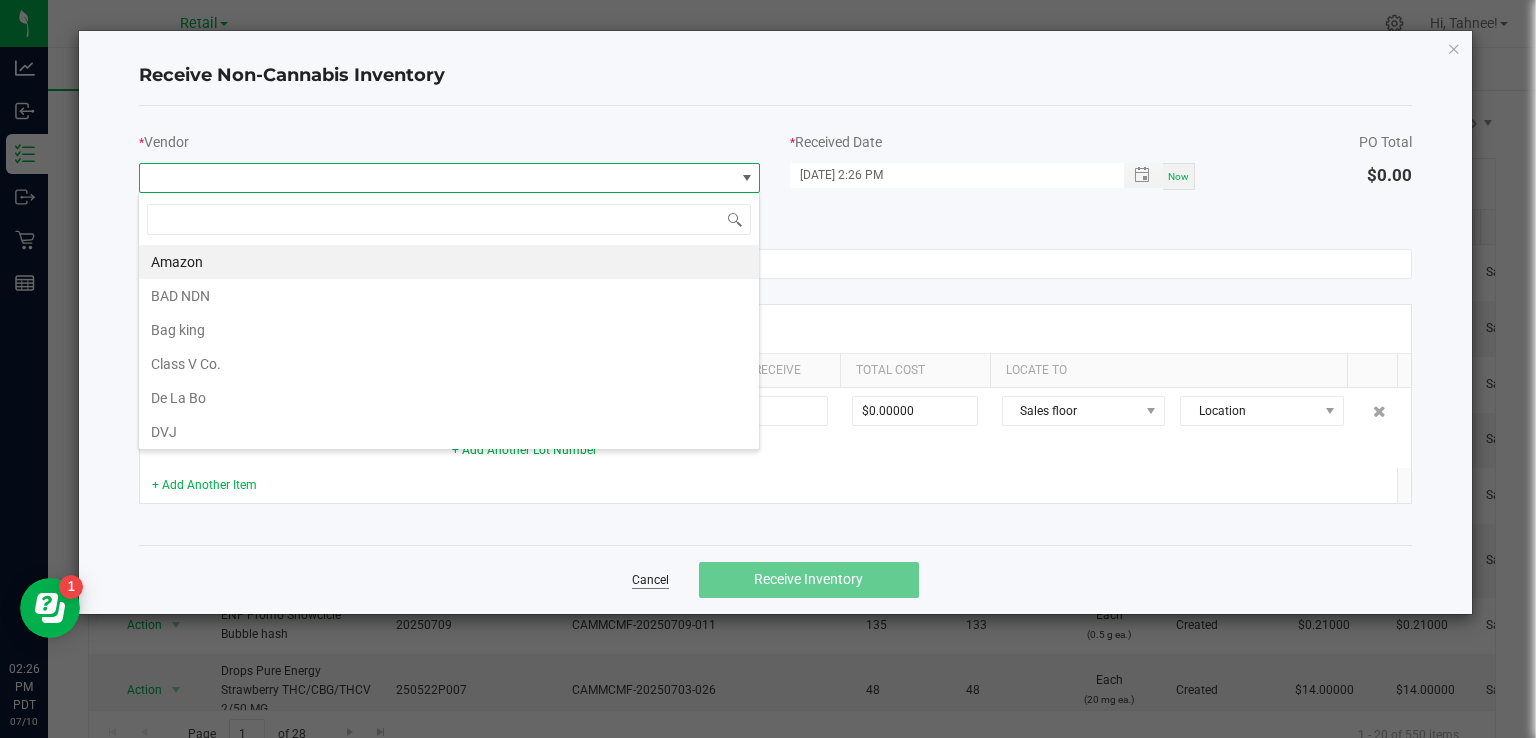 click on "Cancel" 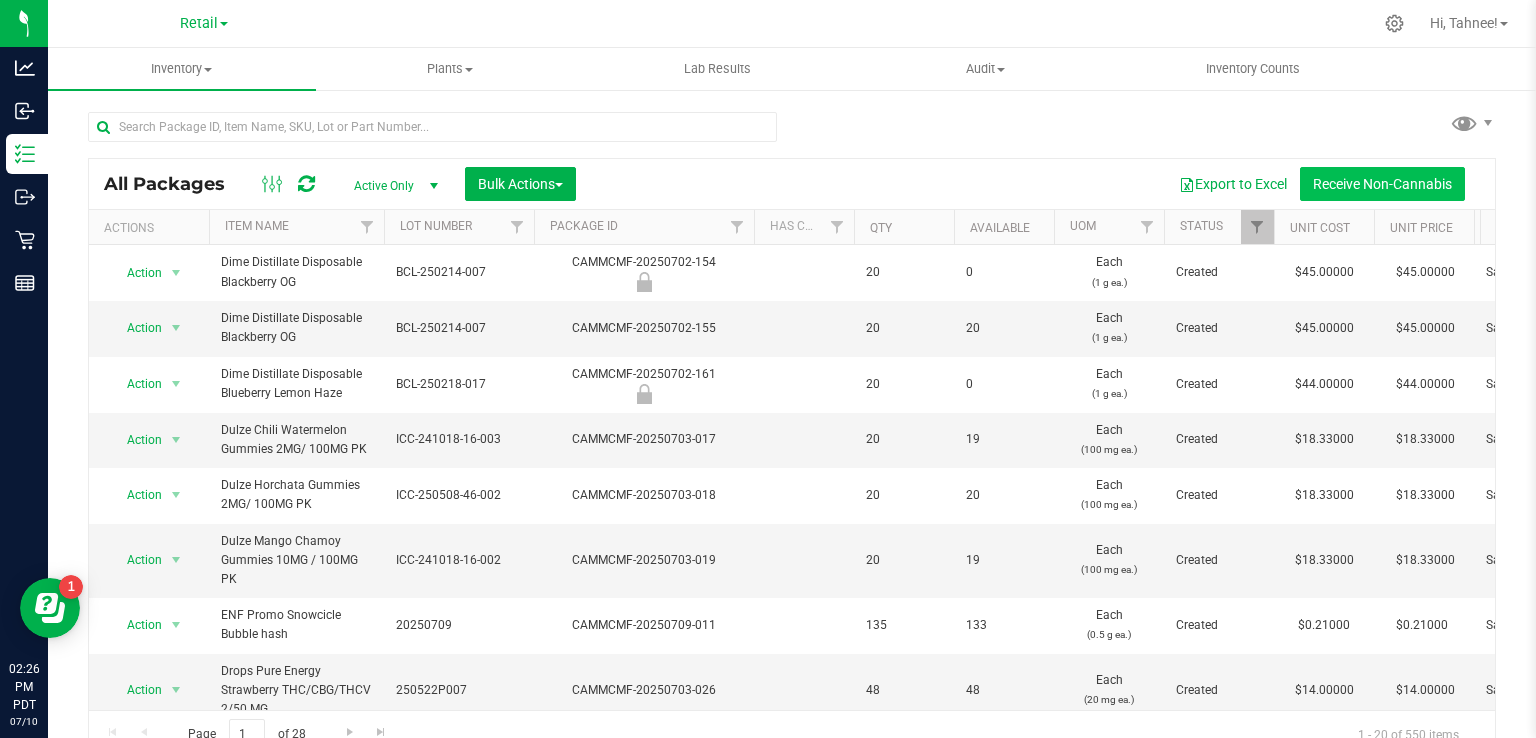 click on "Receive Non-Cannabis" at bounding box center [1382, 184] 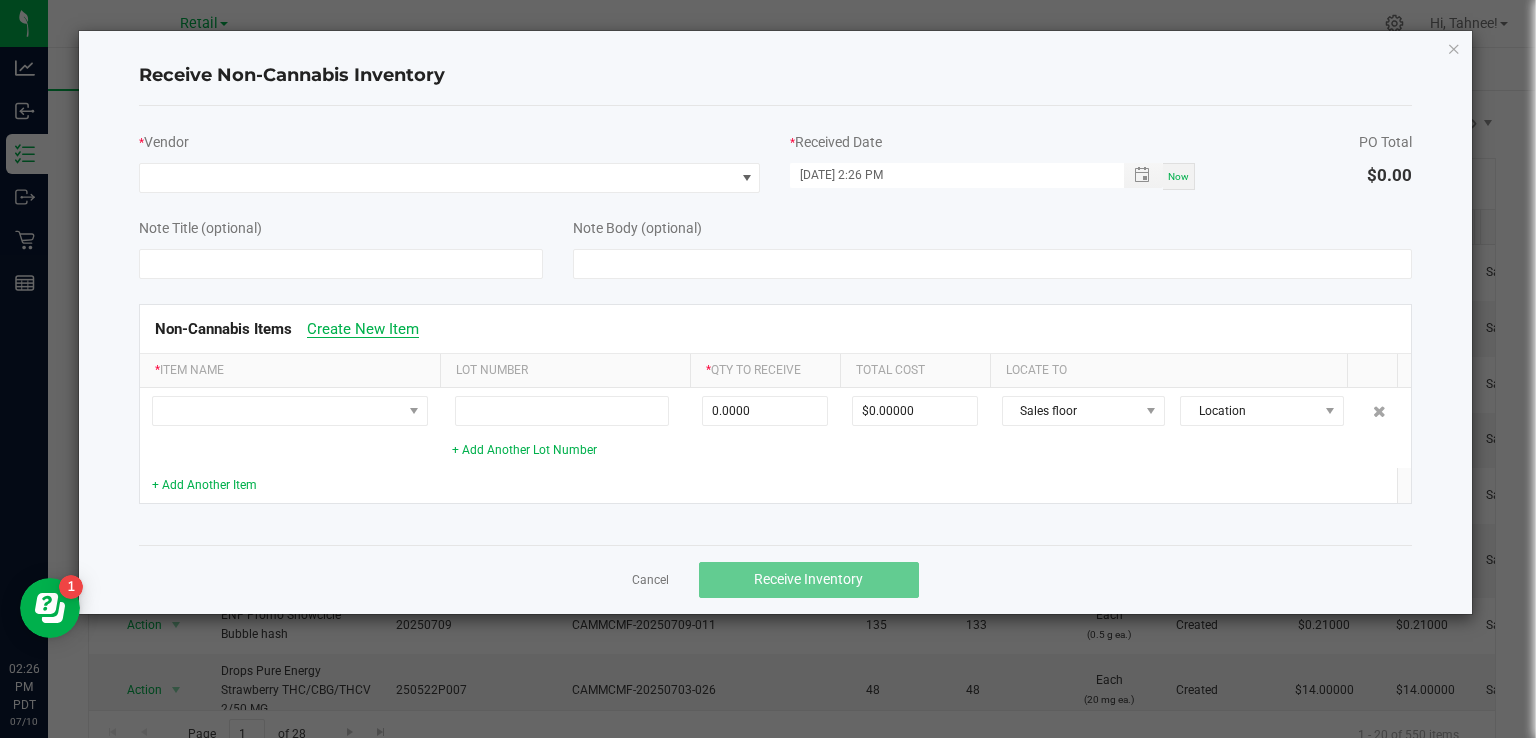 click on "Create New Item" 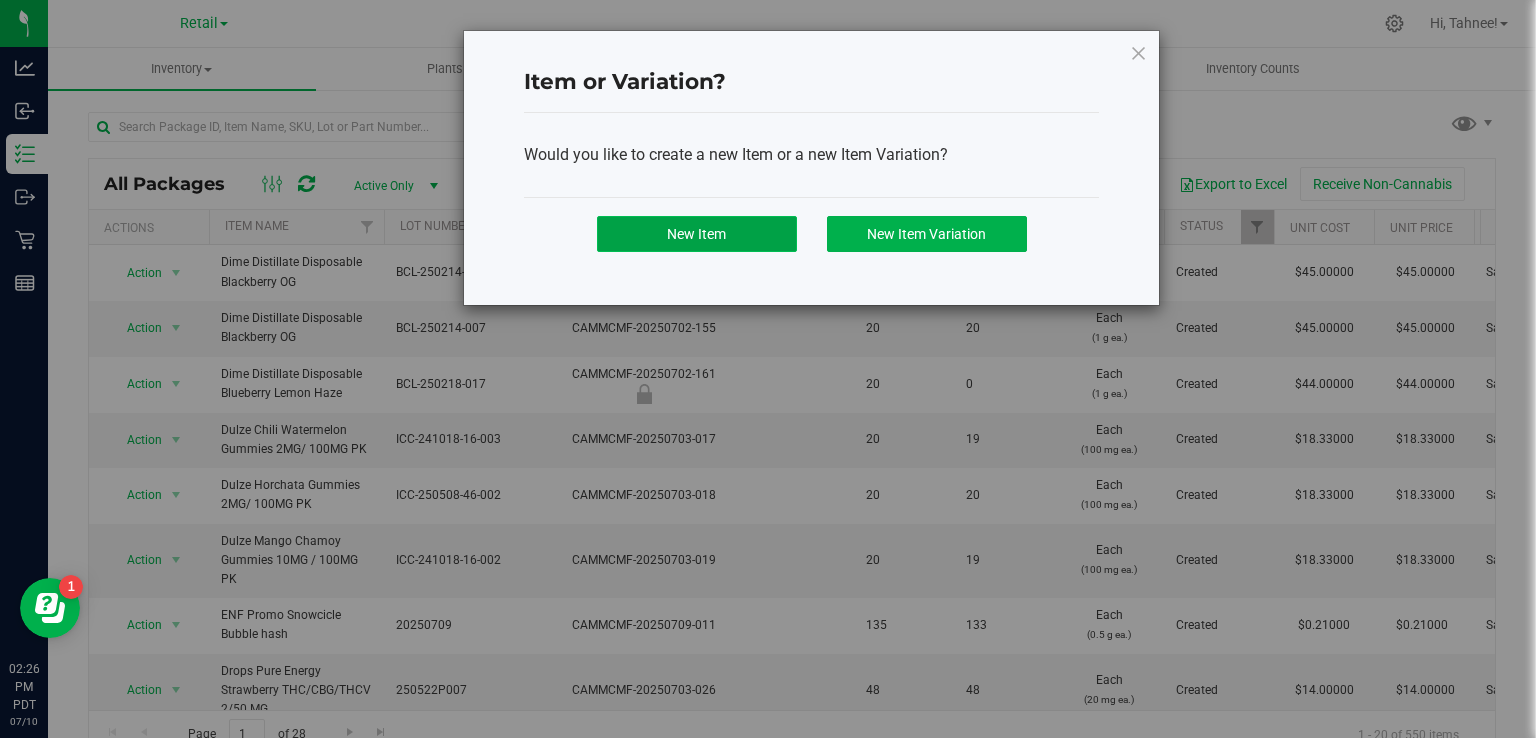 click on "New Item" at bounding box center [696, 234] 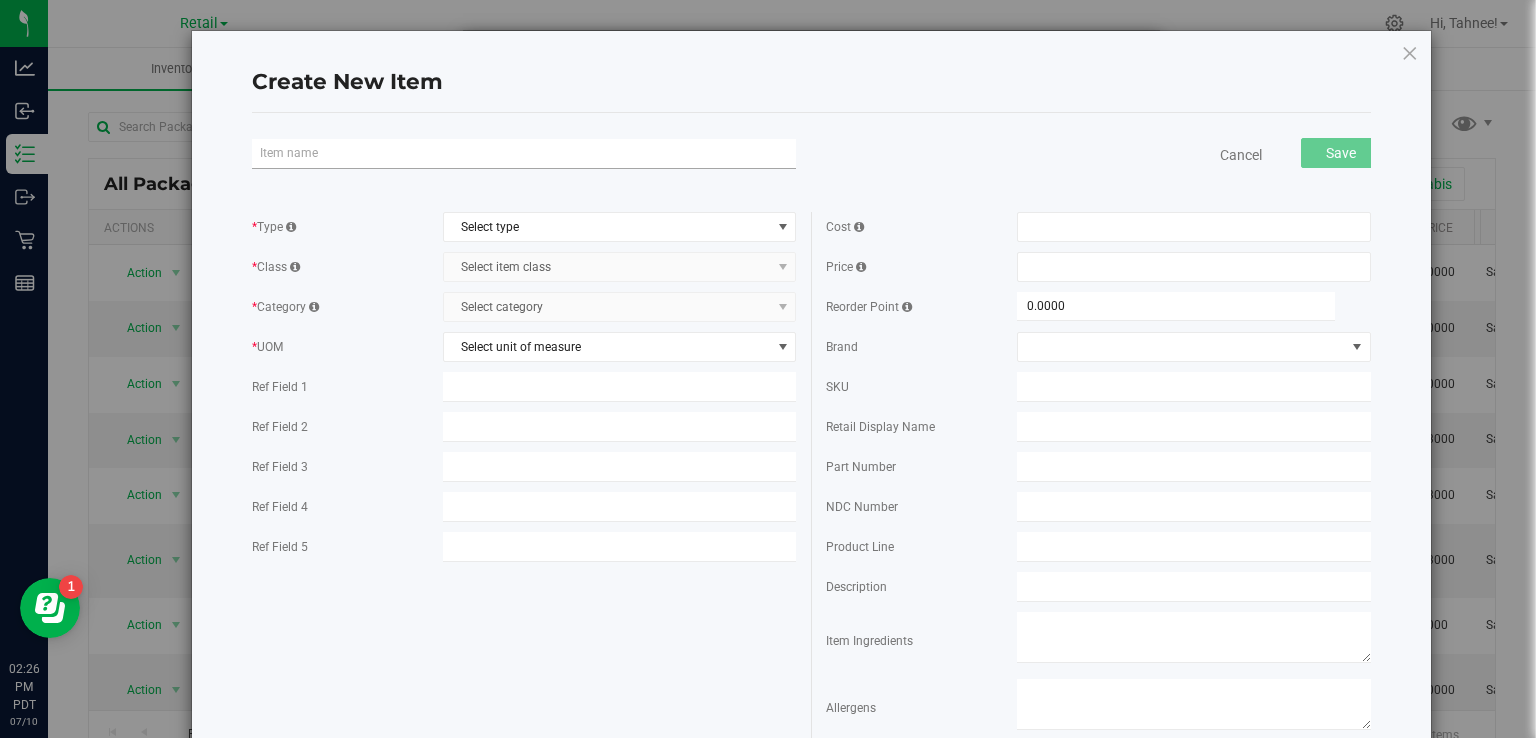 click at bounding box center (524, 154) 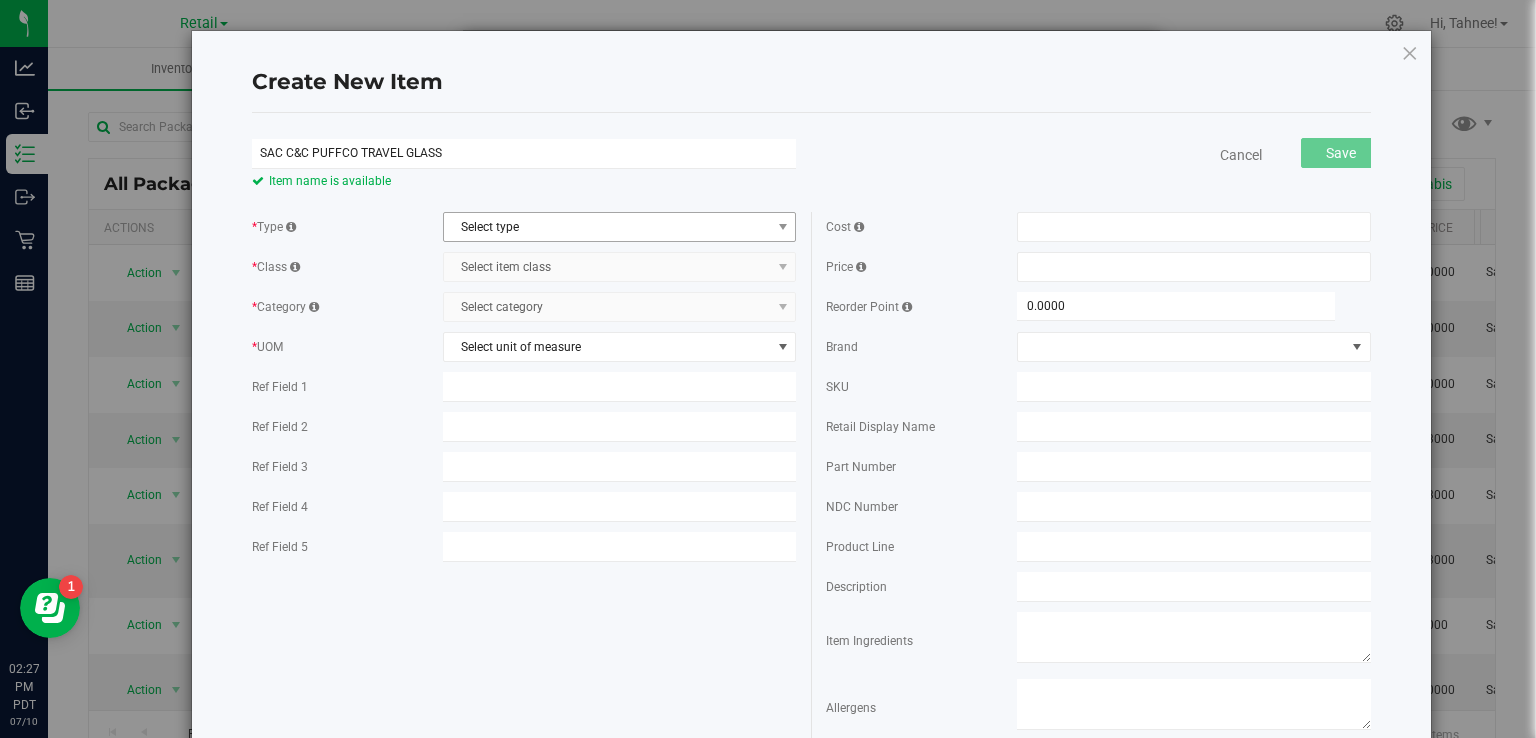 type on "SAC C&C PUFFCO TRAVEL GLASS" 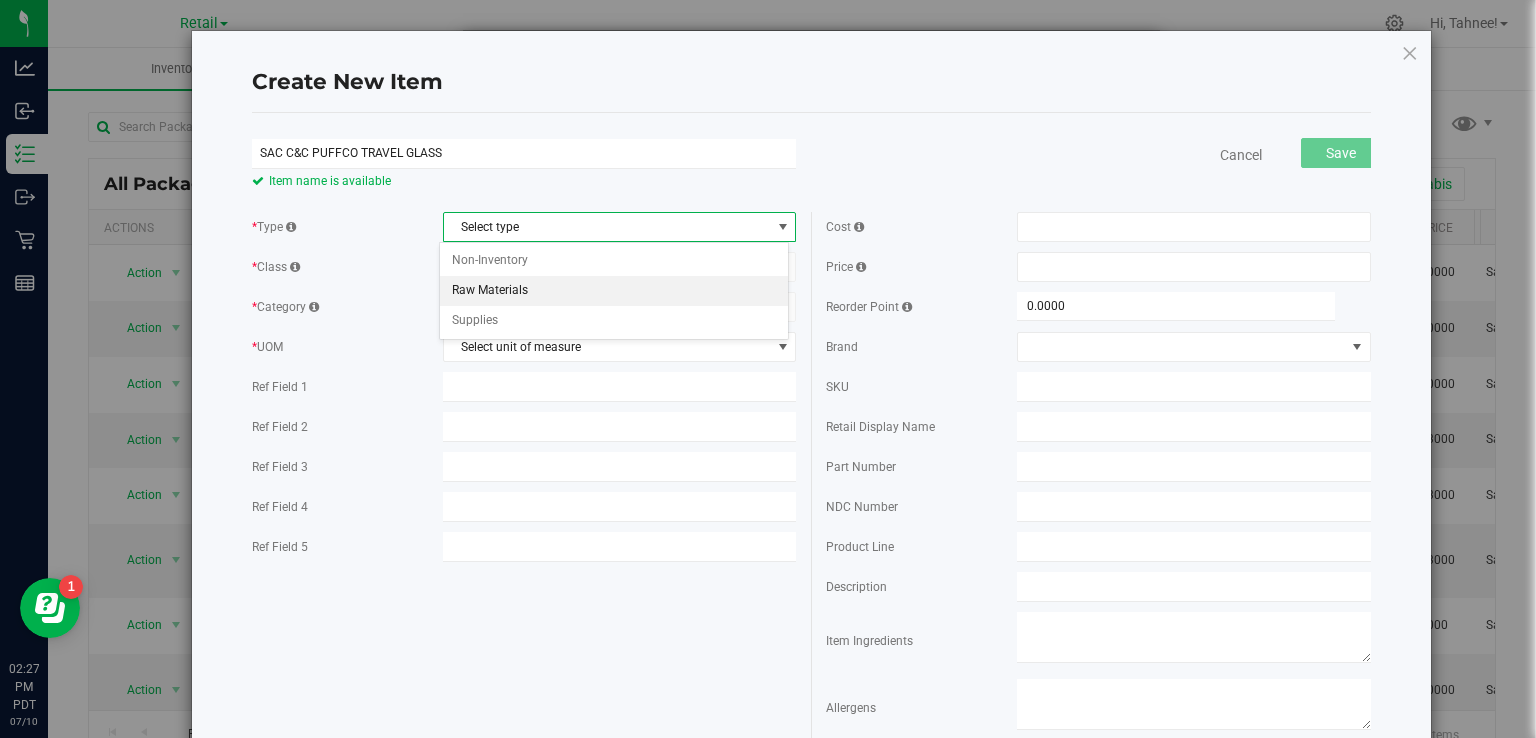 click on "Raw Materials" at bounding box center [614, 291] 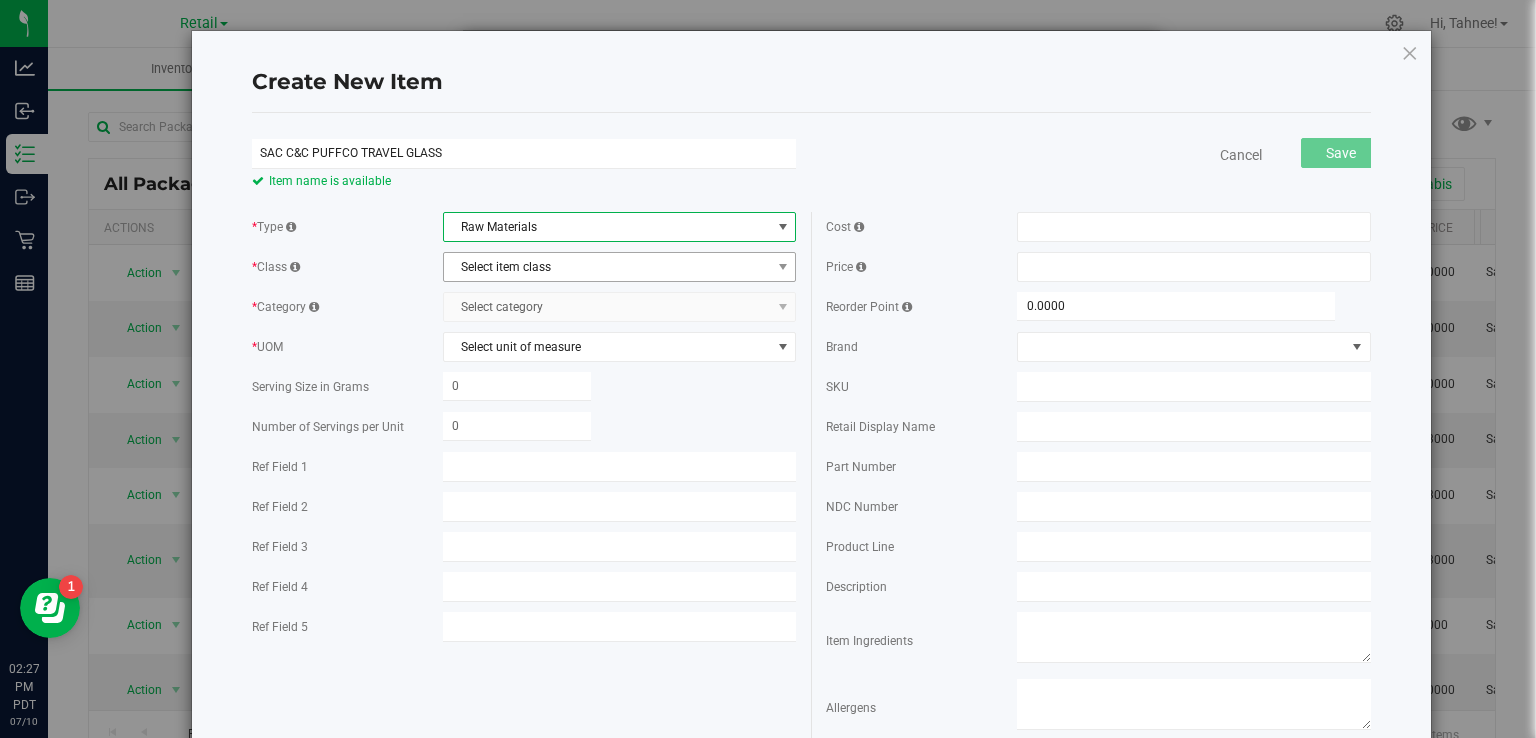 click on "Select item class" at bounding box center (607, 267) 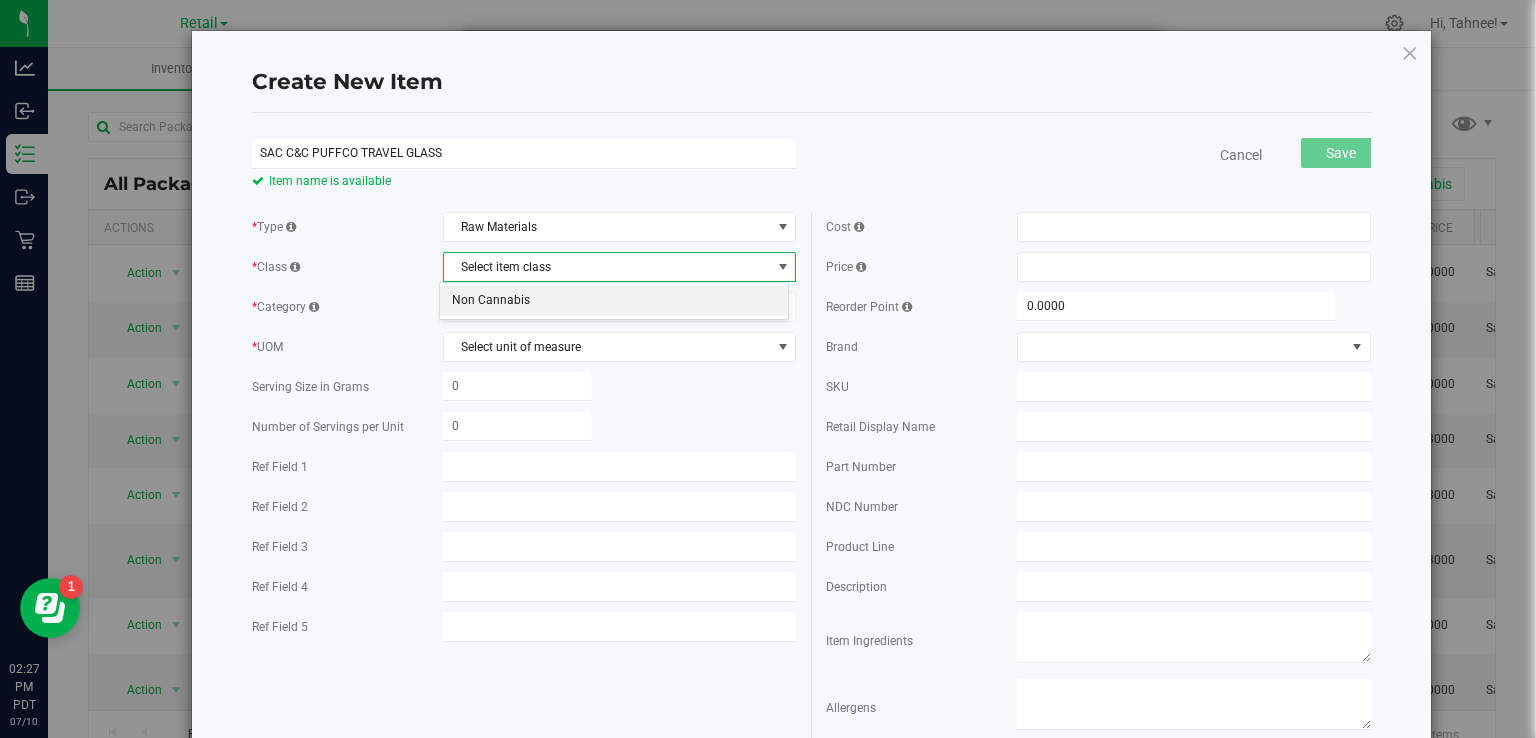 click on "Non Cannabis" at bounding box center (614, 301) 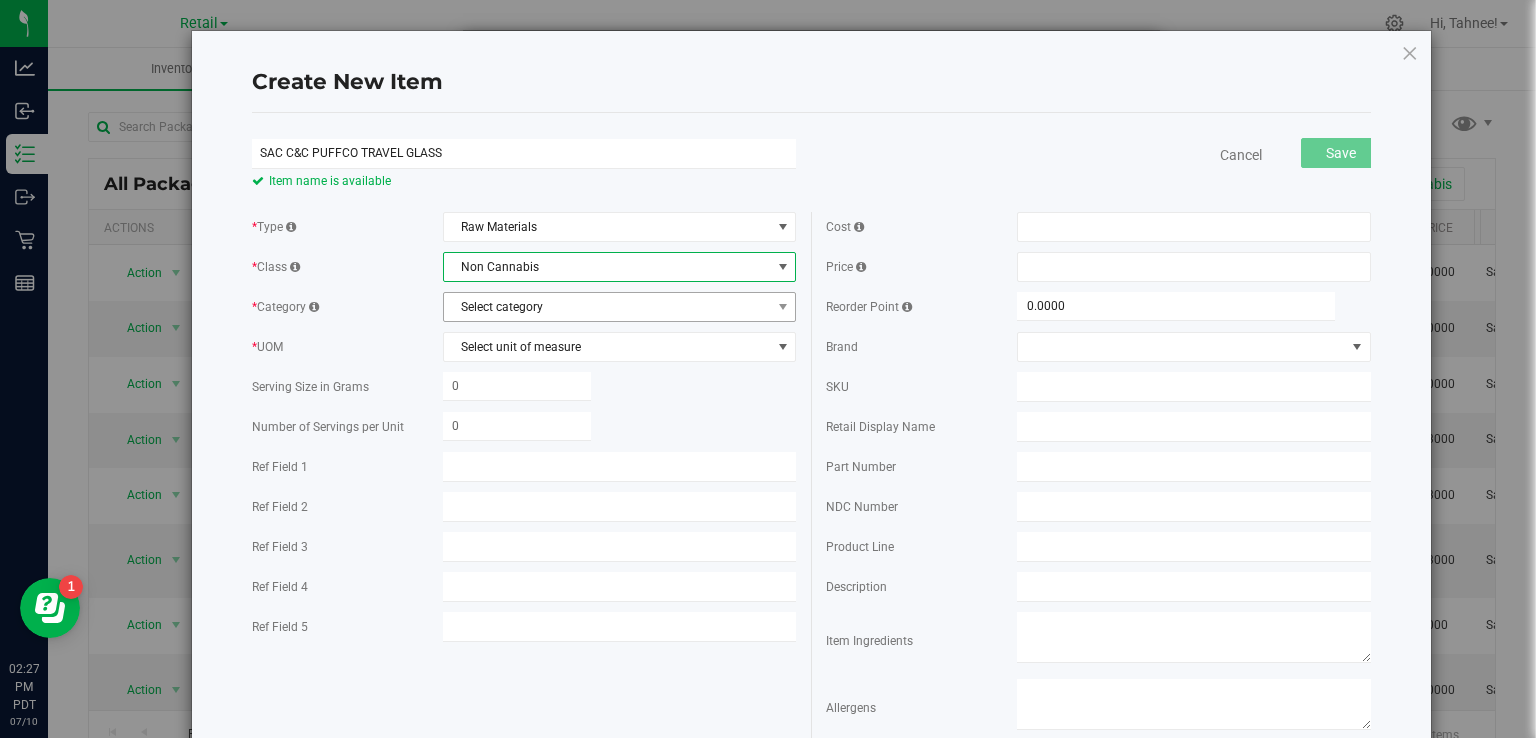 click on "Select category" at bounding box center [607, 307] 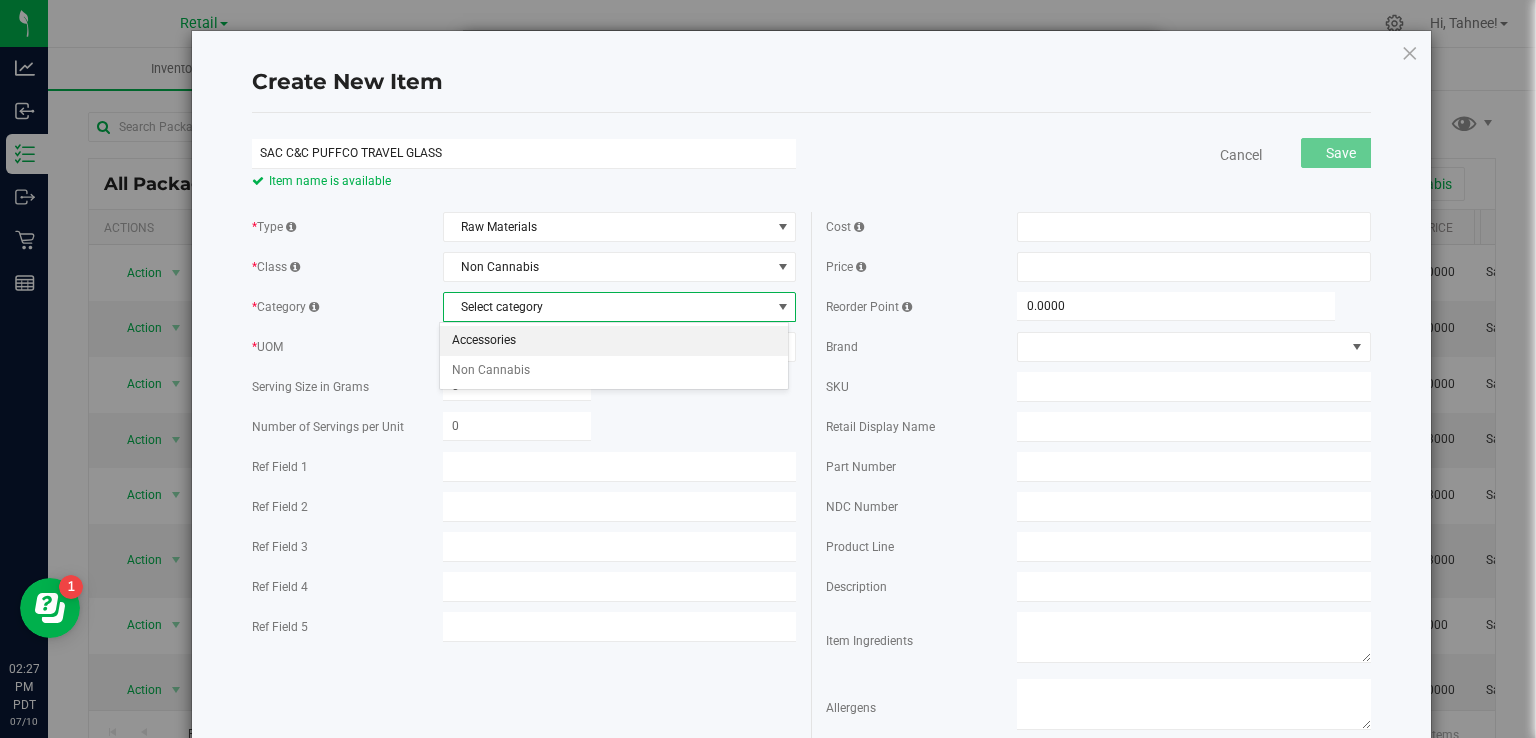 click on "Accessories" at bounding box center [614, 341] 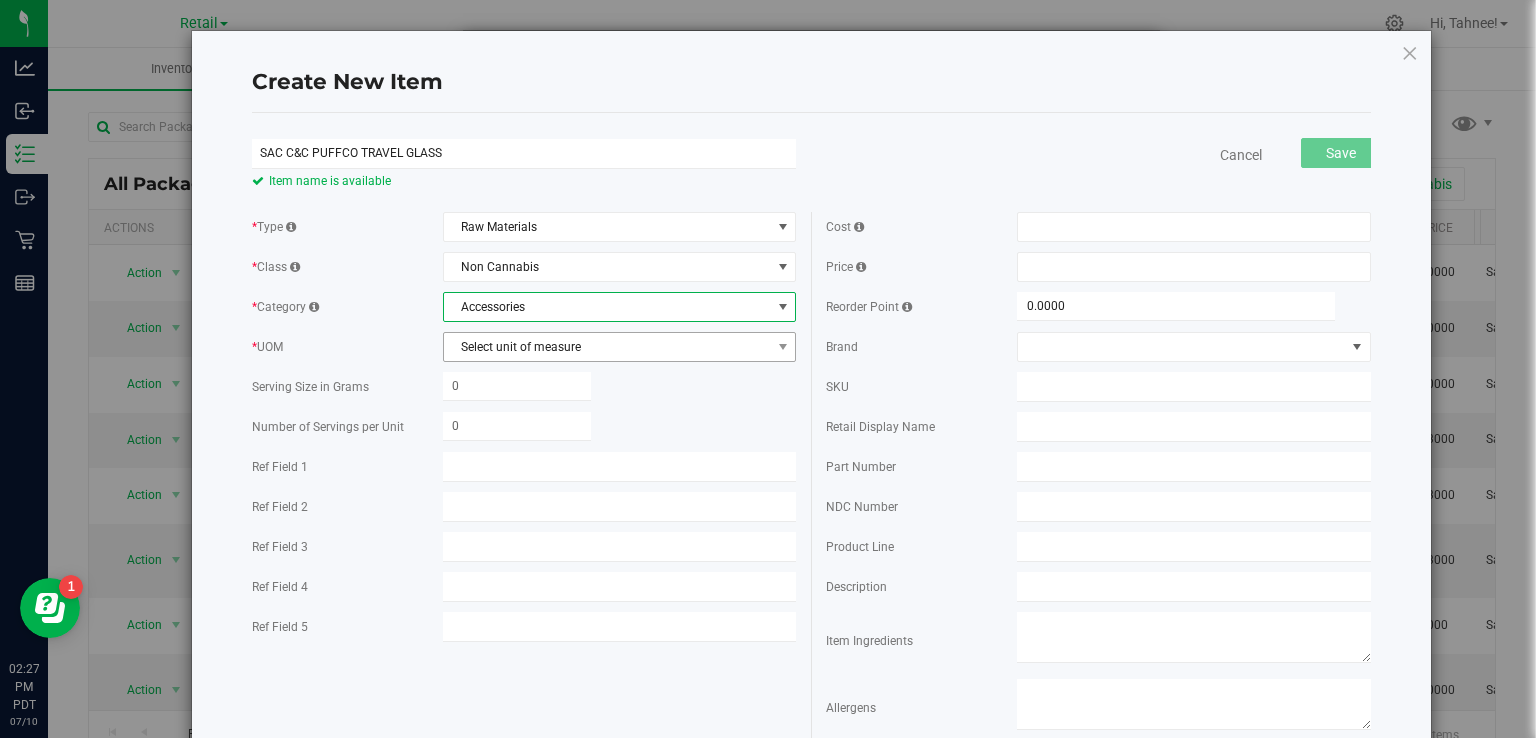 click on "Select unit of measure" at bounding box center (607, 347) 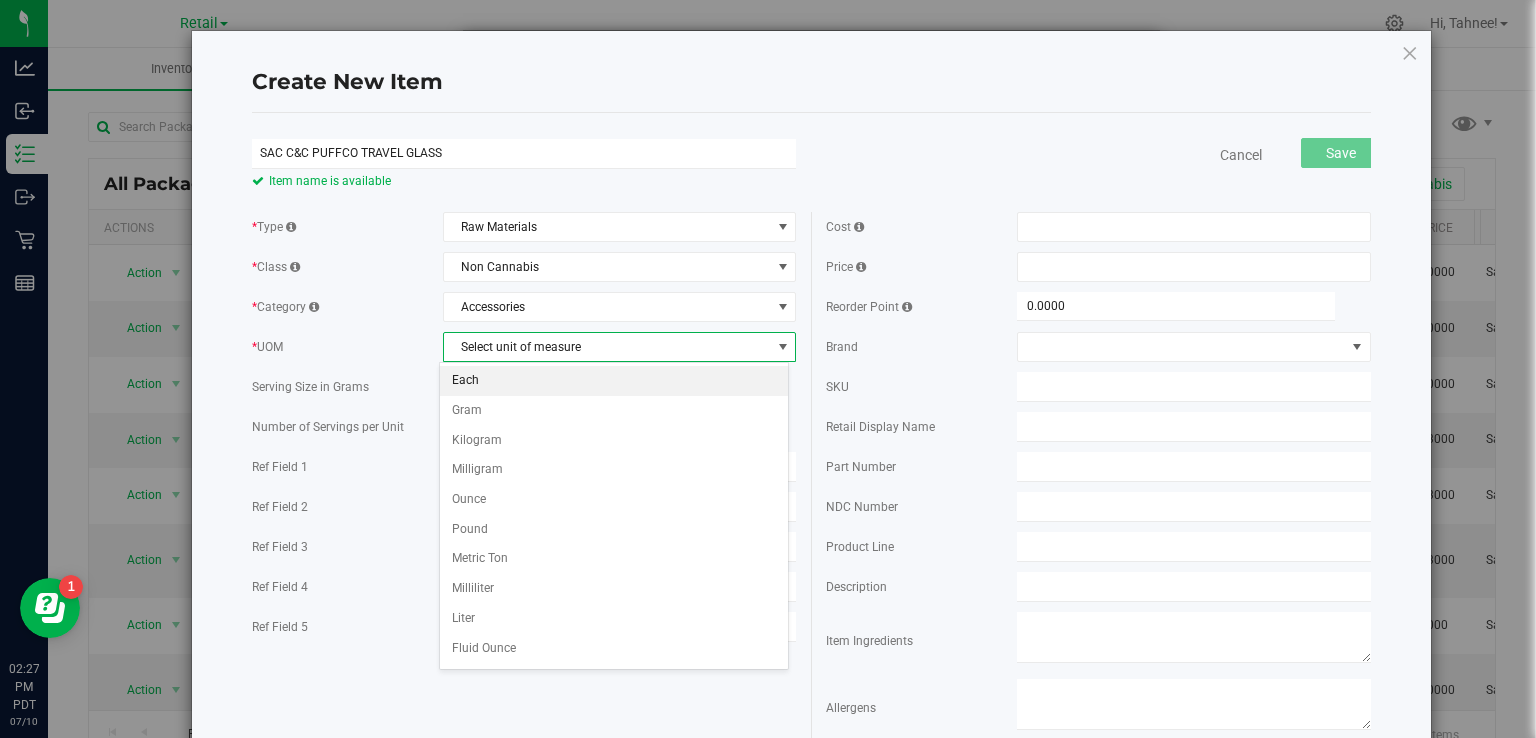 click on "Each" at bounding box center (614, 381) 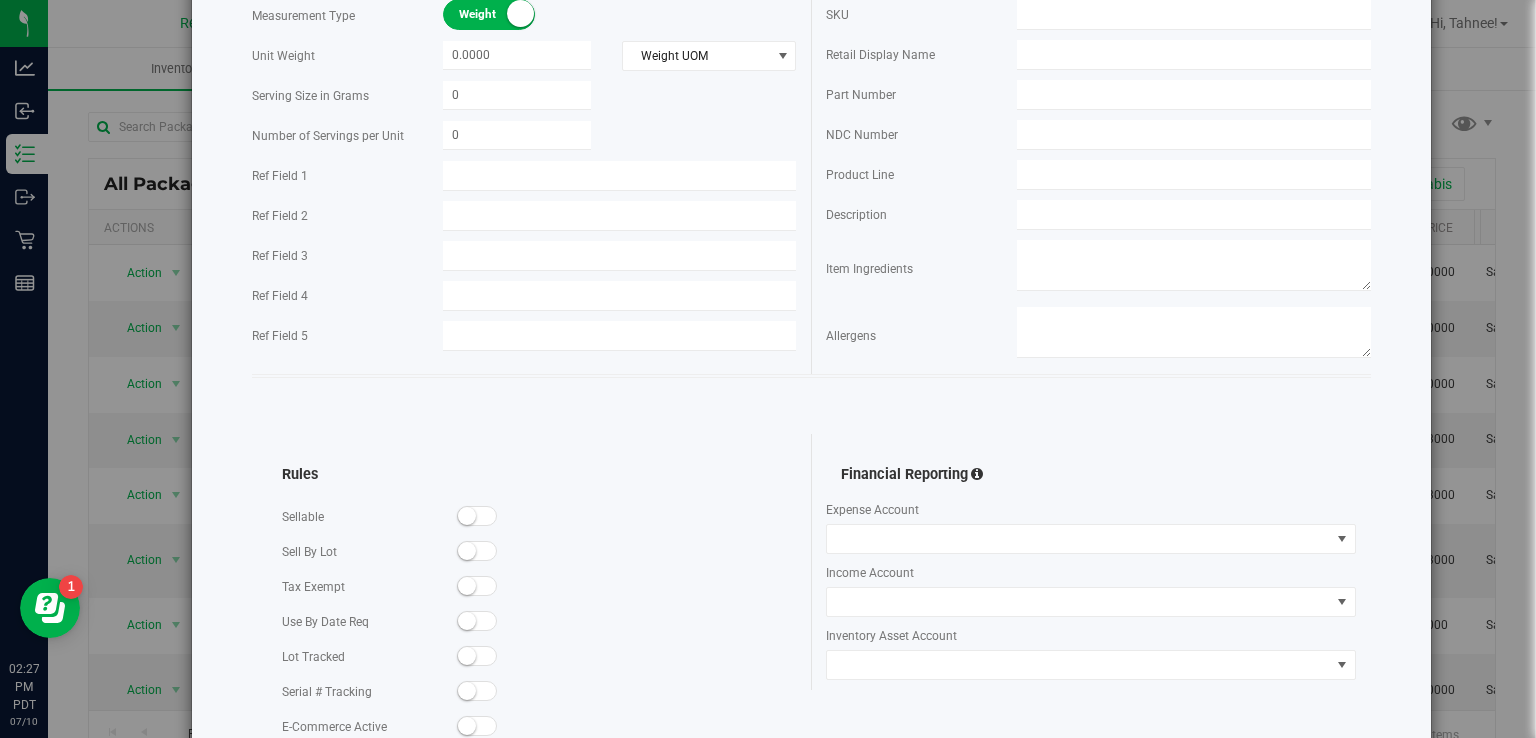 scroll, scrollTop: 472, scrollLeft: 0, axis: vertical 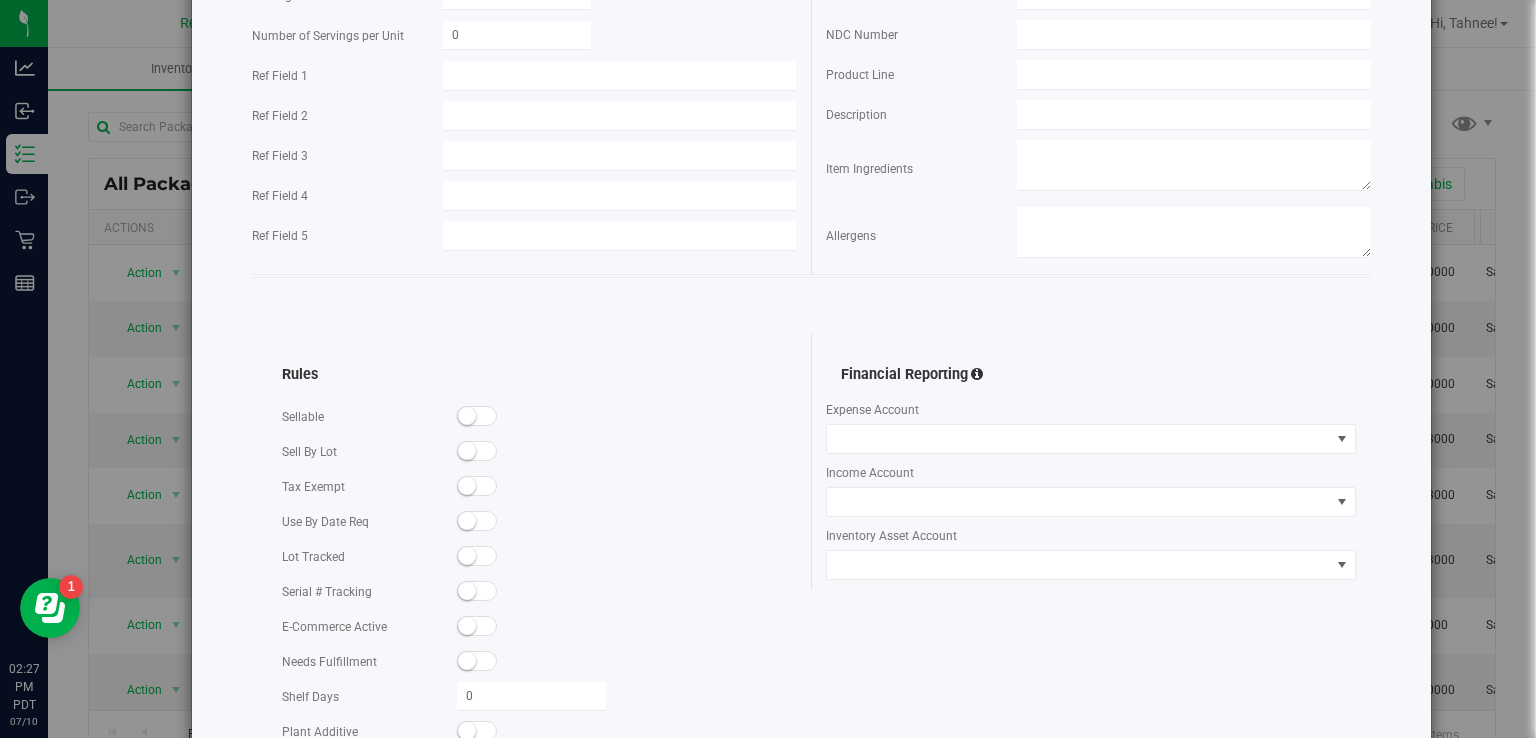 click at bounding box center [467, 416] 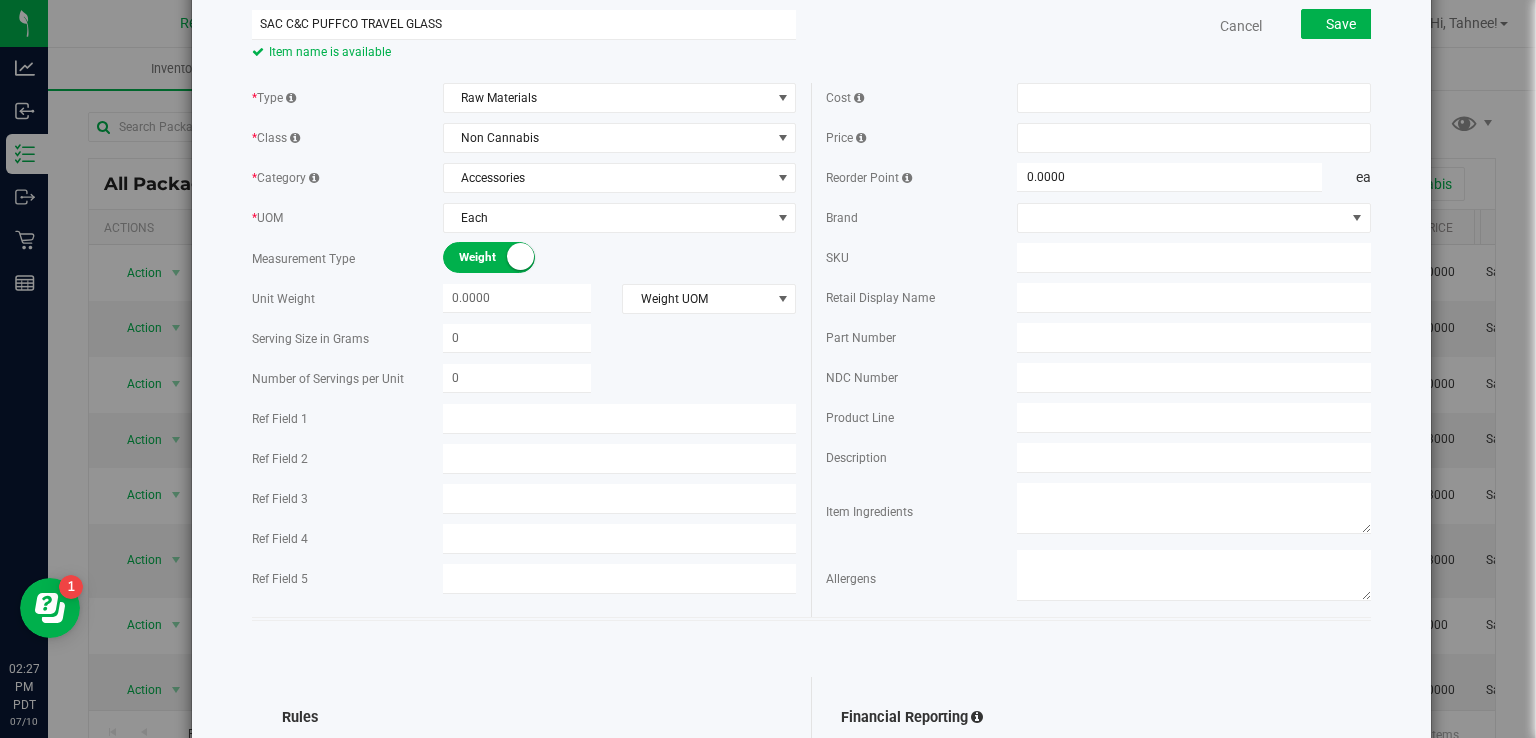 scroll, scrollTop: 121, scrollLeft: 0, axis: vertical 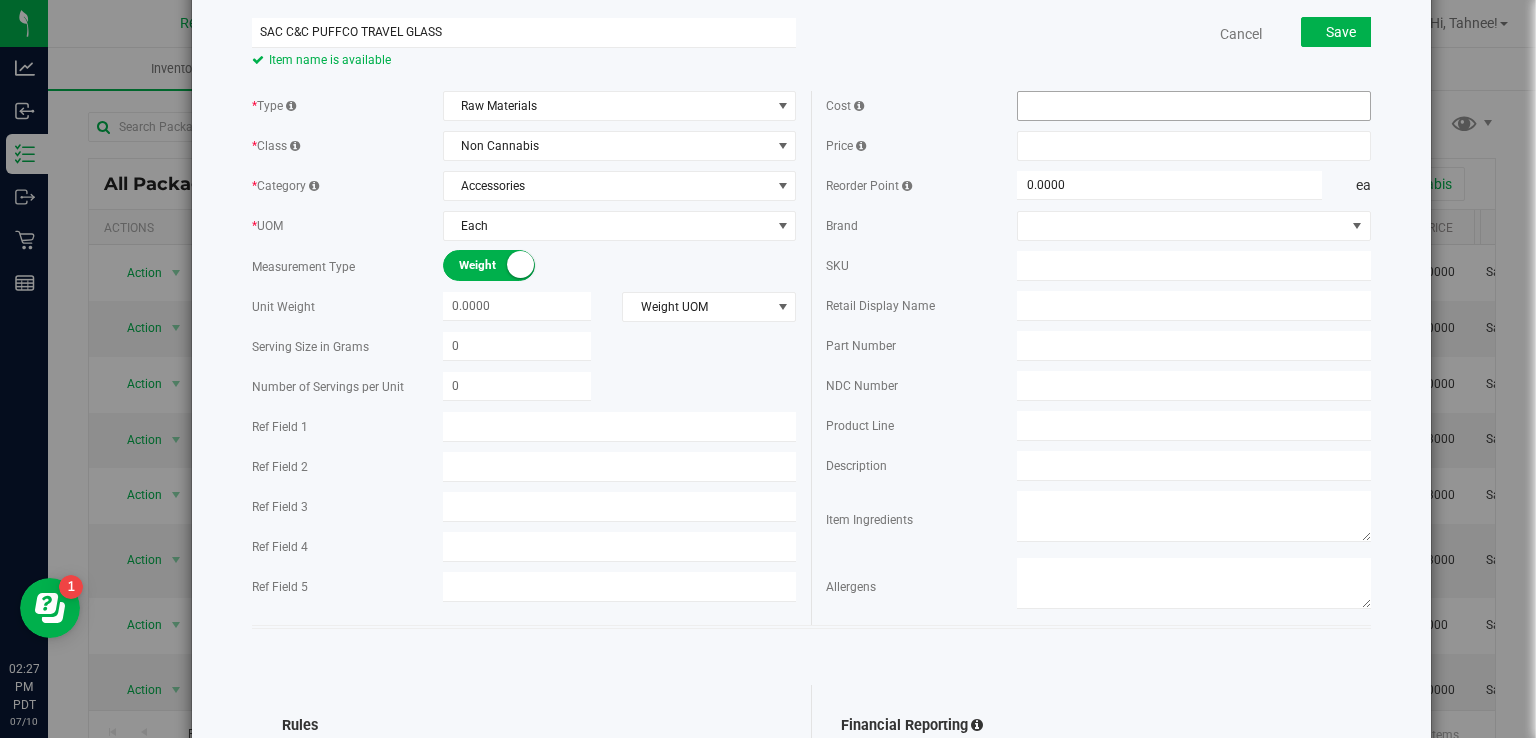 click at bounding box center (1194, 106) 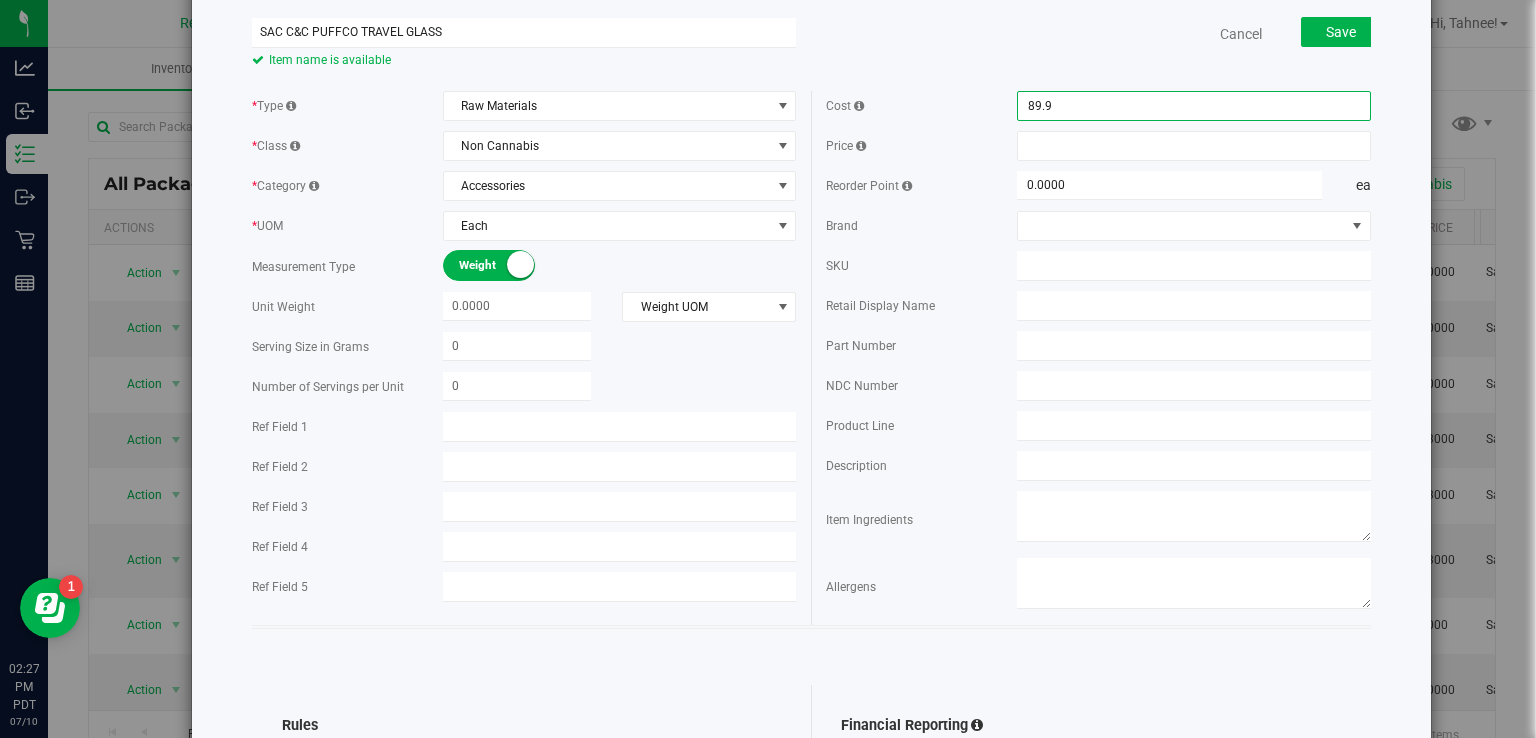 type on "89.99" 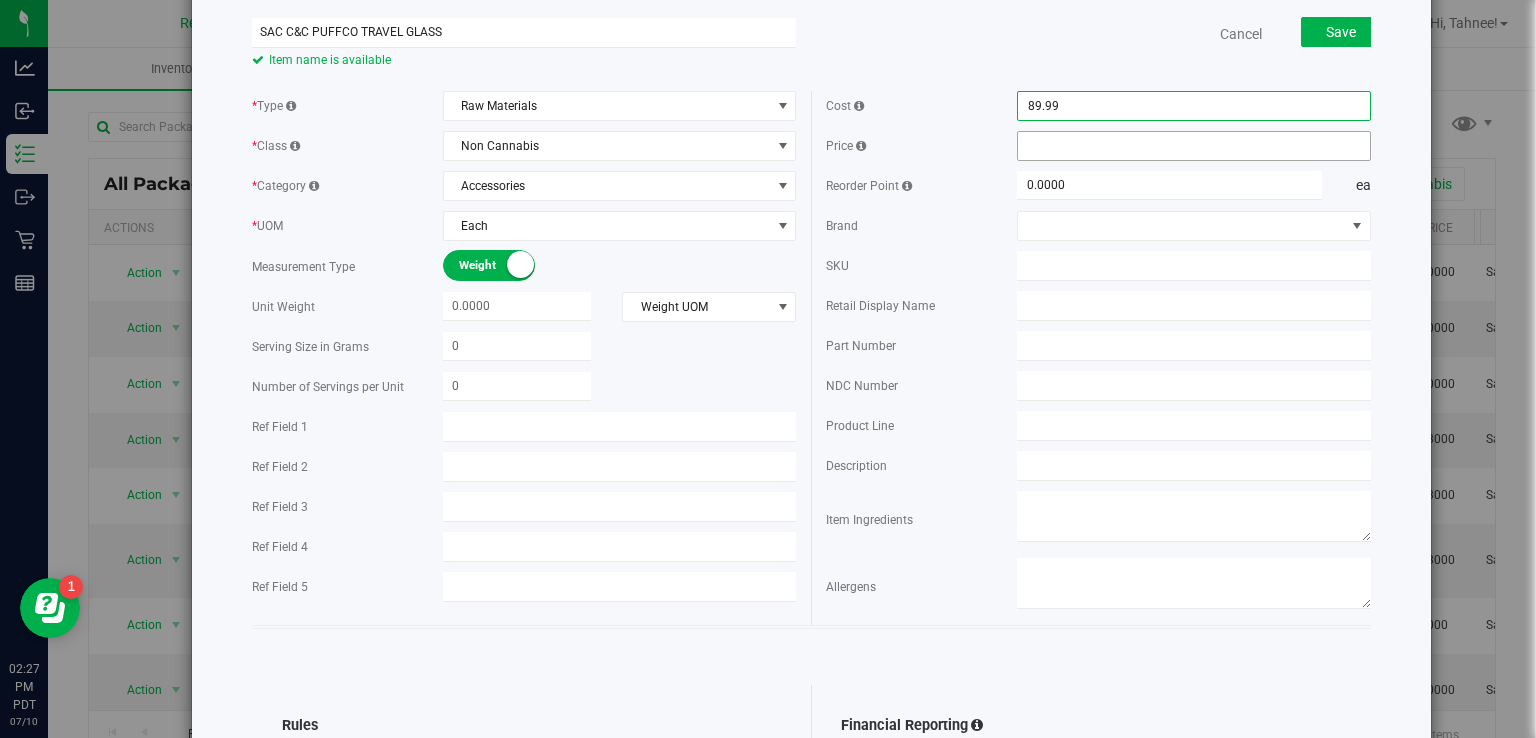 click at bounding box center (1194, 146) 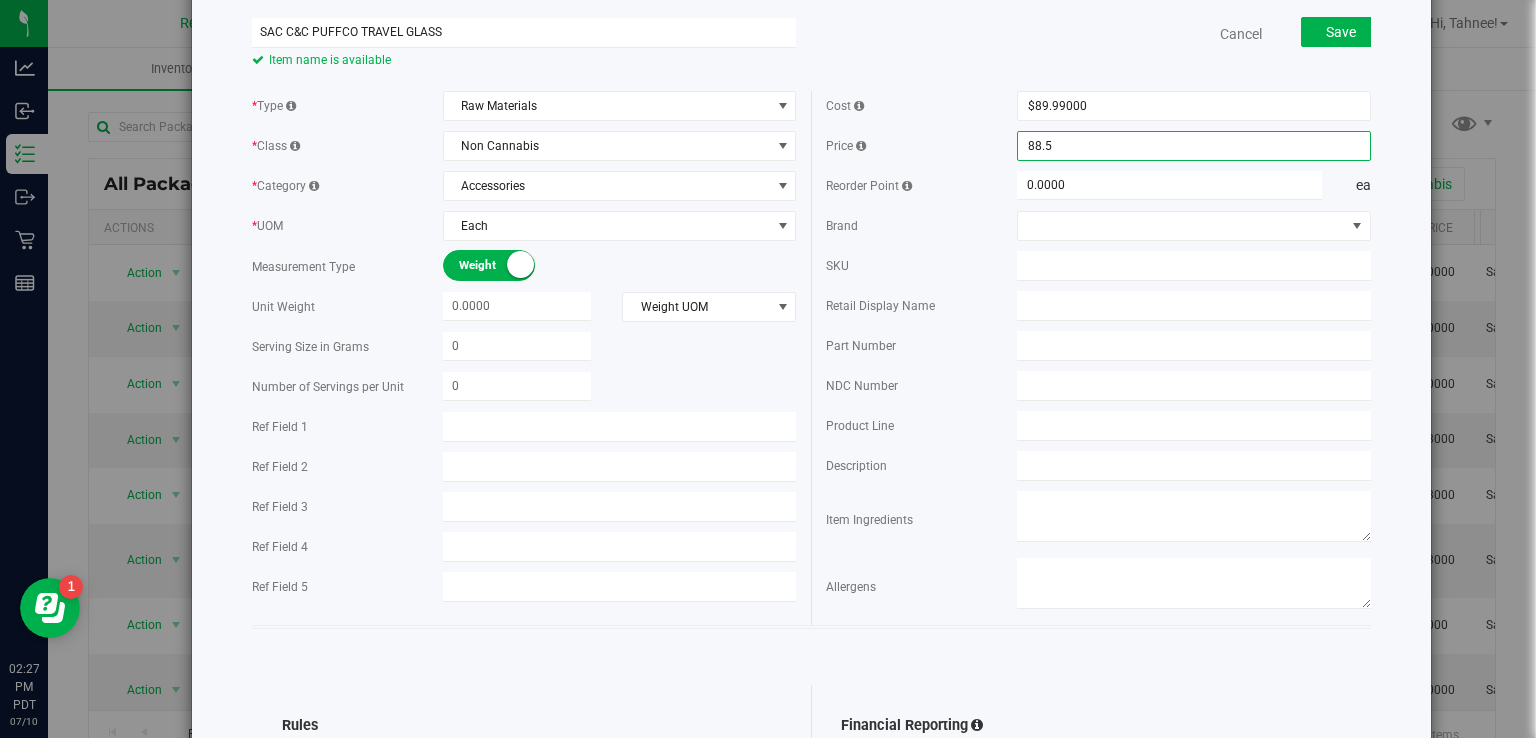 type on "88.58" 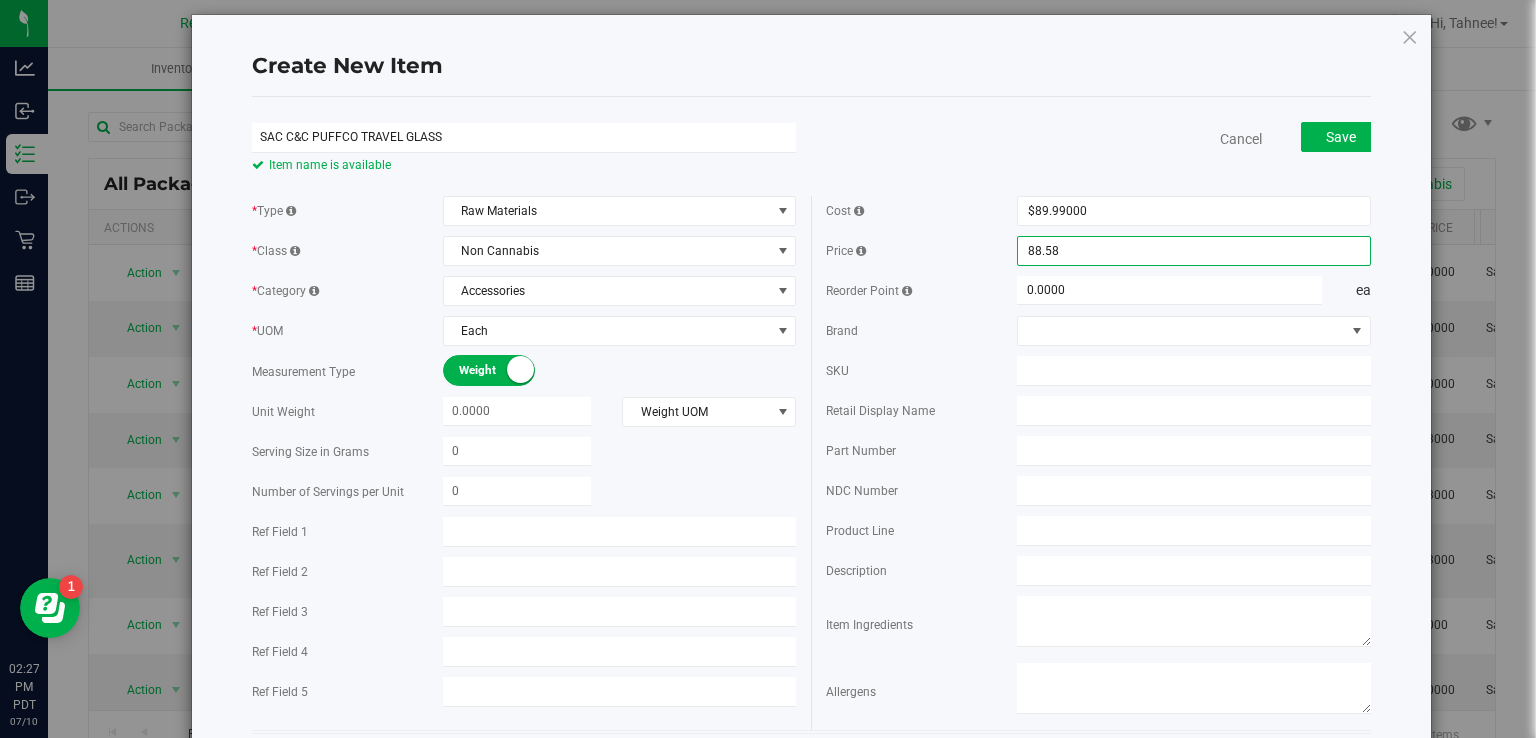 scroll, scrollTop: 0, scrollLeft: 0, axis: both 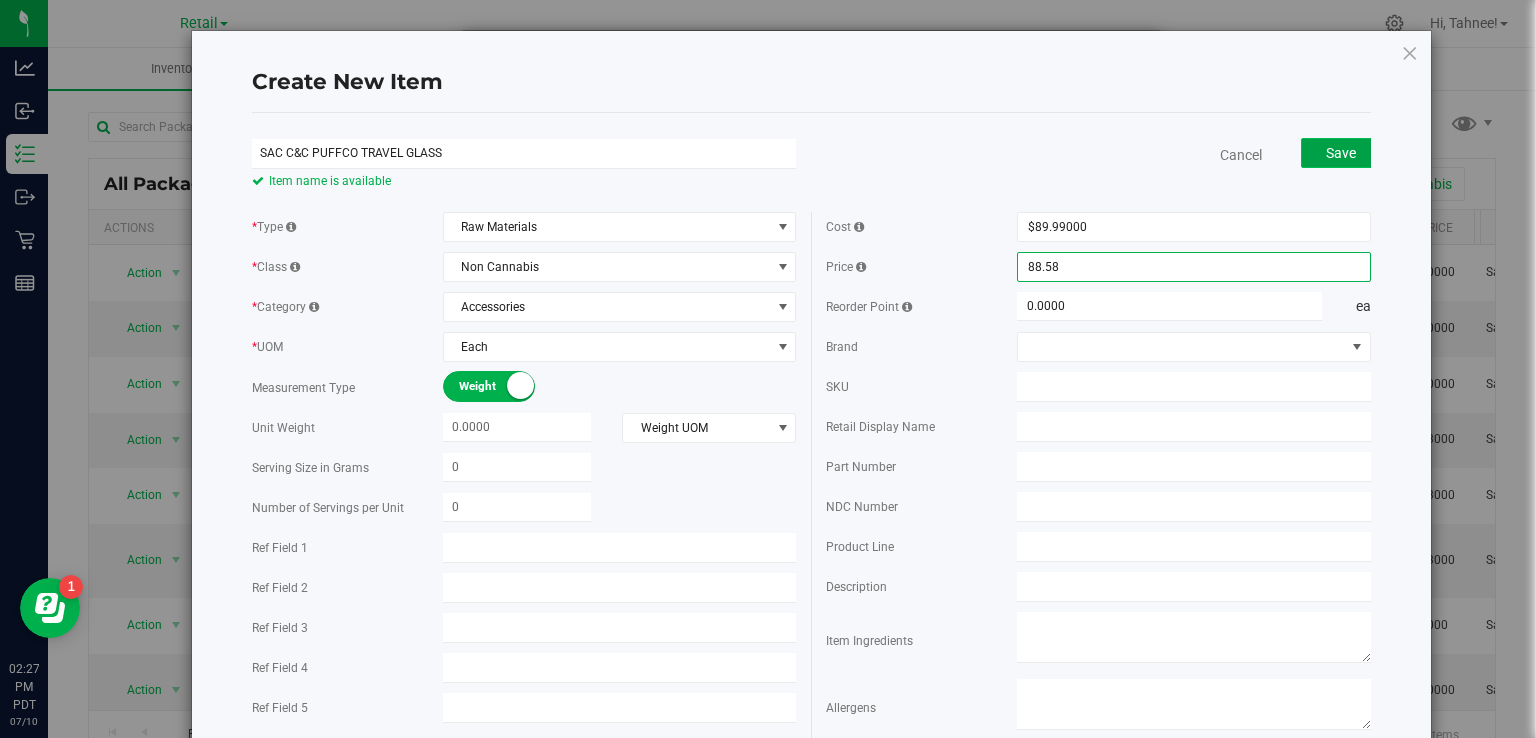 click on "Save" at bounding box center [1341, 153] 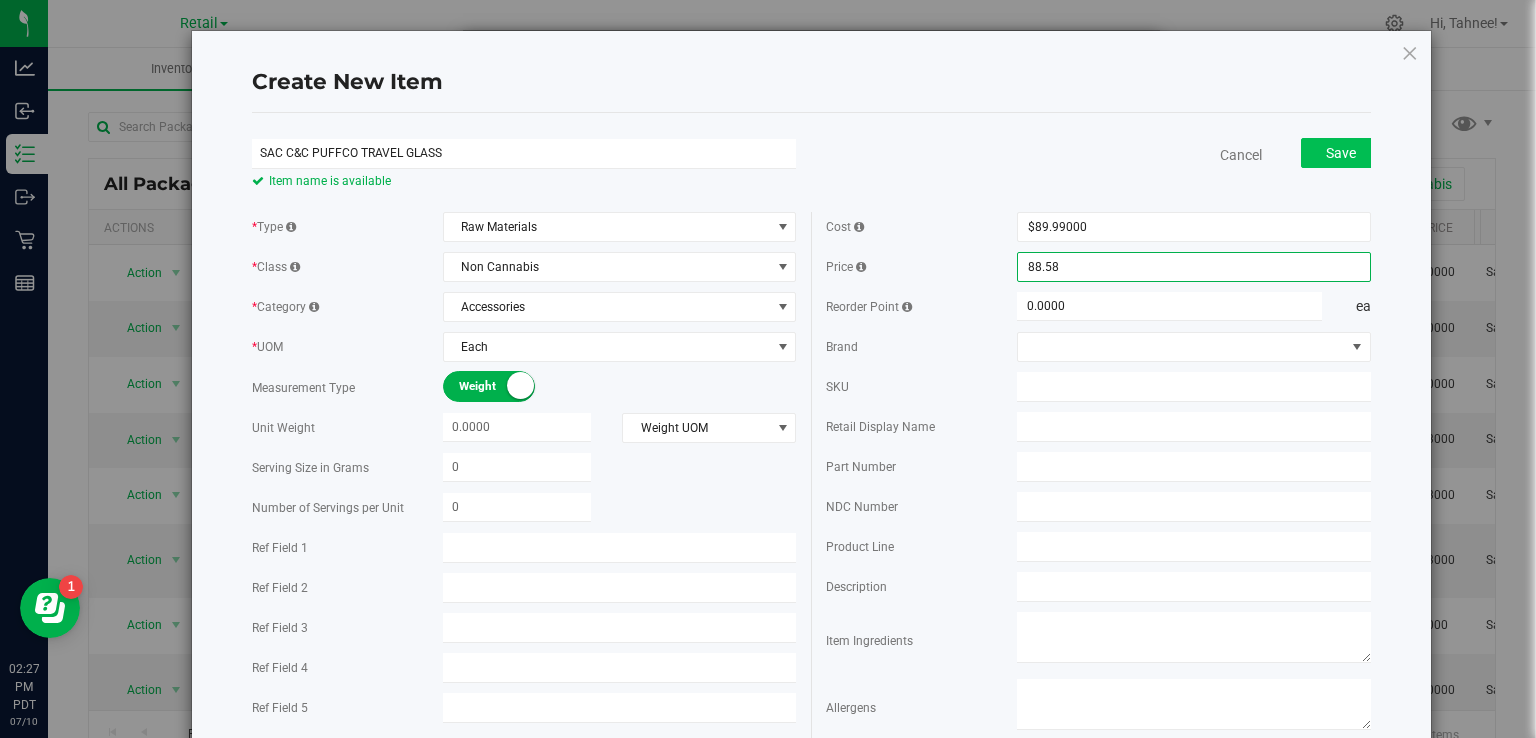 type on "$88.58000" 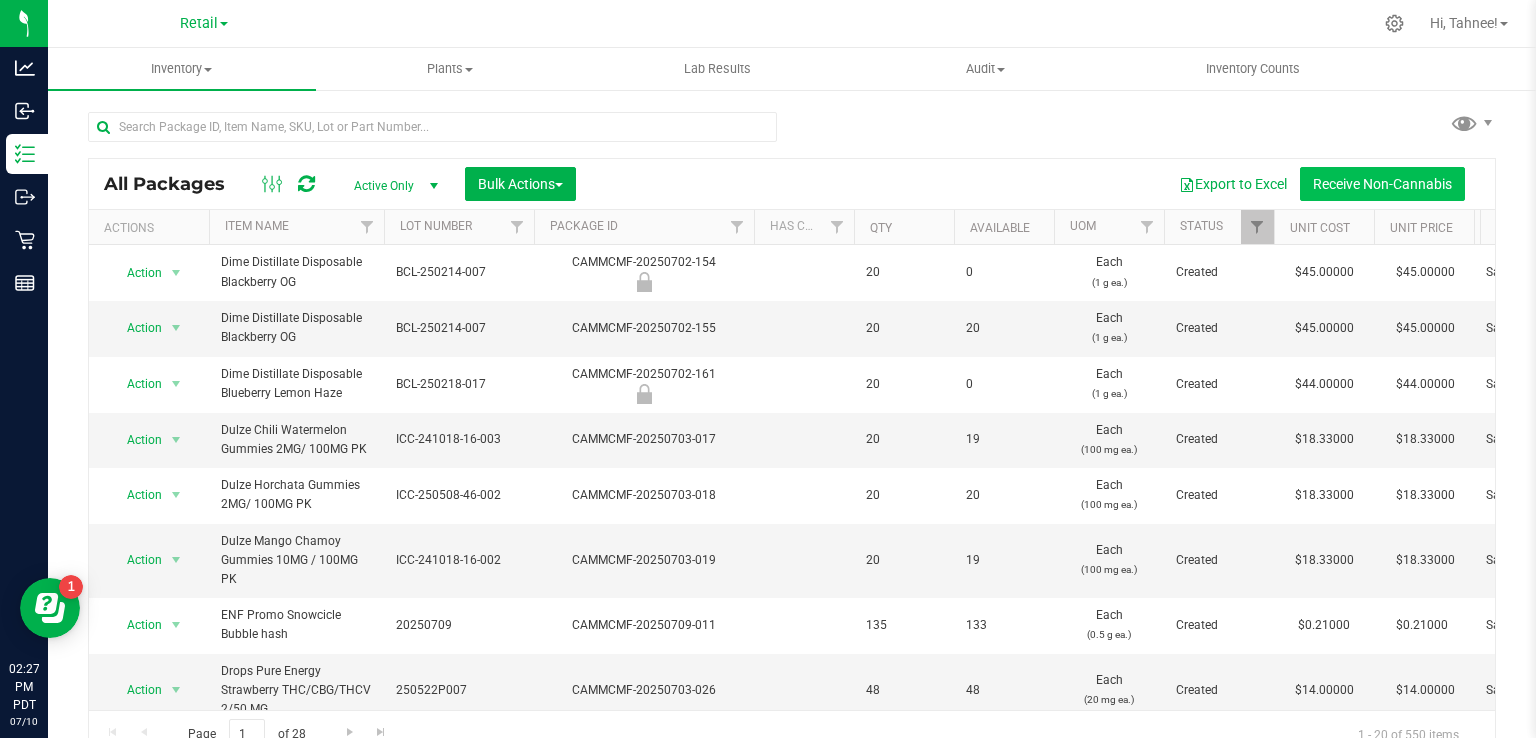 click on "Receive Non-Cannabis" at bounding box center [1382, 184] 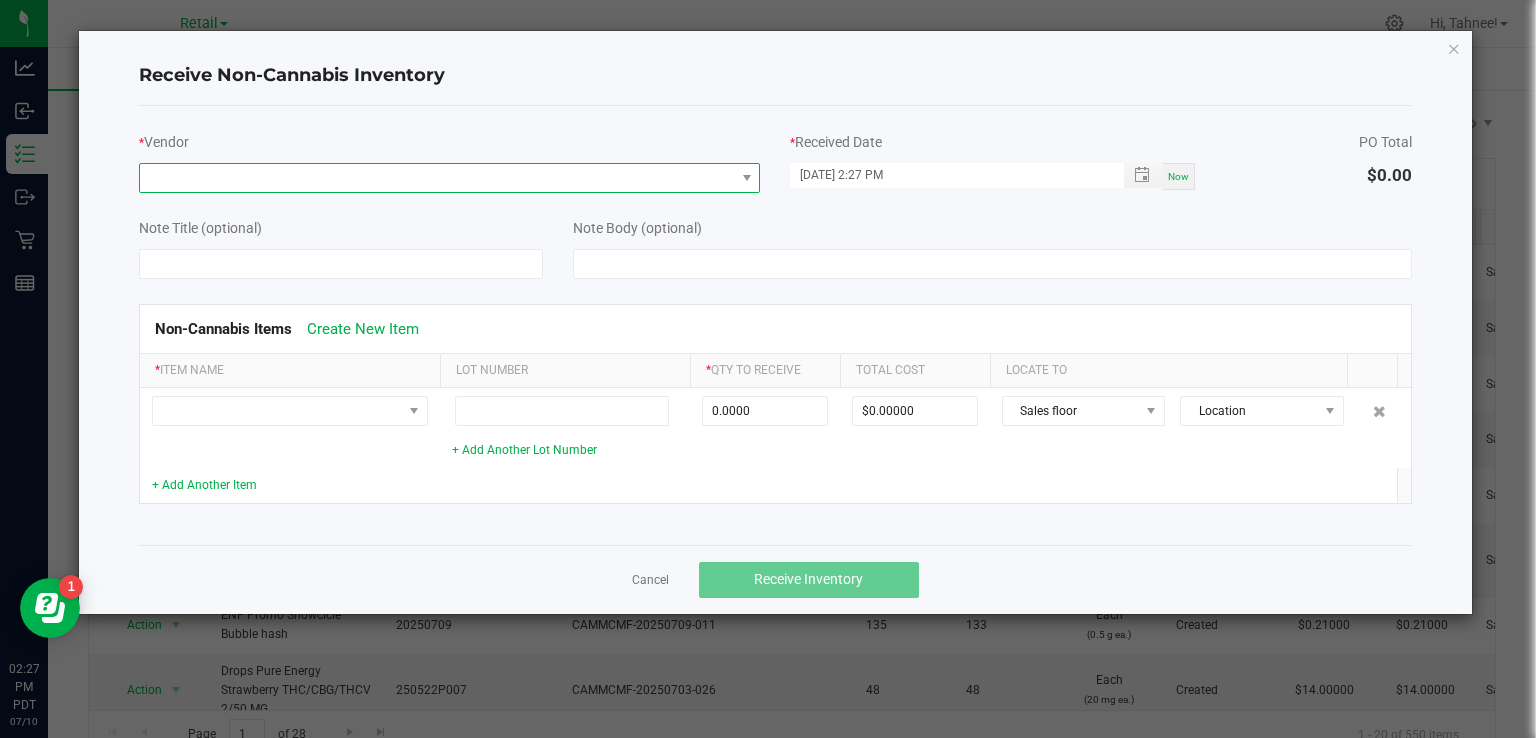 click at bounding box center [437, 178] 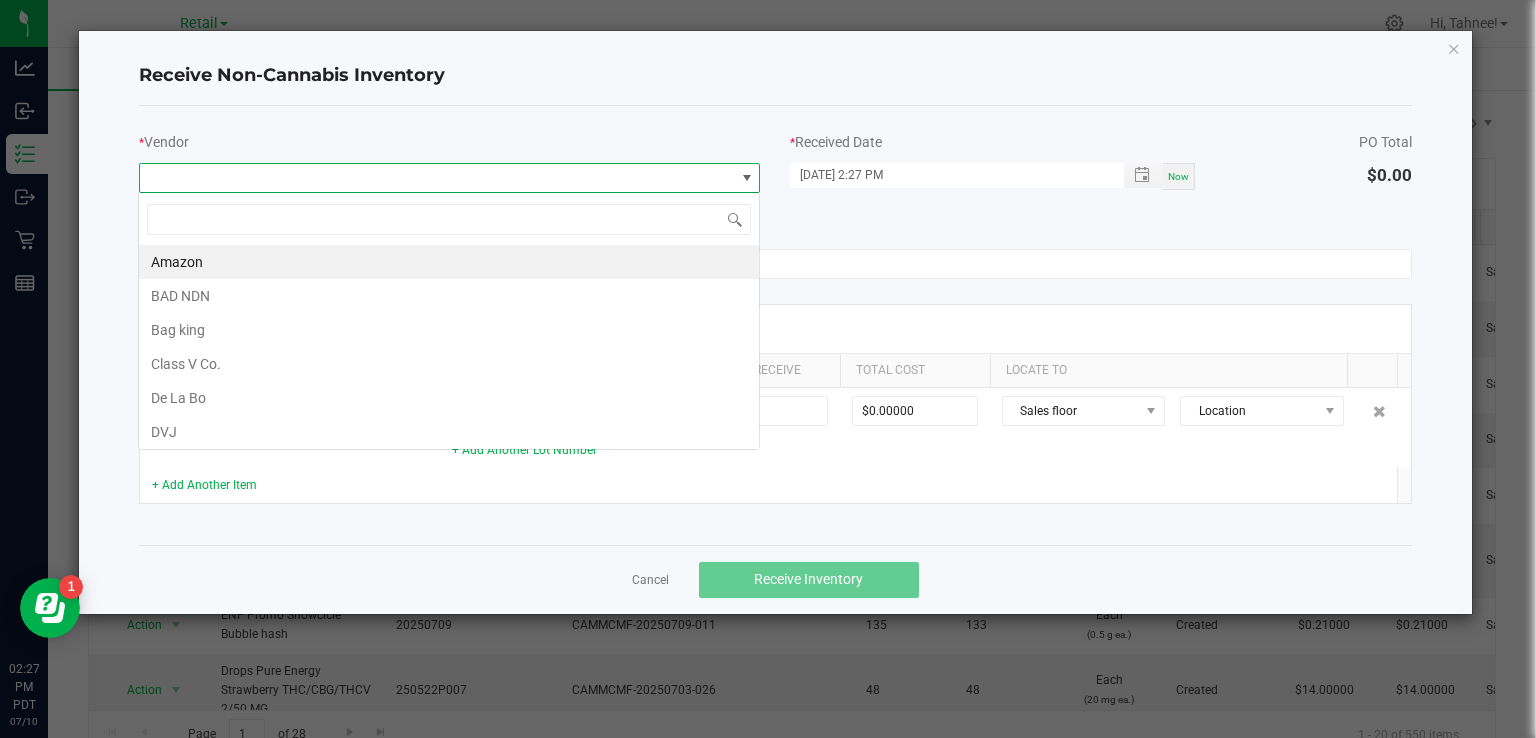 scroll, scrollTop: 99970, scrollLeft: 99377, axis: both 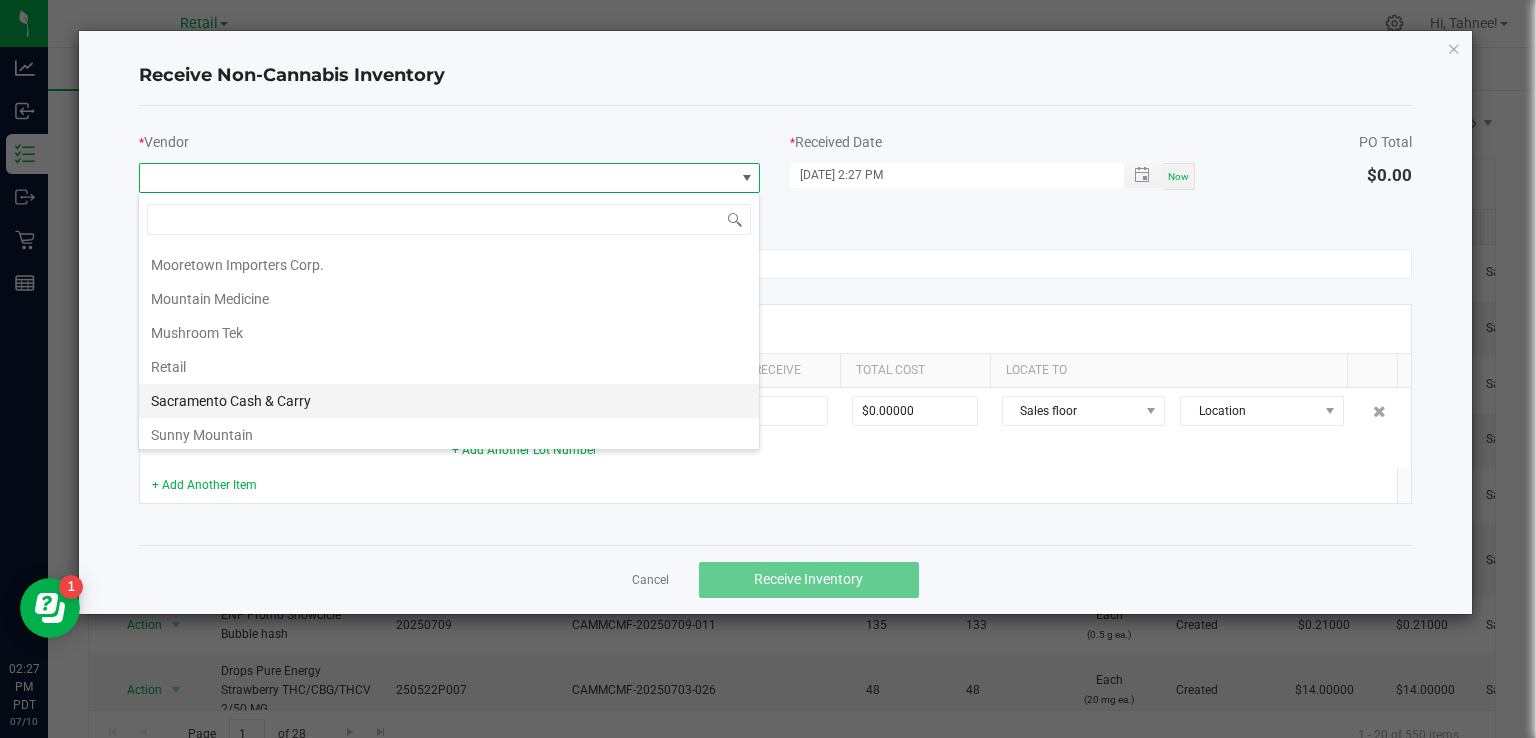 click on "Sacramento Cash & Carry" at bounding box center [449, 401] 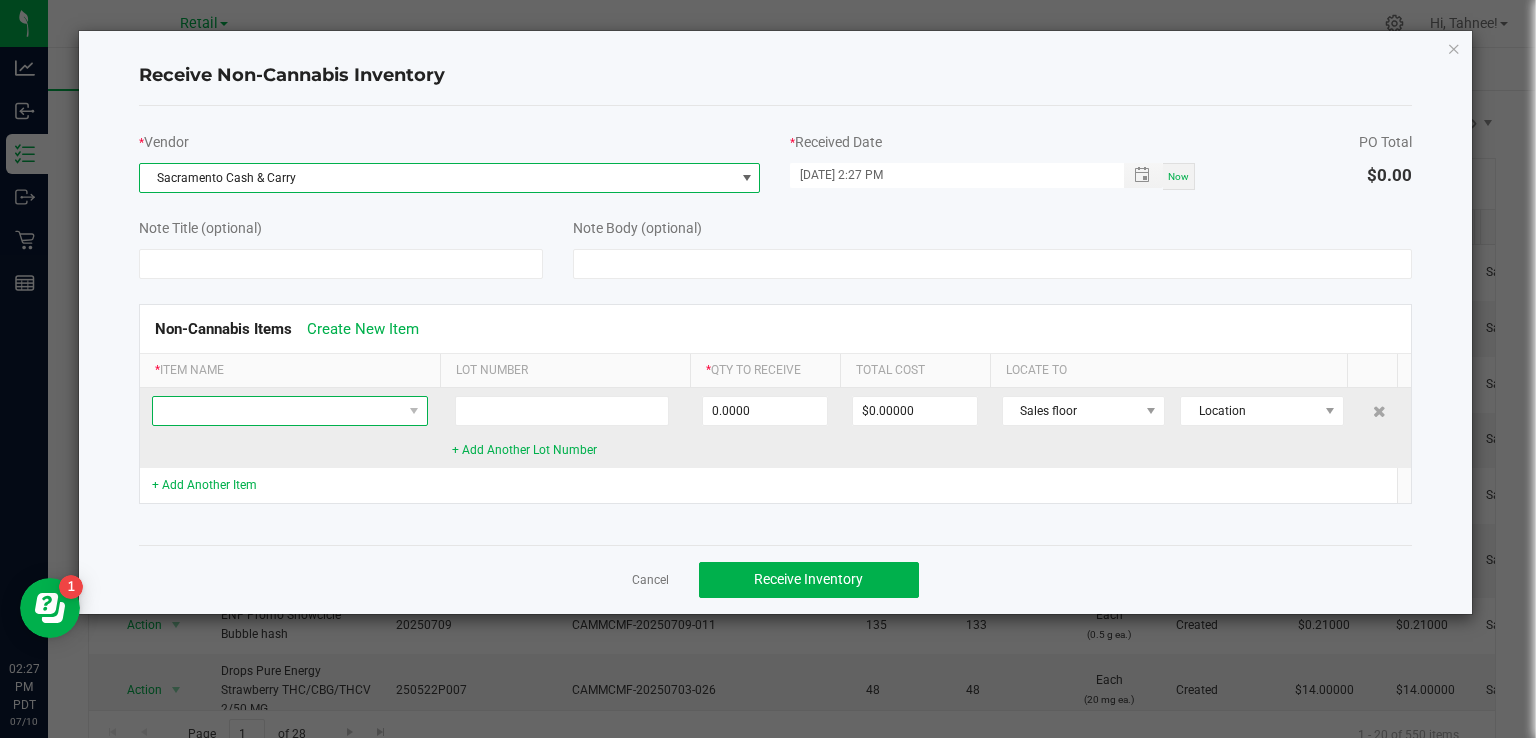 click at bounding box center (277, 411) 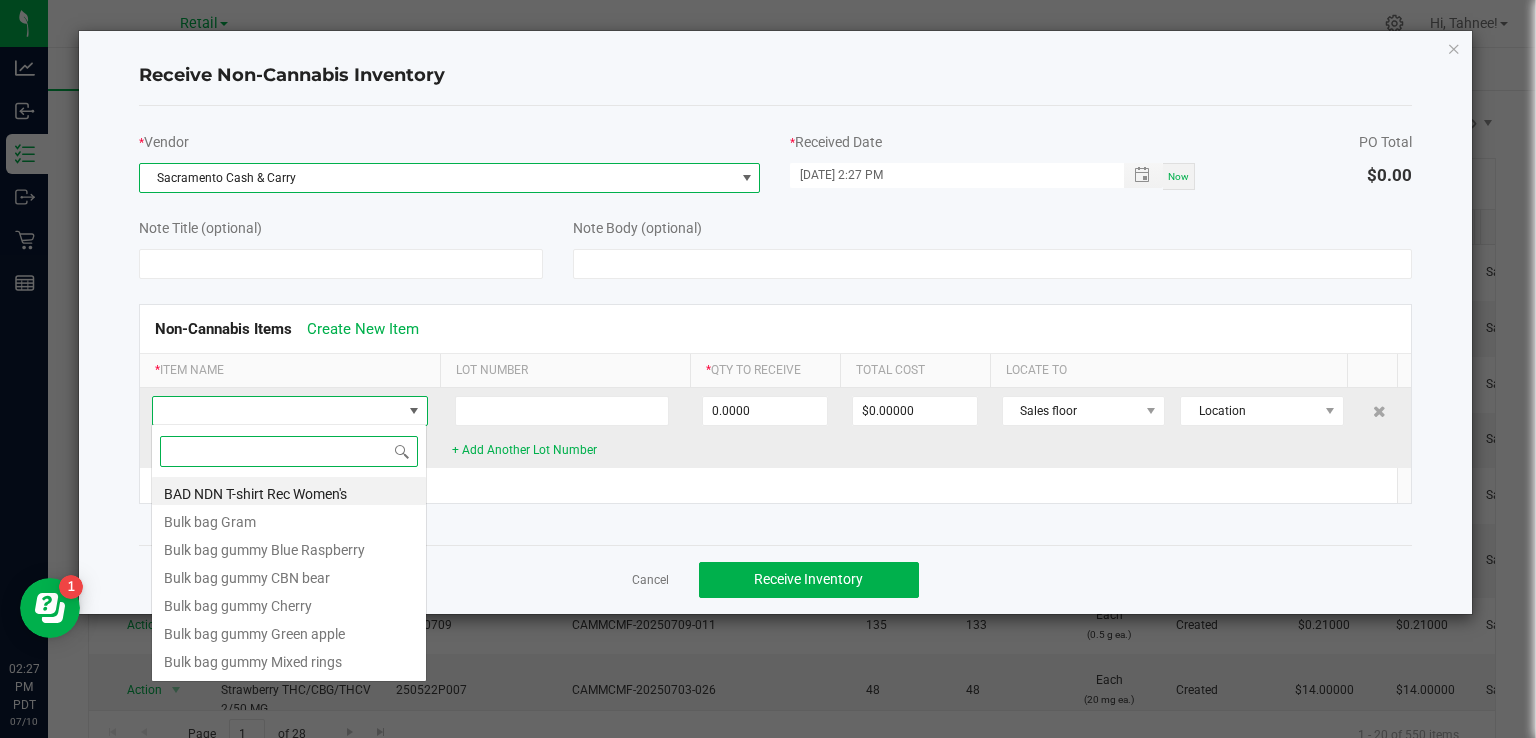 scroll, scrollTop: 99970, scrollLeft: 99724, axis: both 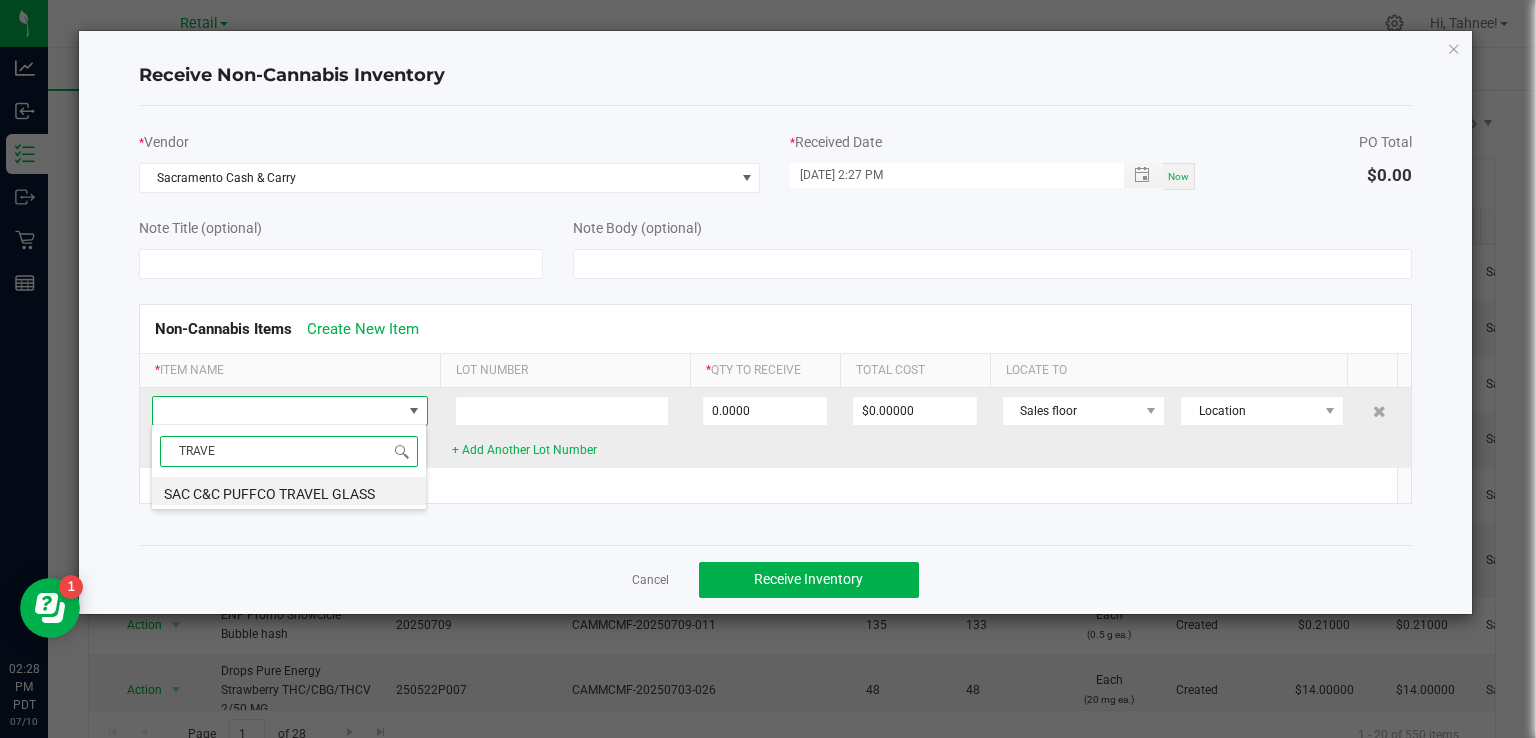 type on "TRAVEL" 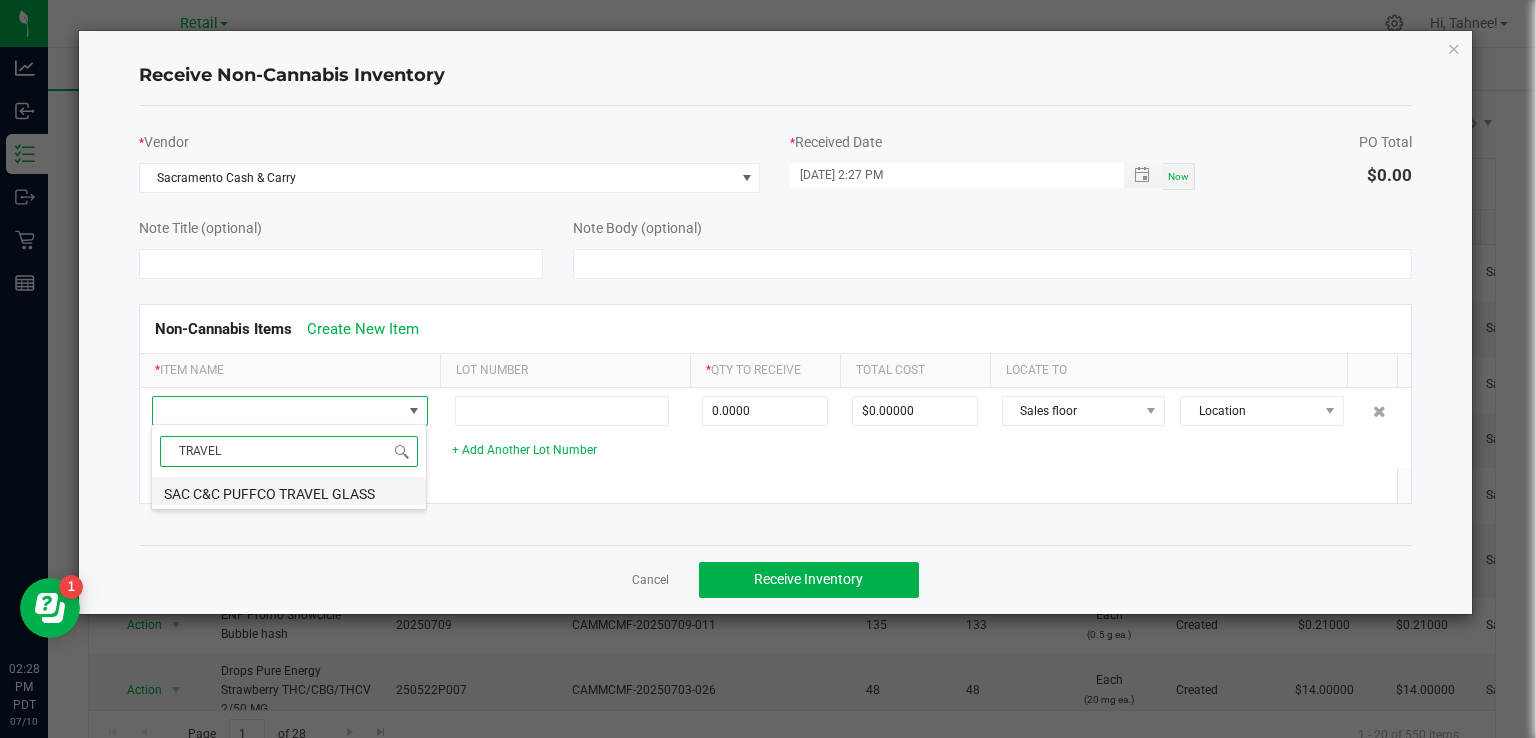 click on "SAC C&C PUFFCO TRAVEL GLASS" at bounding box center (289, 491) 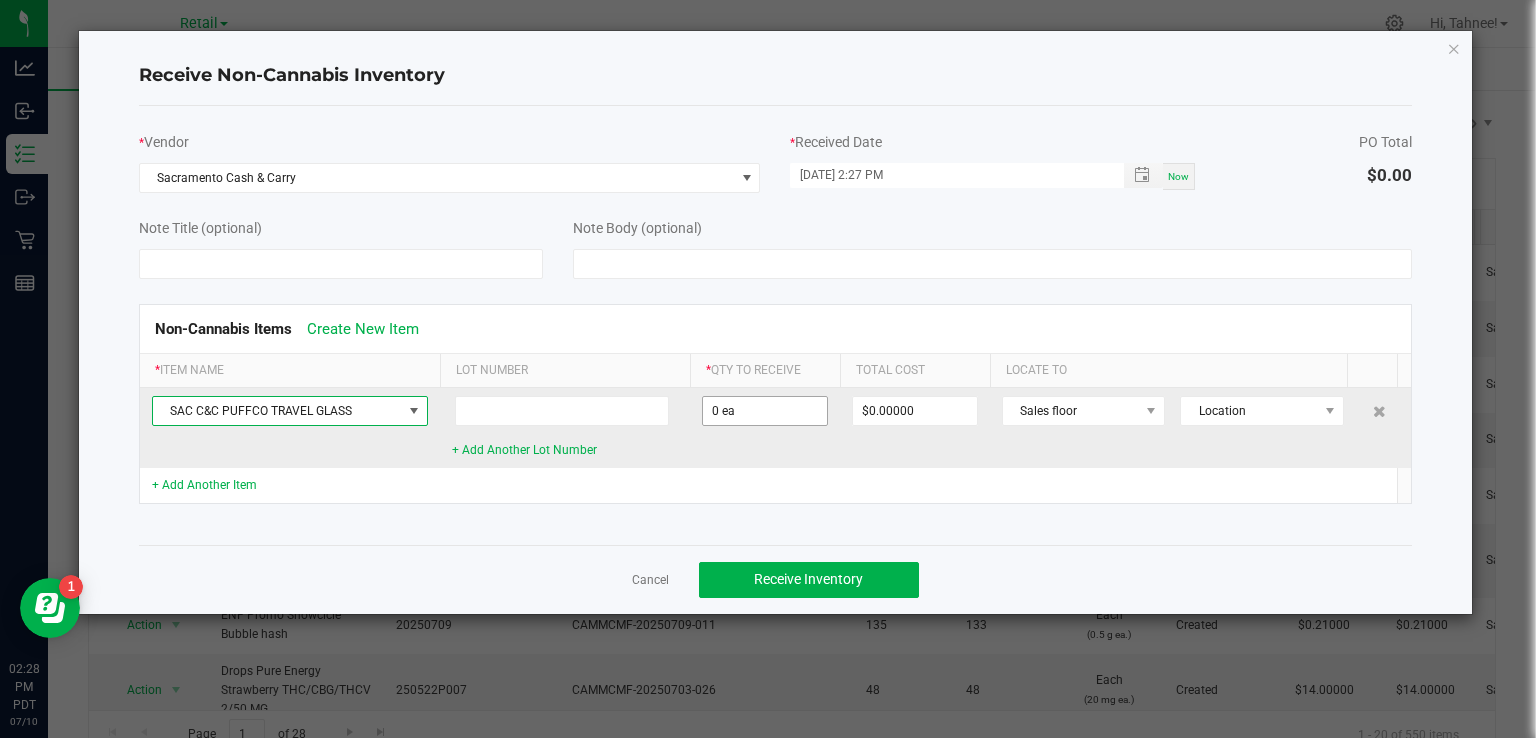 click on "0 ea" at bounding box center [765, 411] 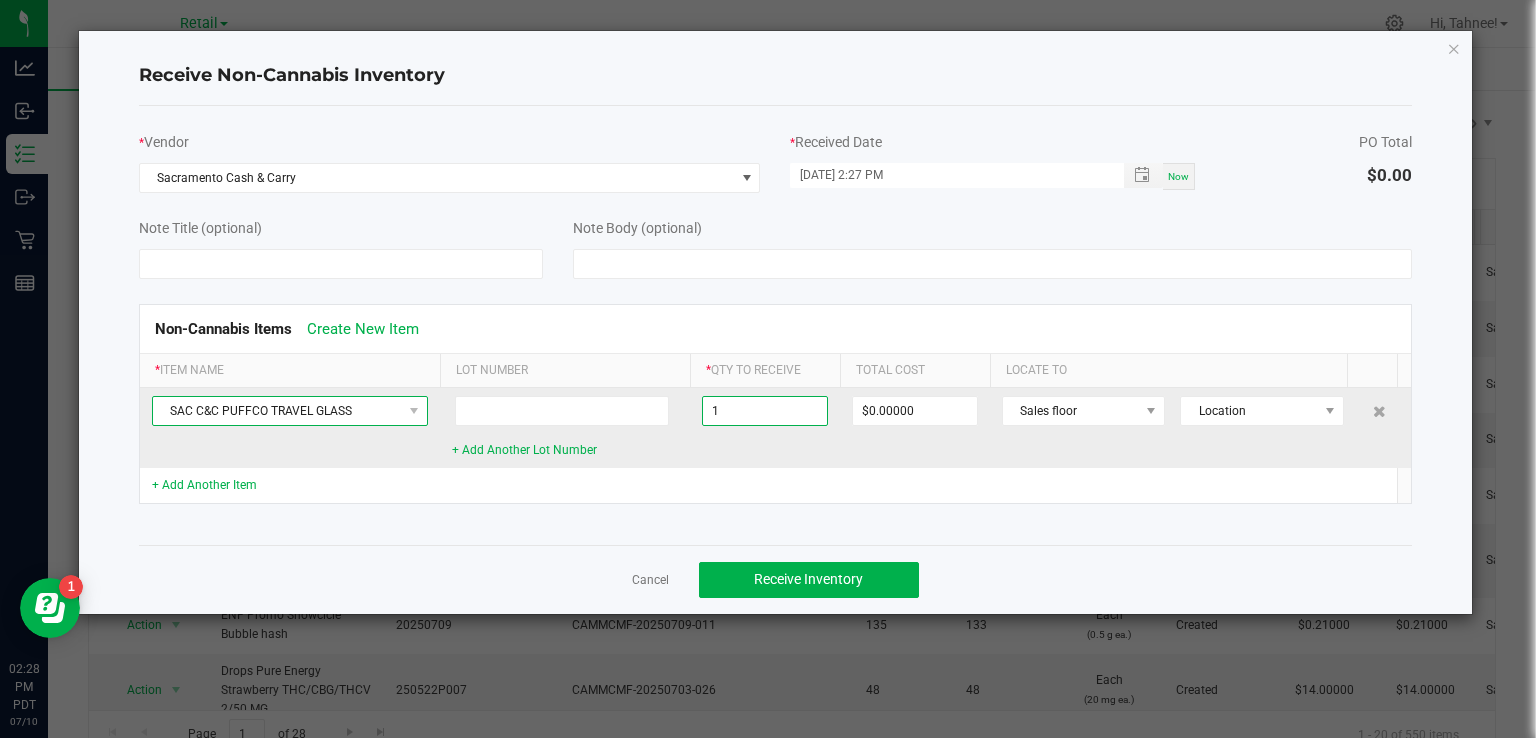 click on "SAC C&C PUFFCO TRAVEL GLASS" at bounding box center (277, 411) 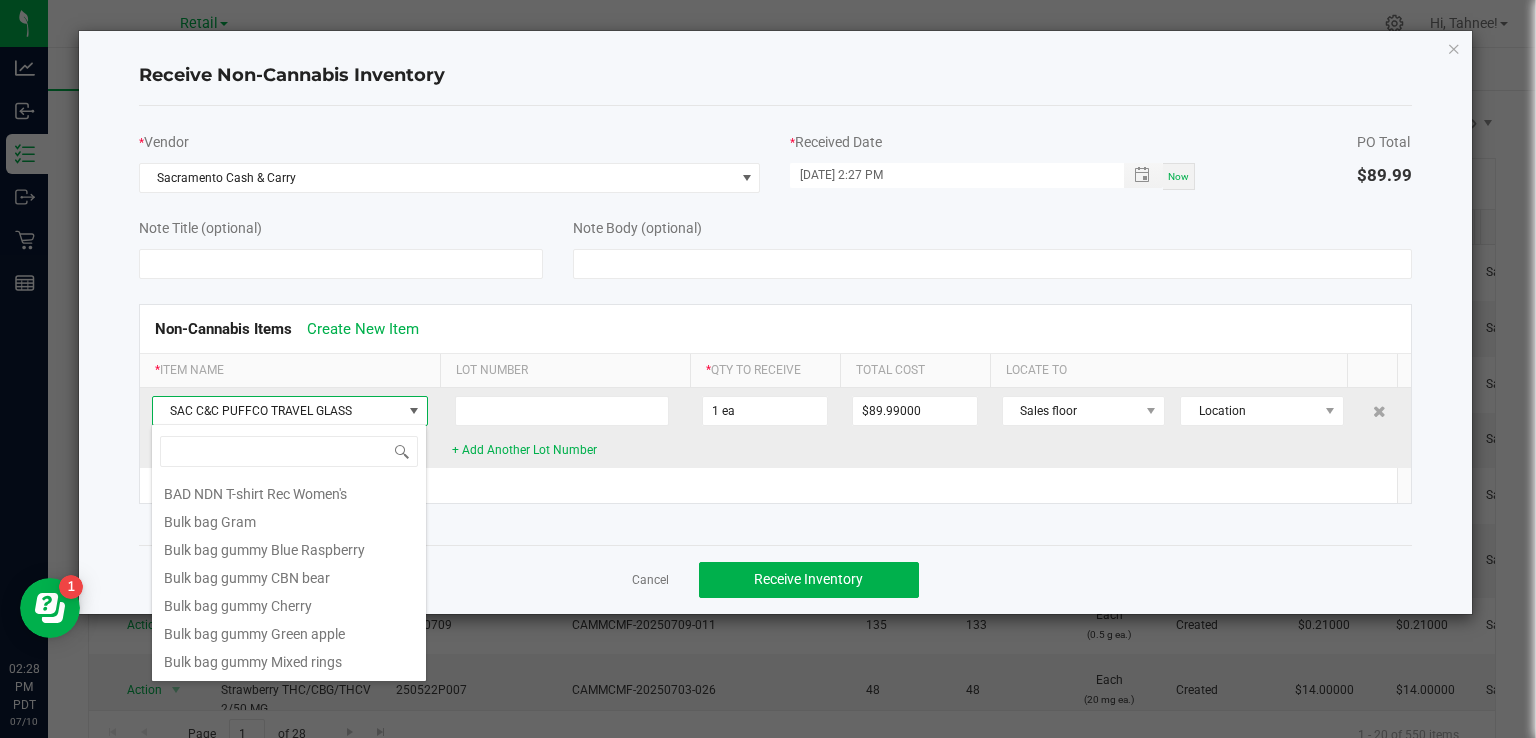 scroll, scrollTop: 7640, scrollLeft: 0, axis: vertical 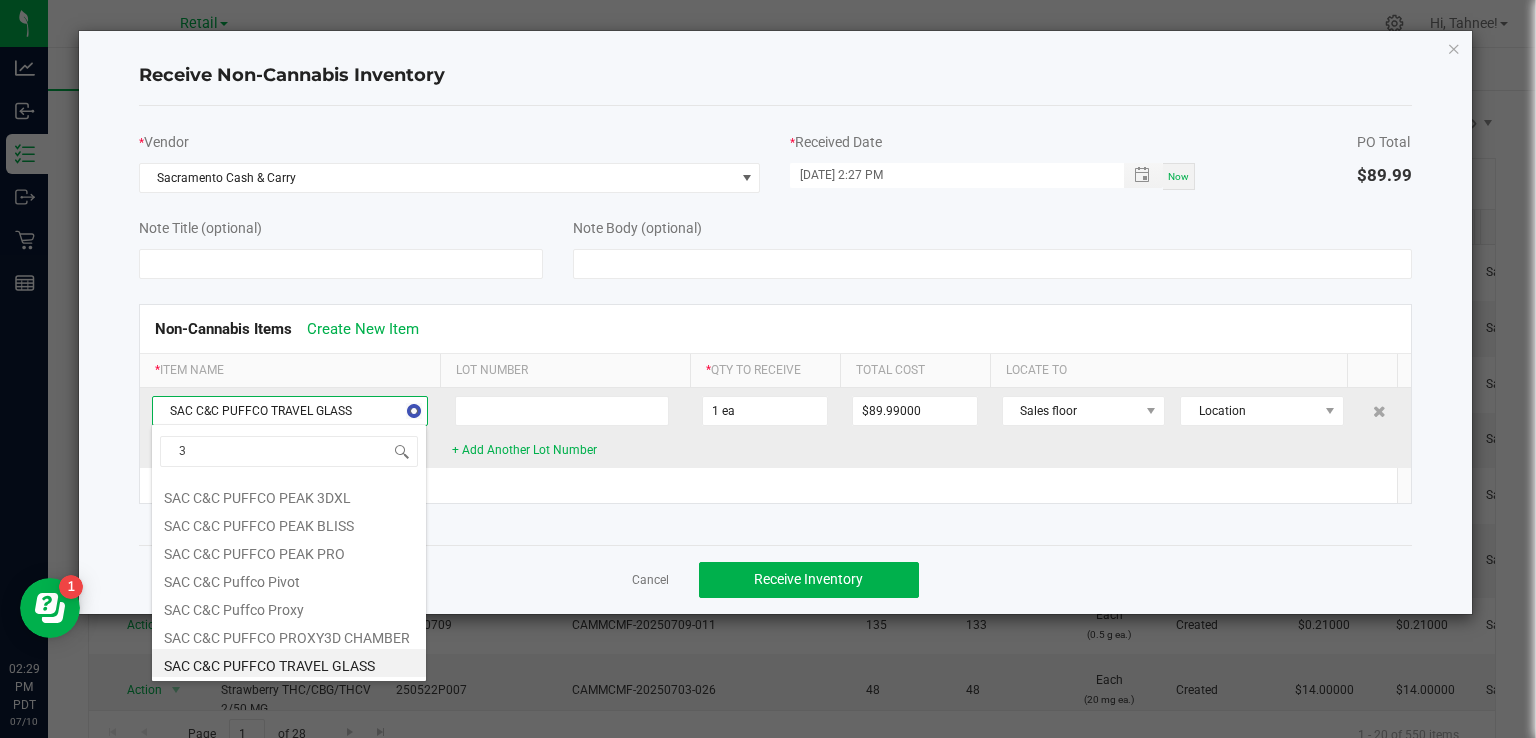 type on "3D" 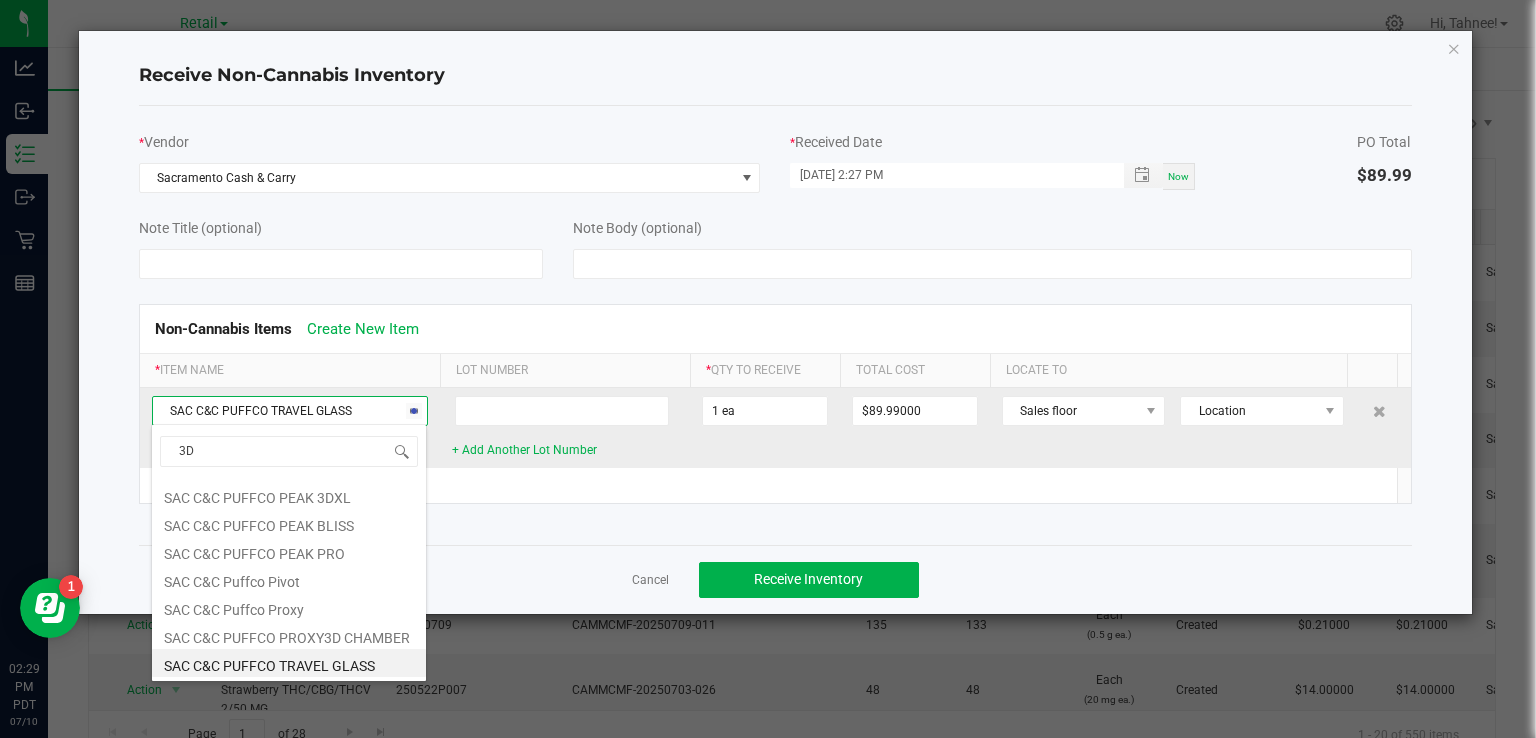 scroll, scrollTop: 0, scrollLeft: 0, axis: both 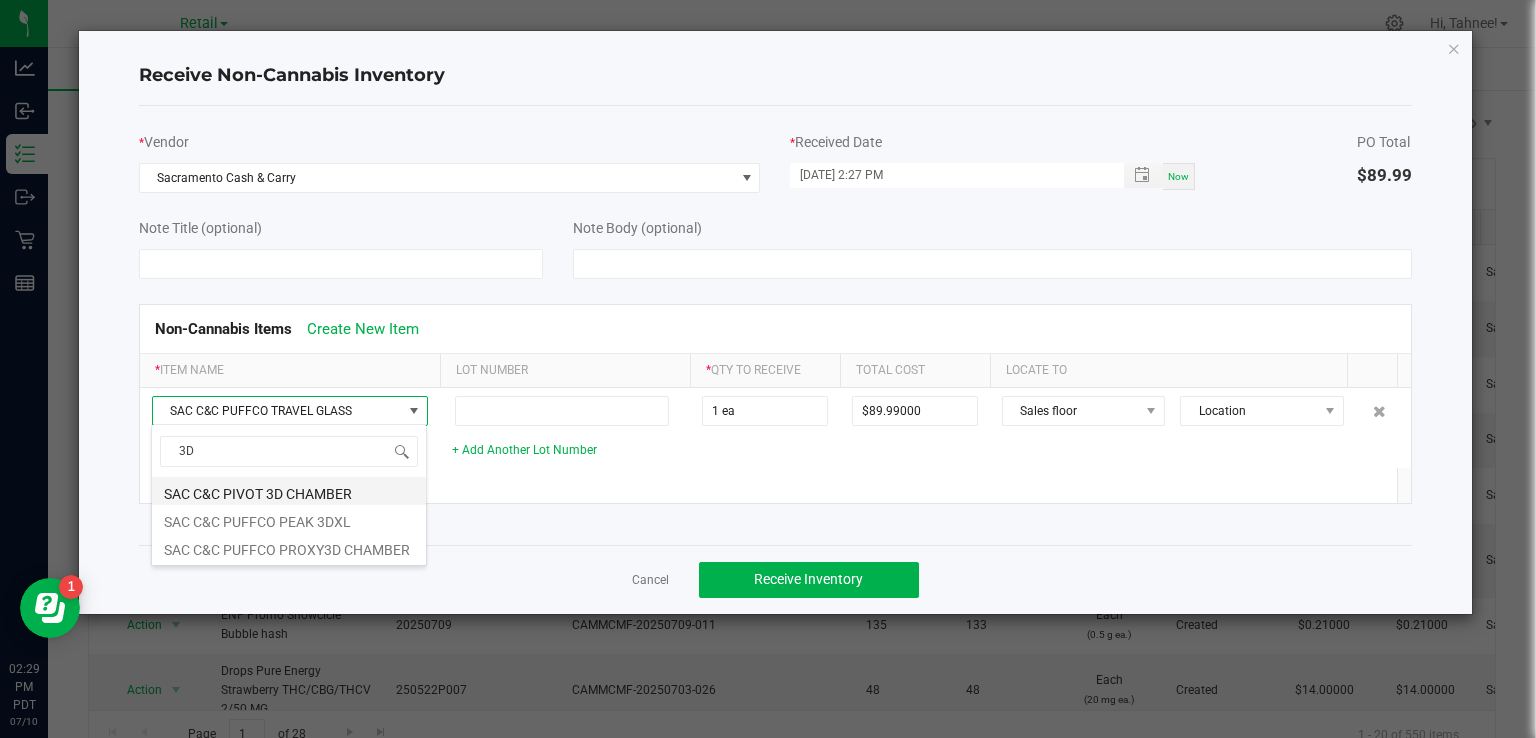 click on "SAC C&C PIVOT 3D CHAMBER" at bounding box center (289, 491) 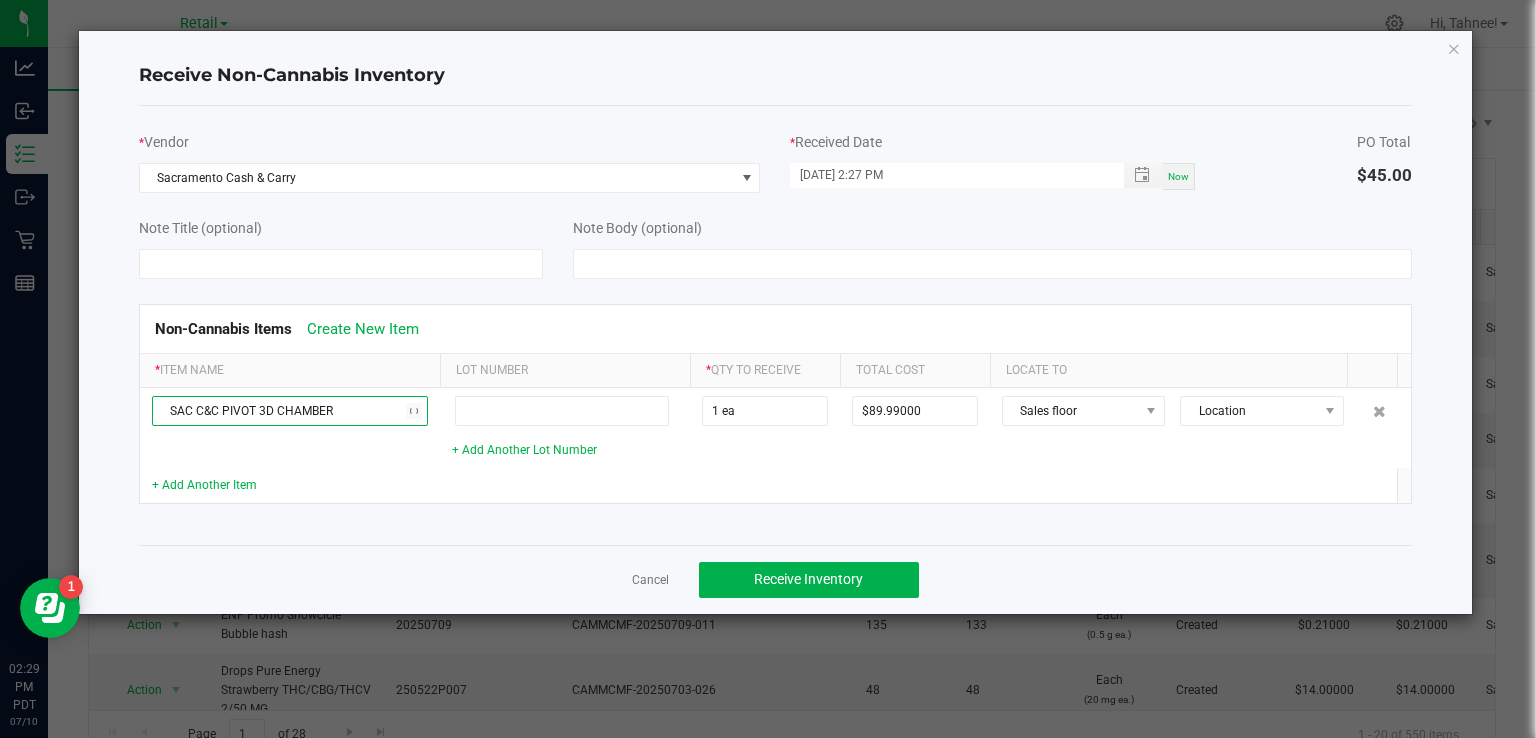 type on "$45.00000" 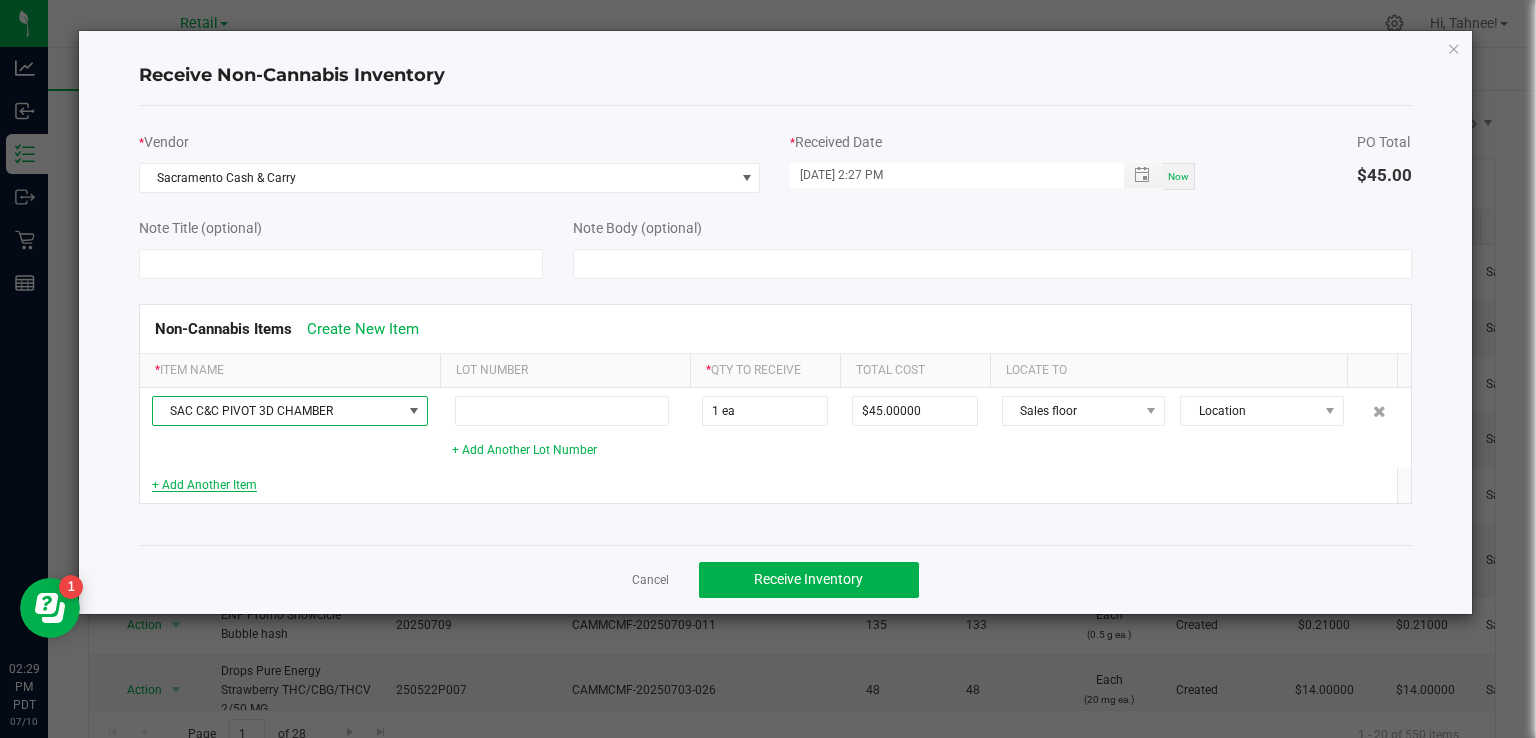 click on "+ Add Another Item" 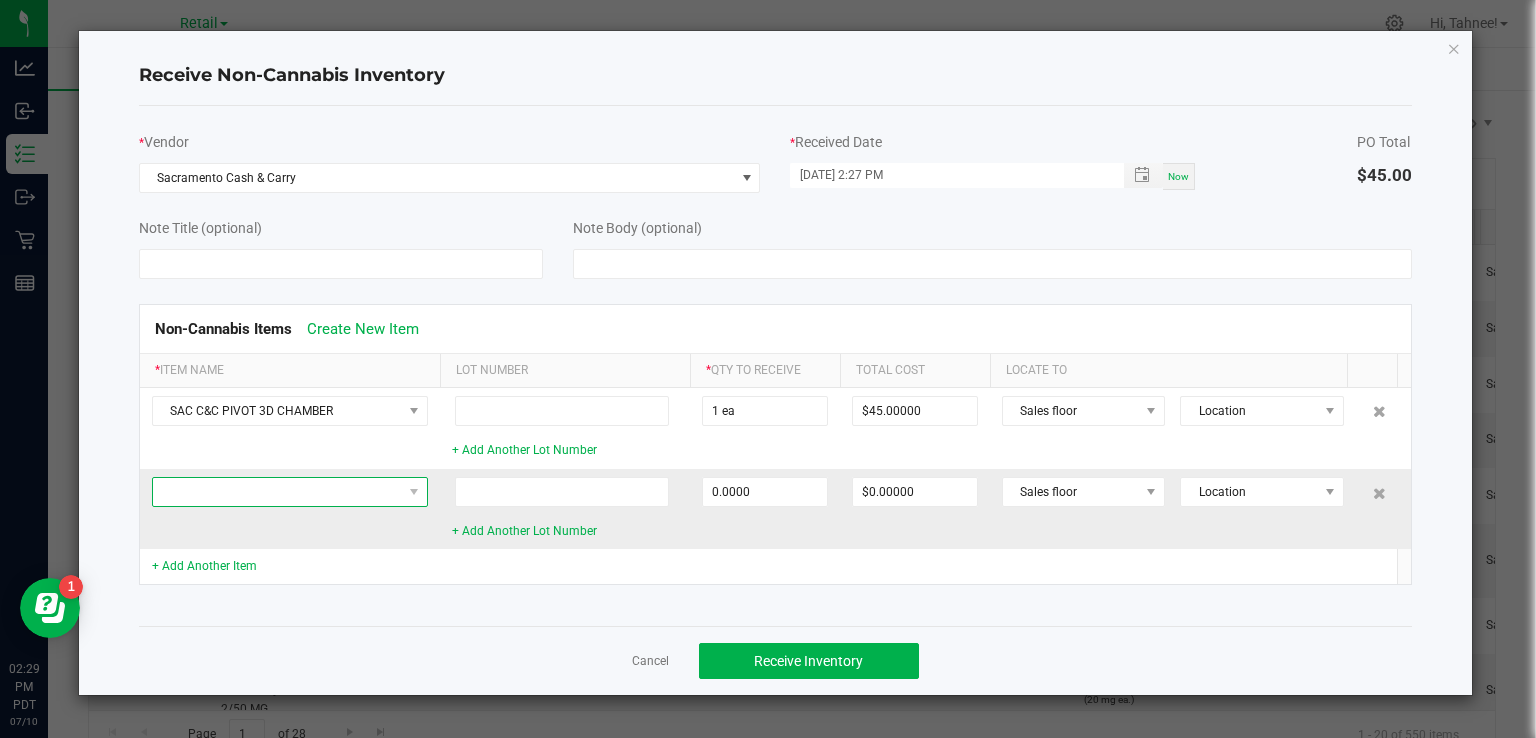 click at bounding box center (277, 492) 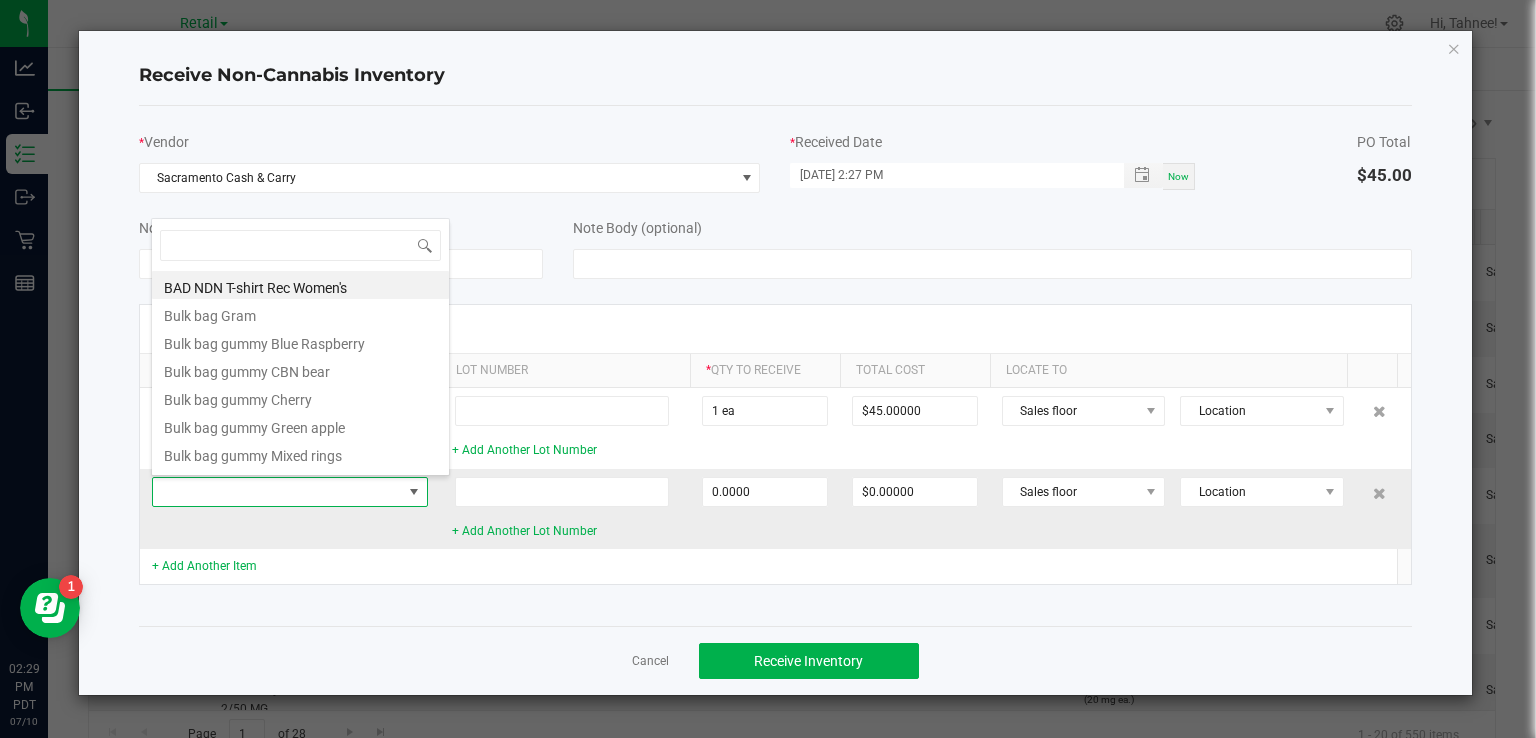 scroll, scrollTop: 99970, scrollLeft: 99724, axis: both 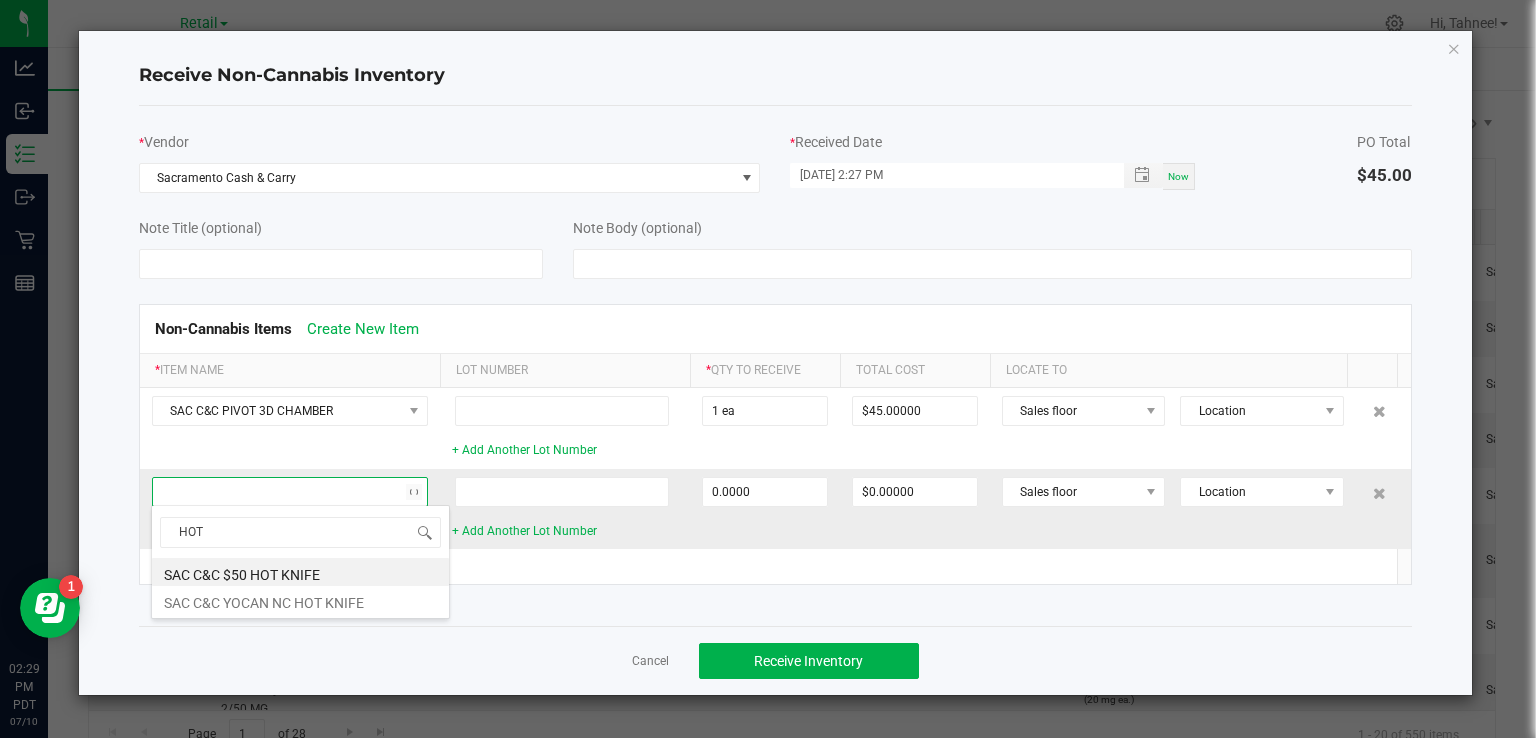 type on "HOT K" 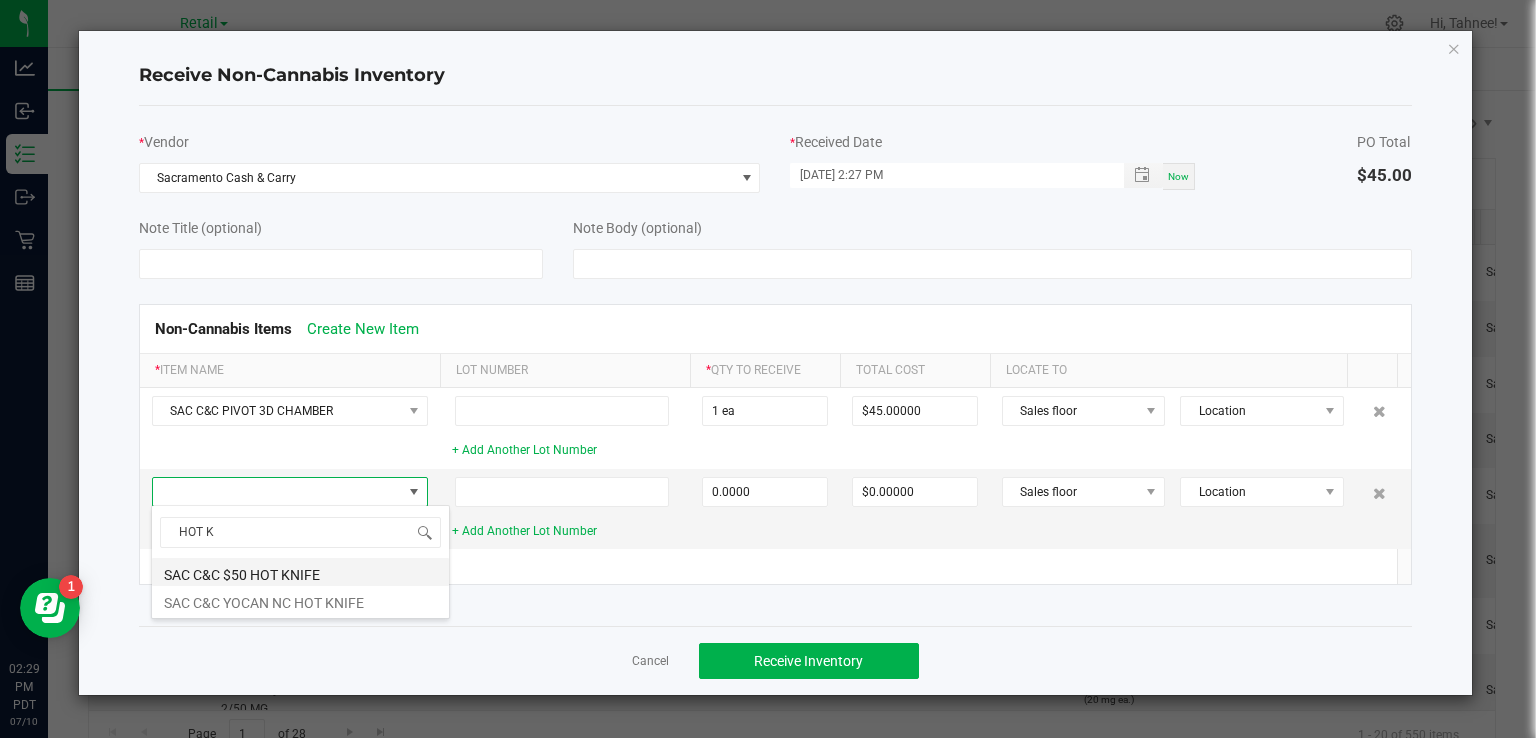 click on "SAC C&C $50 HOT KNIFE" at bounding box center (300, 572) 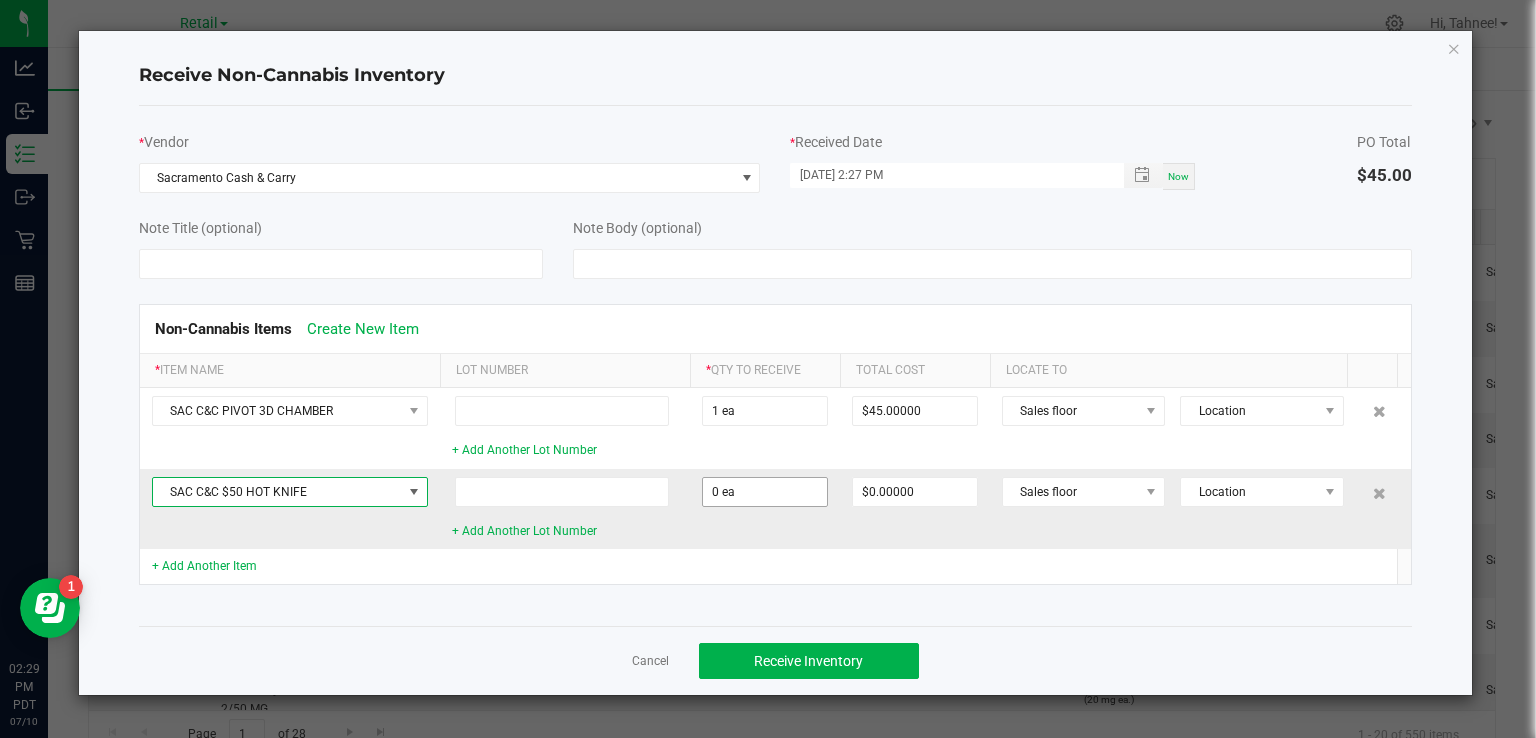 click on "0 ea" at bounding box center [765, 492] 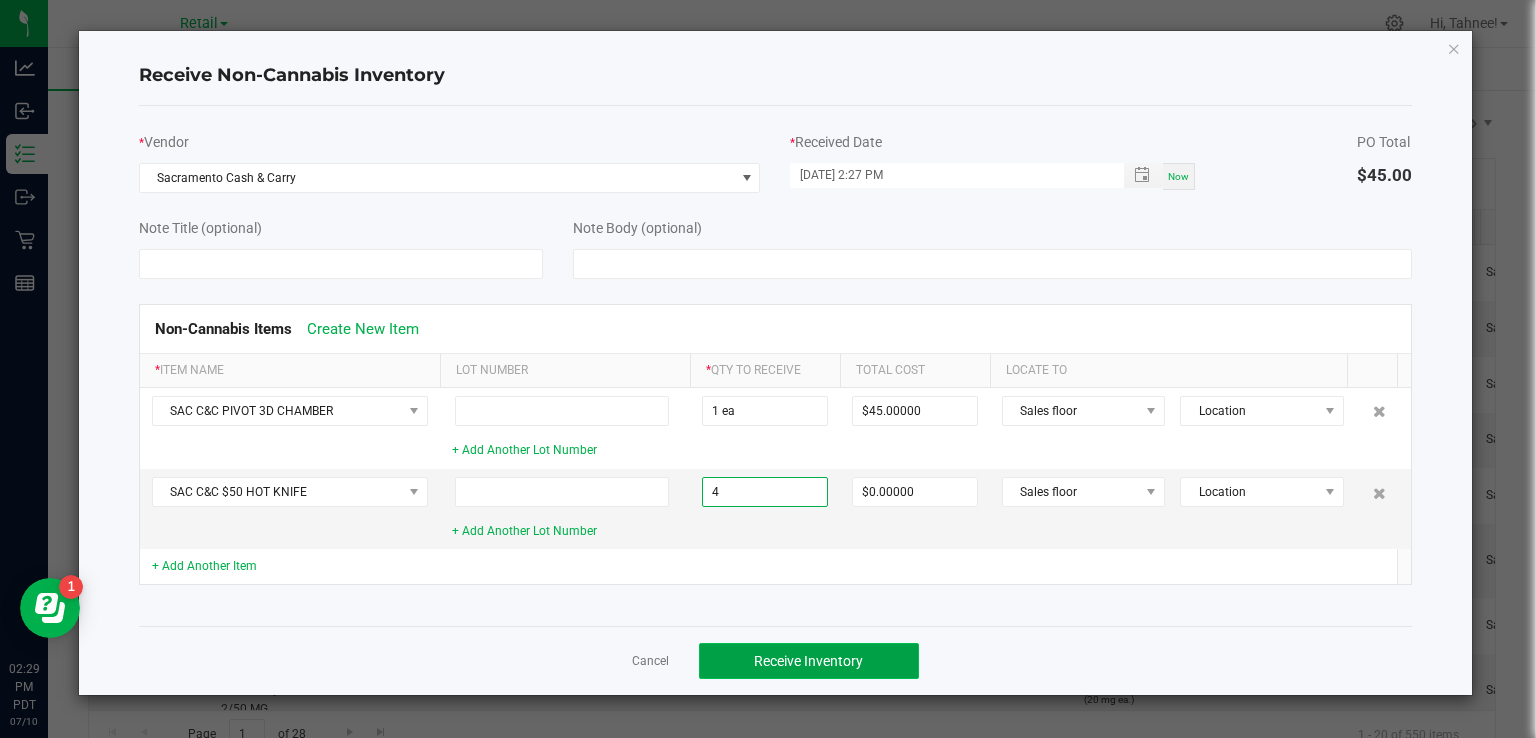 click on "Receive Inventory" 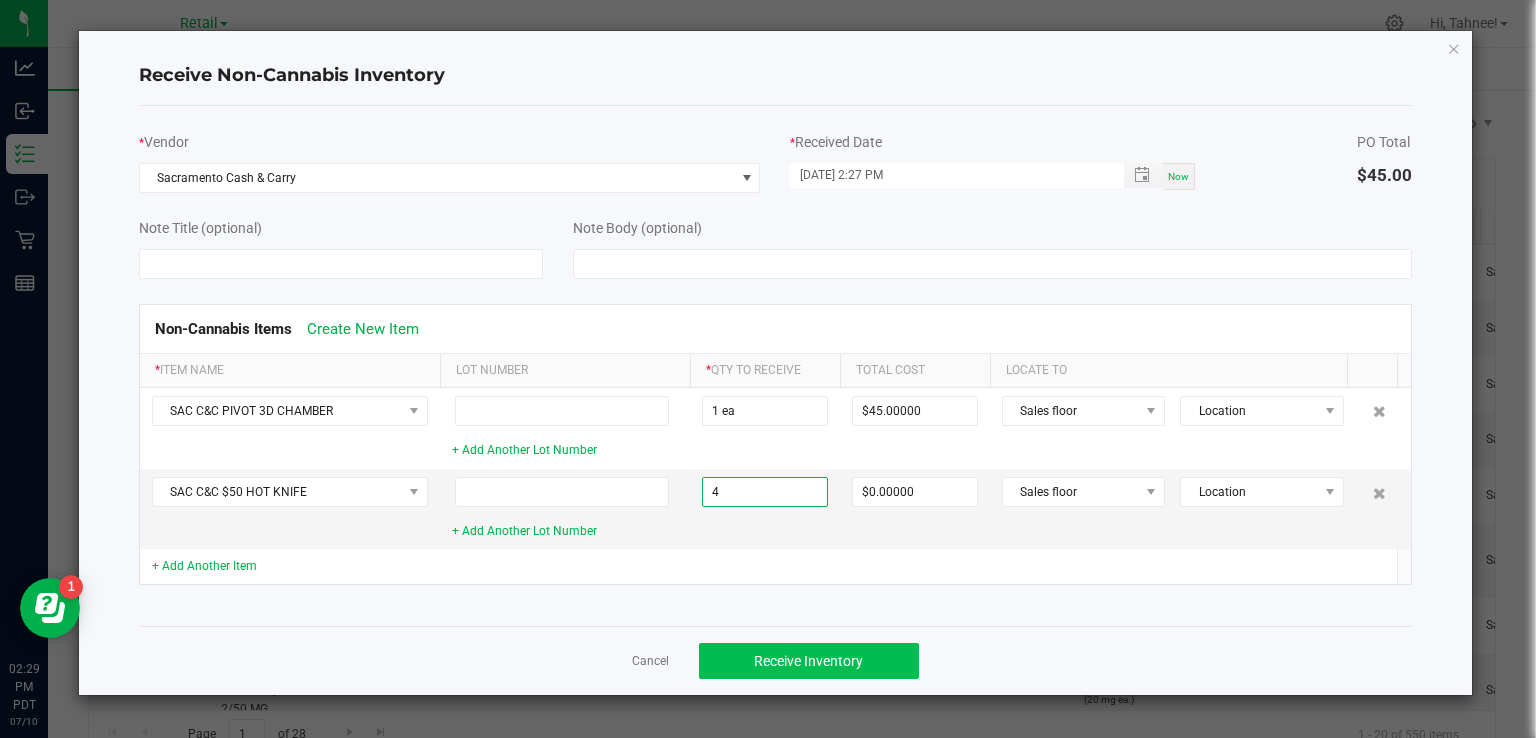 type on "4 ea" 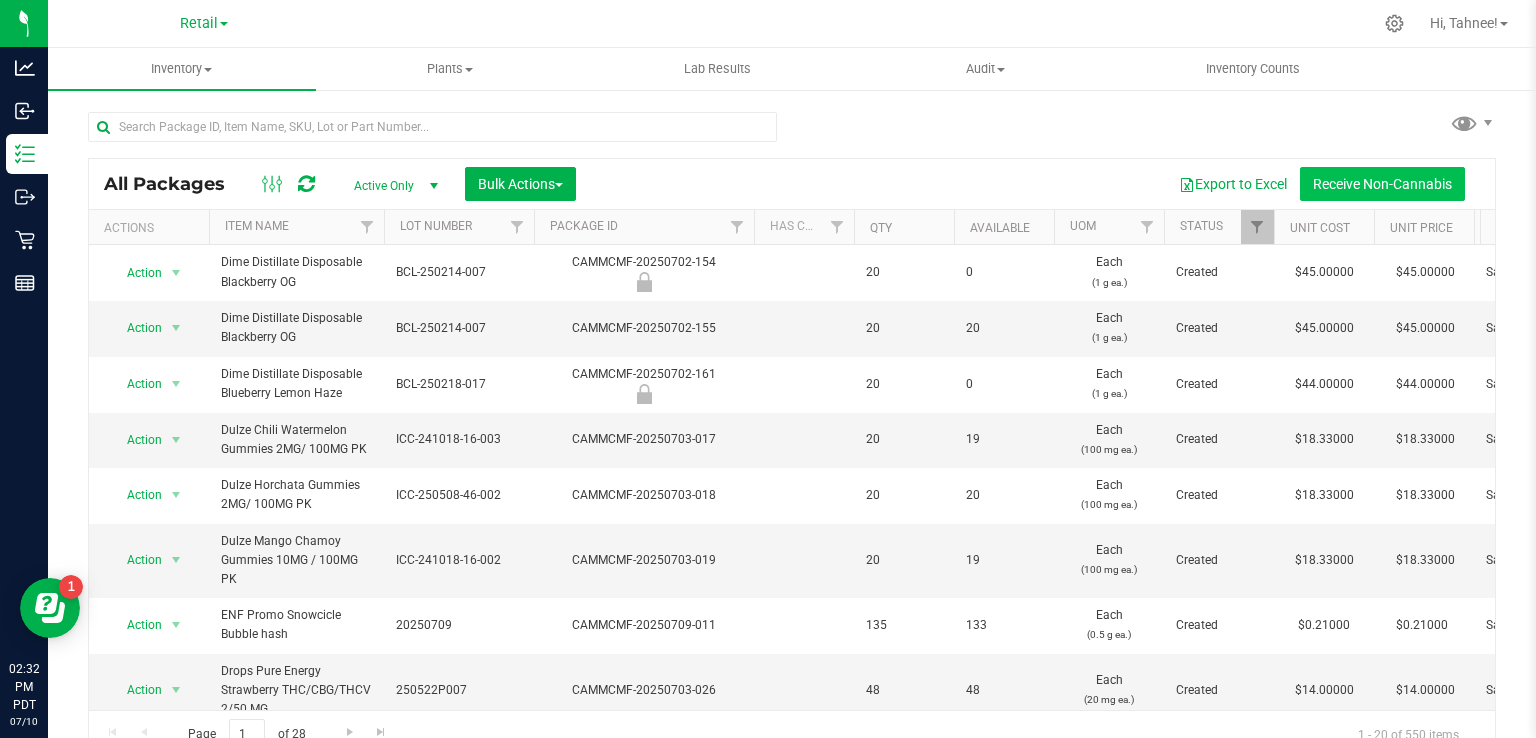 click on "Receive Non-Cannabis" at bounding box center (1382, 184) 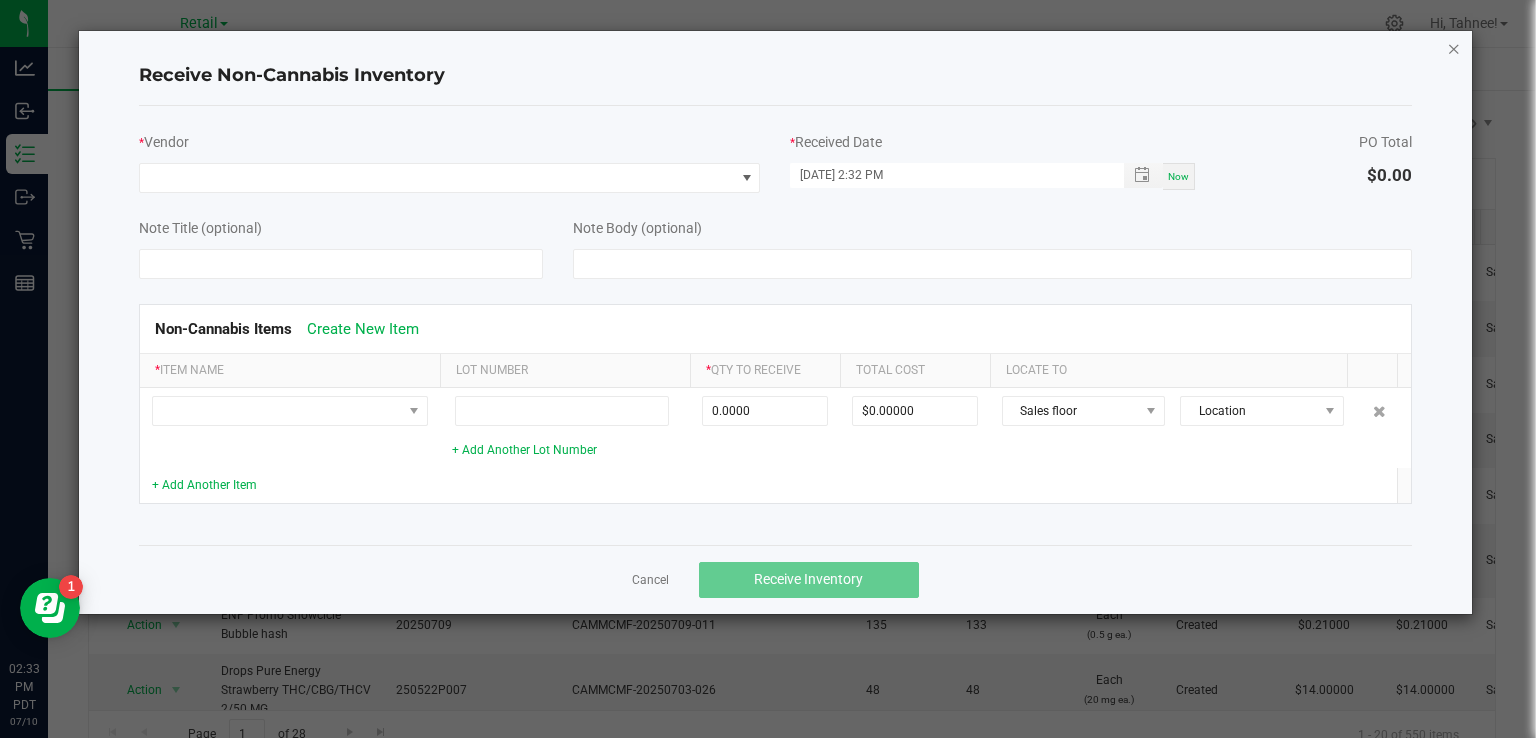click 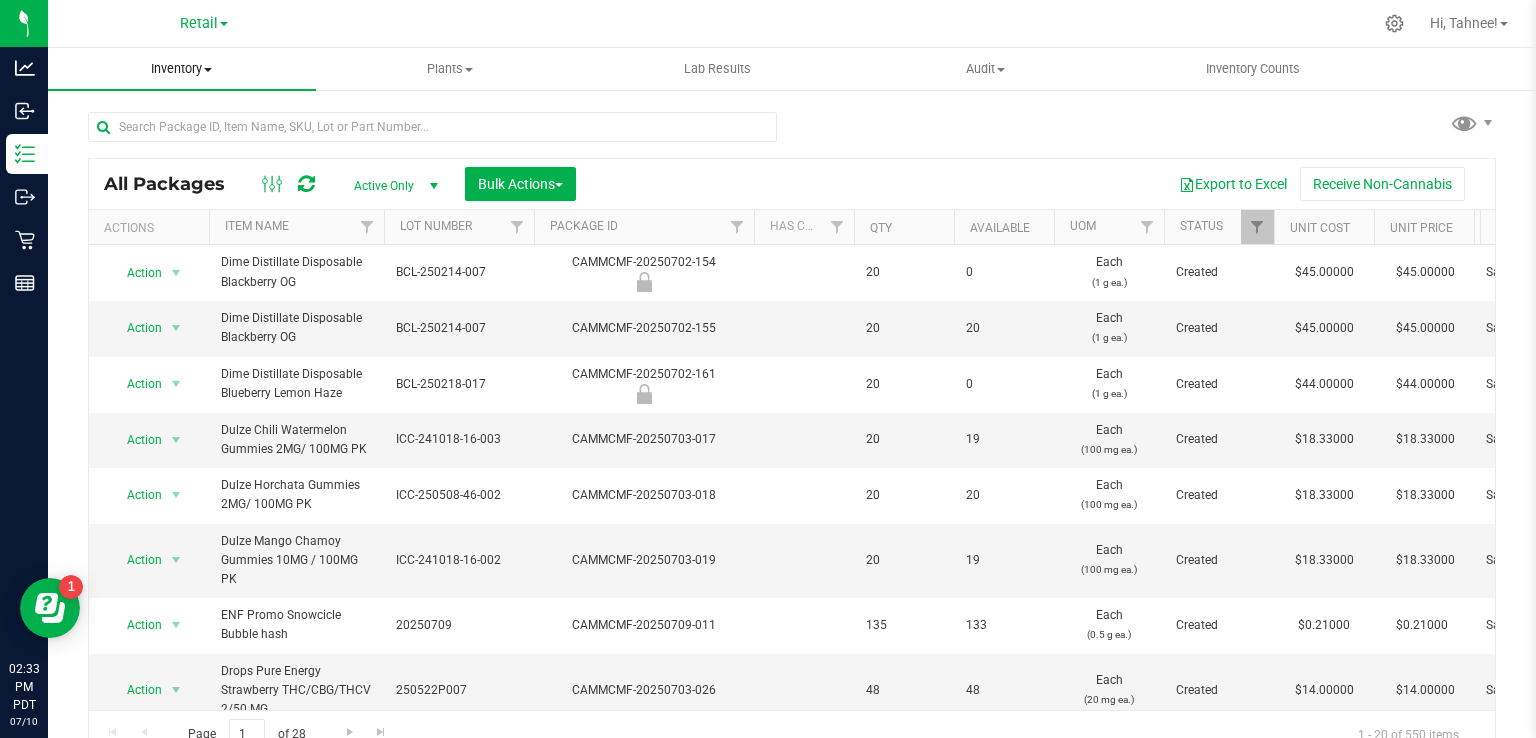 click on "Inventory" at bounding box center [182, 69] 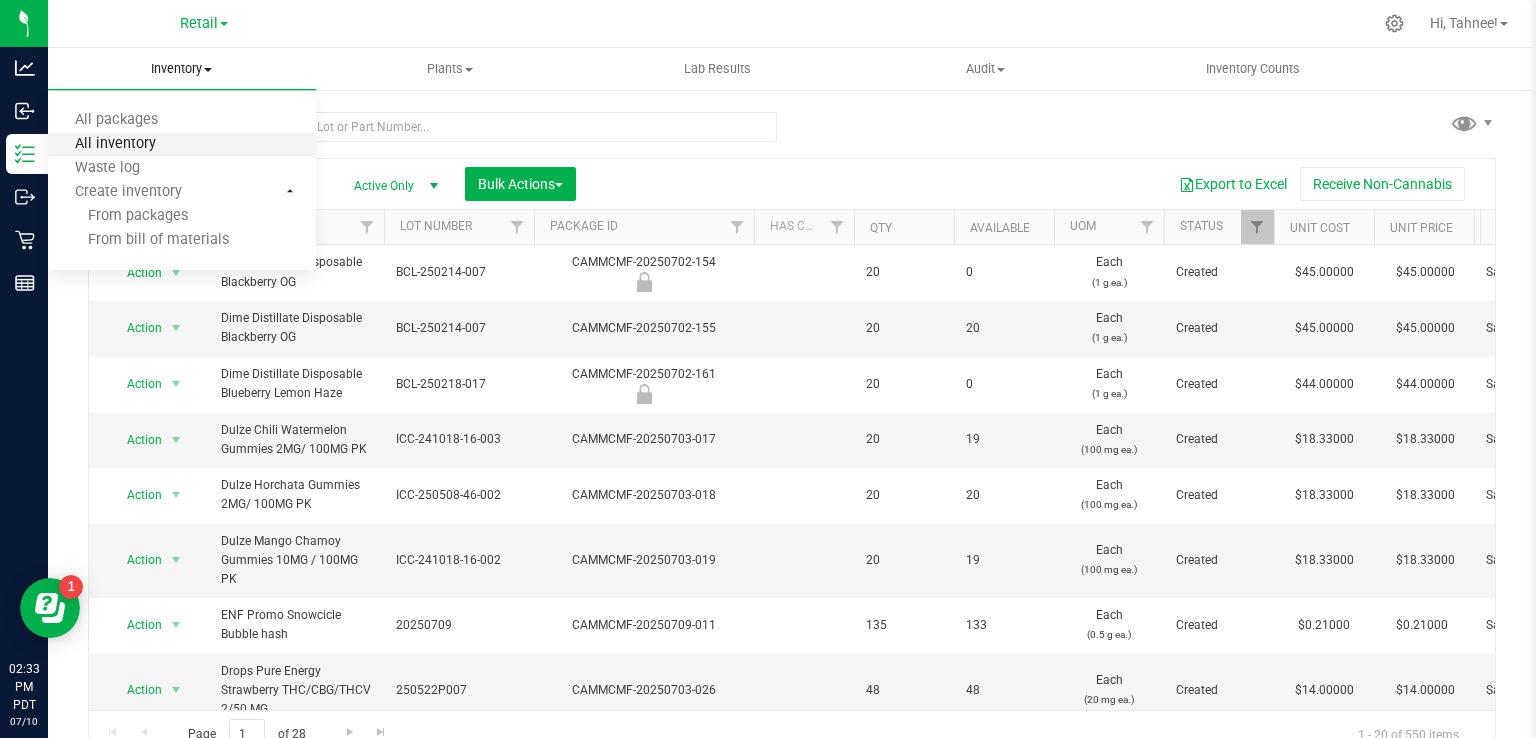 click on "All inventory" at bounding box center [115, 144] 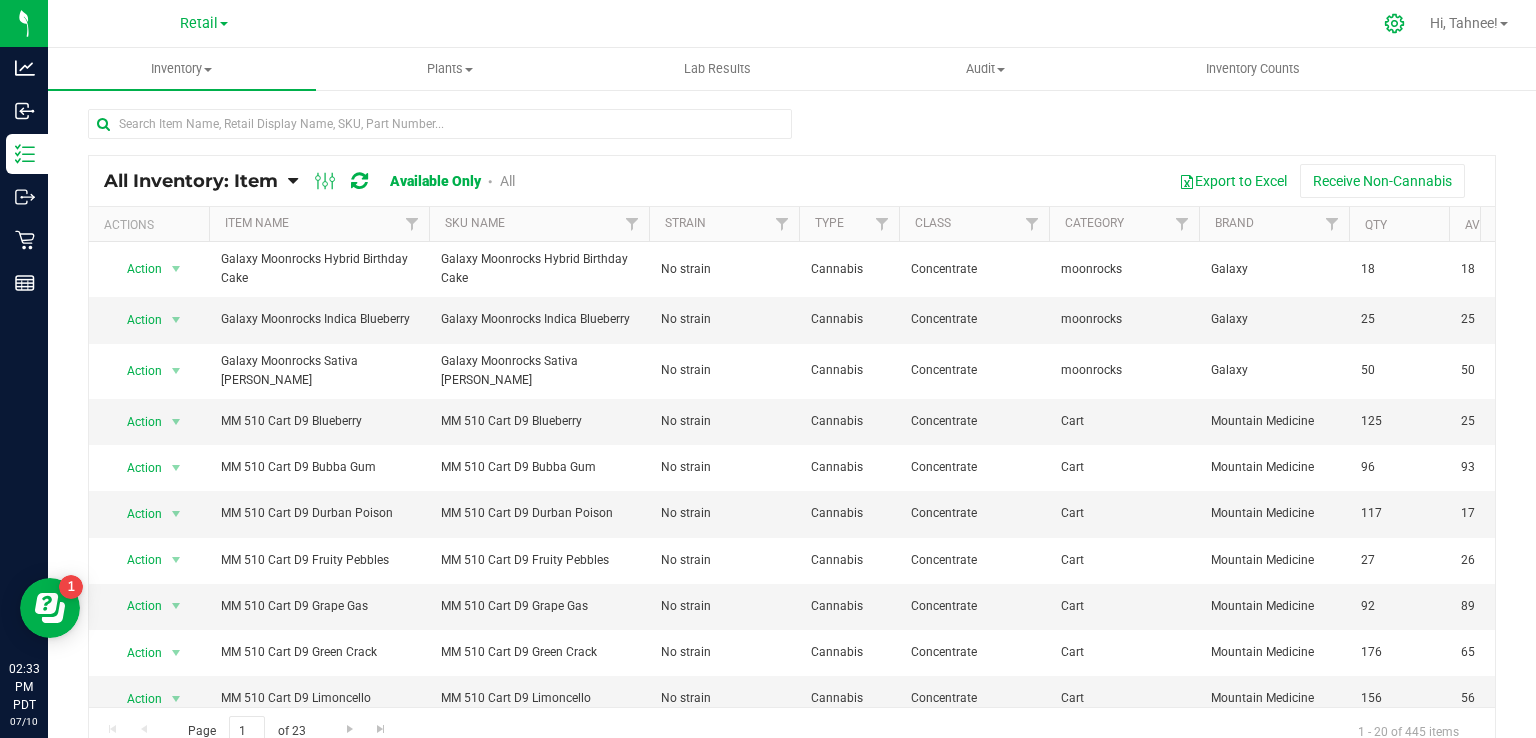 click 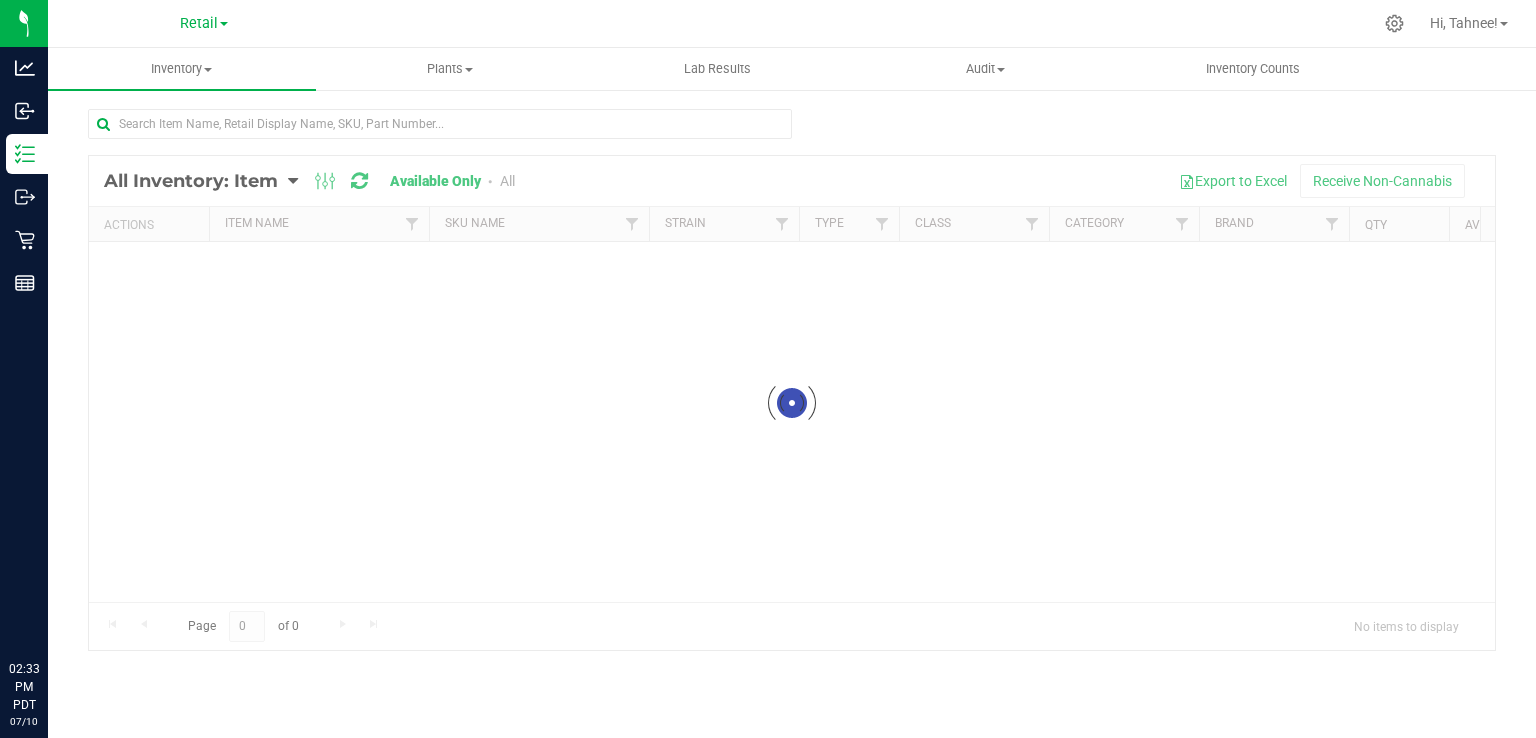 scroll, scrollTop: 0, scrollLeft: 0, axis: both 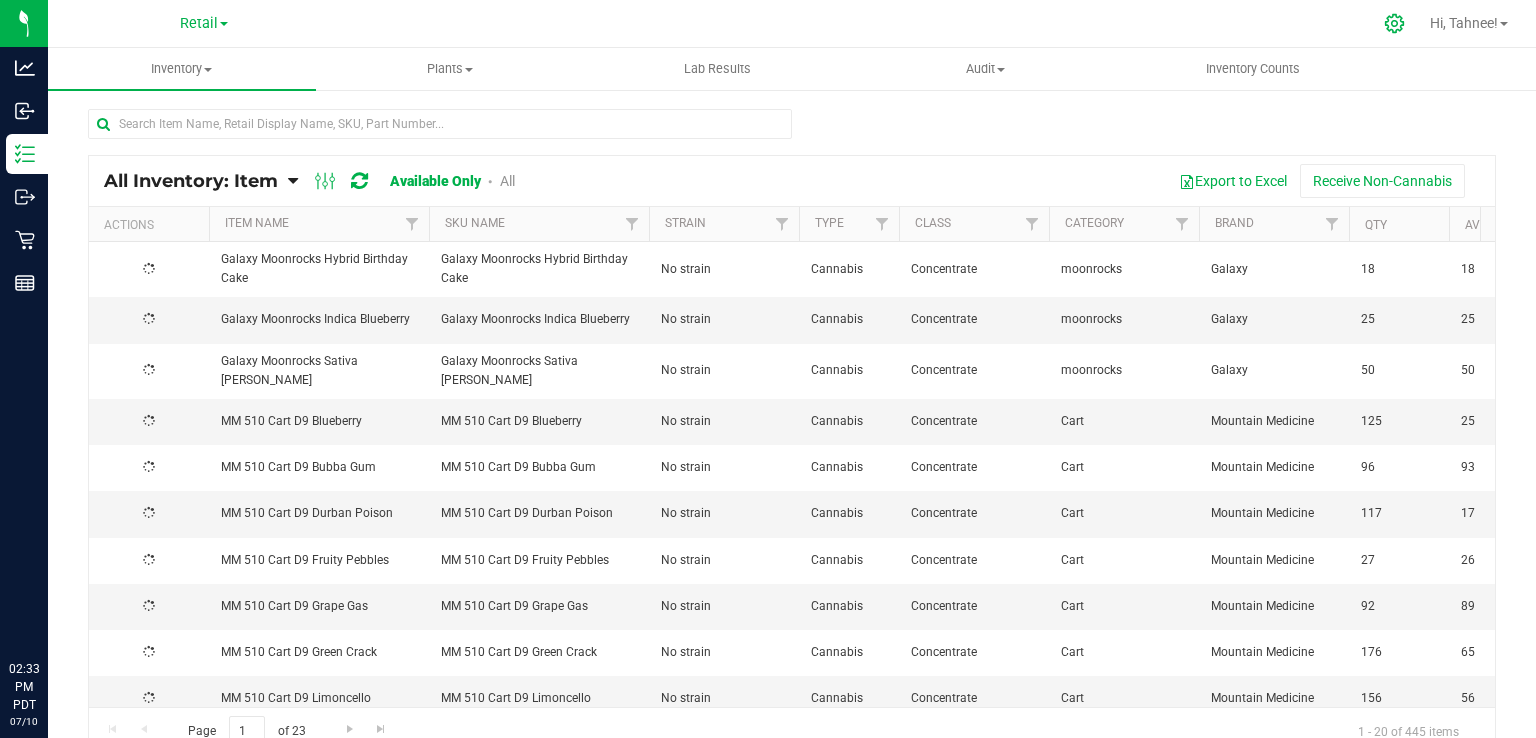 click 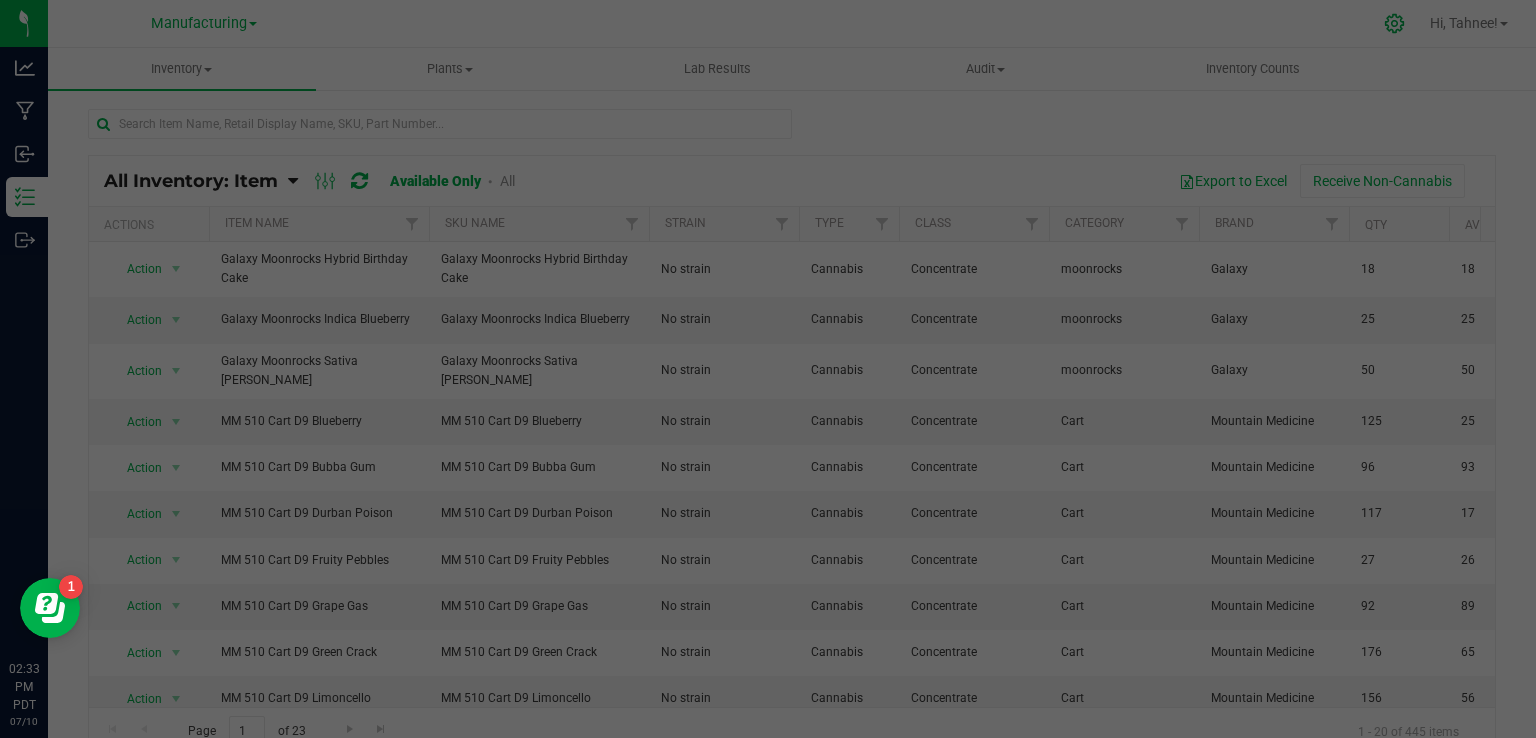 scroll, scrollTop: 0, scrollLeft: 0, axis: both 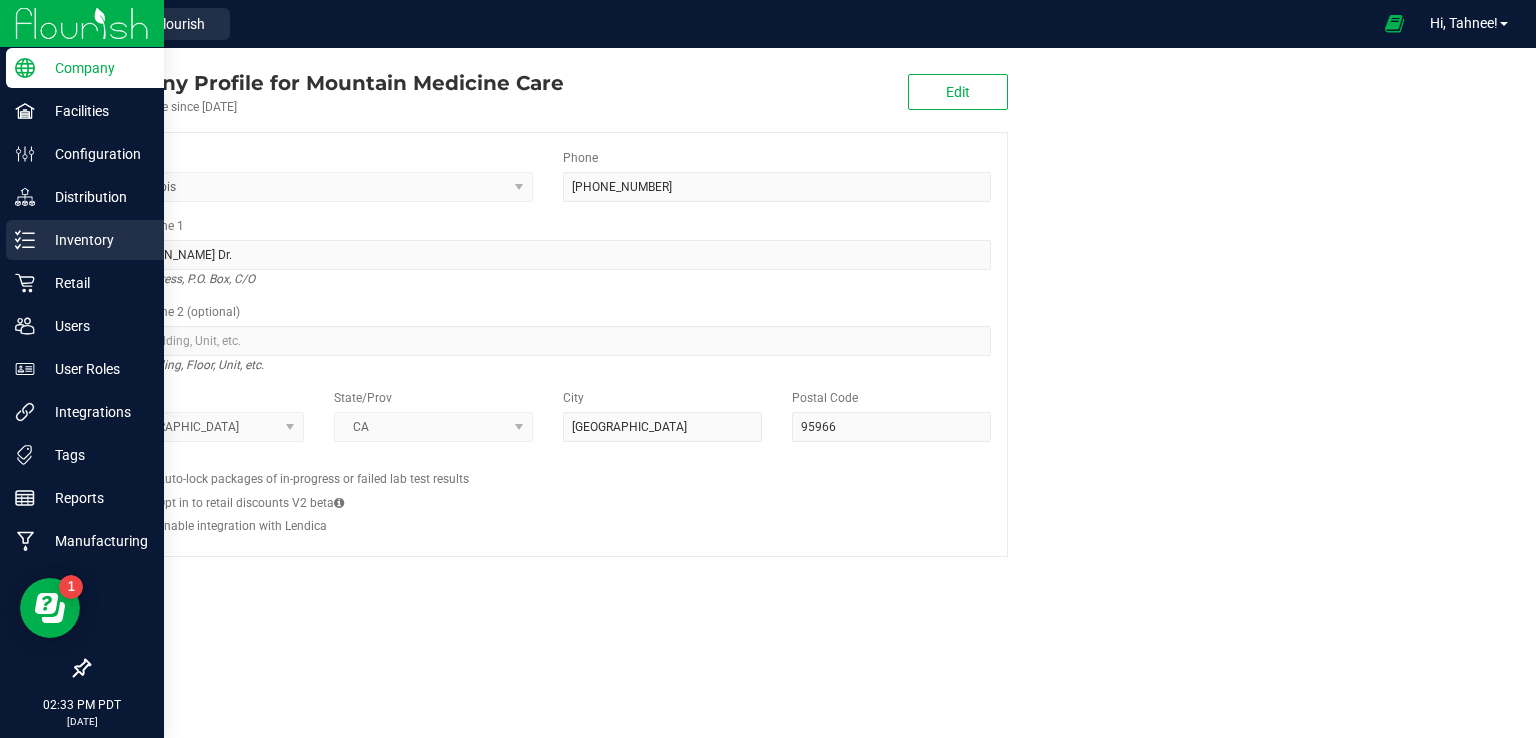 click 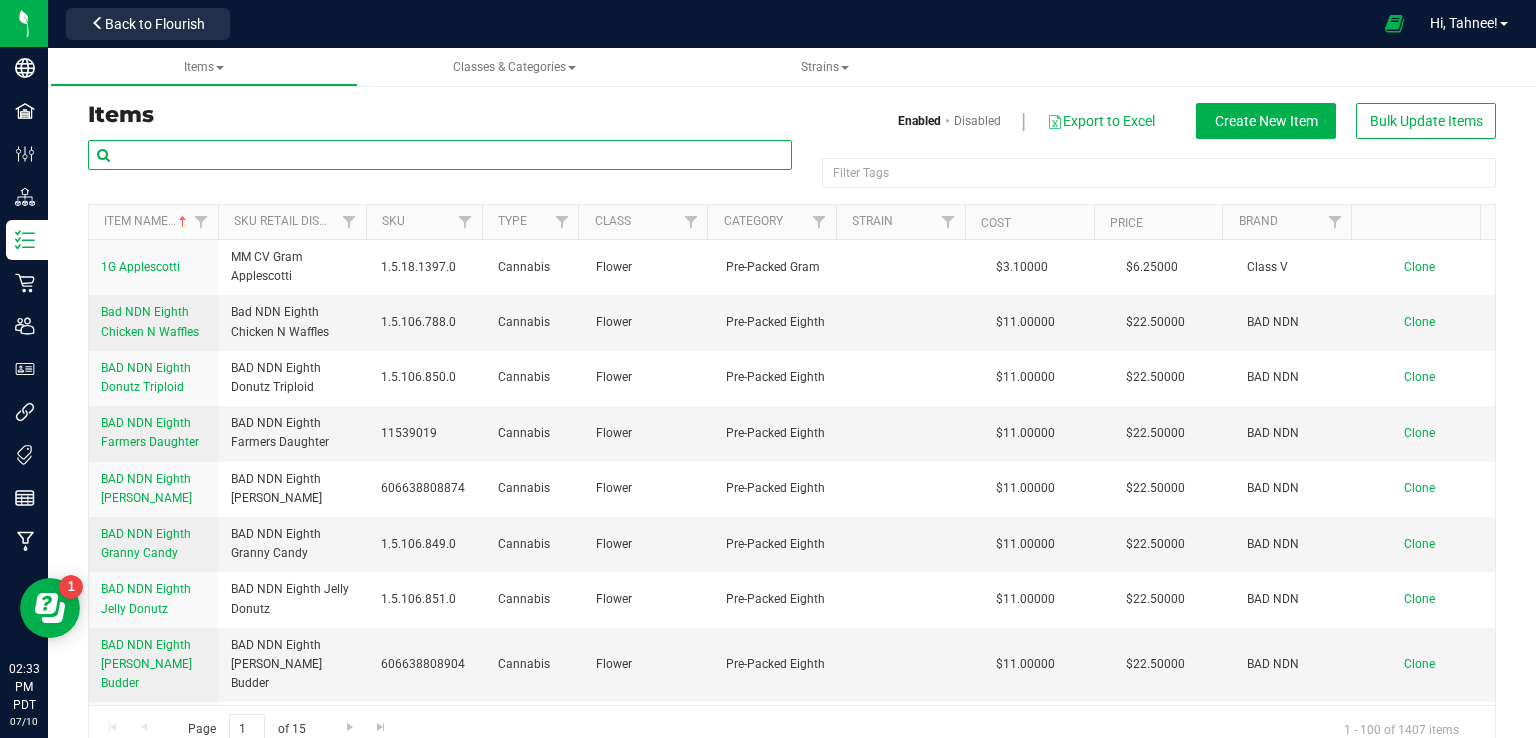 click at bounding box center (440, 155) 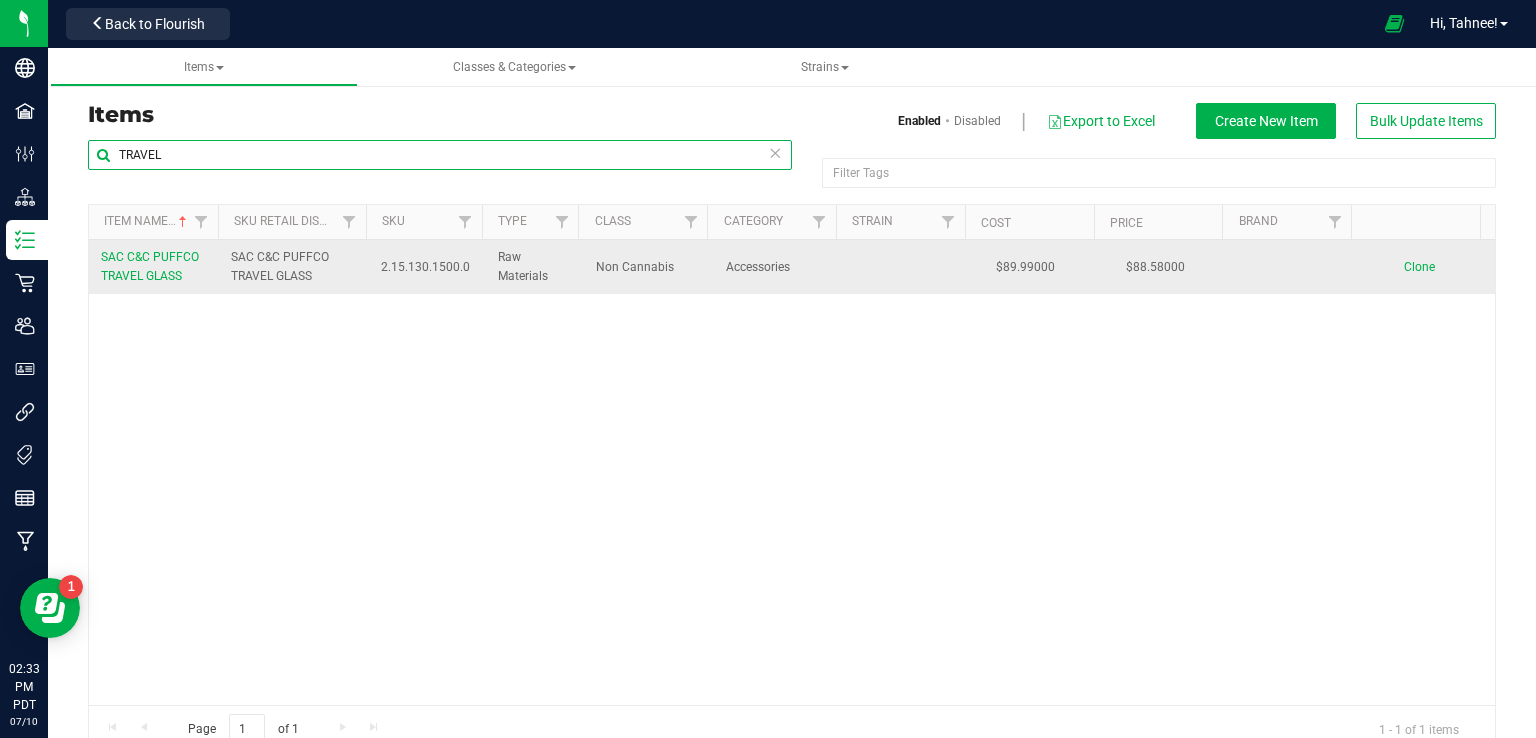 type on "TRAVEL" 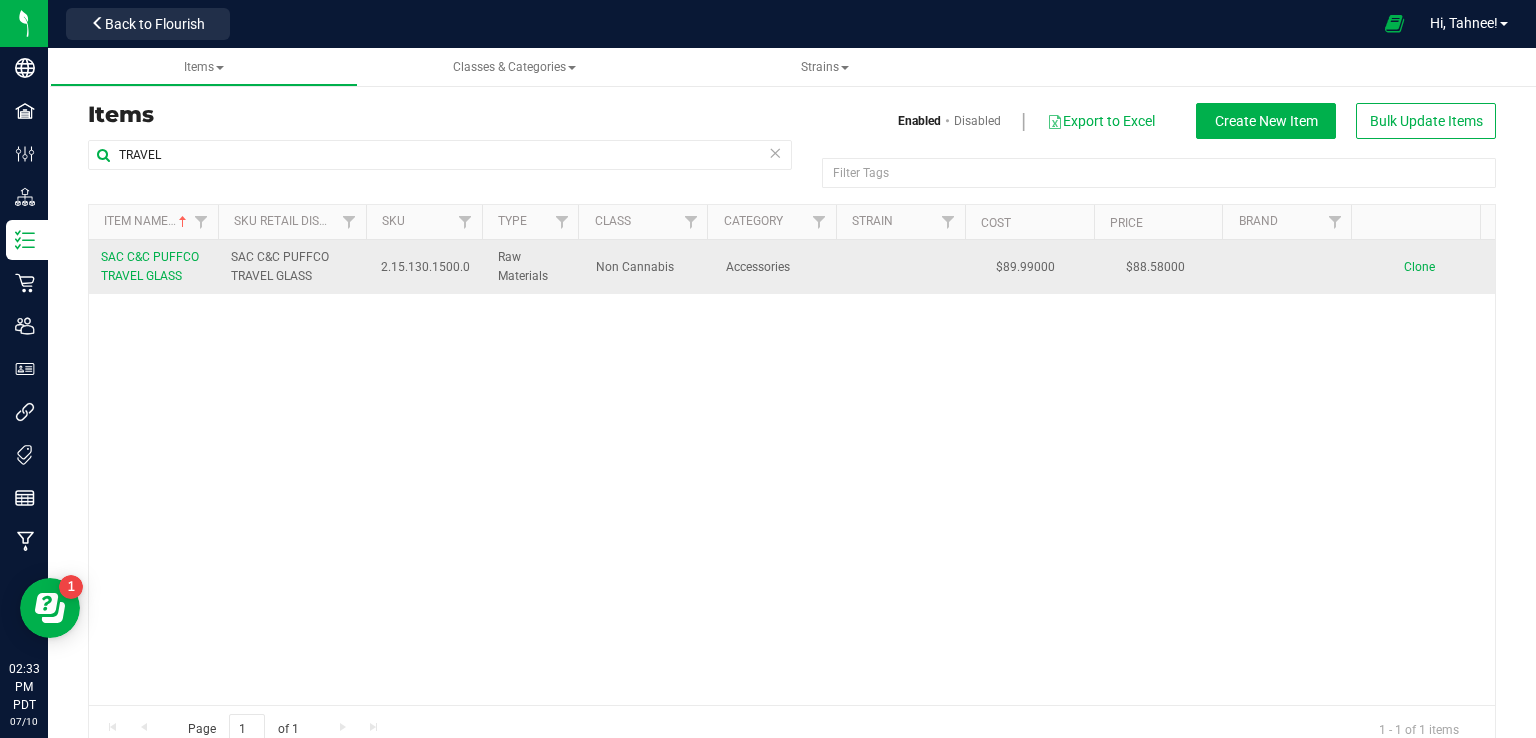 click on "SAC C&C PUFFCO TRAVEL GLASS" at bounding box center [150, 266] 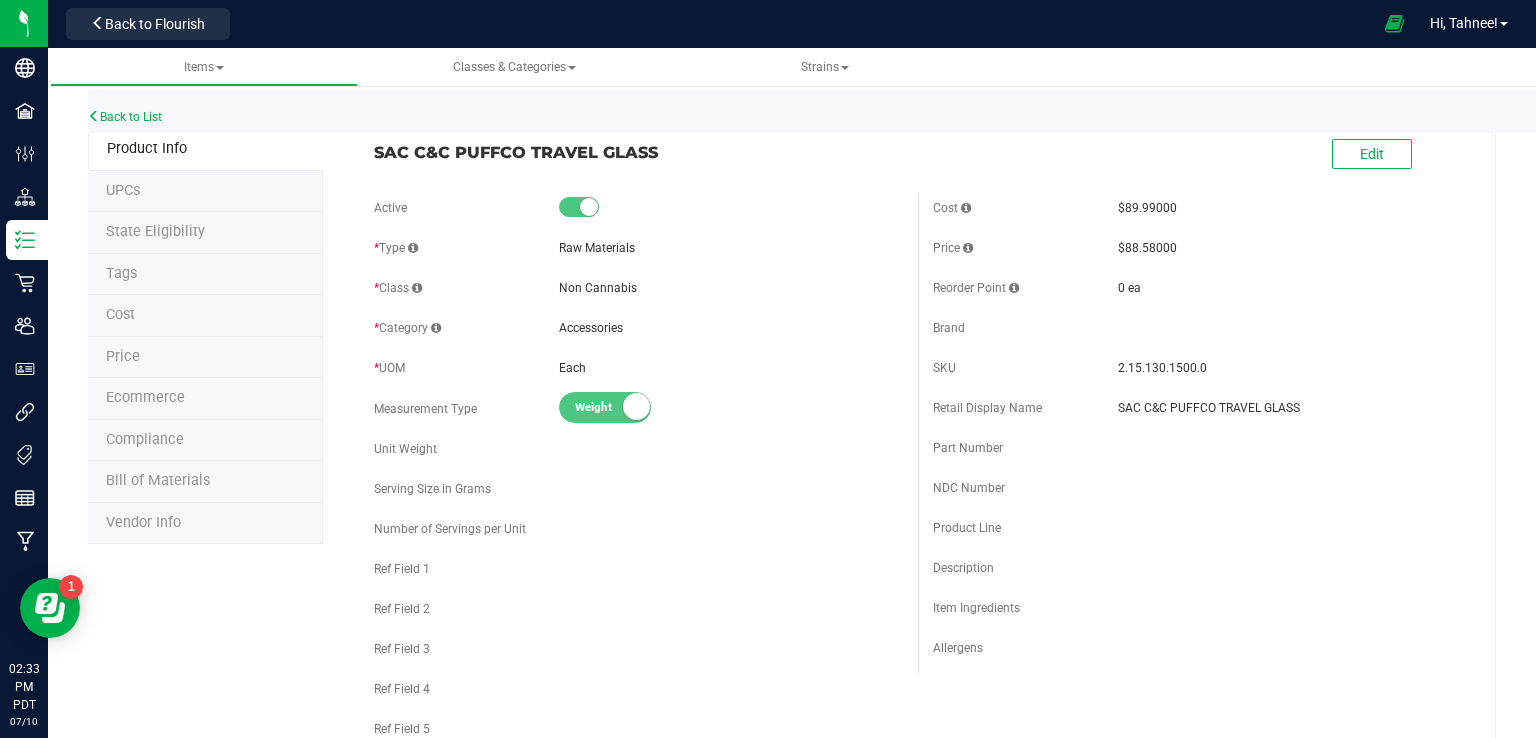 click on "Price" at bounding box center (205, 358) 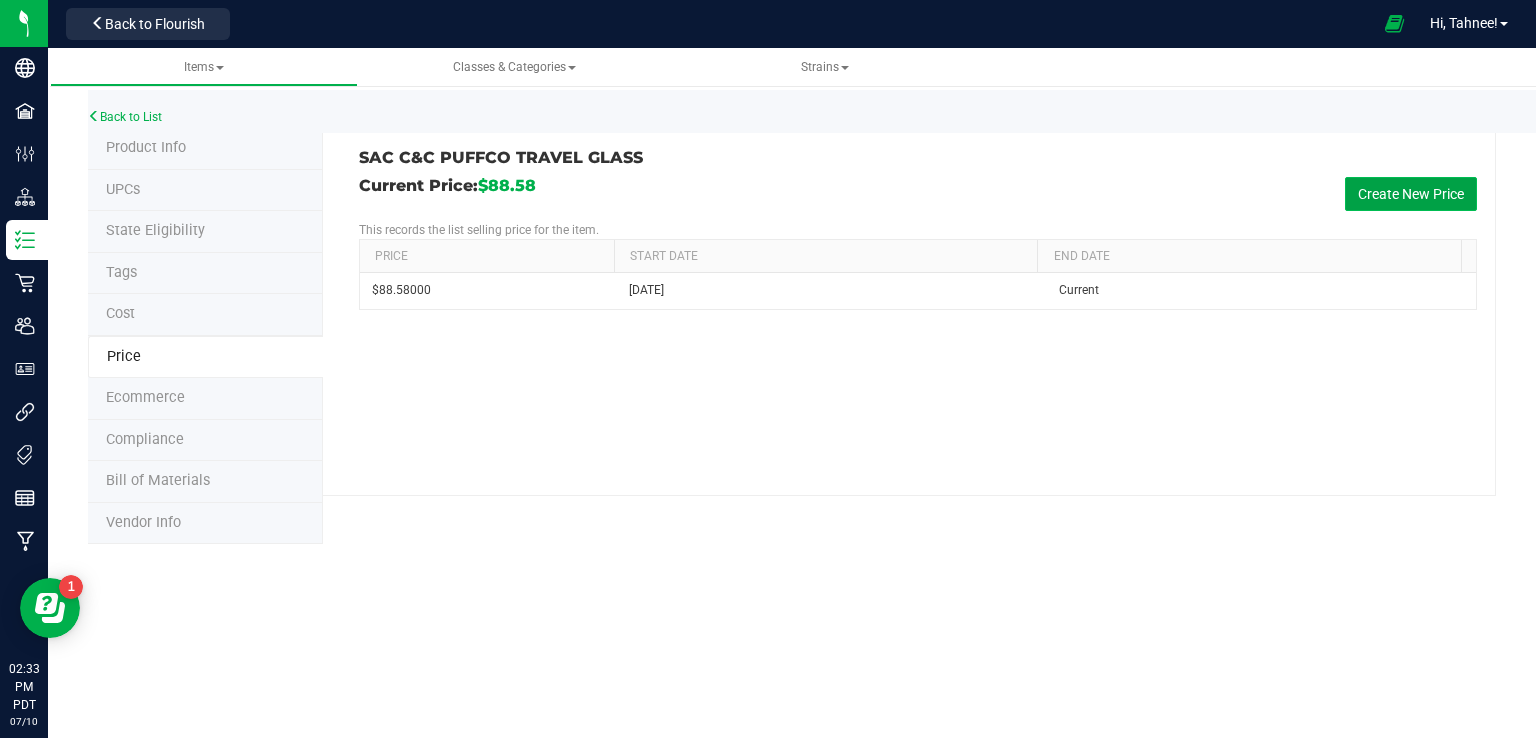 click on "Create New Price" at bounding box center (1411, 194) 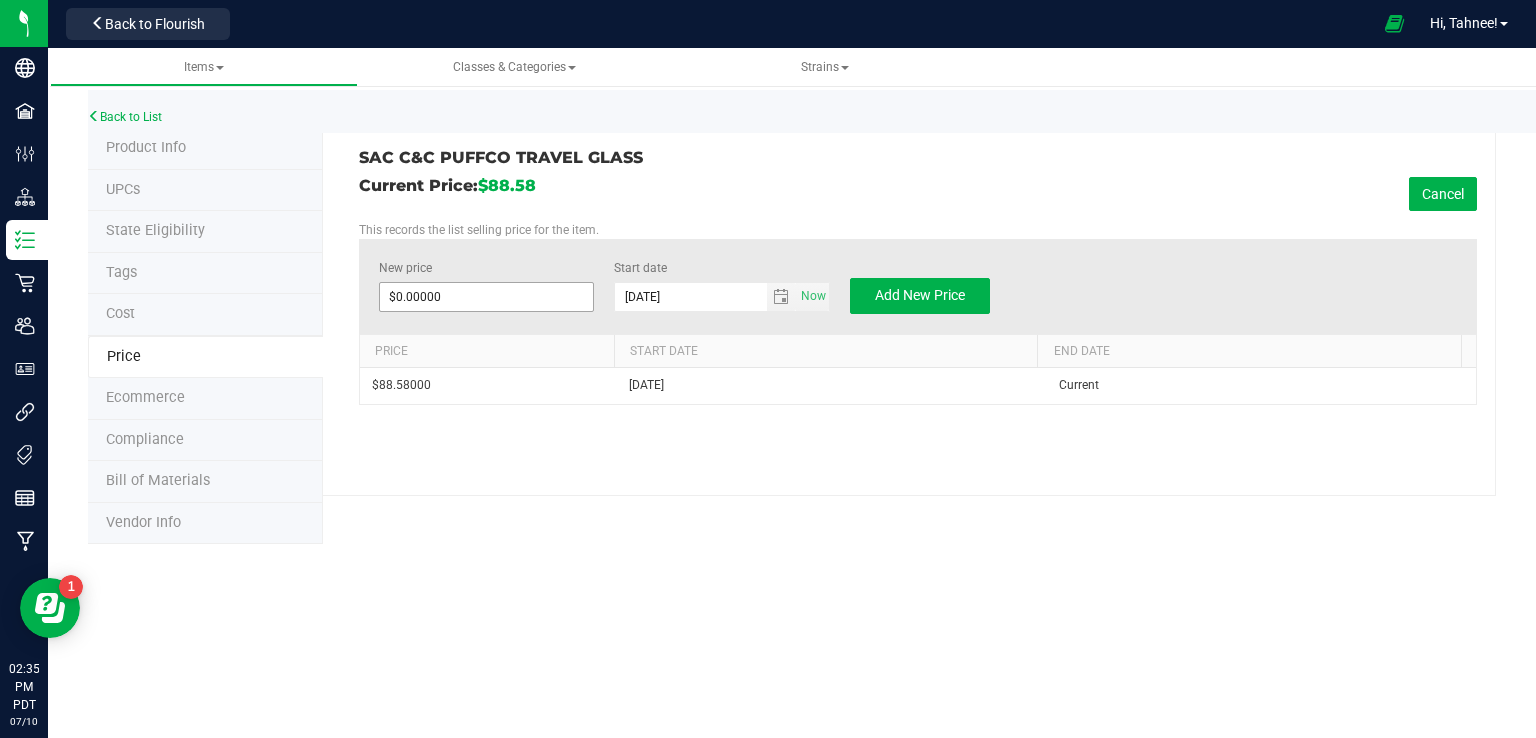click on "$0.00000" at bounding box center (487, 297) 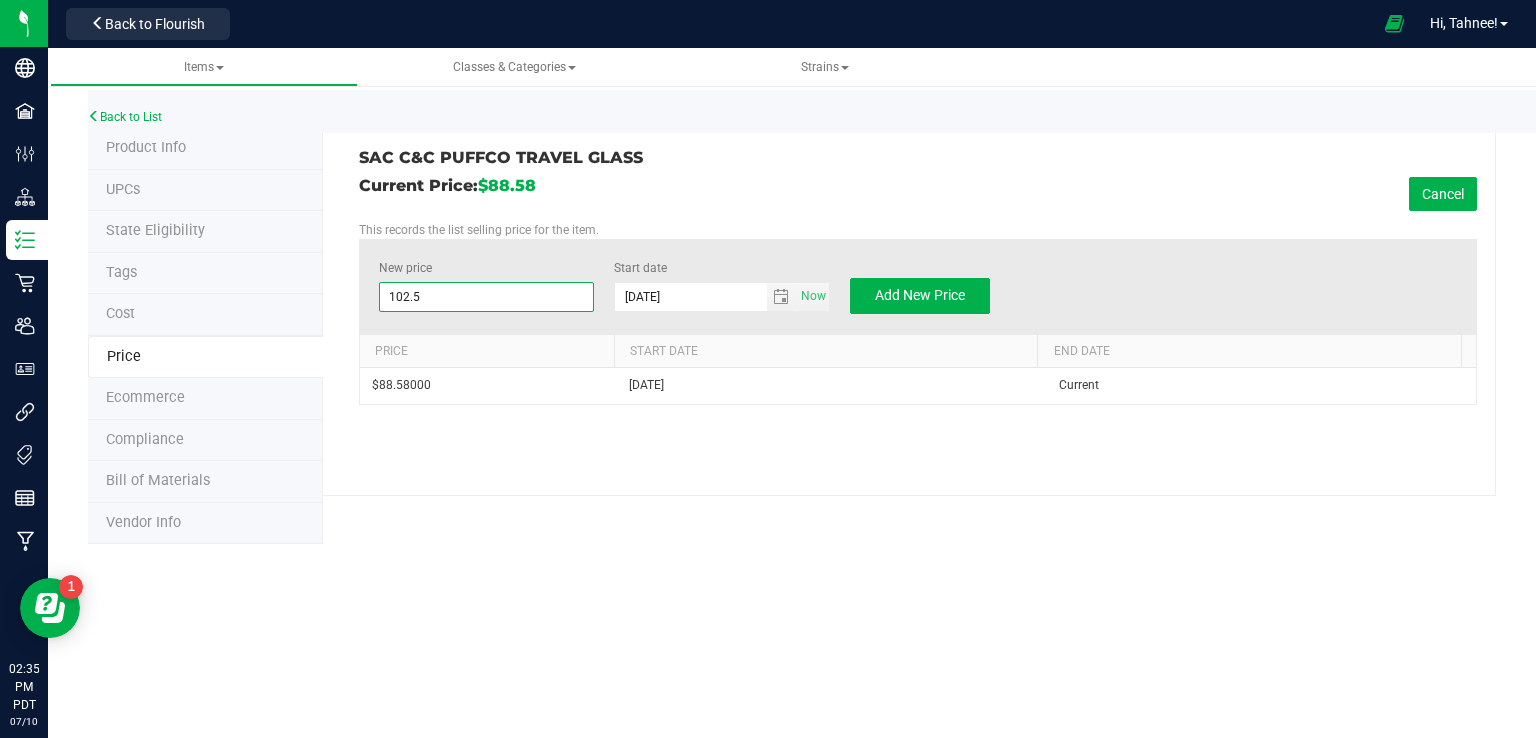 type on "102.57" 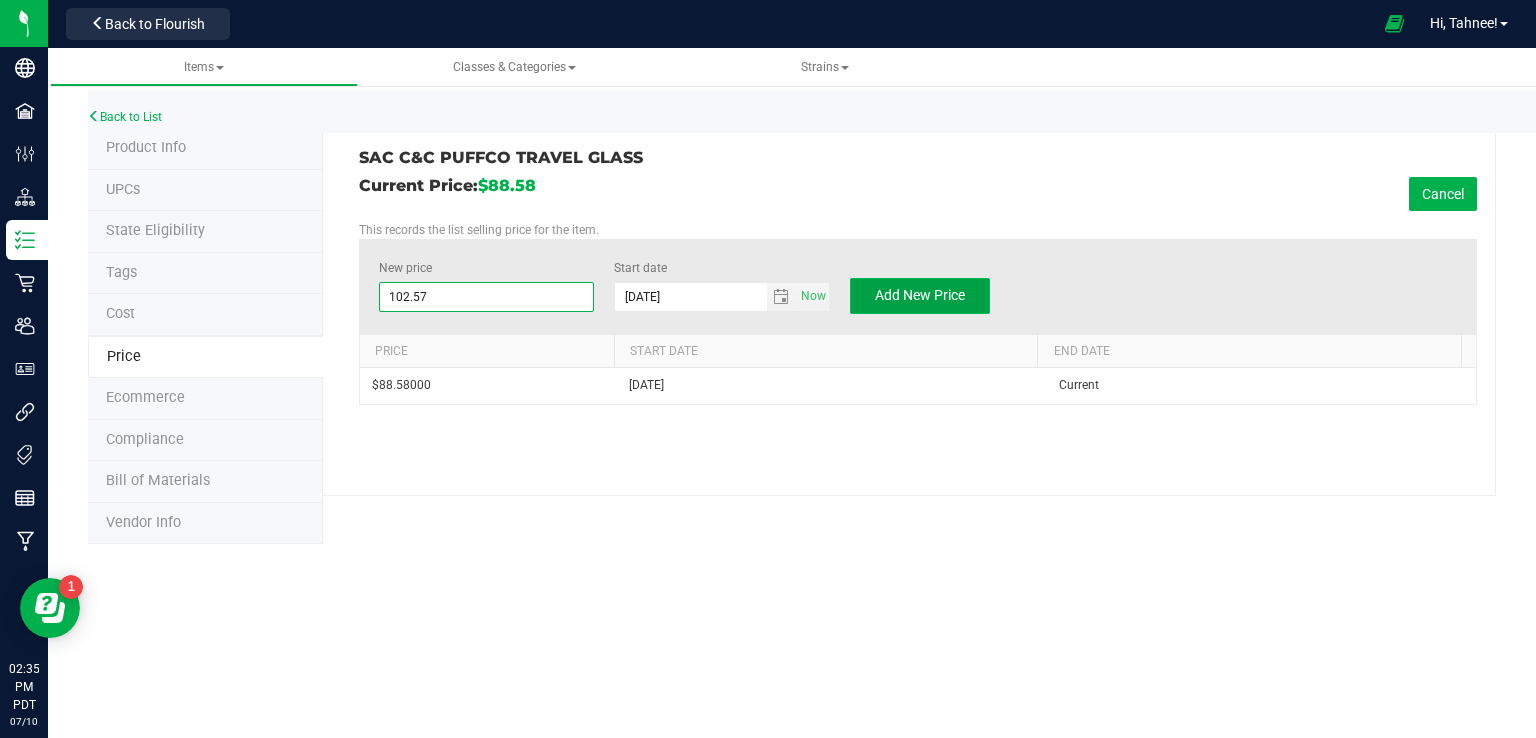 click on "Add New Price" at bounding box center [920, 295] 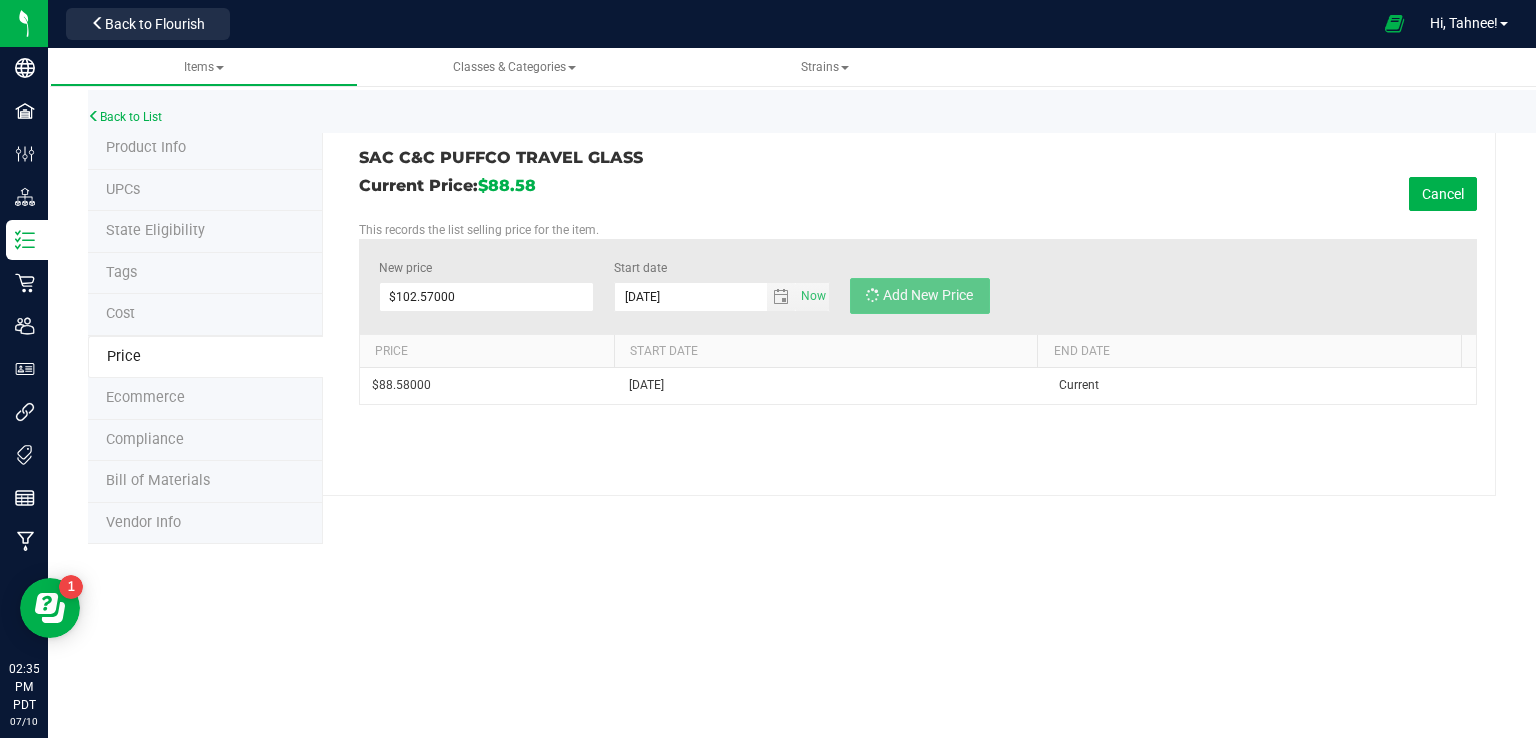 type on "$0.00000" 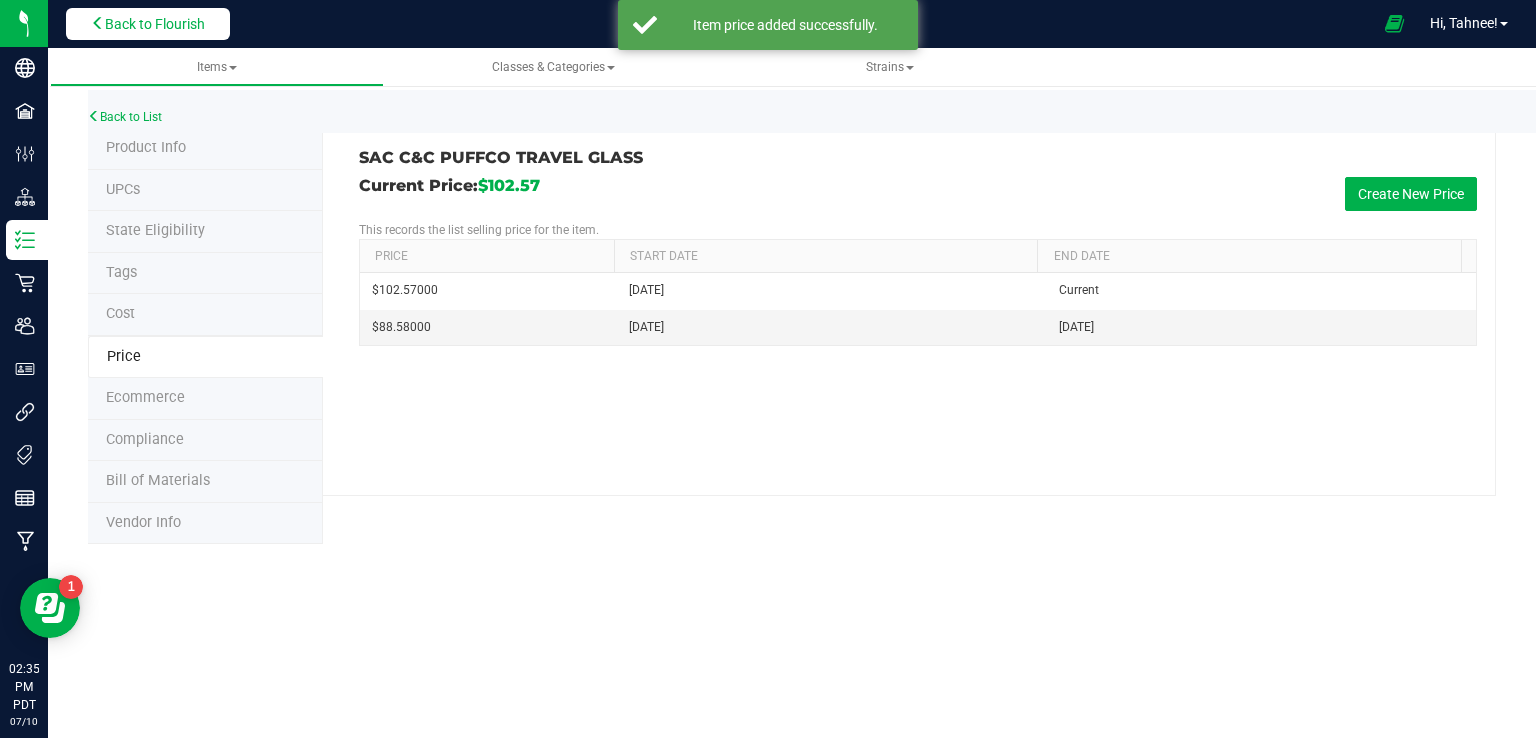 click on "Back to Flourish" at bounding box center [155, 24] 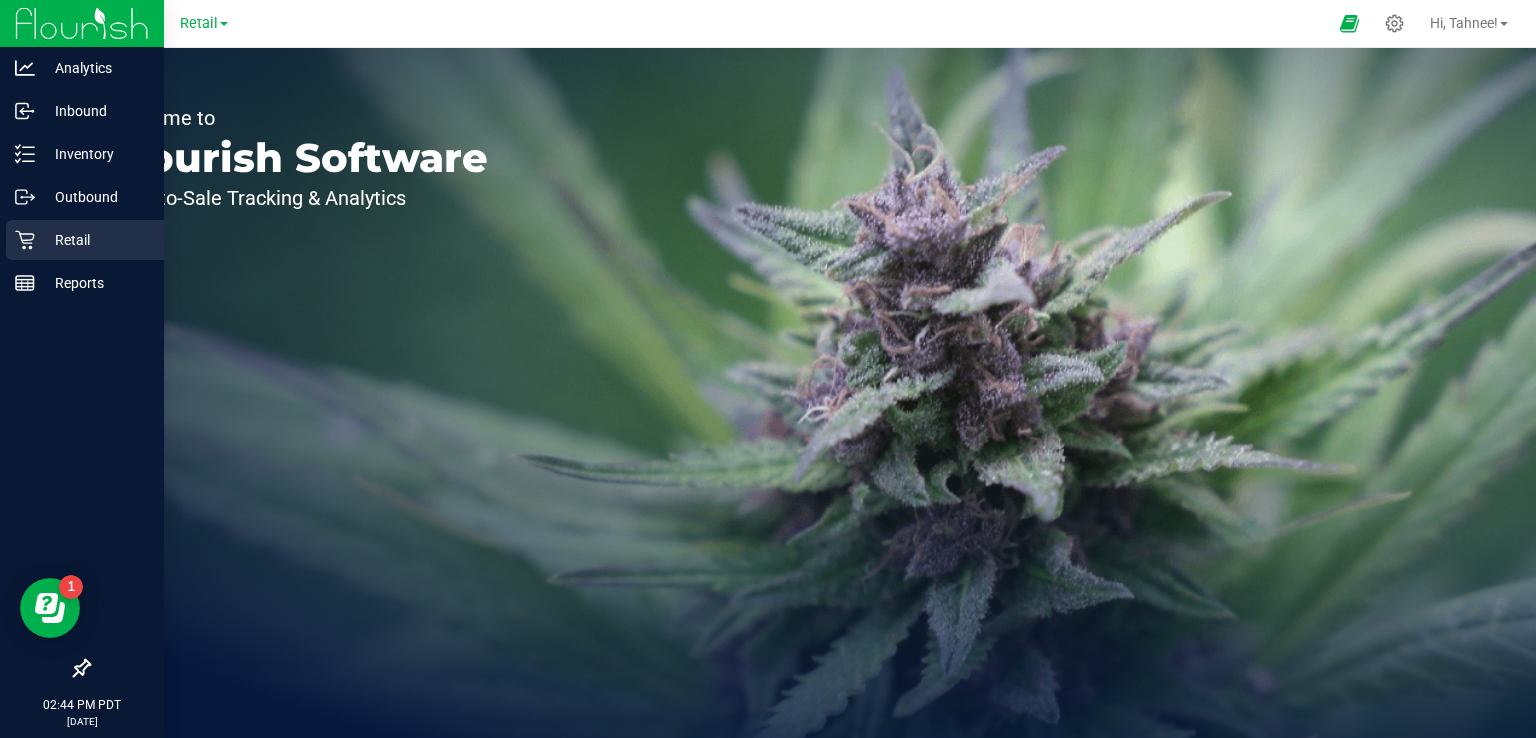 click 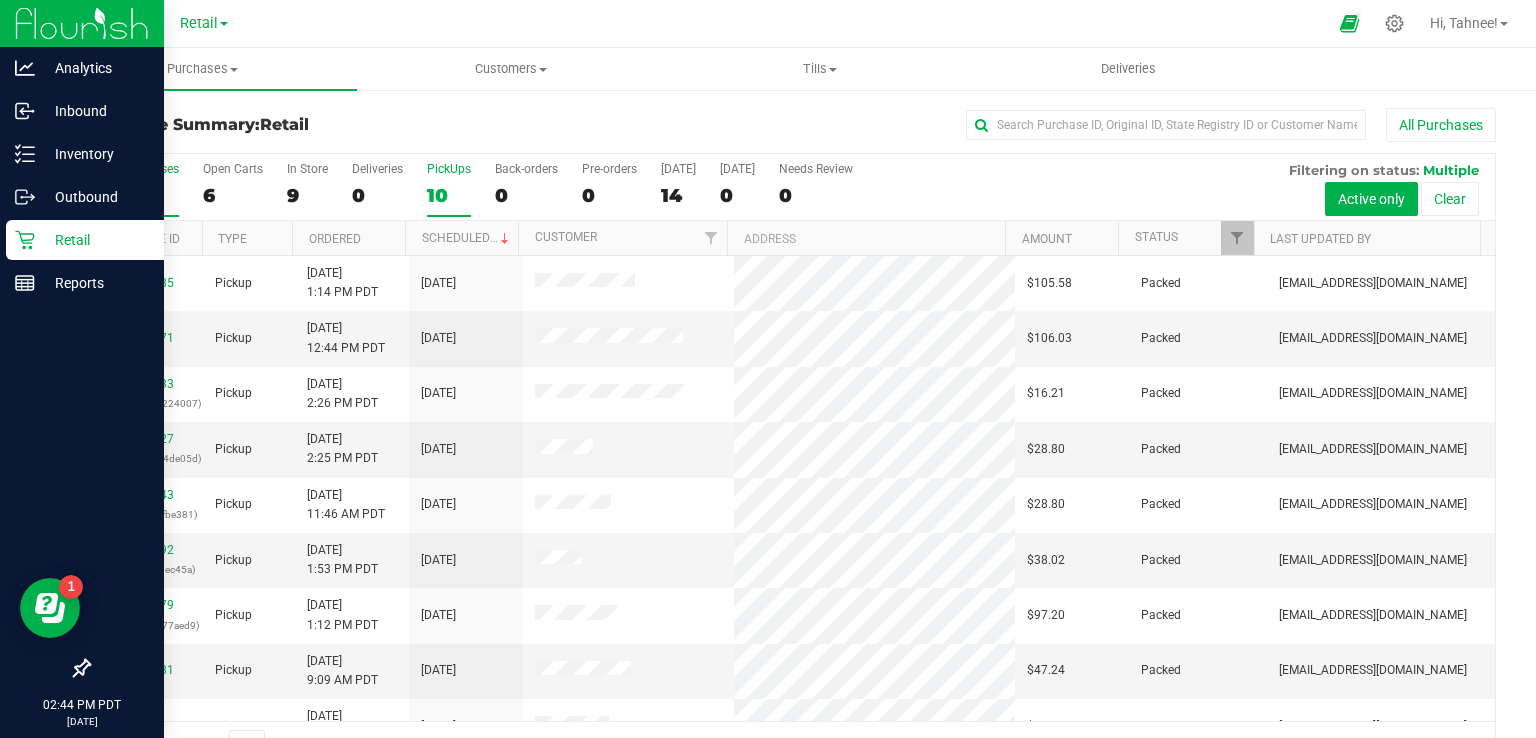 click on "PickUps
10" at bounding box center [449, 189] 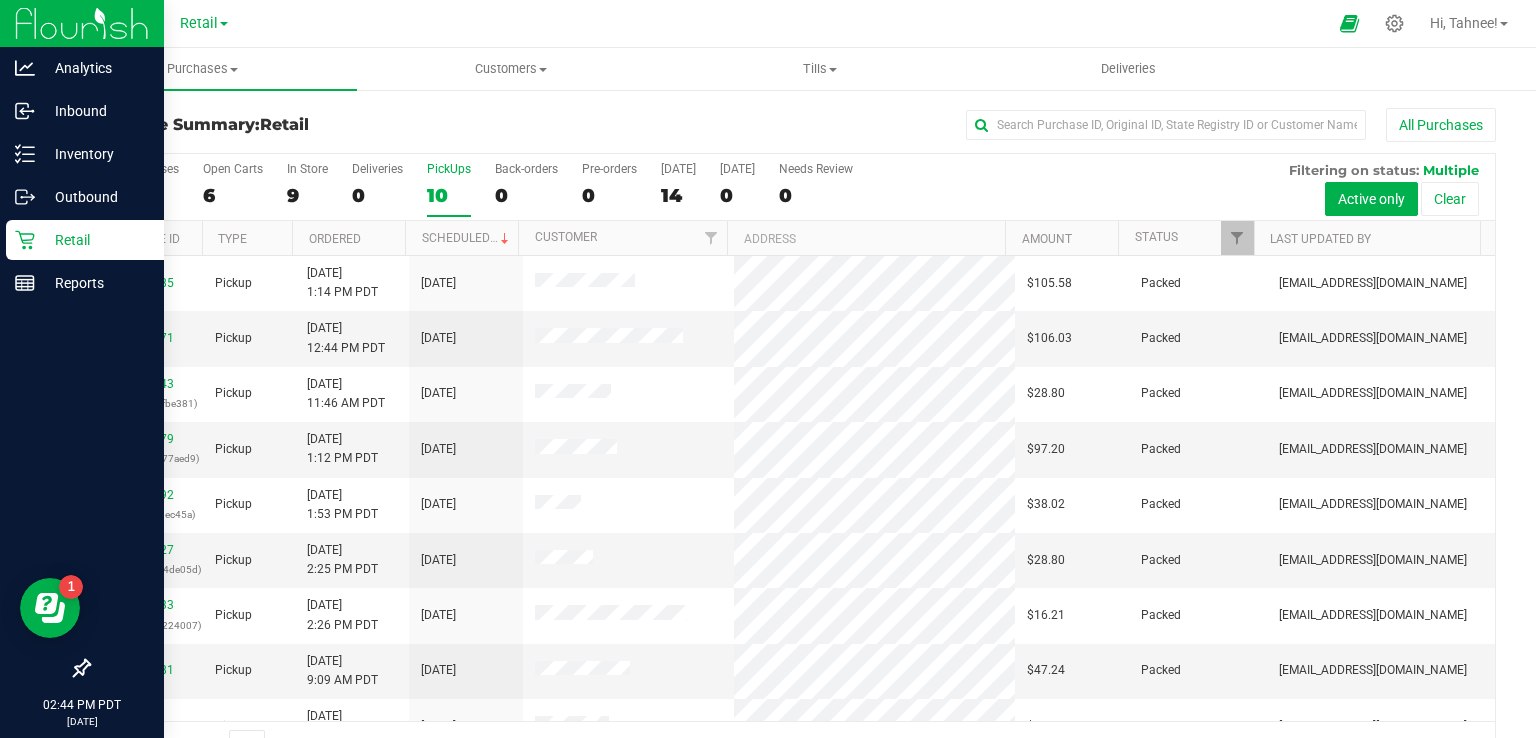 scroll, scrollTop: 86, scrollLeft: 0, axis: vertical 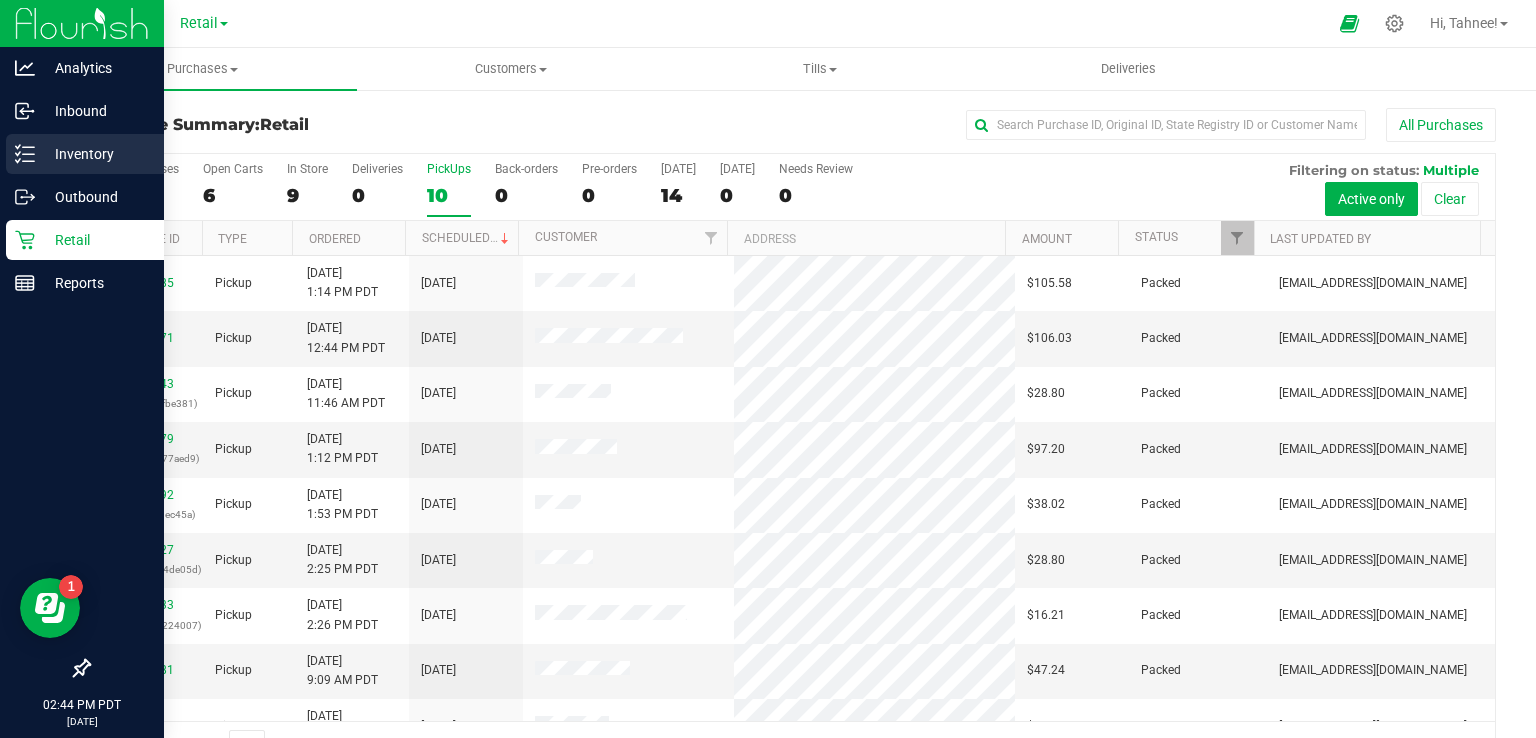 click 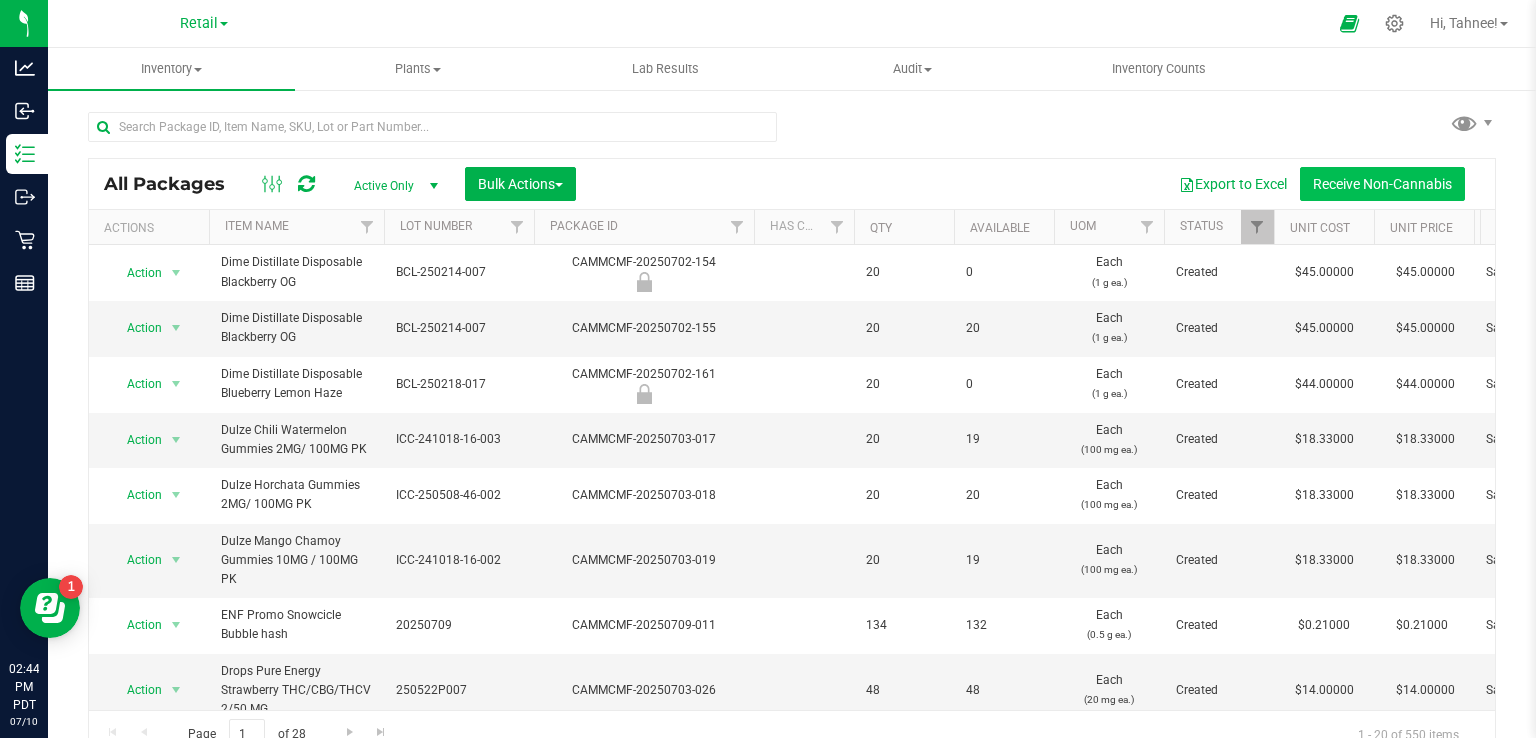 click on "Receive Non-Cannabis" at bounding box center [1382, 184] 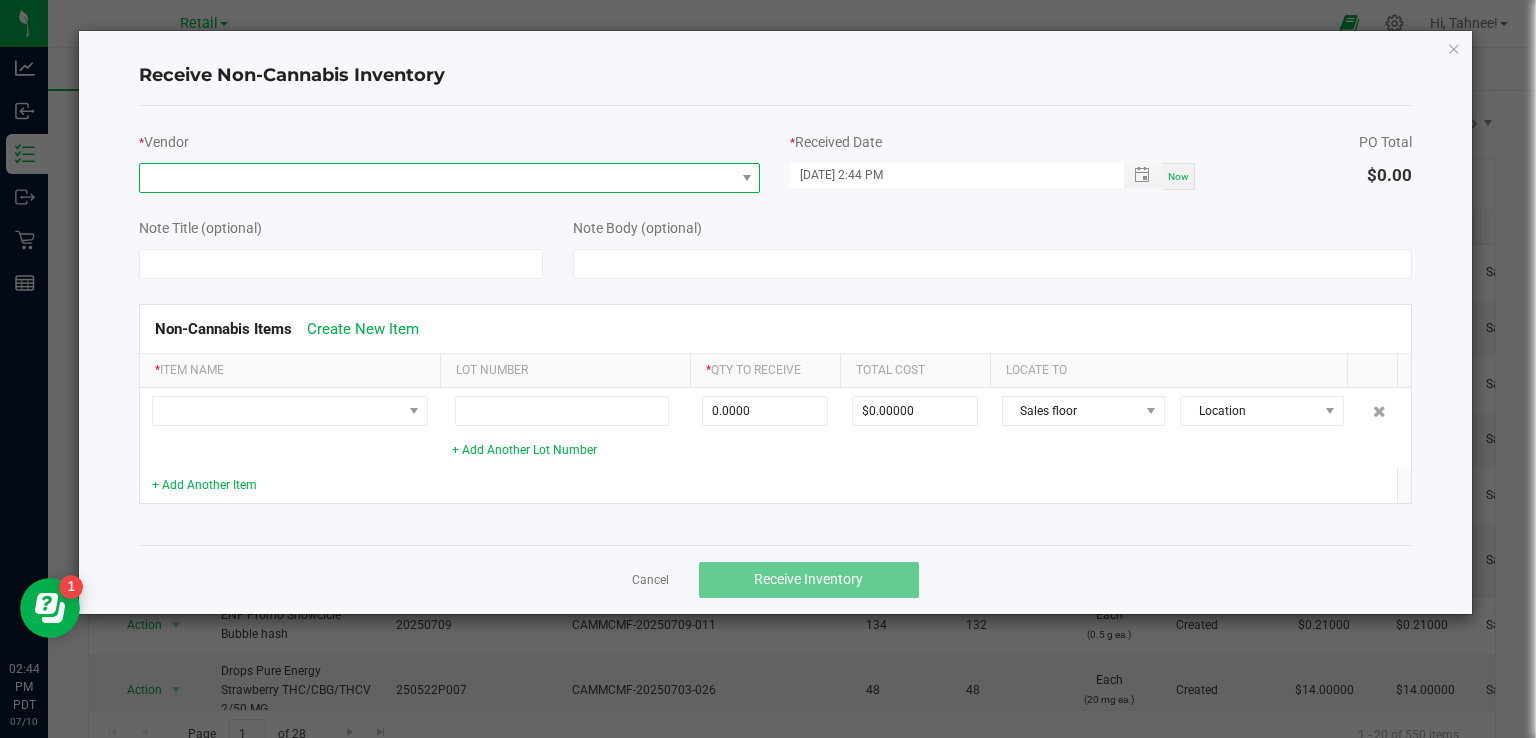 click at bounding box center [437, 178] 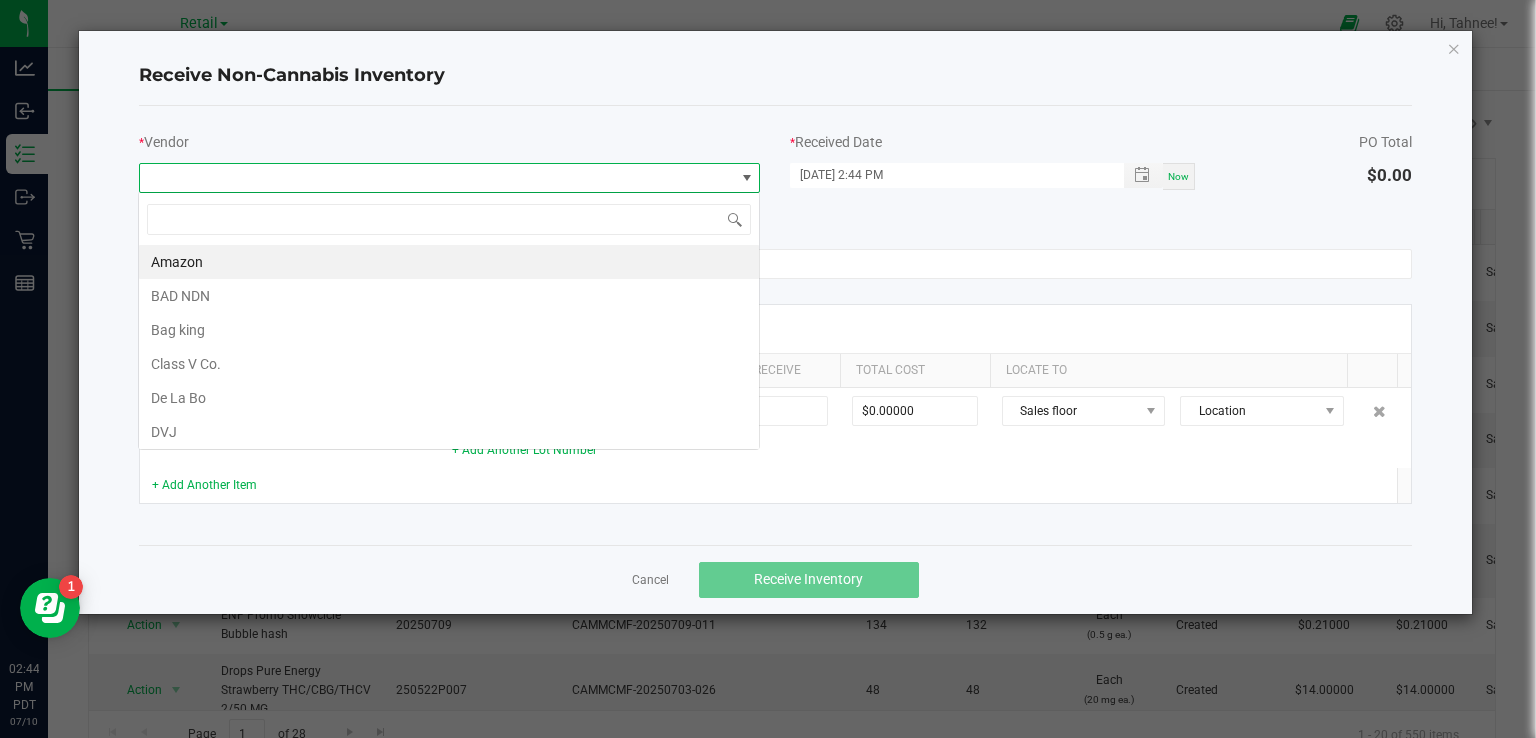 scroll, scrollTop: 99970, scrollLeft: 99377, axis: both 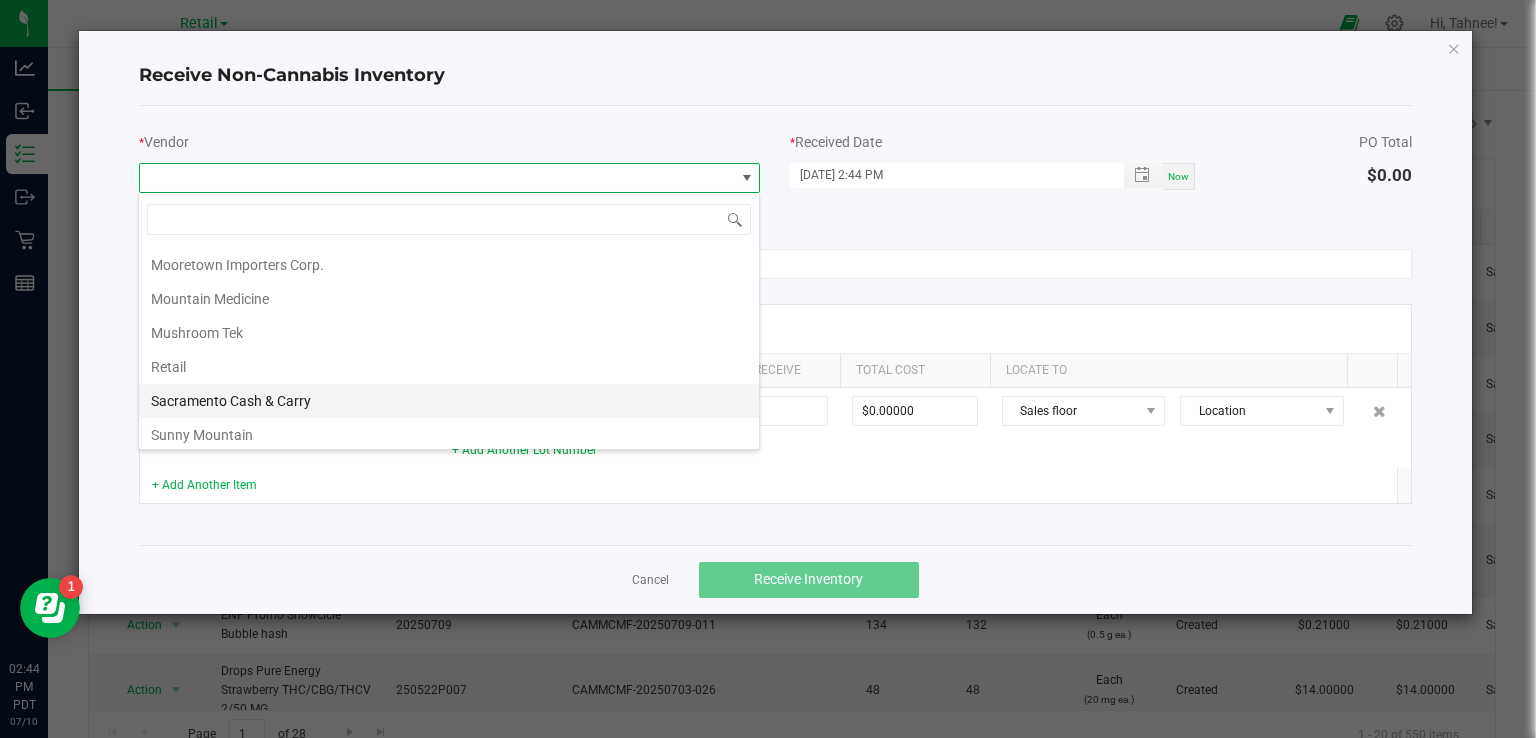 click on "Sacramento Cash & Carry" at bounding box center [449, 401] 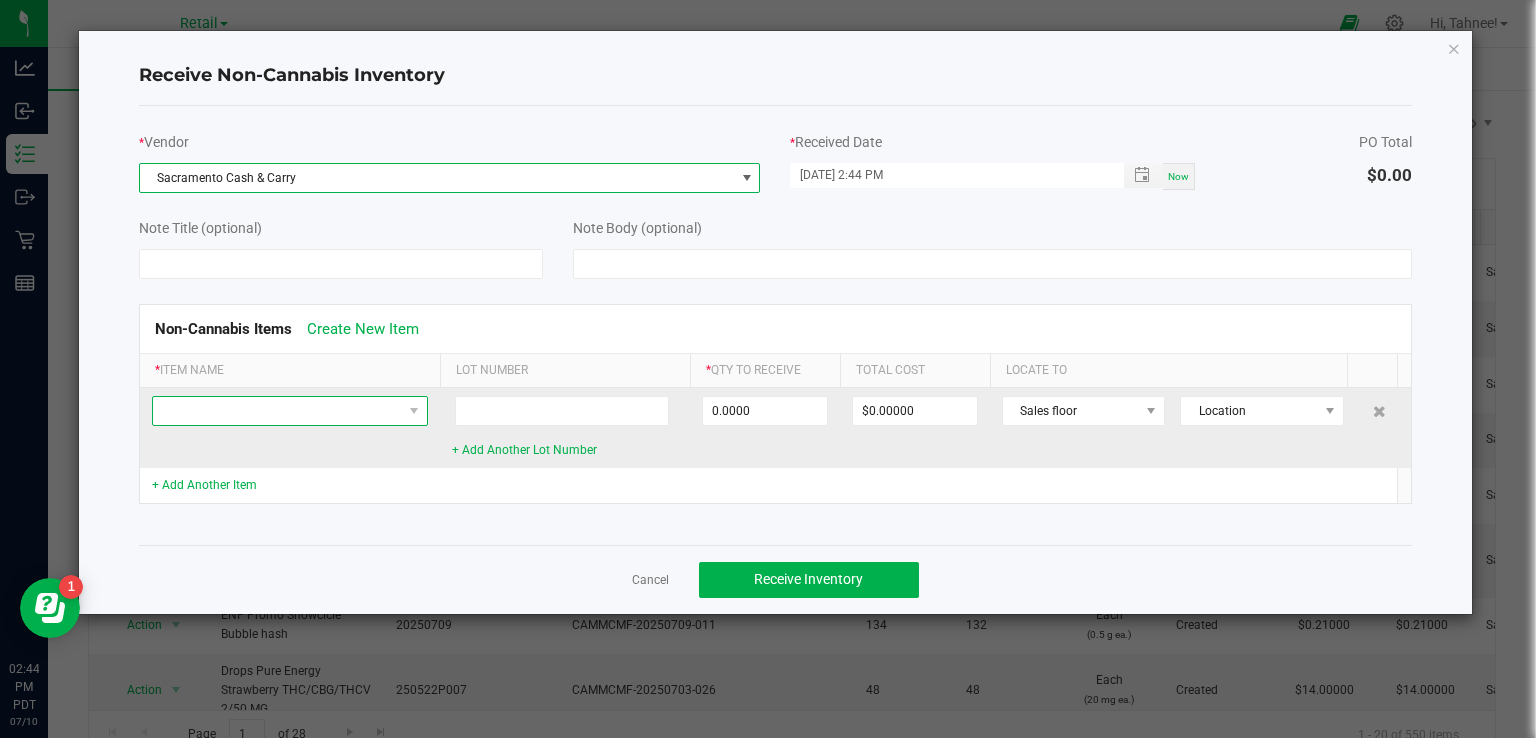 click at bounding box center (277, 411) 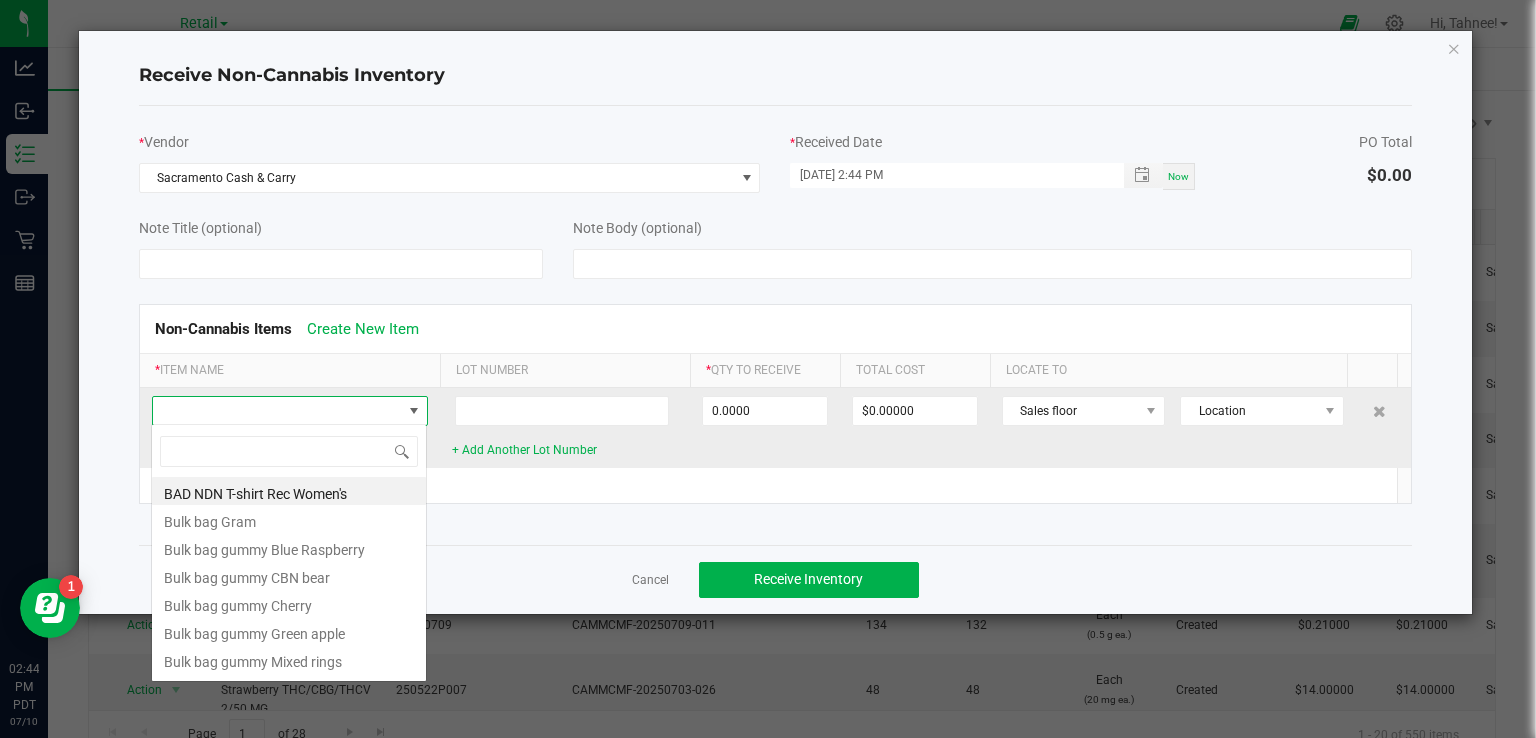 scroll, scrollTop: 99970, scrollLeft: 99724, axis: both 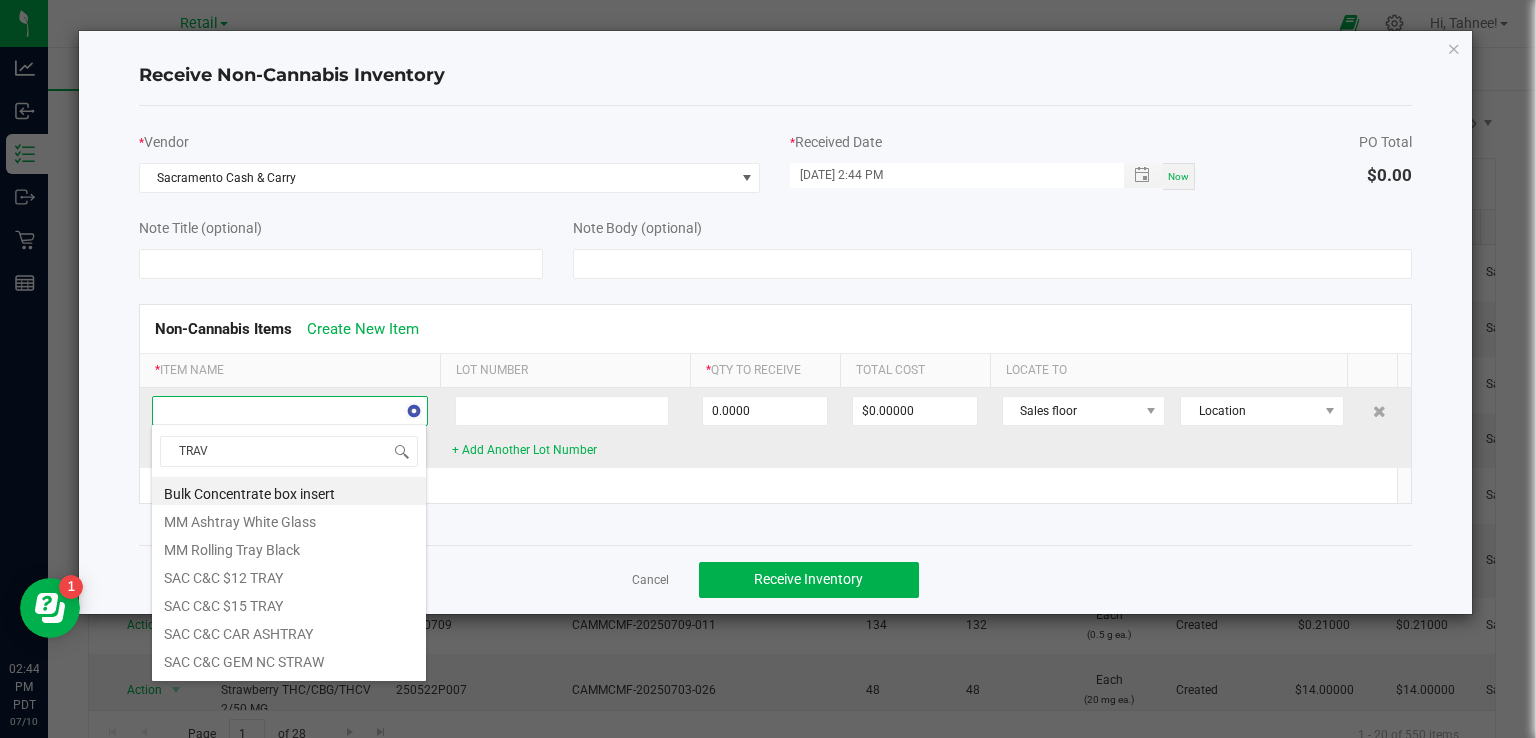 type on "TRAVE" 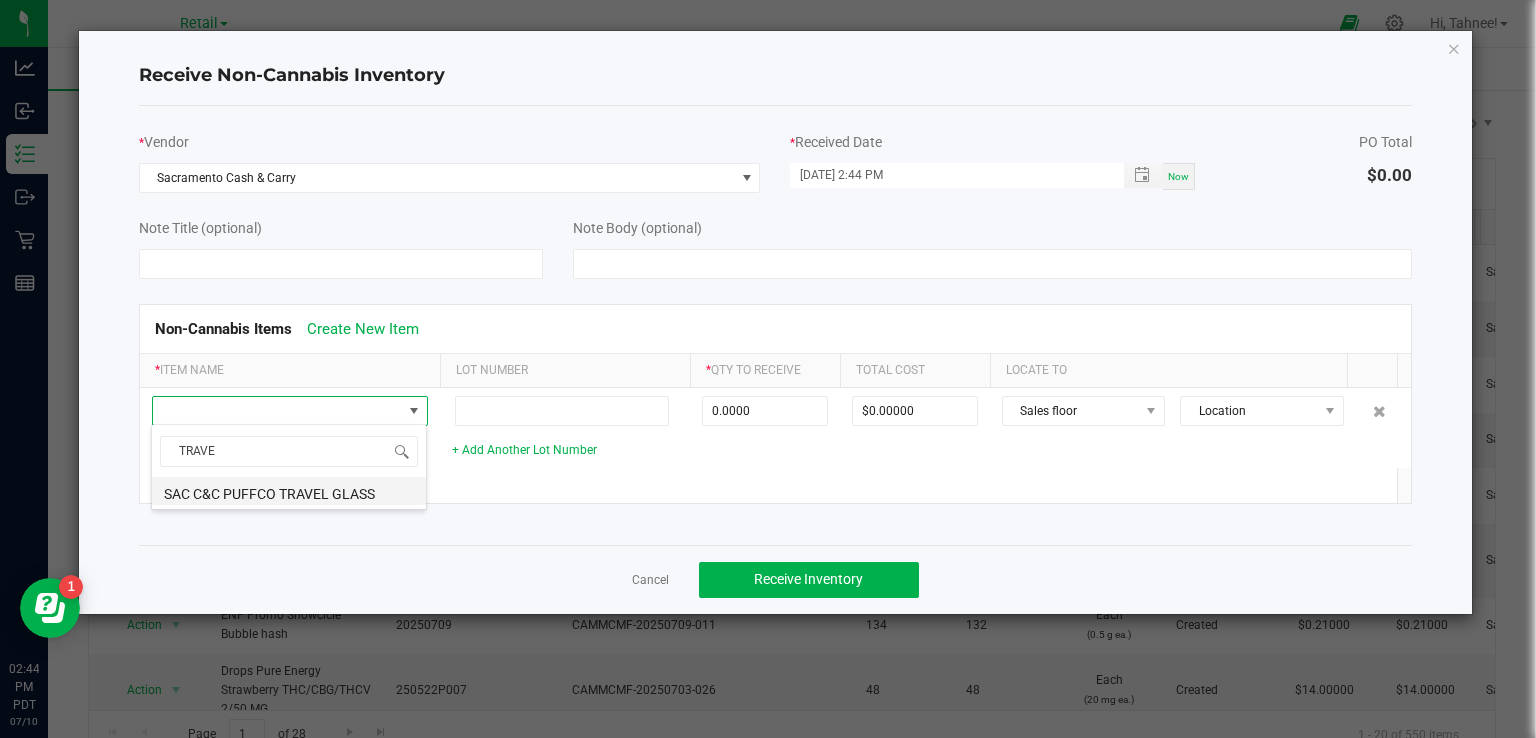 click on "SAC C&C PUFFCO TRAVEL GLASS" at bounding box center (289, 491) 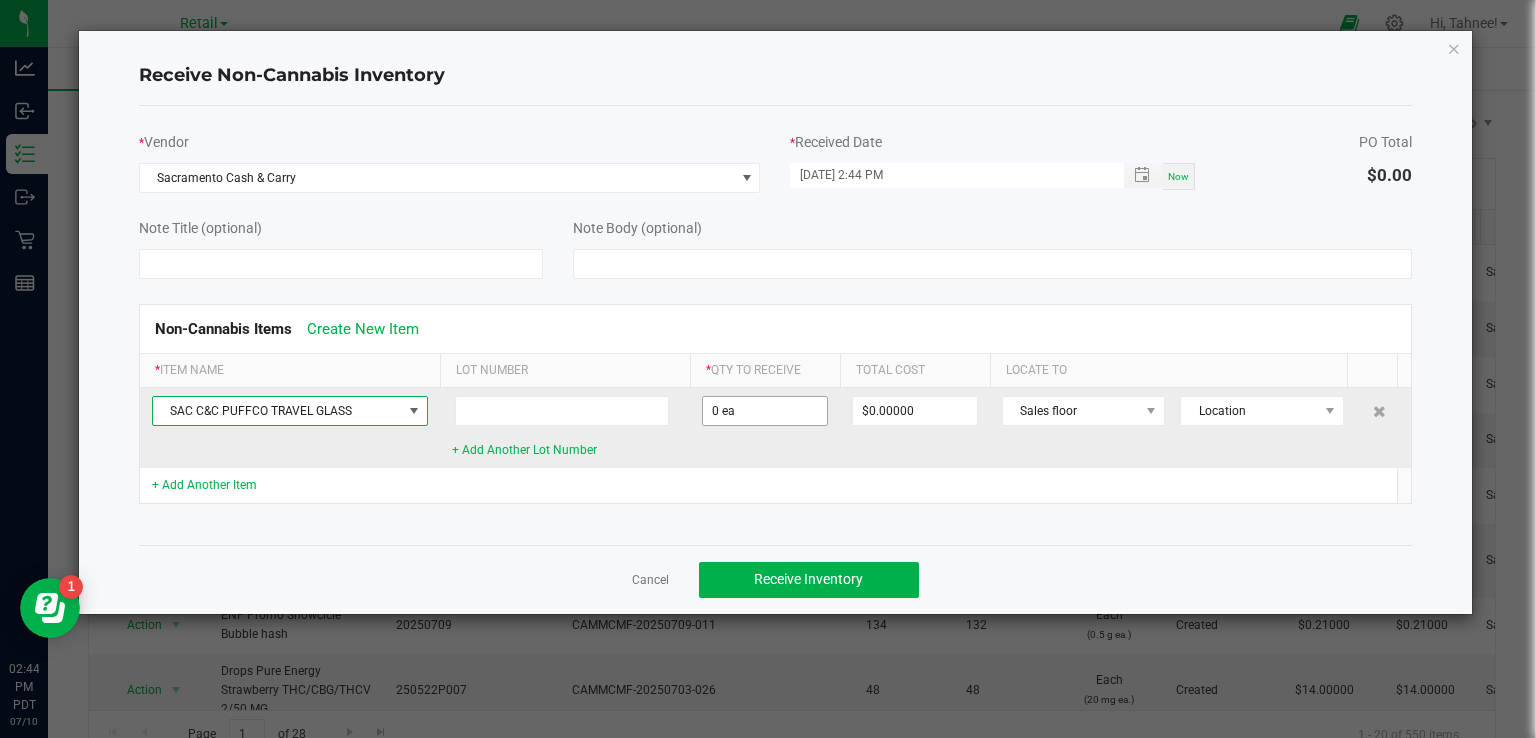 click on "0 ea" at bounding box center (765, 411) 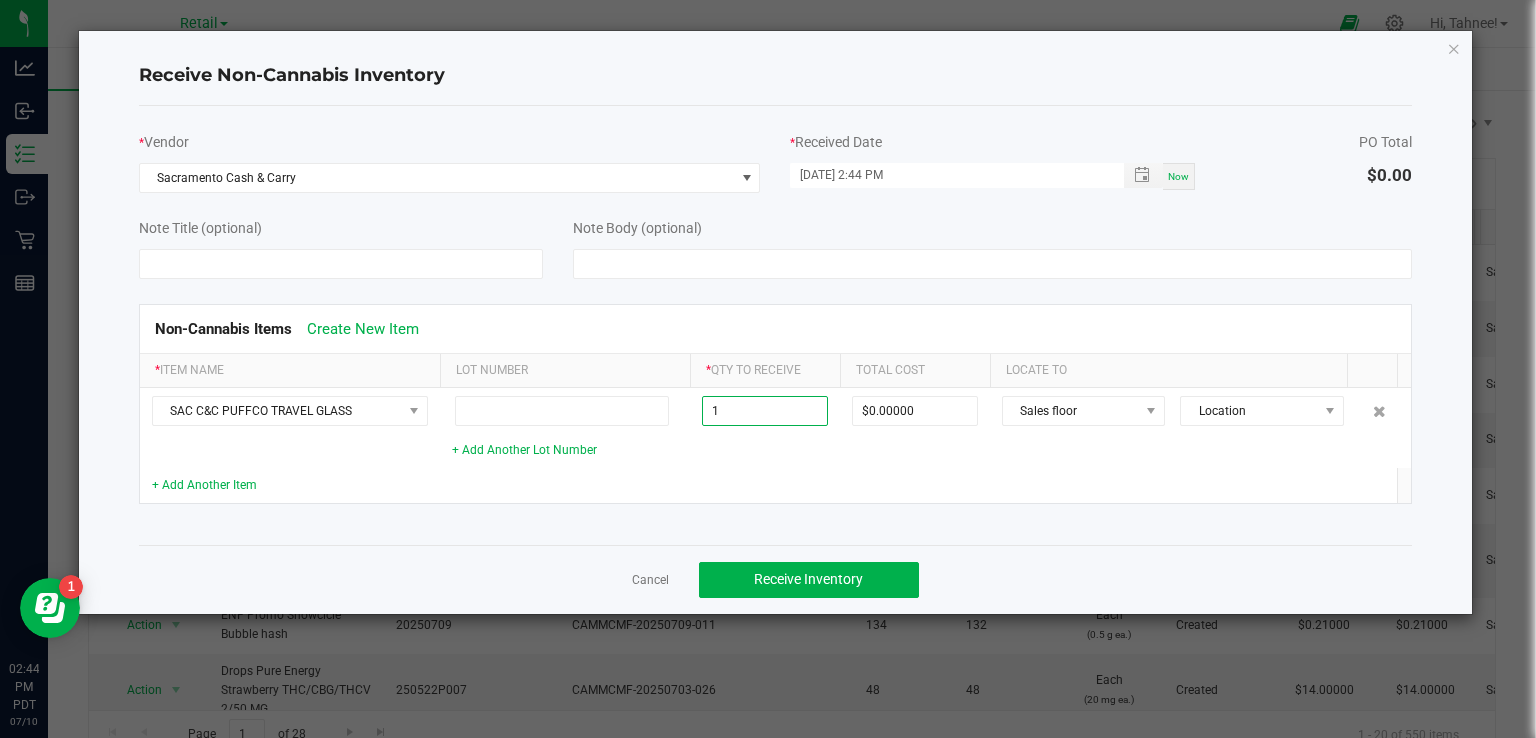 click 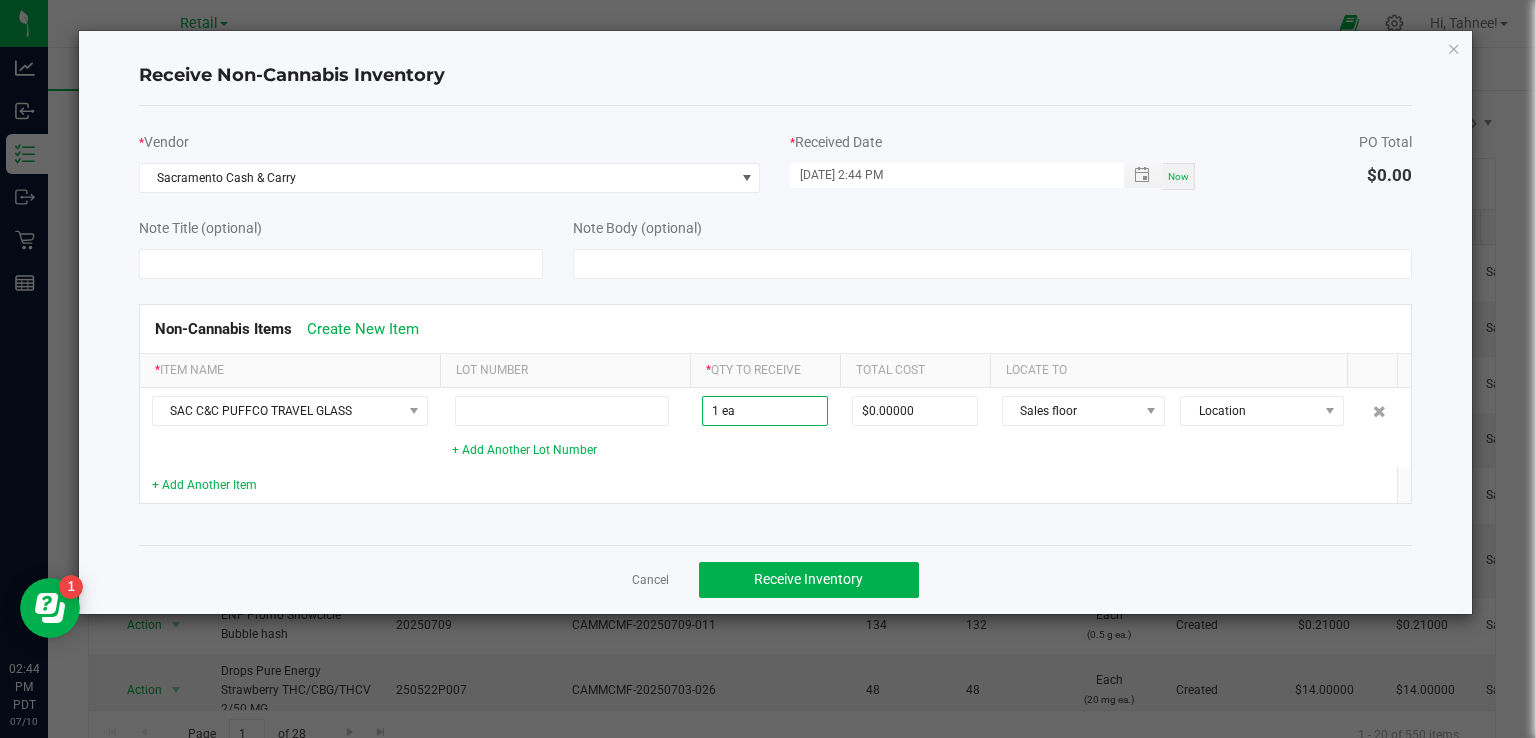 type on "$89.99000" 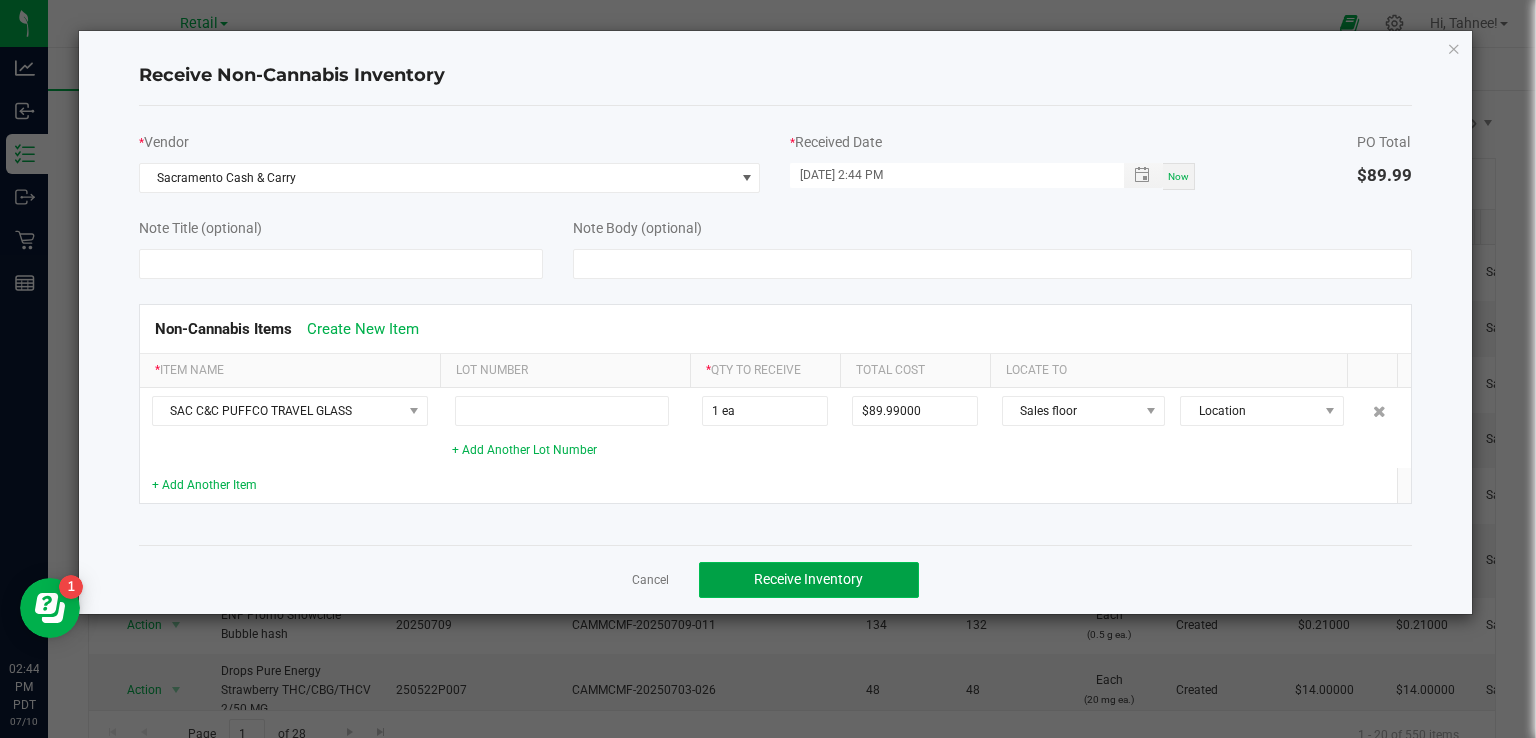 click on "Receive Inventory" 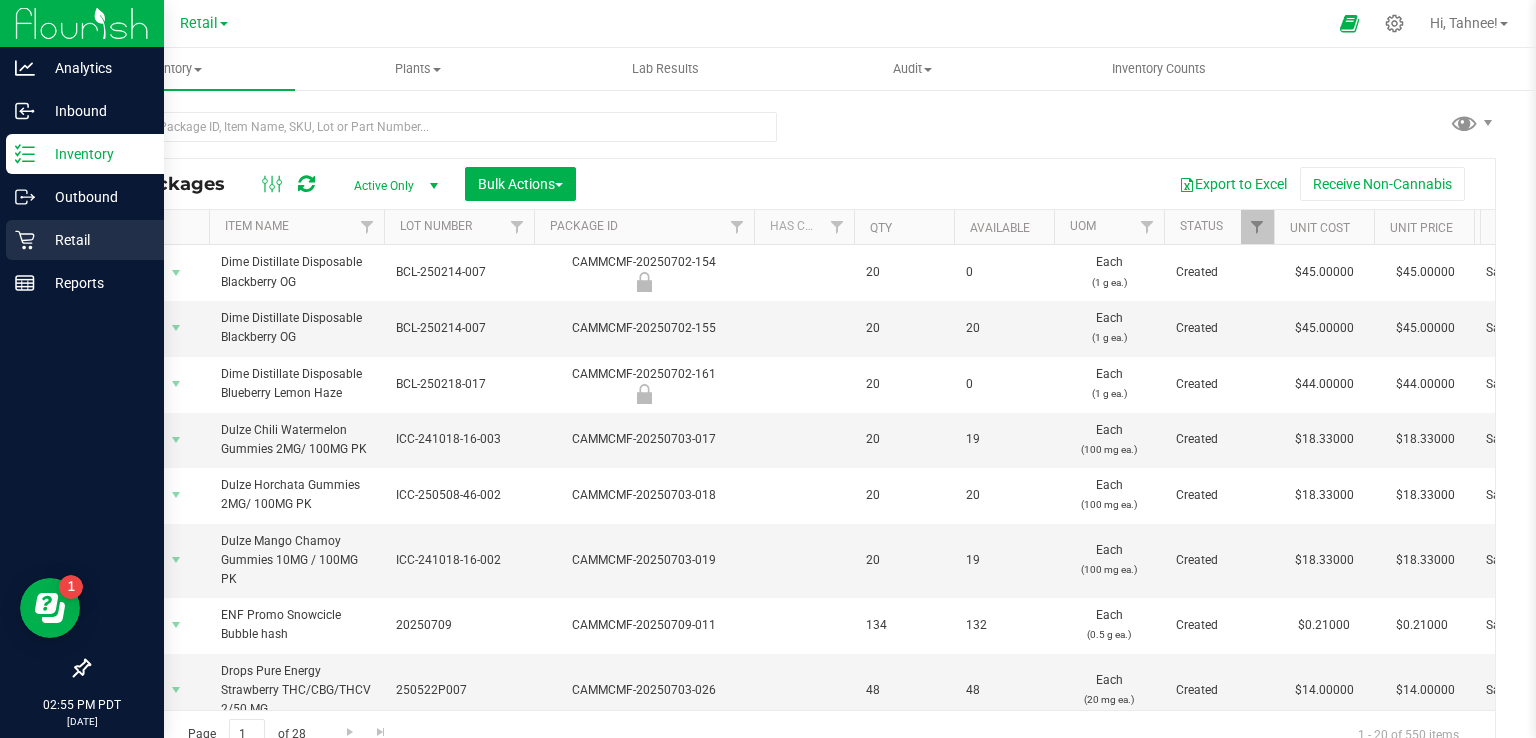 click on "Retail" at bounding box center [95, 240] 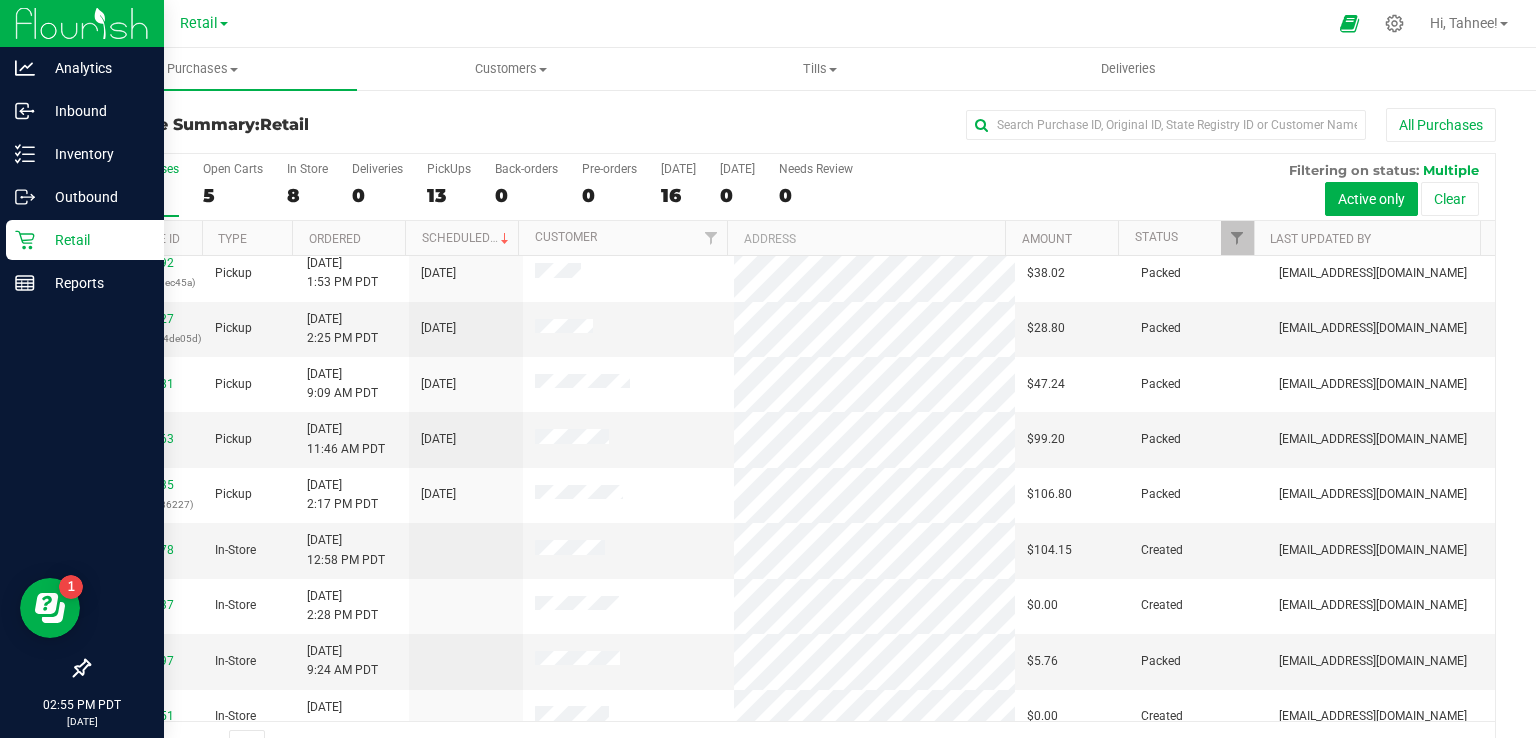 scroll, scrollTop: 638, scrollLeft: 0, axis: vertical 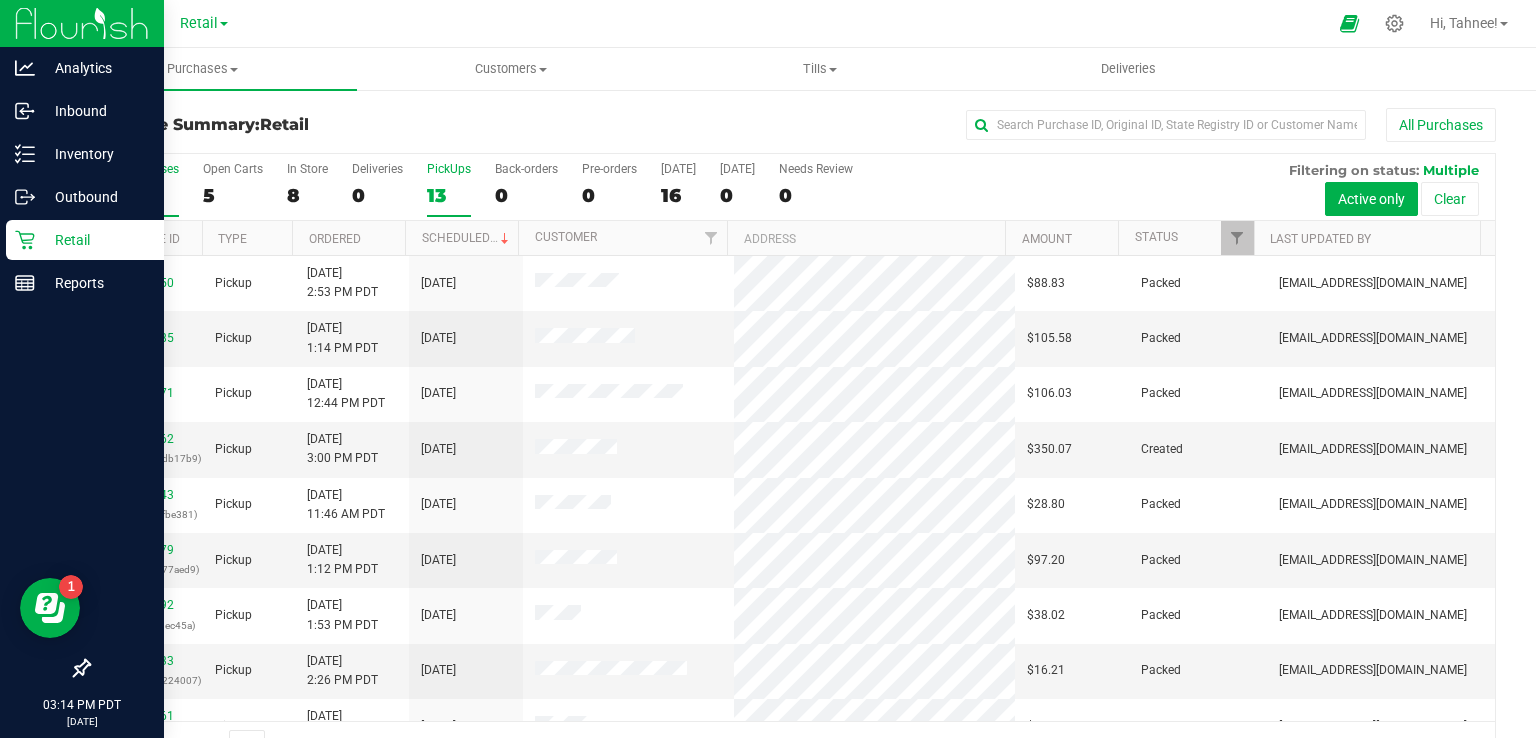 click on "13" at bounding box center [449, 195] 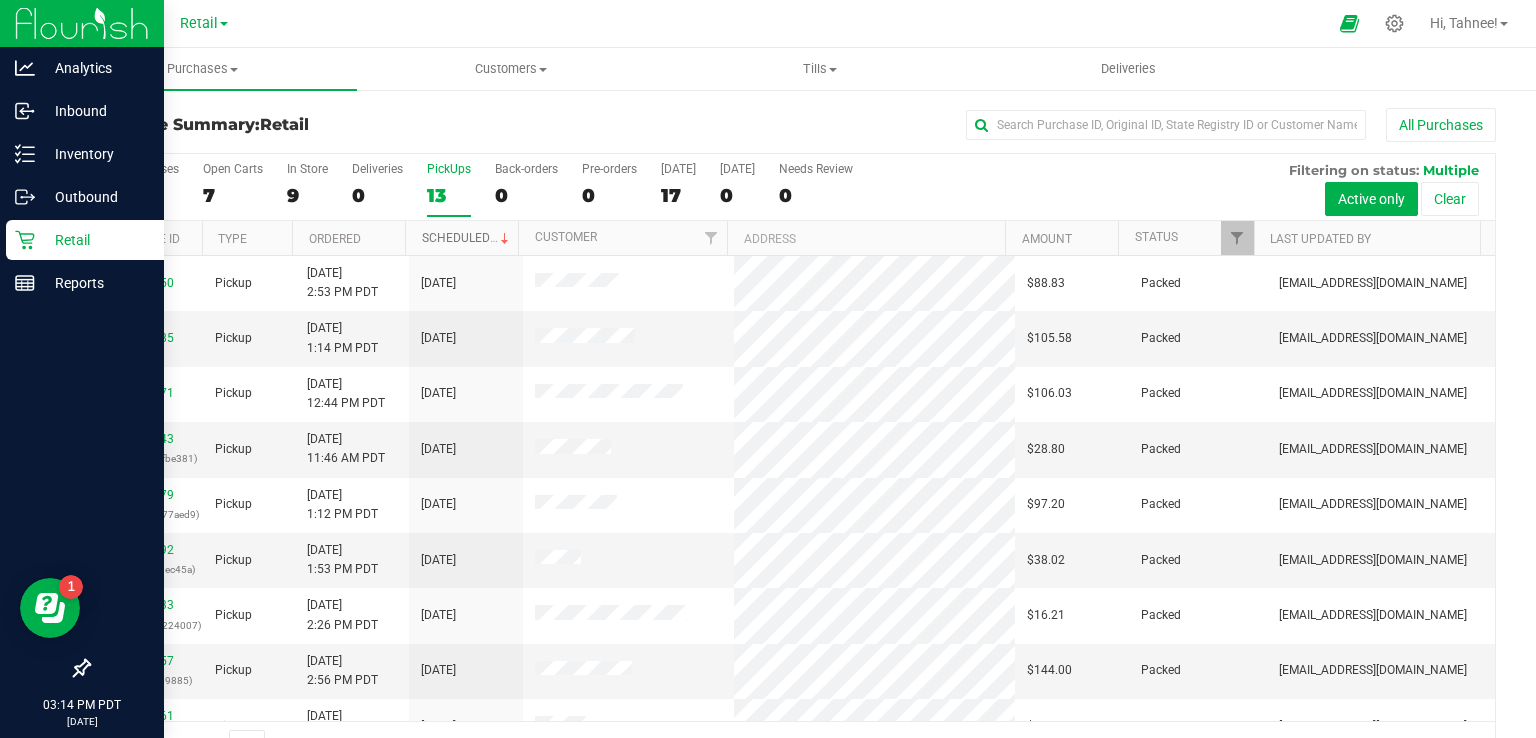 click on "Scheduled" at bounding box center (467, 238) 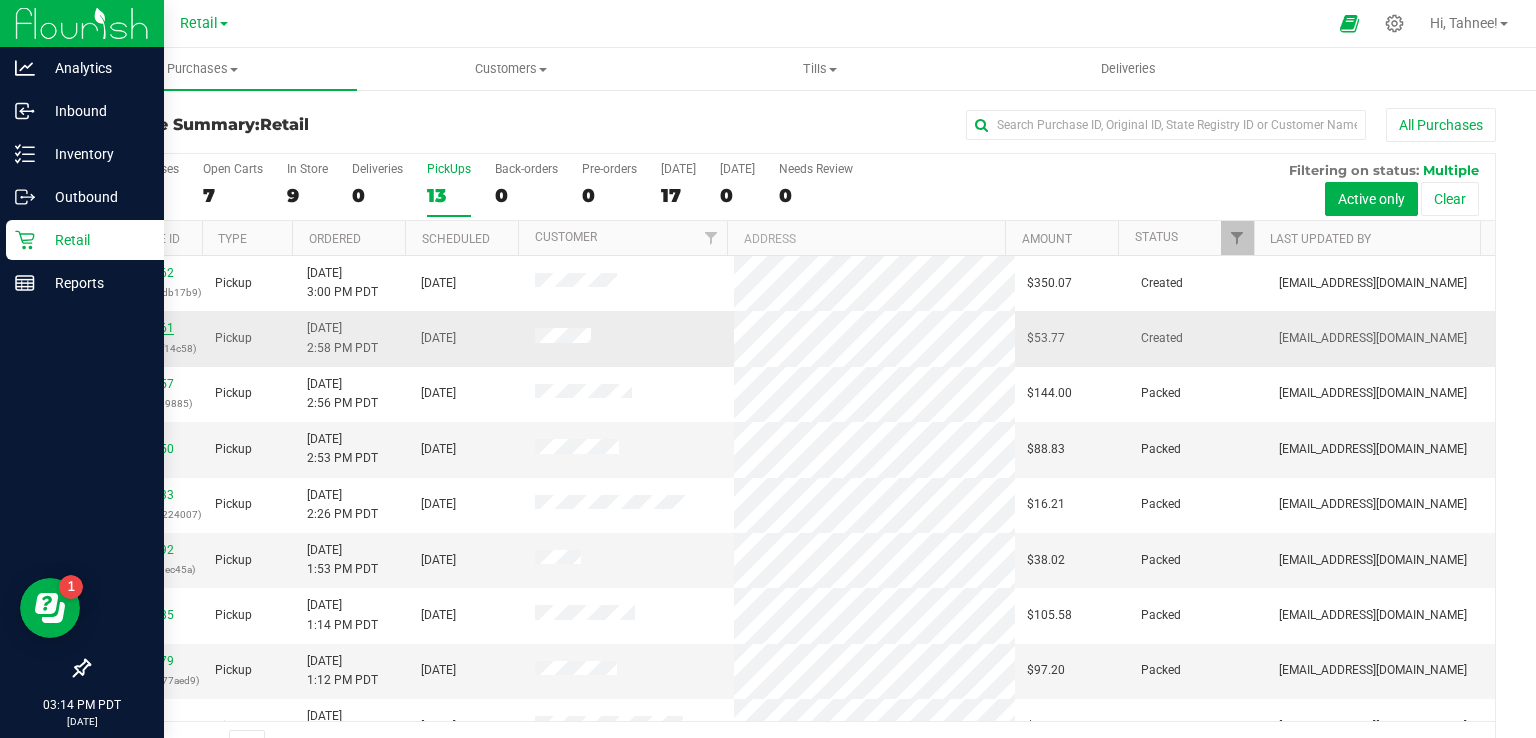 click on "00040961" at bounding box center (146, 328) 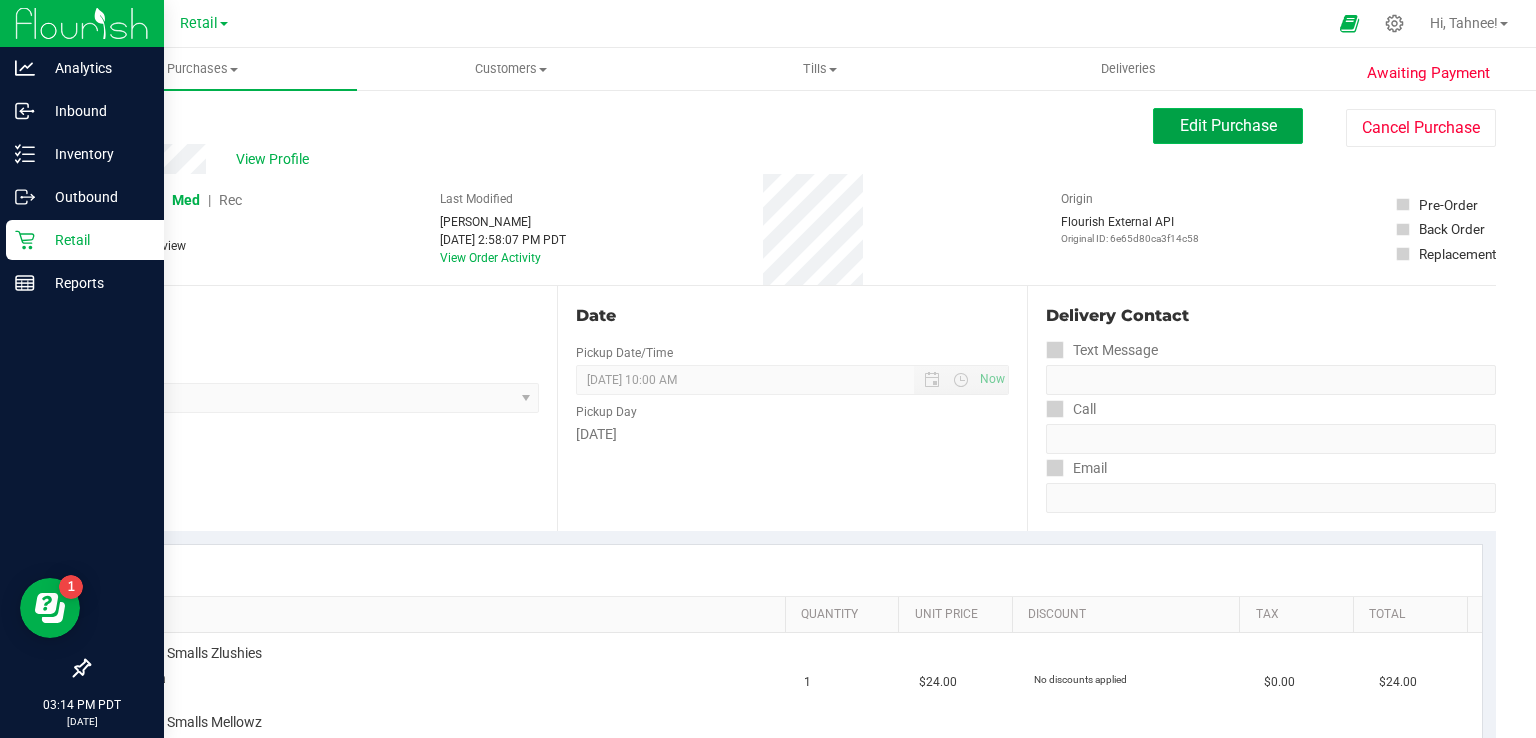 click on "Edit Purchase" at bounding box center (1228, 125) 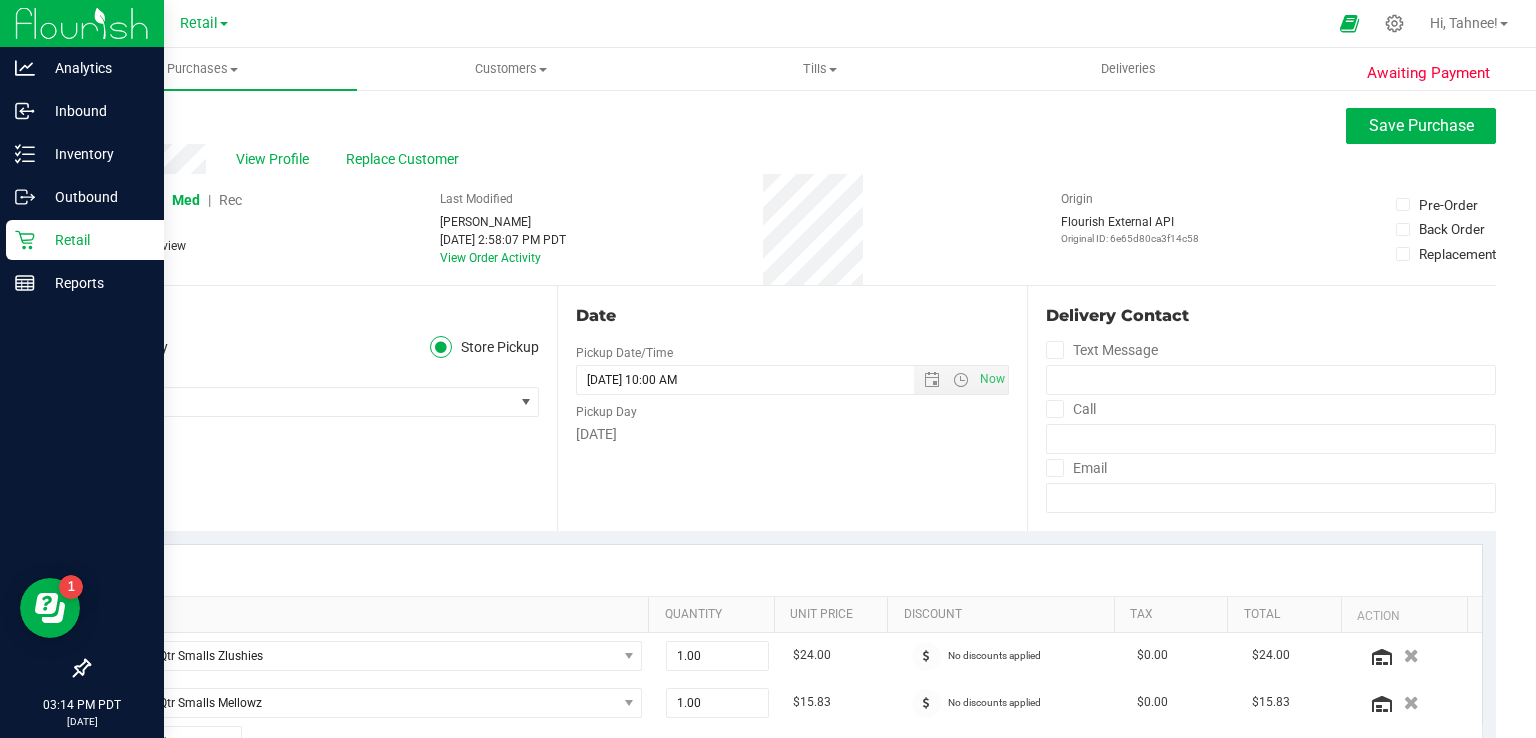 click on "Rec" at bounding box center (230, 200) 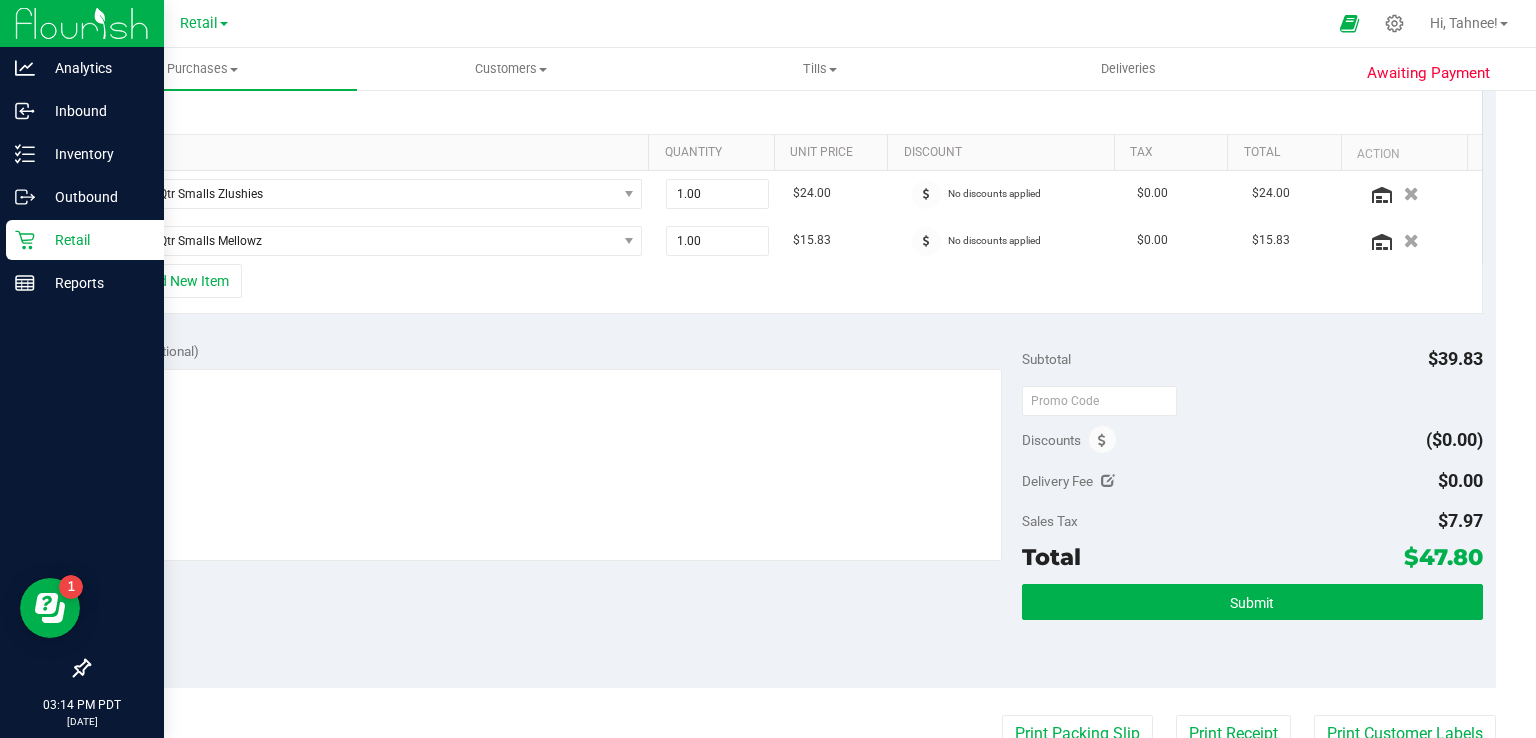 scroll, scrollTop: 509, scrollLeft: 0, axis: vertical 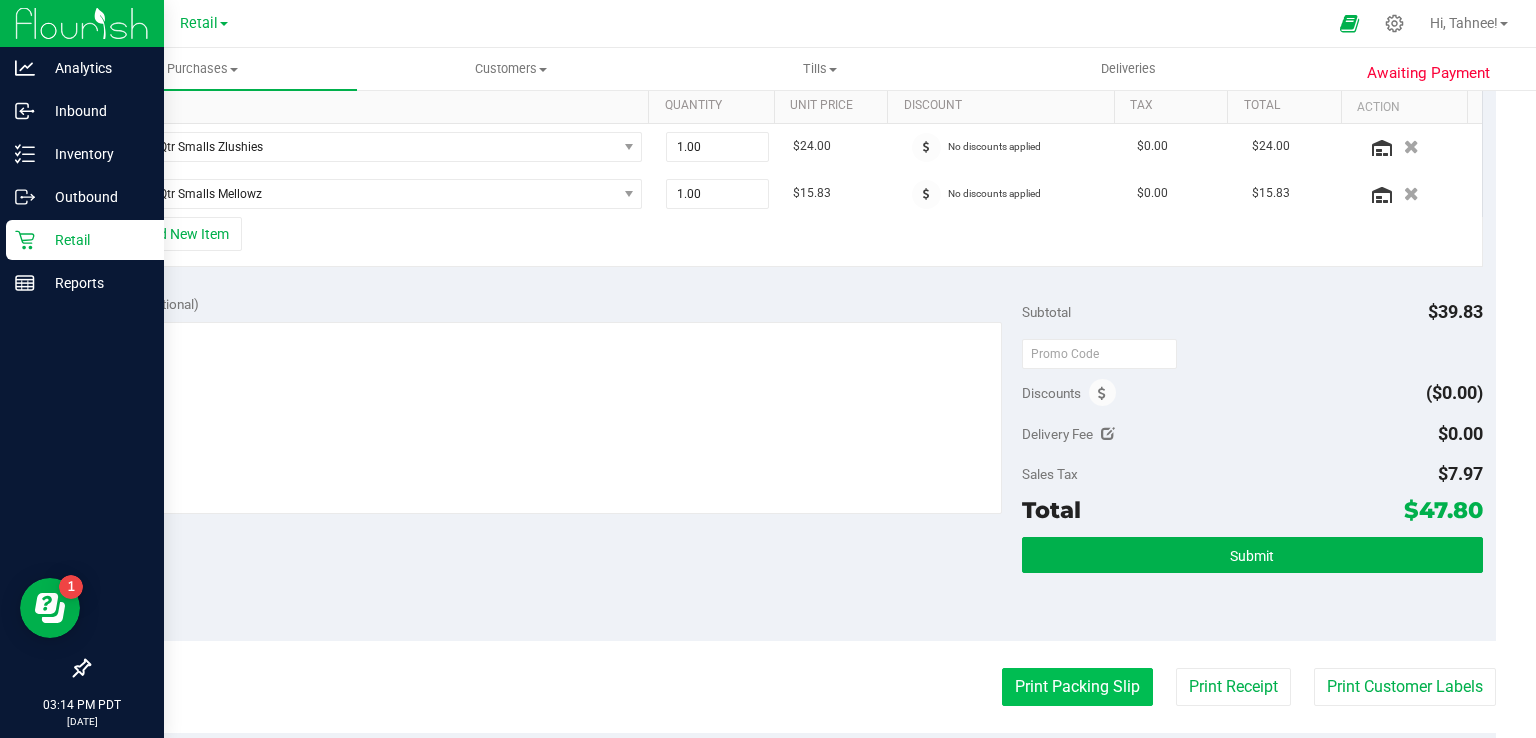 click on "Print Packing Slip" at bounding box center [1077, 687] 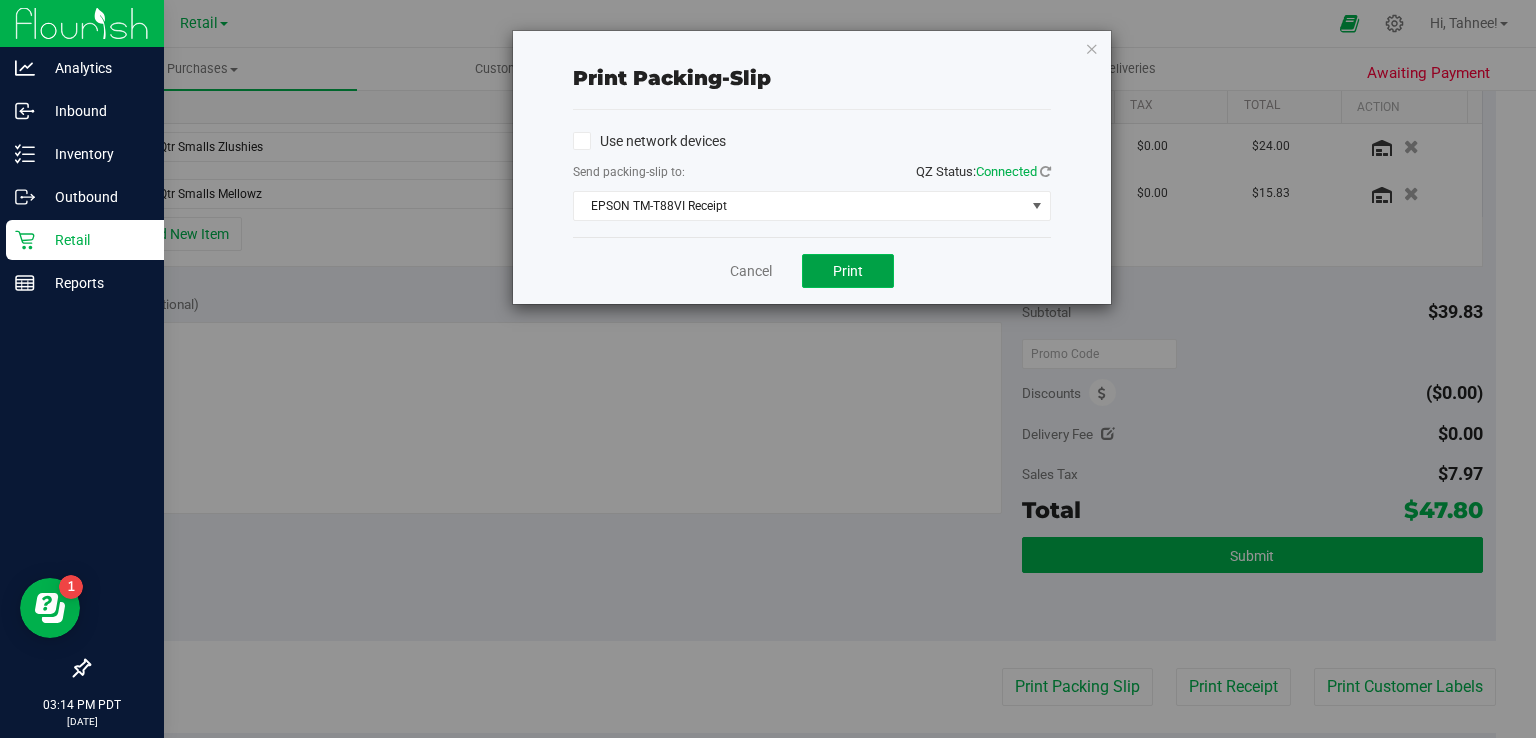 click on "Print" at bounding box center [848, 271] 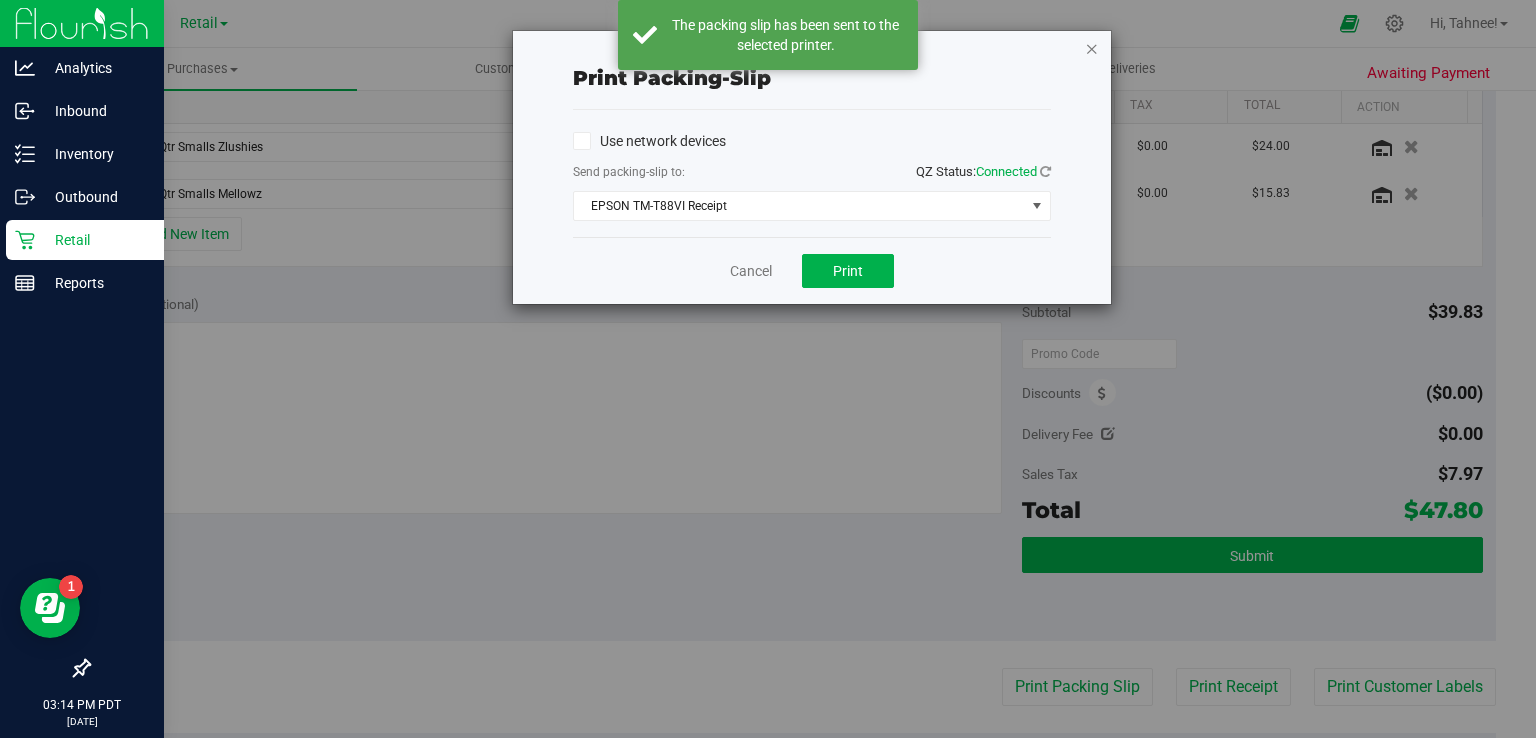 click at bounding box center [1092, 48] 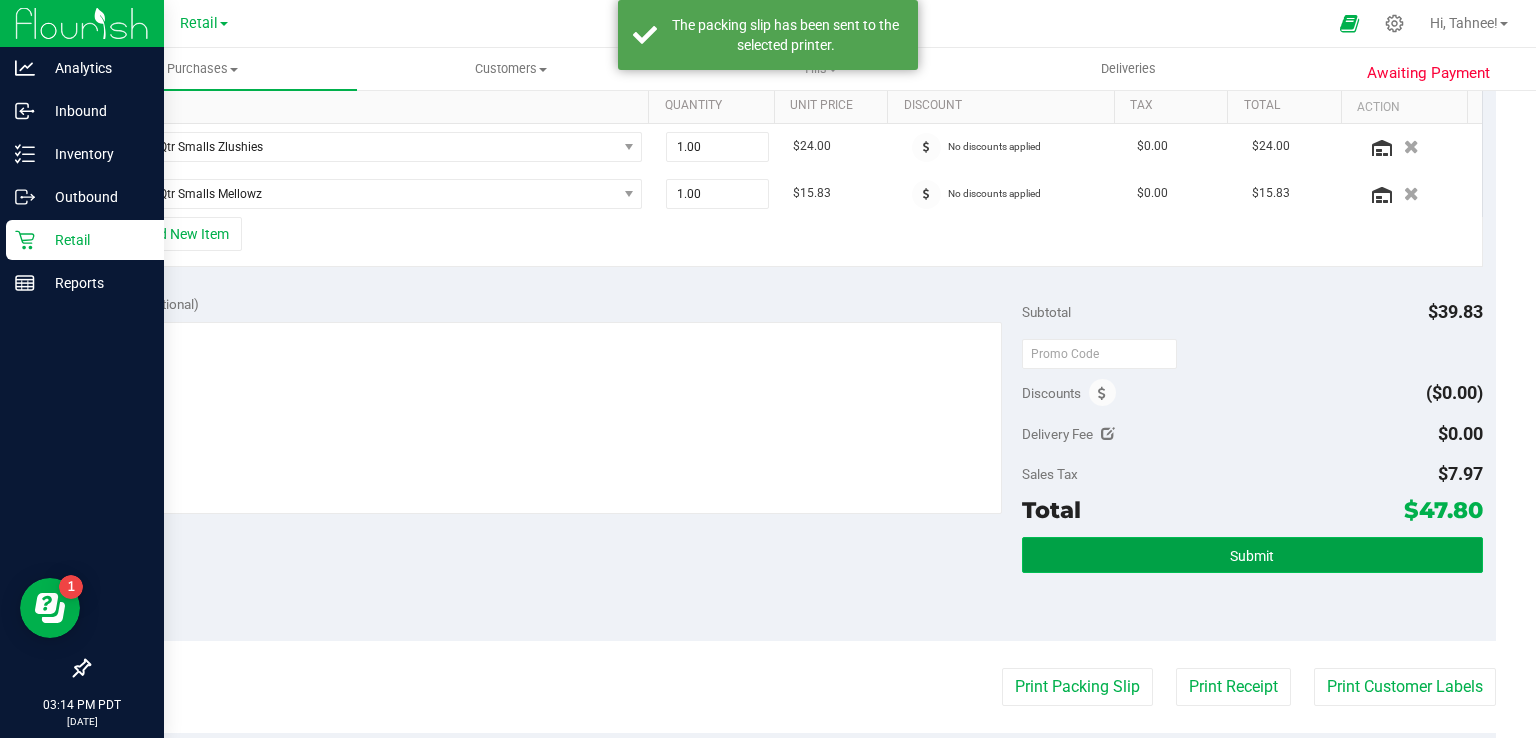 click on "Submit" at bounding box center [1252, 555] 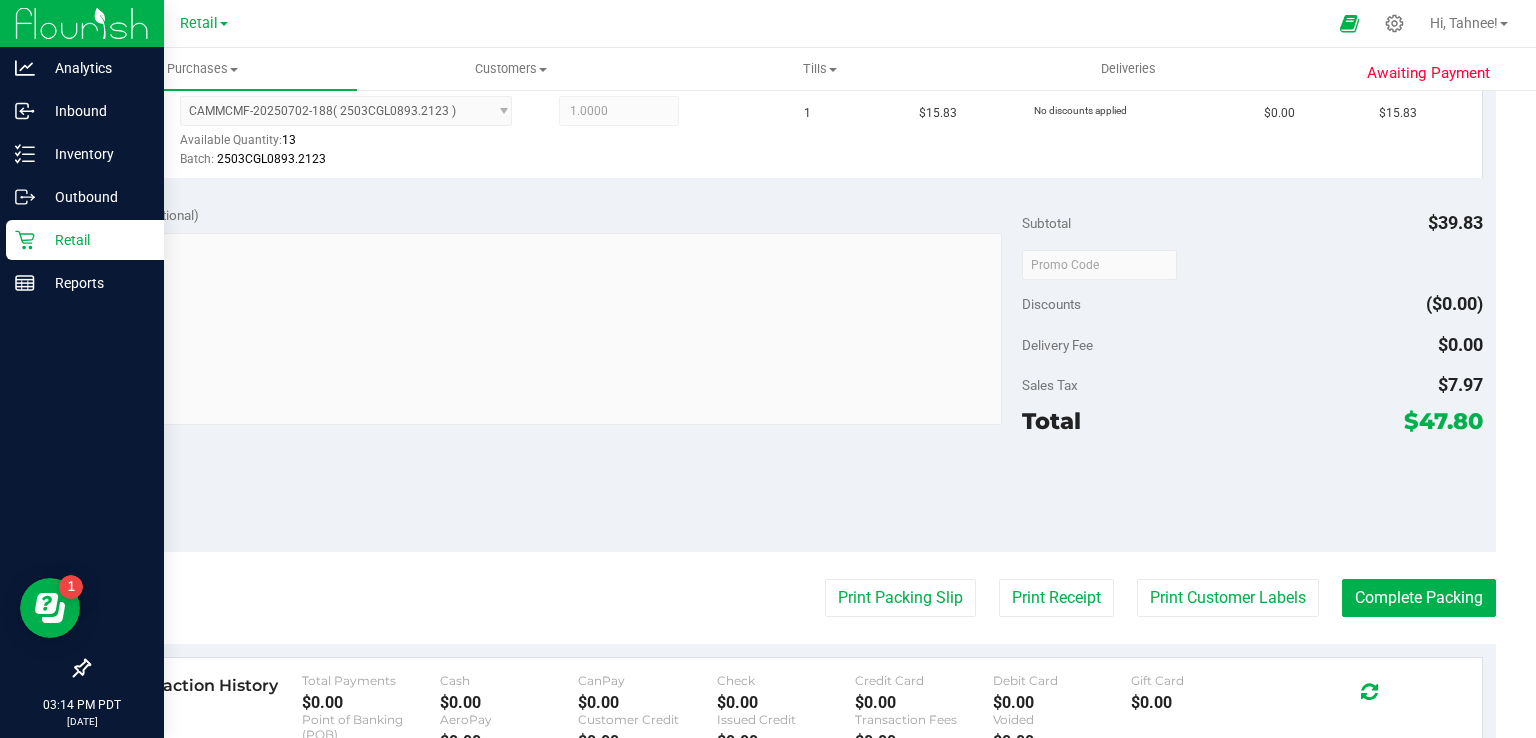 scroll, scrollTop: 792, scrollLeft: 0, axis: vertical 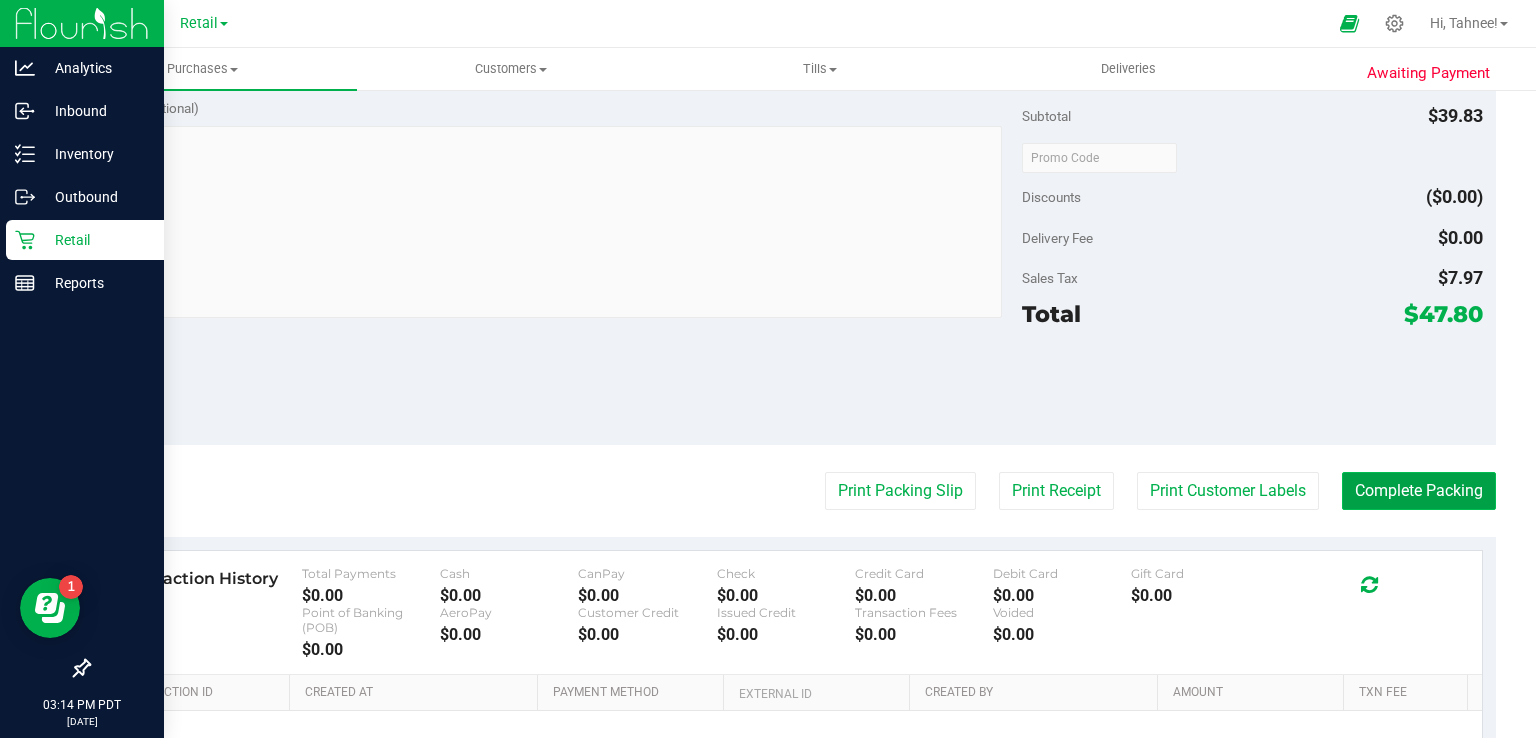 click on "Complete Packing" at bounding box center [1419, 491] 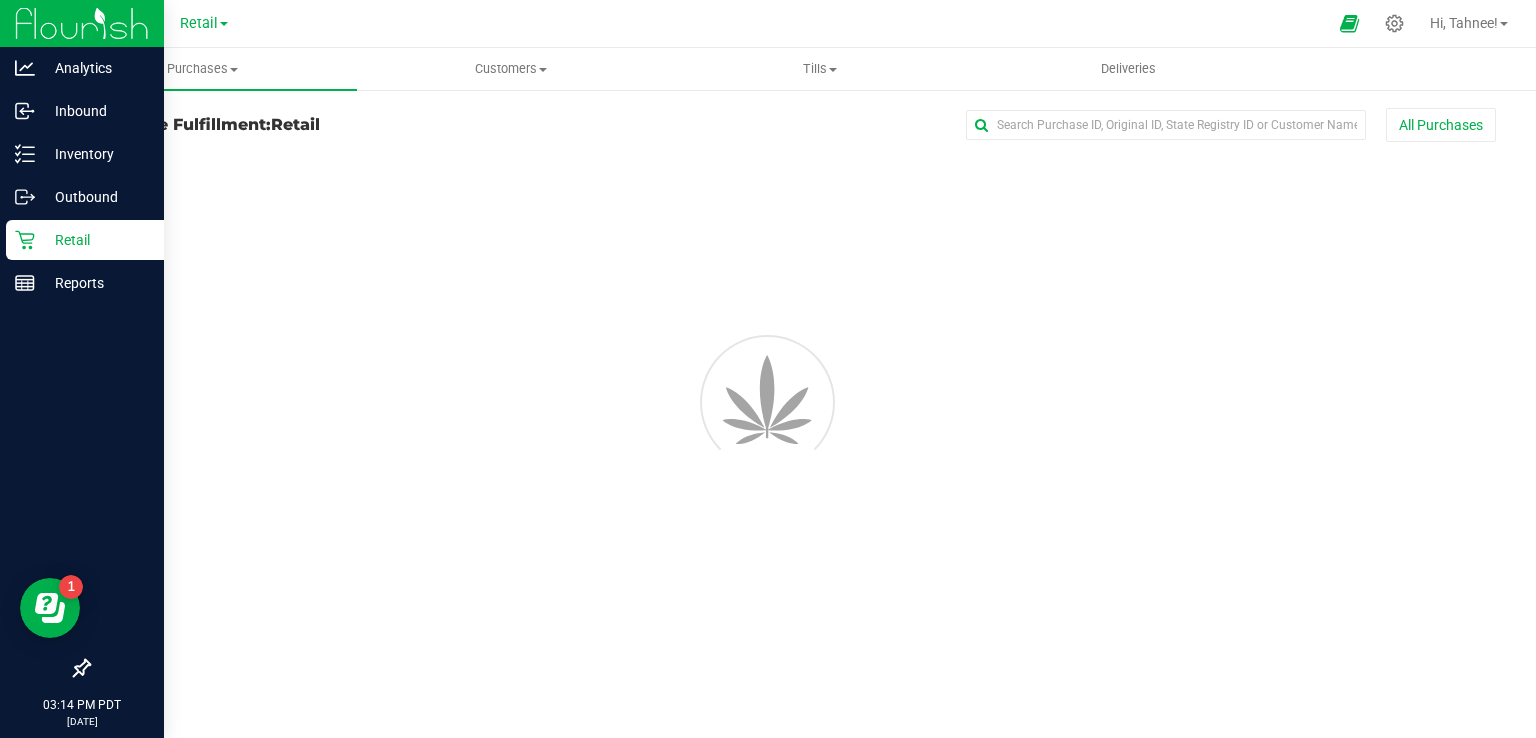 scroll, scrollTop: 0, scrollLeft: 0, axis: both 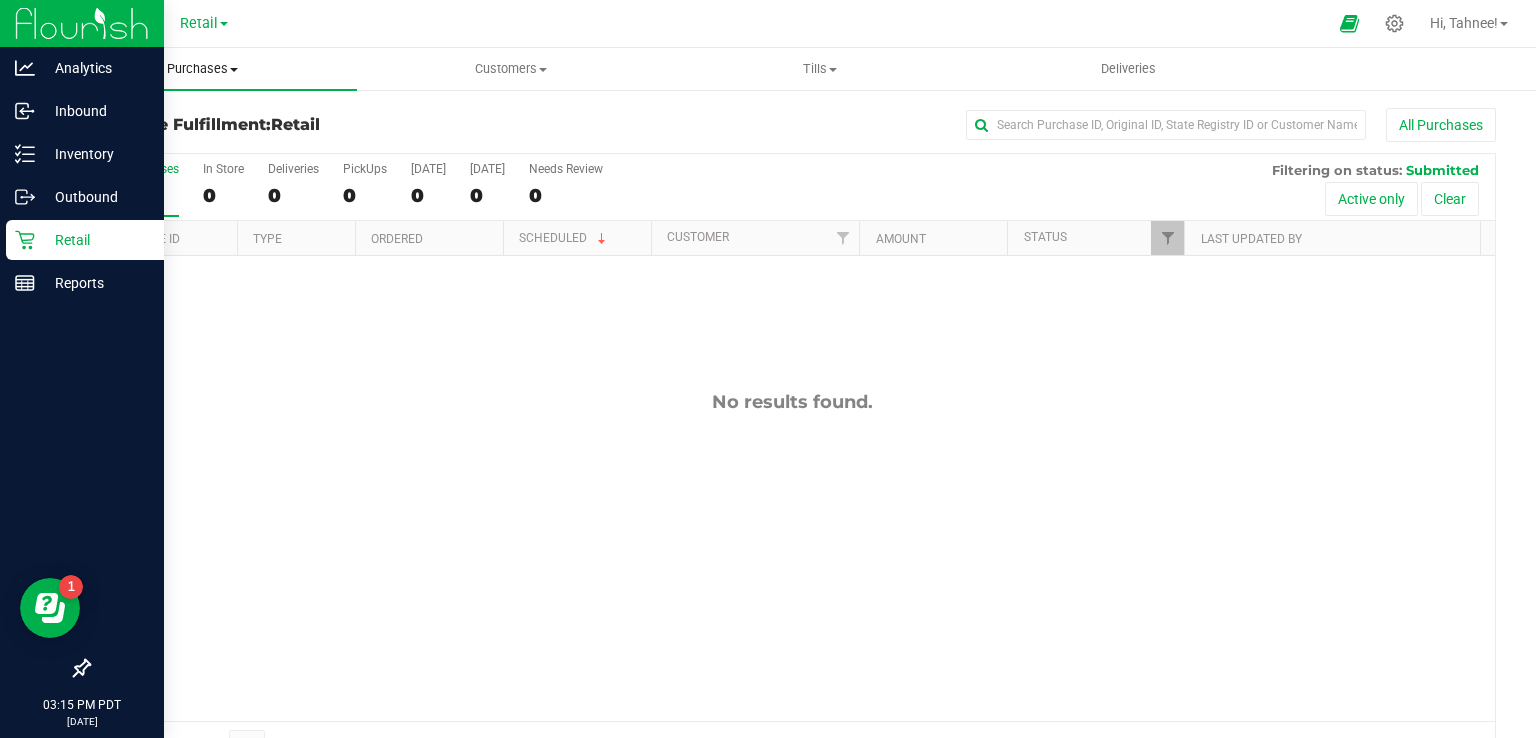 click on "Purchases" at bounding box center (202, 69) 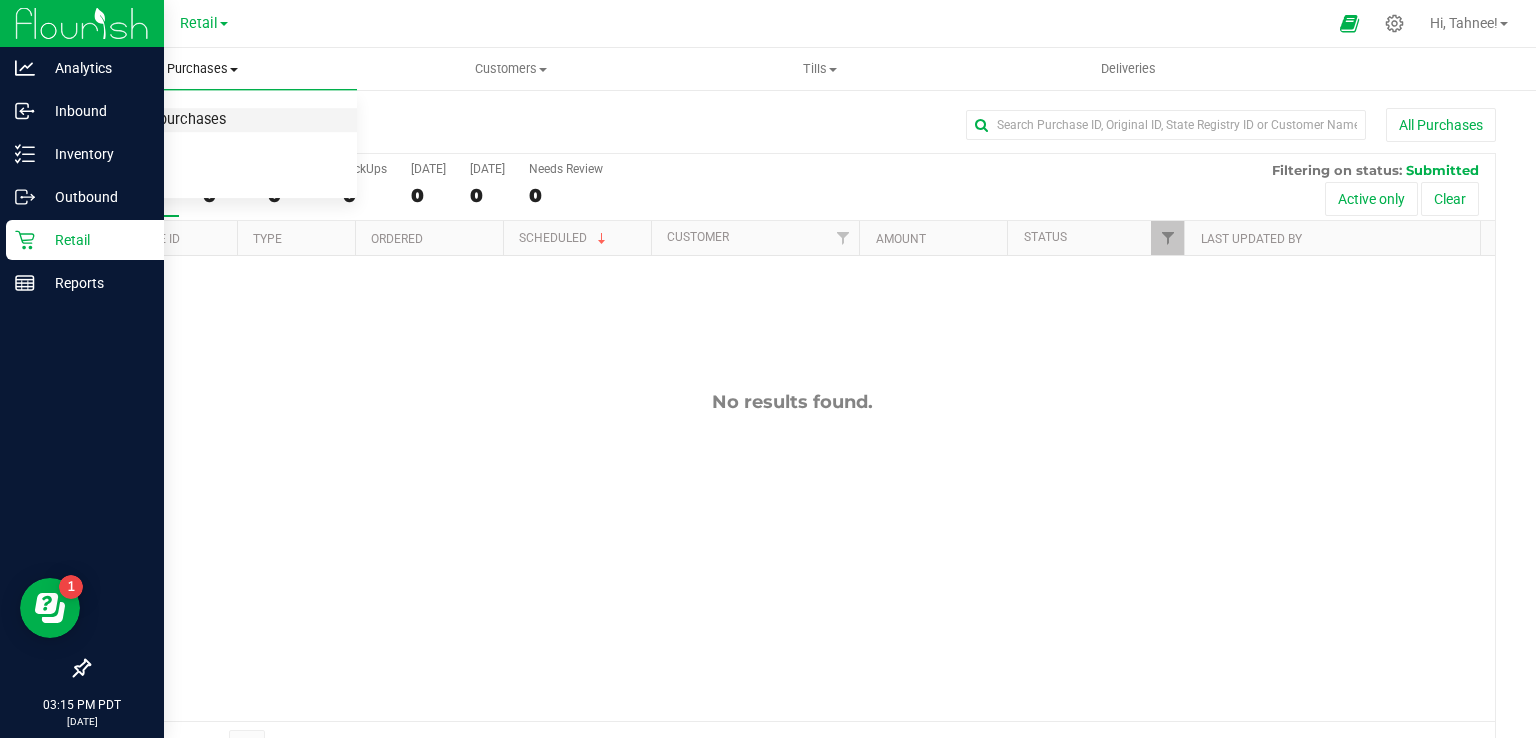 click on "Summary of purchases" at bounding box center (150, 120) 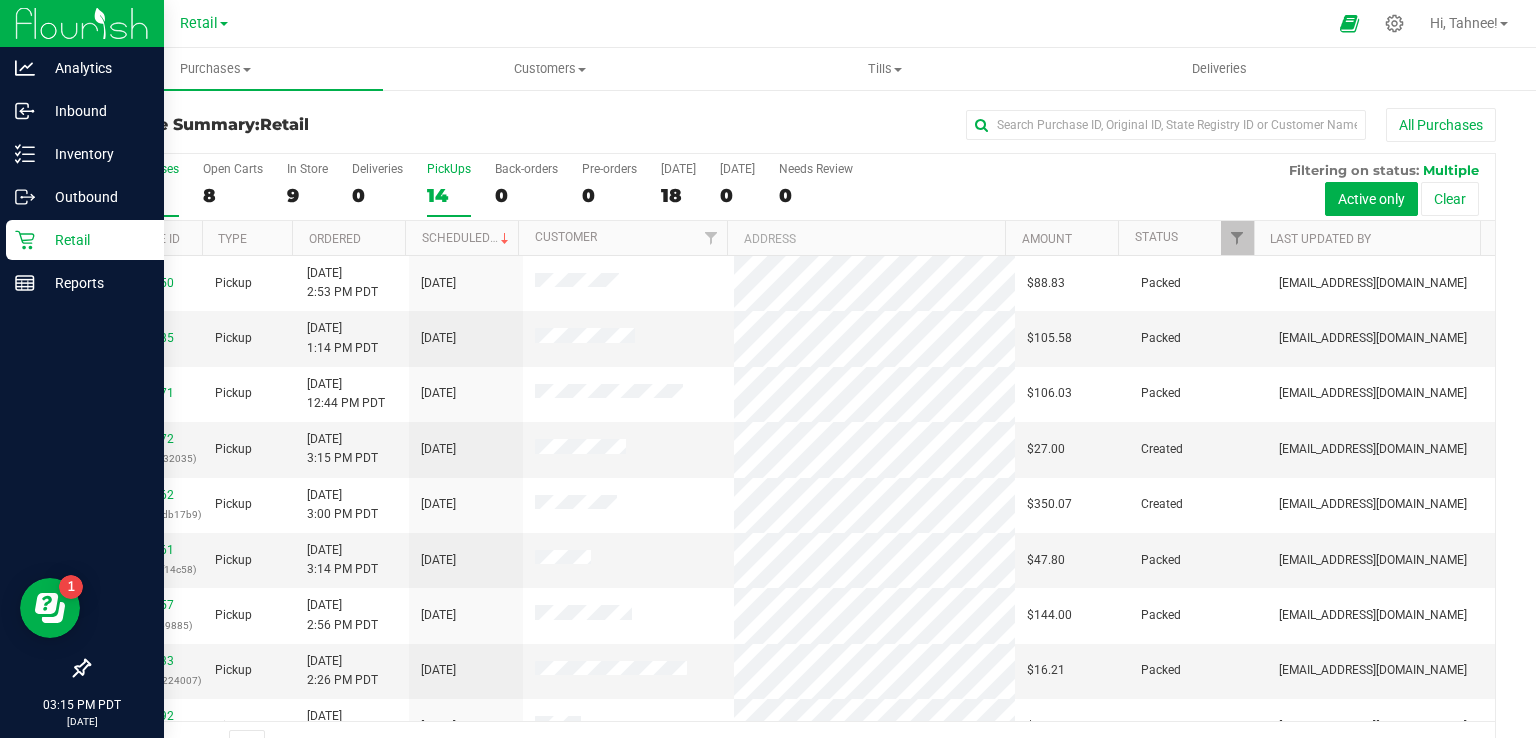 click on "14" at bounding box center [449, 195] 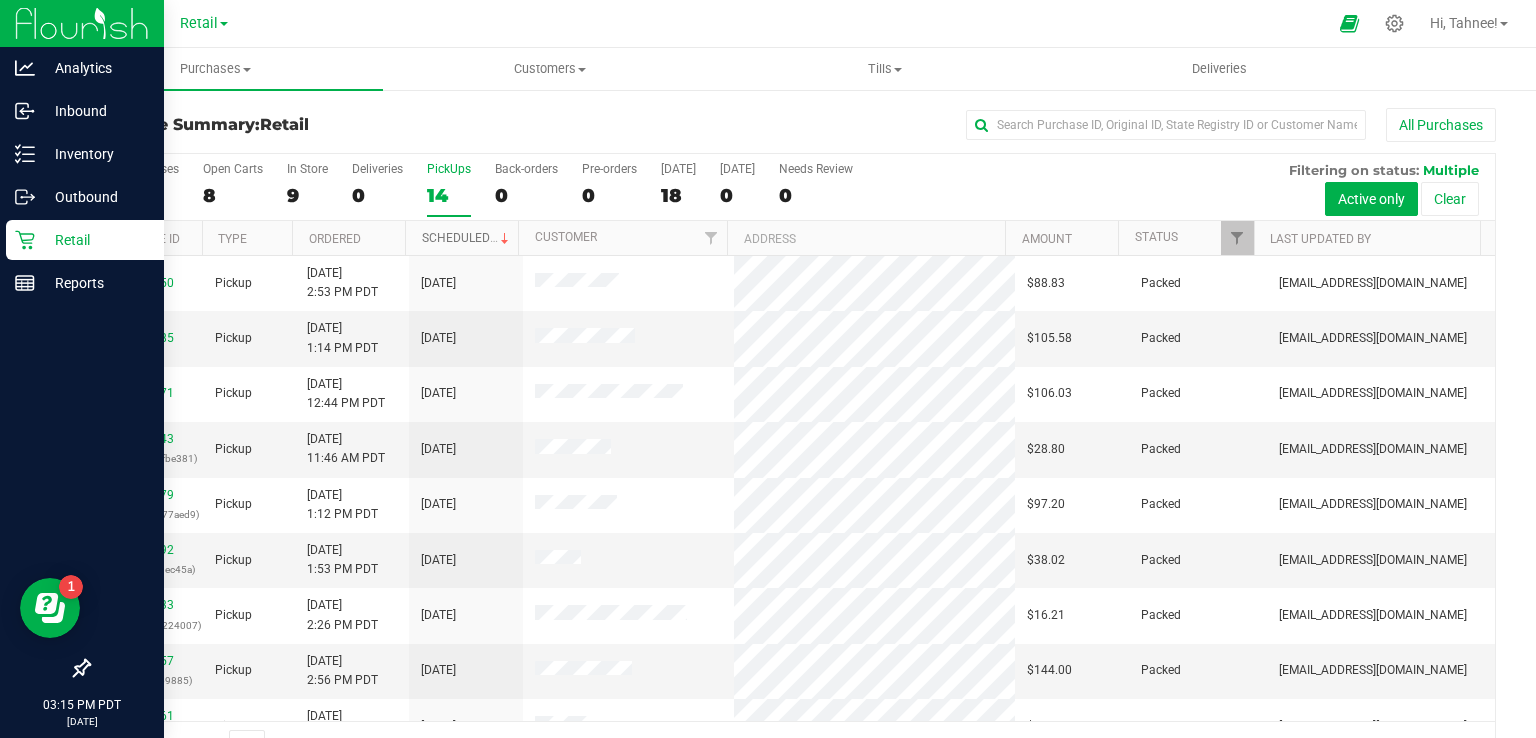 click on "Scheduled" at bounding box center (467, 238) 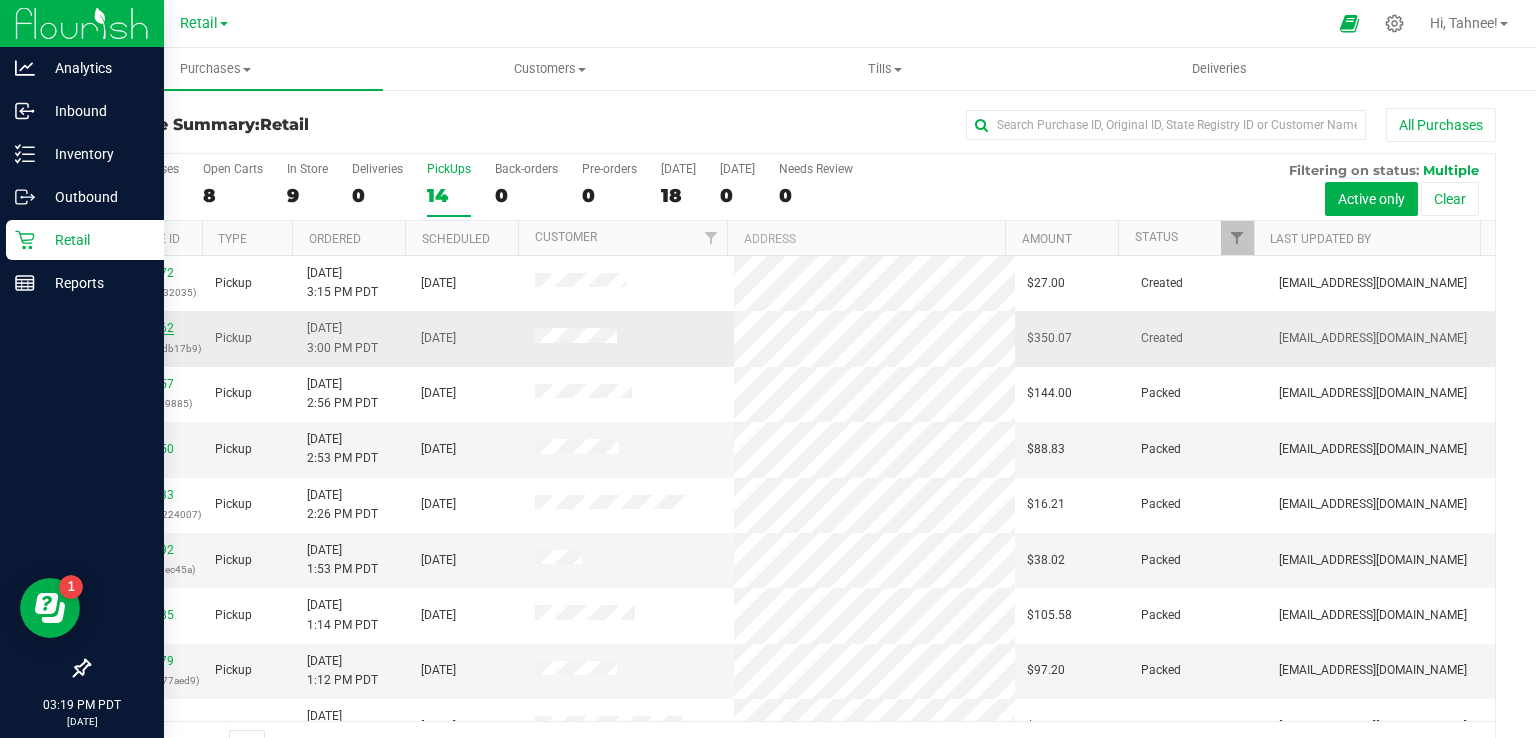 click on "00040962" at bounding box center [146, 328] 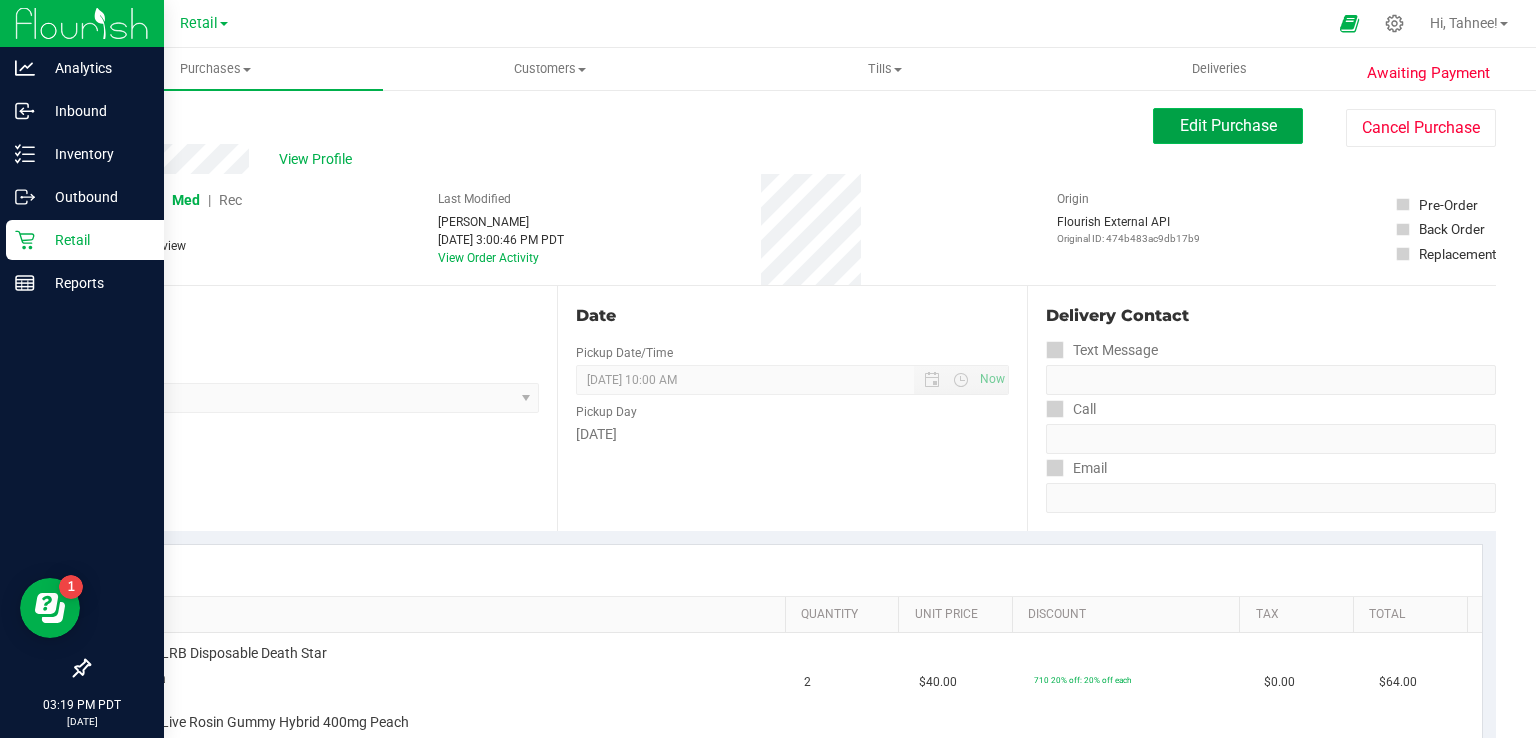 click on "Edit Purchase" at bounding box center [1228, 125] 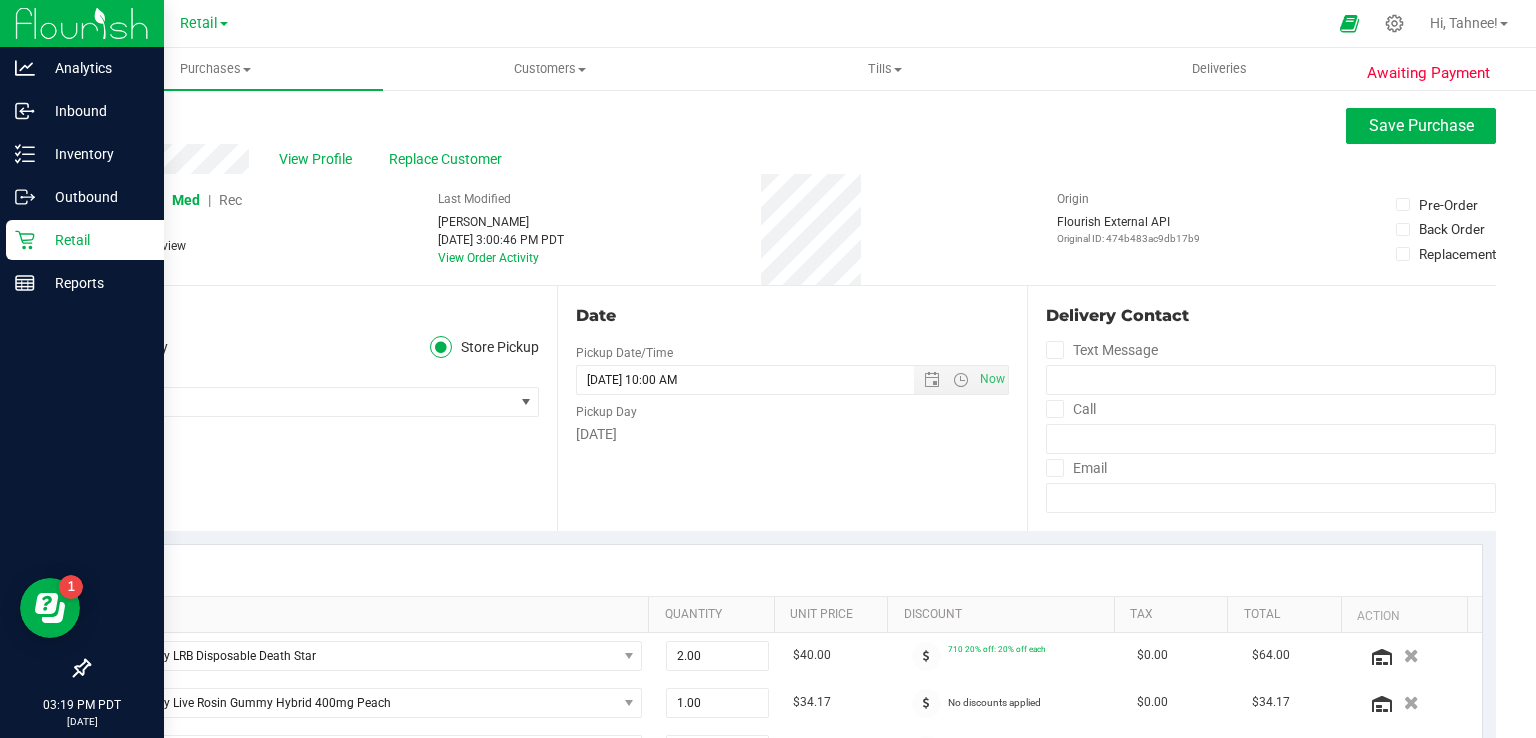 click on "Rec" at bounding box center (230, 200) 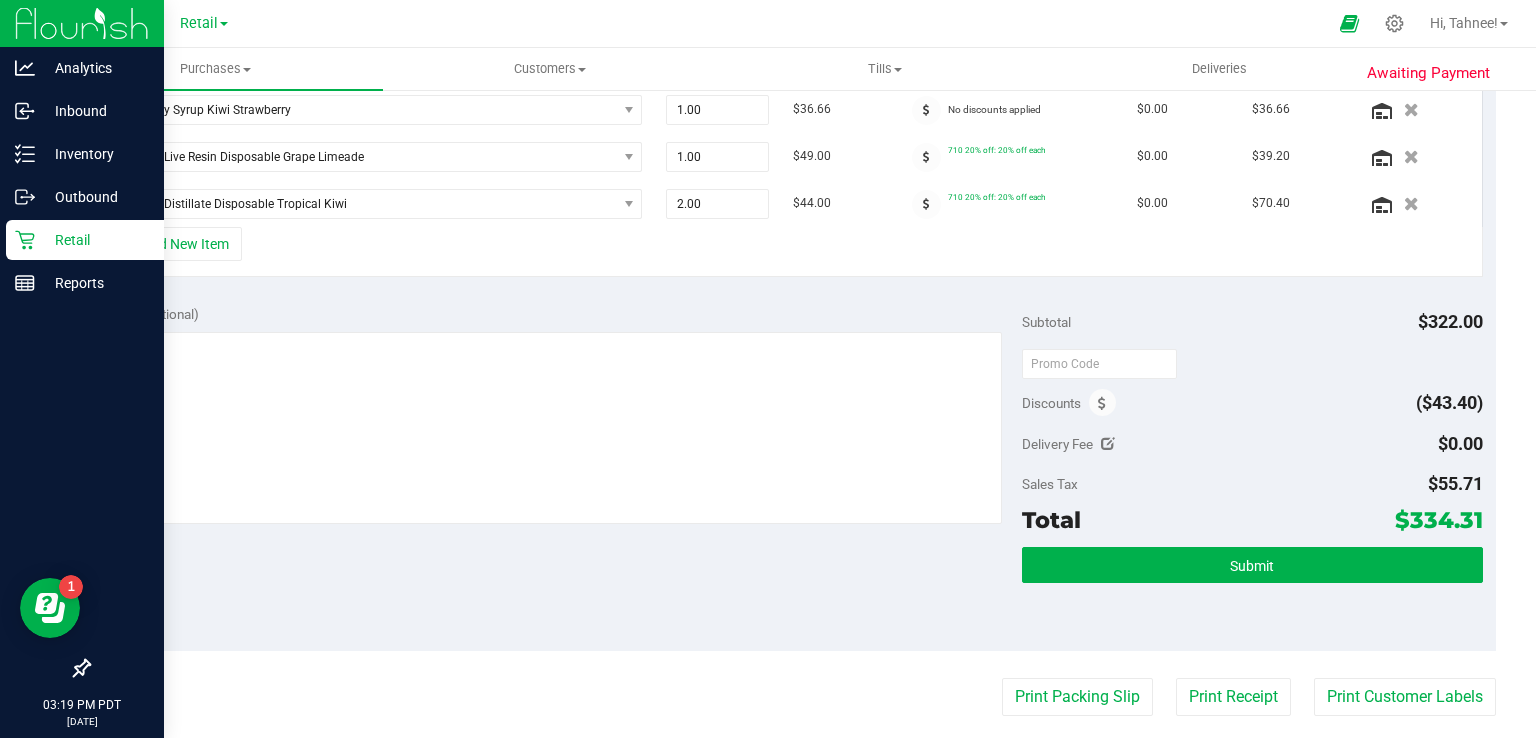 scroll, scrollTop: 711, scrollLeft: 0, axis: vertical 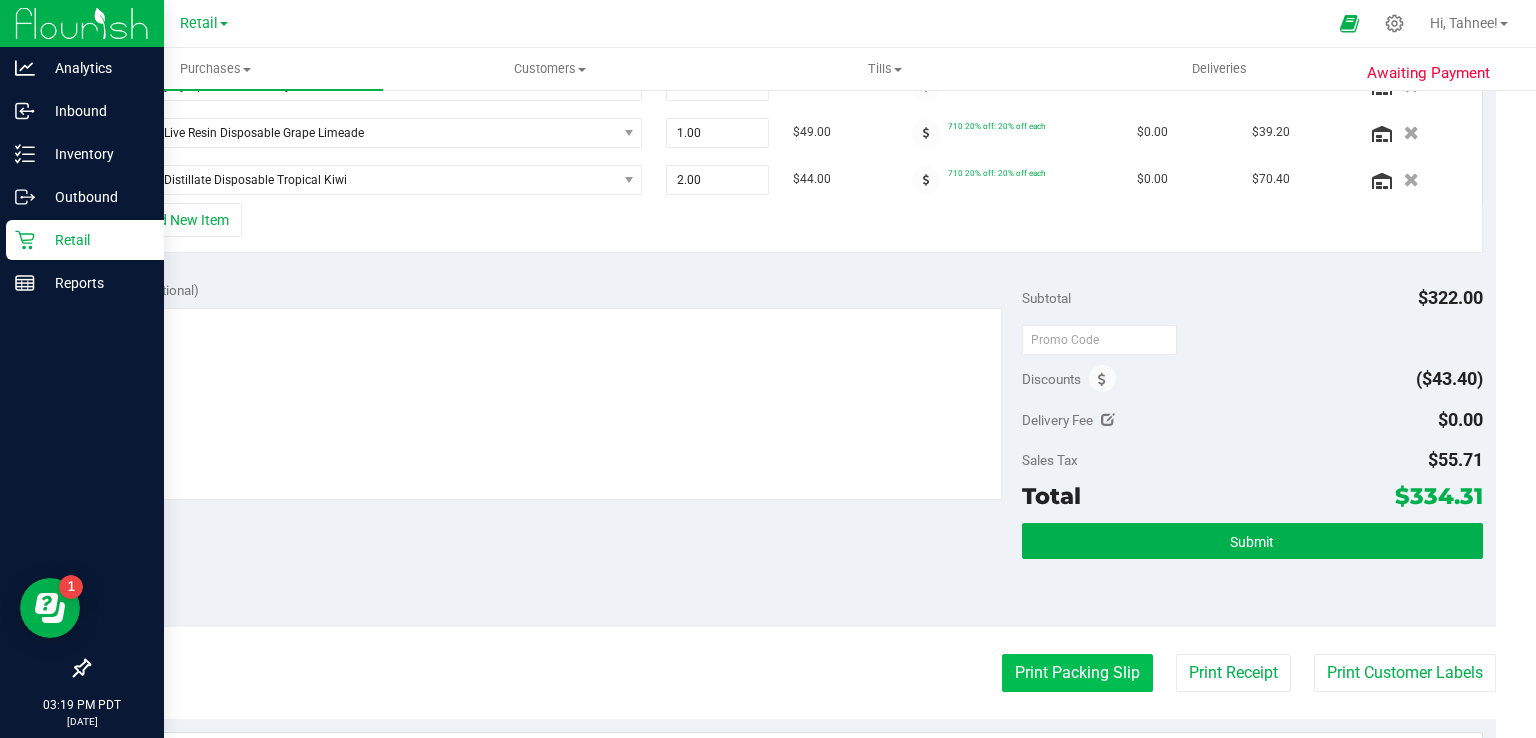 click on "Print Packing Slip" at bounding box center (1077, 673) 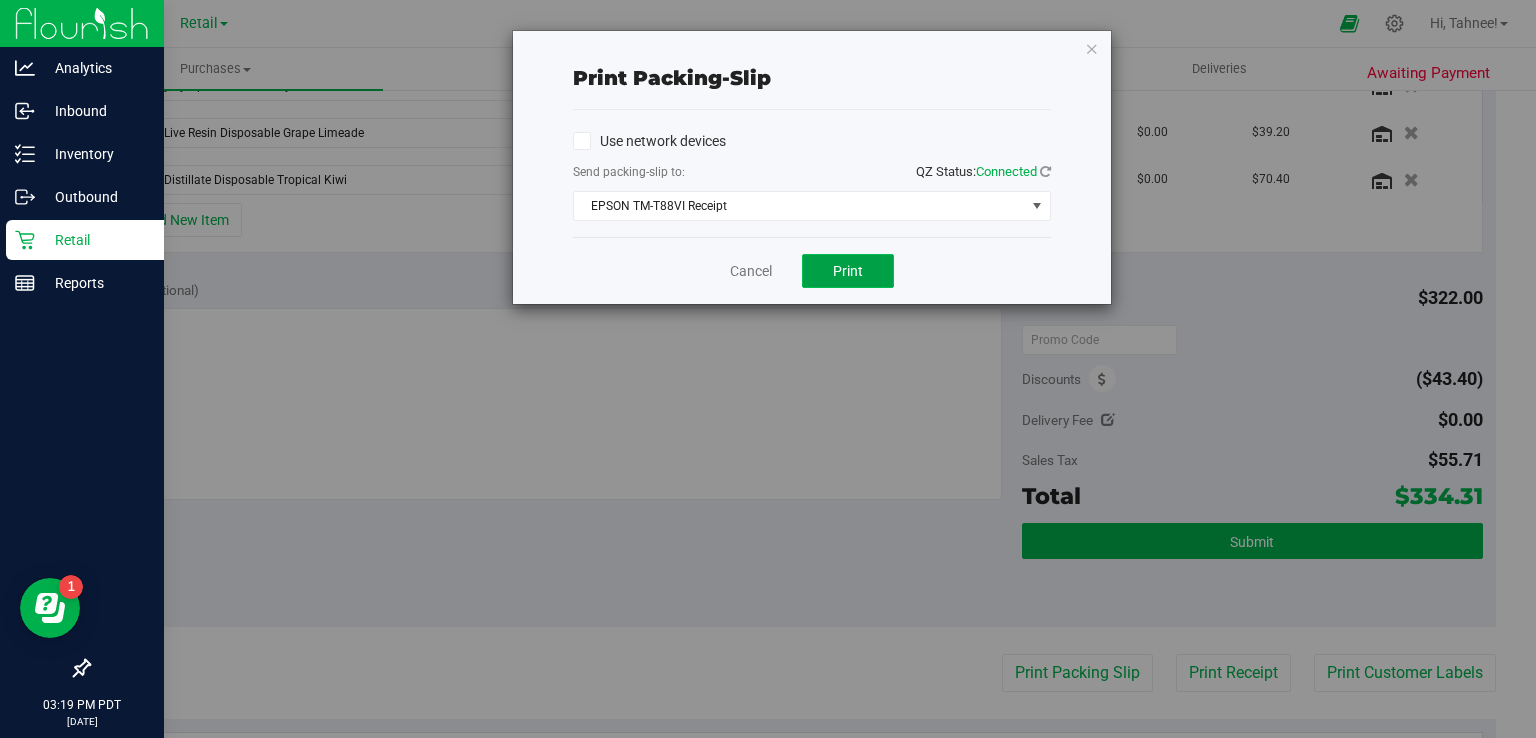 click on "Print" at bounding box center [848, 271] 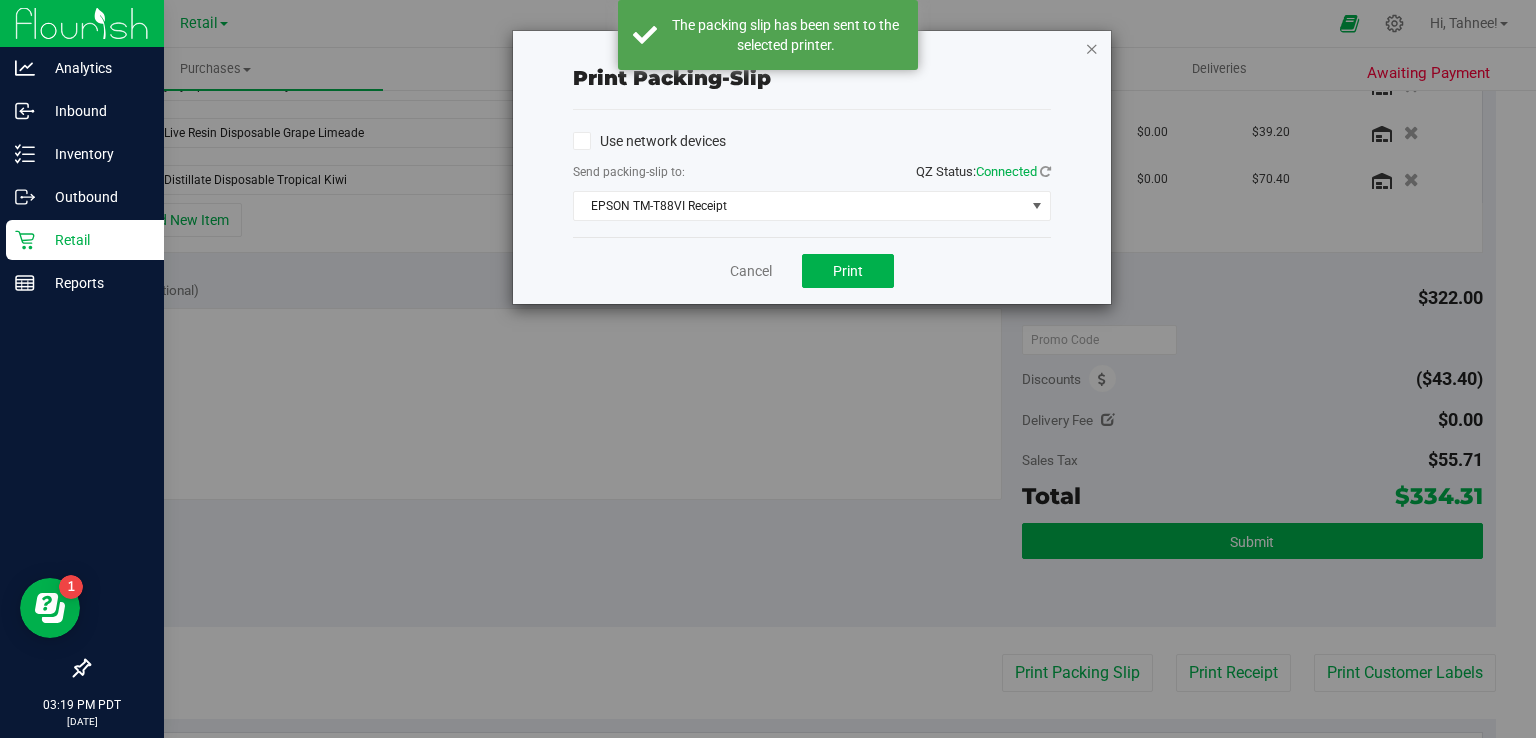 click at bounding box center (1092, 48) 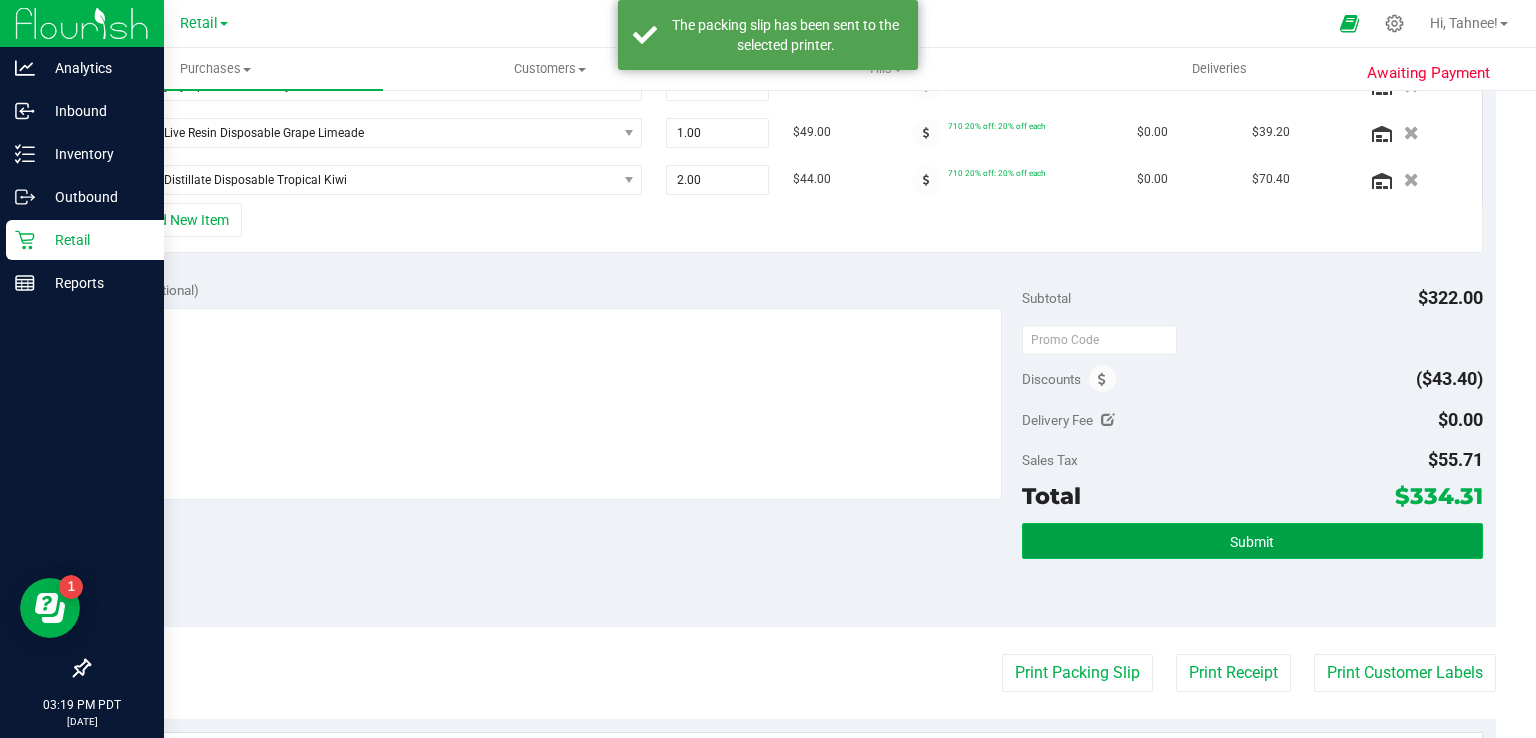 click on "Submit" at bounding box center (1252, 541) 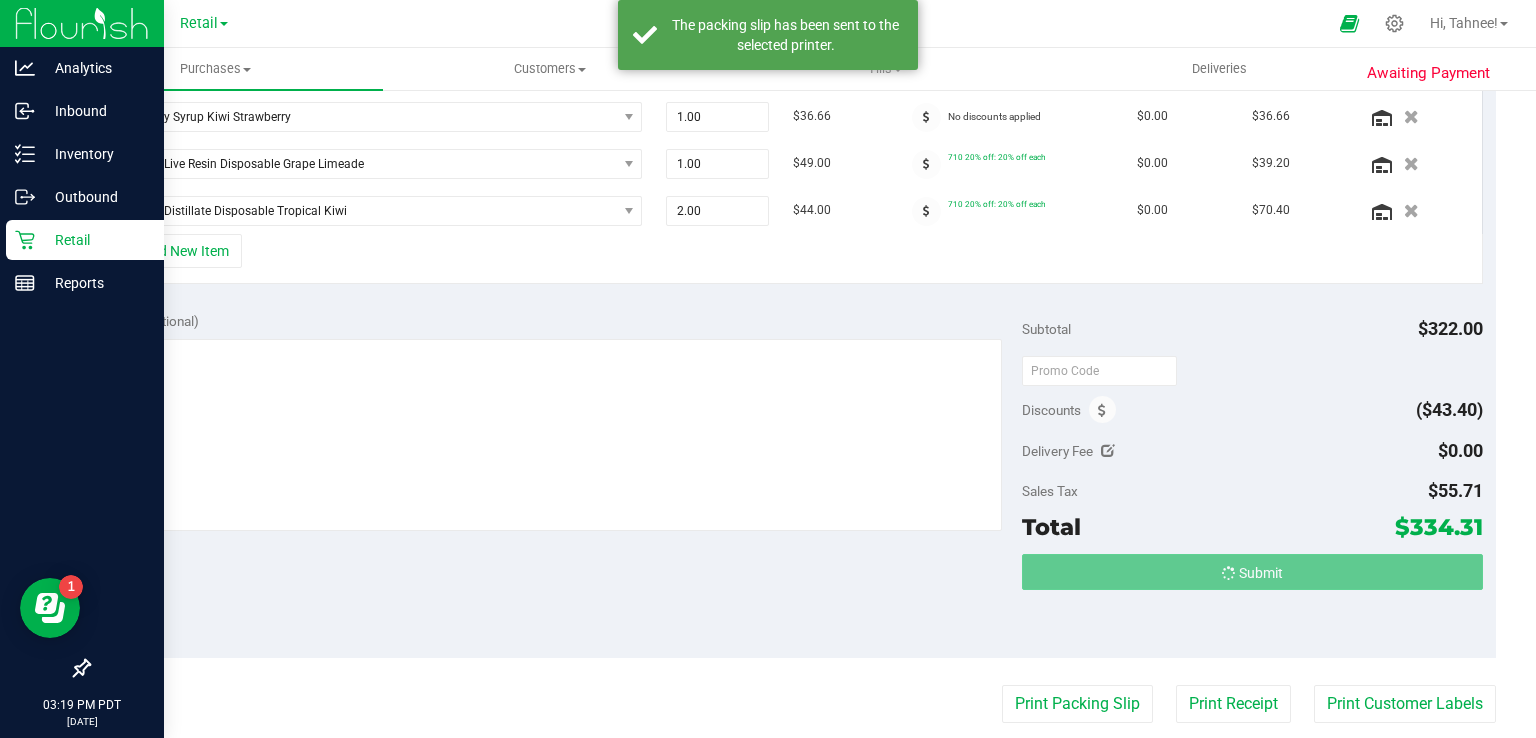 scroll, scrollTop: 648, scrollLeft: 0, axis: vertical 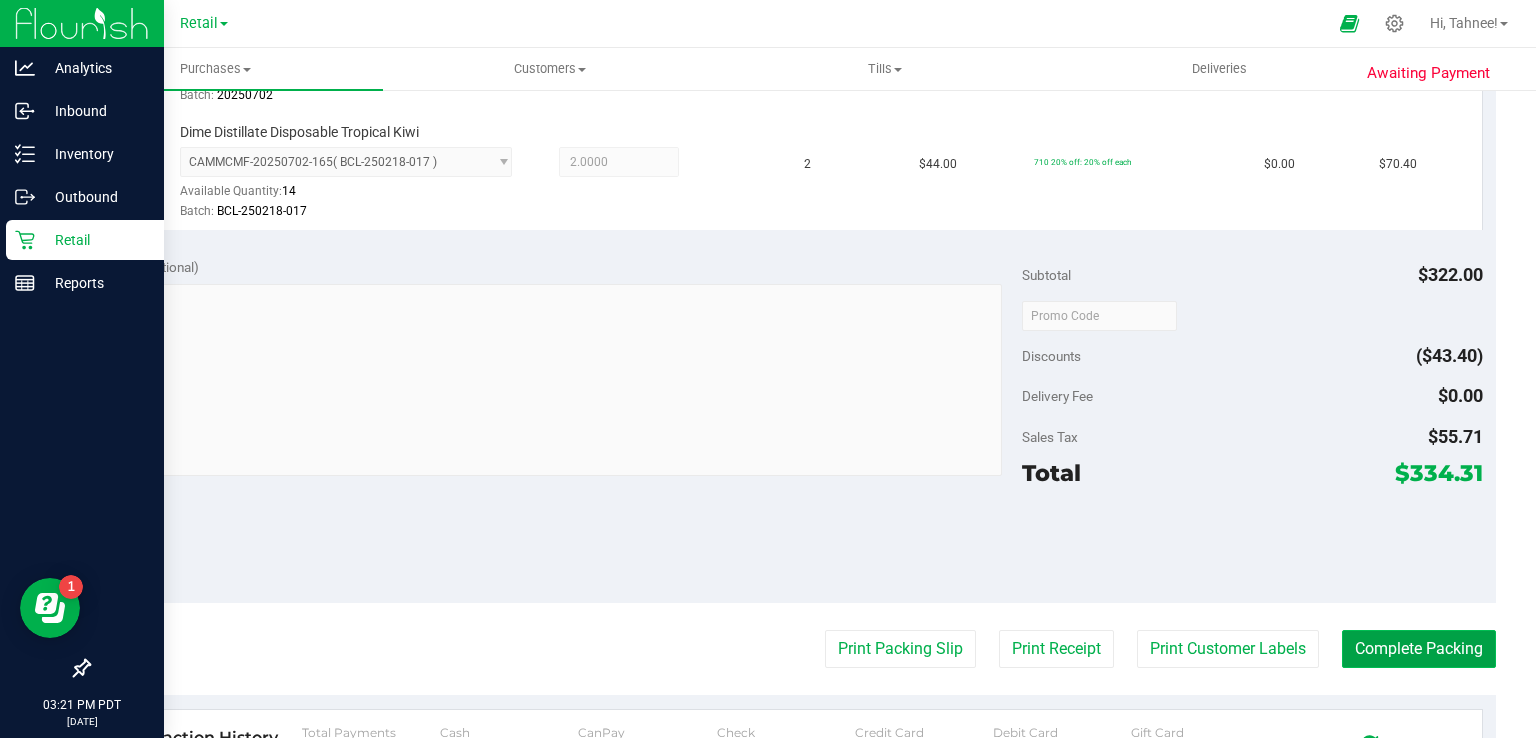 click on "Complete Packing" at bounding box center [1419, 649] 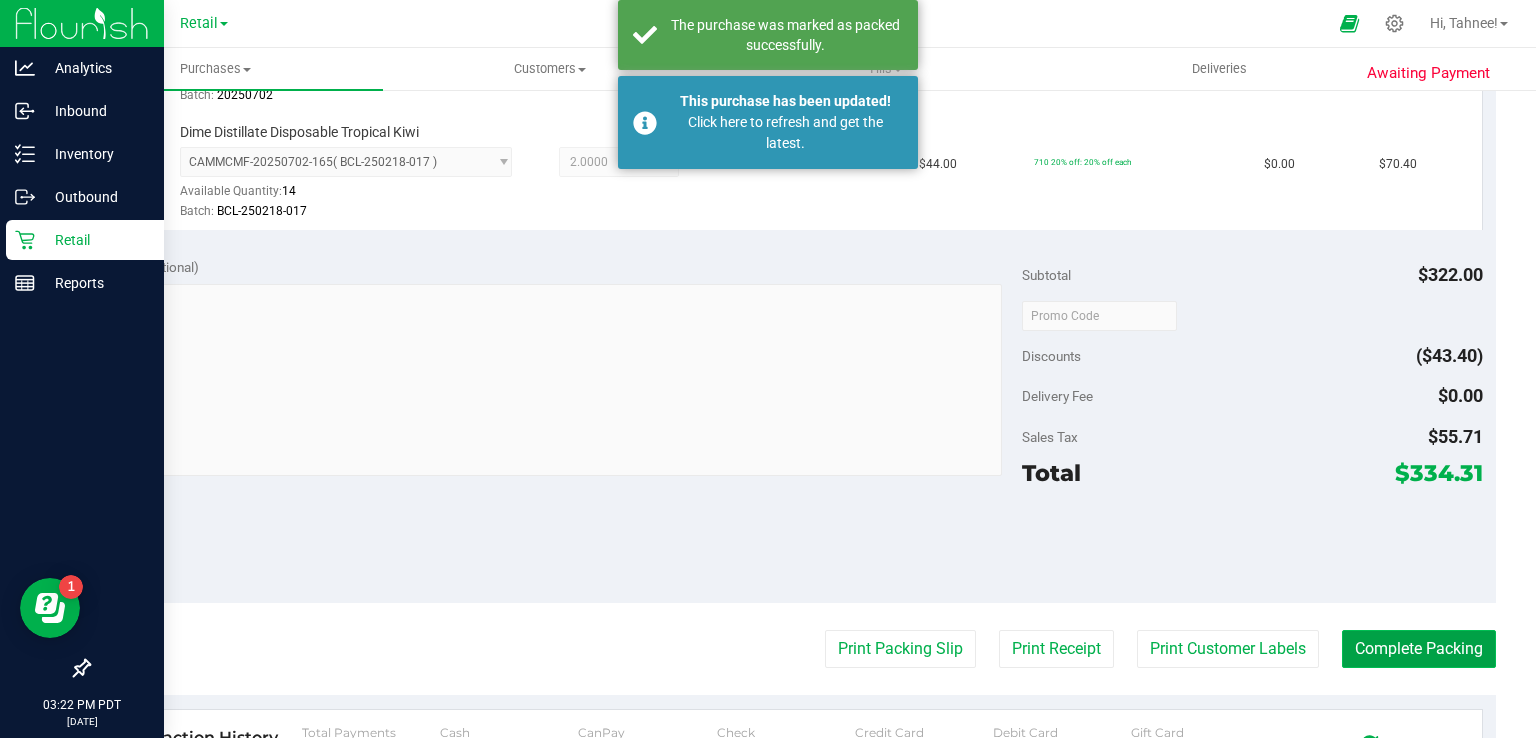 click on "Complete Packing" at bounding box center [1419, 649] 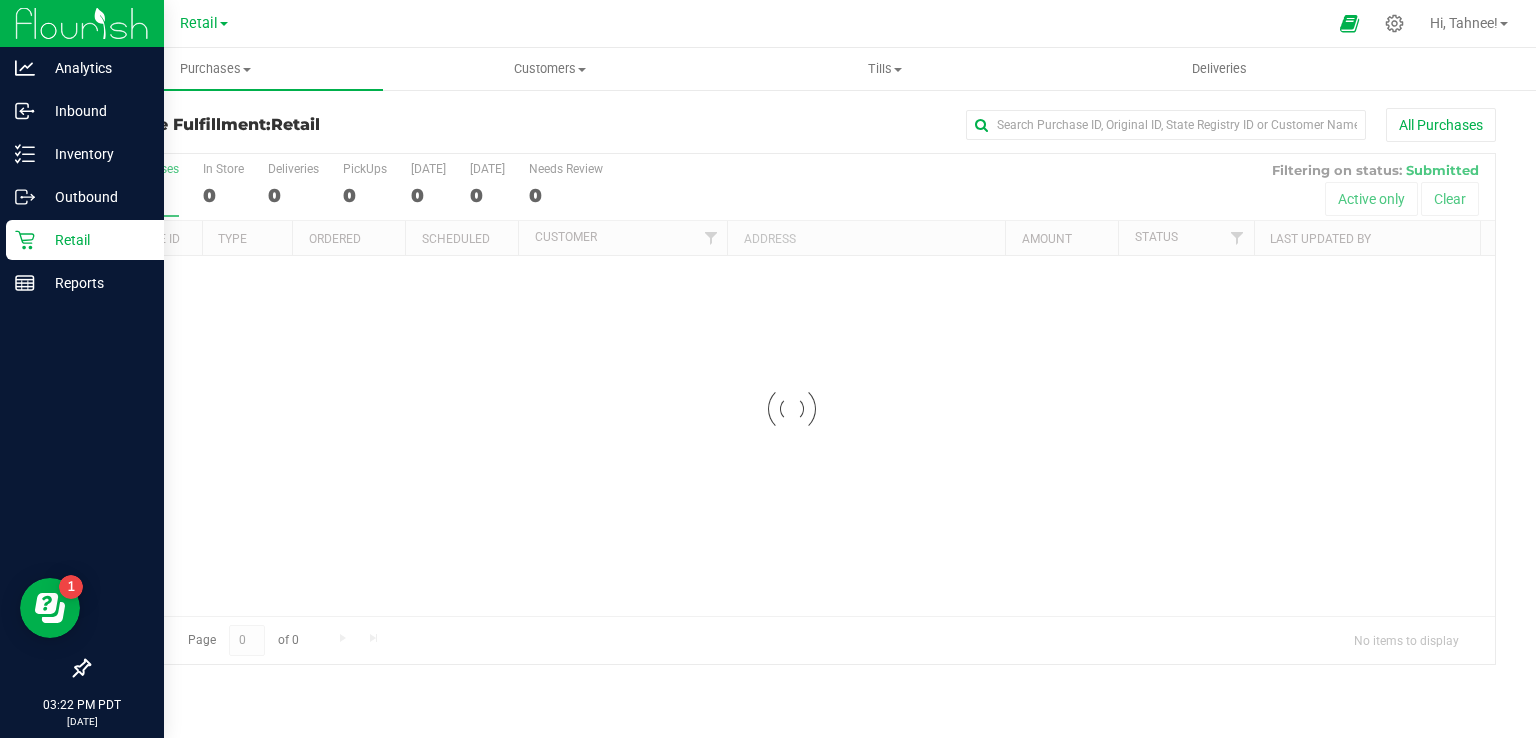 scroll, scrollTop: 0, scrollLeft: 0, axis: both 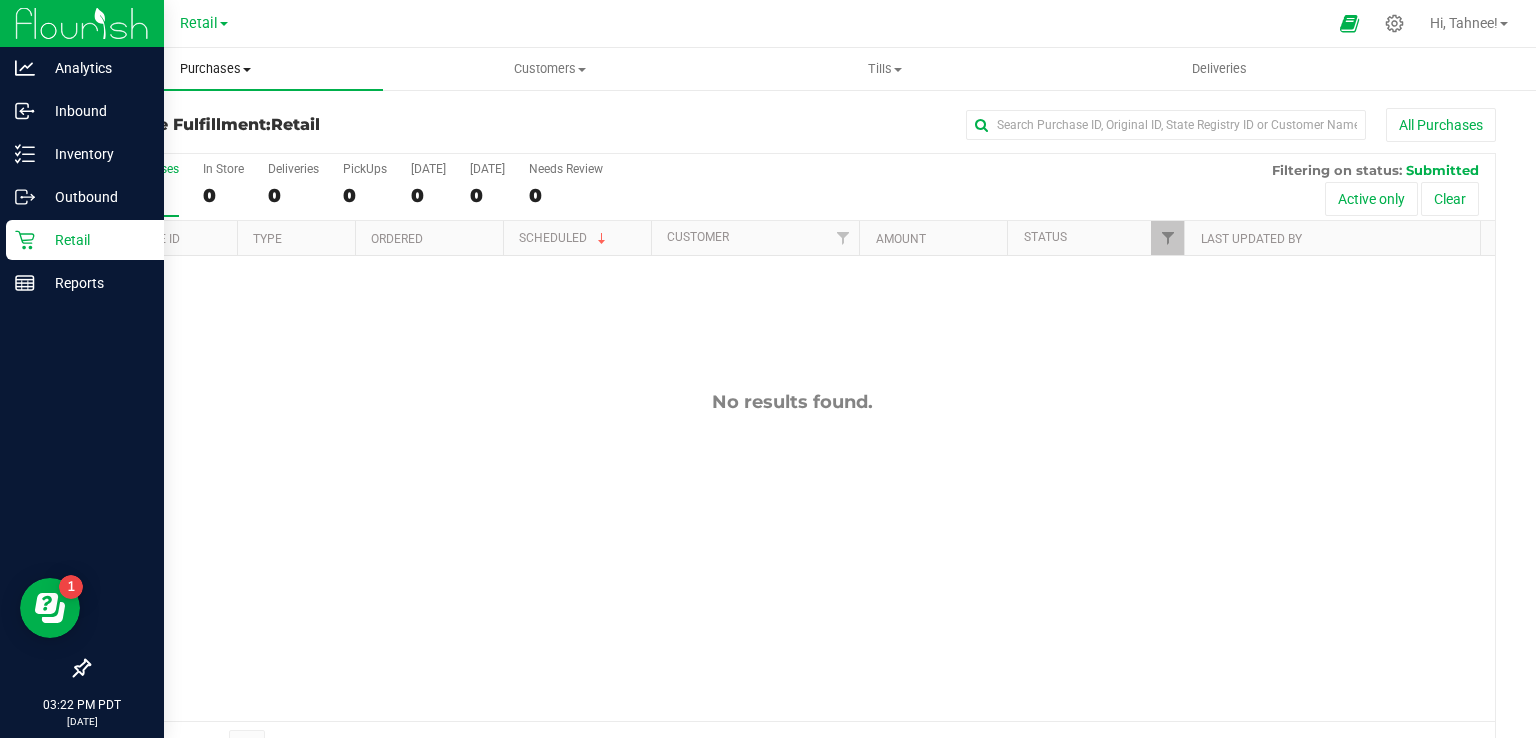 click on "Purchases" at bounding box center (215, 69) 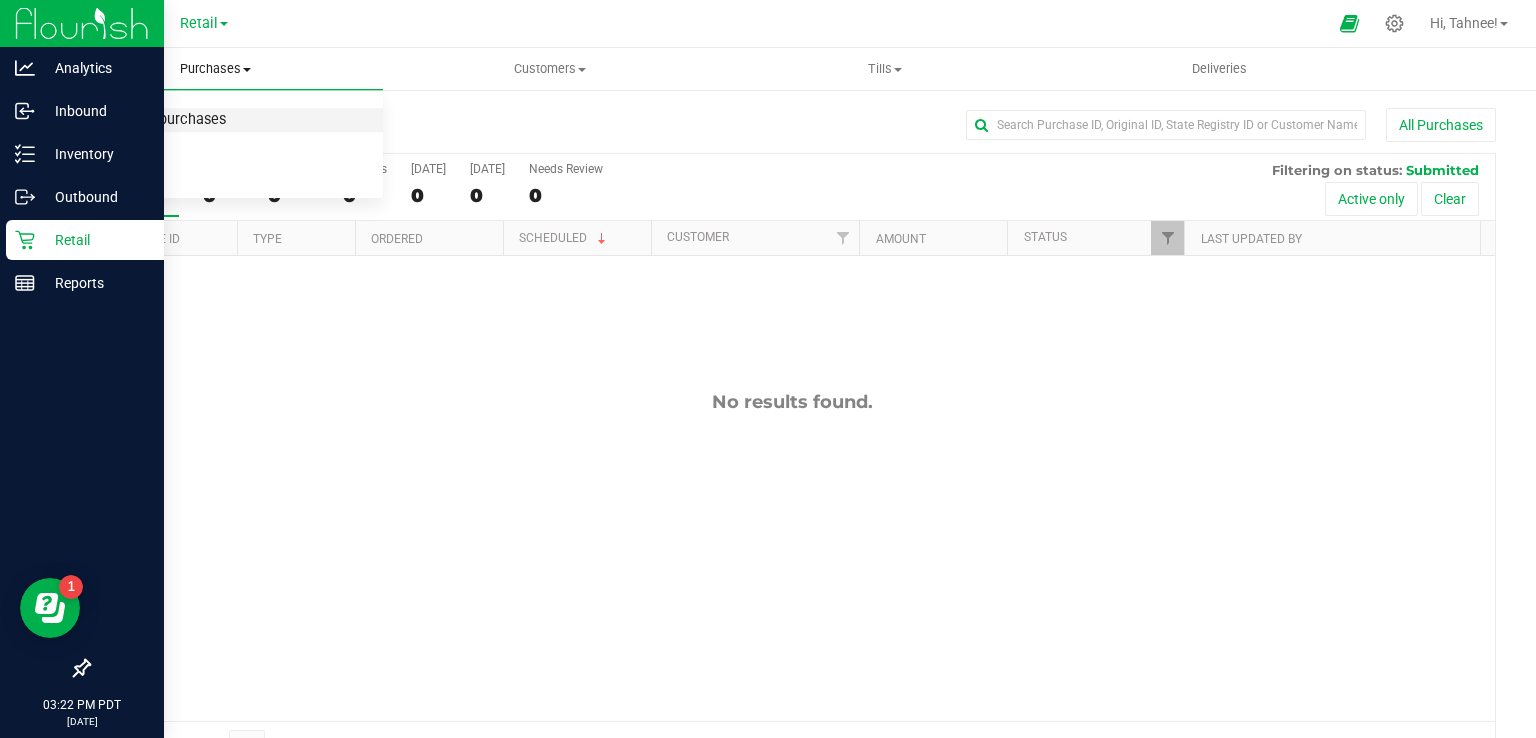 click on "Summary of purchases" at bounding box center (150, 120) 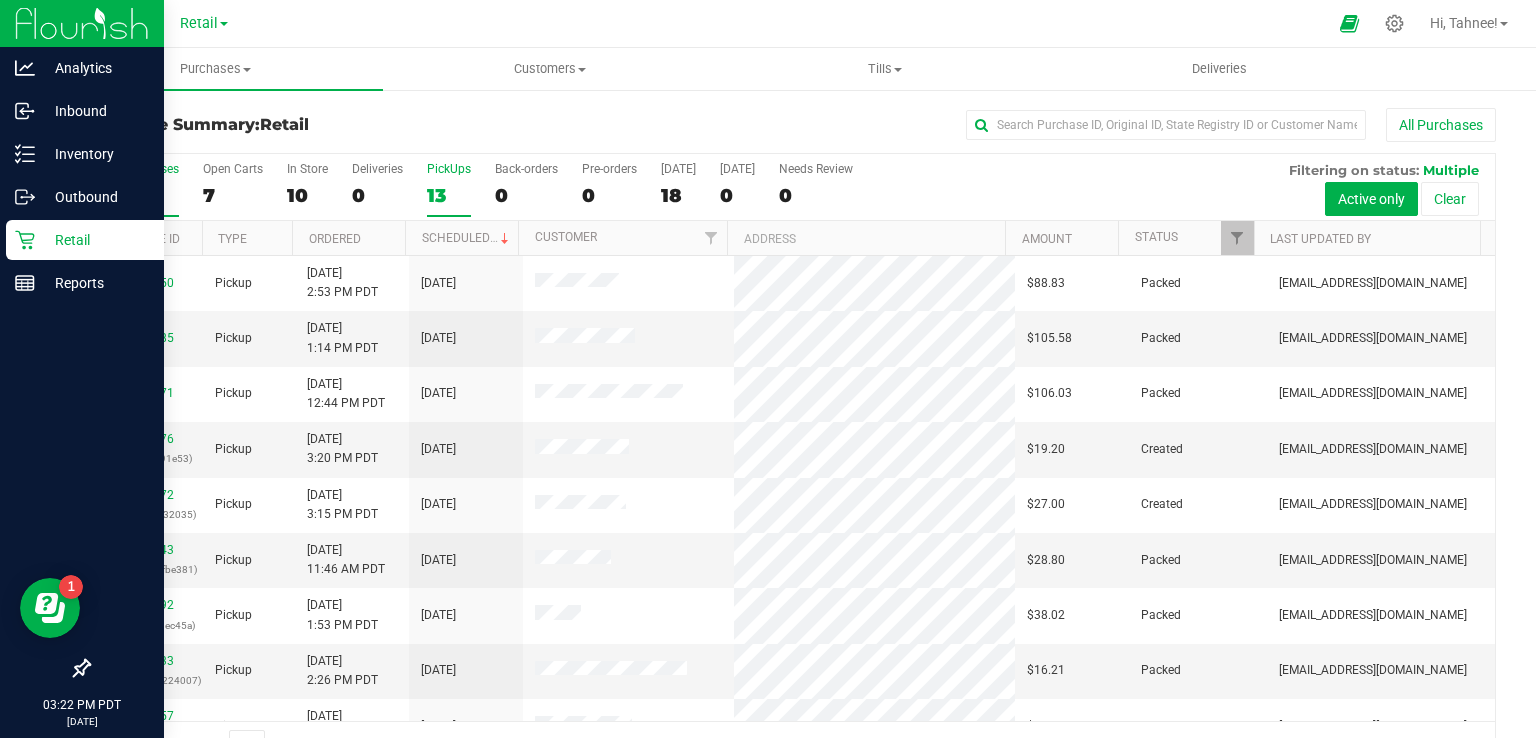 click on "13" at bounding box center (449, 195) 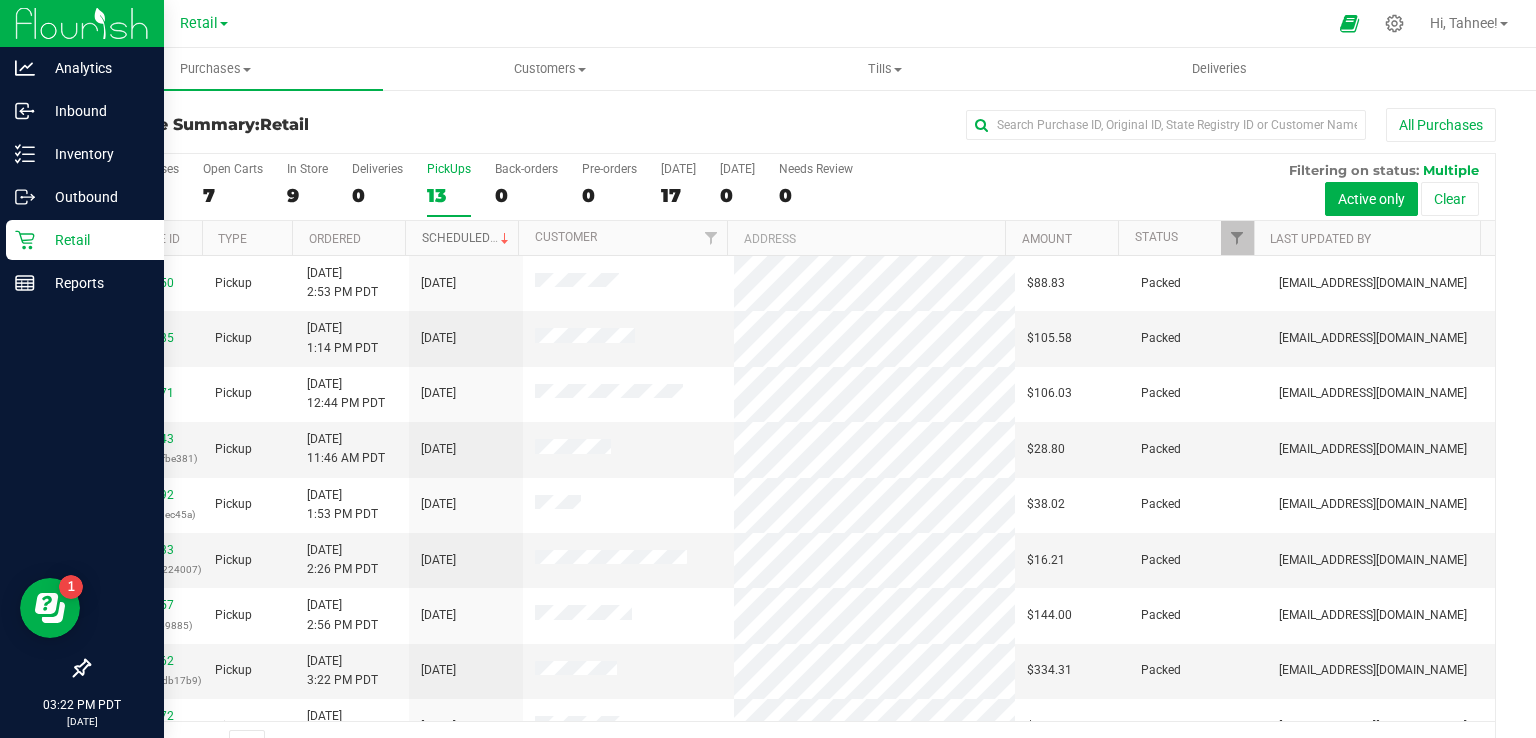 click on "Scheduled" at bounding box center [467, 238] 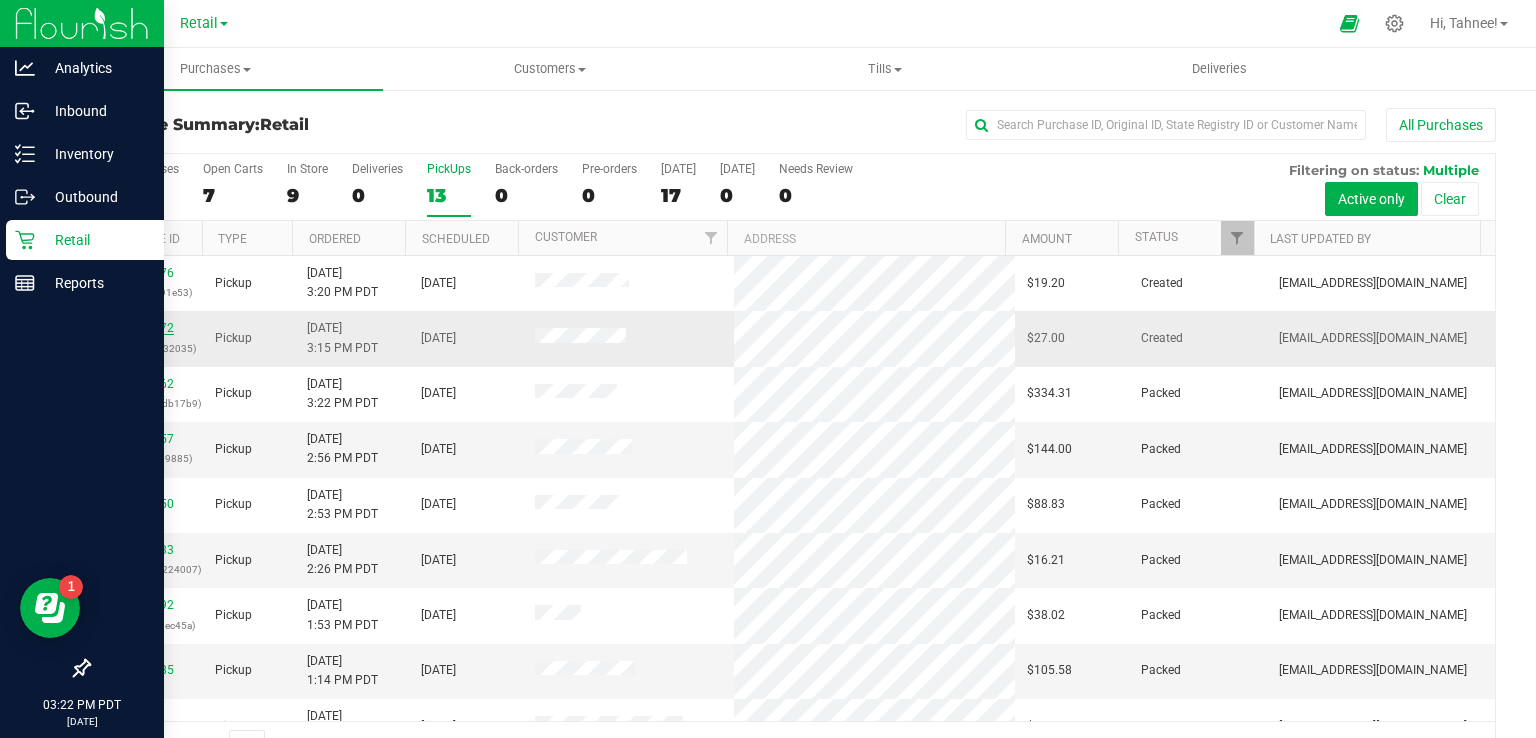 click on "00040972" at bounding box center (146, 328) 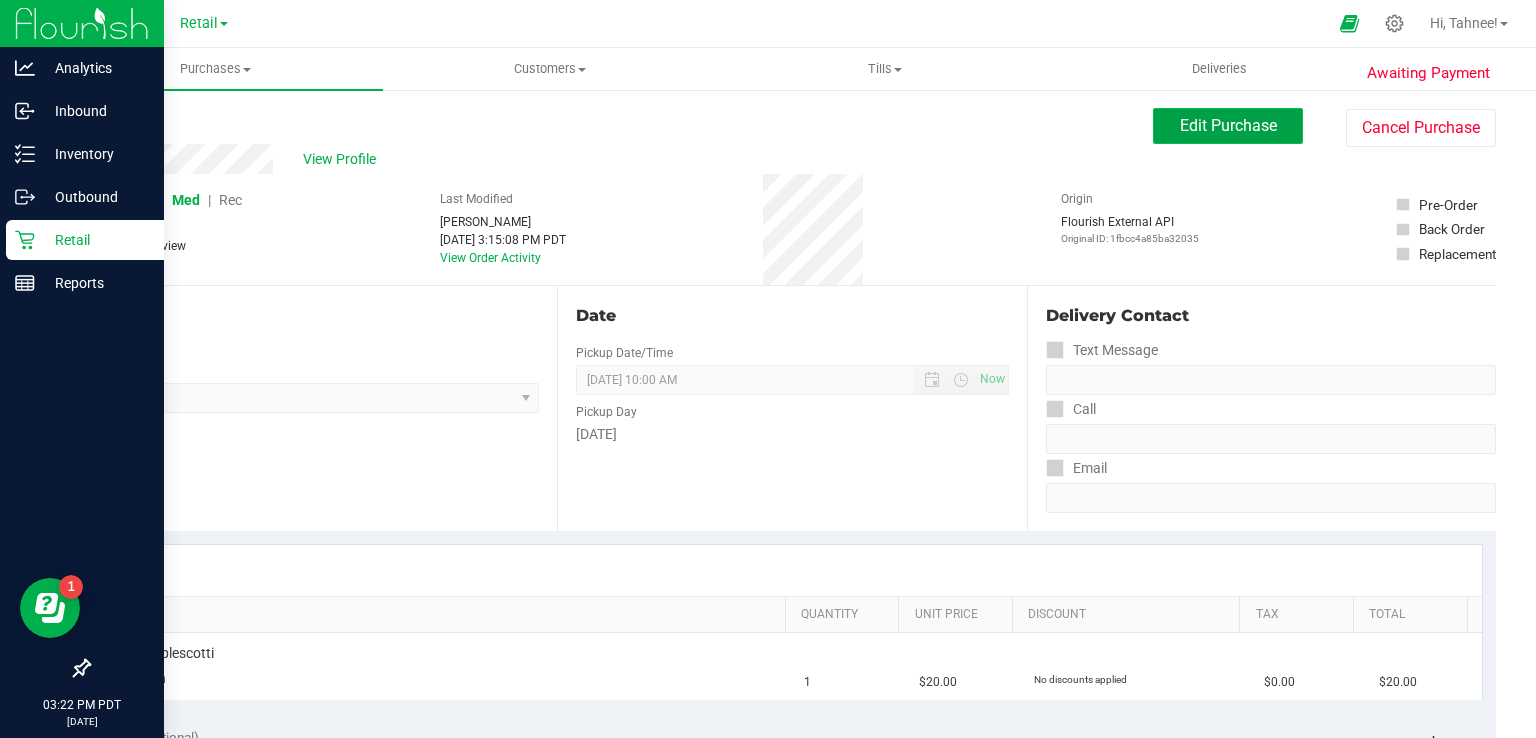 click on "Edit Purchase" at bounding box center (1228, 125) 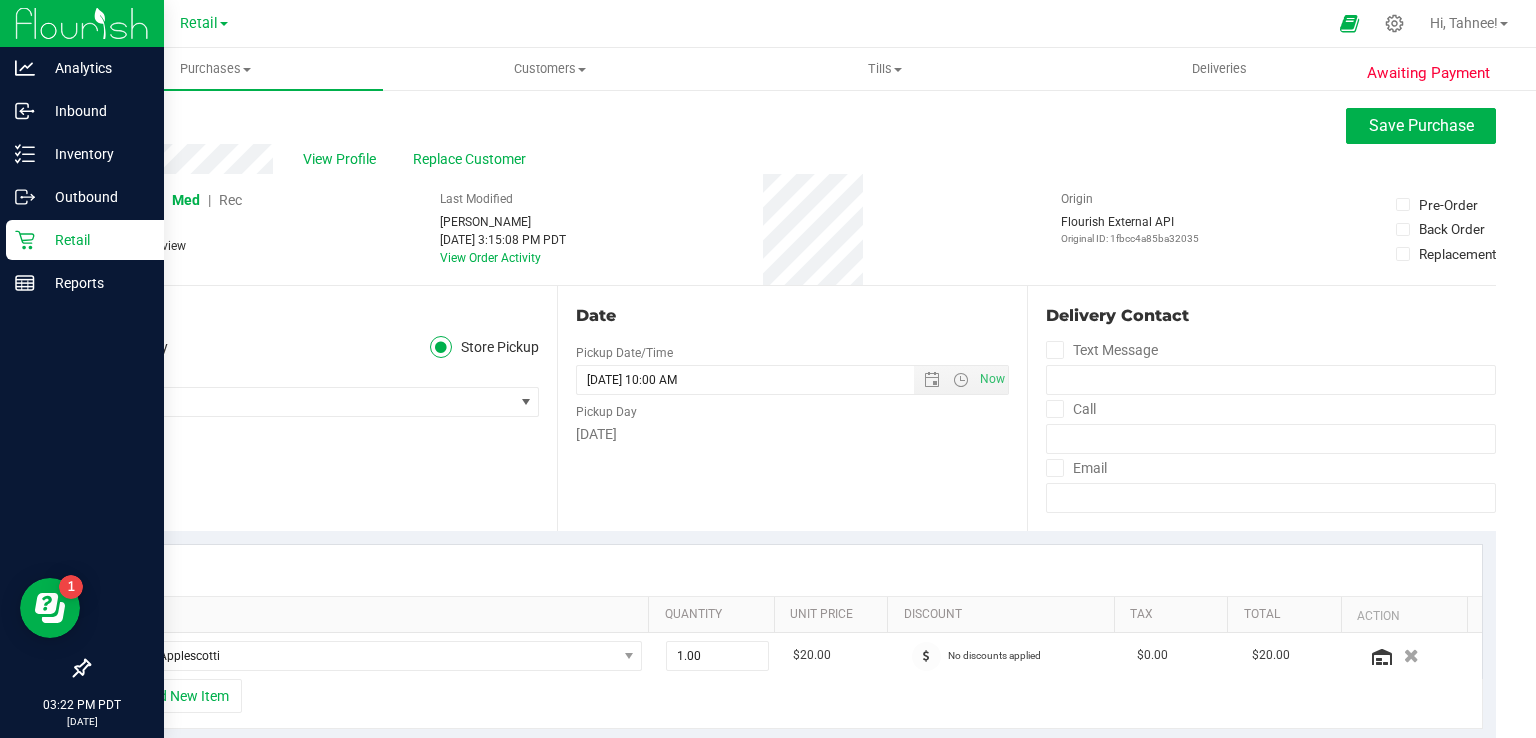 click on "Rec" at bounding box center [230, 200] 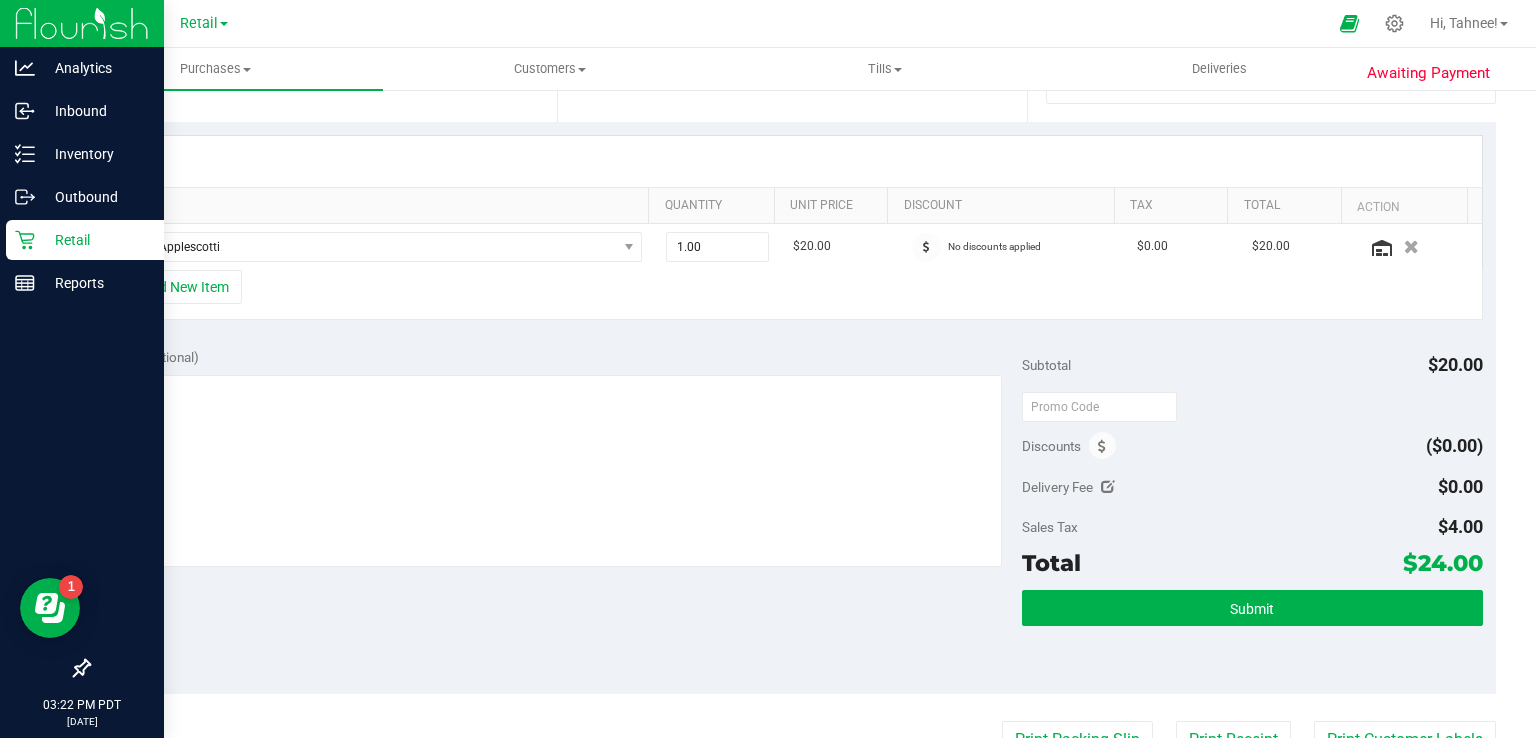 scroll, scrollTop: 468, scrollLeft: 0, axis: vertical 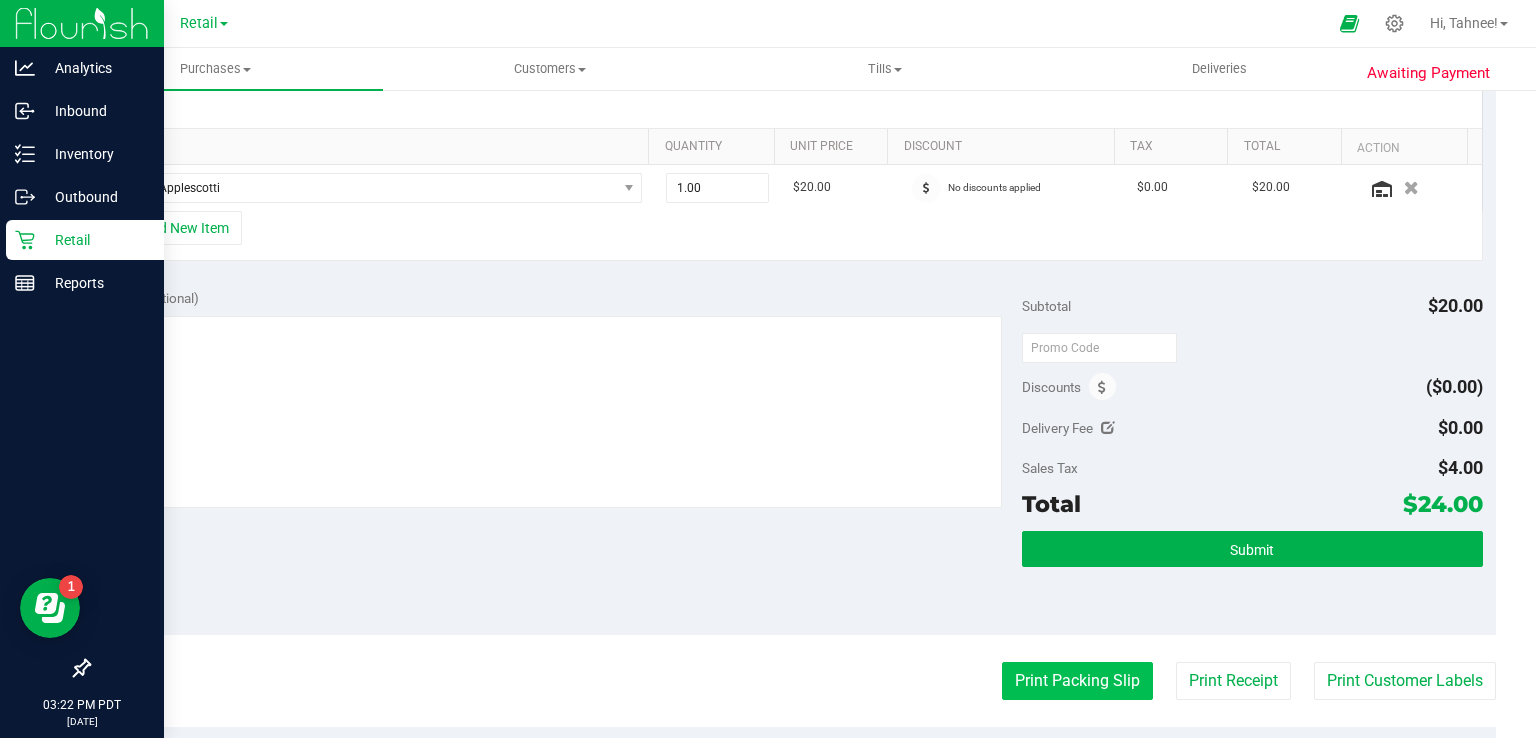 click on "Print Packing Slip" at bounding box center [1077, 681] 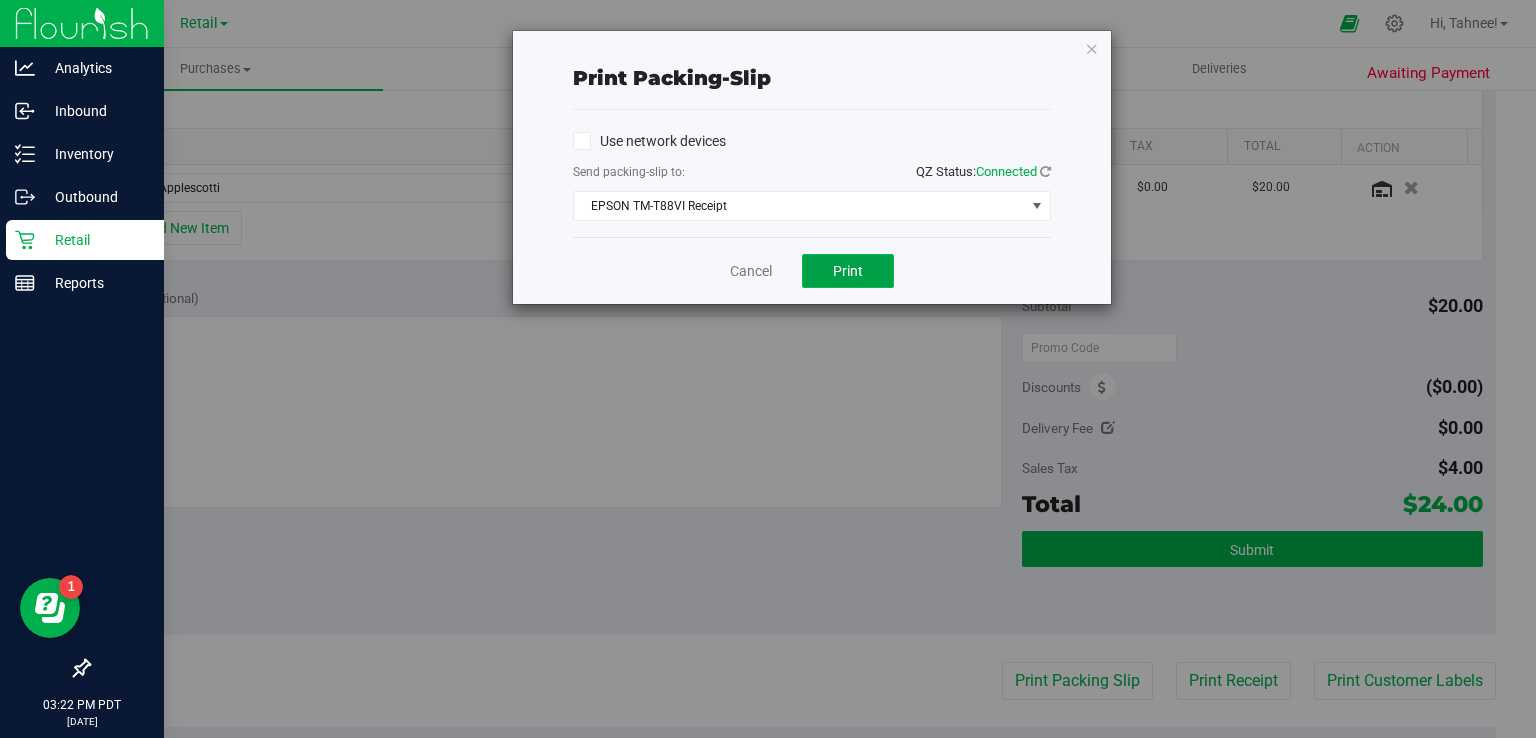 click on "Print" at bounding box center [848, 271] 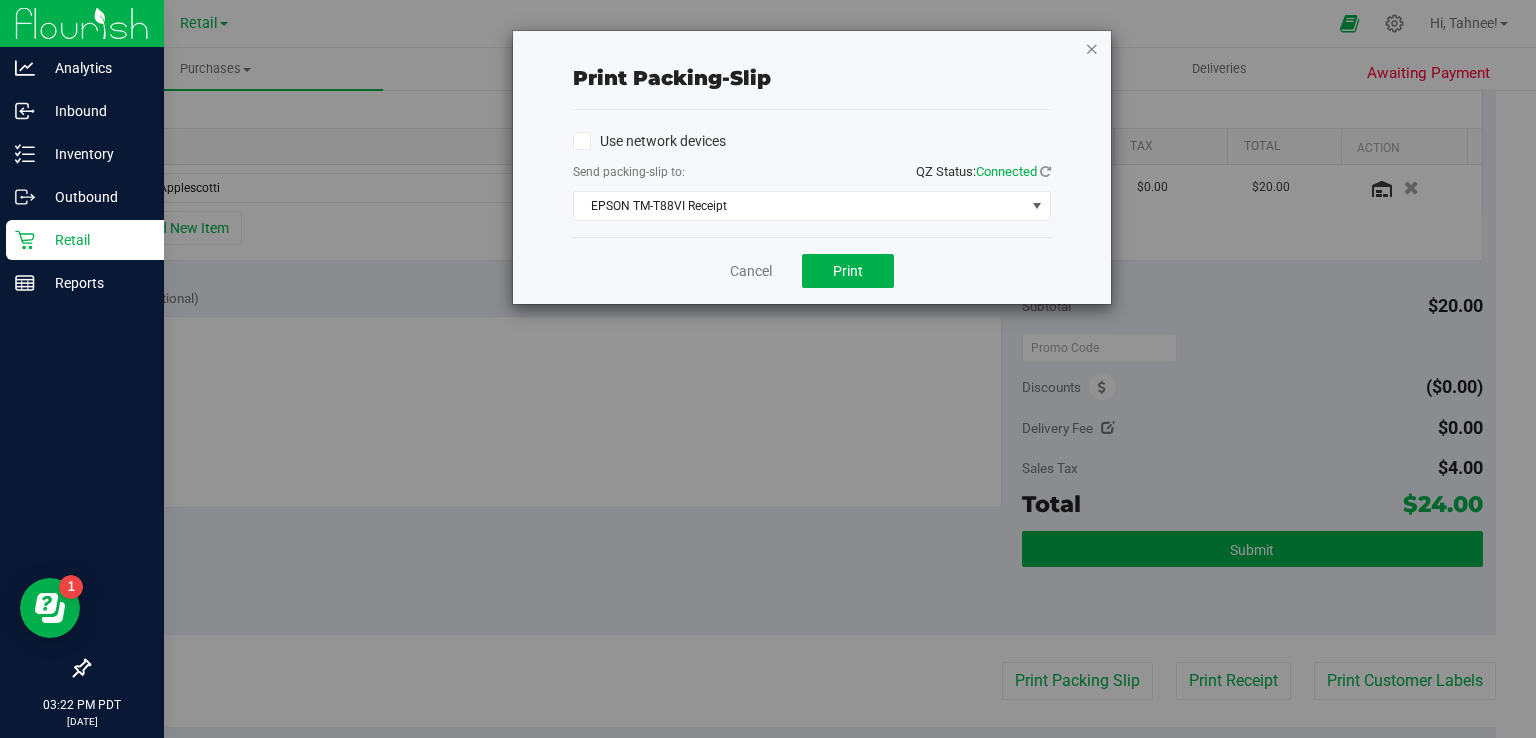click at bounding box center (1092, 48) 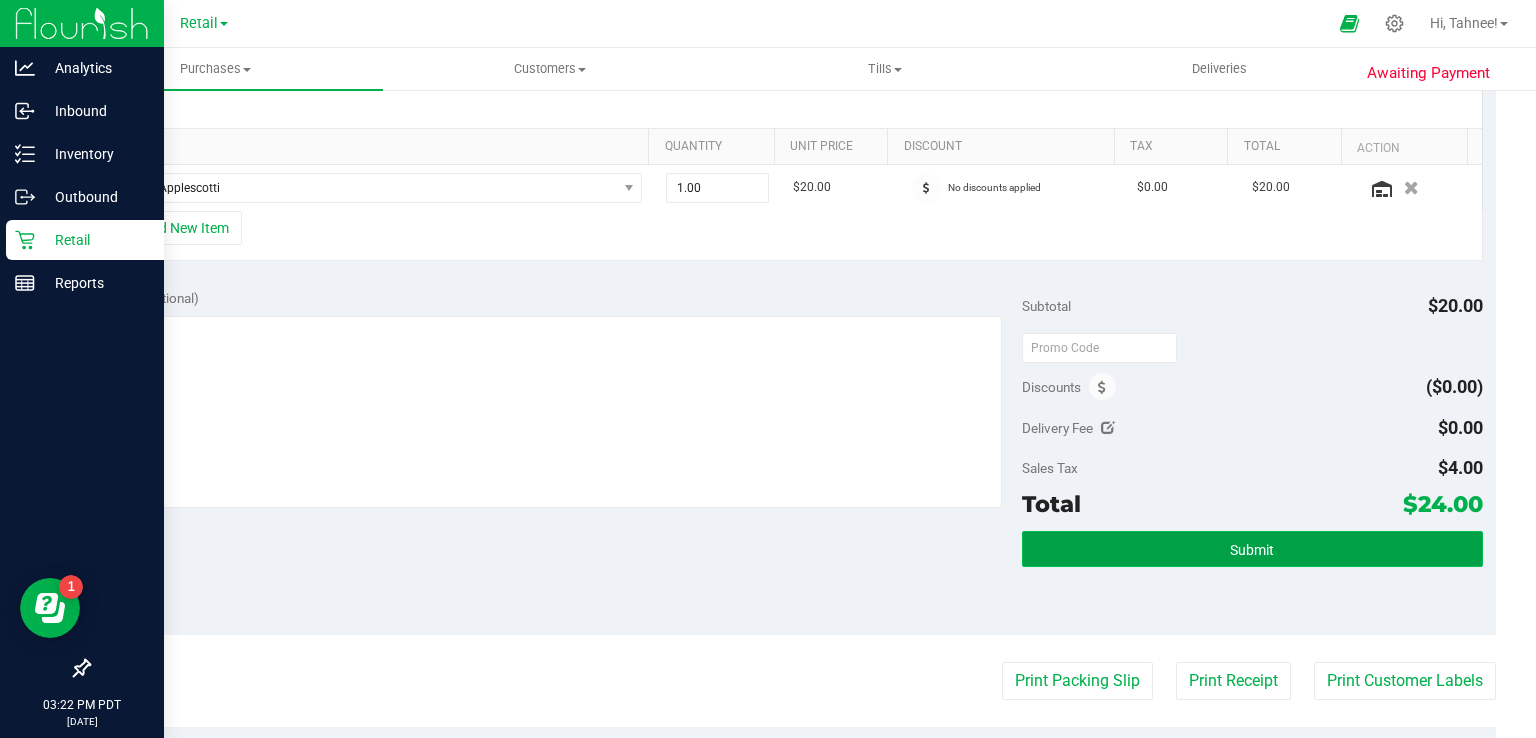 click on "Submit" at bounding box center (1252, 550) 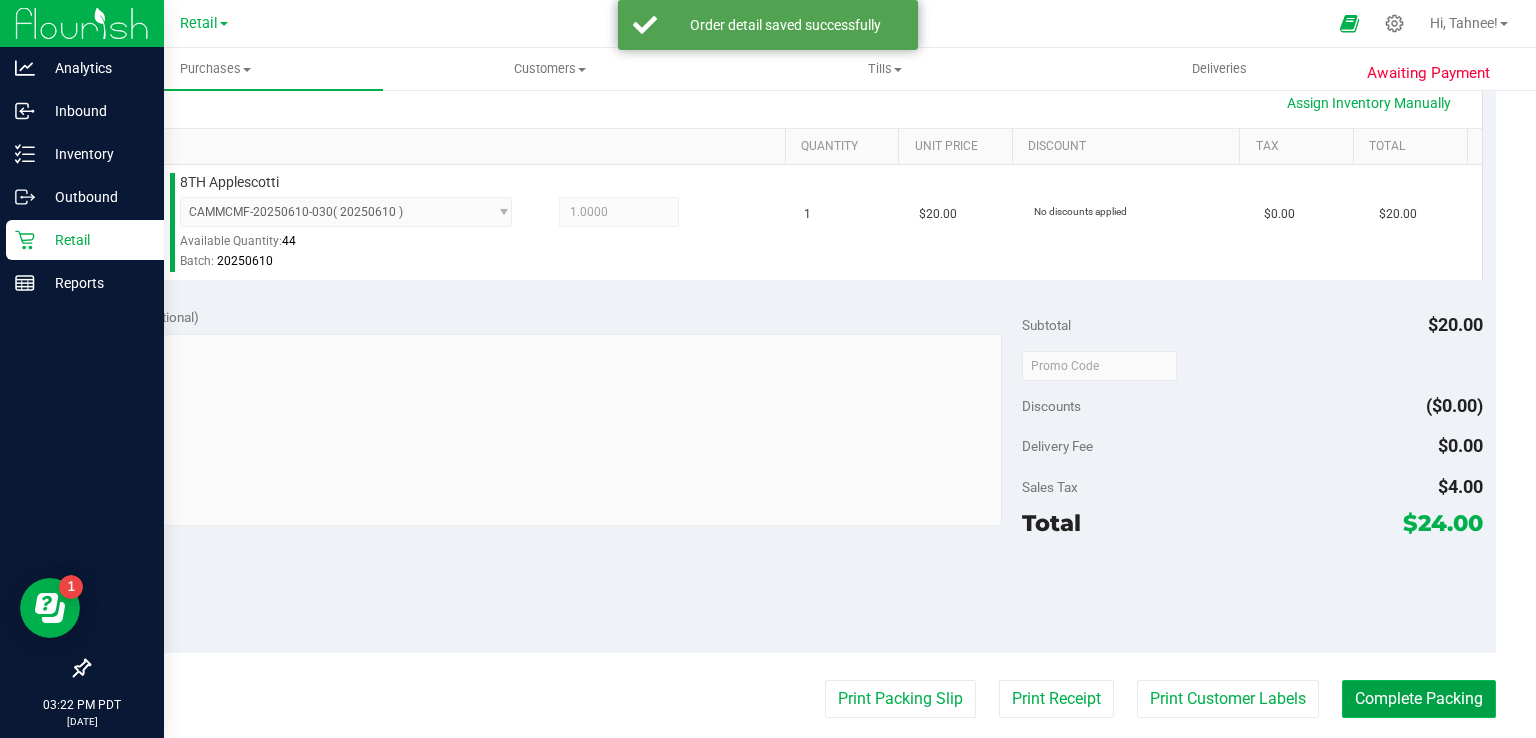 click on "Complete Packing" at bounding box center [1419, 699] 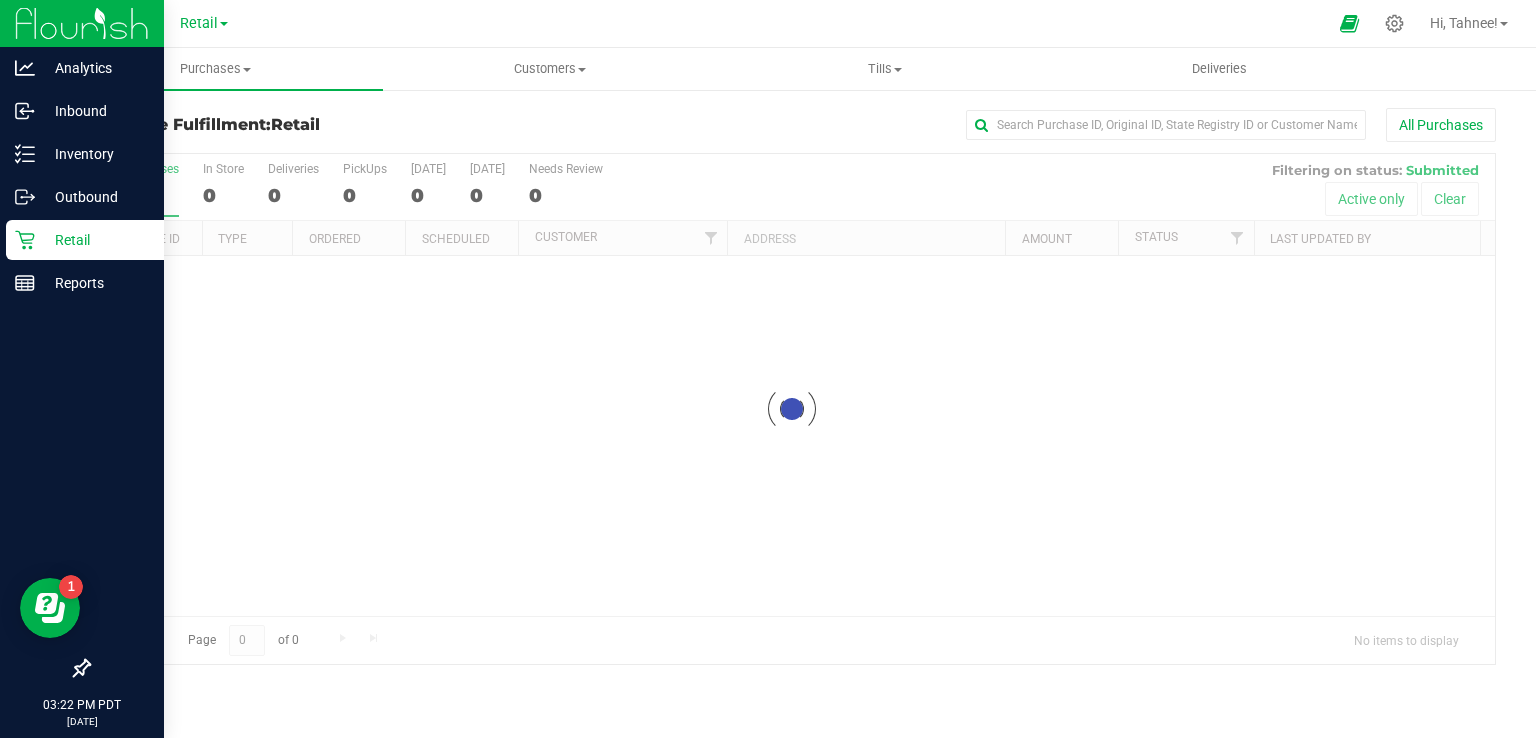scroll, scrollTop: 0, scrollLeft: 0, axis: both 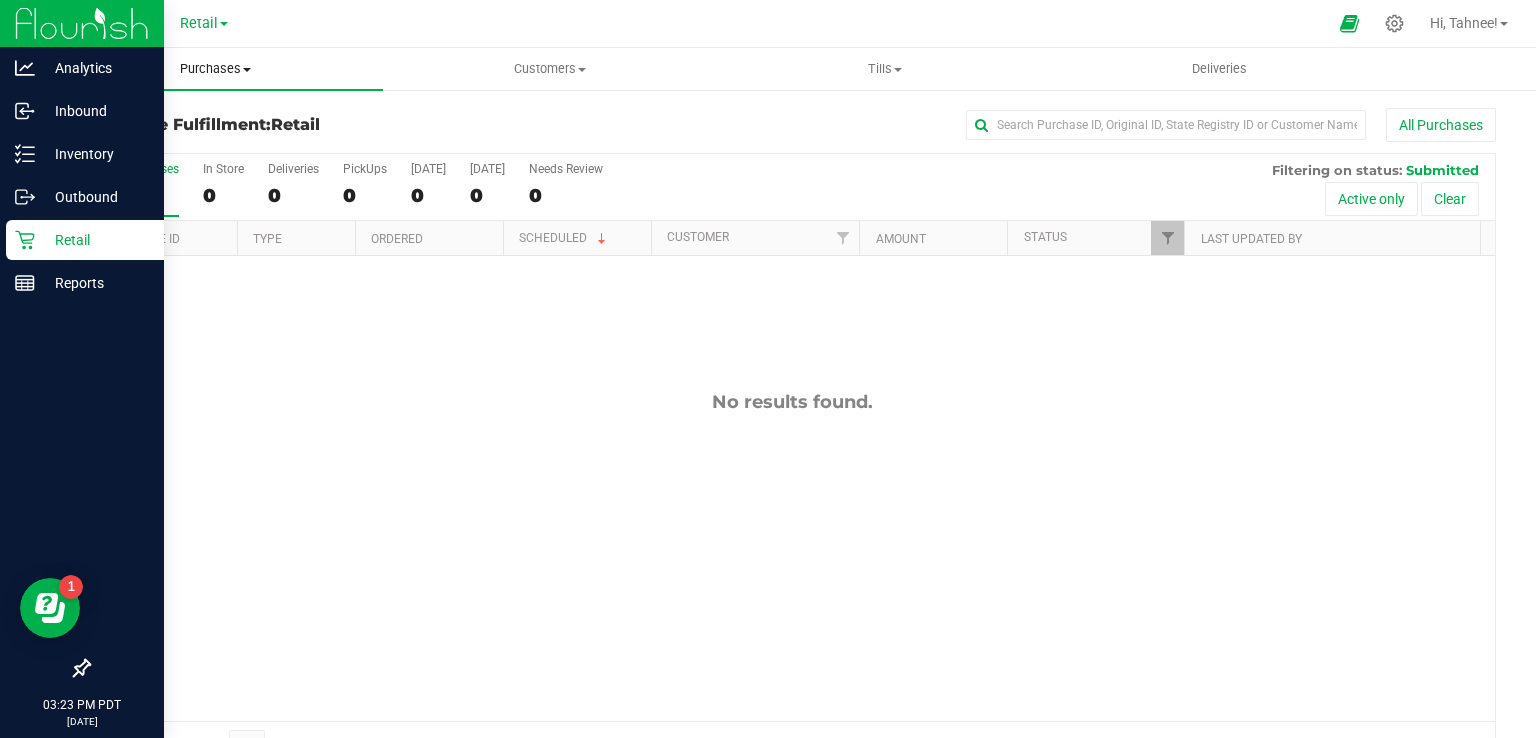 click on "Purchases" at bounding box center (215, 69) 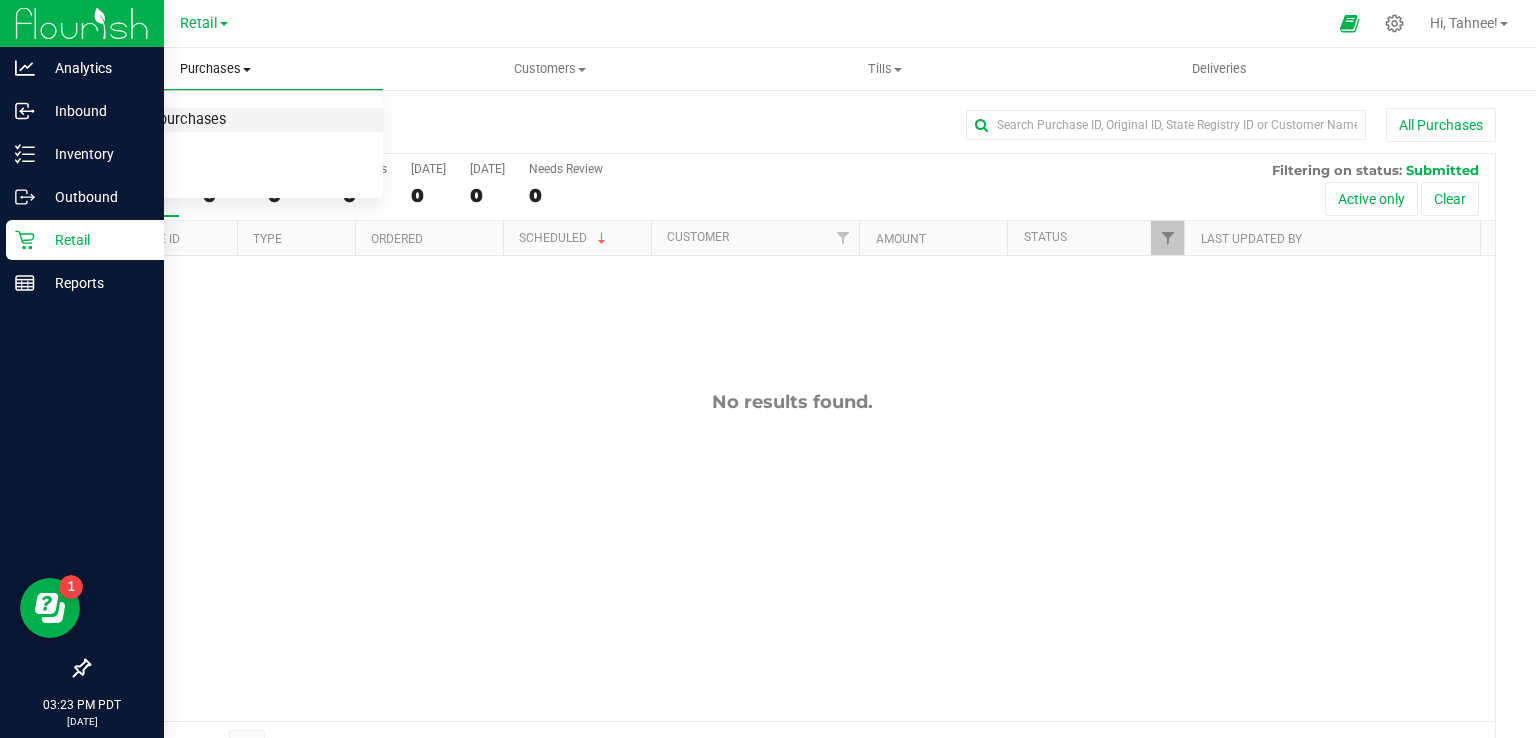 click on "Summary of purchases" at bounding box center (150, 120) 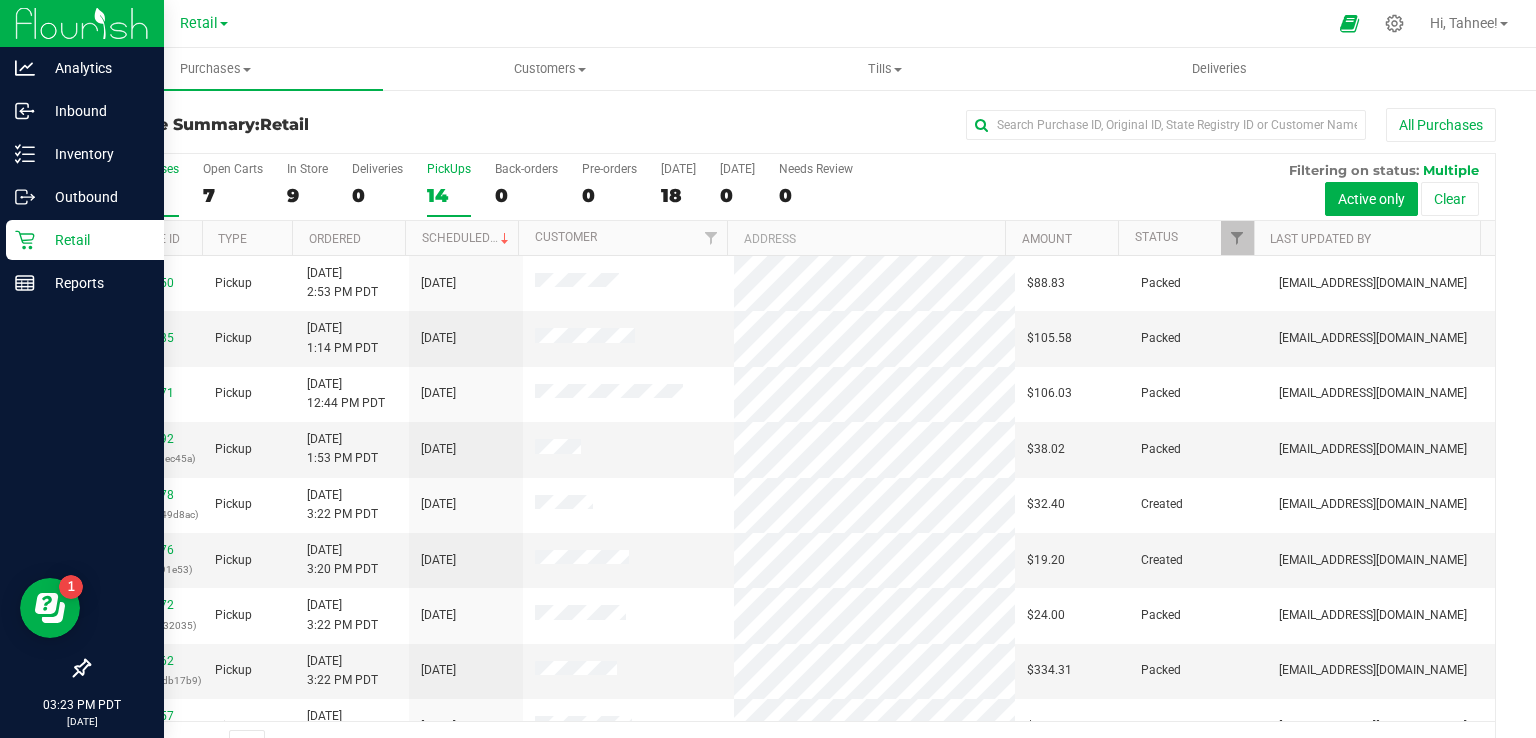 click on "14" at bounding box center (449, 195) 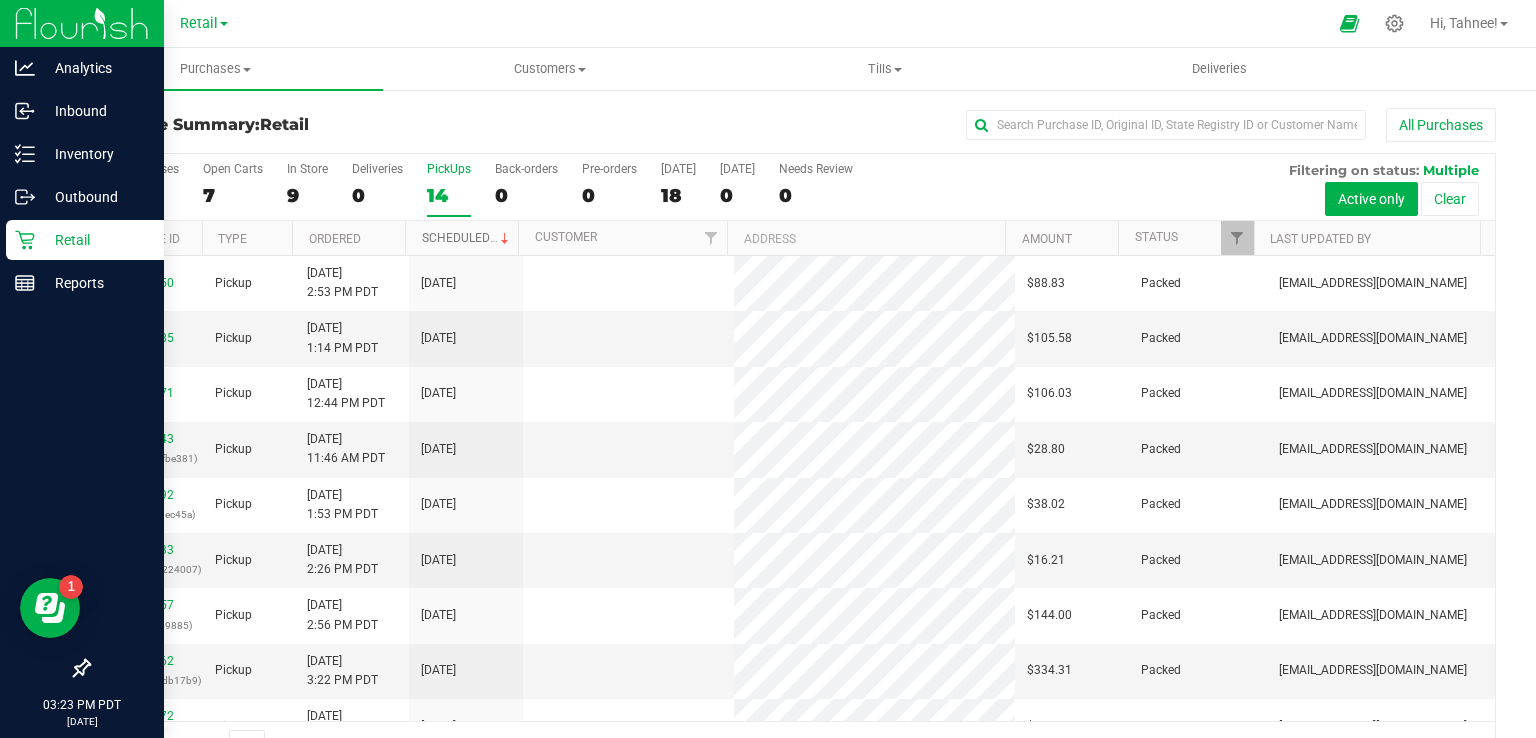 click on "Scheduled" at bounding box center (467, 238) 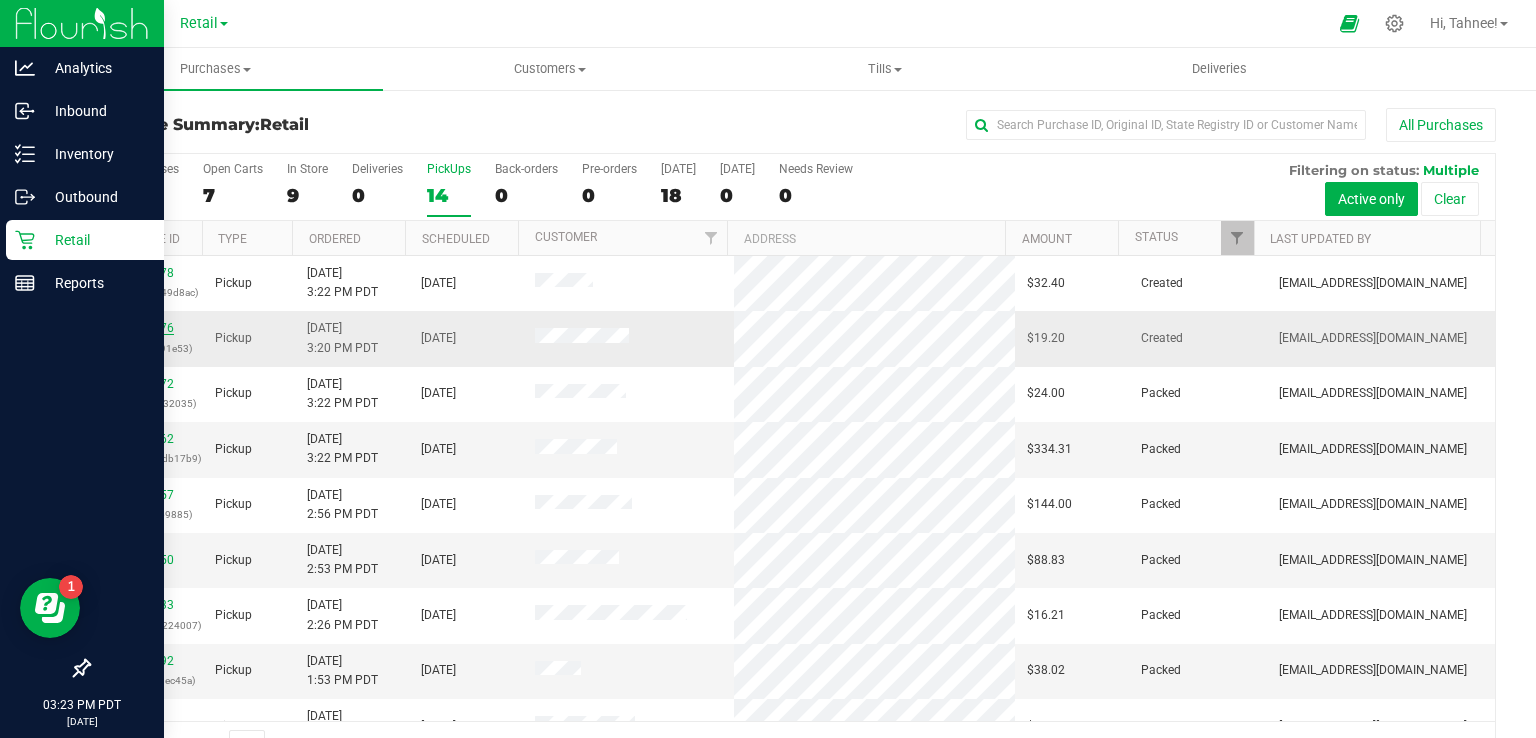 click on "00040976" at bounding box center (146, 328) 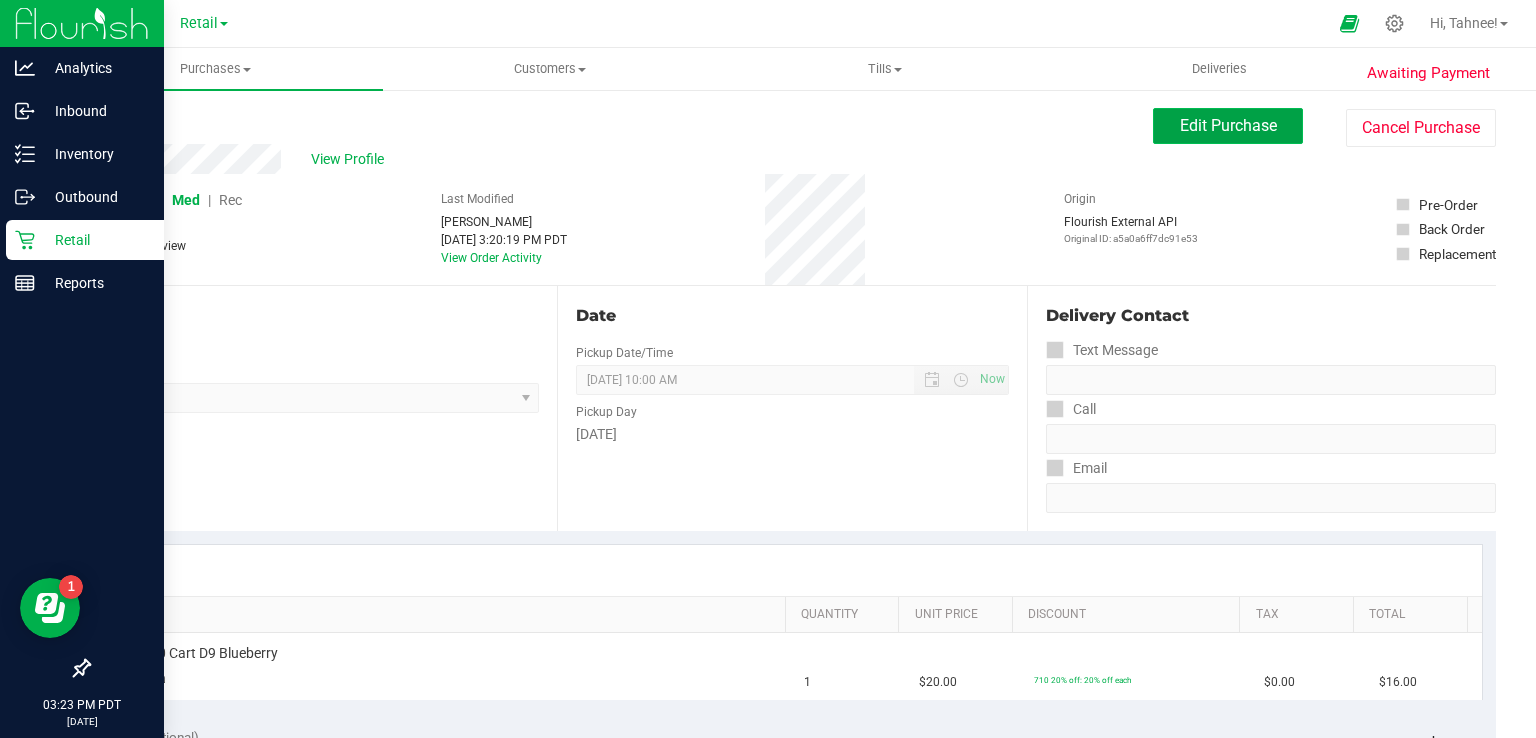 click on "Edit Purchase" at bounding box center [1228, 125] 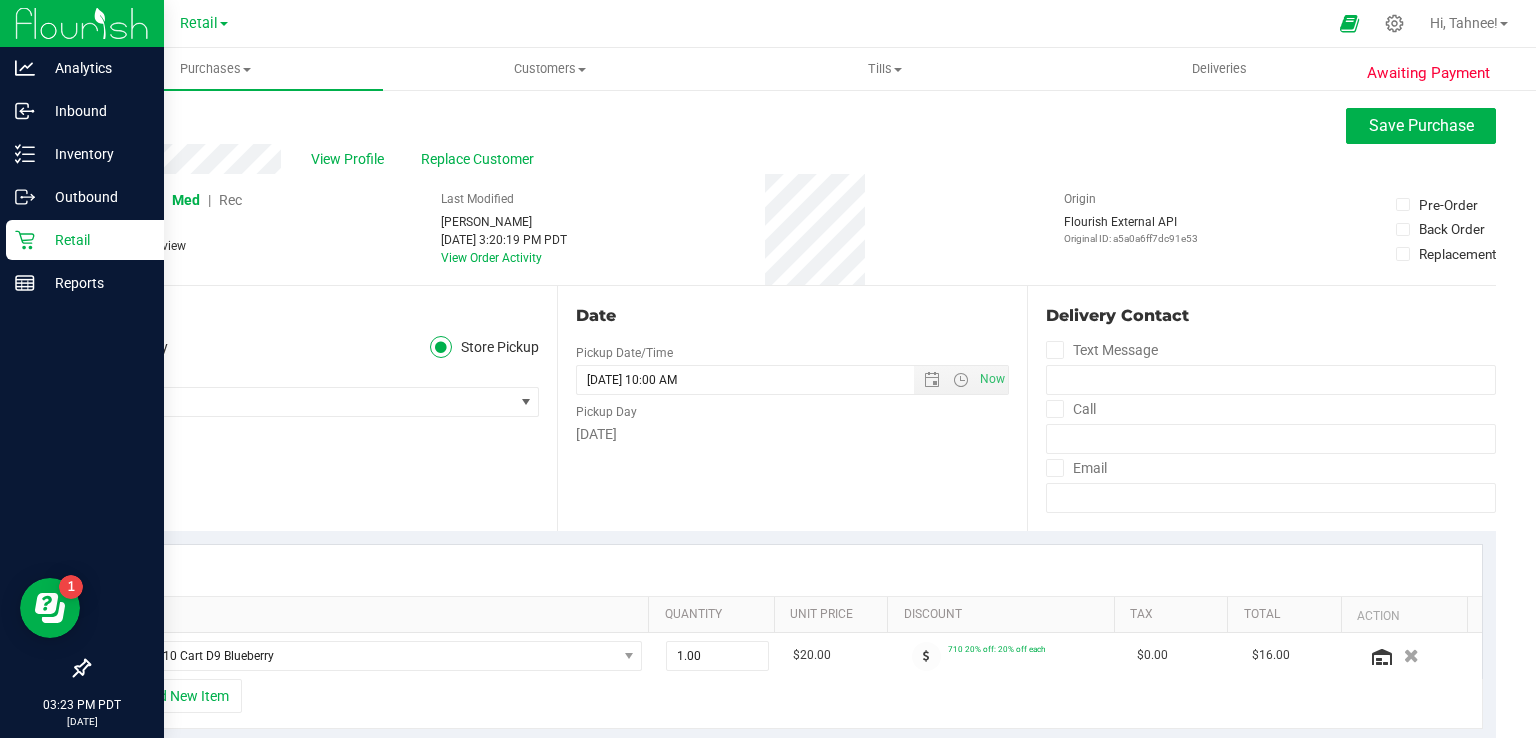 click on "Rec" at bounding box center (230, 200) 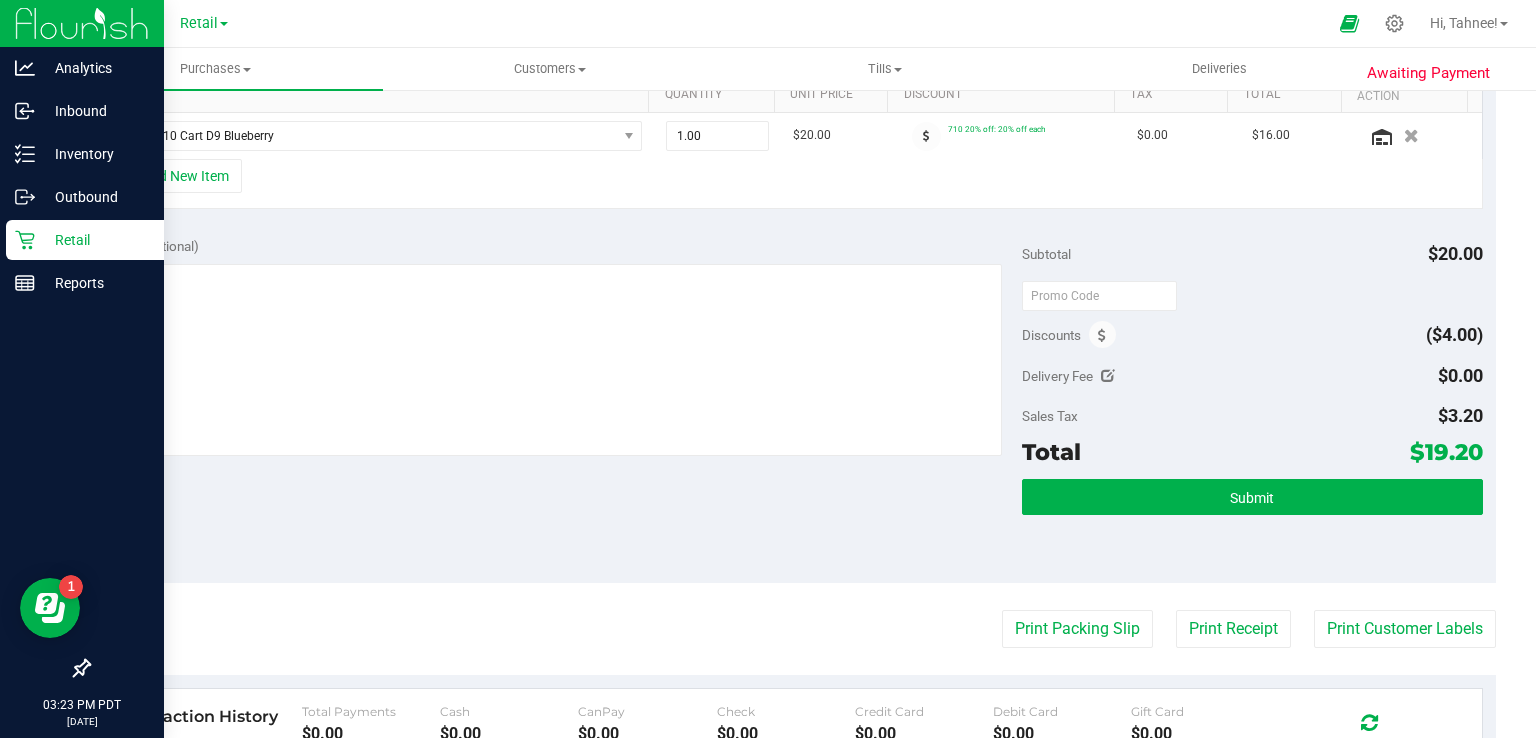 scroll, scrollTop: 523, scrollLeft: 0, axis: vertical 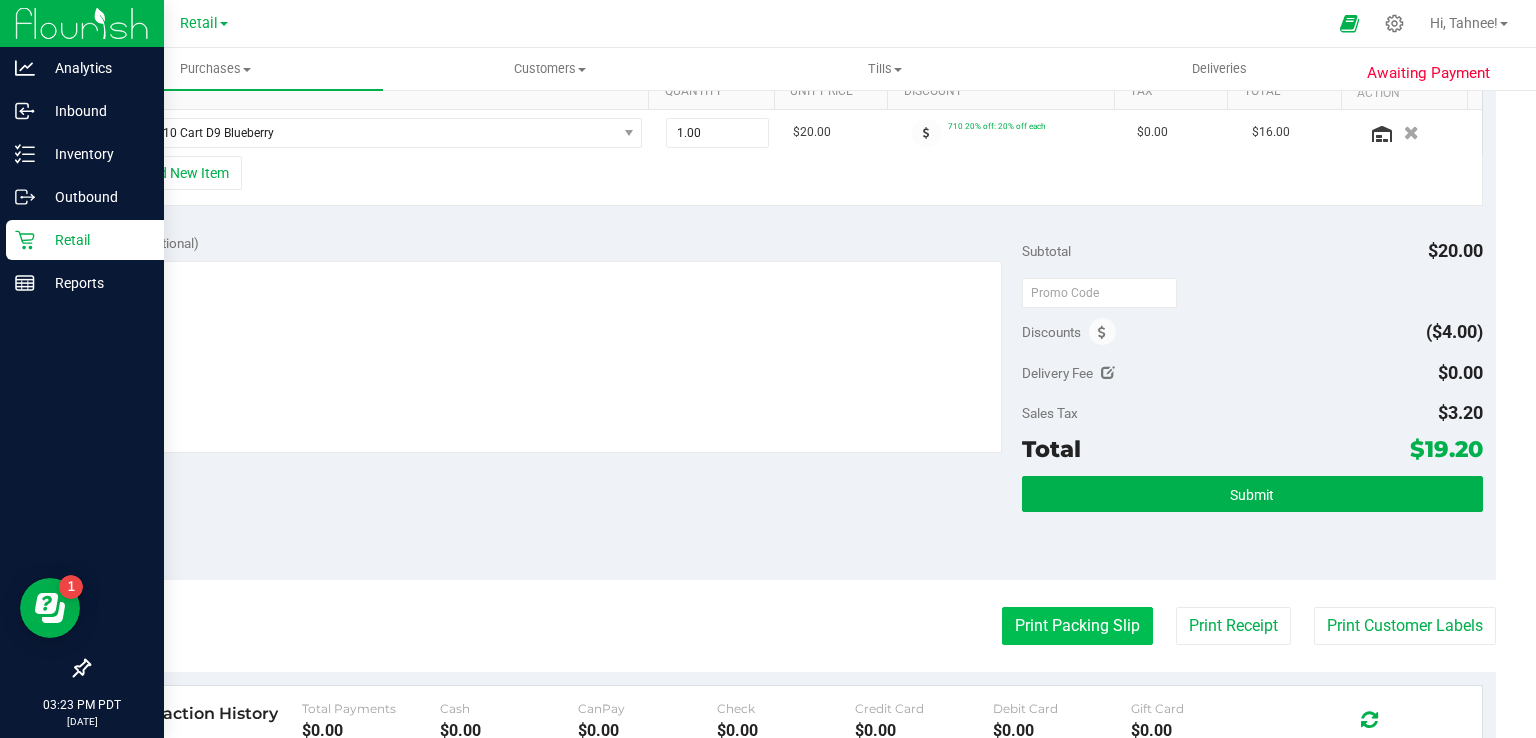 click on "Print Packing Slip" at bounding box center (1077, 626) 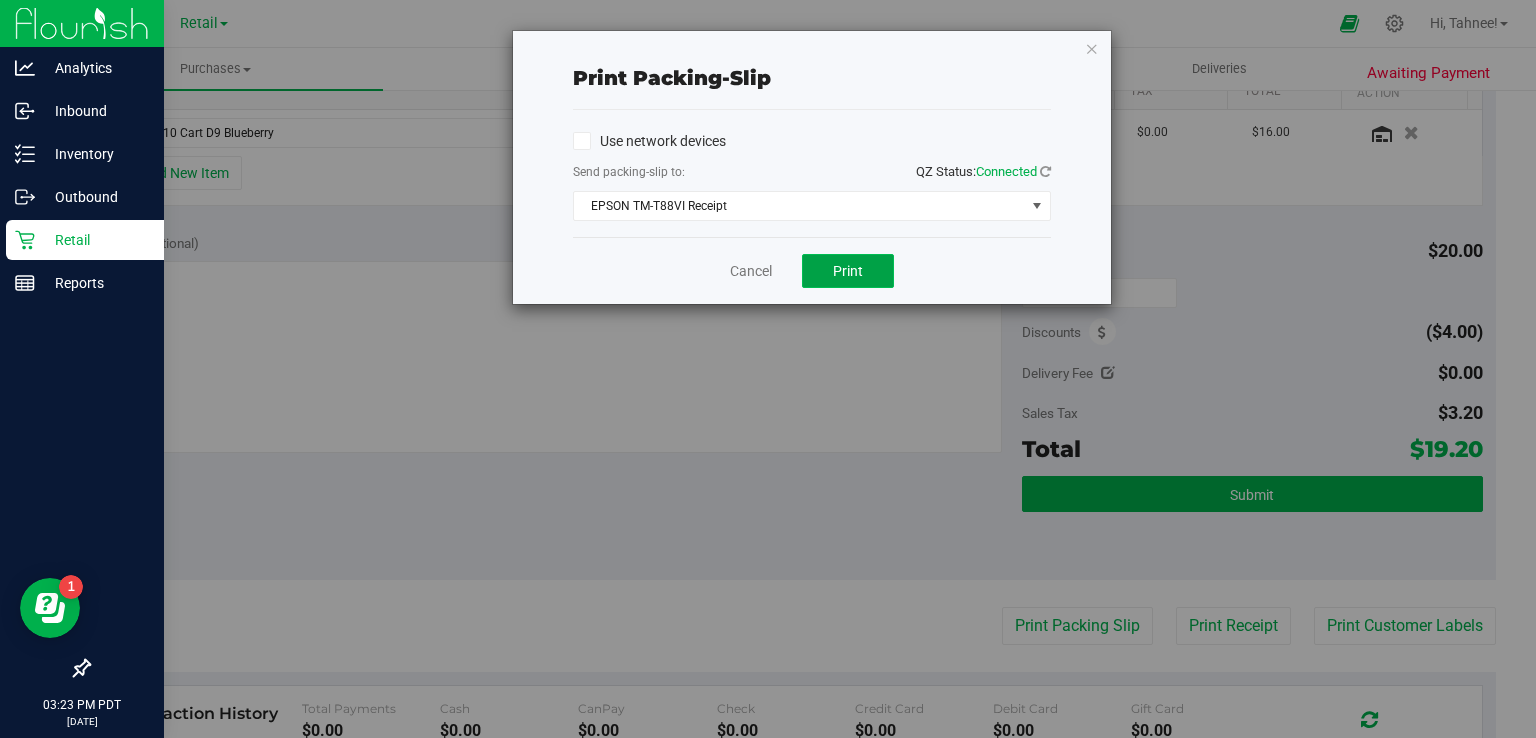 click on "Print" at bounding box center [848, 271] 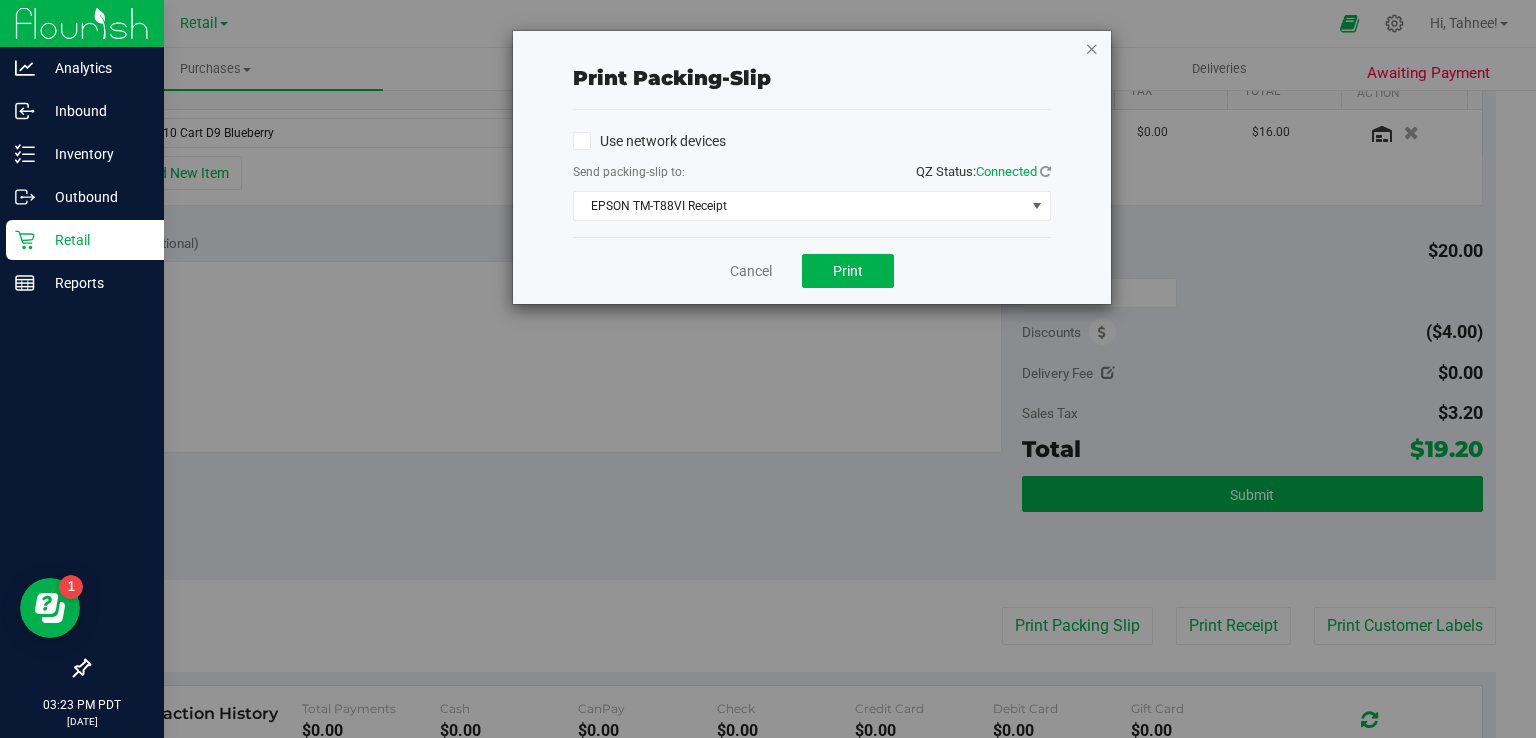 click at bounding box center (1092, 48) 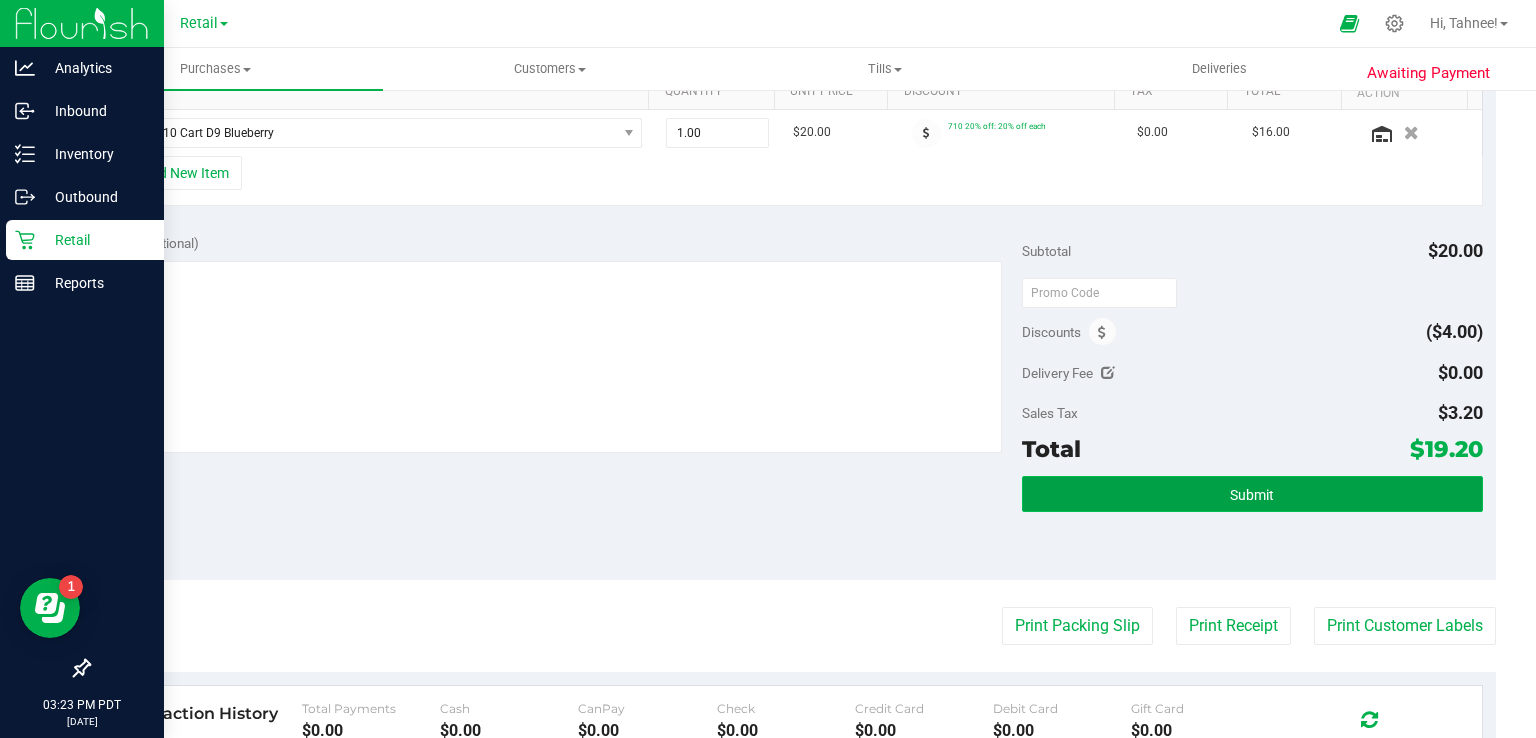click on "Submit" at bounding box center [1252, 494] 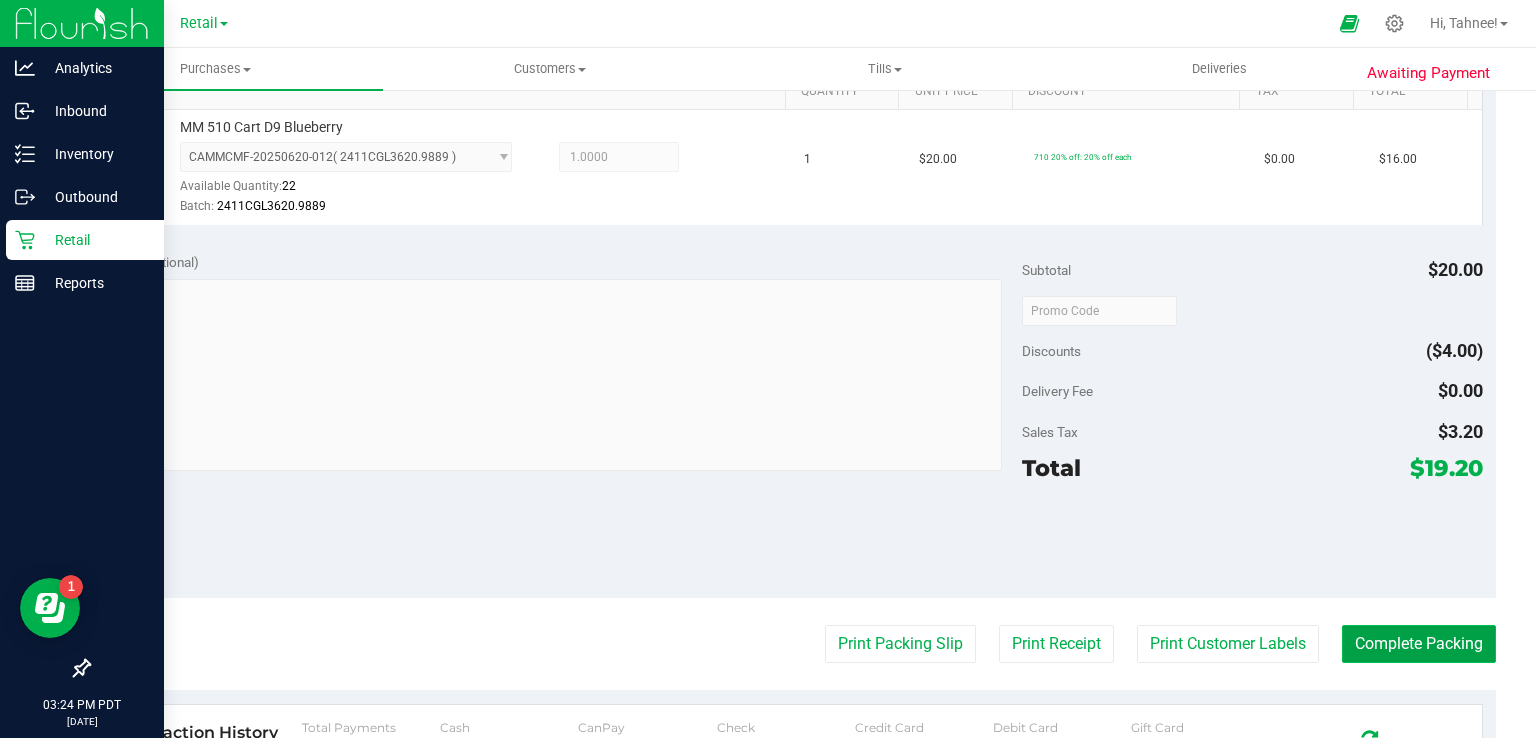 click on "Complete Packing" at bounding box center (1419, 644) 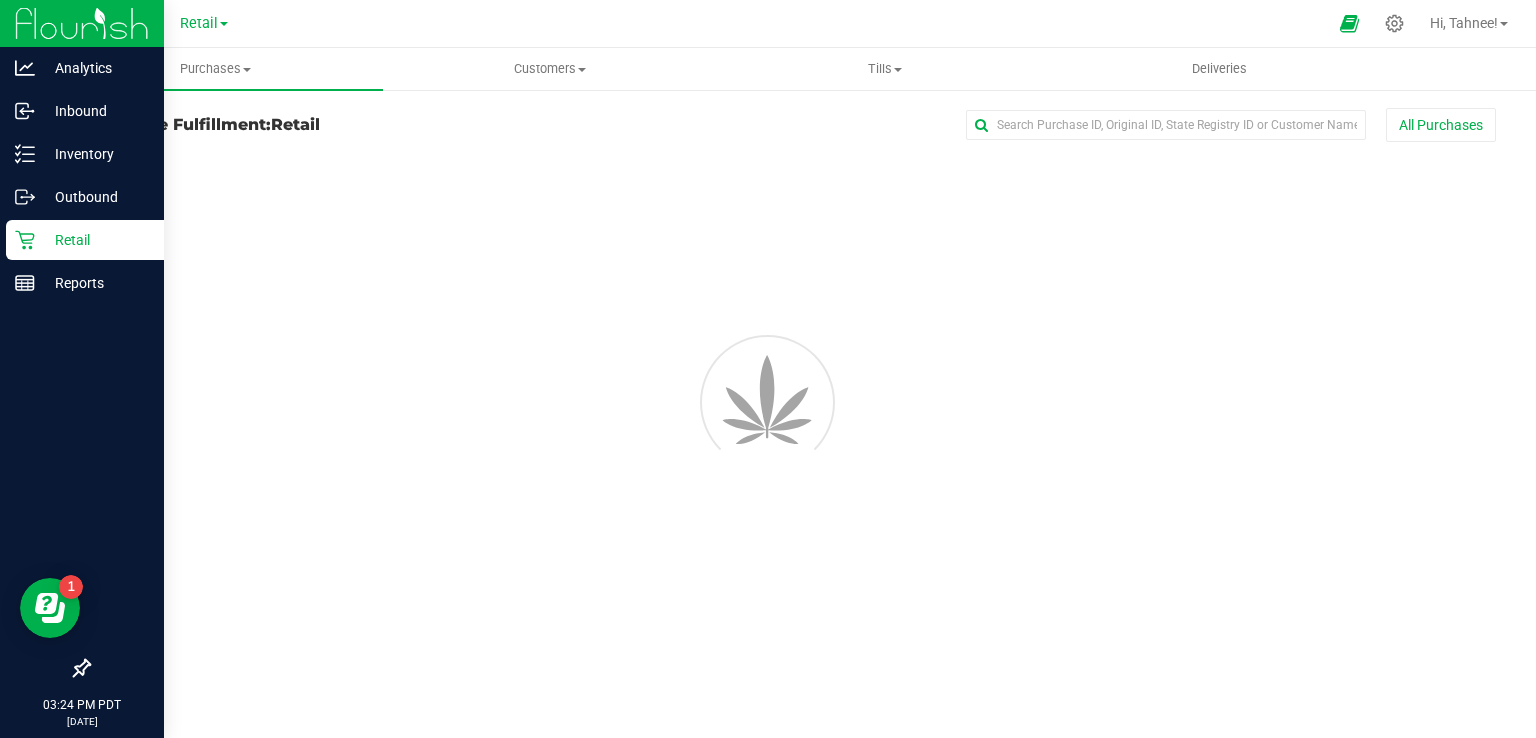 scroll, scrollTop: 0, scrollLeft: 0, axis: both 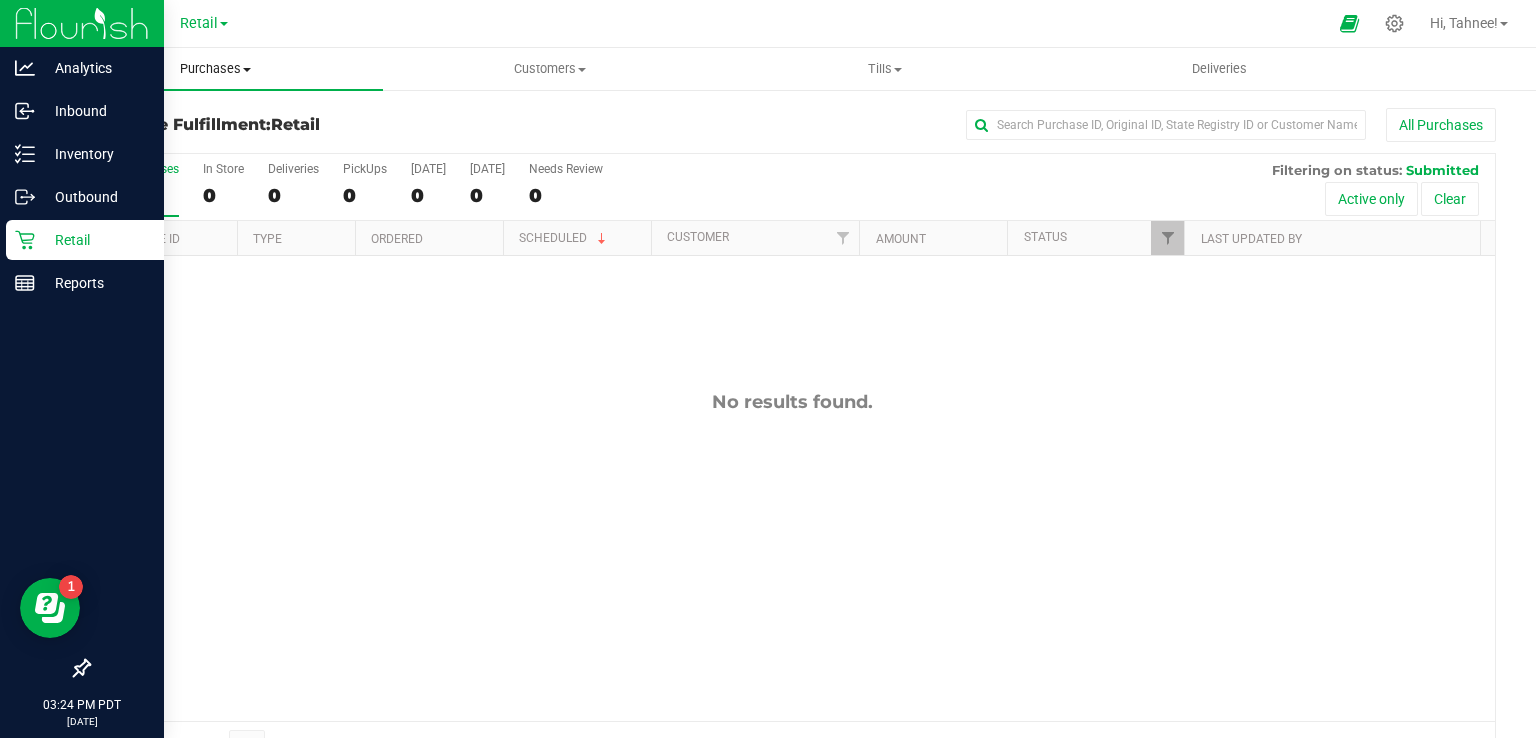 click on "Purchases
Summary of purchases
Fulfillment
All purchases" at bounding box center [215, 69] 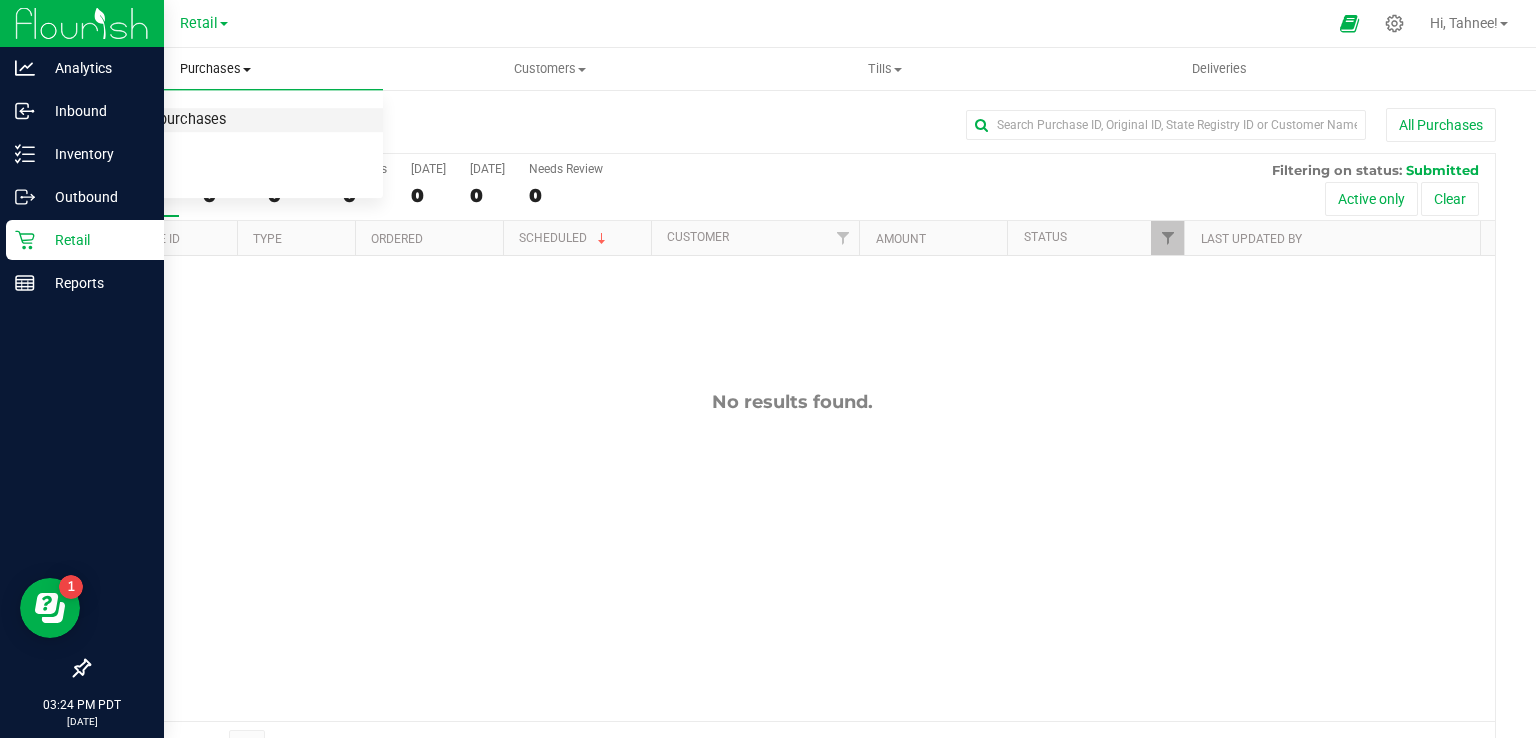 click on "Summary of purchases" at bounding box center [150, 120] 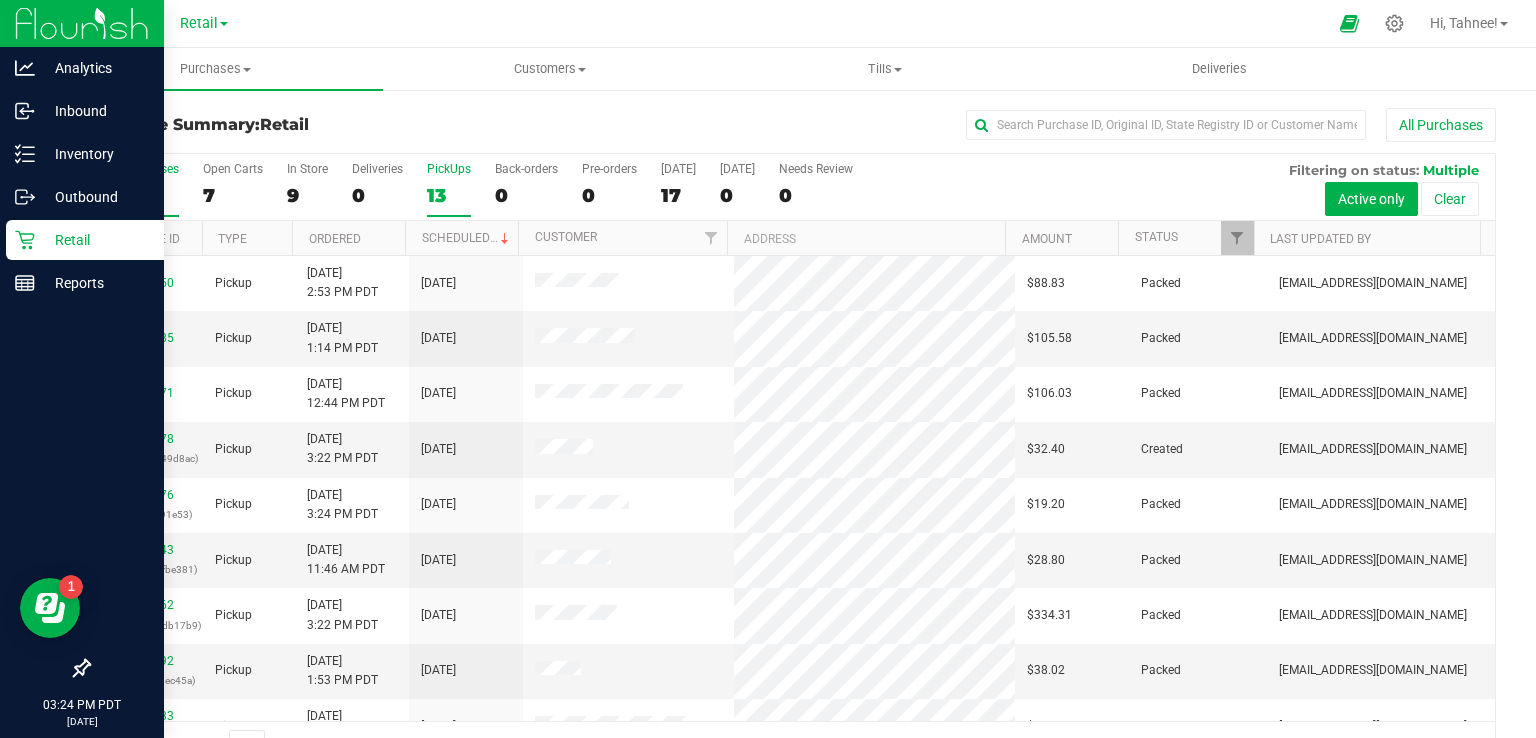 click on "13" at bounding box center [449, 195] 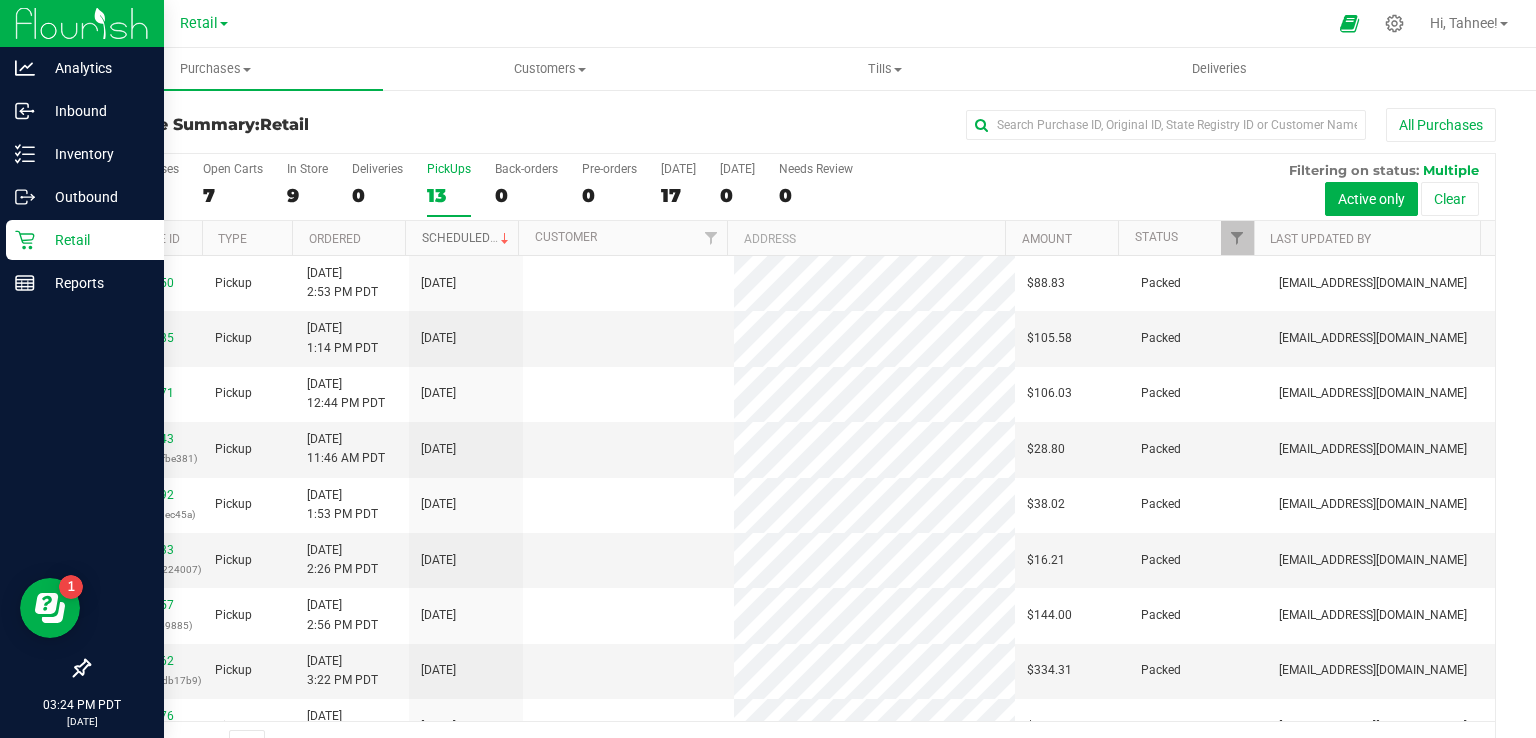 click on "Scheduled" at bounding box center (467, 238) 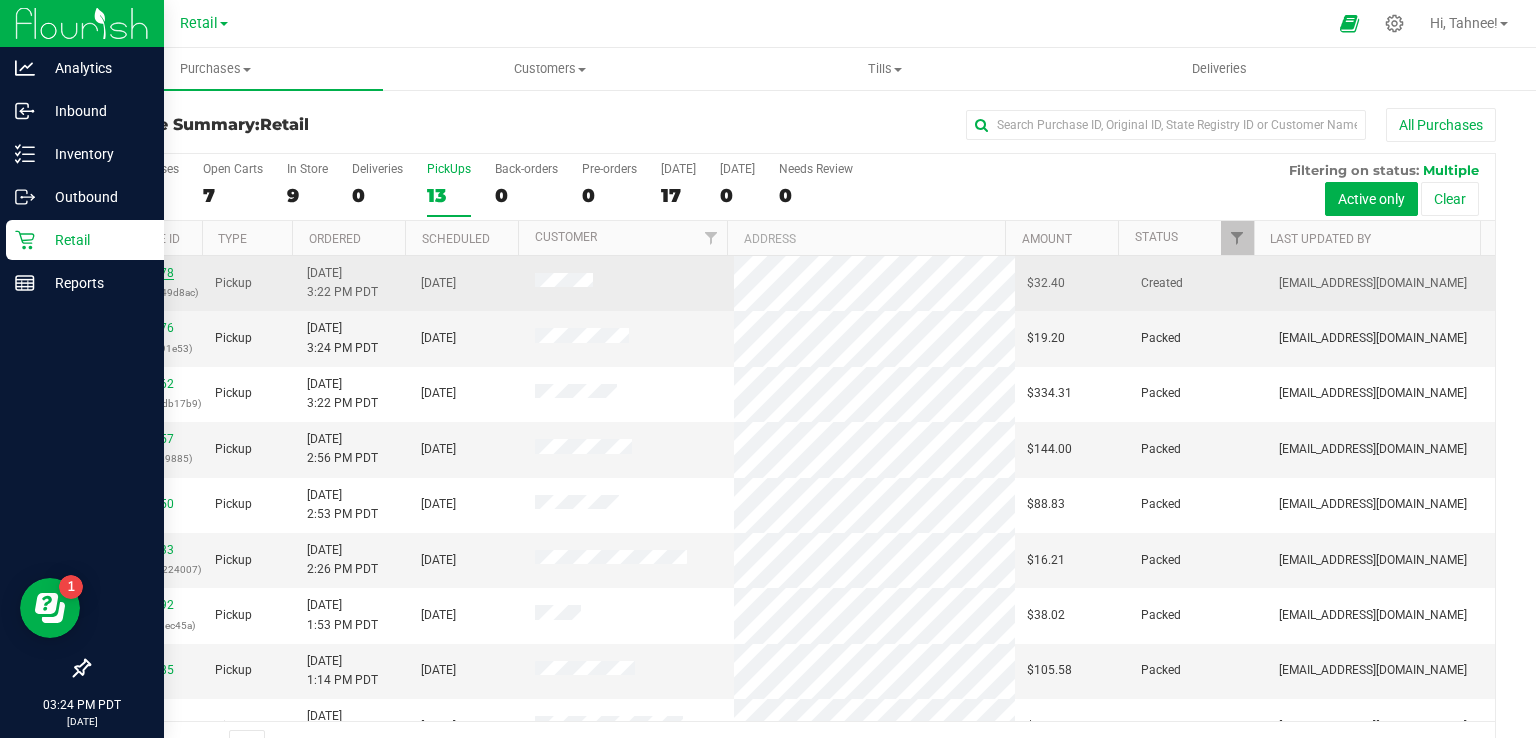 click on "00040978" at bounding box center [146, 273] 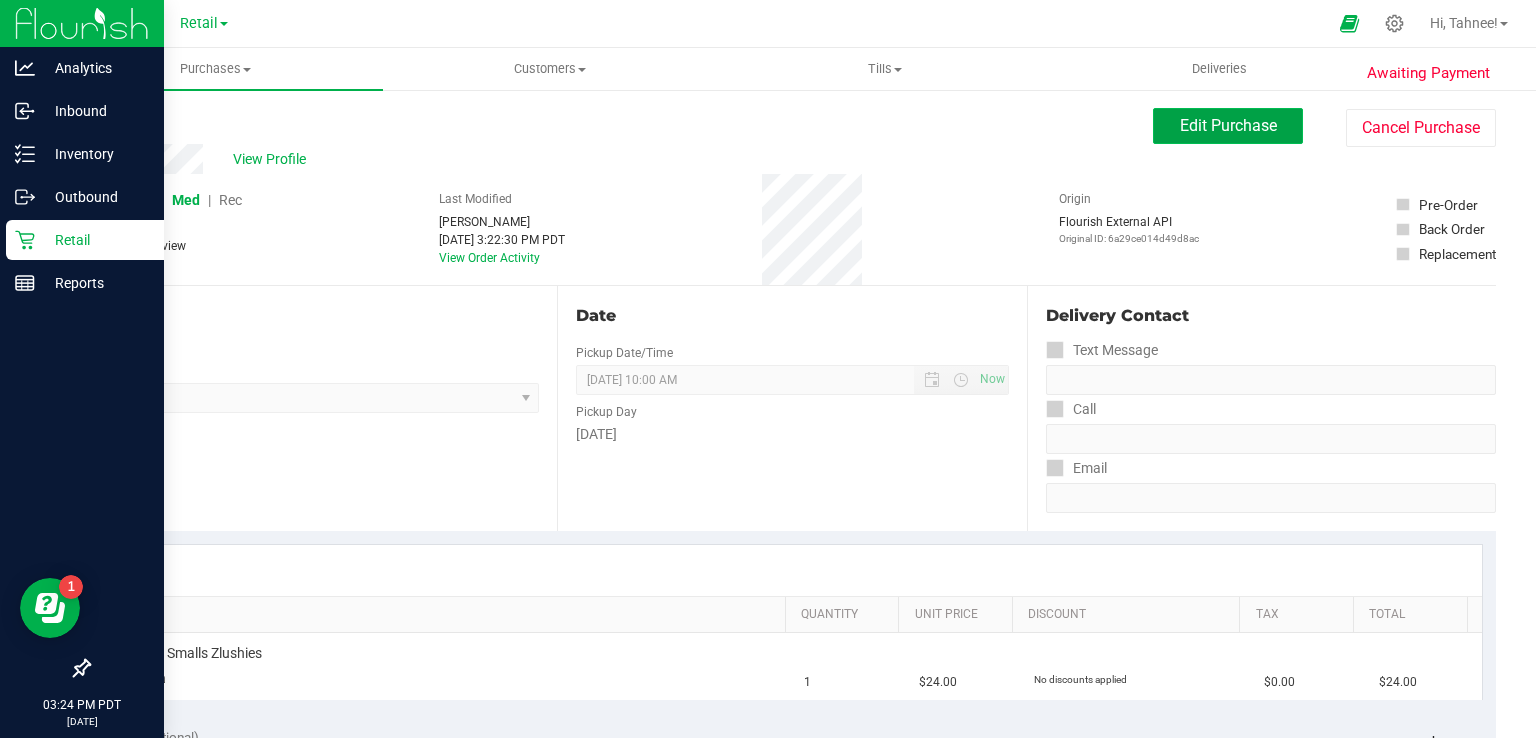 click on "Edit Purchase" at bounding box center [1228, 125] 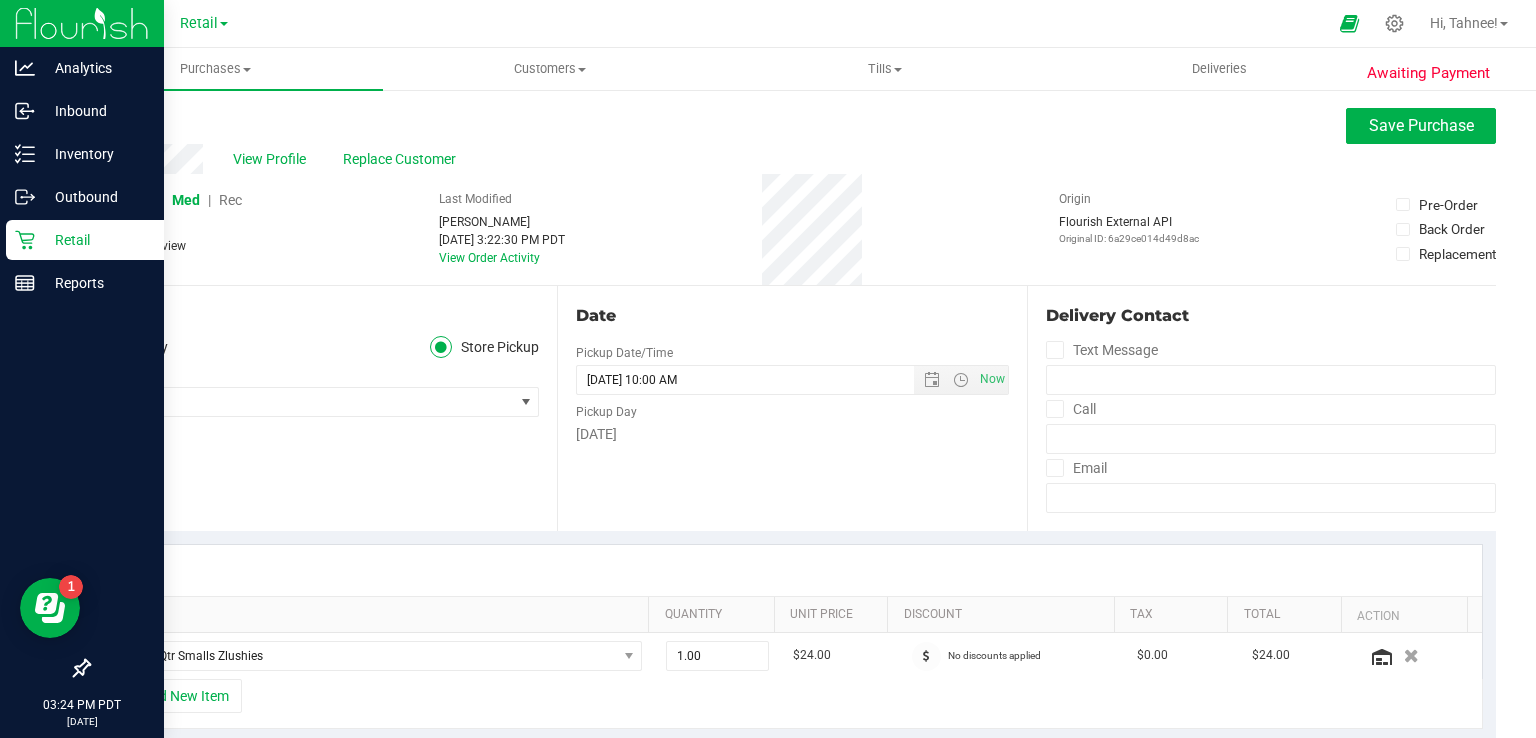 click on "Rec" at bounding box center (230, 200) 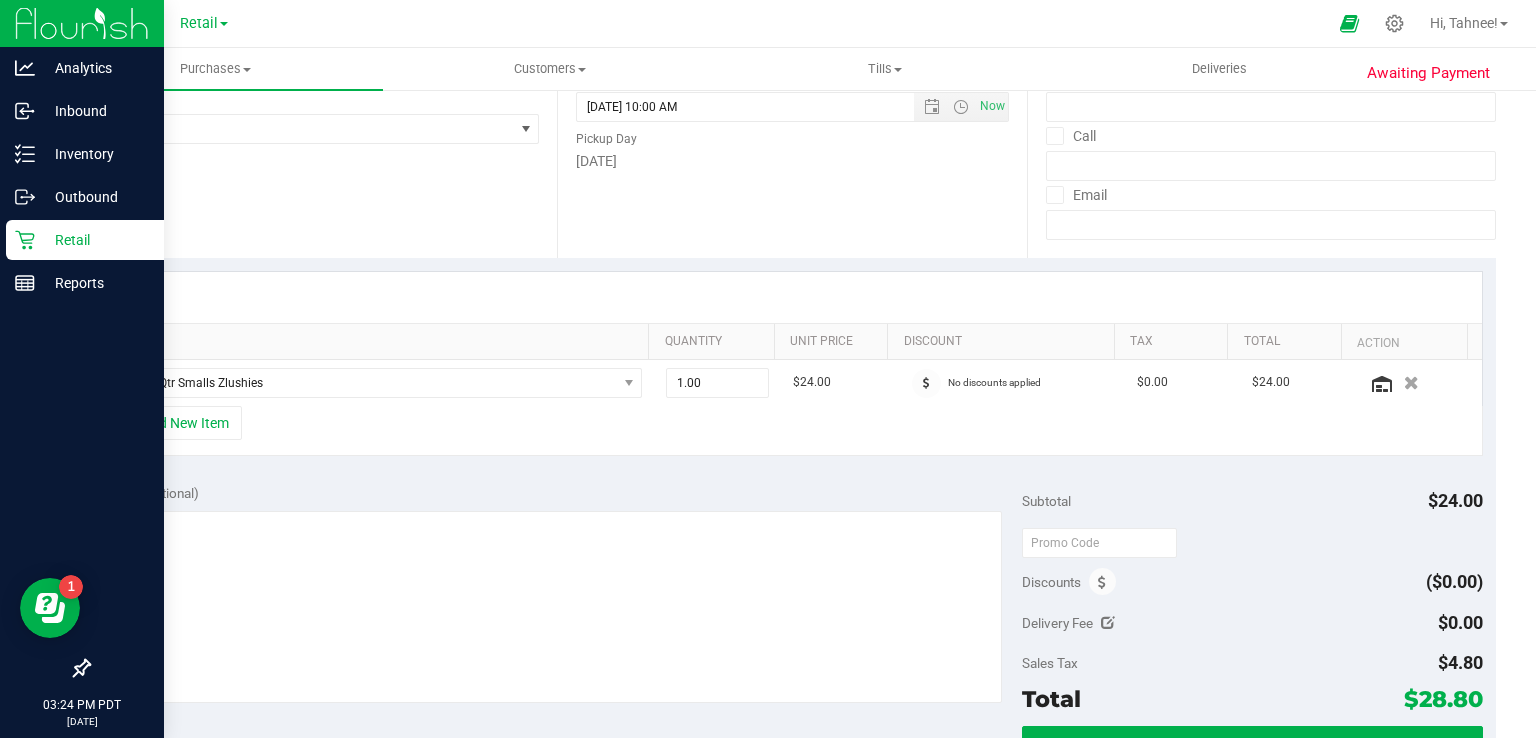 scroll, scrollTop: 540, scrollLeft: 0, axis: vertical 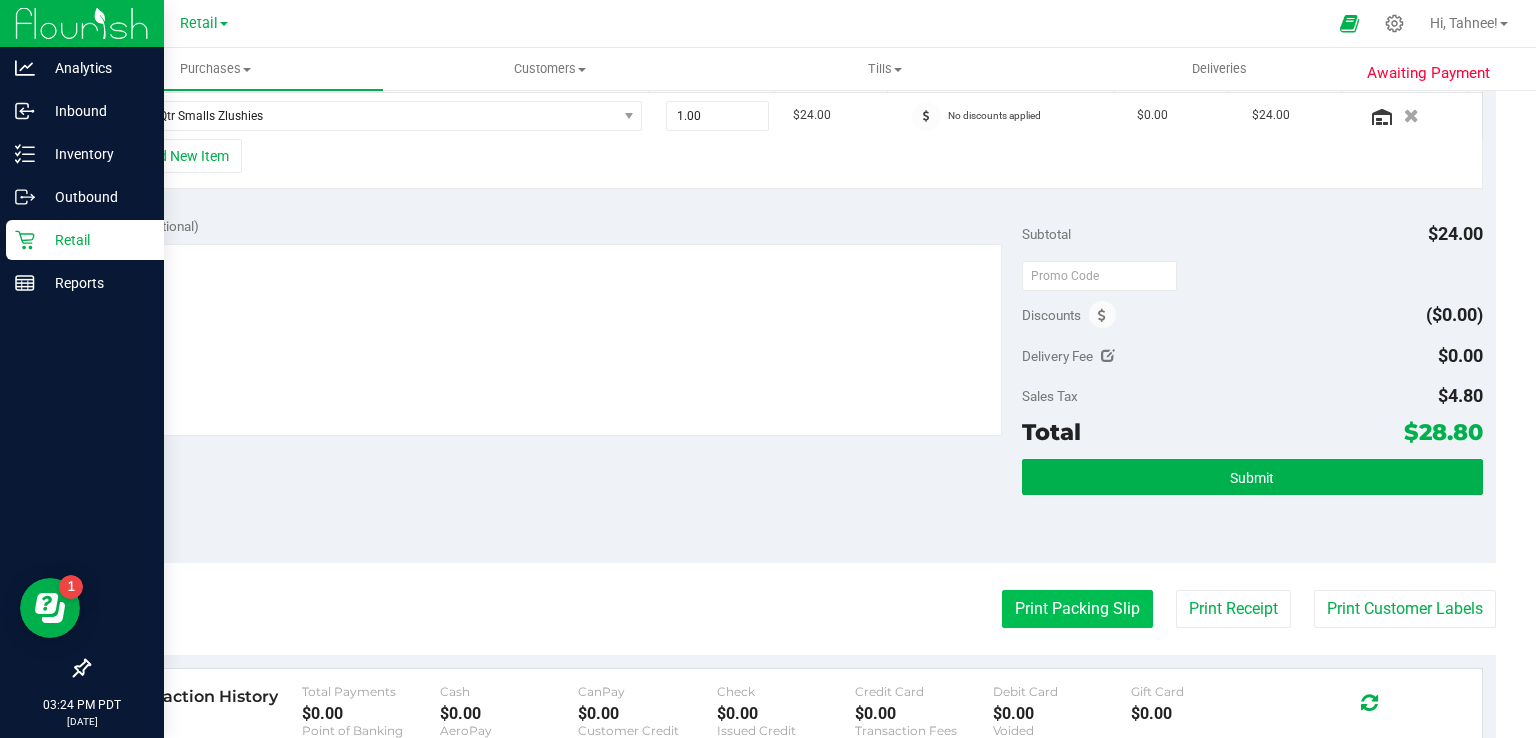 click on "Print Packing Slip" at bounding box center (1077, 609) 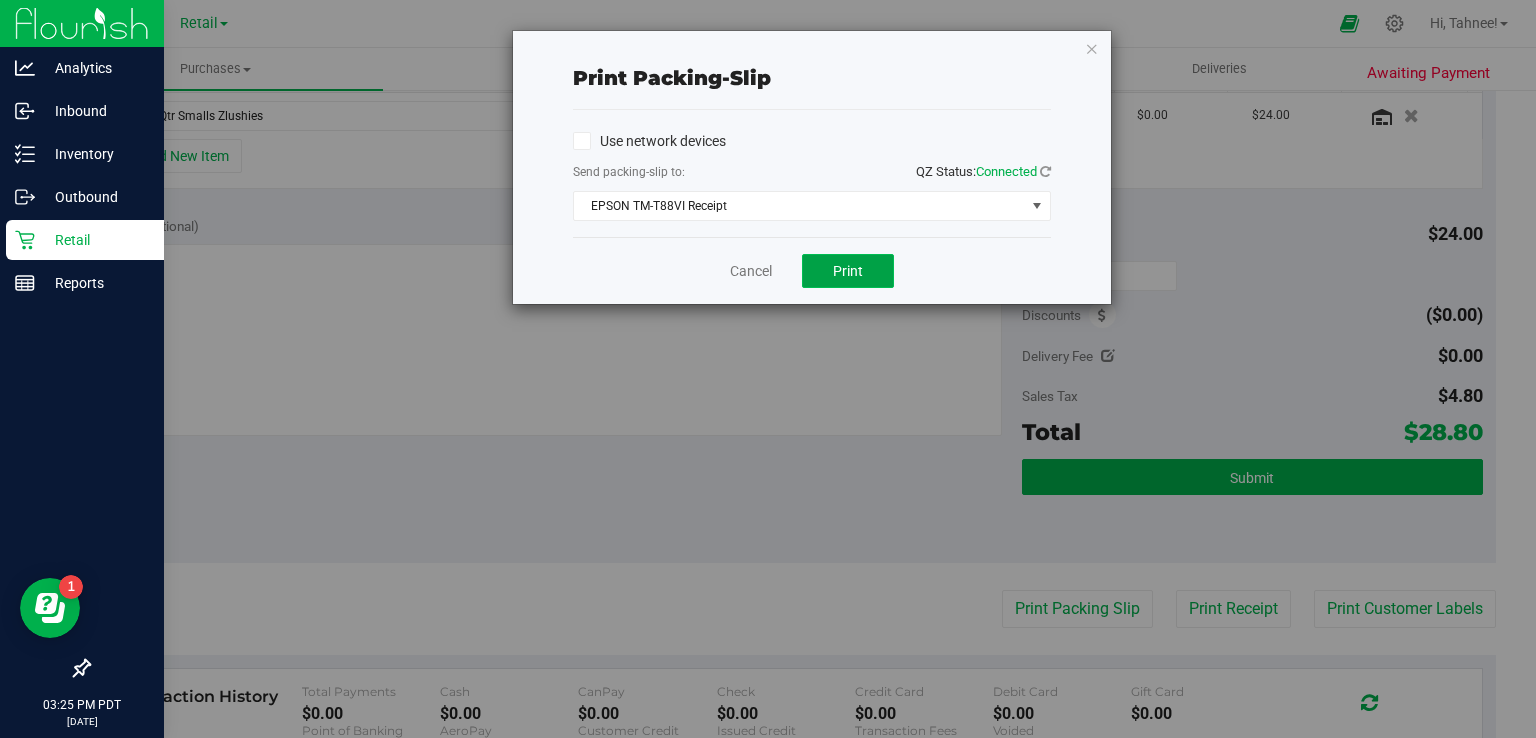 click on "Print" at bounding box center [848, 271] 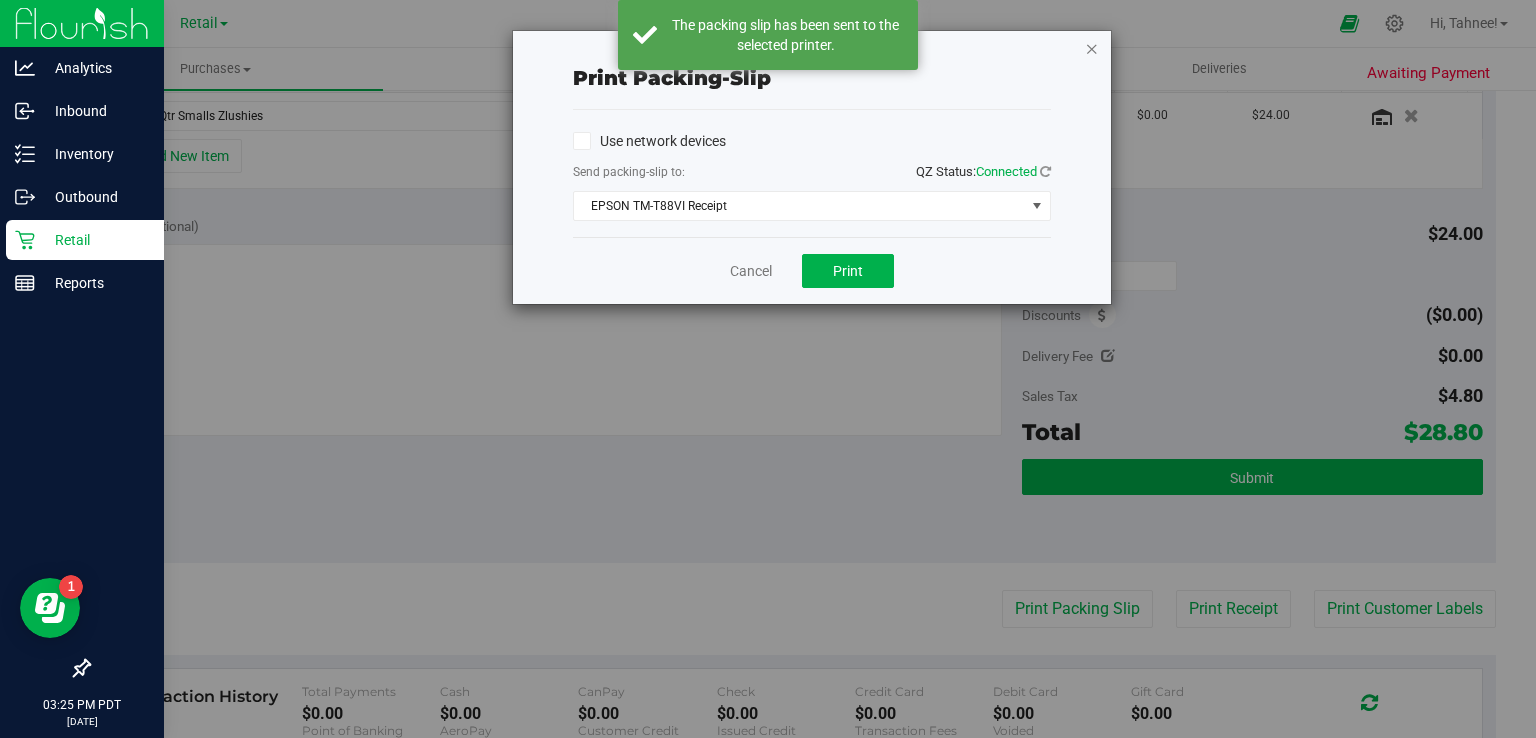 click at bounding box center (1092, 48) 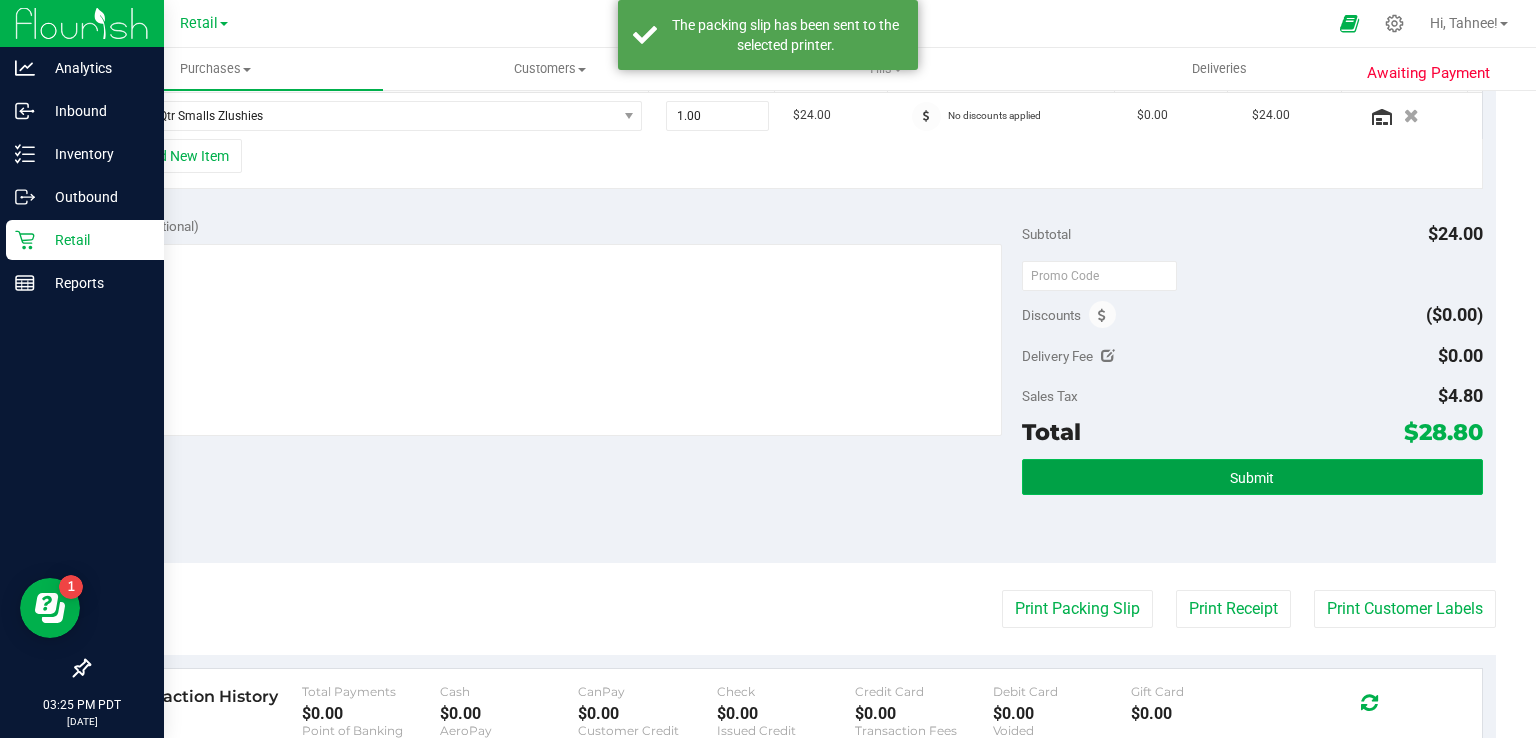click on "Submit" at bounding box center [1252, 477] 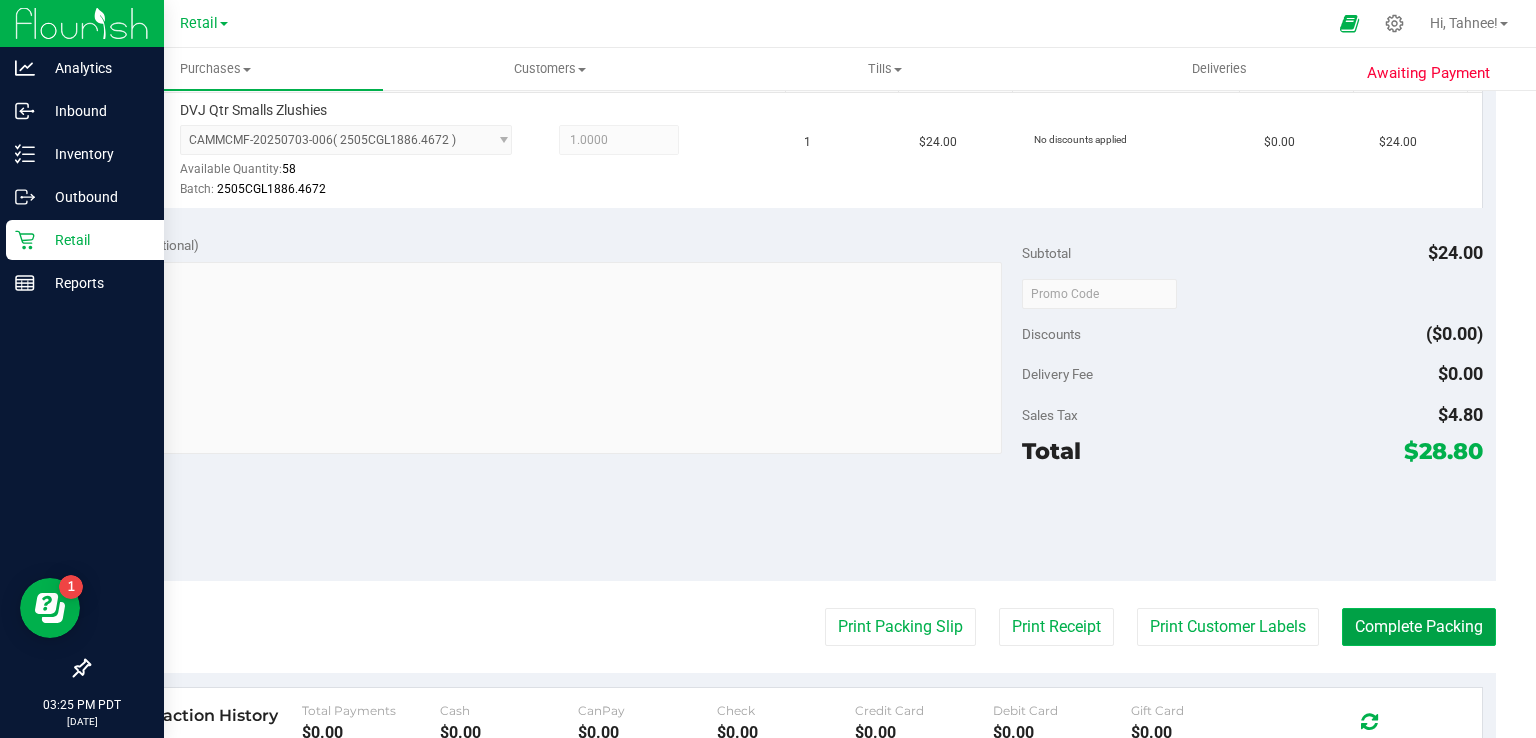 click on "Complete Packing" at bounding box center (1419, 627) 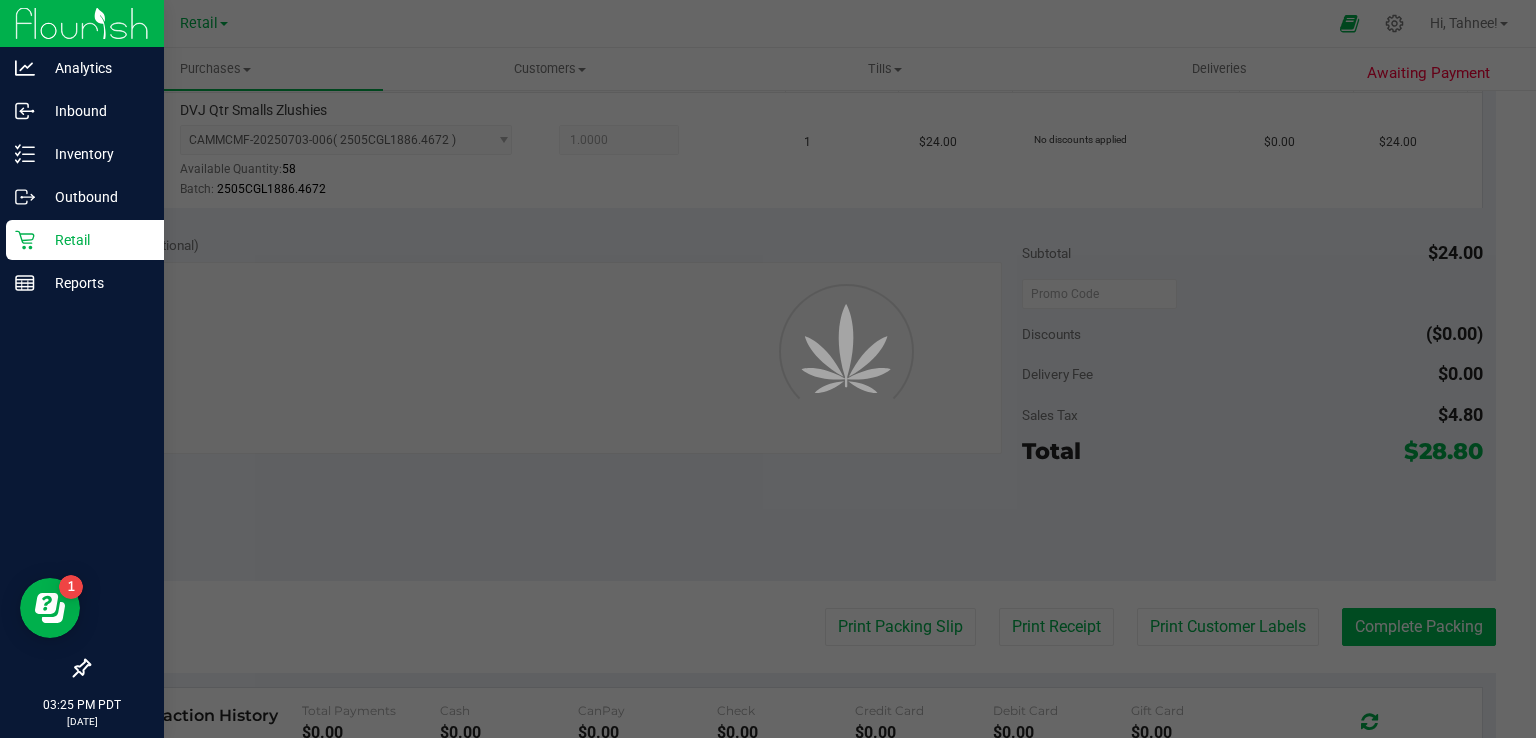 scroll, scrollTop: 0, scrollLeft: 0, axis: both 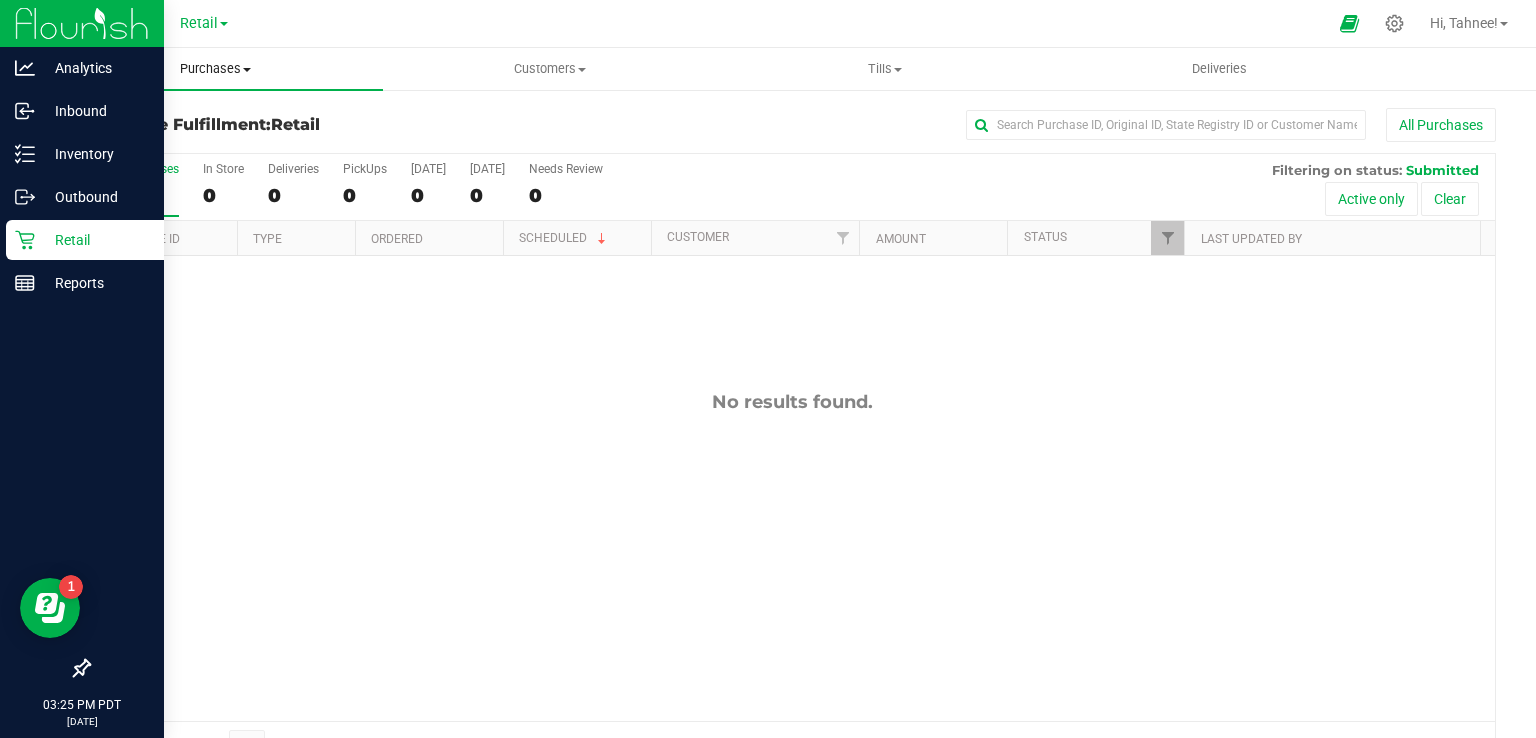 click on "Purchases" at bounding box center [215, 69] 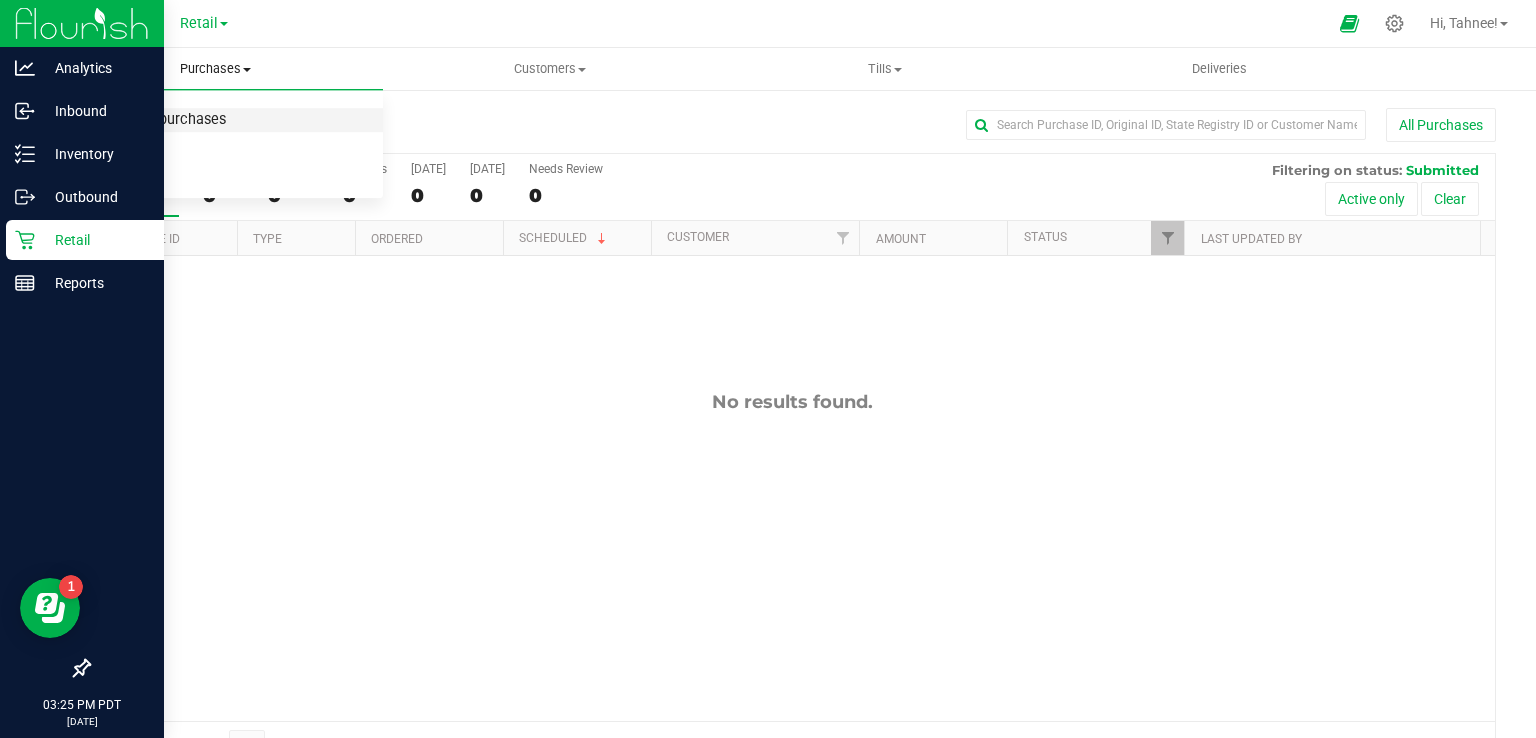 click on "Summary of purchases" at bounding box center [150, 120] 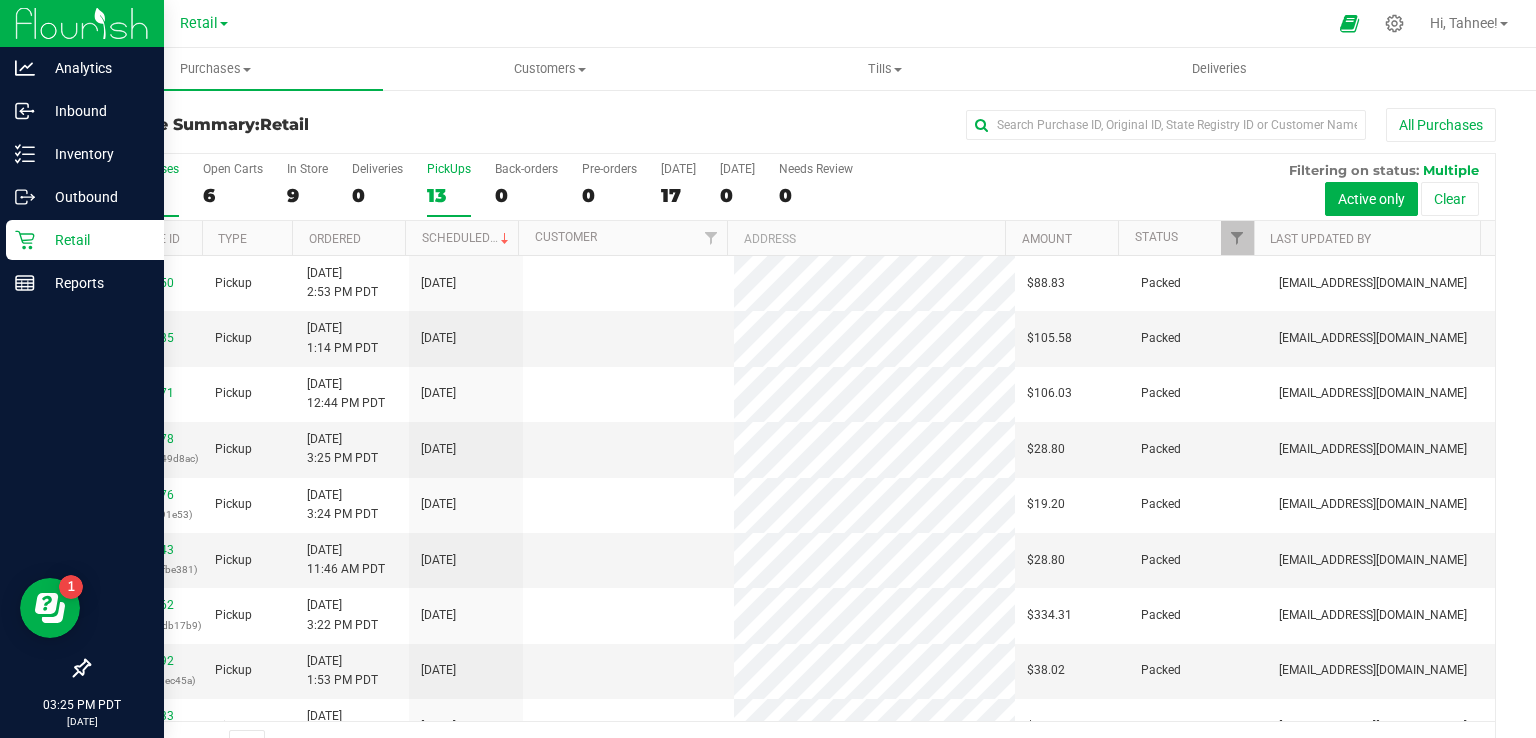click on "13" at bounding box center [449, 195] 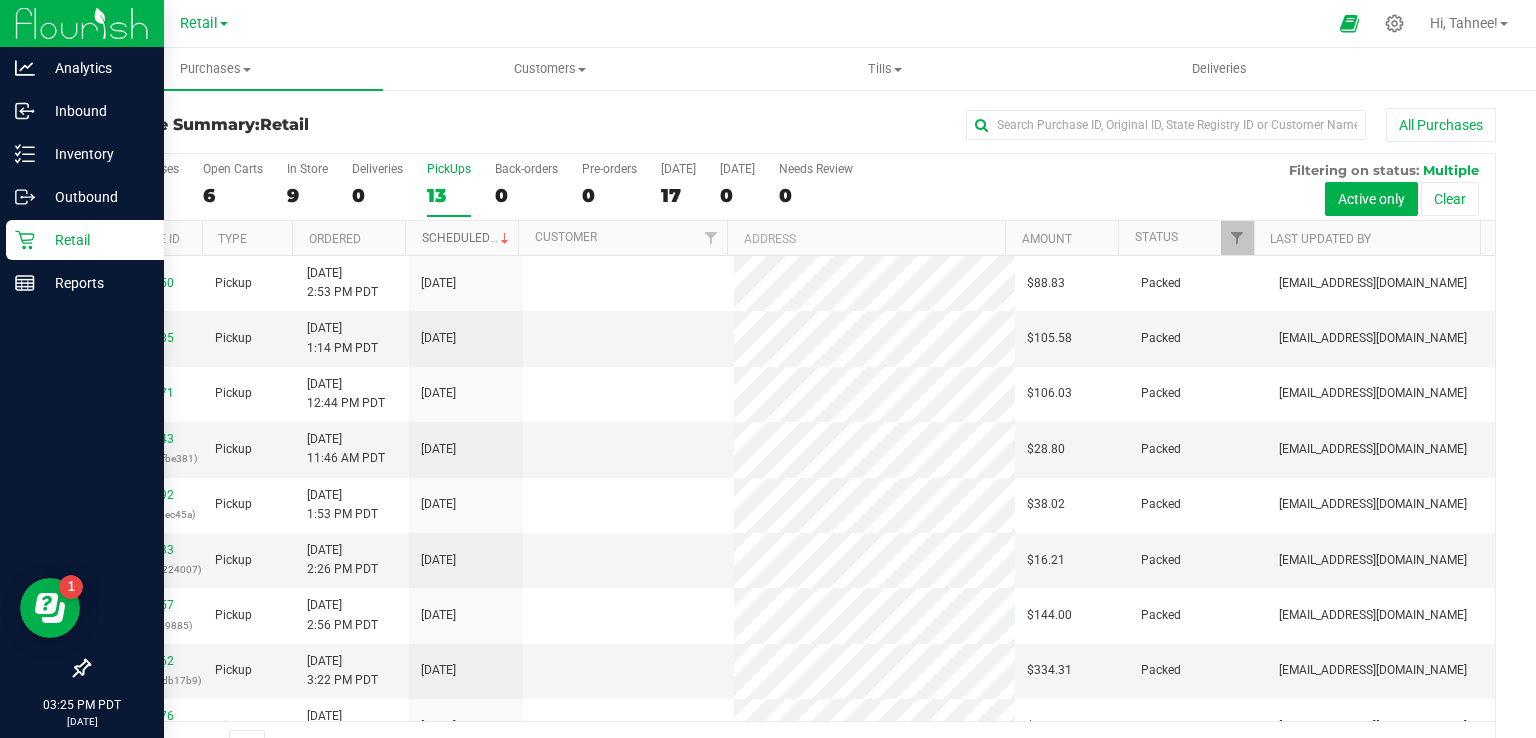 click on "Scheduled" at bounding box center [467, 238] 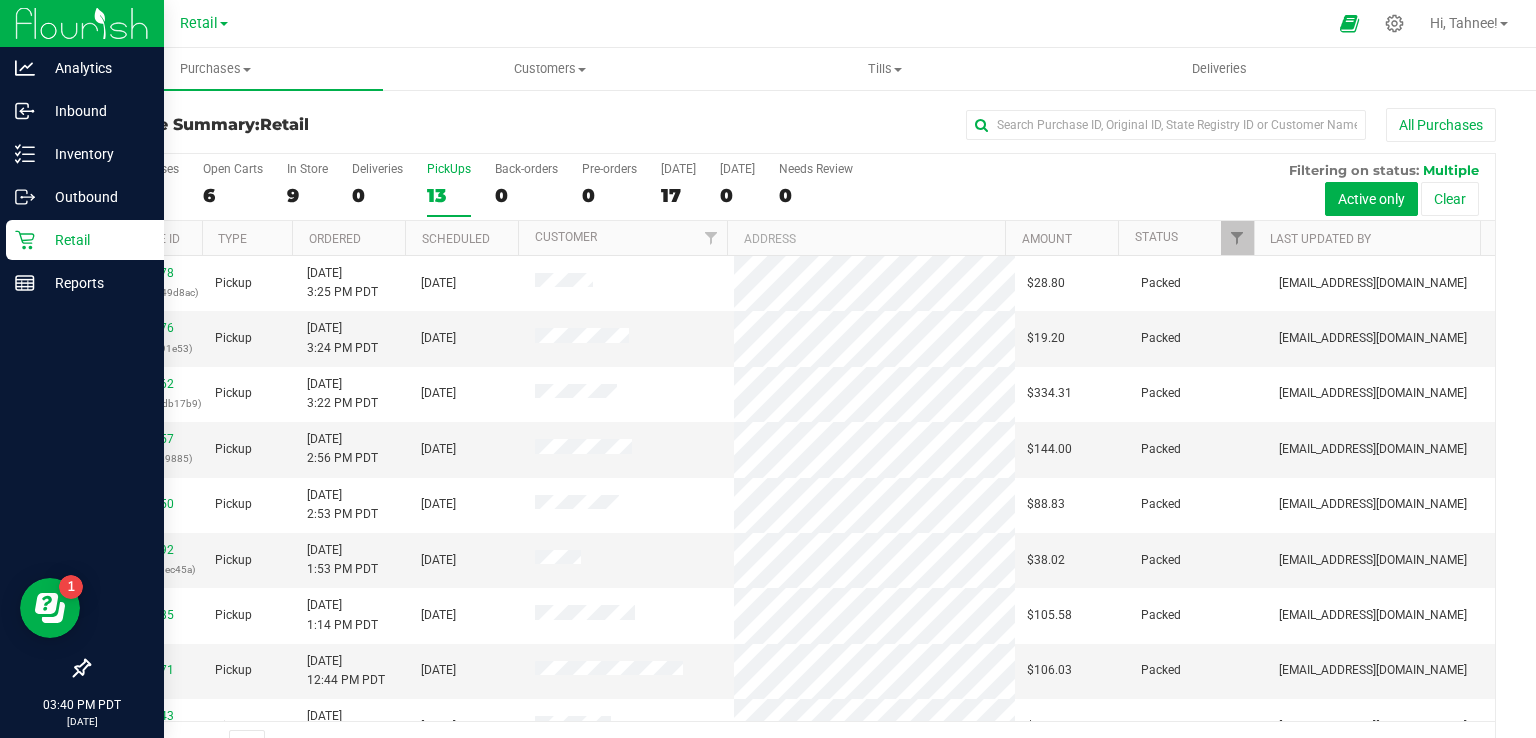 click on "Retail" at bounding box center (85, 240) 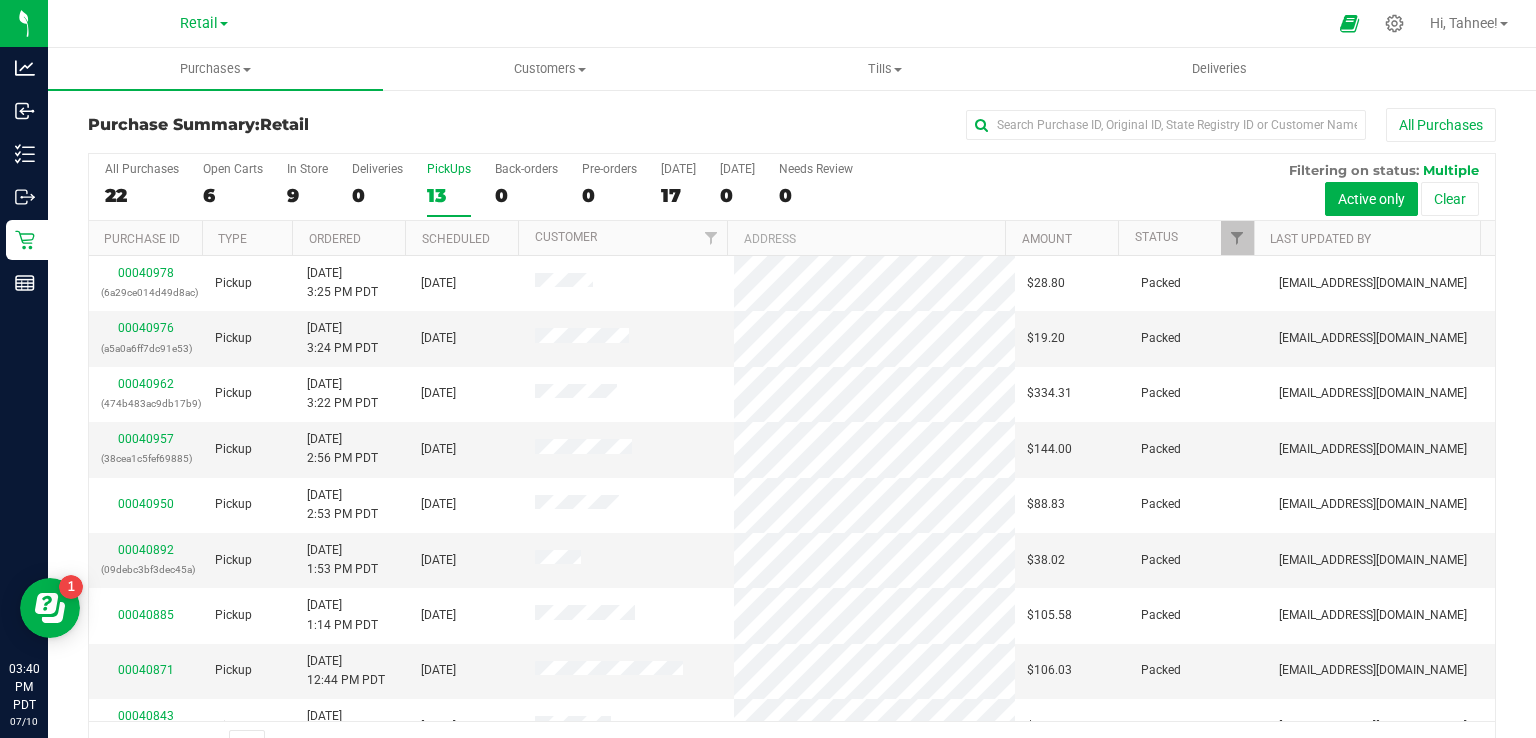 click on "13" at bounding box center [449, 195] 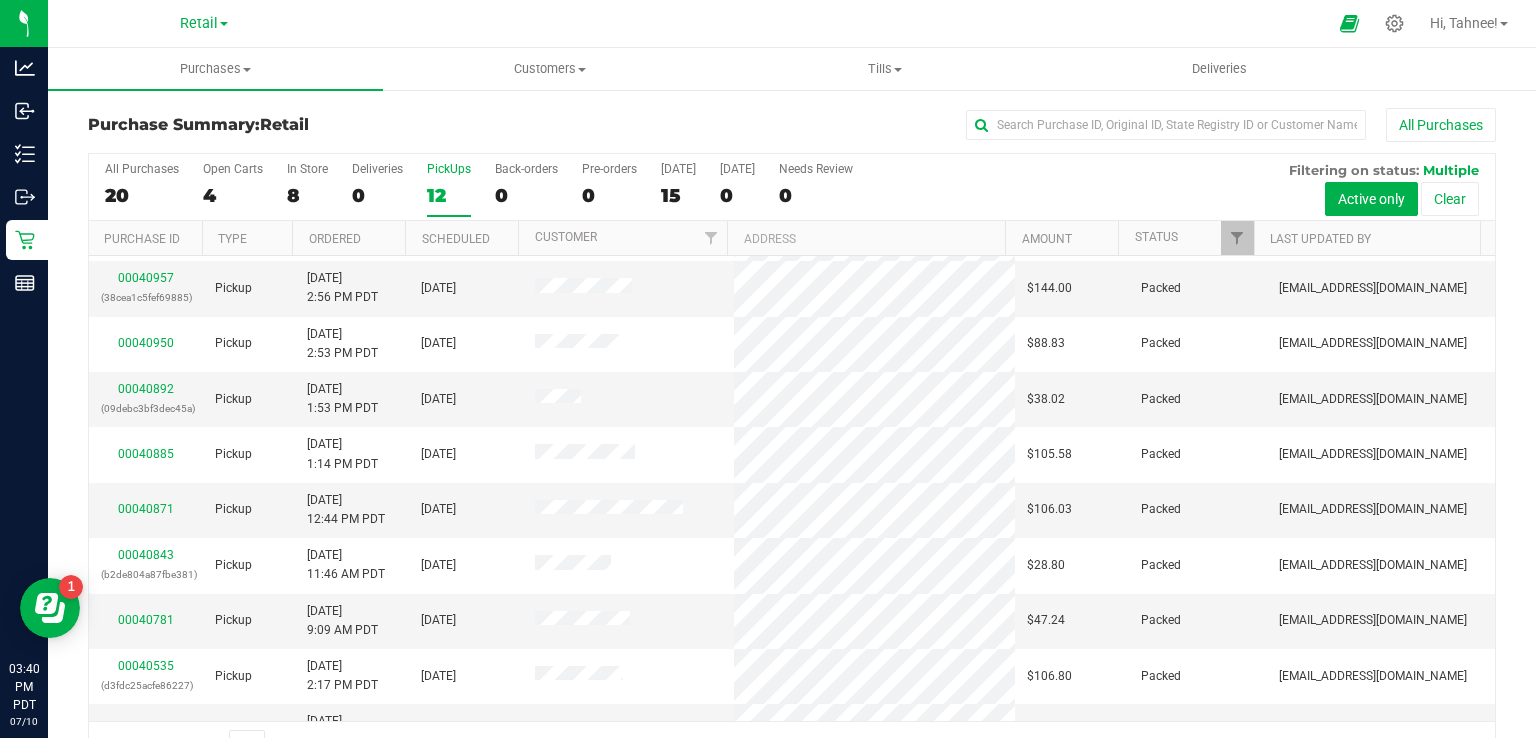 scroll, scrollTop: 196, scrollLeft: 0, axis: vertical 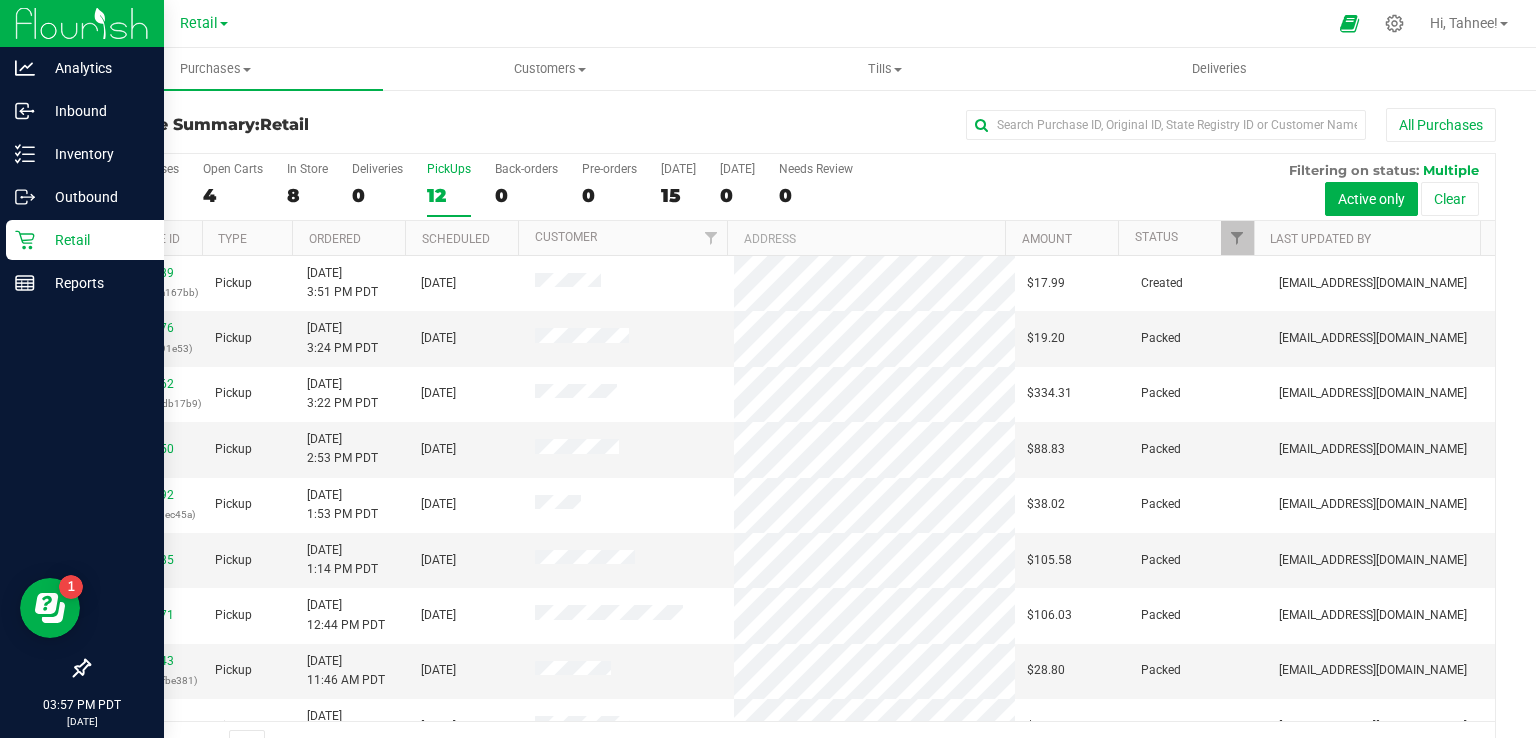click 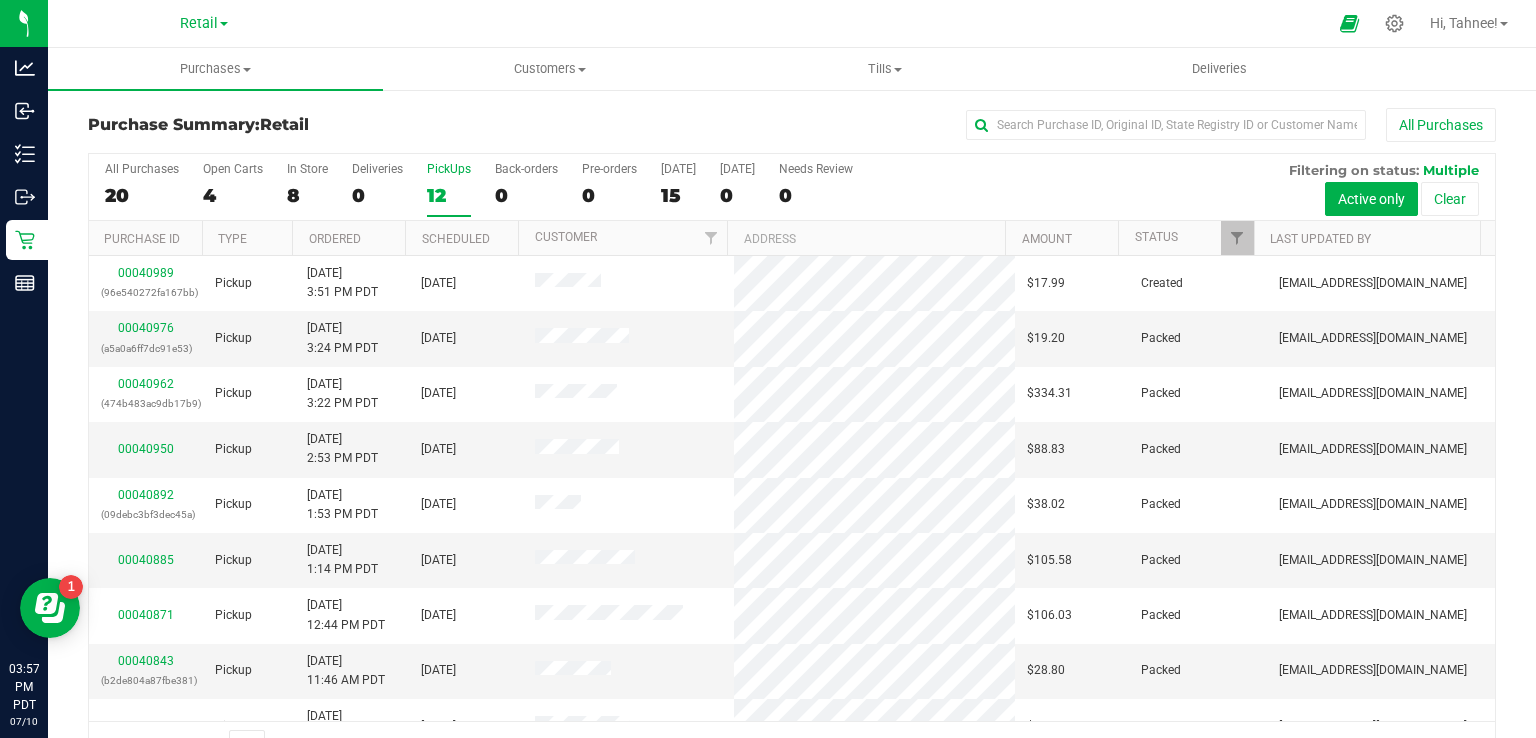 click on "12" at bounding box center [449, 195] 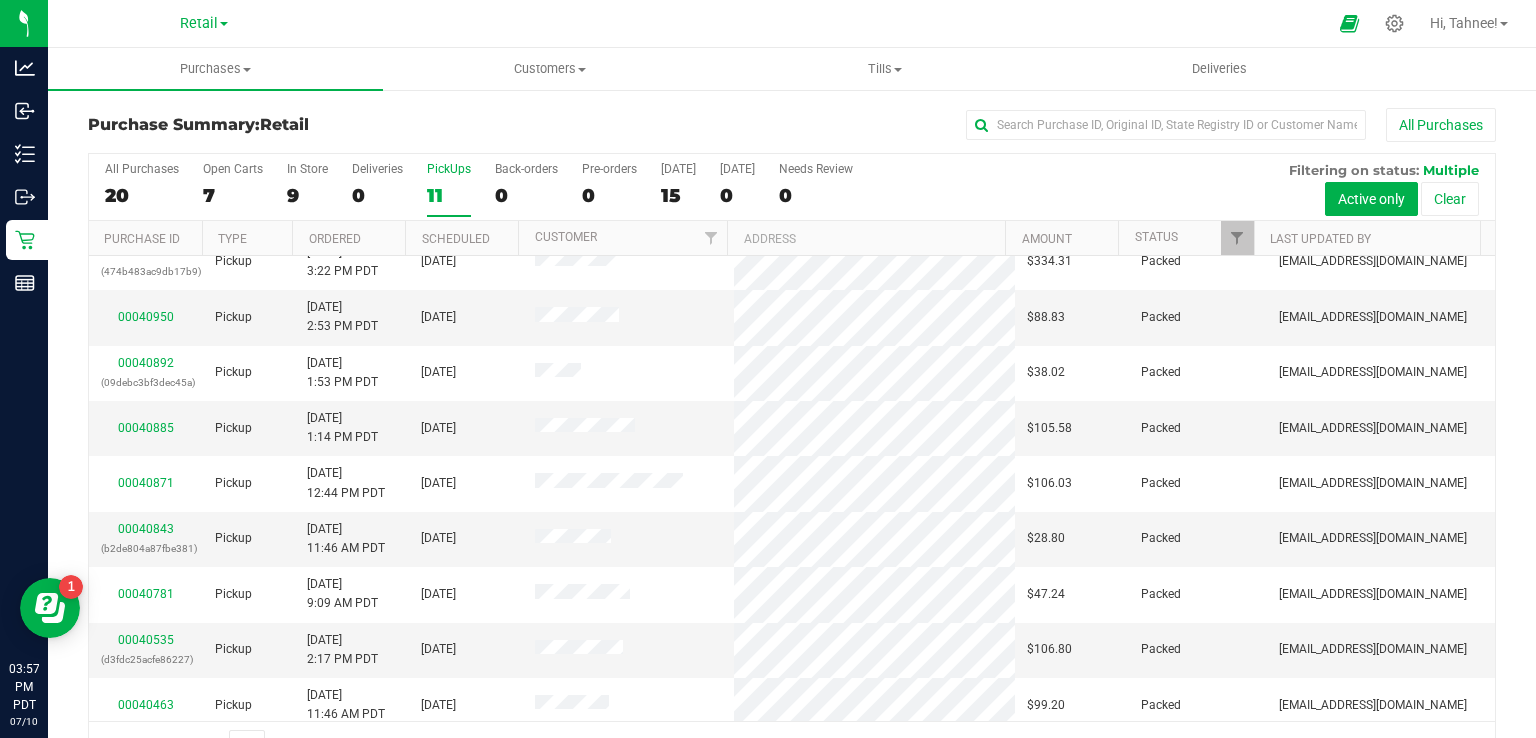 scroll, scrollTop: 141, scrollLeft: 0, axis: vertical 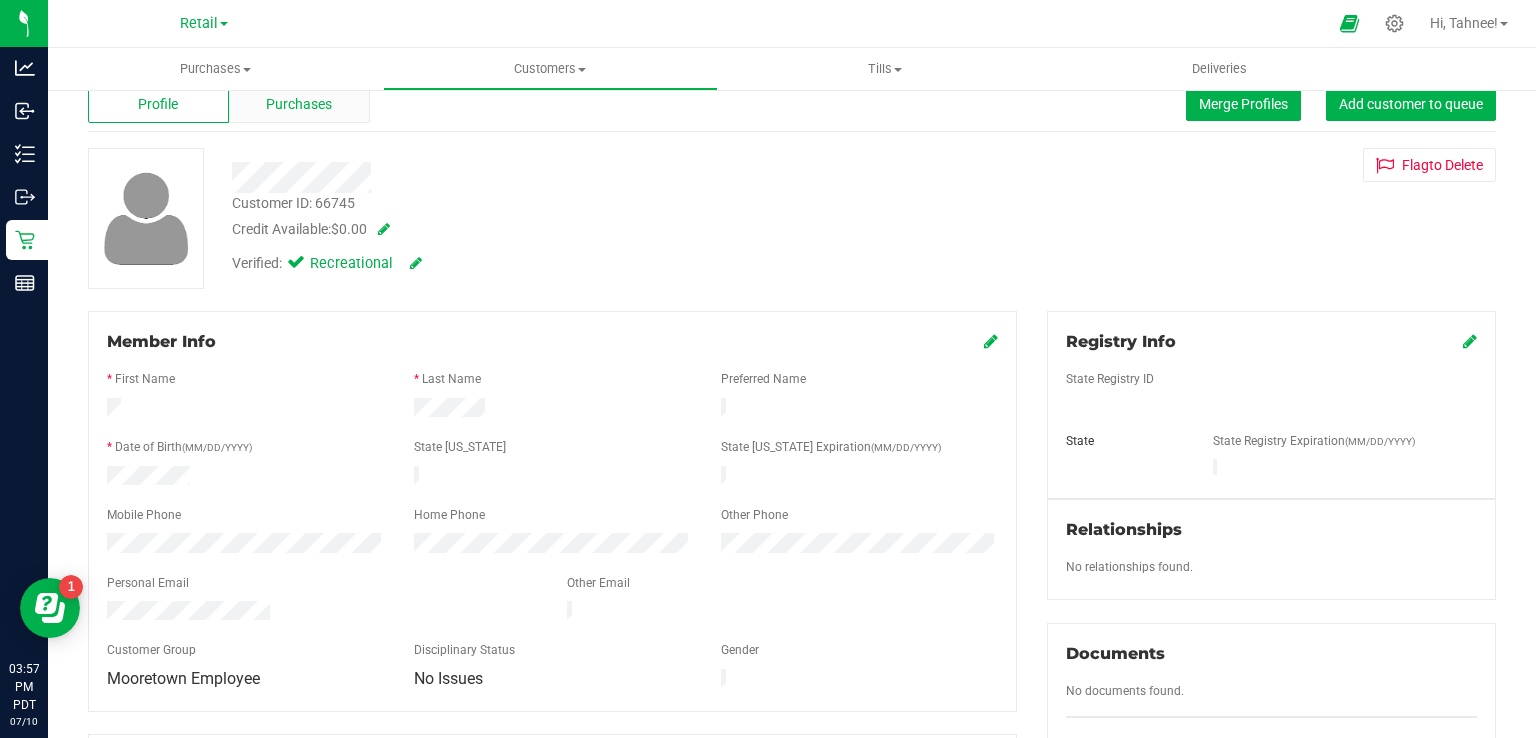 click on "Purchases" at bounding box center [299, 104] 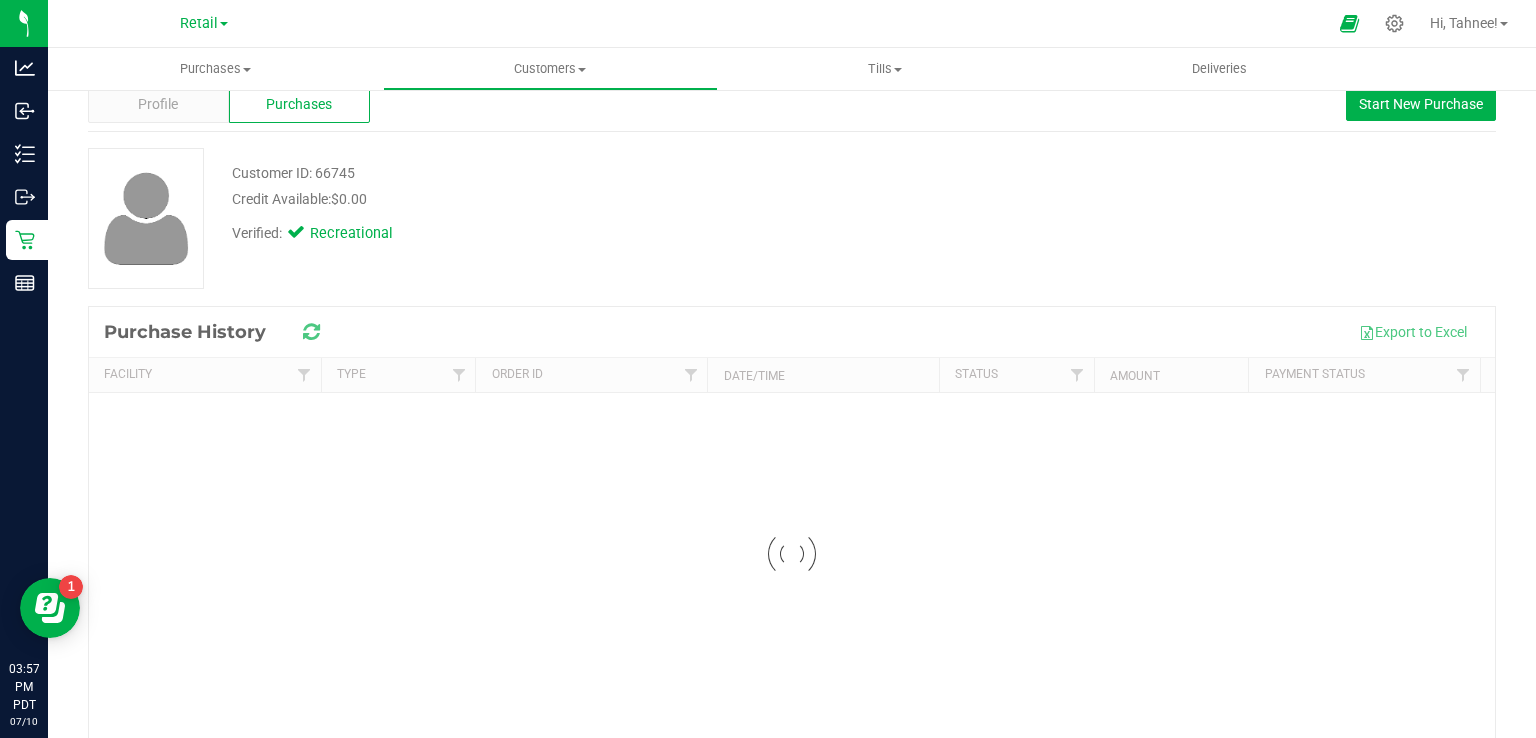 scroll, scrollTop: 0, scrollLeft: 0, axis: both 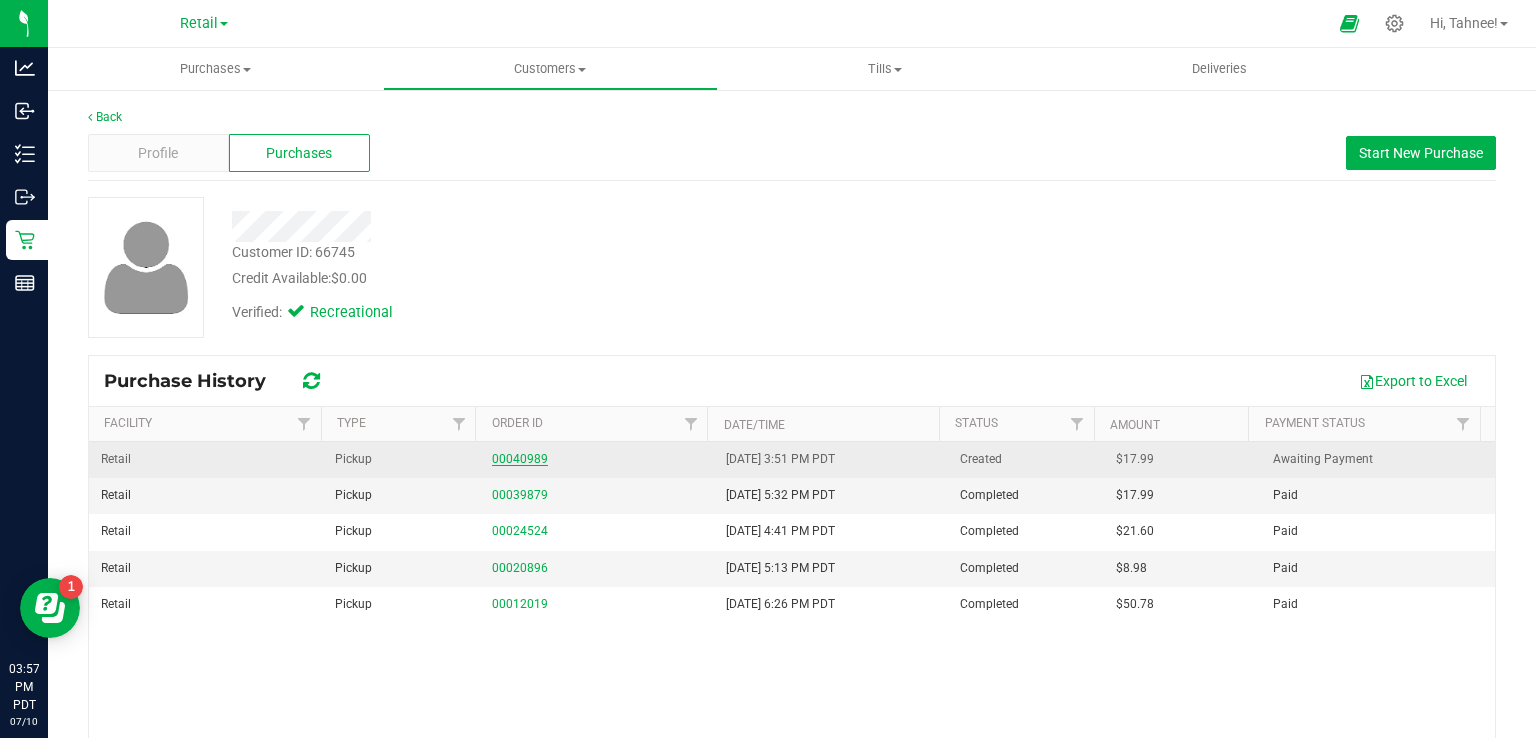 click on "00040989" at bounding box center (520, 459) 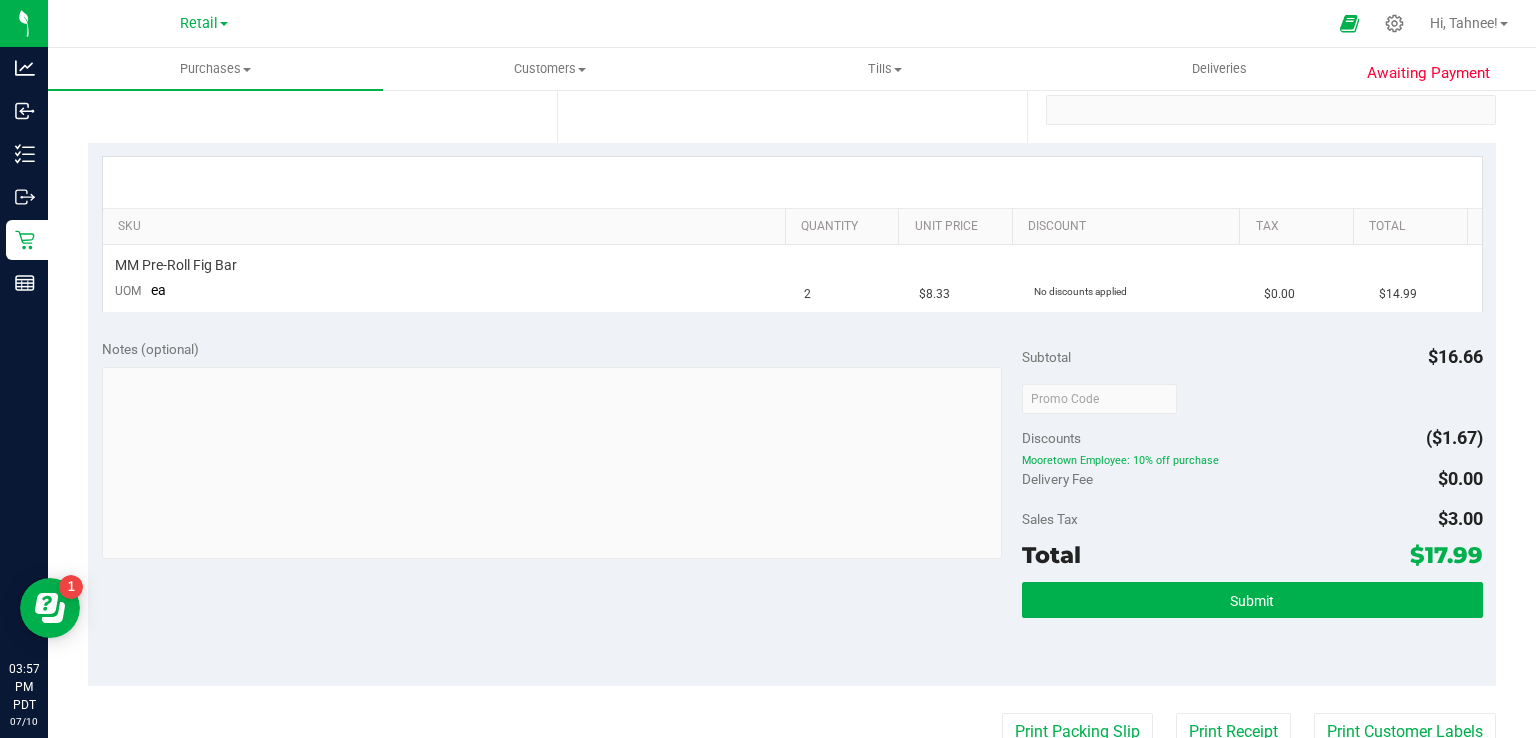 scroll, scrollTop: 403, scrollLeft: 0, axis: vertical 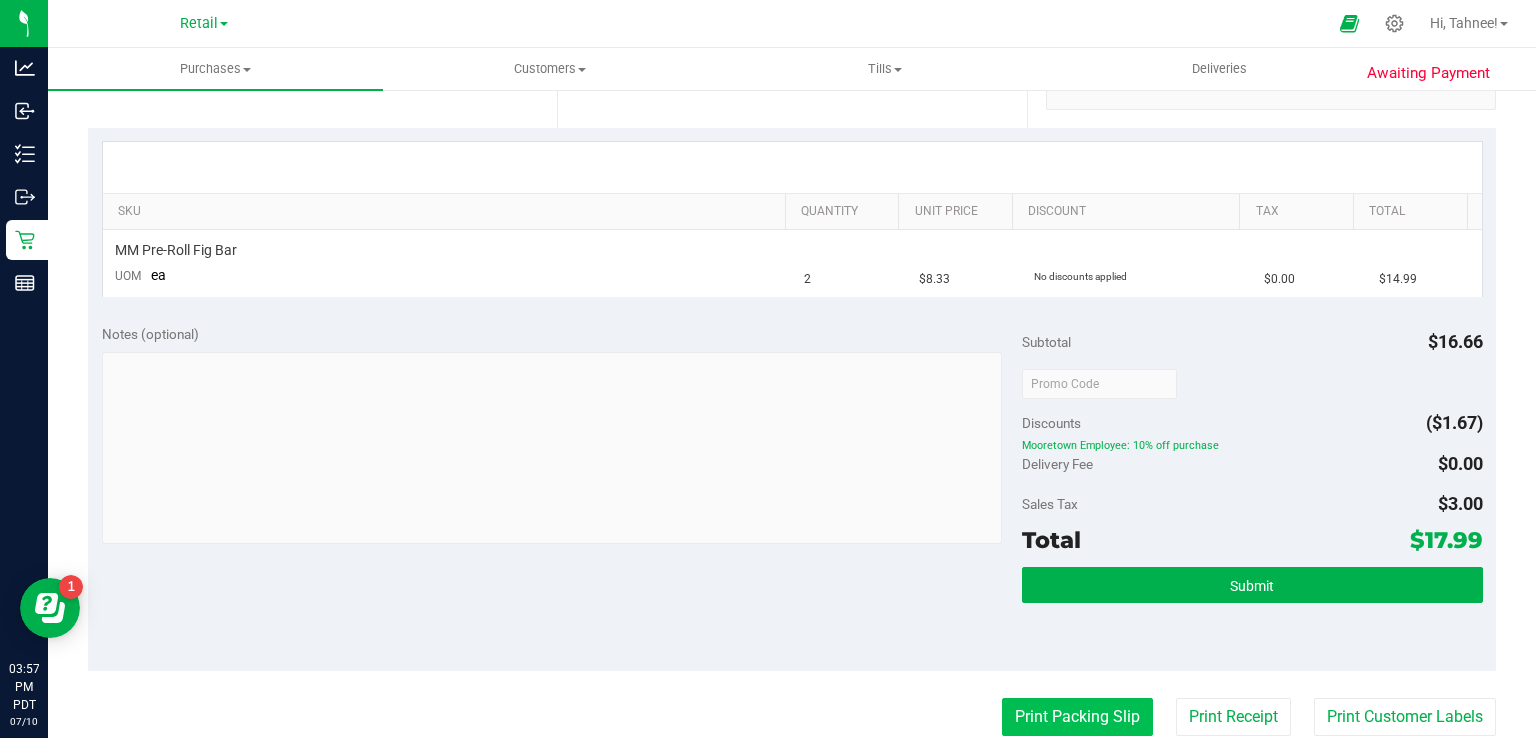 click on "Print Packing Slip" at bounding box center [1077, 717] 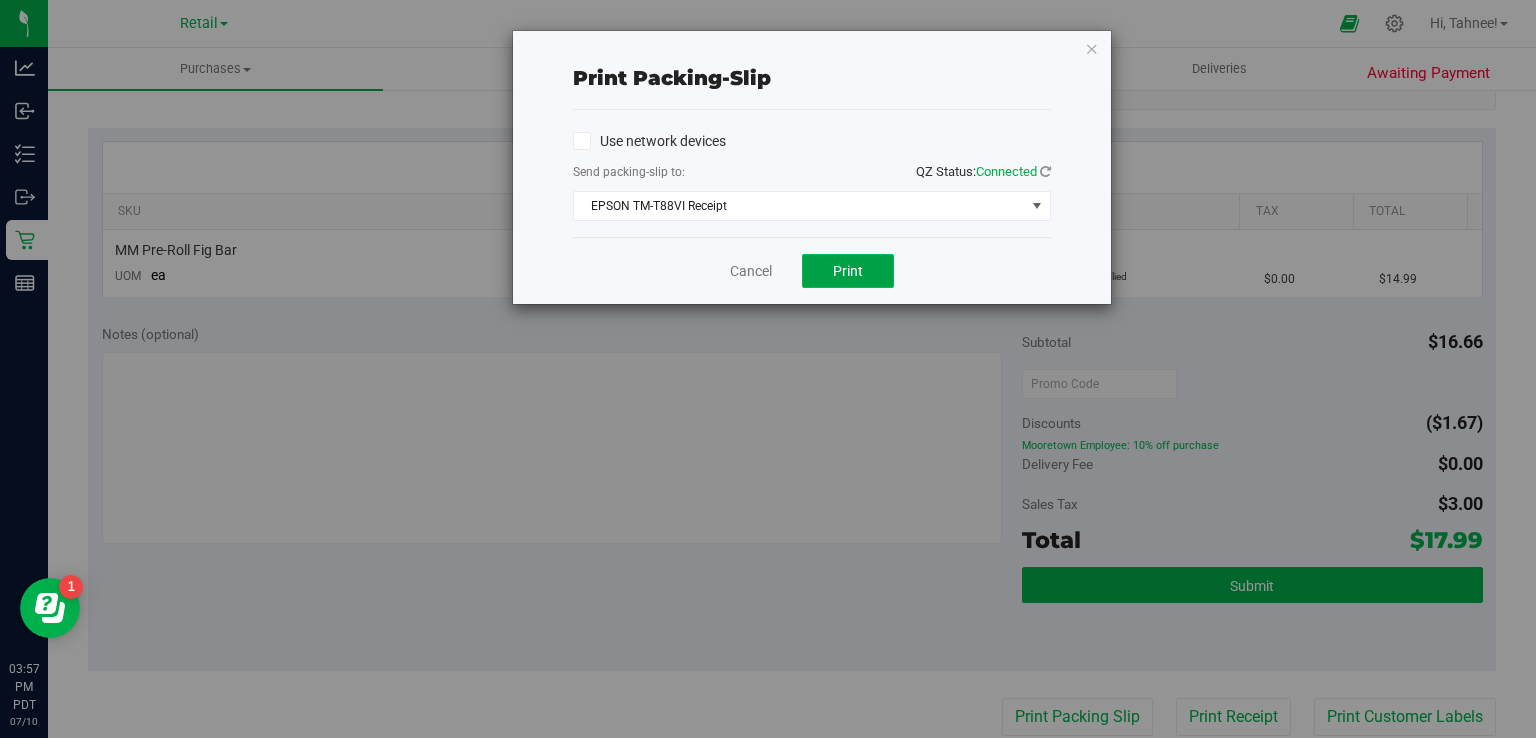 click on "Print" at bounding box center [848, 271] 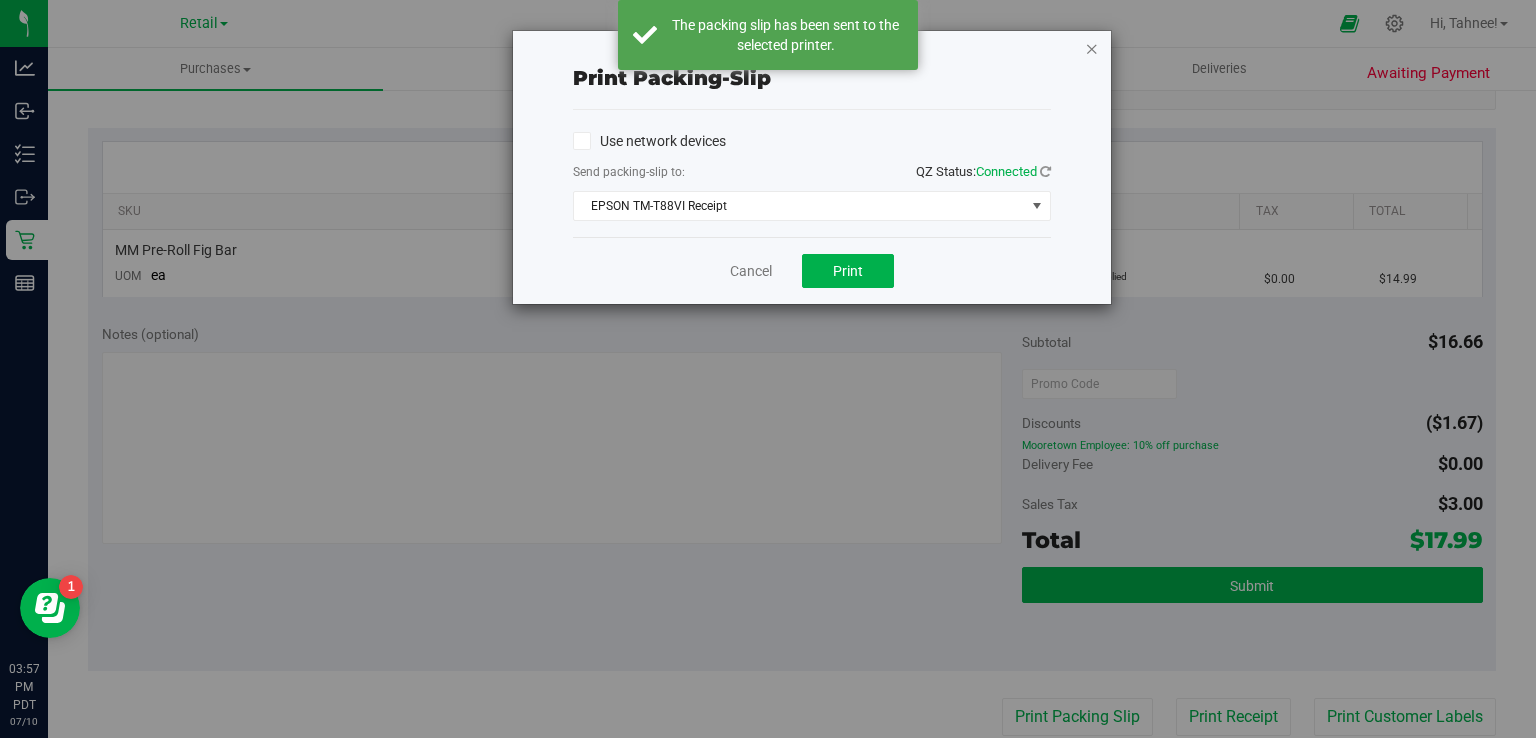 click at bounding box center (1092, 48) 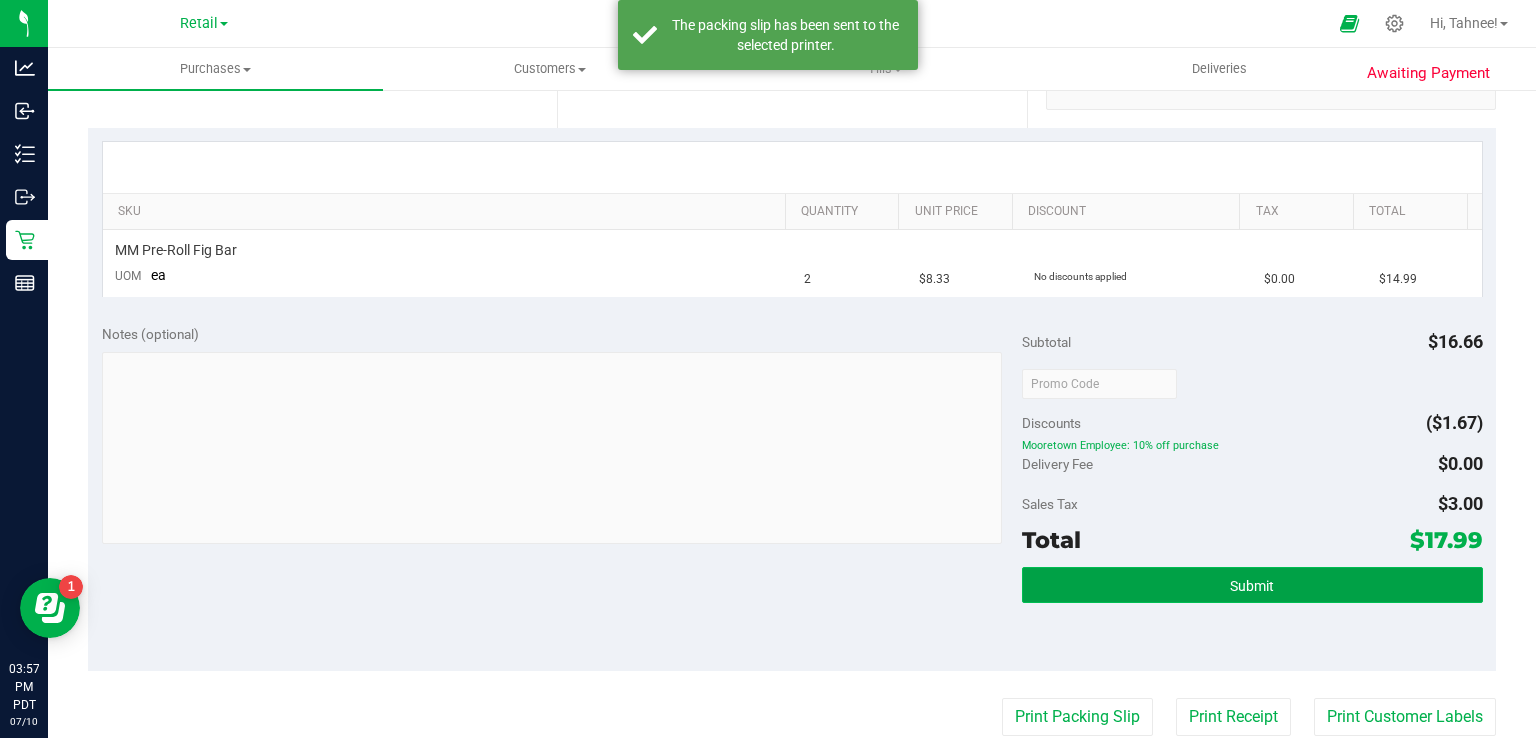 click on "Submit" at bounding box center [1252, 585] 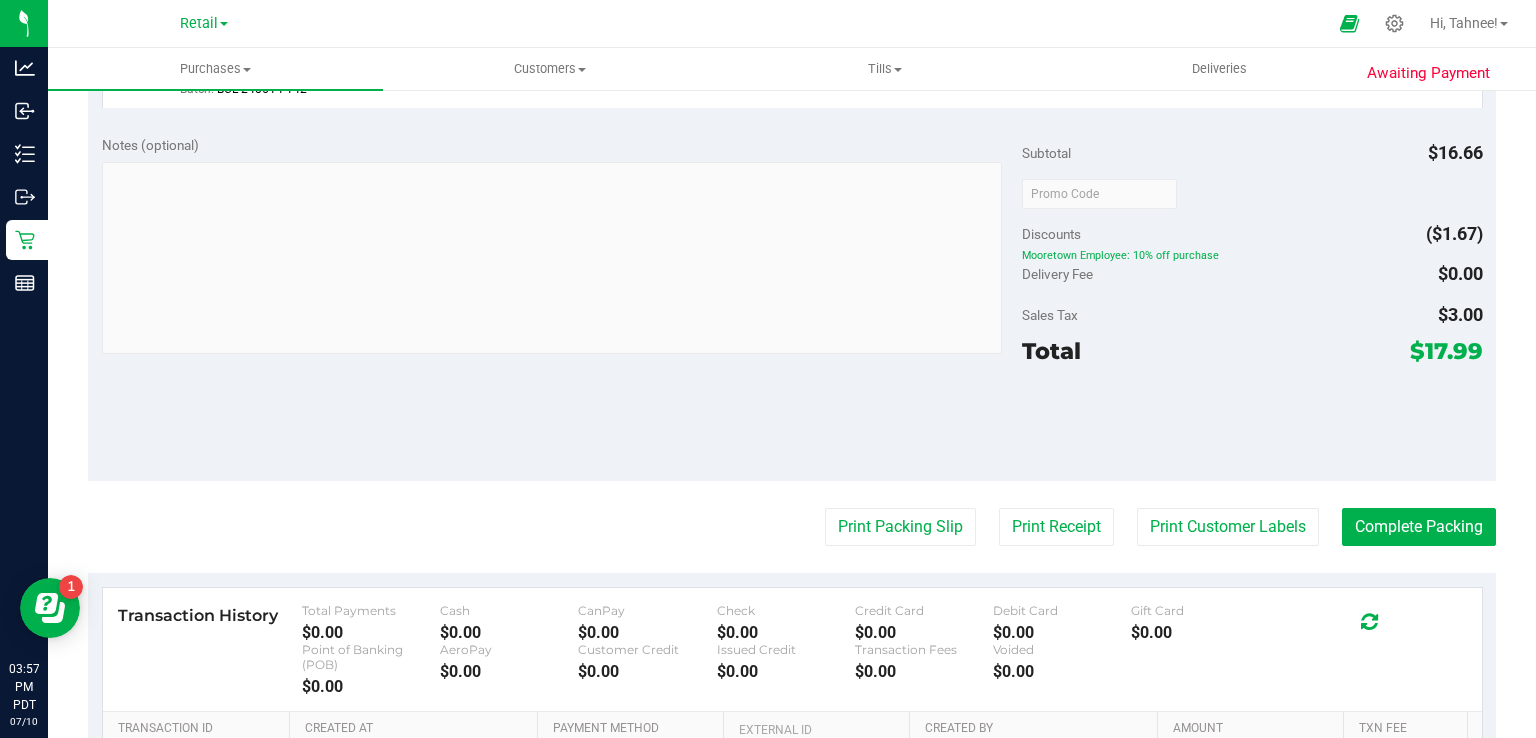 scroll, scrollTop: 643, scrollLeft: 0, axis: vertical 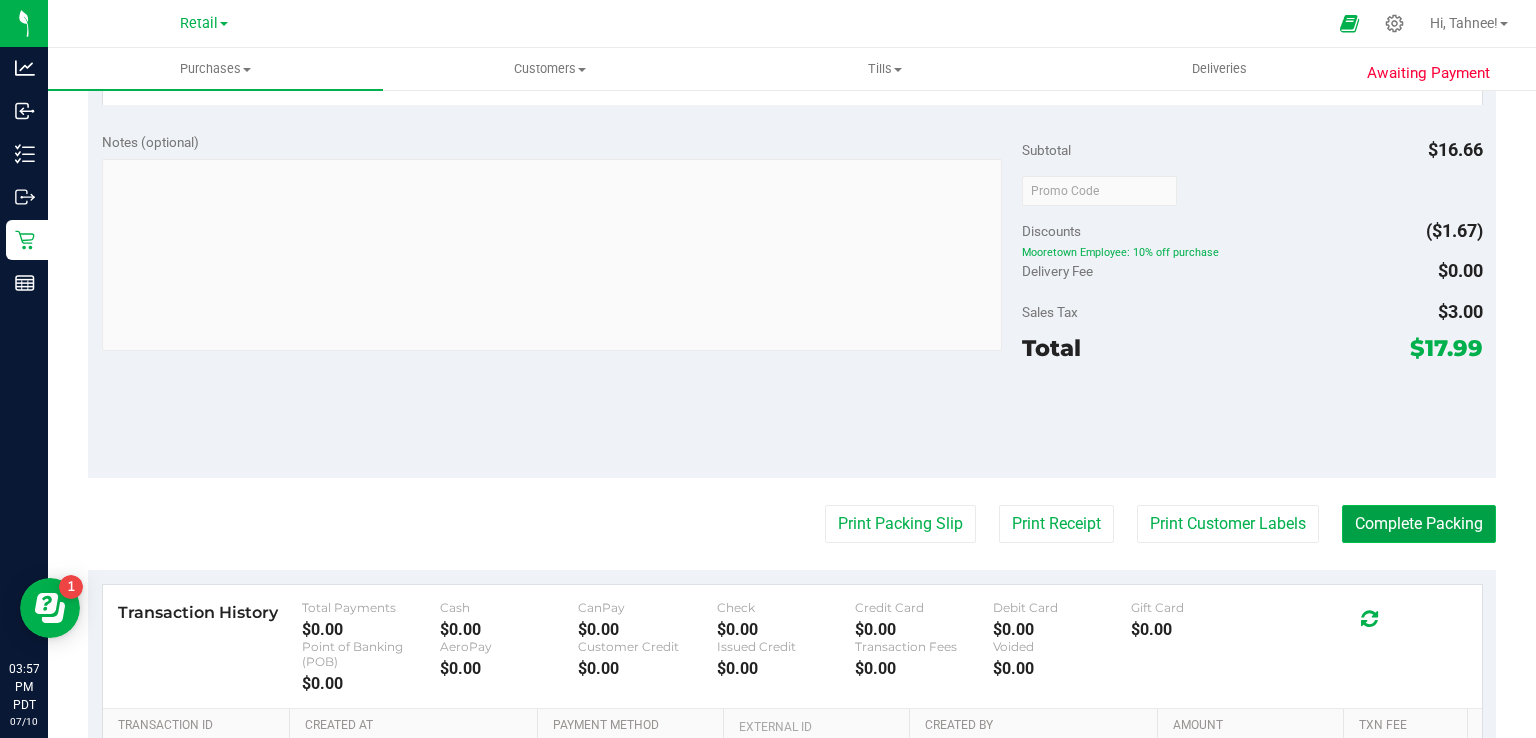 click on "Complete Packing" at bounding box center (1419, 524) 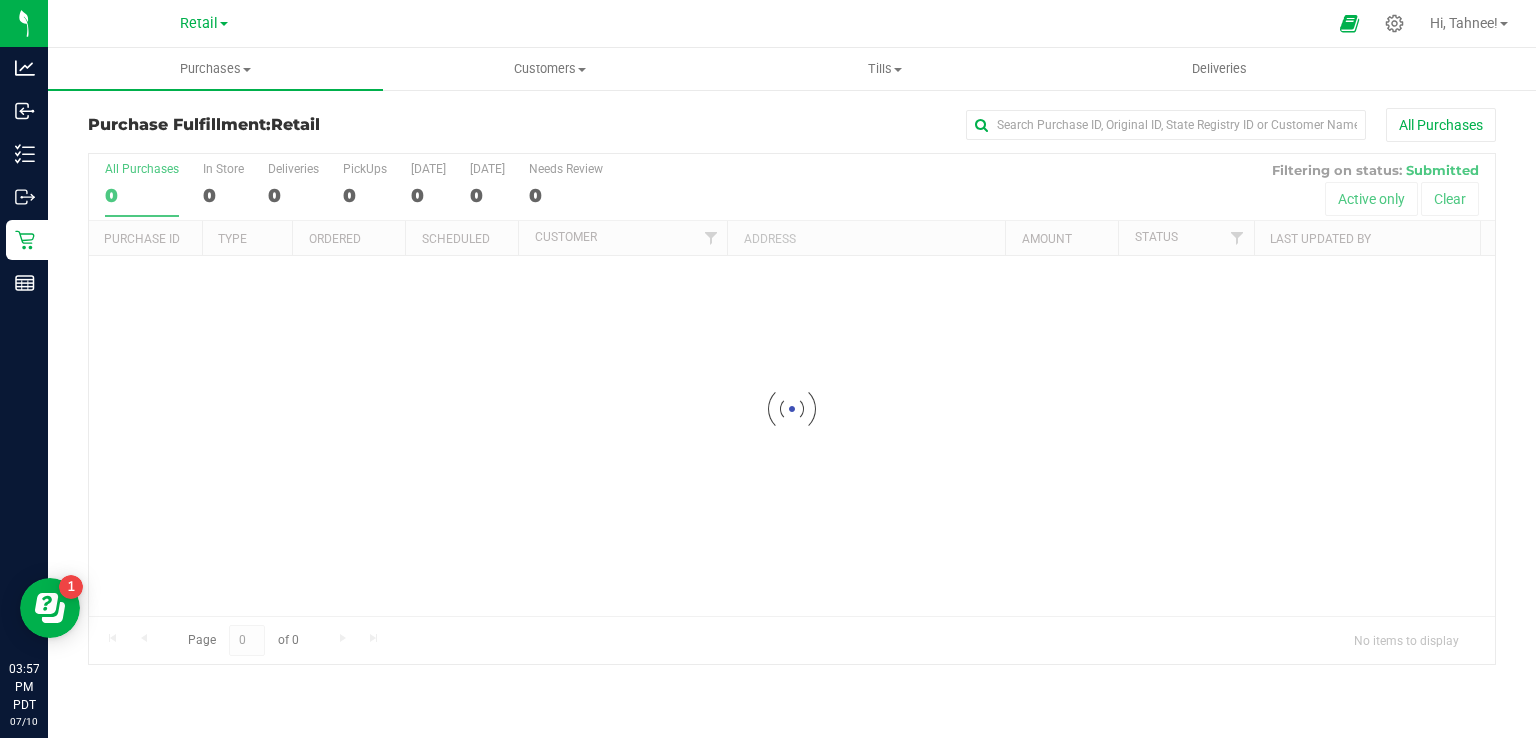 scroll, scrollTop: 0, scrollLeft: 0, axis: both 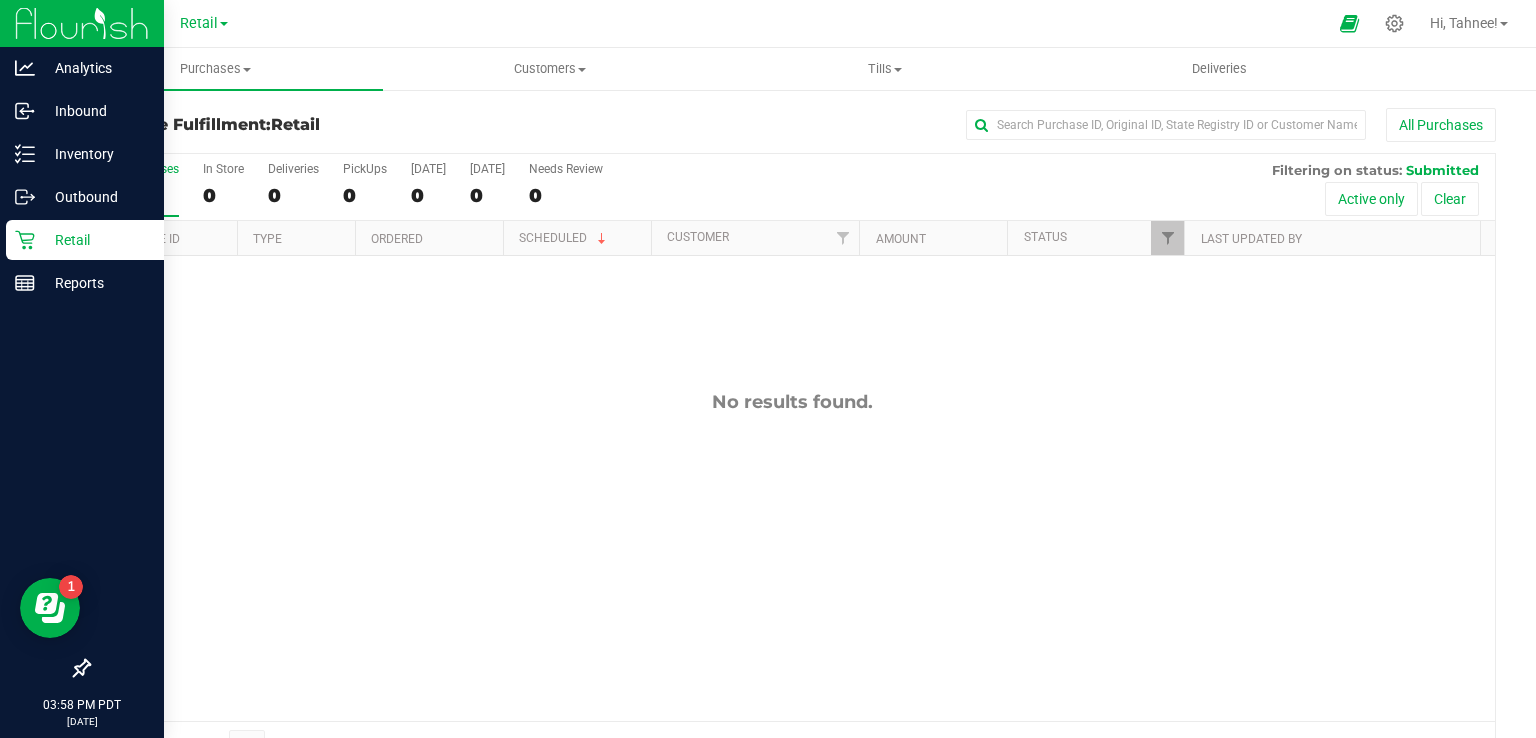 click on "Retail" at bounding box center [95, 240] 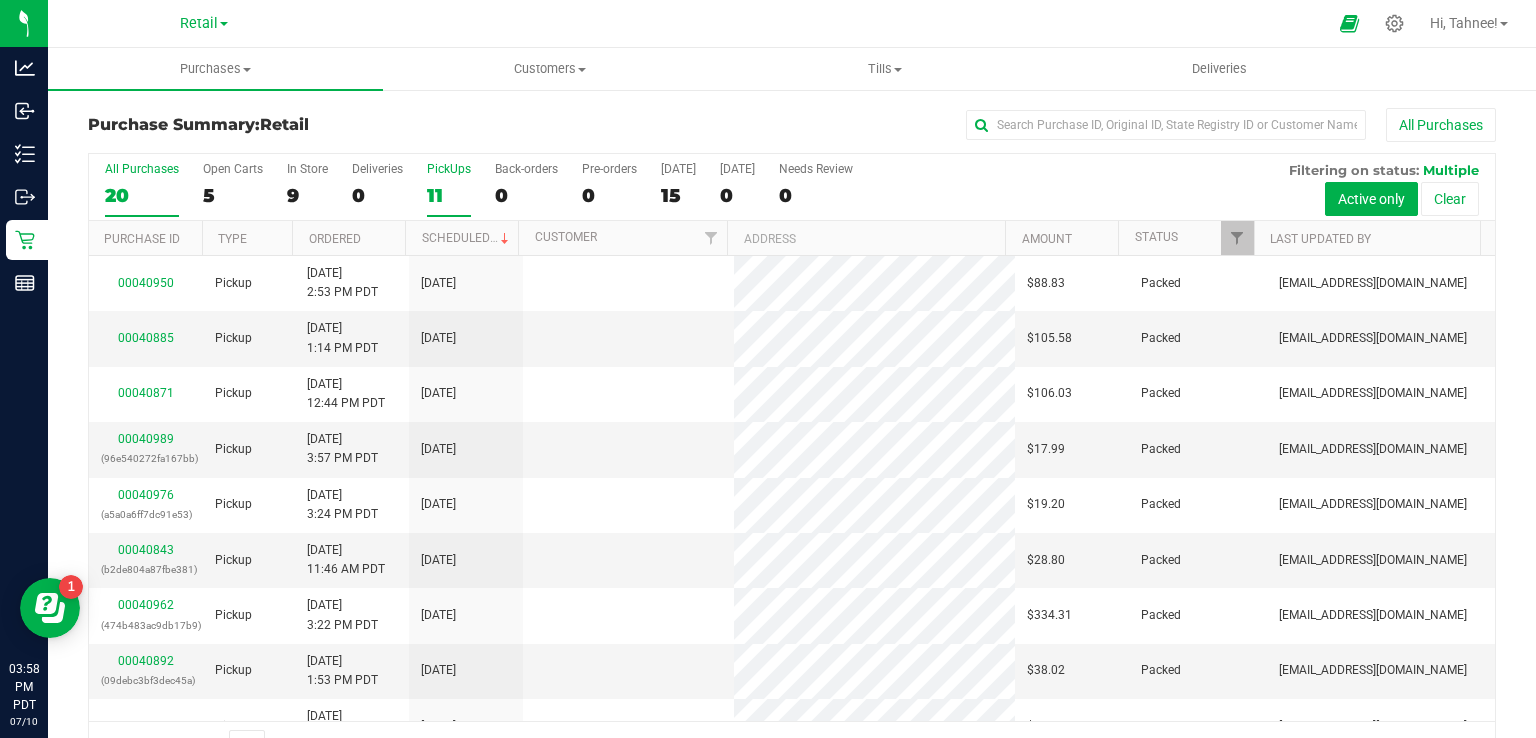 click on "11" at bounding box center (449, 195) 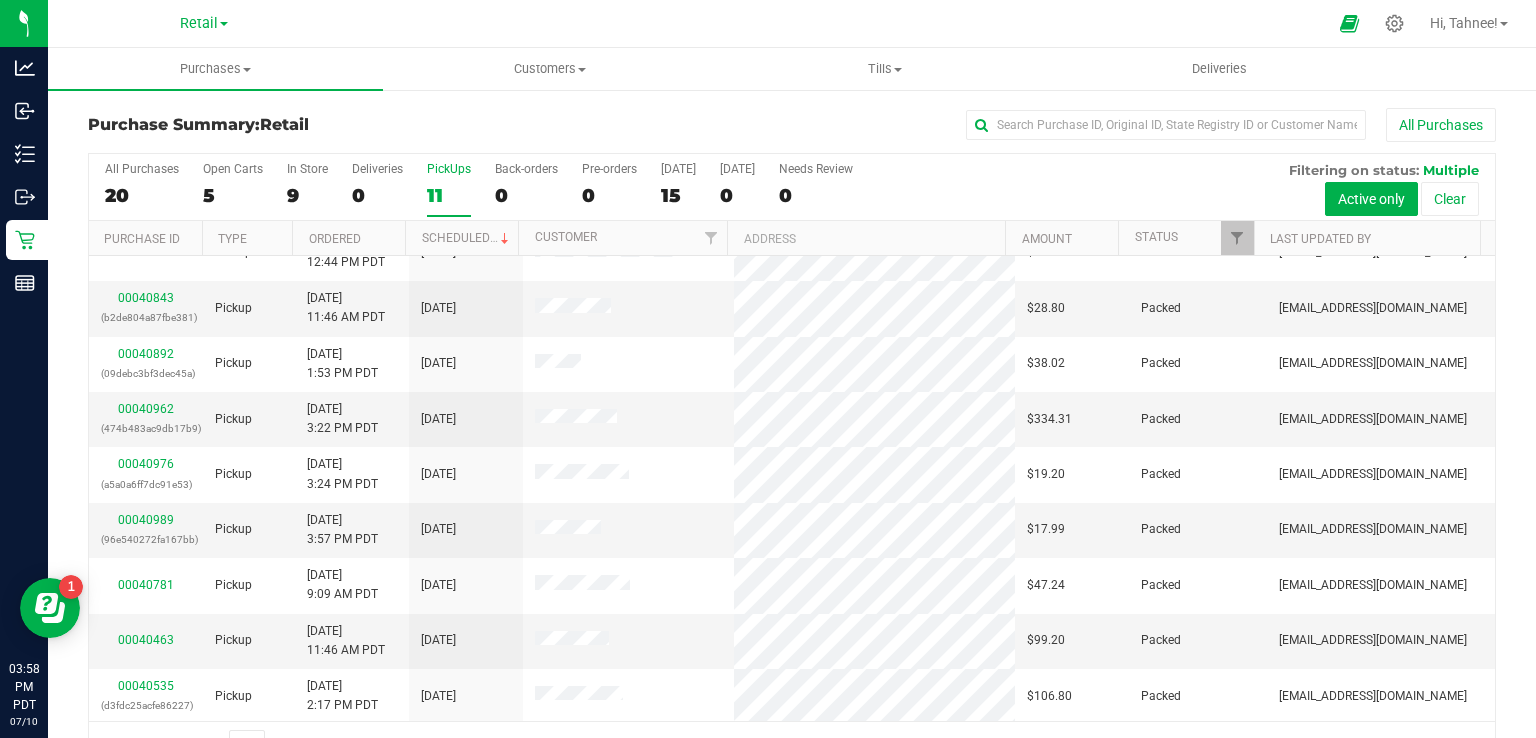 scroll, scrollTop: 0, scrollLeft: 0, axis: both 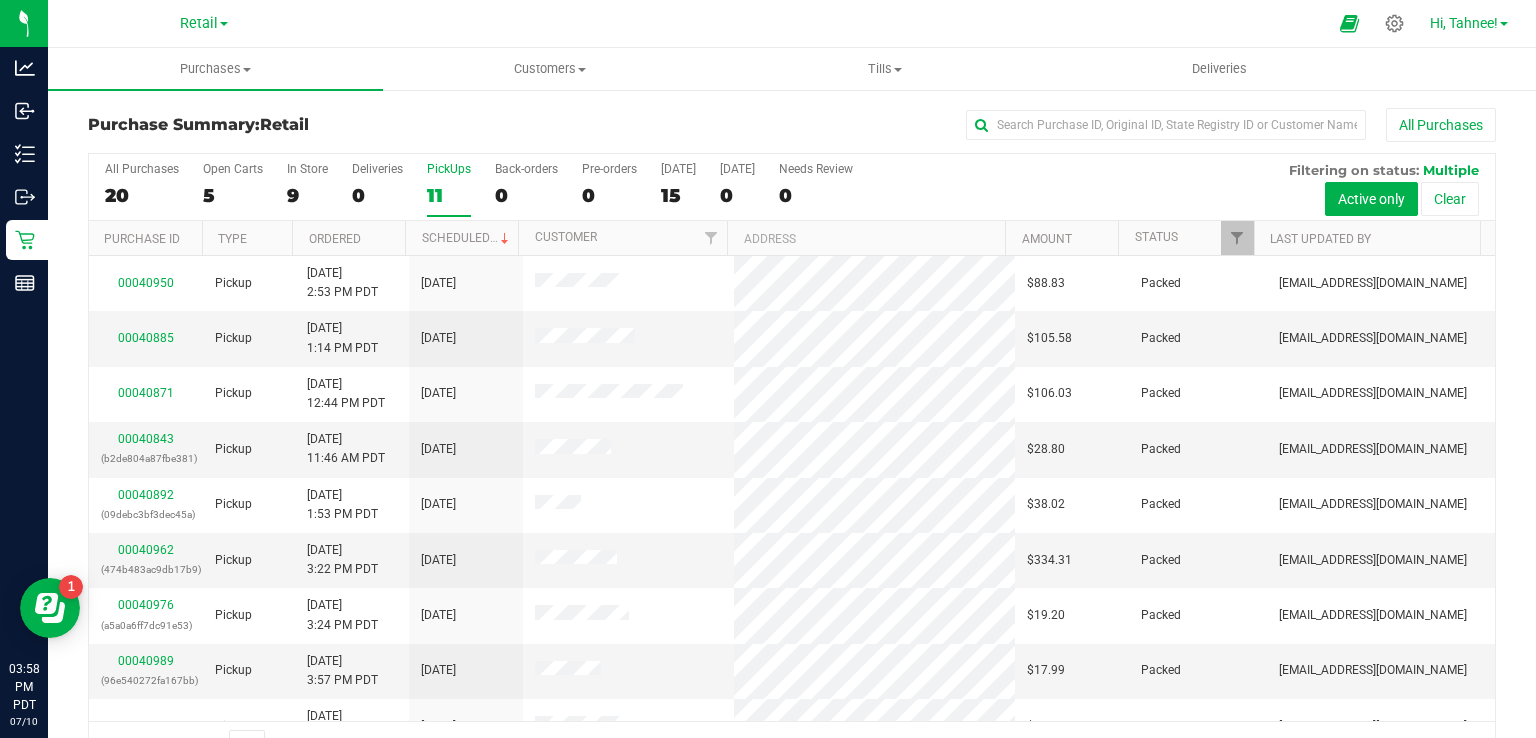 click on "Hi, Tahnee!" at bounding box center [1464, 23] 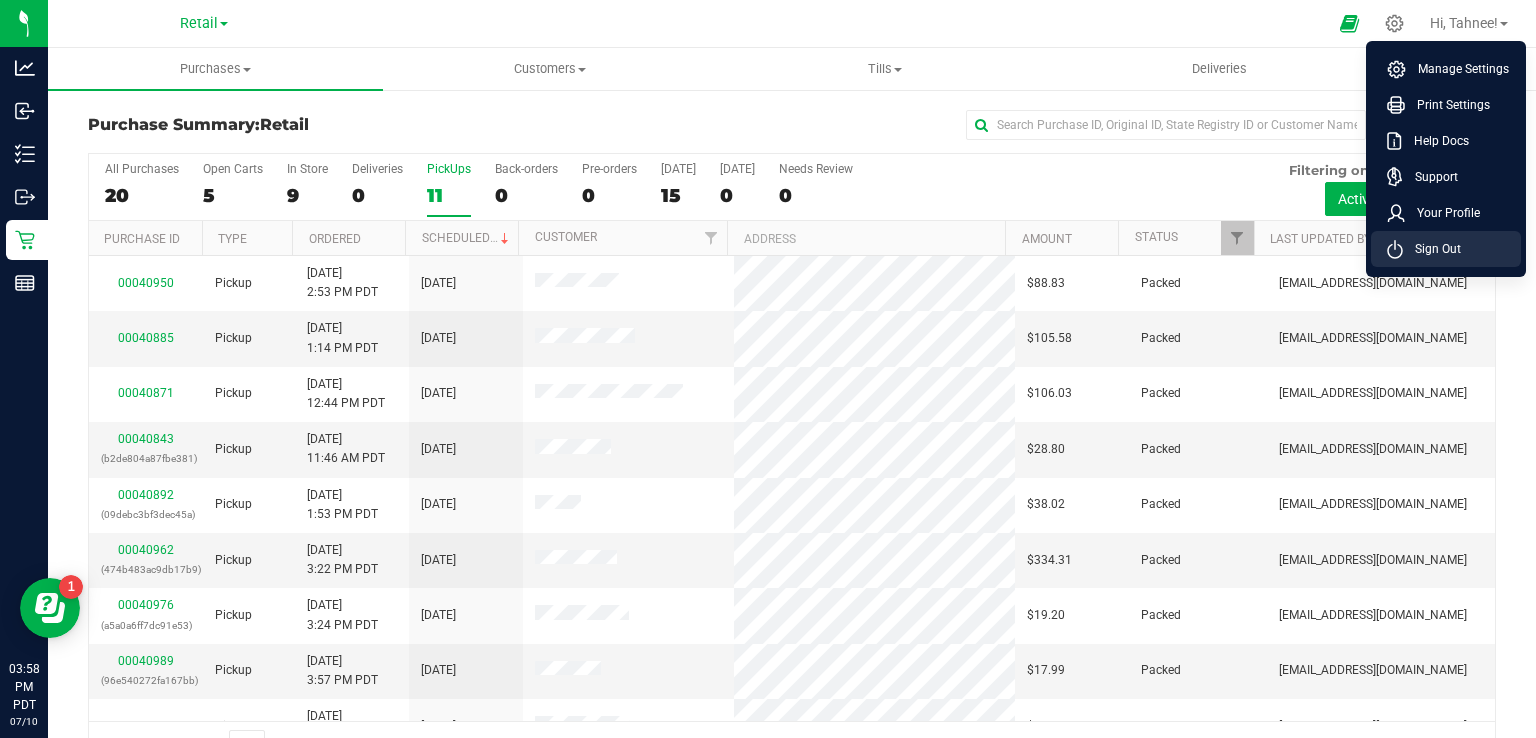 click on "Sign Out" at bounding box center (1432, 249) 